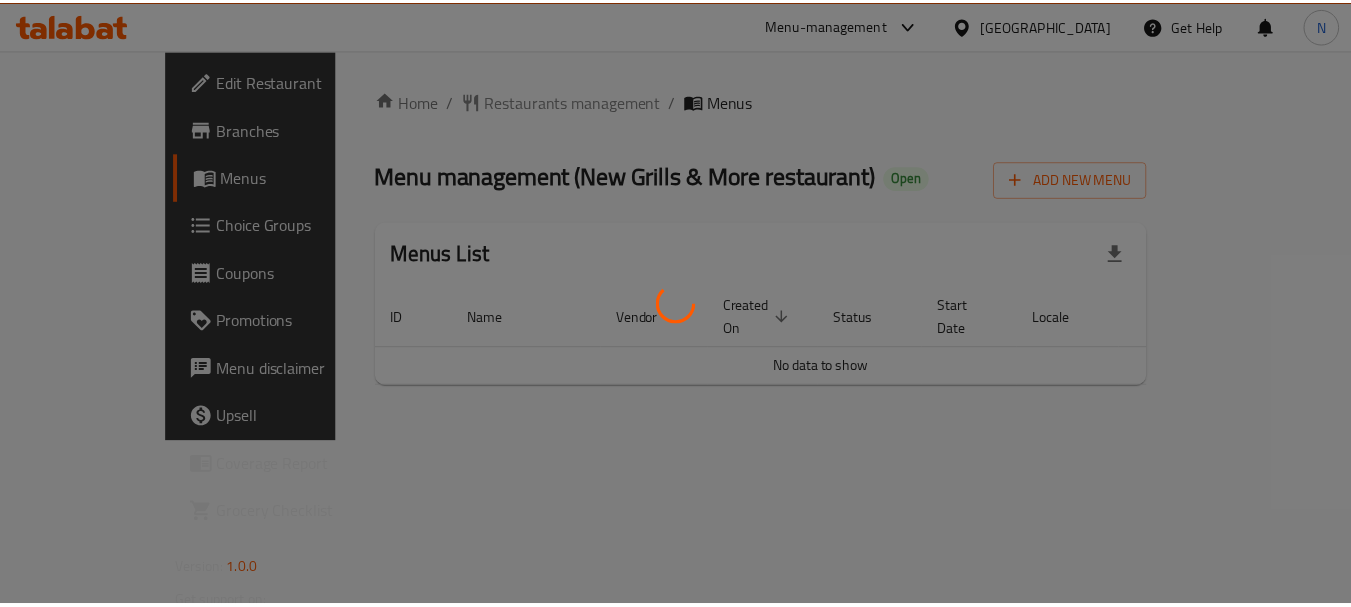 scroll, scrollTop: 0, scrollLeft: 0, axis: both 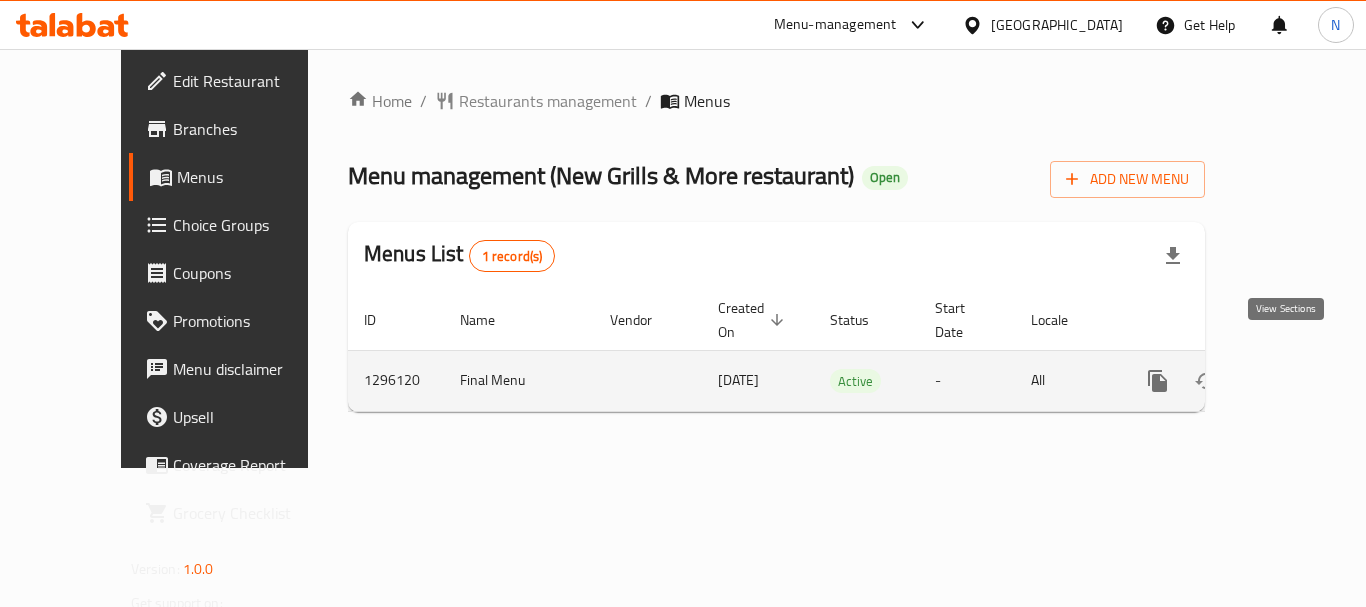 click 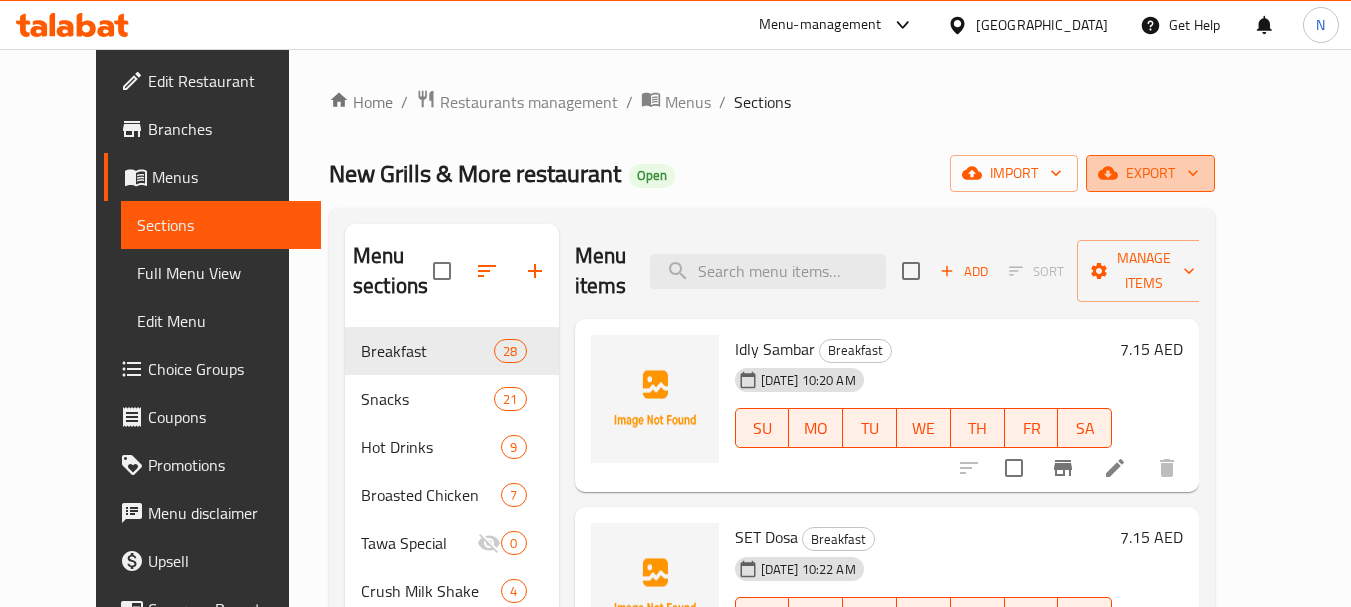 click on "export" at bounding box center (1150, 173) 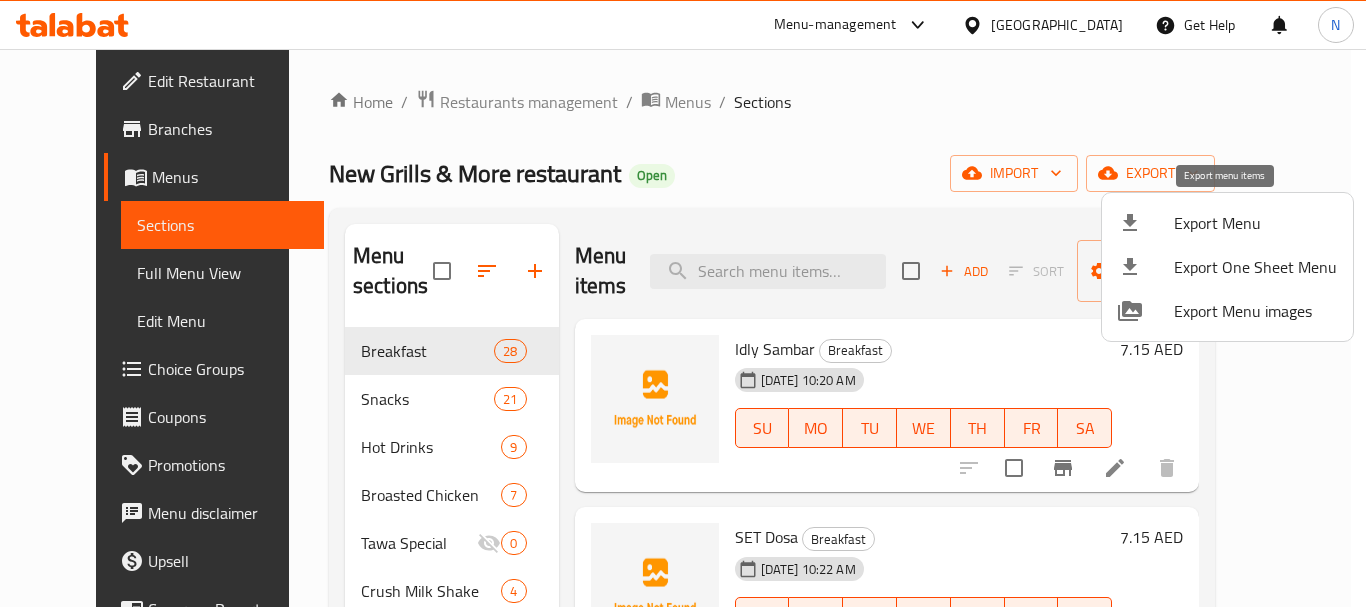 click on "Export Menu" at bounding box center [1255, 223] 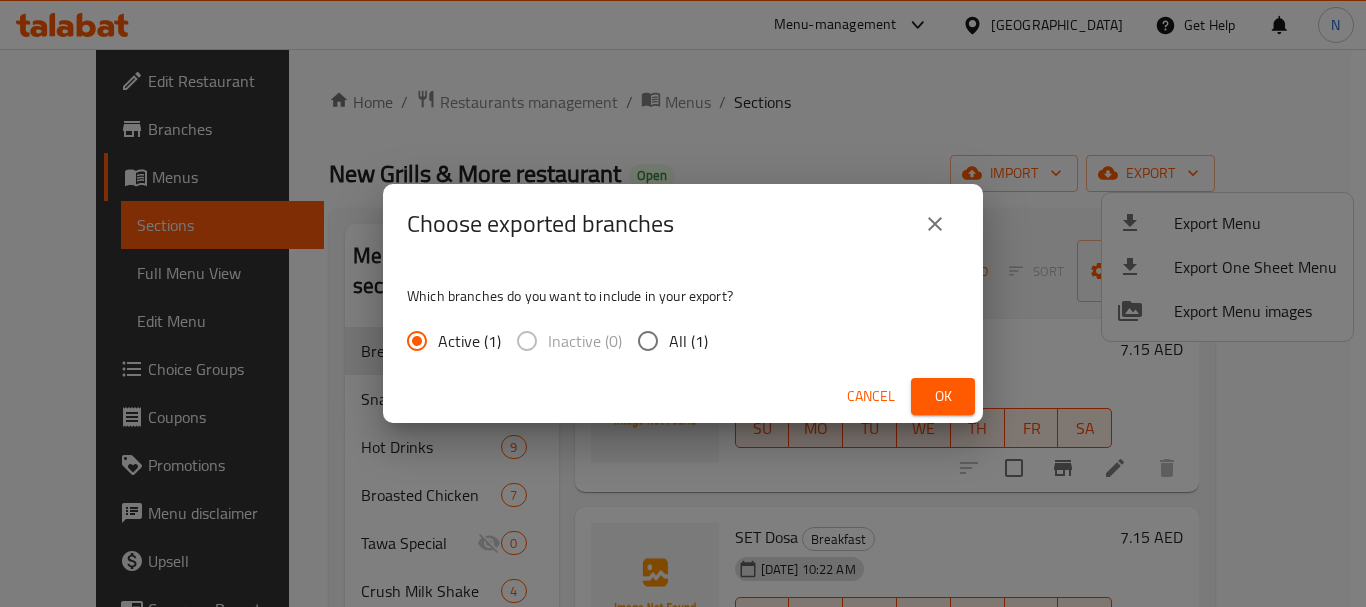 click on "Ok" at bounding box center [943, 396] 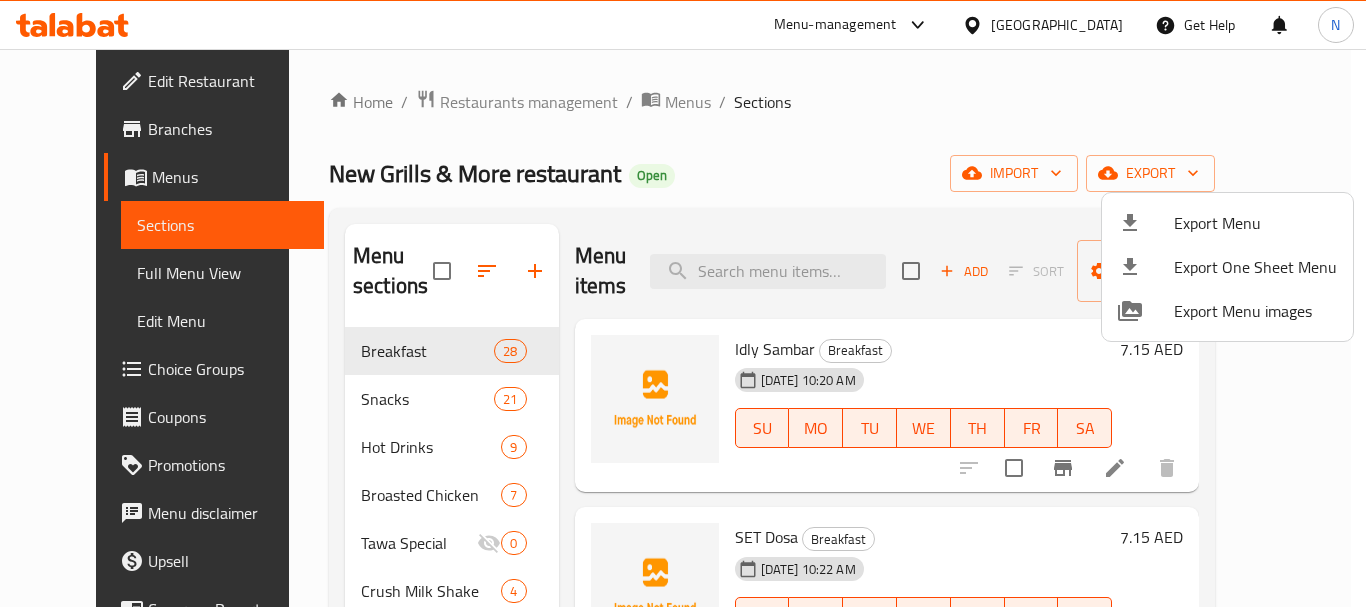 click at bounding box center (683, 303) 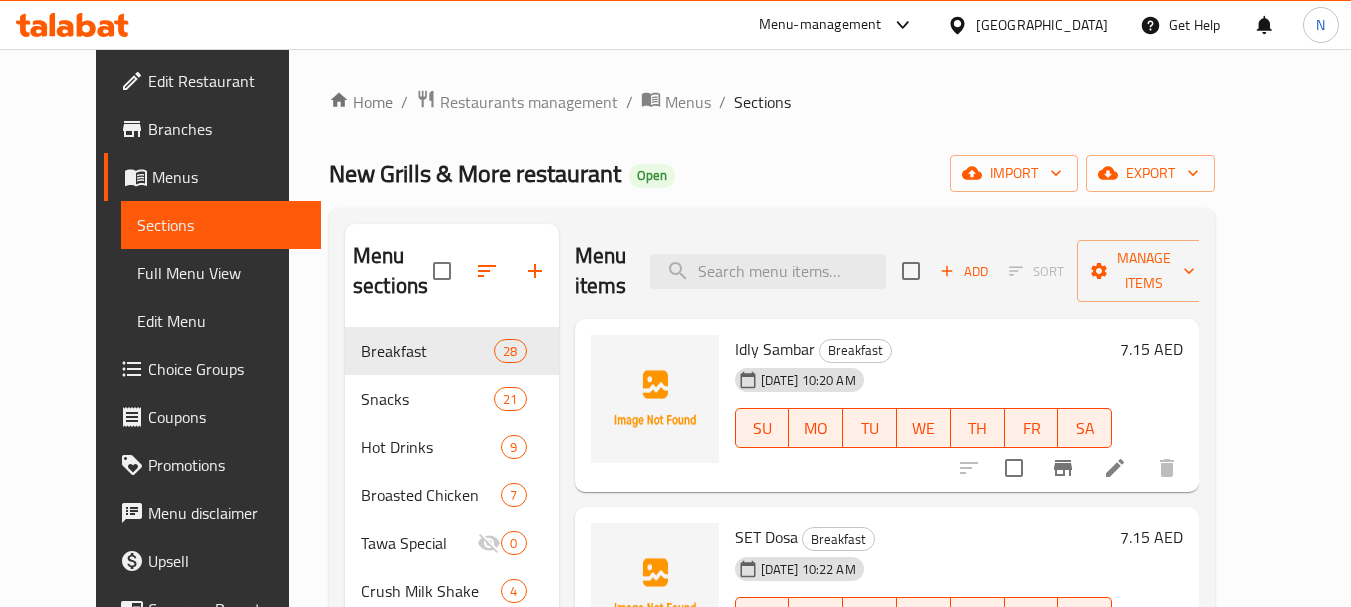 click on "Full Menu View" at bounding box center [221, 273] 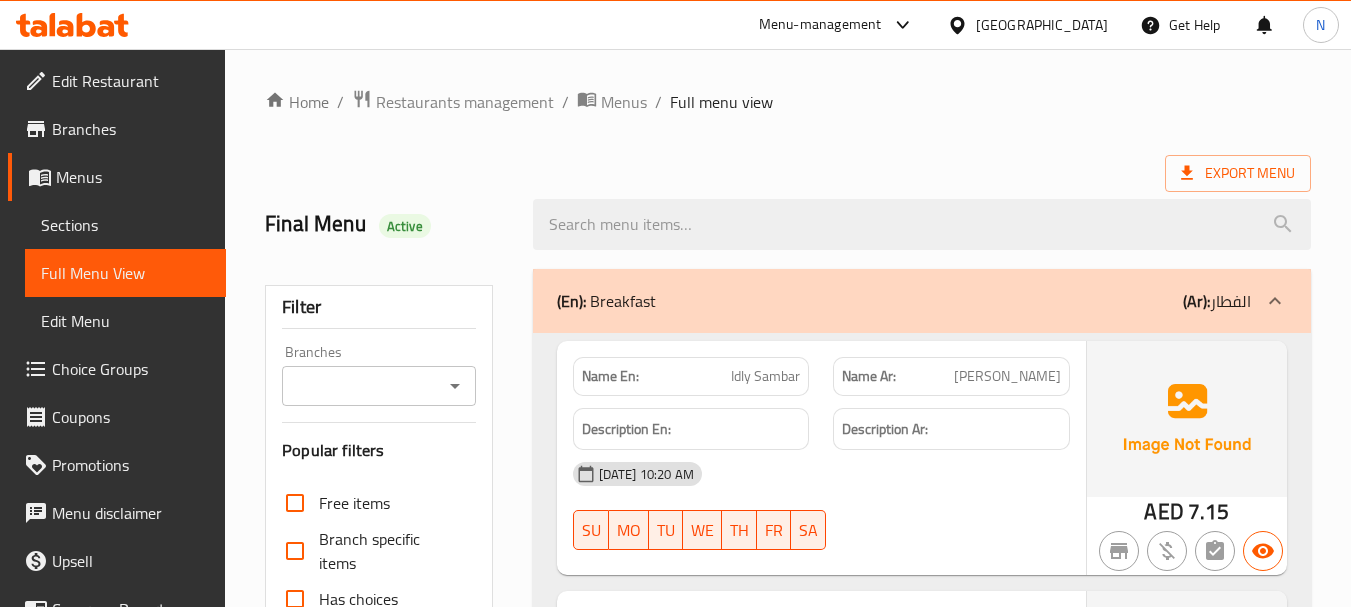 click 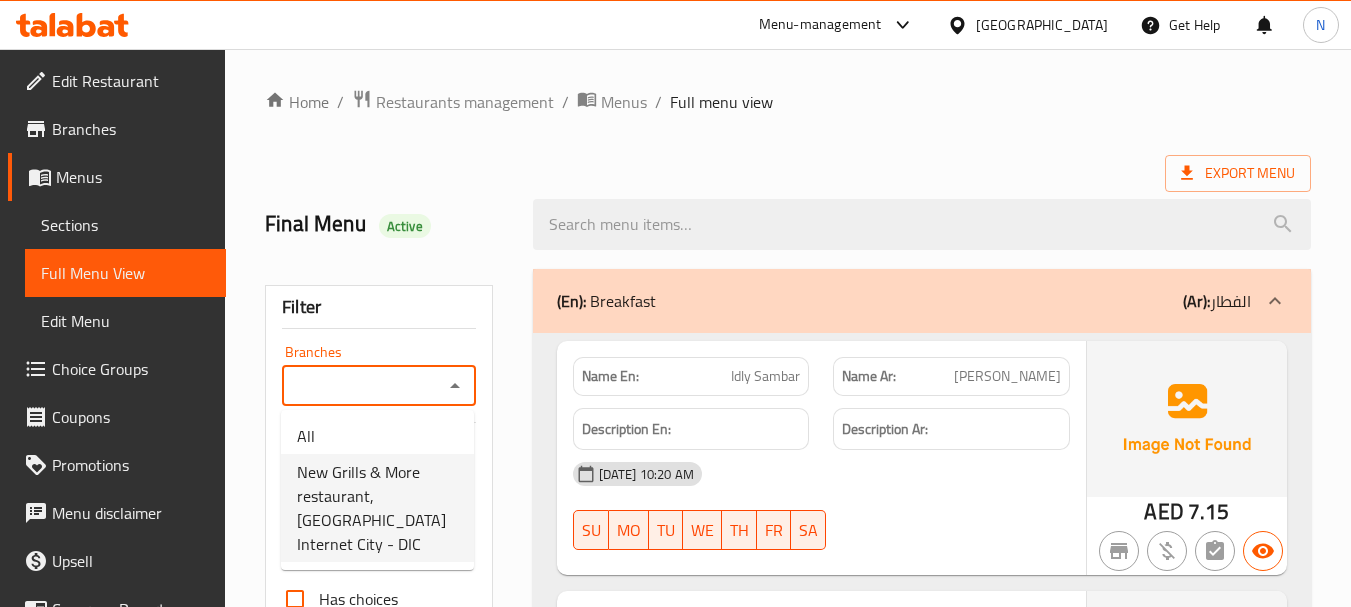 click on "New Grills & More restaurant, Dubai Internet City - DIC" at bounding box center [377, 508] 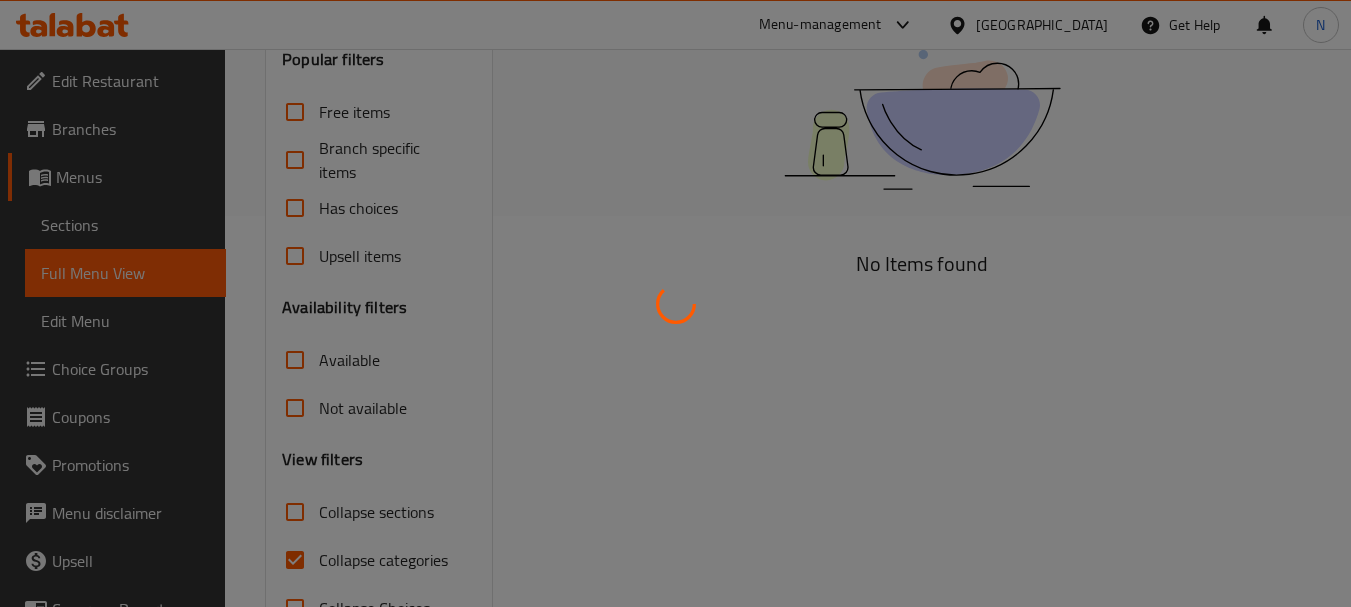 scroll, scrollTop: 457, scrollLeft: 0, axis: vertical 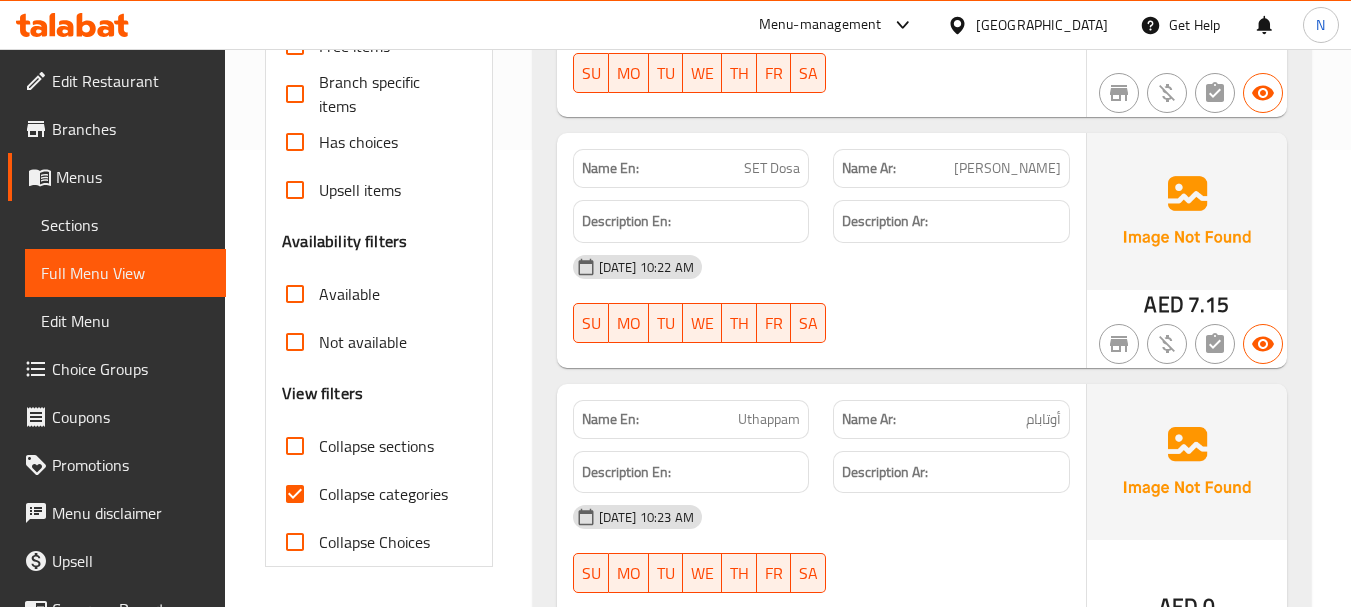 click on "Collapse categories" at bounding box center (295, 494) 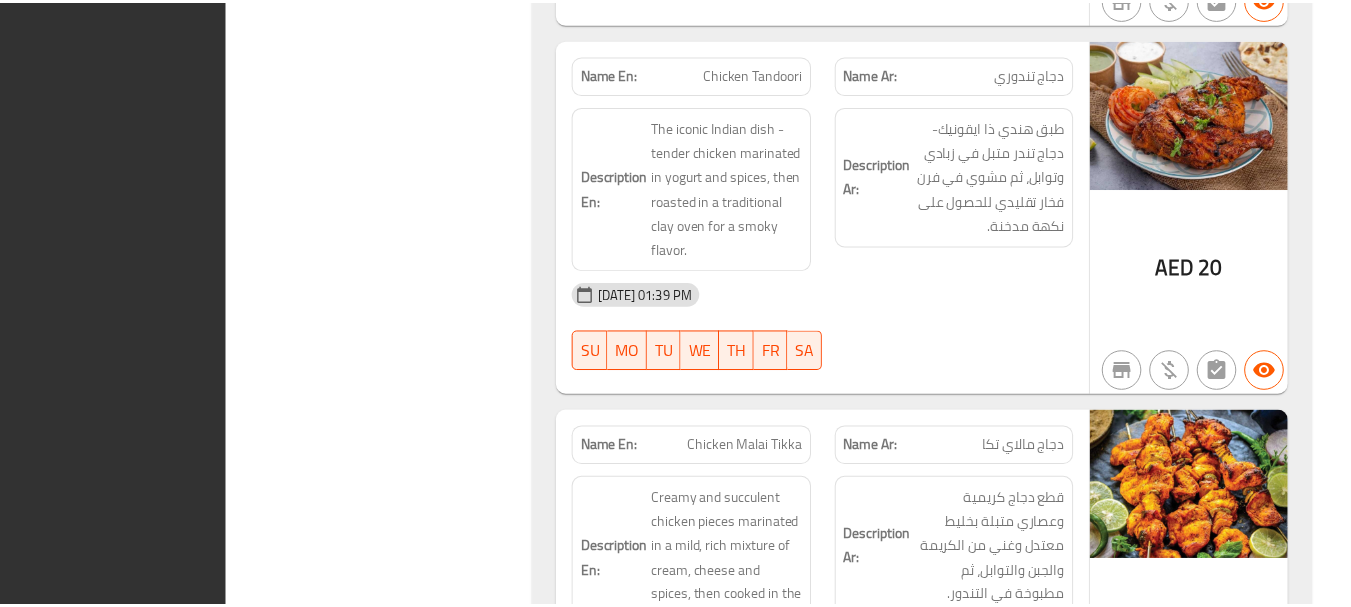 scroll, scrollTop: 69121, scrollLeft: 0, axis: vertical 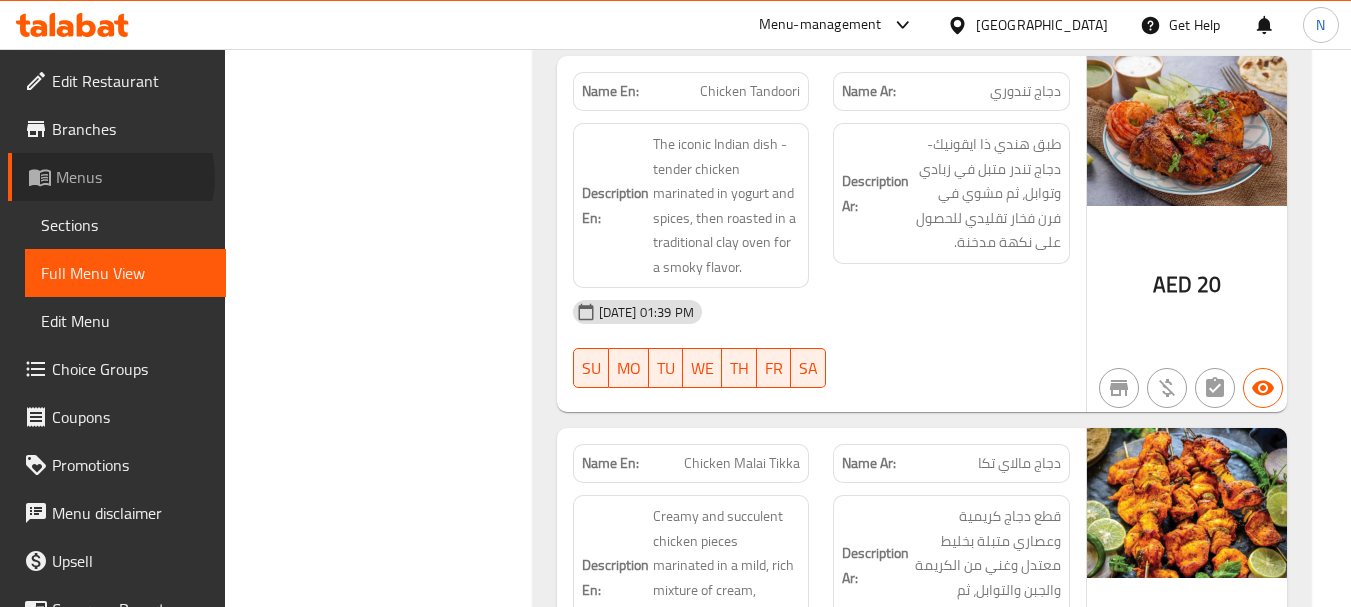 click on "Menus" at bounding box center (133, 177) 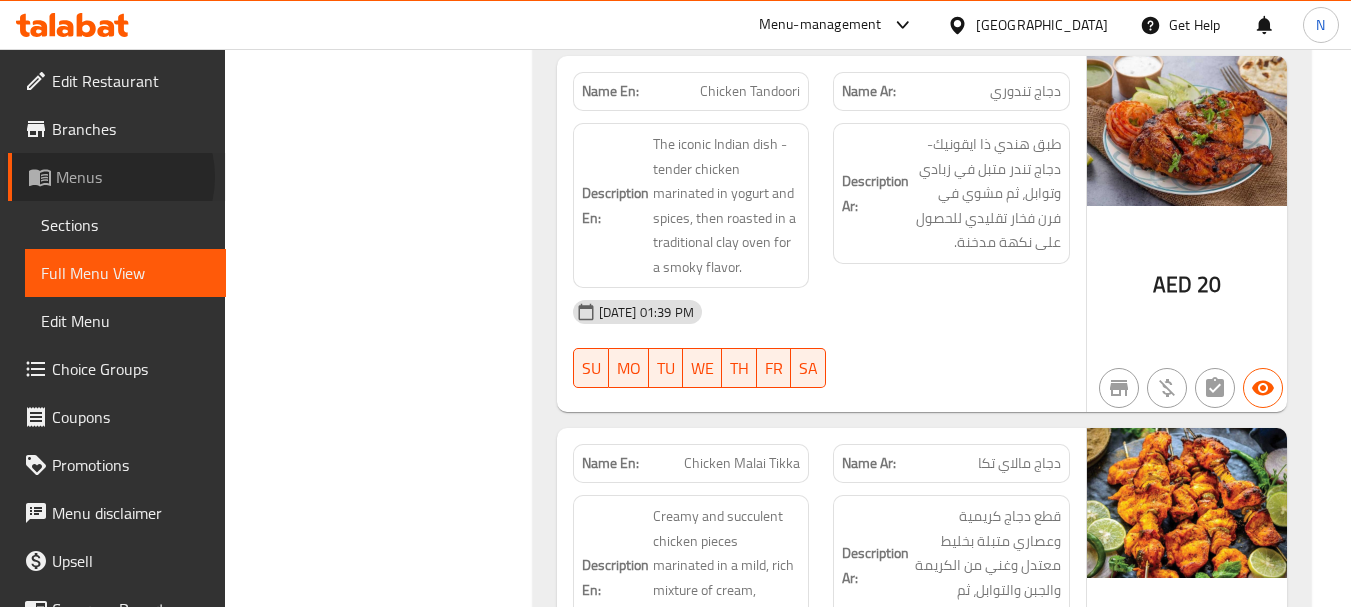 scroll, scrollTop: 0, scrollLeft: 0, axis: both 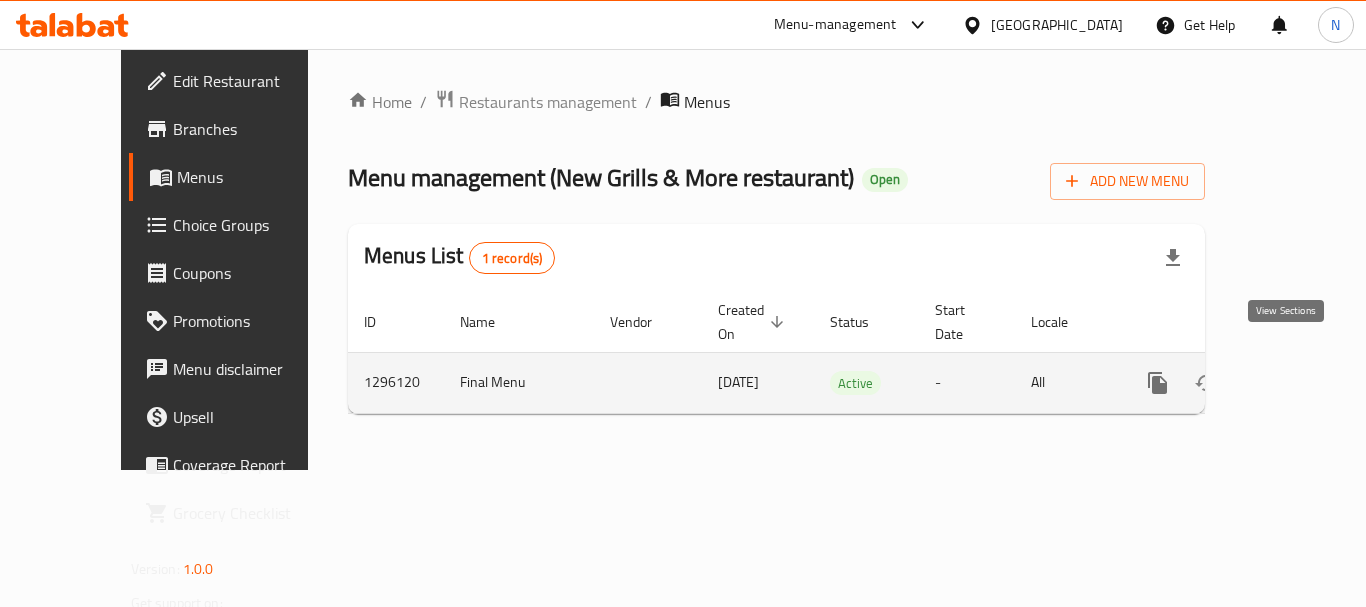 click 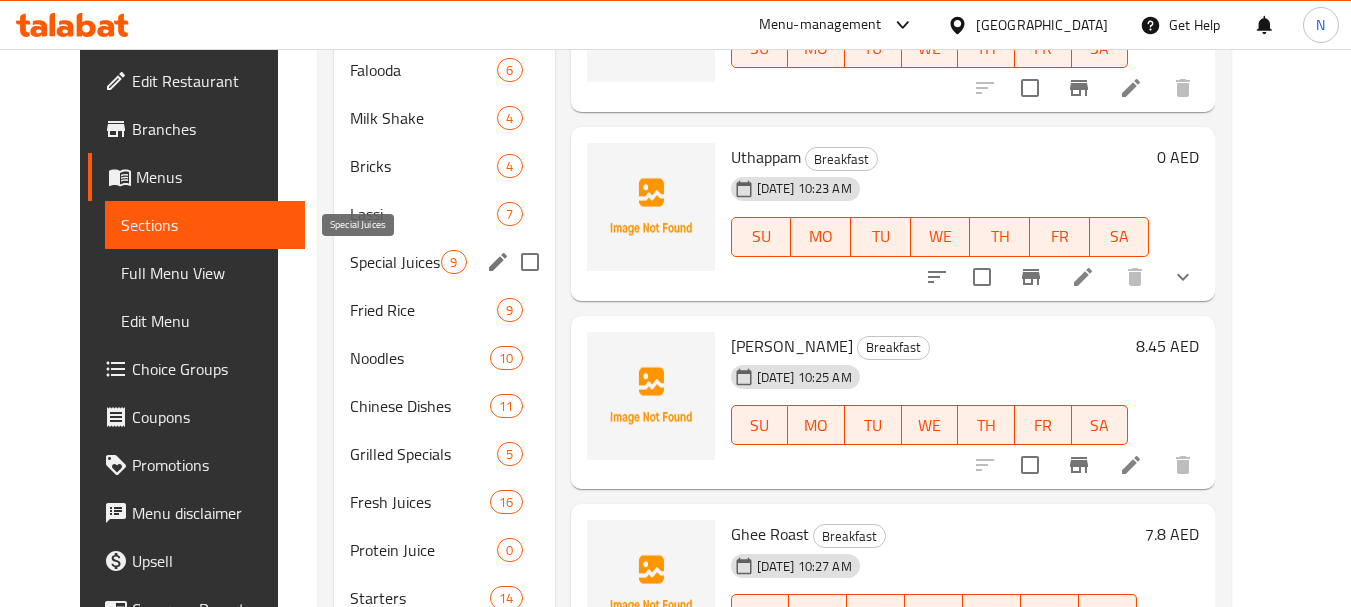 scroll, scrollTop: 700, scrollLeft: 0, axis: vertical 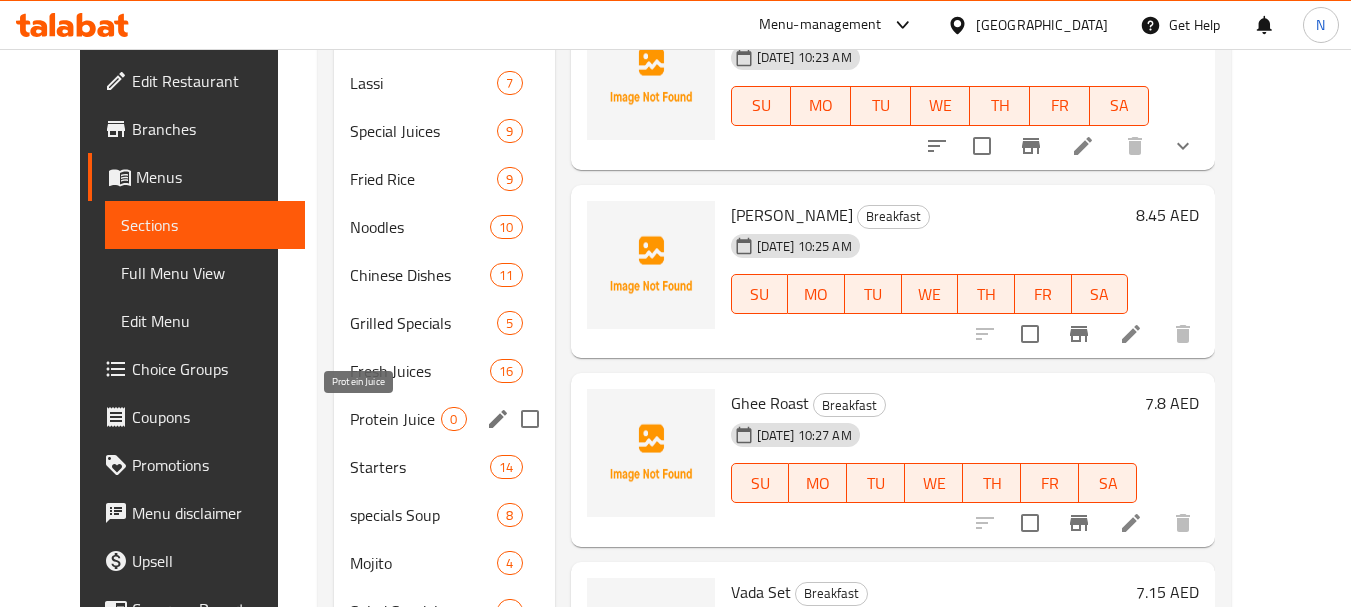 click on "Protein Juice" at bounding box center (395, 419) 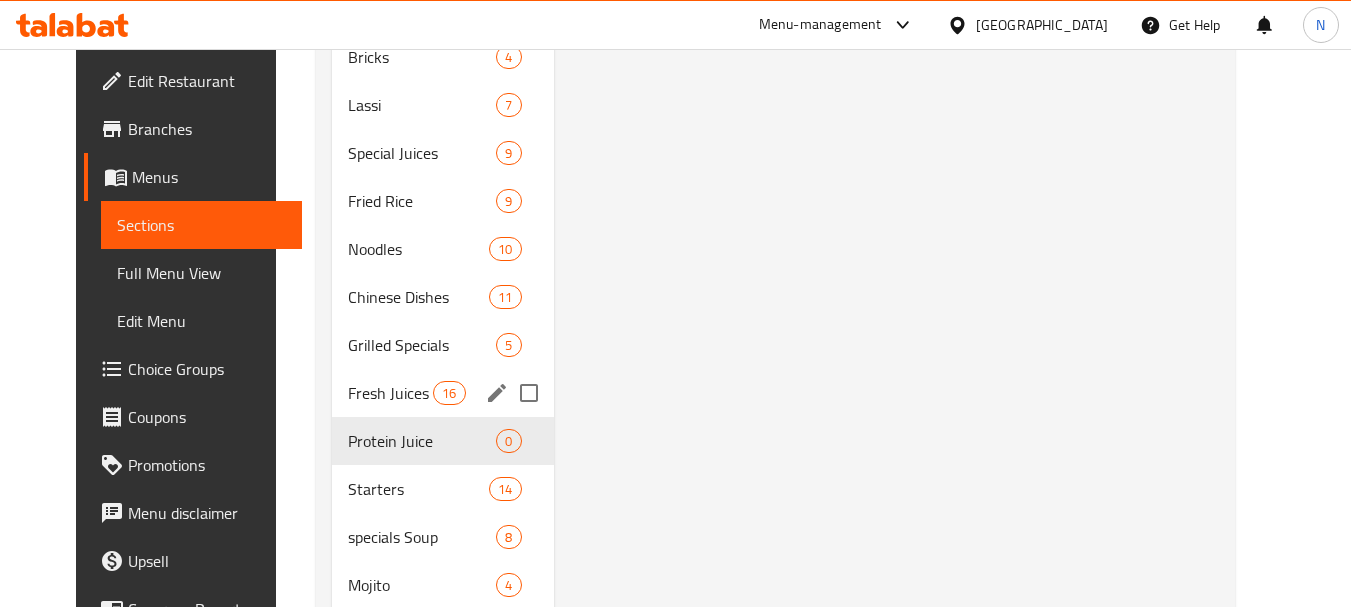 scroll, scrollTop: 588, scrollLeft: 0, axis: vertical 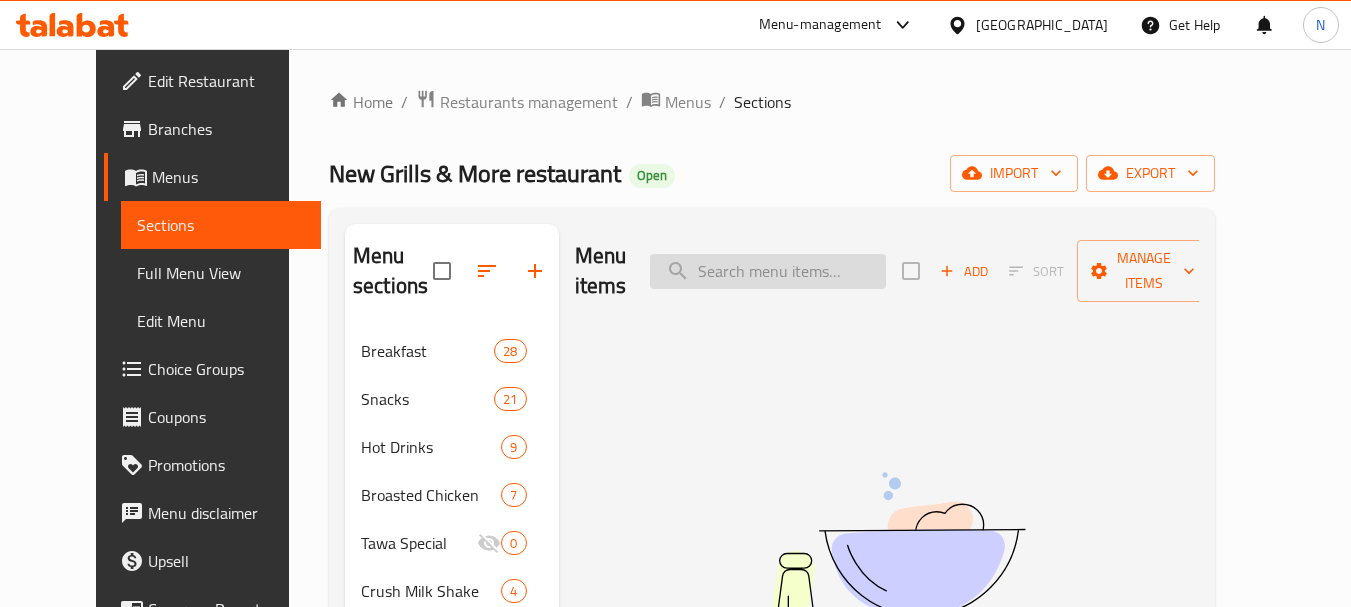 click at bounding box center (768, 271) 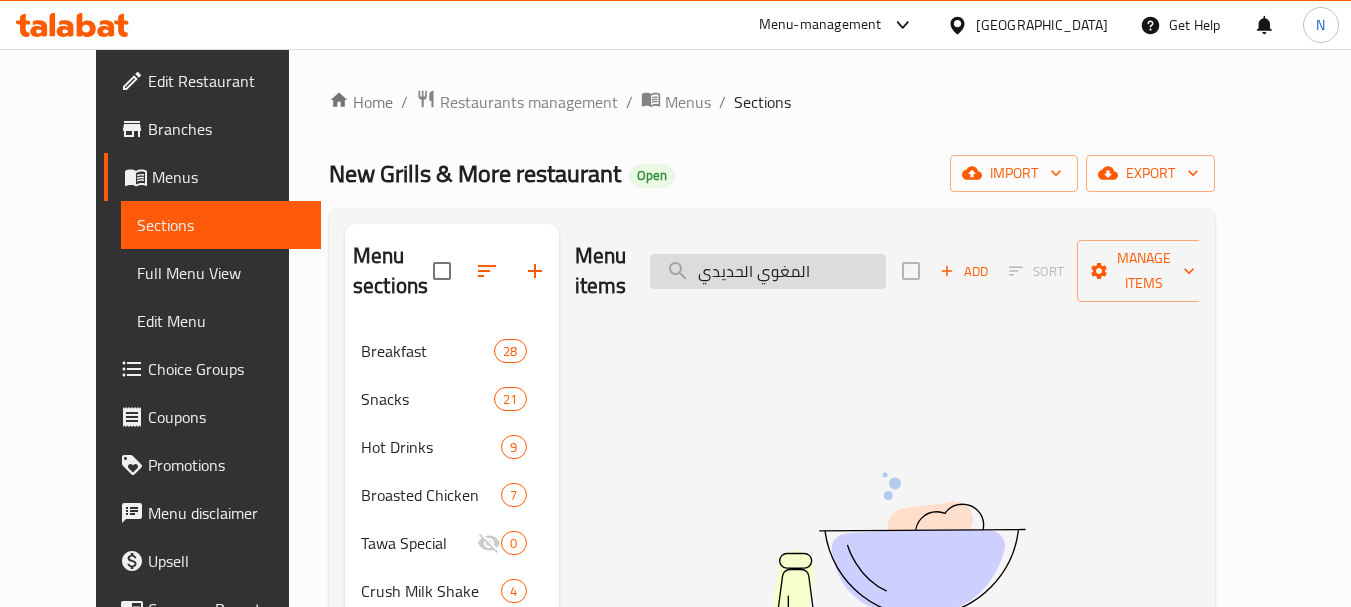 click on "المغوي الحديدي" at bounding box center [768, 271] 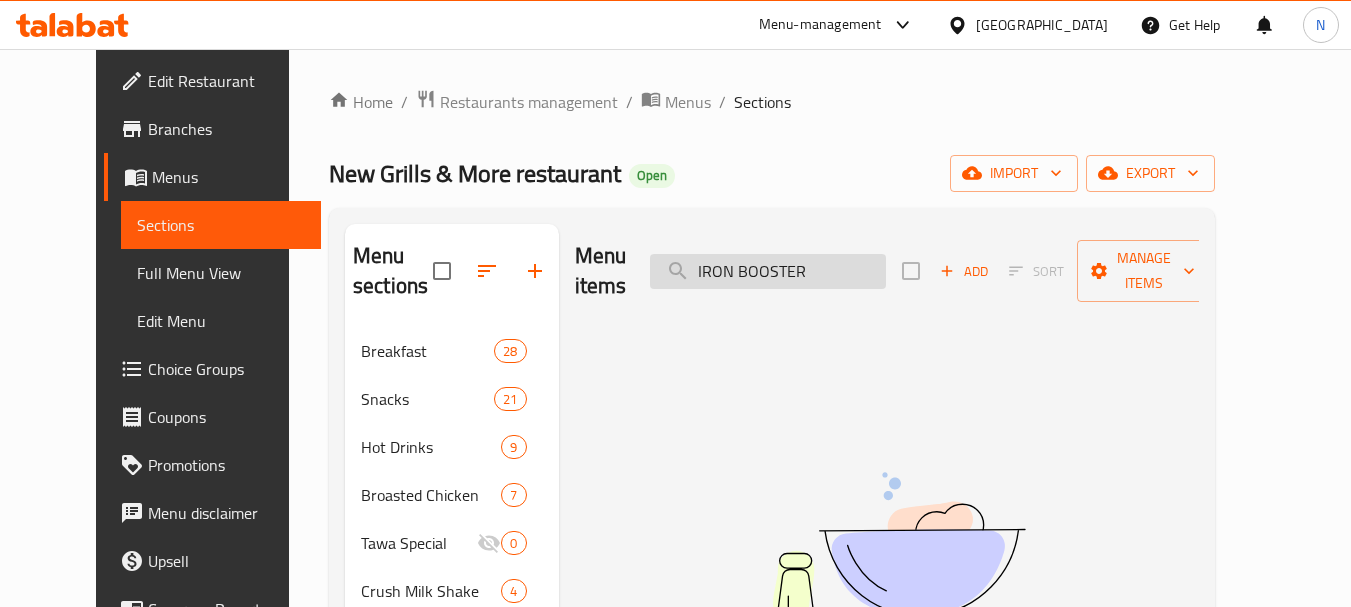 click on "IRON BOOSTER" at bounding box center [768, 271] 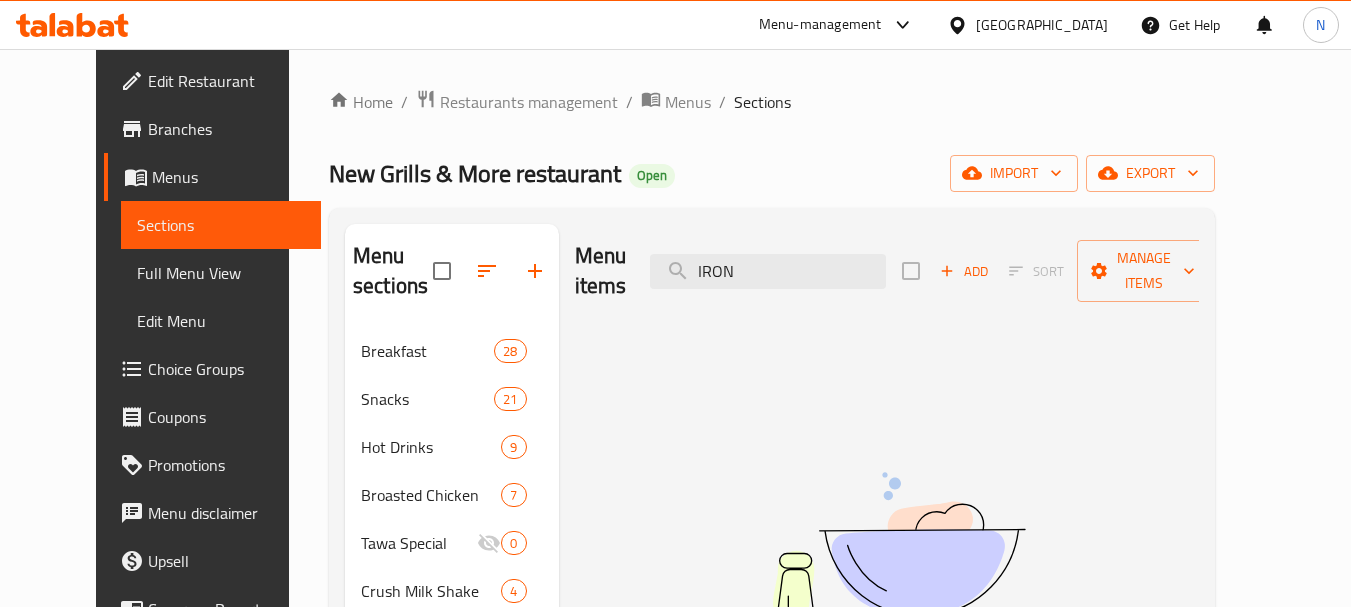 type on "IRON" 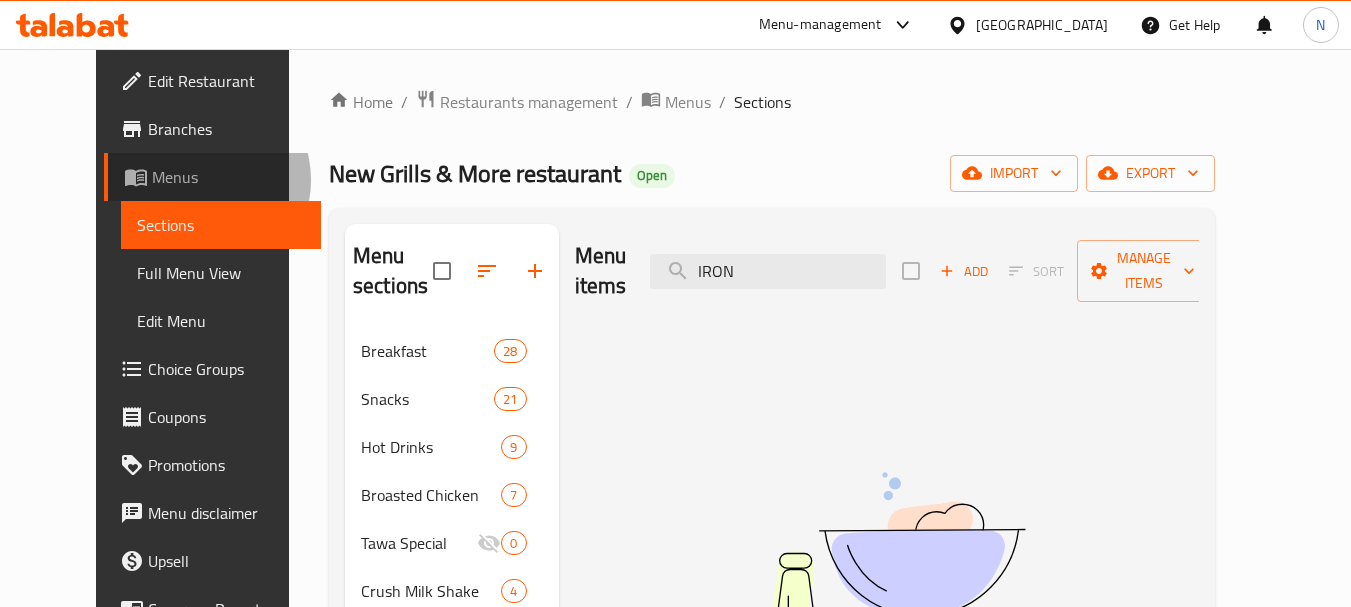 click on "Menus" at bounding box center [229, 177] 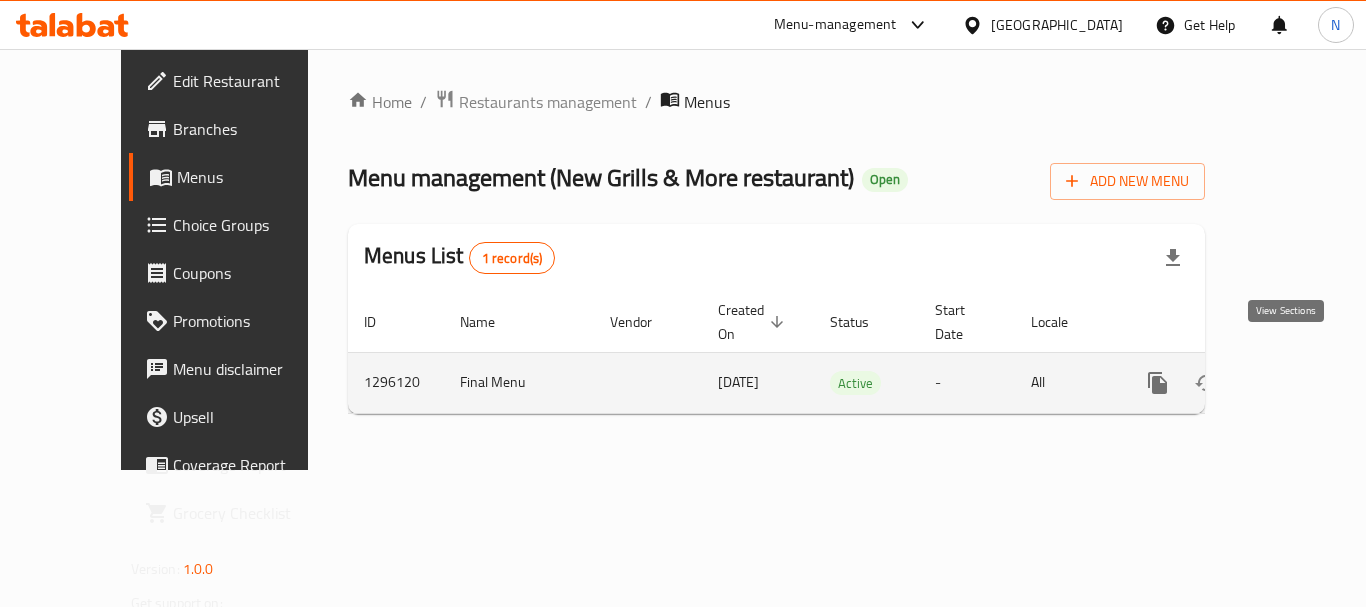 click 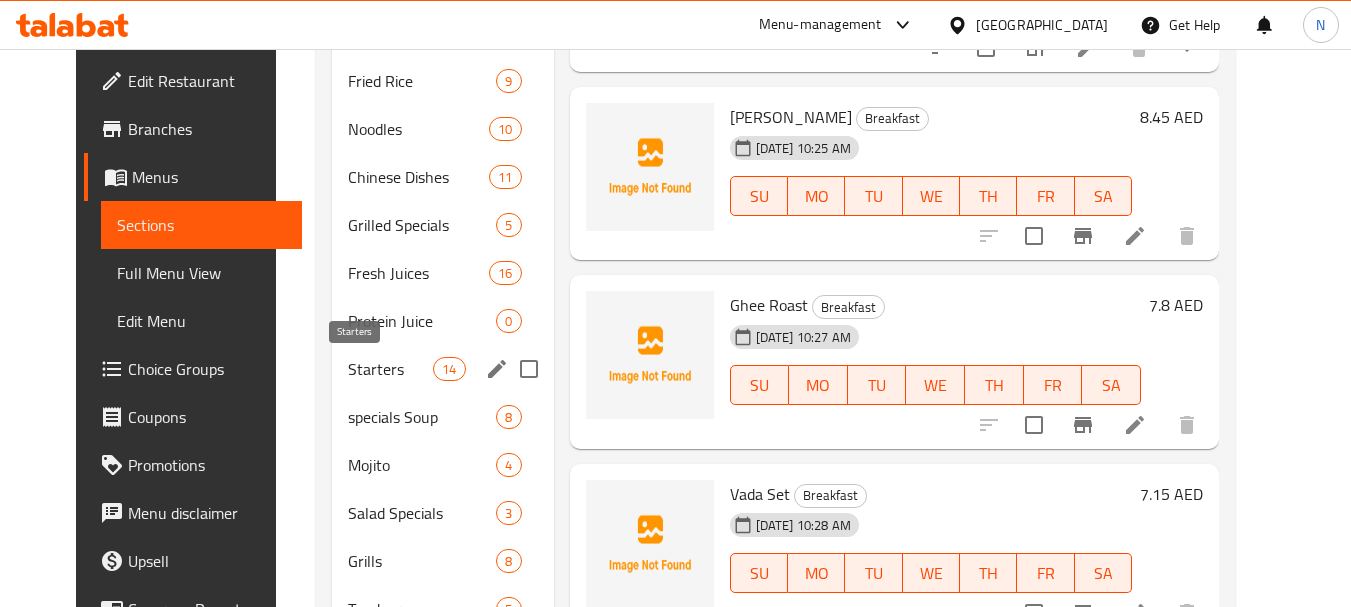 scroll, scrollTop: 800, scrollLeft: 0, axis: vertical 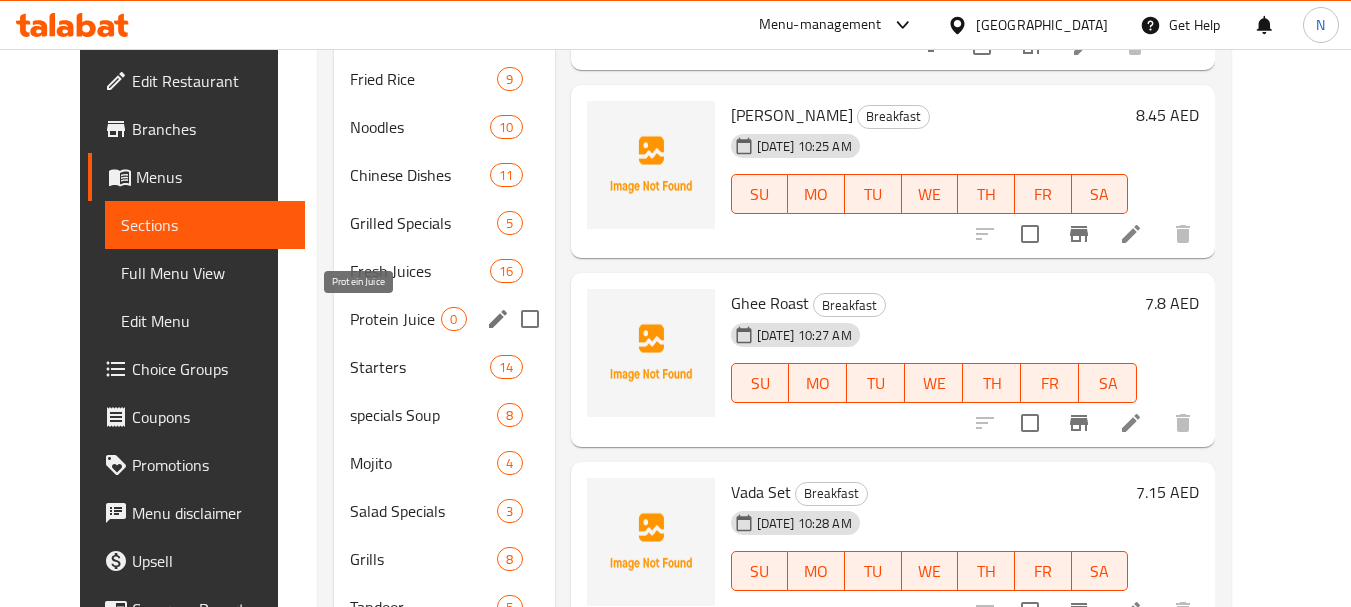 click on "Protein Juice" at bounding box center [395, 319] 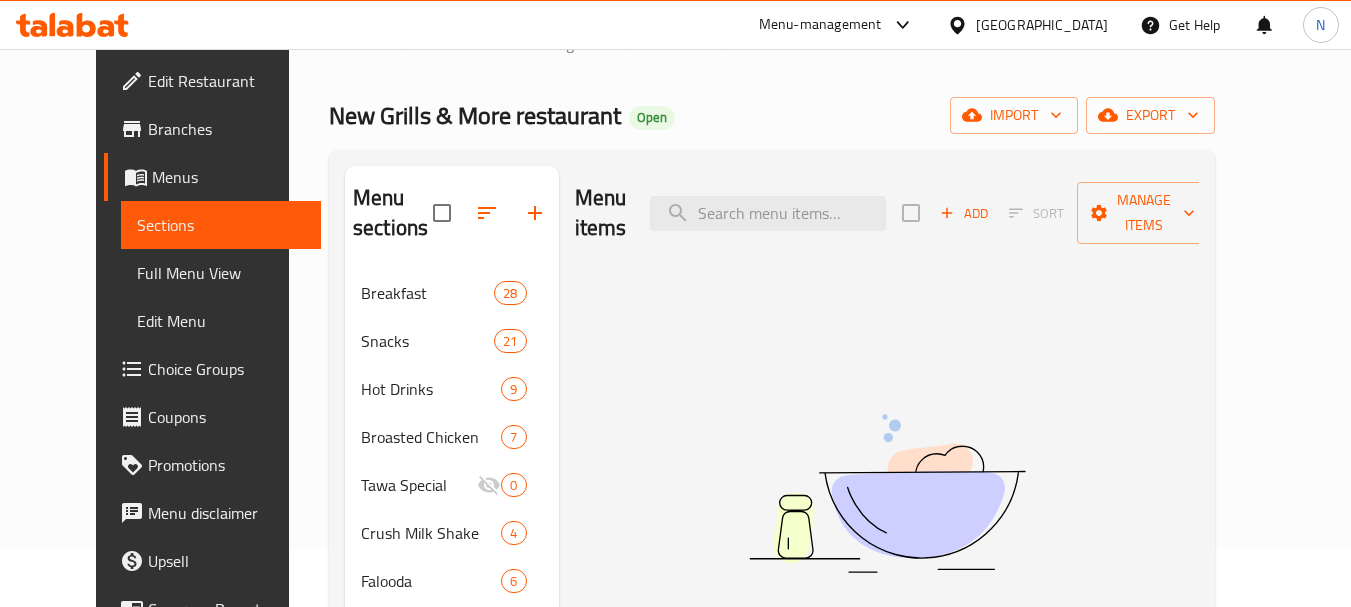 scroll, scrollTop: 0, scrollLeft: 0, axis: both 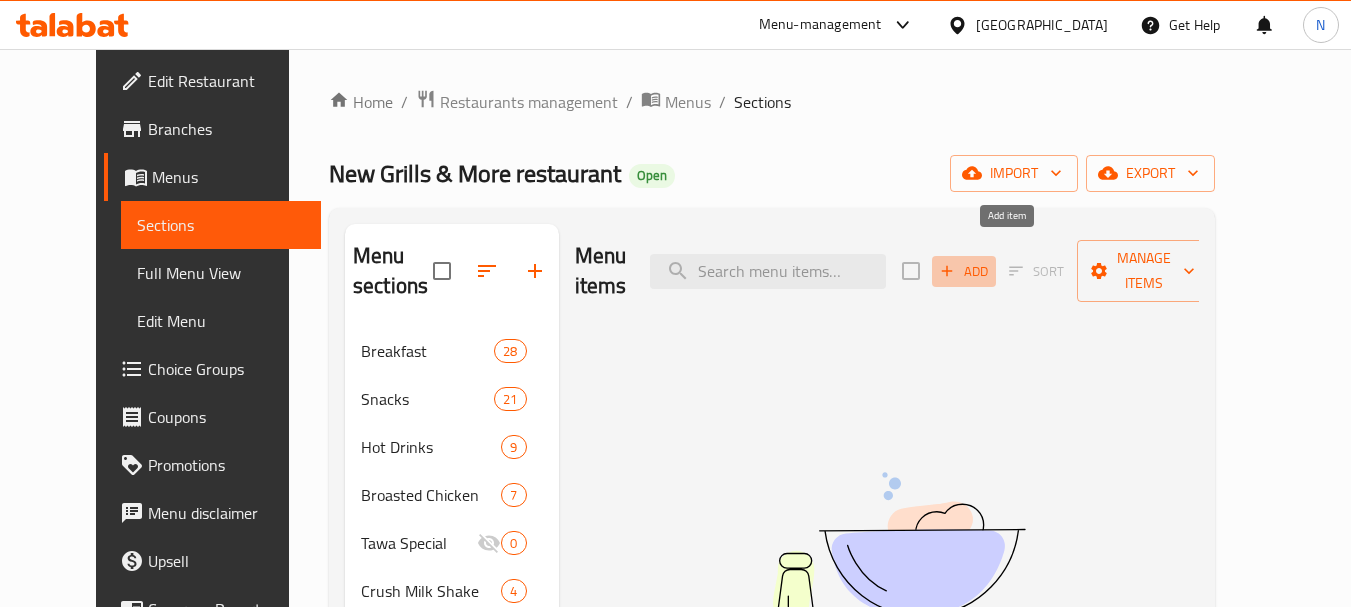 click on "Add" at bounding box center [964, 271] 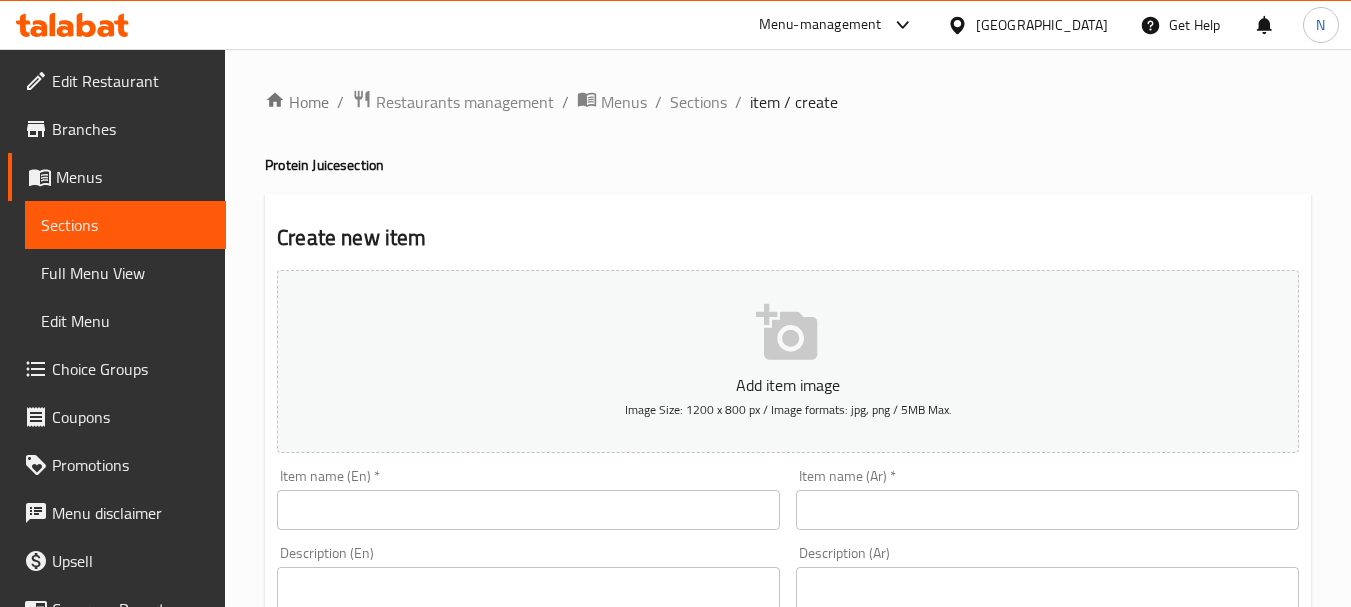 click at bounding box center (528, 510) 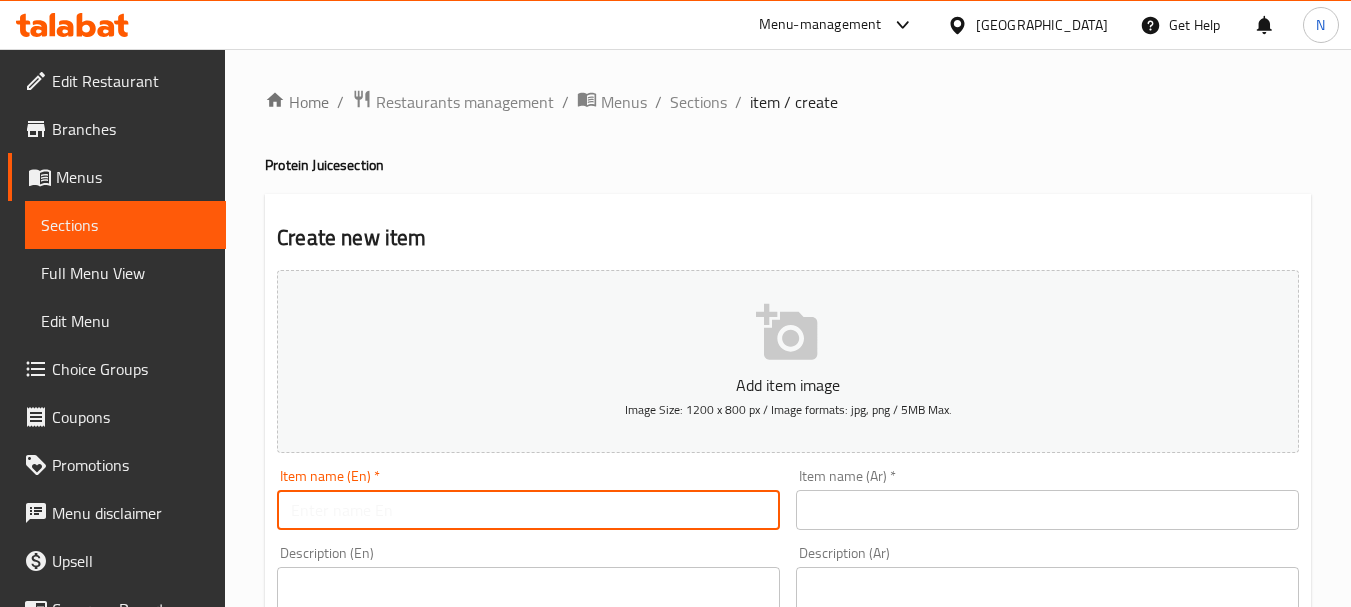 paste on "IRON BOOSTER" 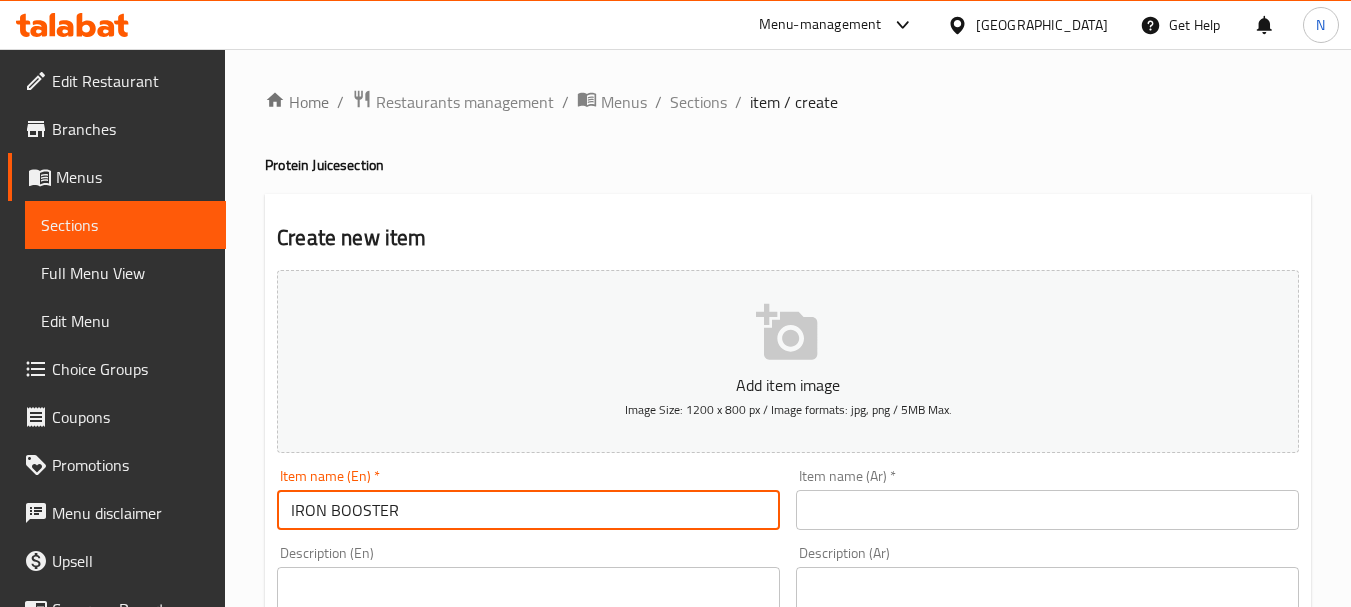 click on "IRON BOOSTER" at bounding box center (528, 510) 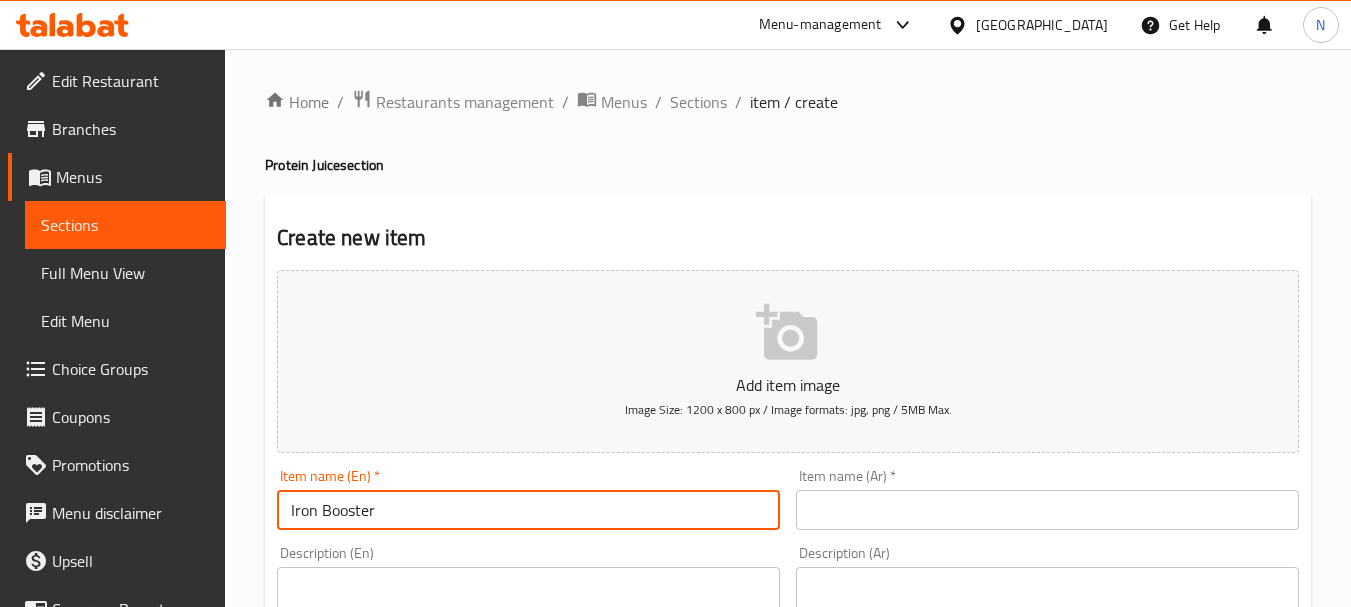 click on "Iron Booster" at bounding box center [528, 510] 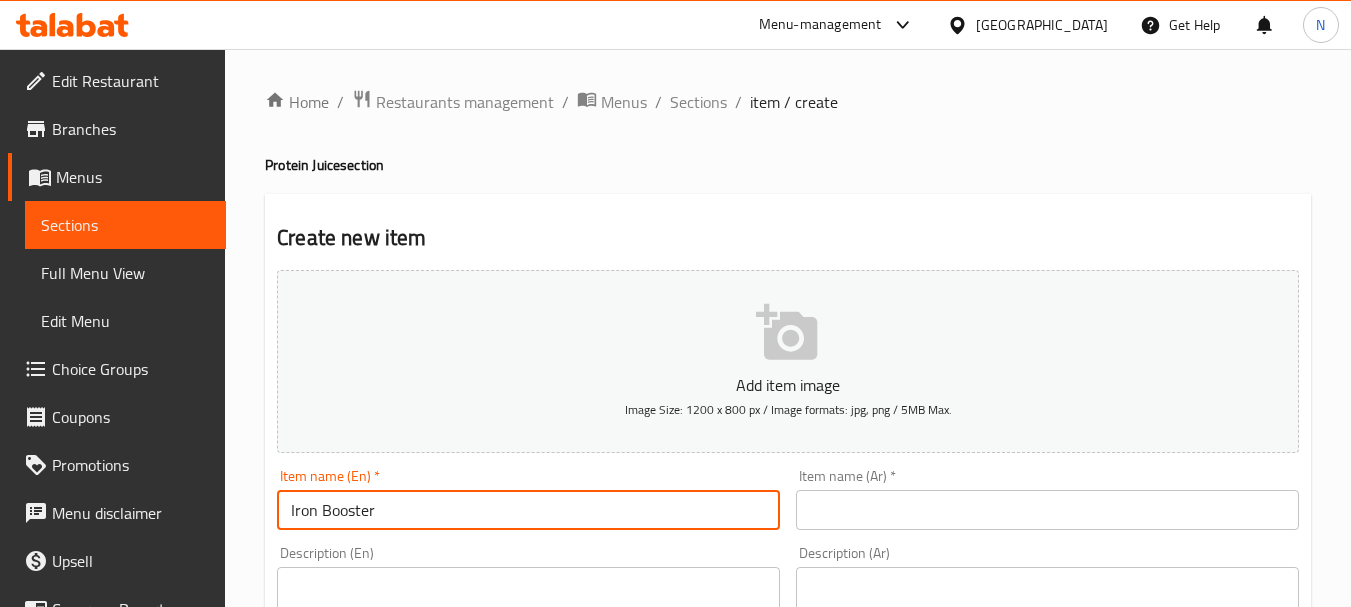 click at bounding box center (1047, 510) 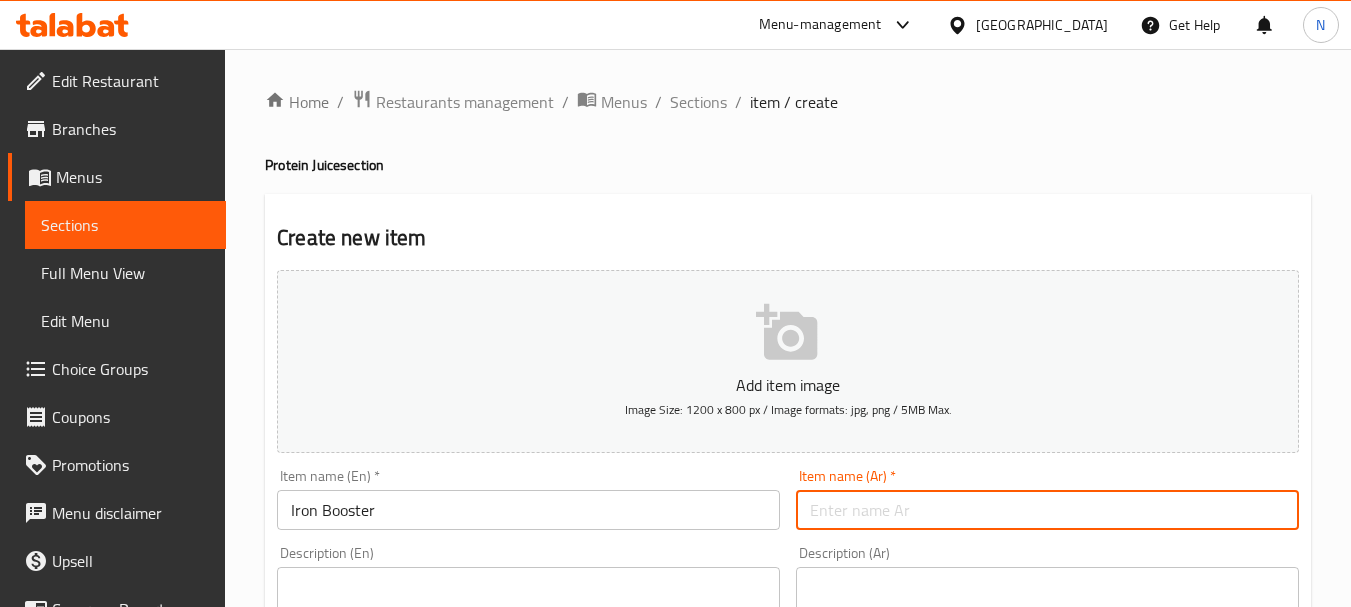 paste on "المغوي الحديدي" 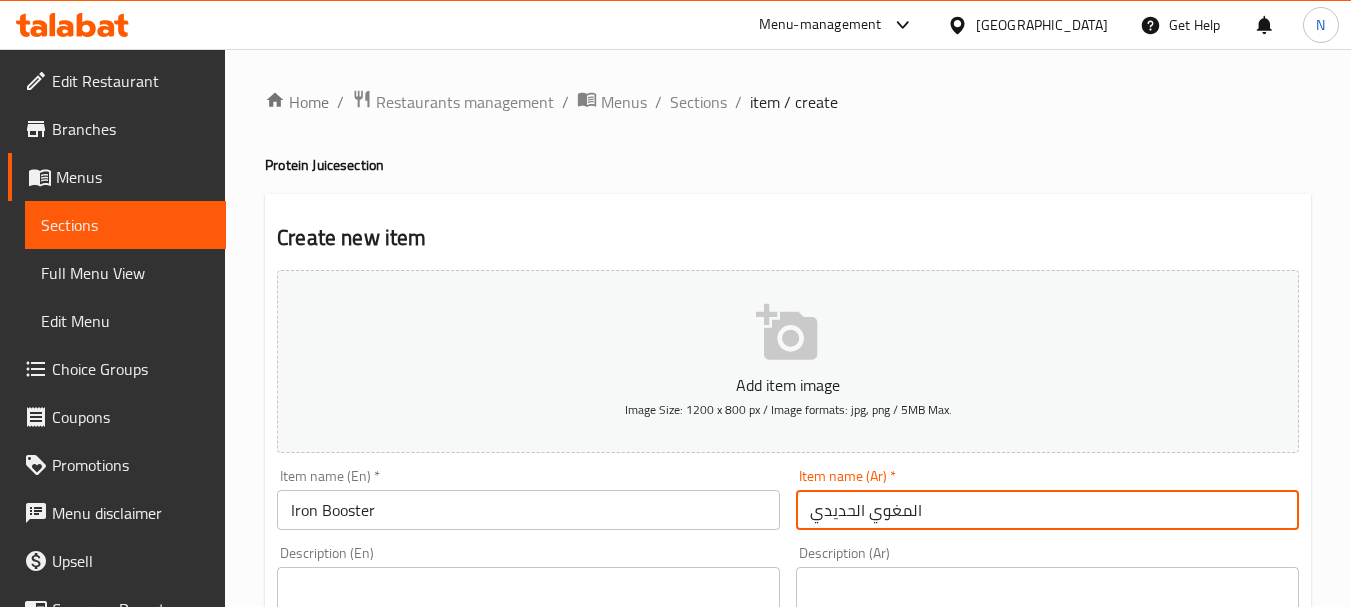 click on "المغوي الحديدي" at bounding box center (1047, 510) 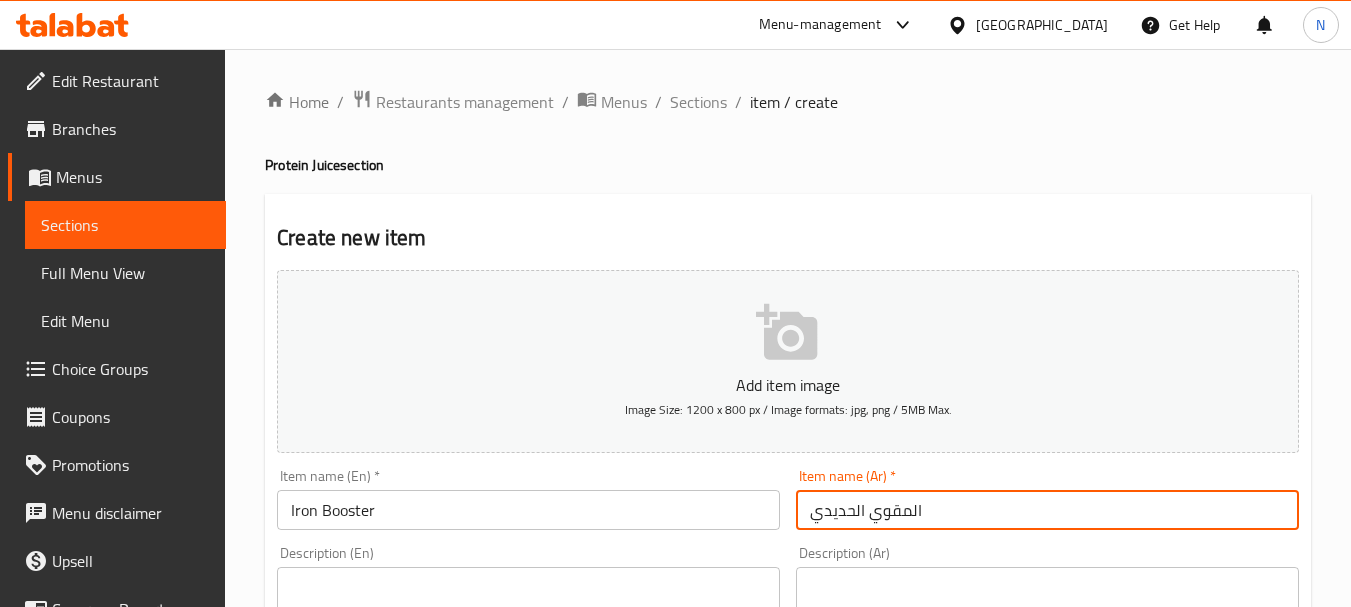 type on "المقوي الحديدي" 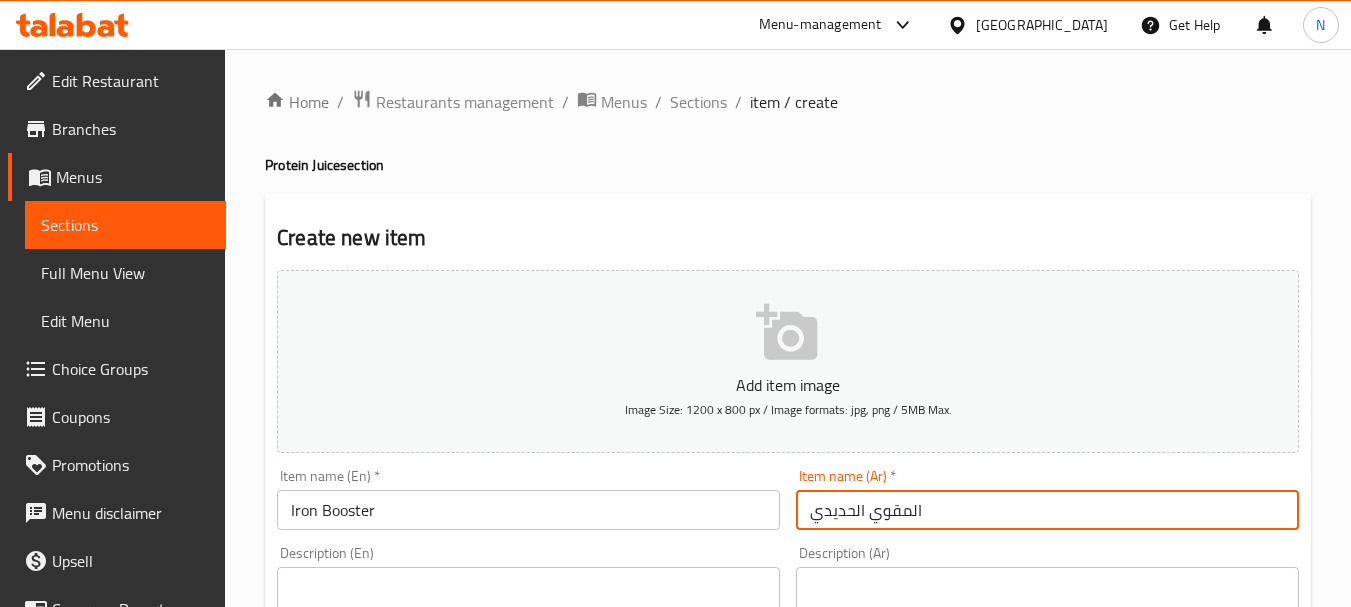 click at bounding box center (516, 625) 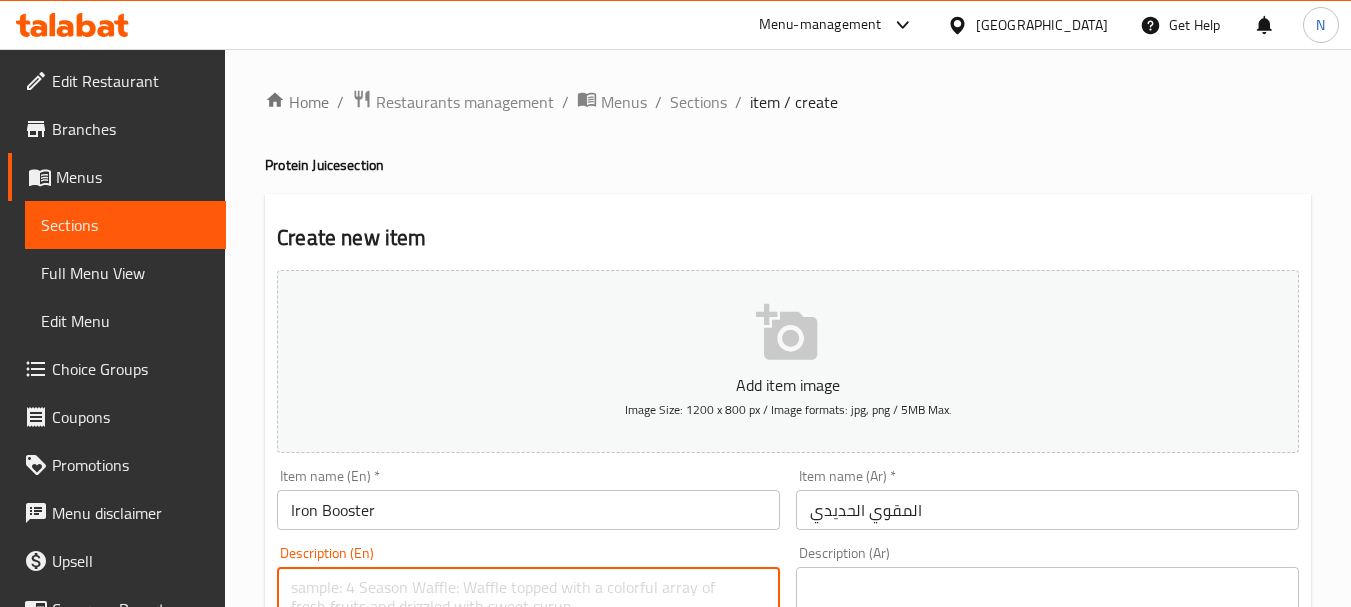 paste on "BEETROOT CARNOT APPLE WATERCRESS LIARJEER" 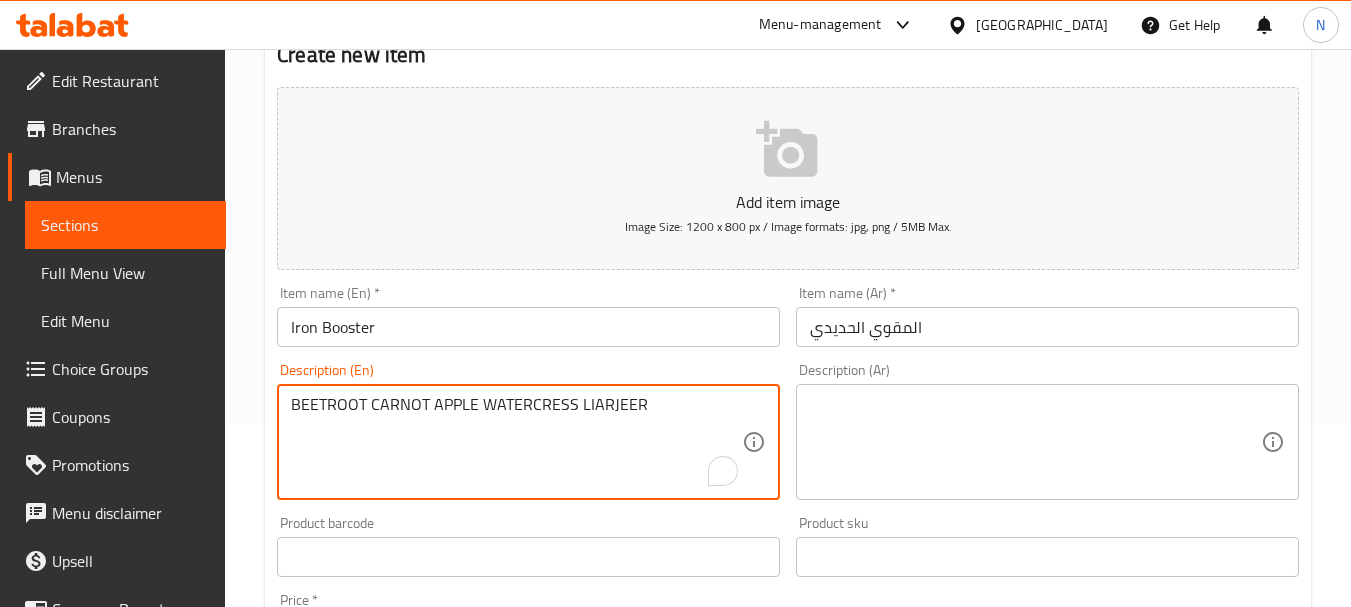 scroll, scrollTop: 200, scrollLeft: 0, axis: vertical 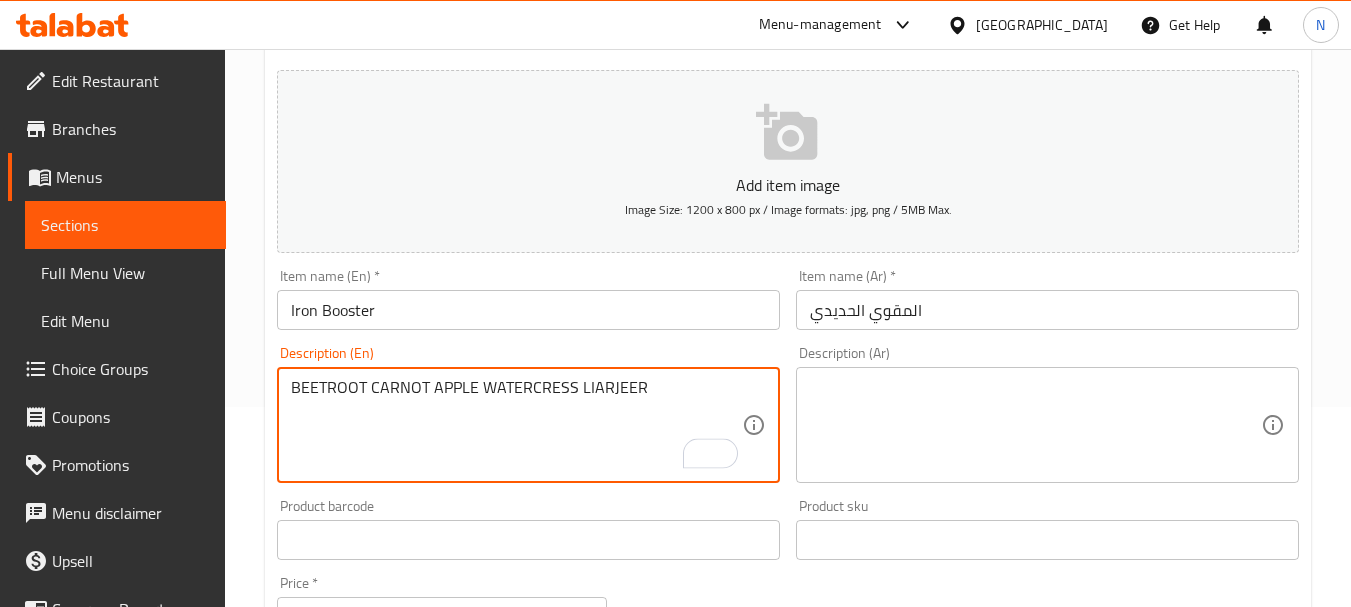 click on "BEETROOT CARNOT APPLE WATERCRESS LIARJEER" at bounding box center (516, 425) 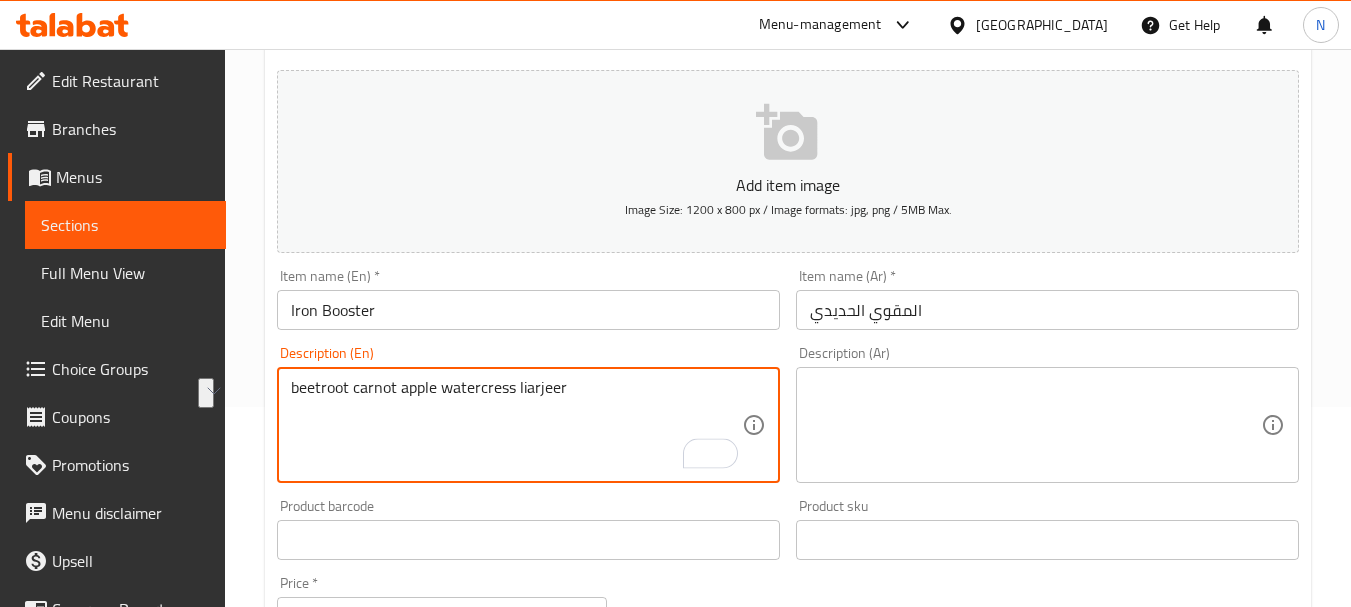 type on "beetroot carnot apple watercress liarjeer" 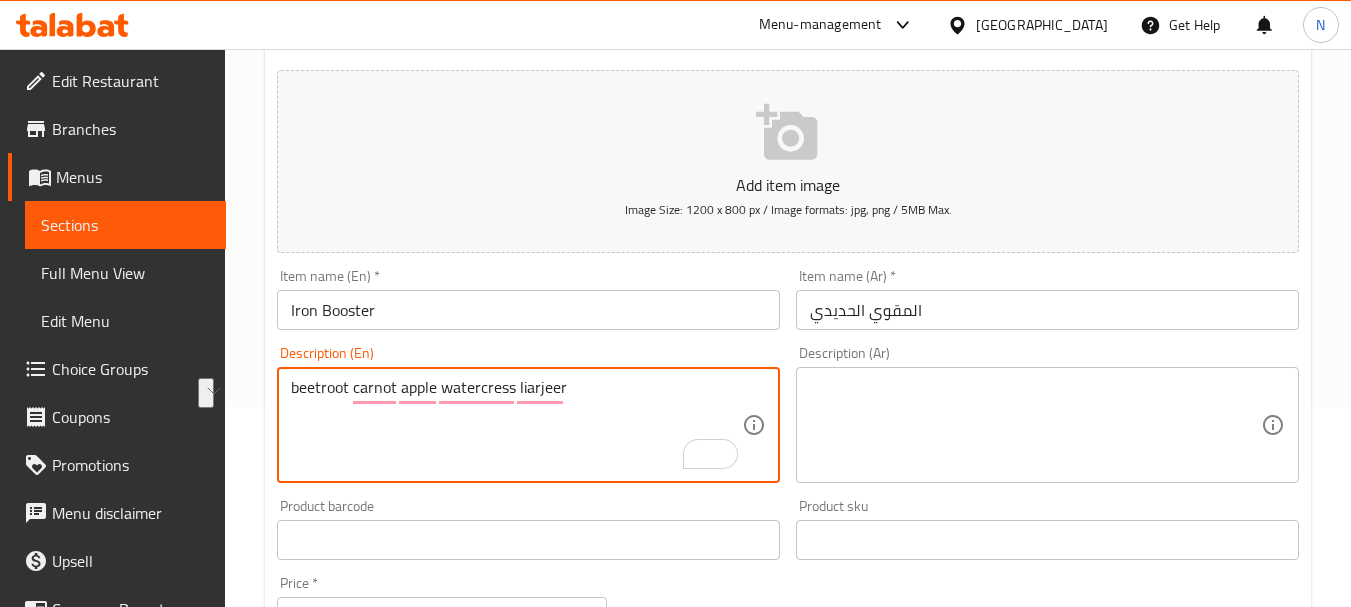 click on "beetroot carnot apple watercress liarjeer" at bounding box center [516, 425] 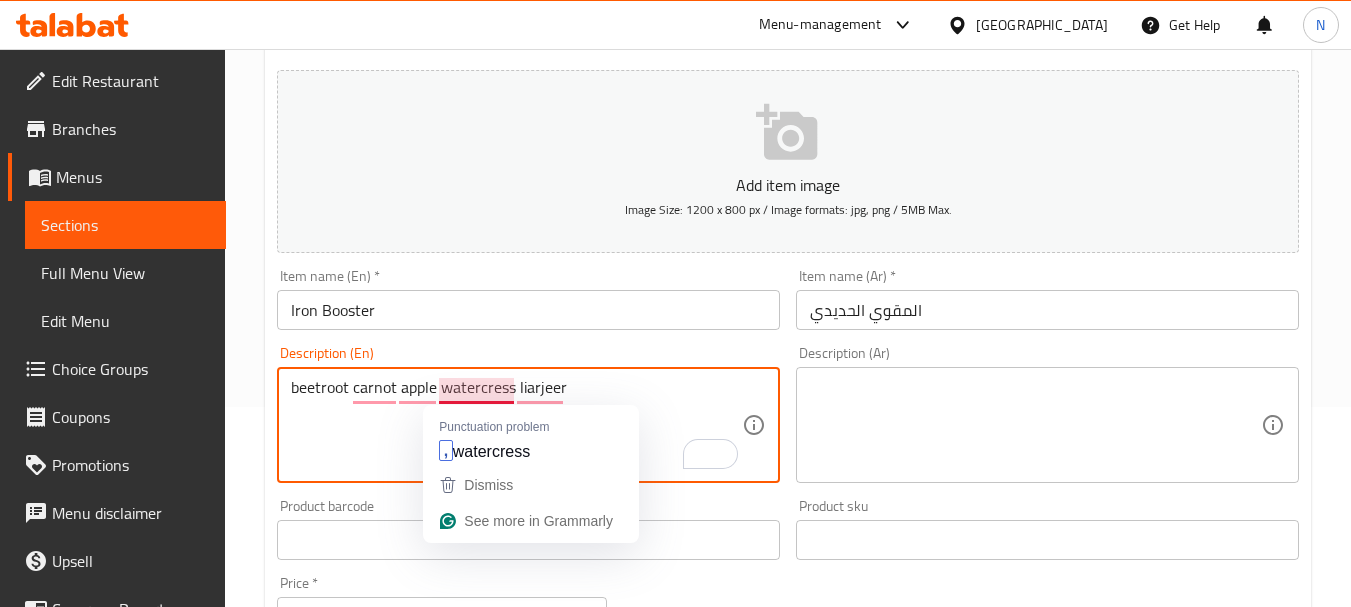 click on "beetroot carnot apple watercress liarjeer" at bounding box center [516, 425] 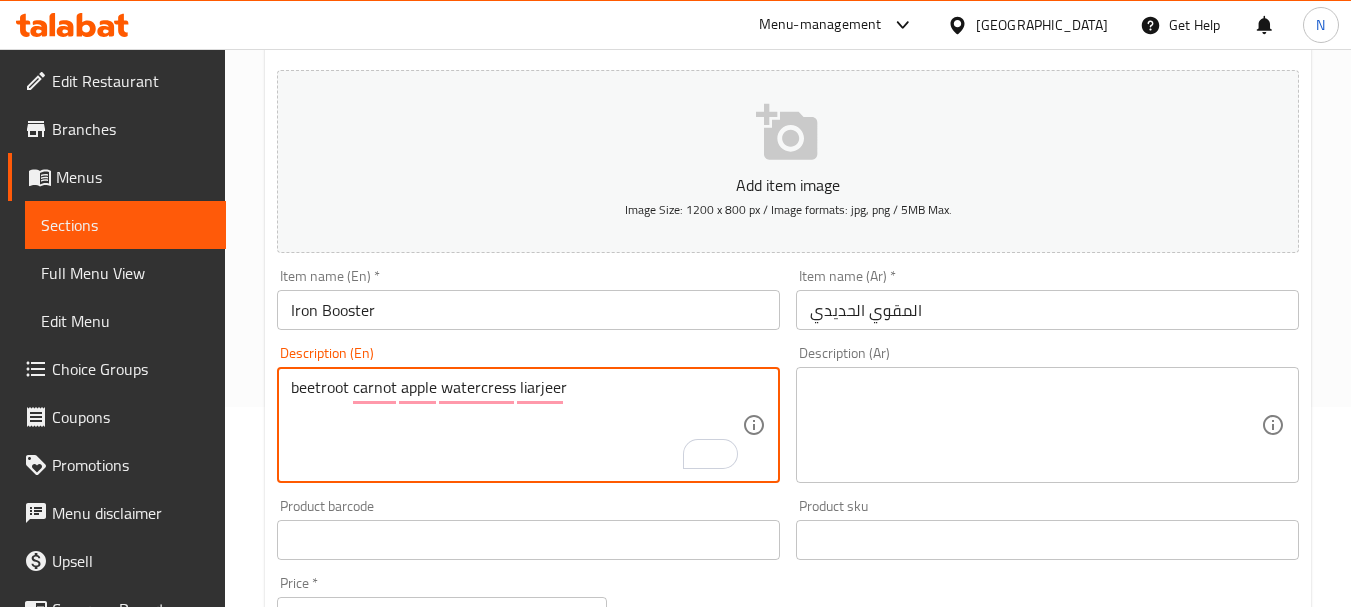 click on "beetroot carnot apple watercress liarjeer" at bounding box center (516, 425) 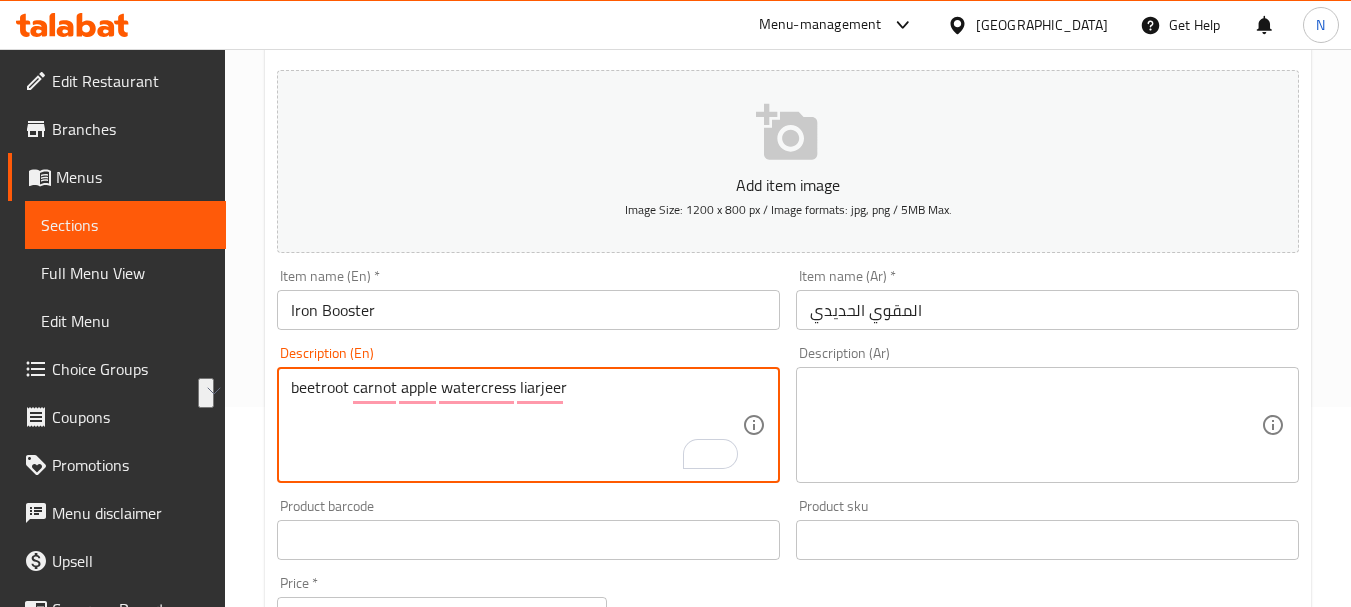 click on "beetroot carnot apple watercress liarjeer" at bounding box center [516, 425] 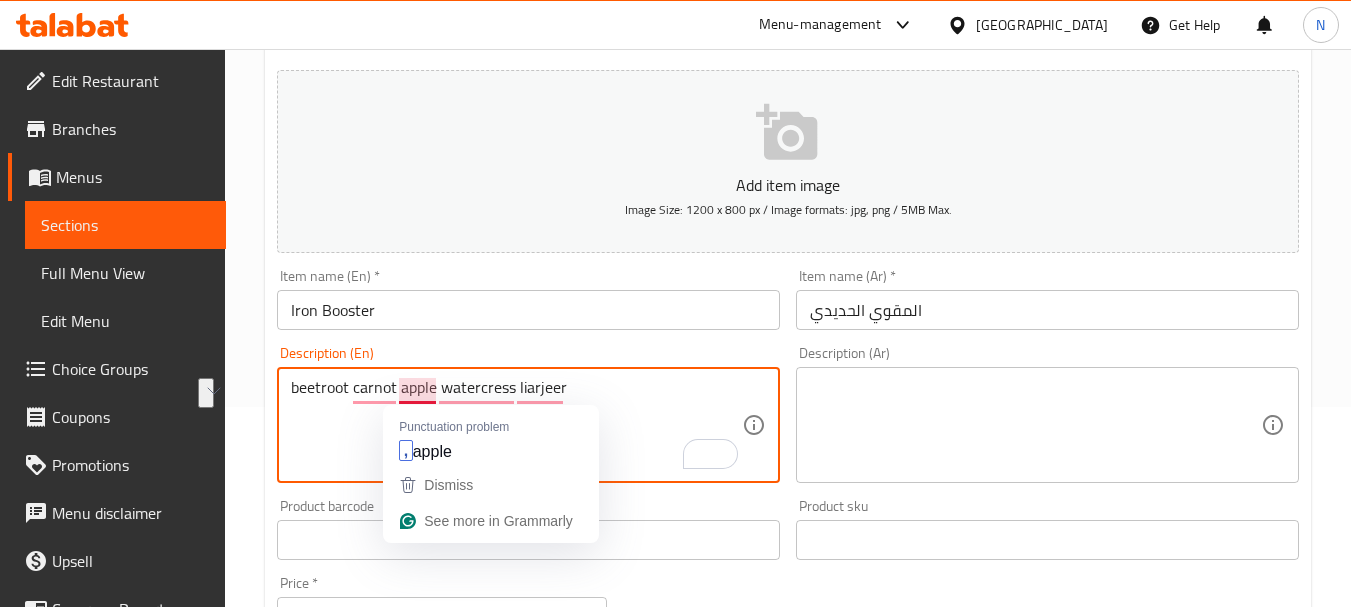 click on "beetroot carnot apple watercress liarjeer" at bounding box center [516, 425] 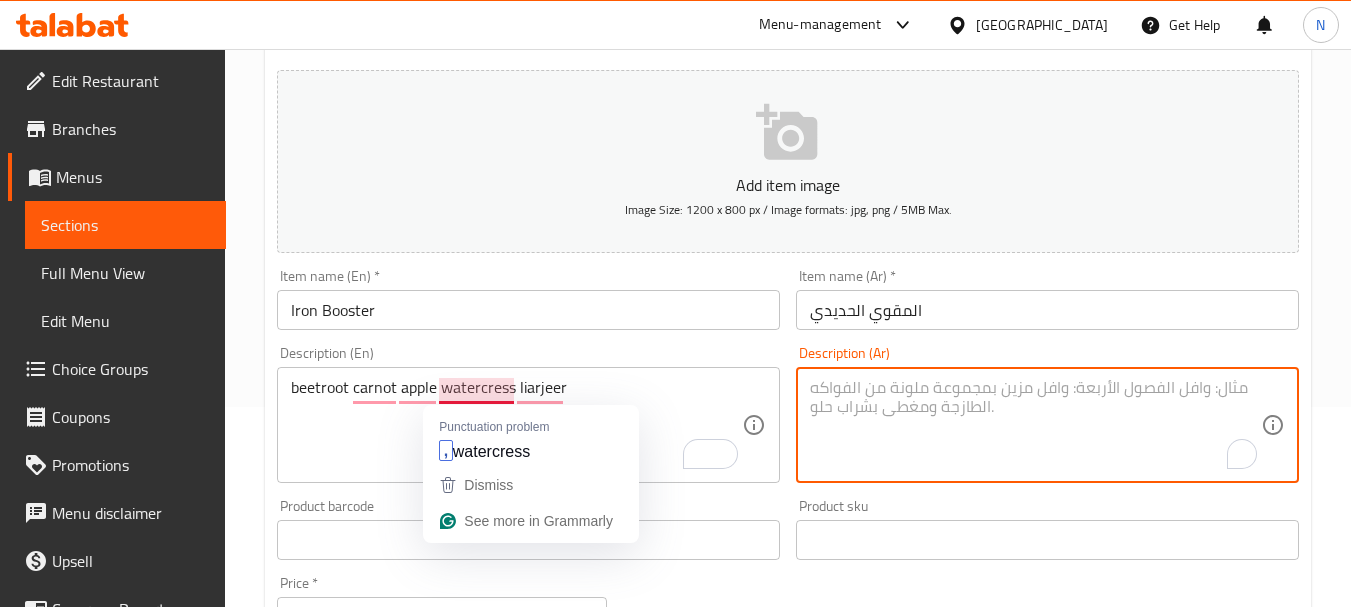click at bounding box center (1035, 425) 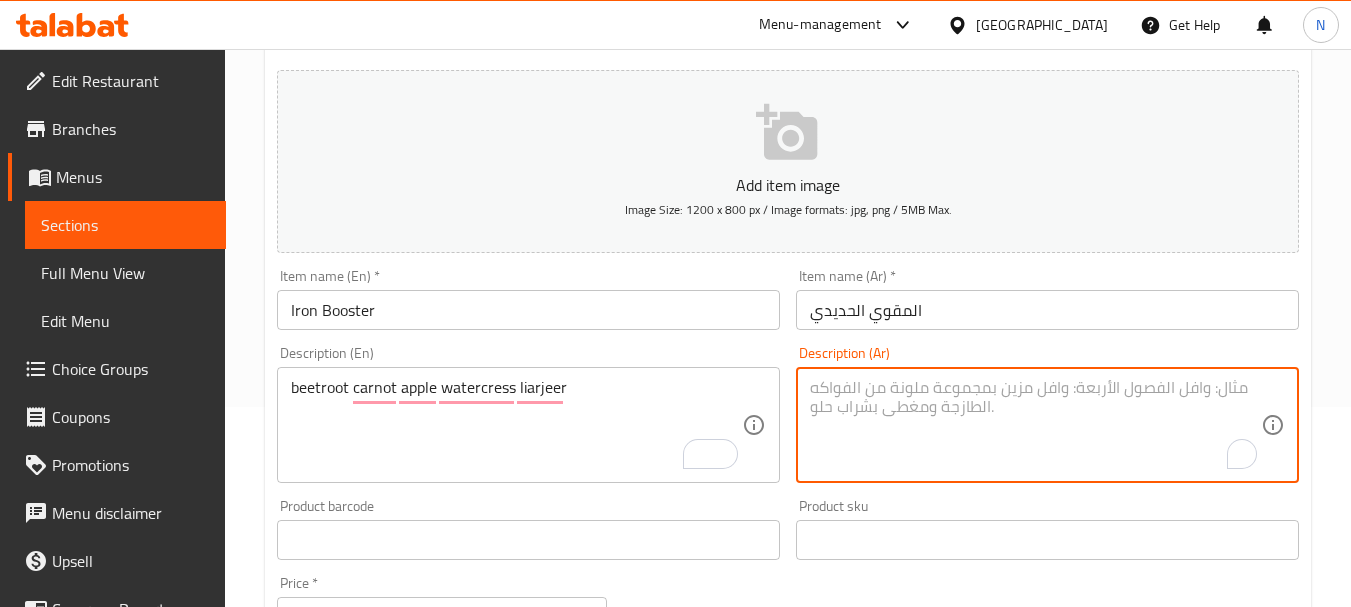 paste on "البنجر، التفاح، الجرجير، الكاذب" 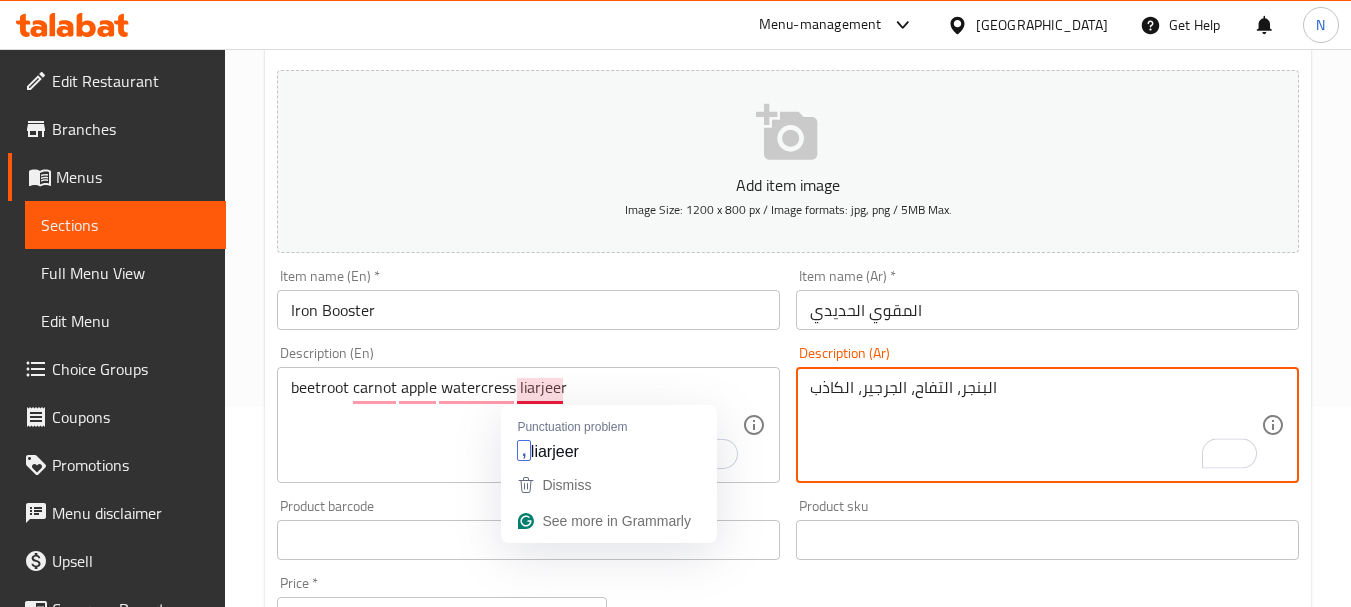 type on "البنجر، التفاح، الجرجير، الكاذب" 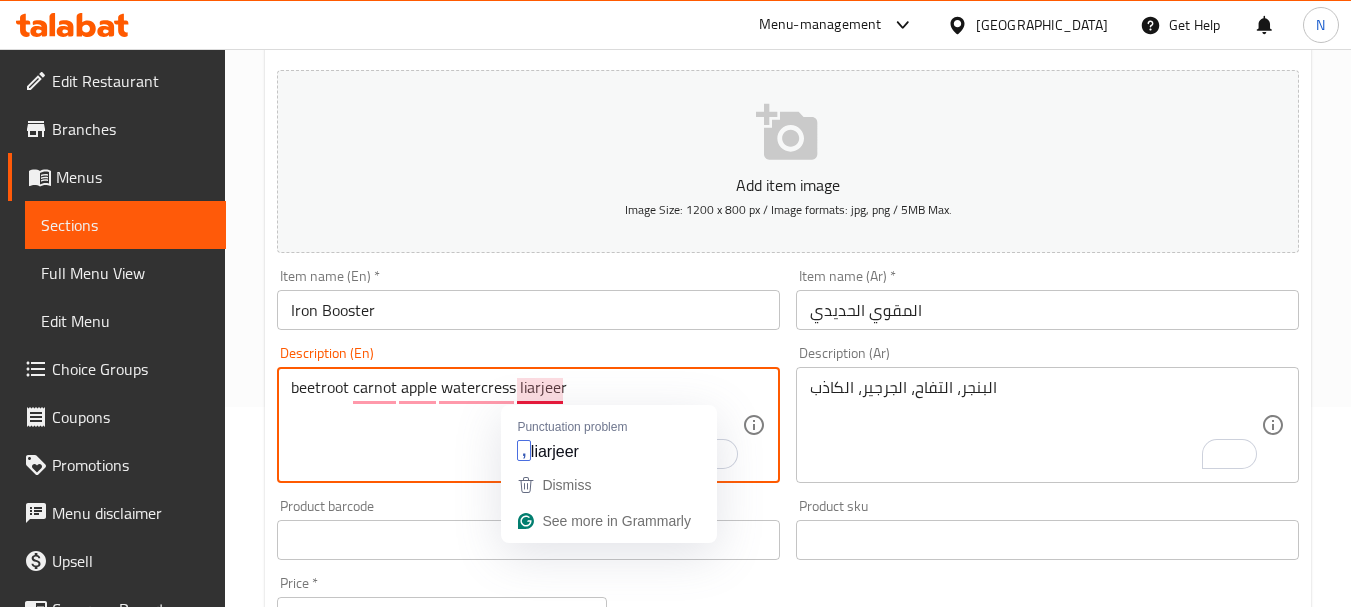 click on "beetroot carnot apple watercress liarjeer" at bounding box center (516, 425) 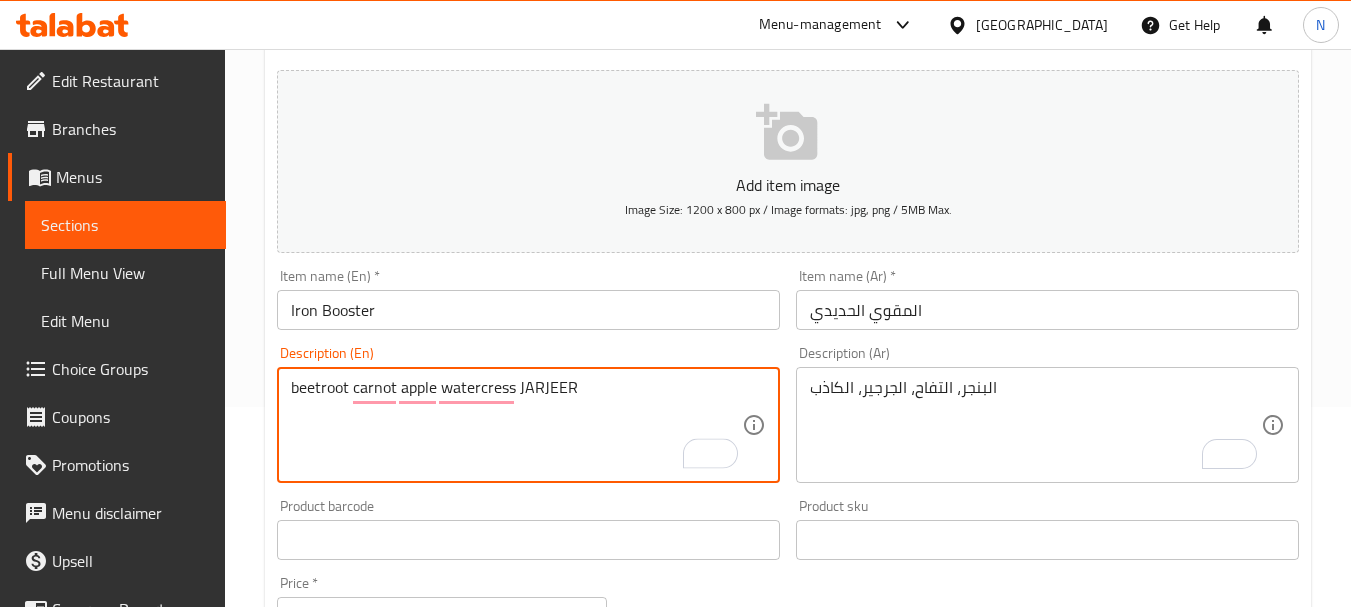 click on "beetroot carnot apple watercress JARJEER" at bounding box center (516, 425) 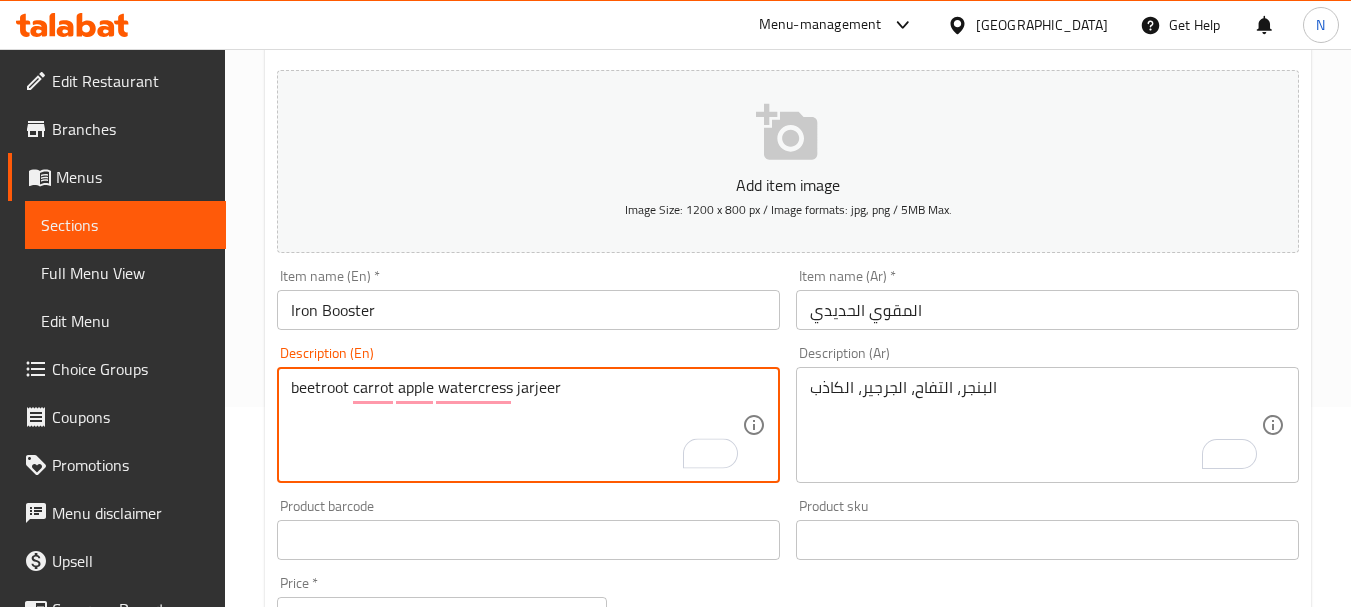 type on "beetroot carrot apple watercress jarjeer" 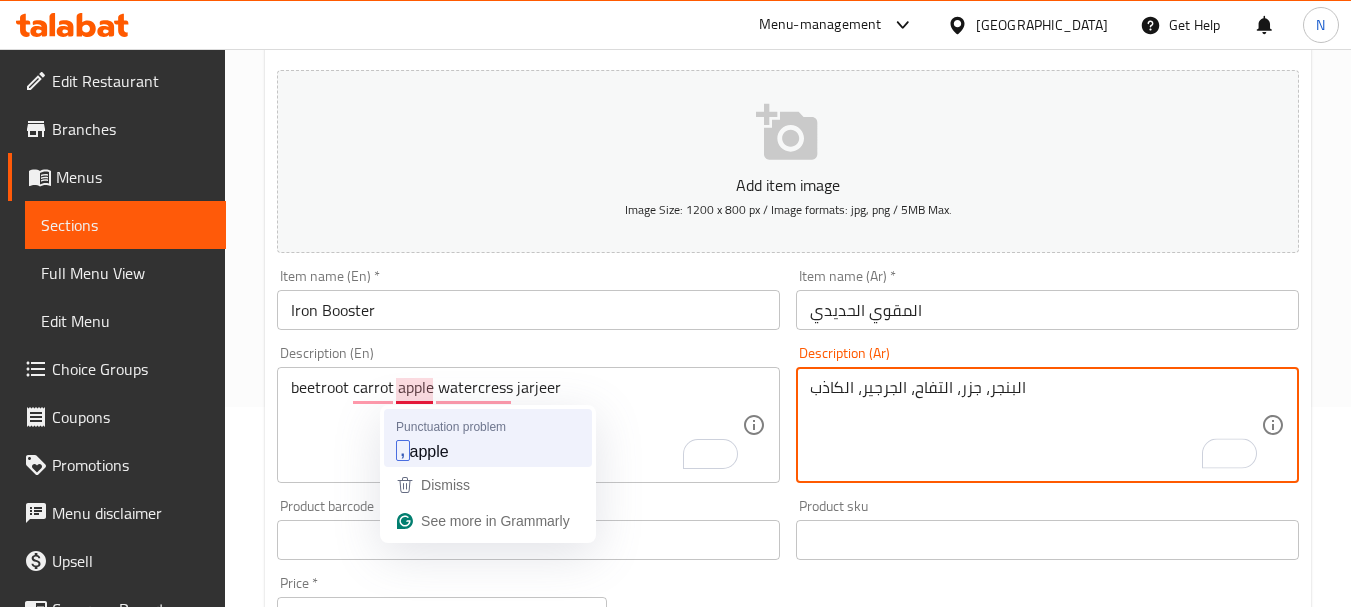 type on "البنجر، جزر، التفاح، الجرجير، الكاذب" 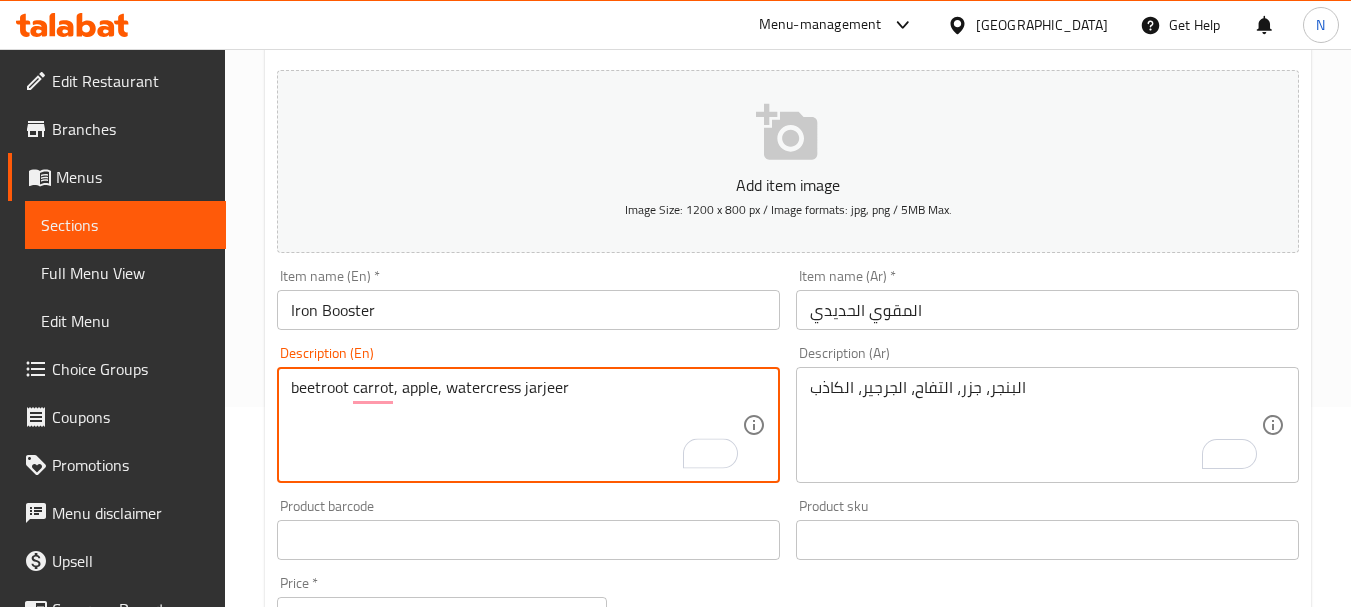click on "beetroot carrot, apple, watercress jarjeer" at bounding box center (516, 425) 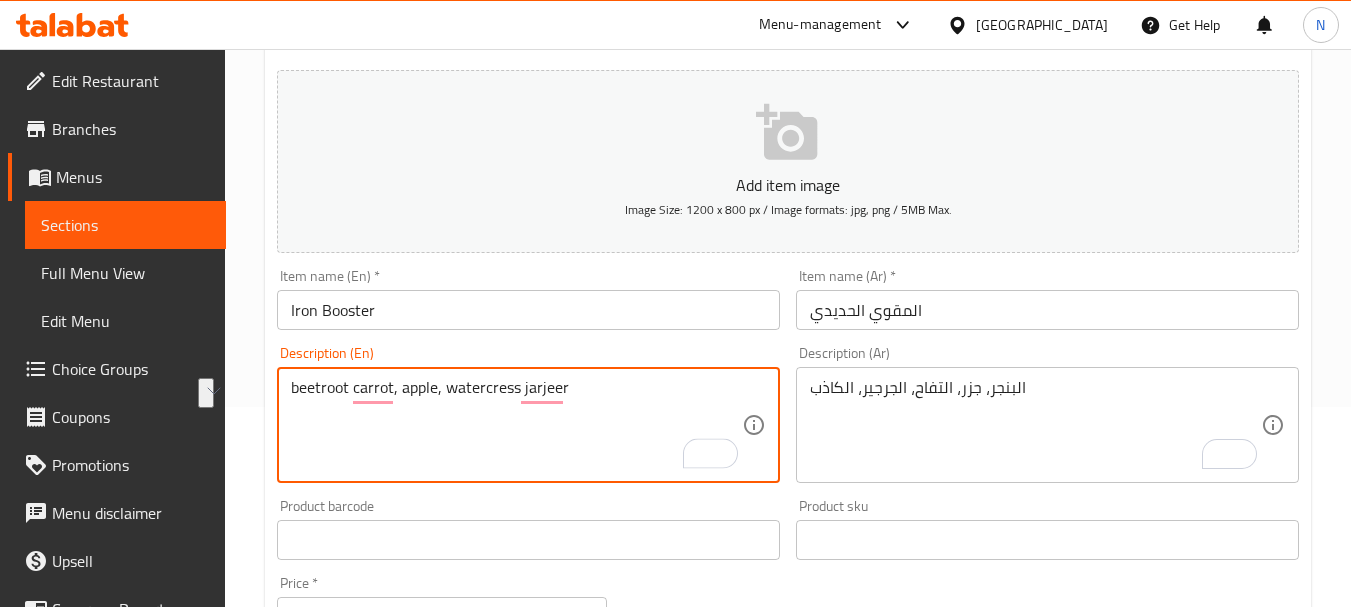 type on "beetroot carrot, apple, watercress jarjeer" 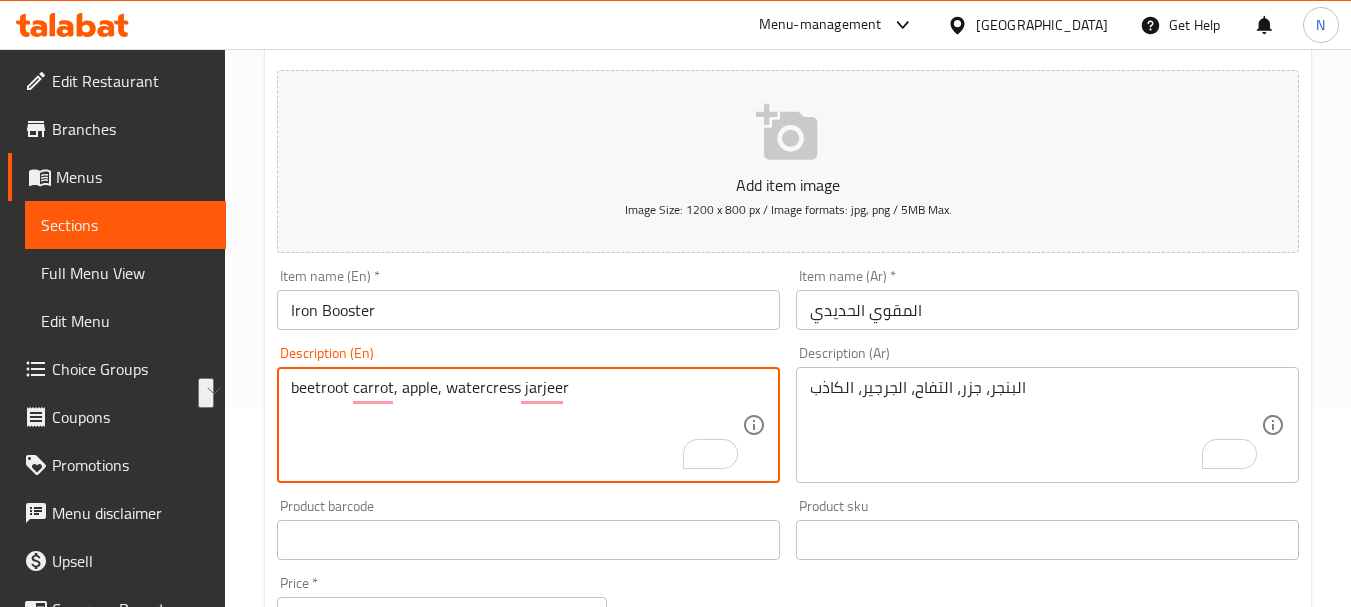 click on "beetroot carrot, apple, watercress jarjeer" at bounding box center (516, 425) 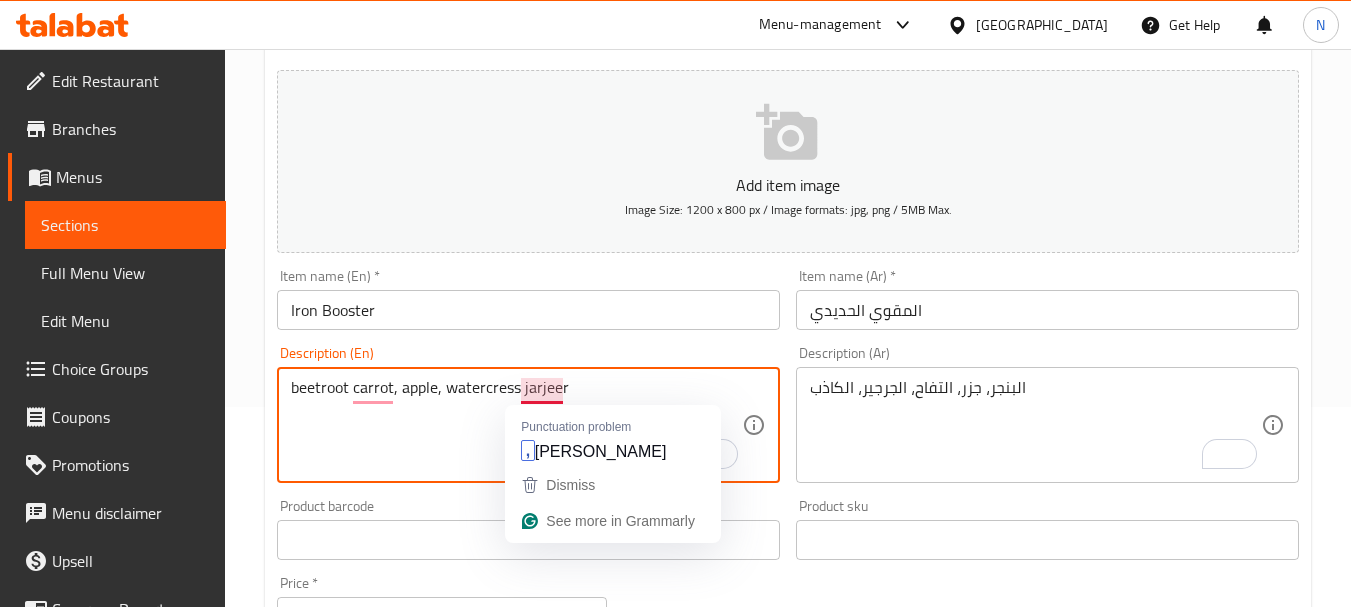 click on "beetroot carrot, apple, watercress jarjeer" at bounding box center [516, 425] 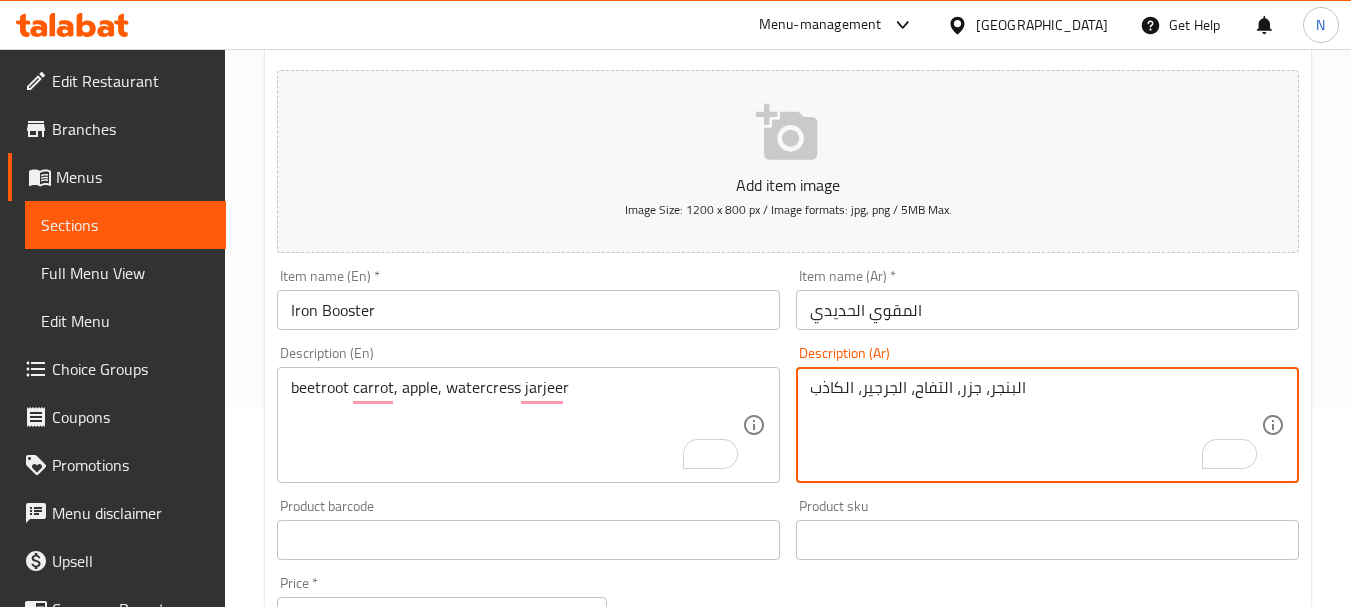click on "البنجر، جزر، التفاح، الجرجير، الكاذب" at bounding box center [1035, 425] 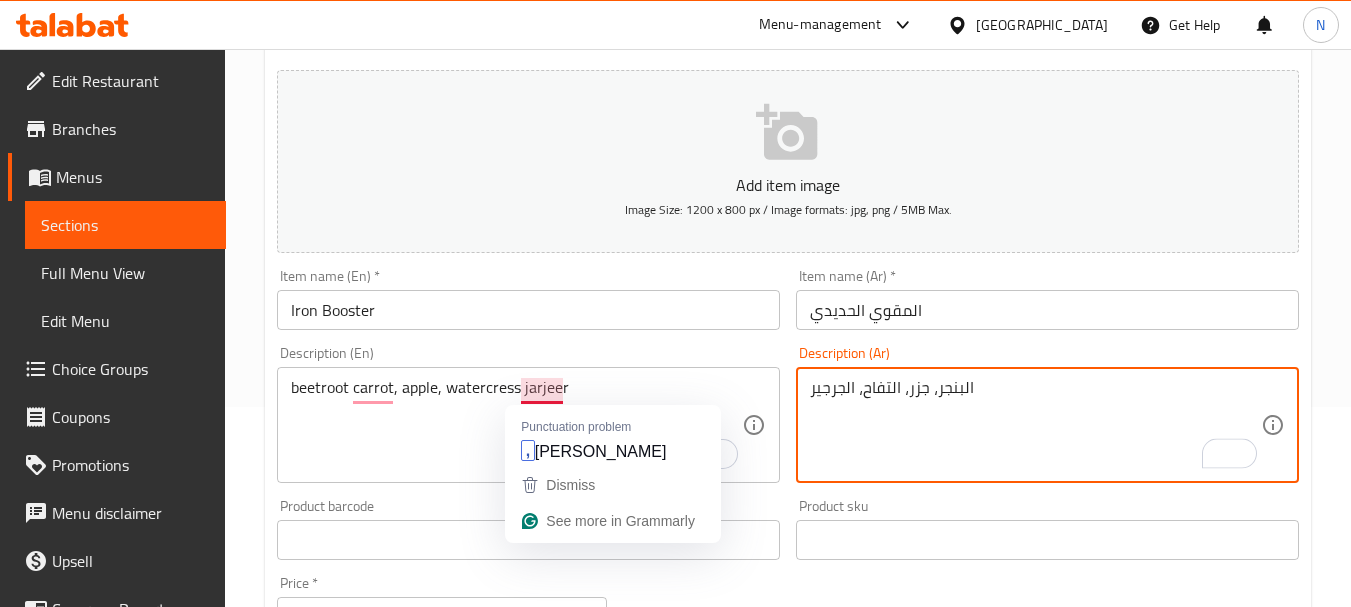 type on "البنجر، جزر، التفاح، الجرجير" 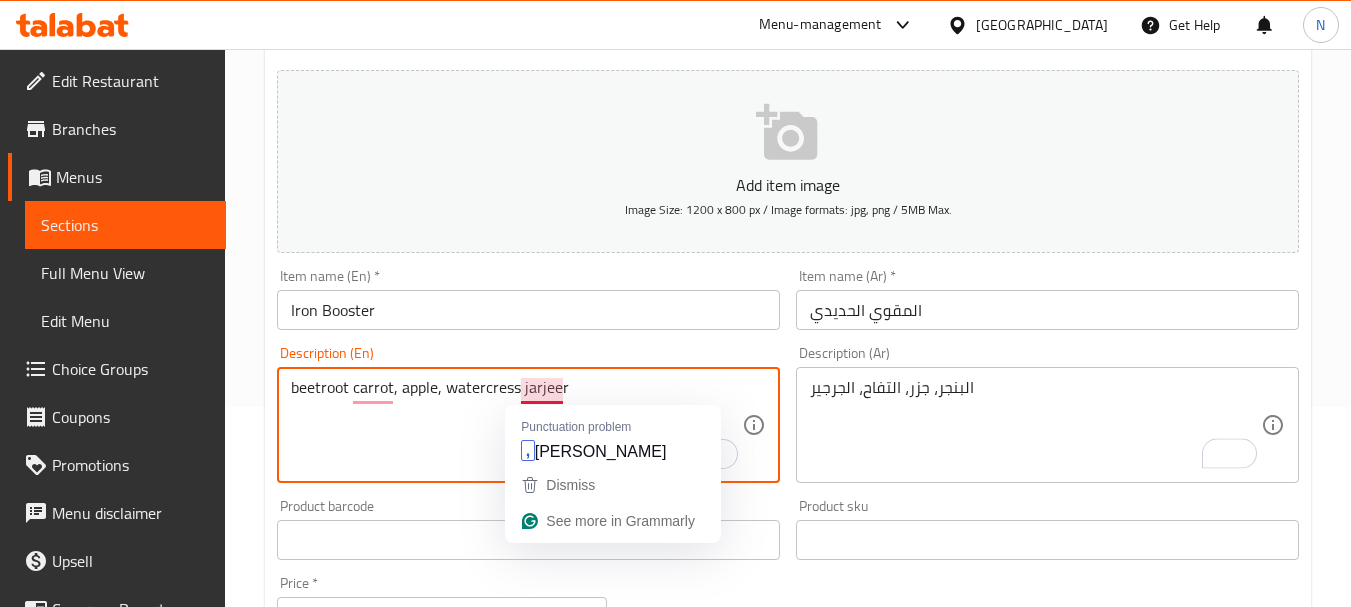 click on "beetroot carrot, apple, watercress jarjeer" at bounding box center (516, 425) 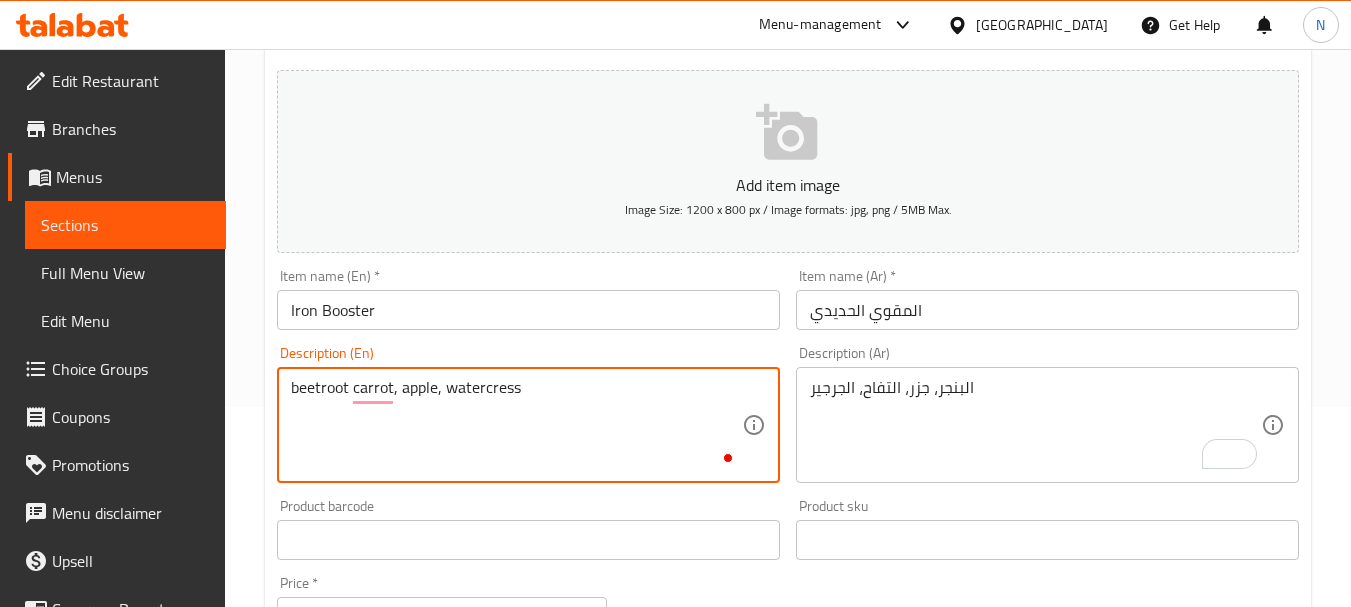 click on "beetroot carrot, apple, watercress" at bounding box center (516, 425) 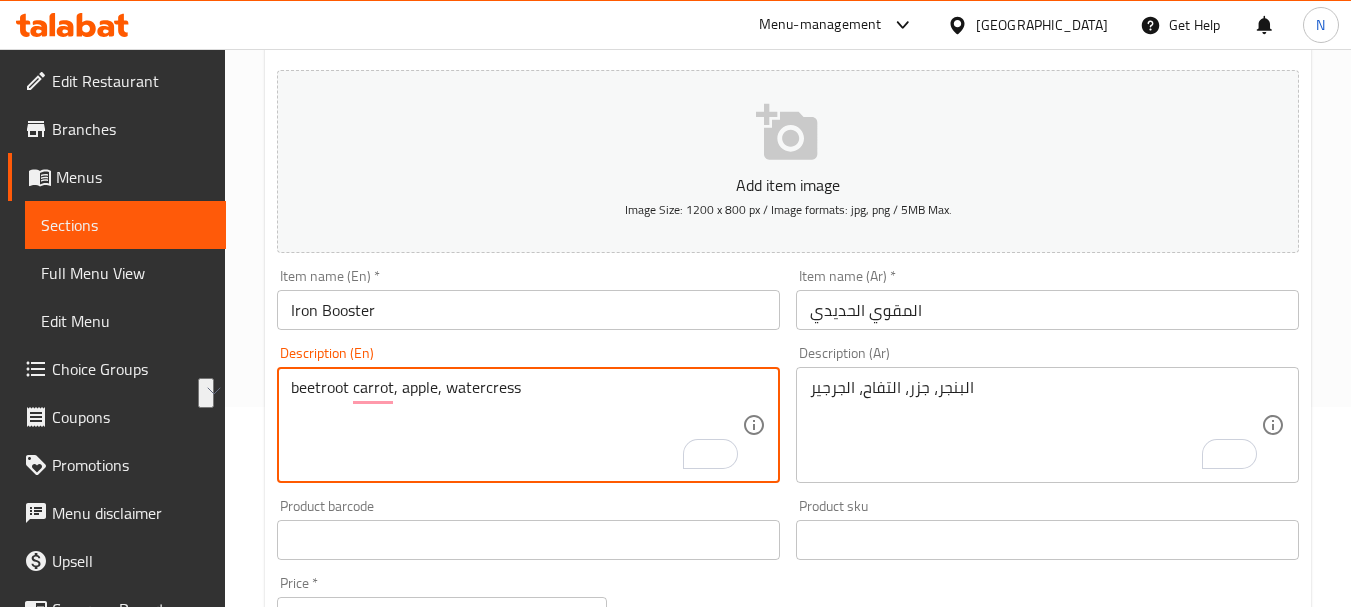 click on "beetroot carrot, apple, watercress" at bounding box center [516, 425] 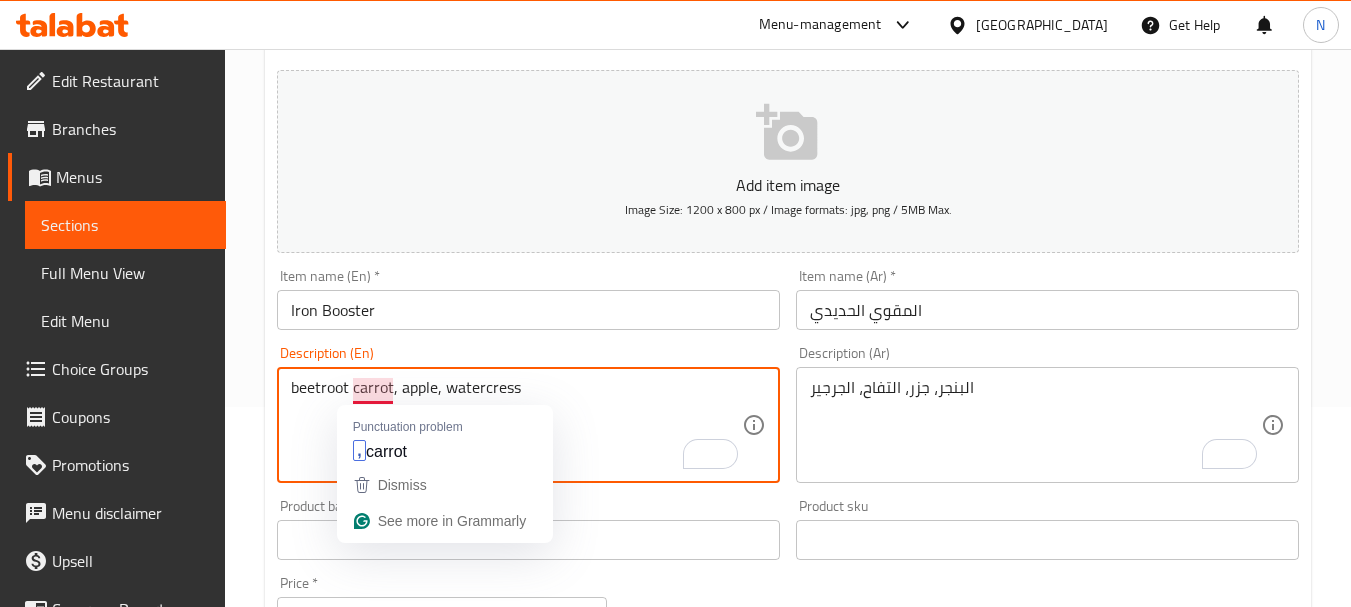 click on "beetroot carrot, apple, watercress" at bounding box center [516, 425] 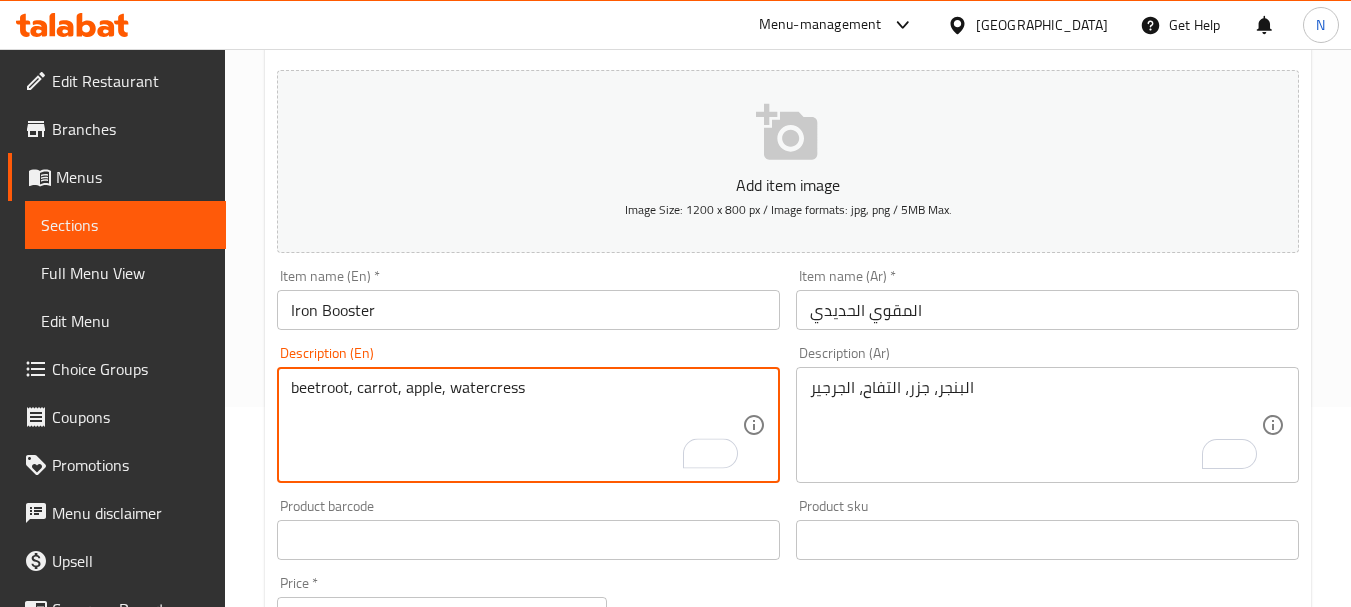 click on "beetroot, carrot, apple, watercress" at bounding box center [516, 425] 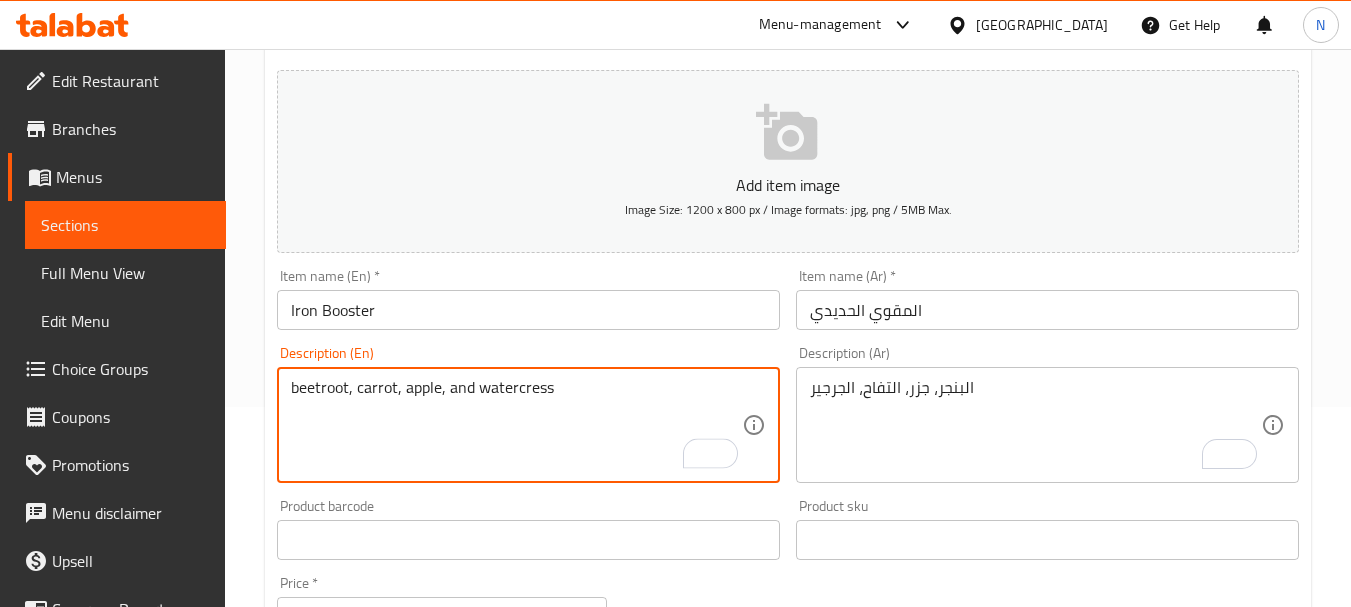 type on "beetroot, carrot, apple, and watercress" 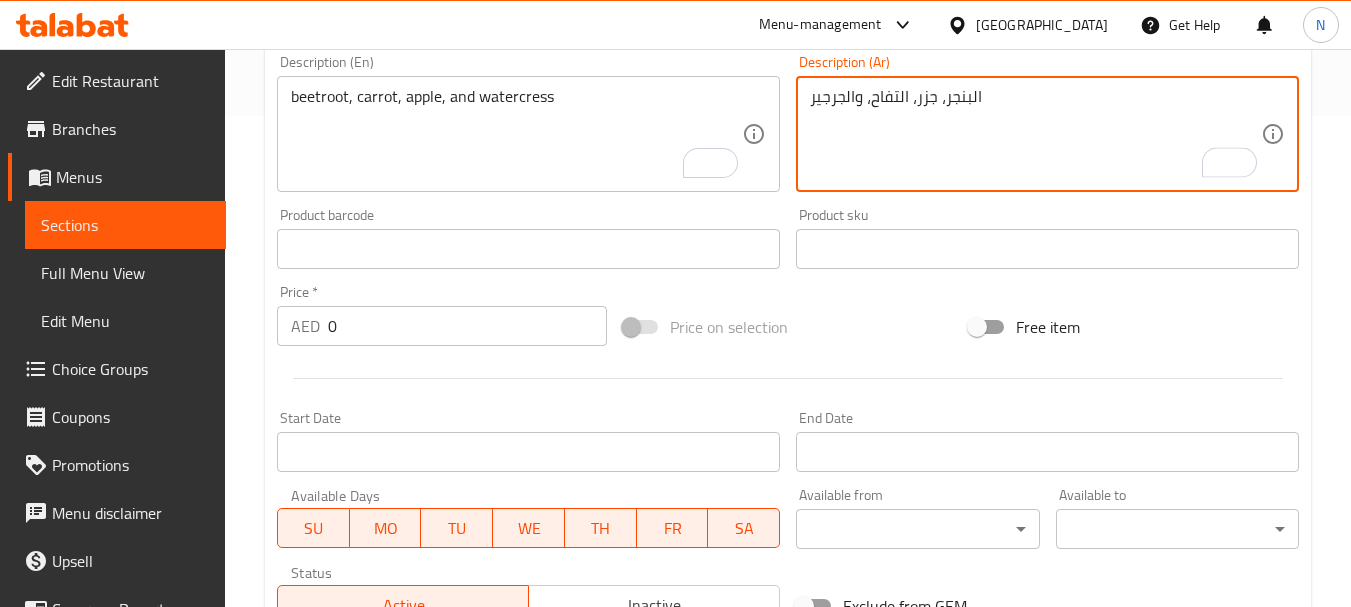 scroll, scrollTop: 500, scrollLeft: 0, axis: vertical 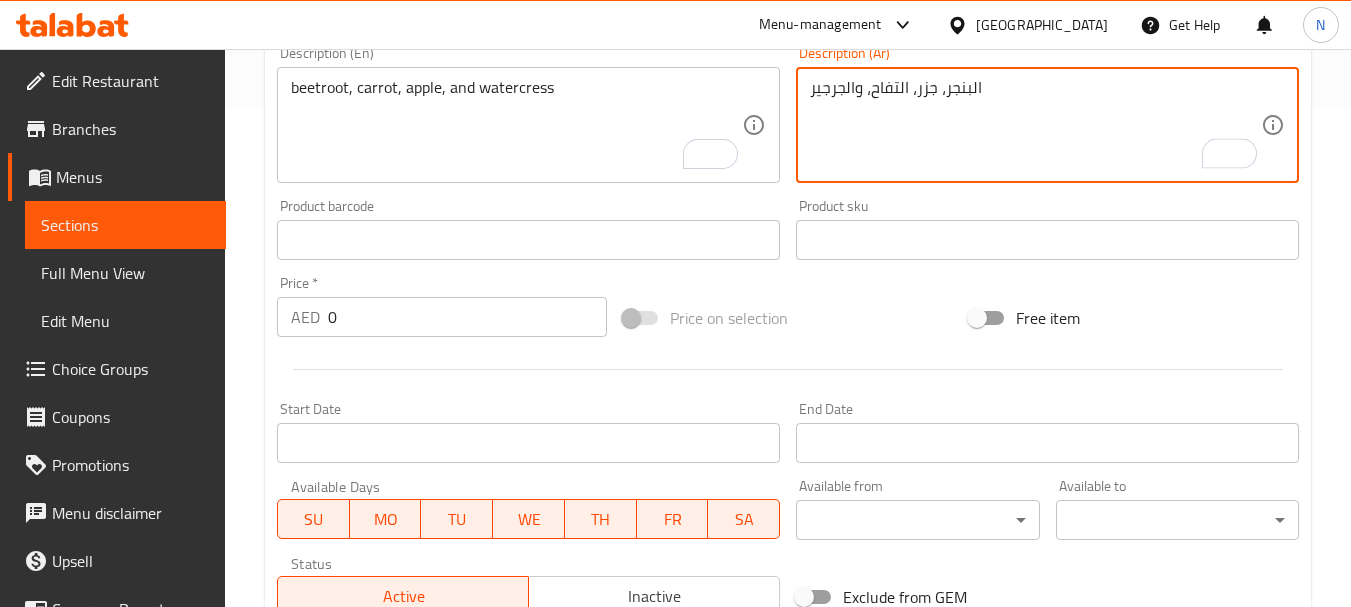 type on "البنجر، جزر، التفاح، والجرجير" 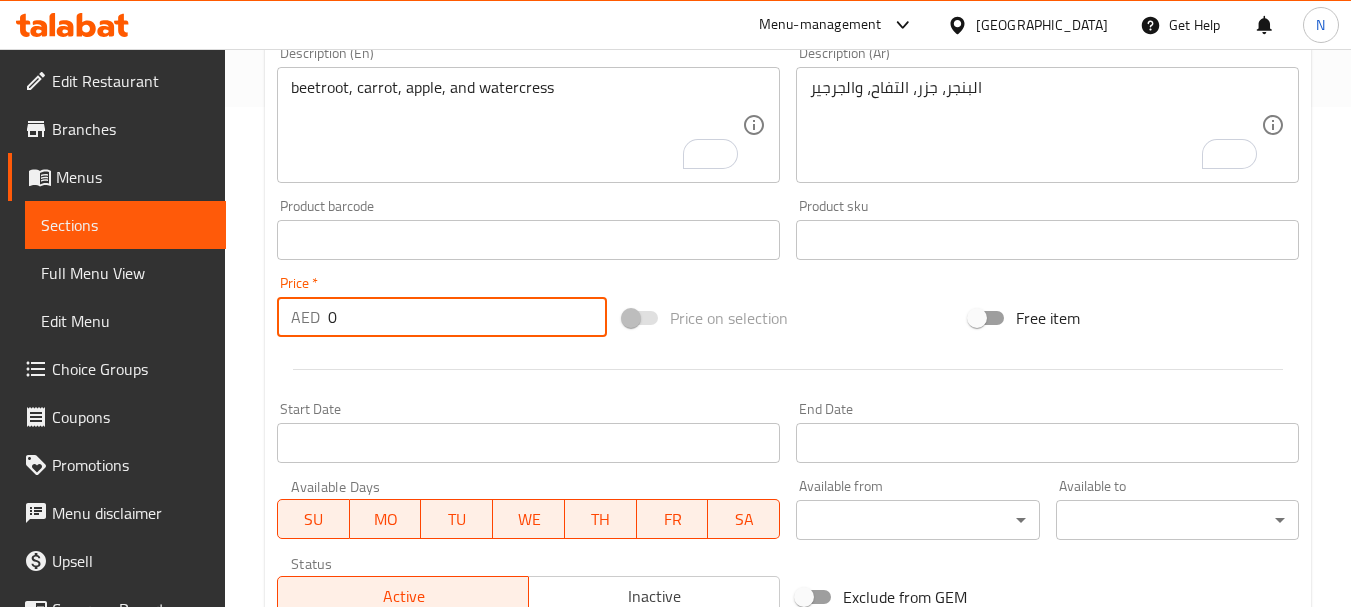 drag, startPoint x: 352, startPoint y: 309, endPoint x: 322, endPoint y: 310, distance: 30.016663 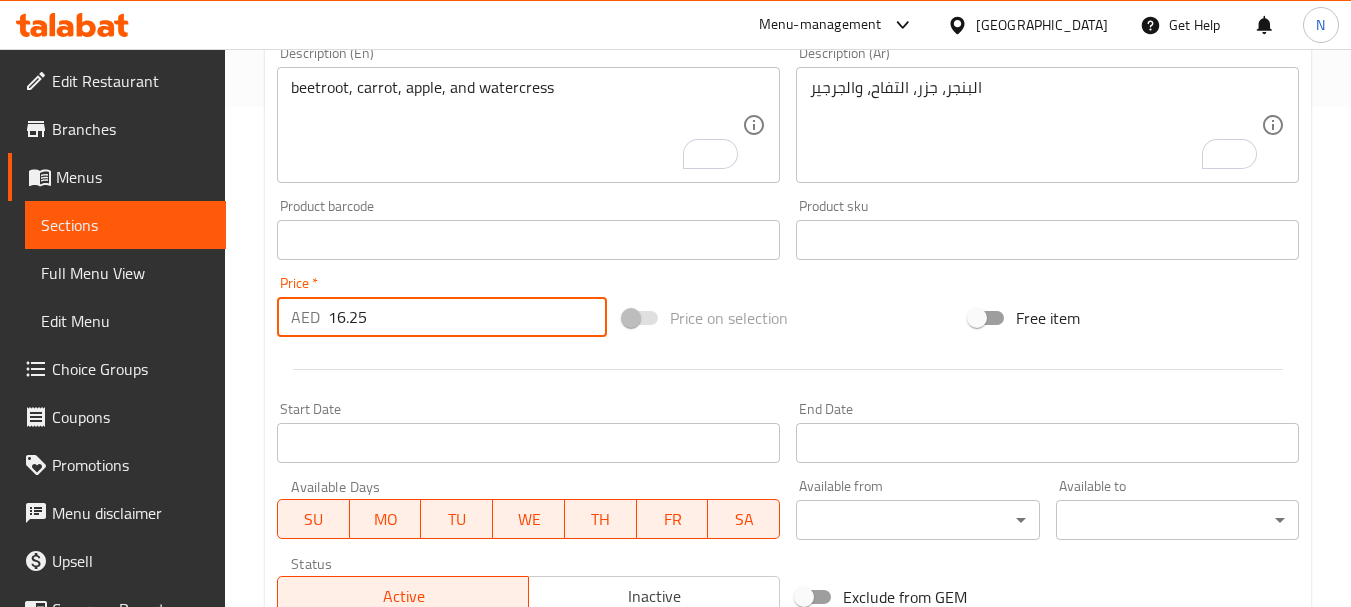 type on "16.25" 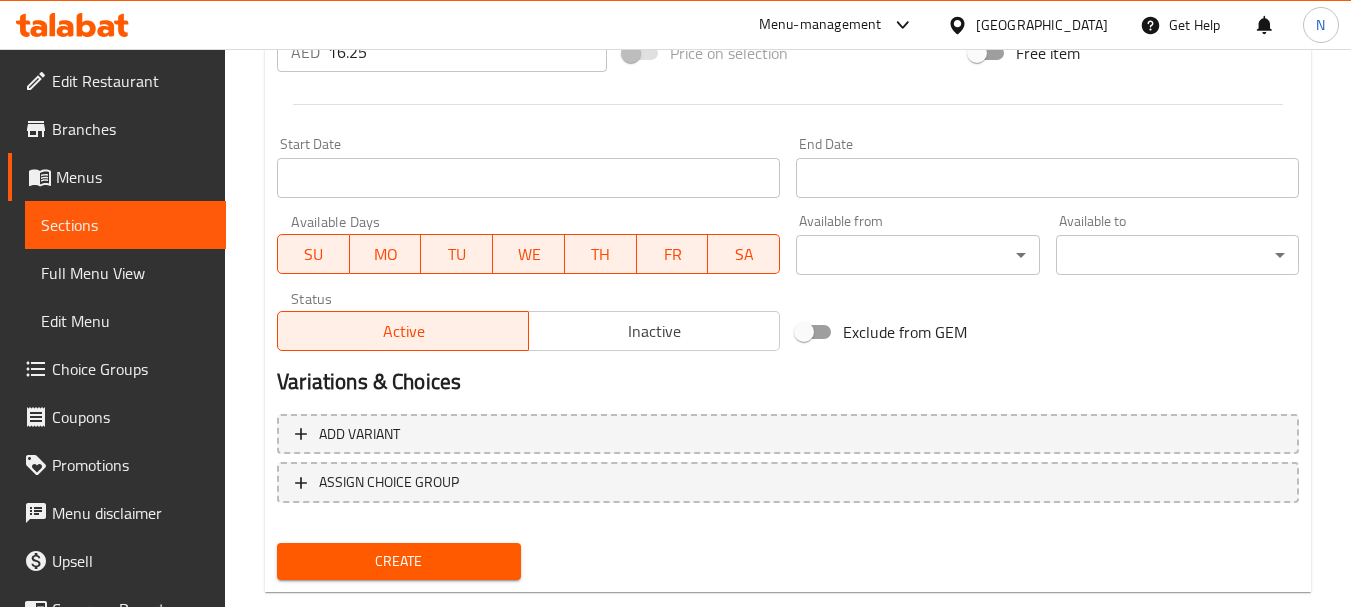 scroll, scrollTop: 806, scrollLeft: 0, axis: vertical 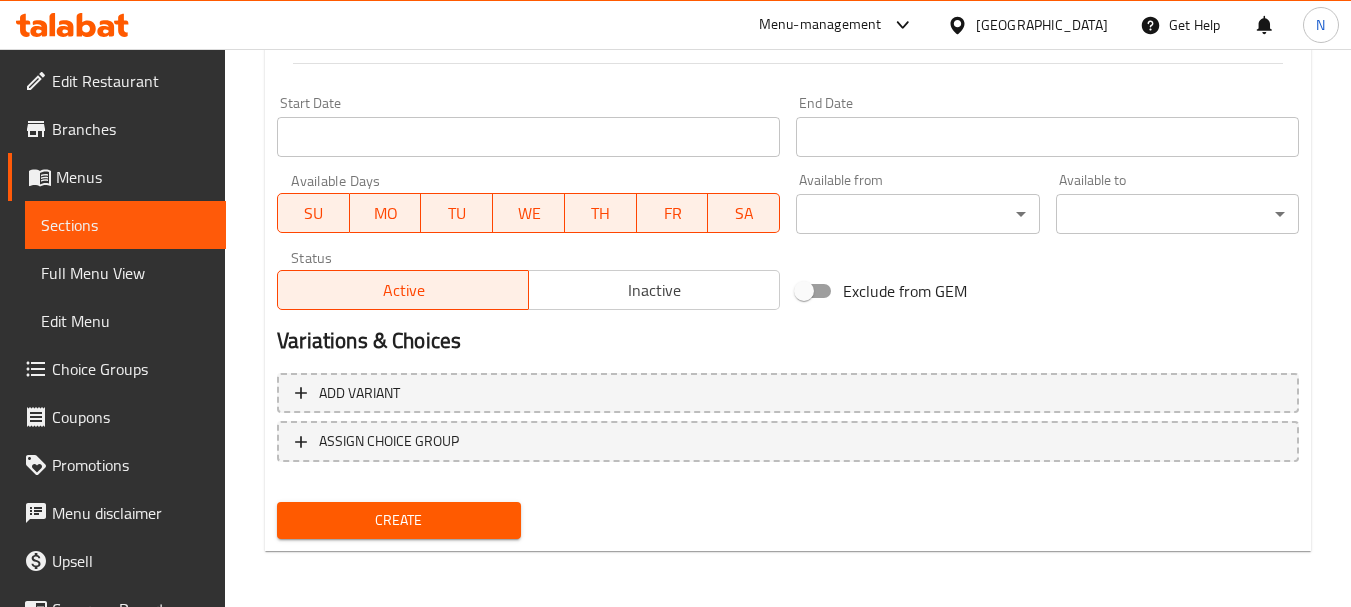 click on "Create" at bounding box center (398, 520) 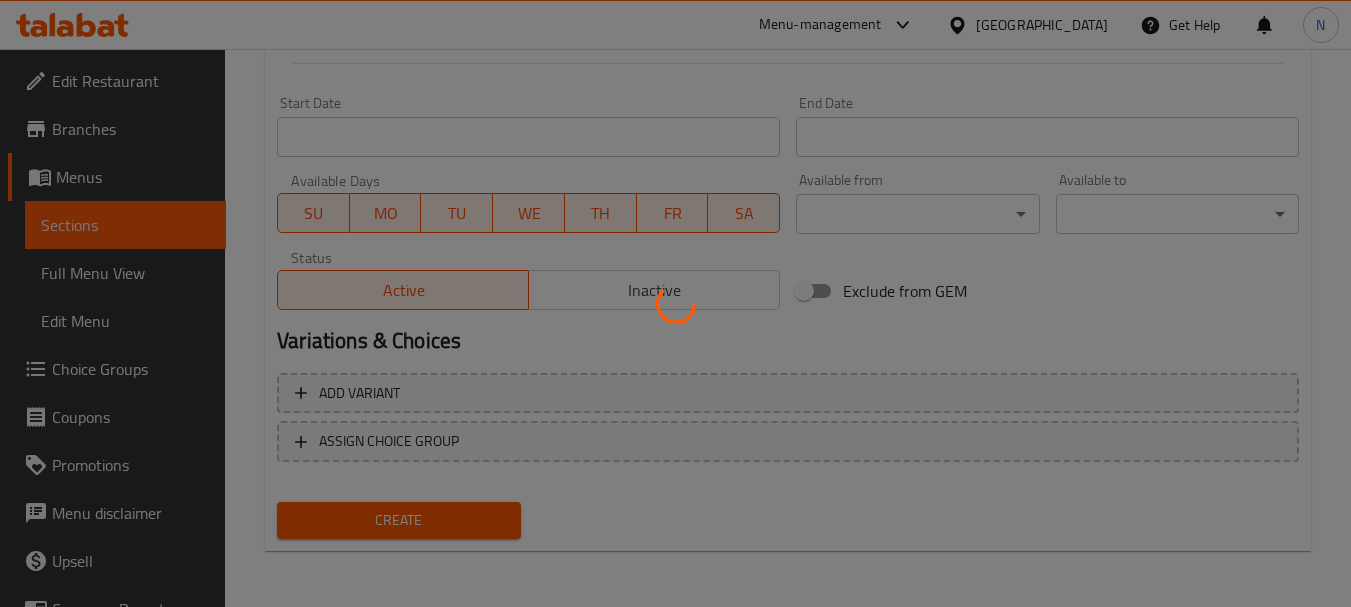 type 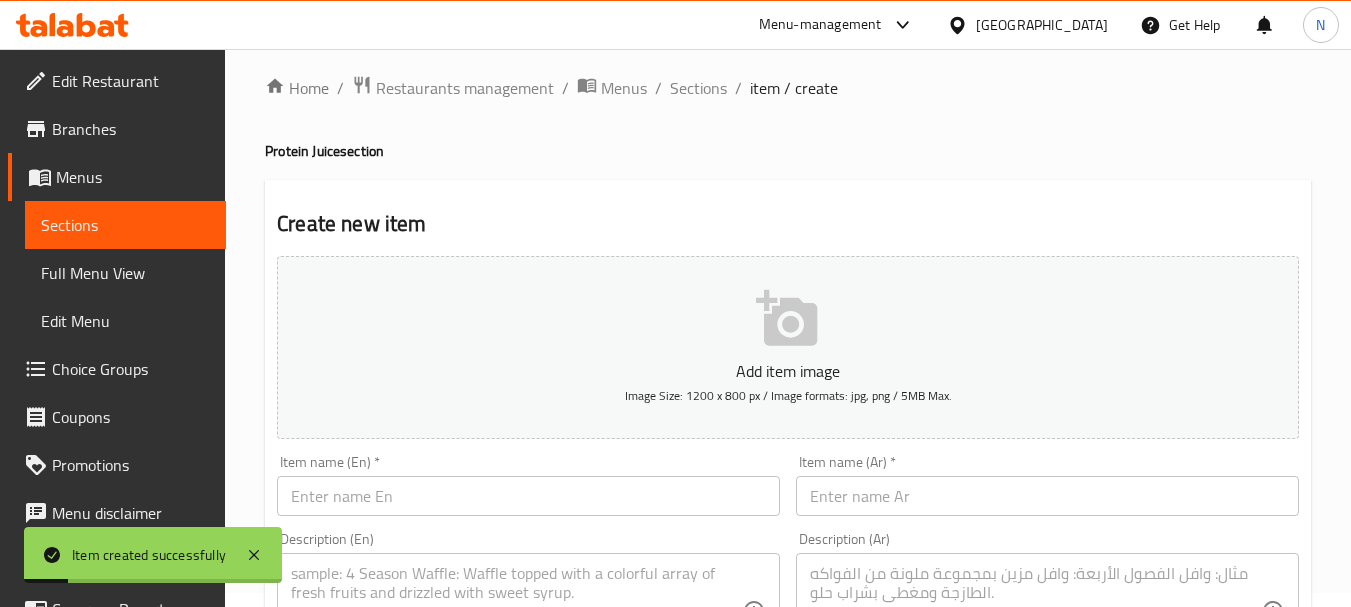 scroll, scrollTop: 6, scrollLeft: 0, axis: vertical 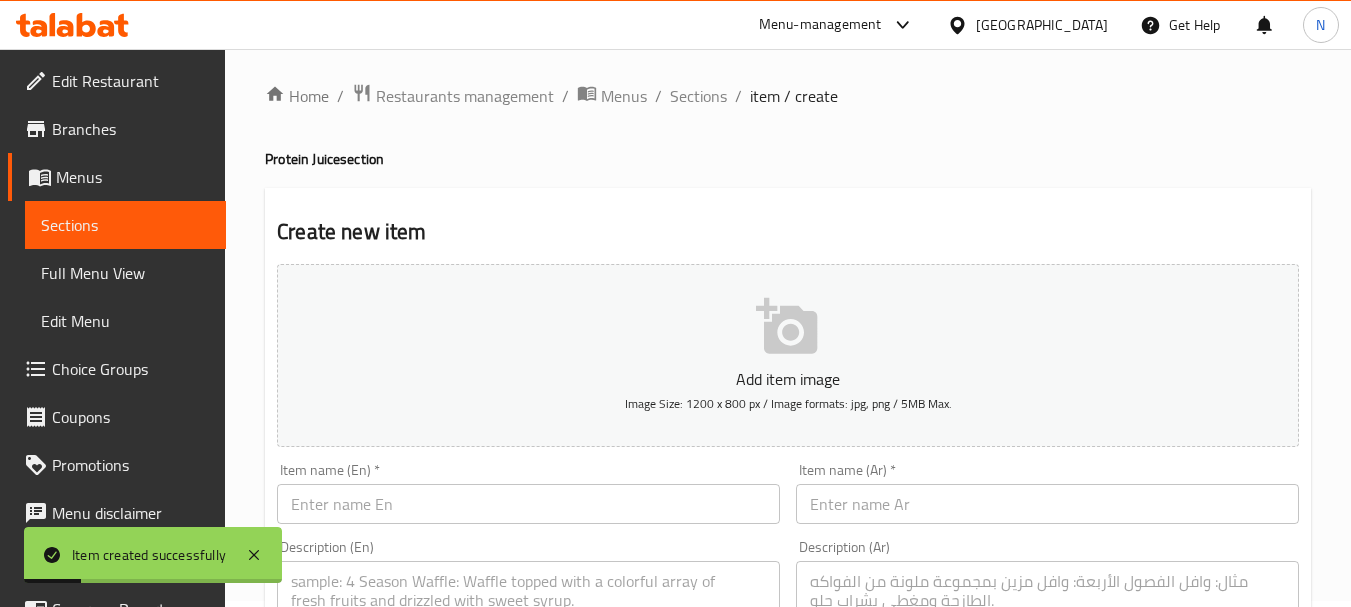 click on "Edit Restaurant" at bounding box center [117, 81] 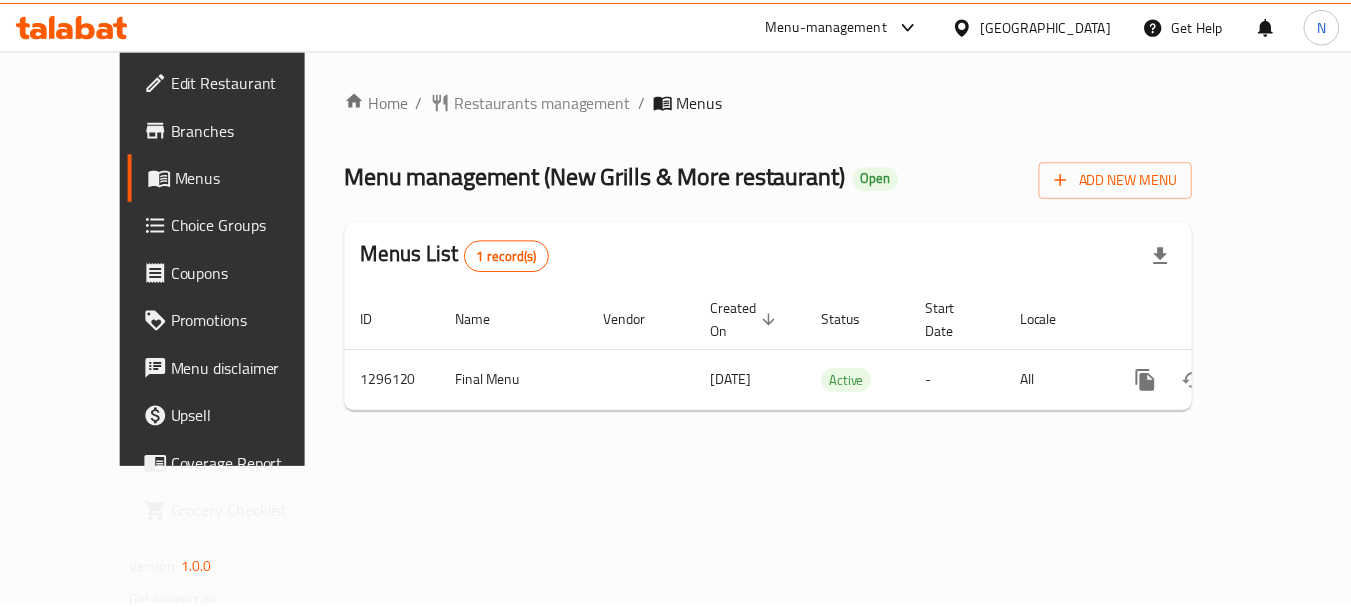 scroll, scrollTop: 0, scrollLeft: 0, axis: both 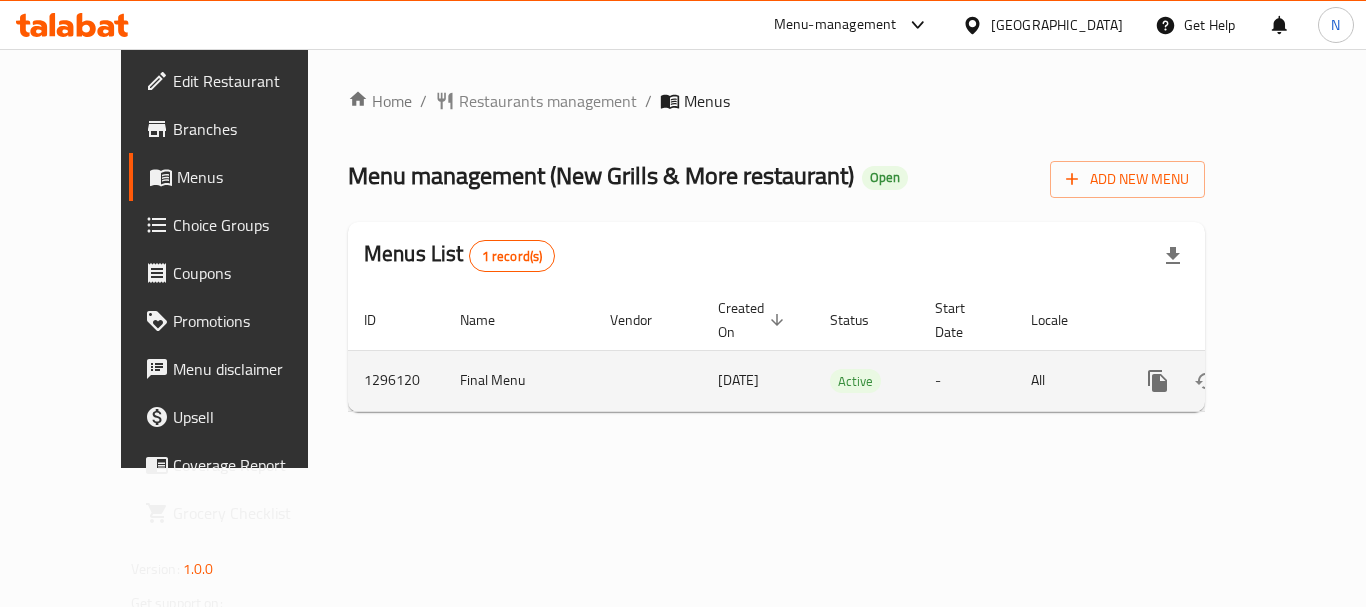 click 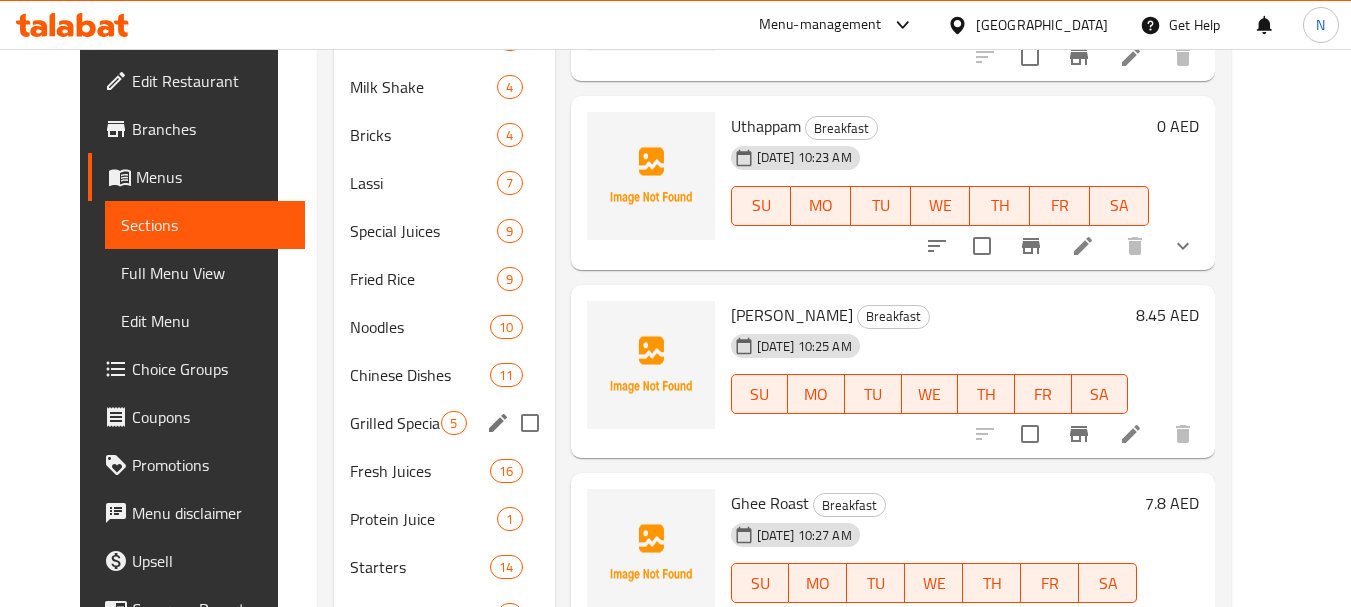 scroll, scrollTop: 700, scrollLeft: 0, axis: vertical 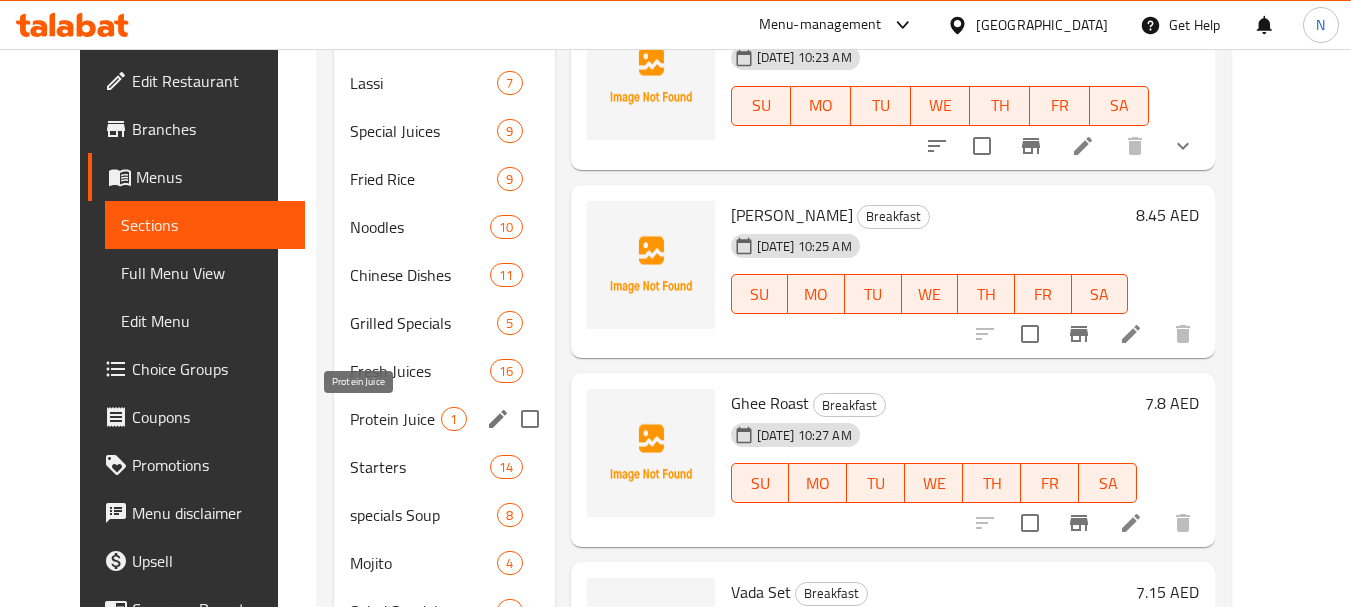 click on "Protein Juice" at bounding box center [395, 419] 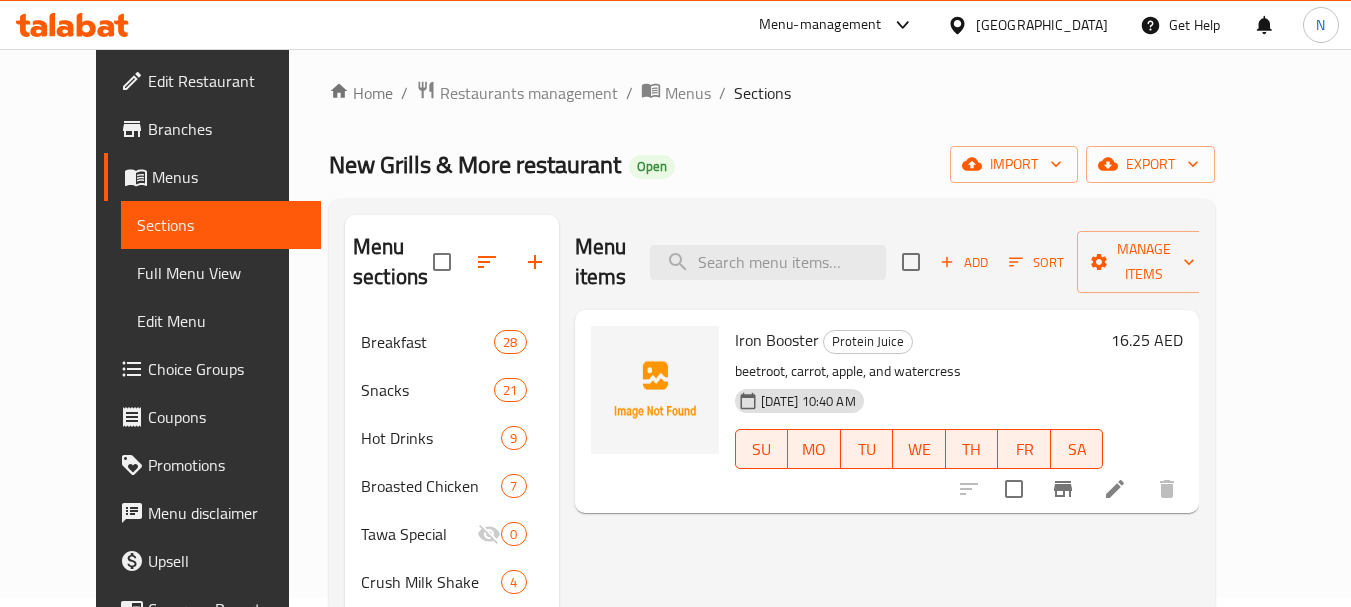 scroll, scrollTop: 0, scrollLeft: 0, axis: both 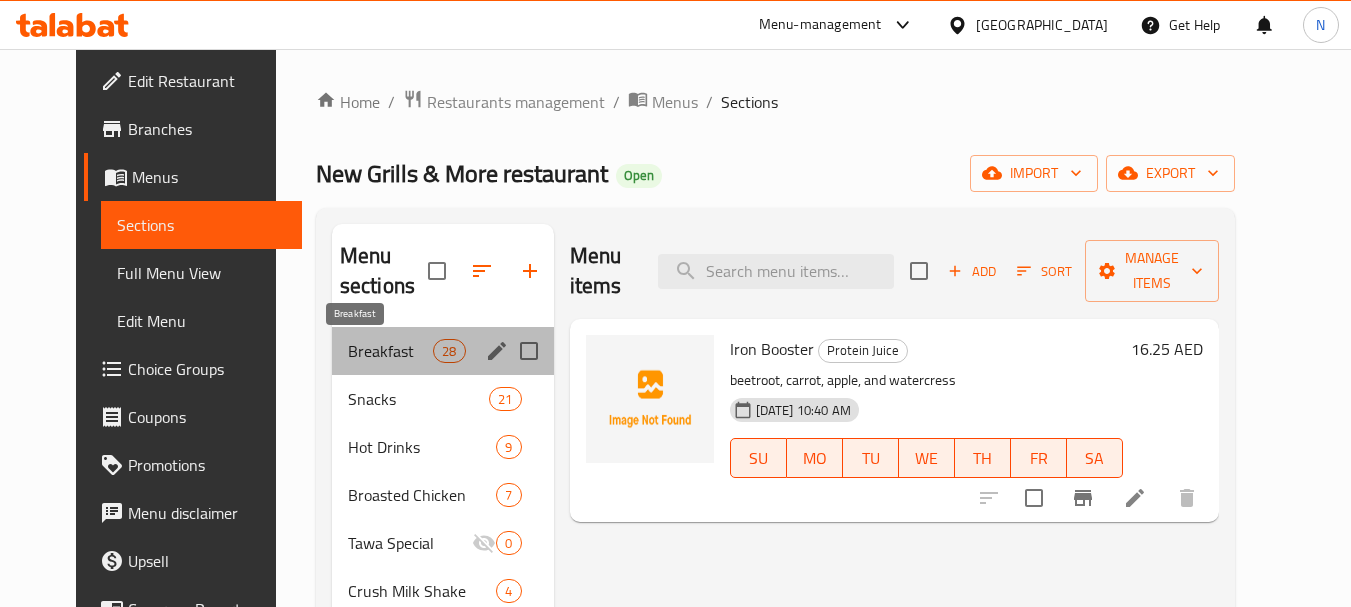 click on "Breakfast" at bounding box center [390, 351] 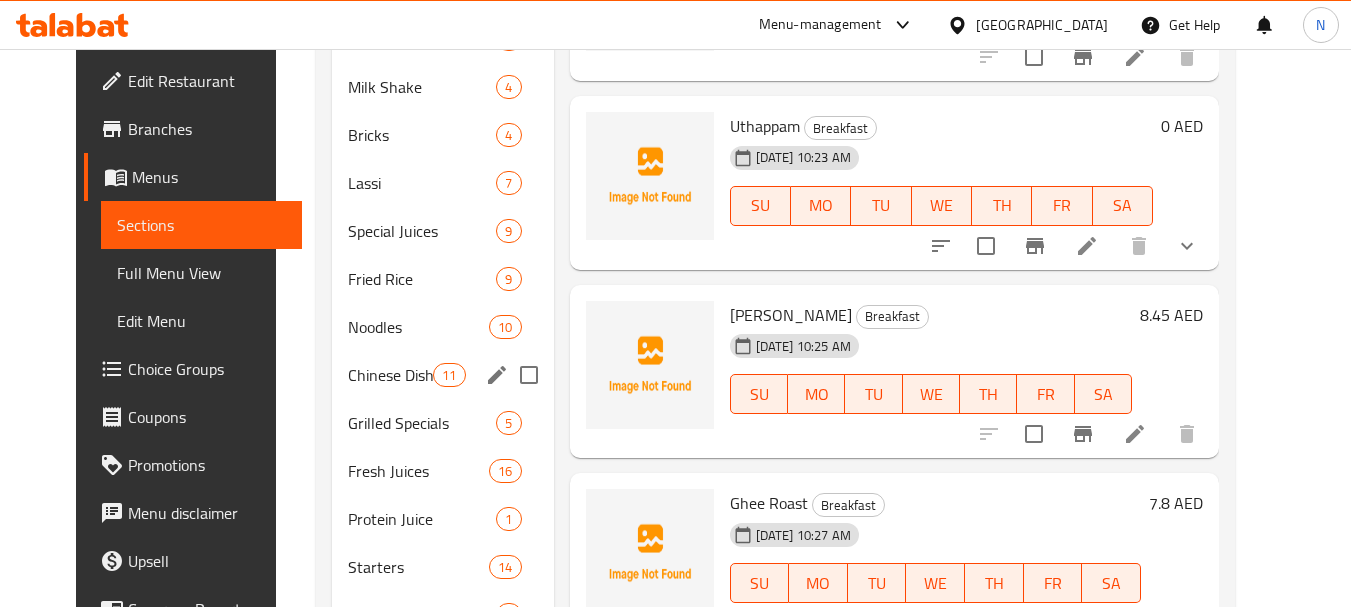 scroll, scrollTop: 800, scrollLeft: 0, axis: vertical 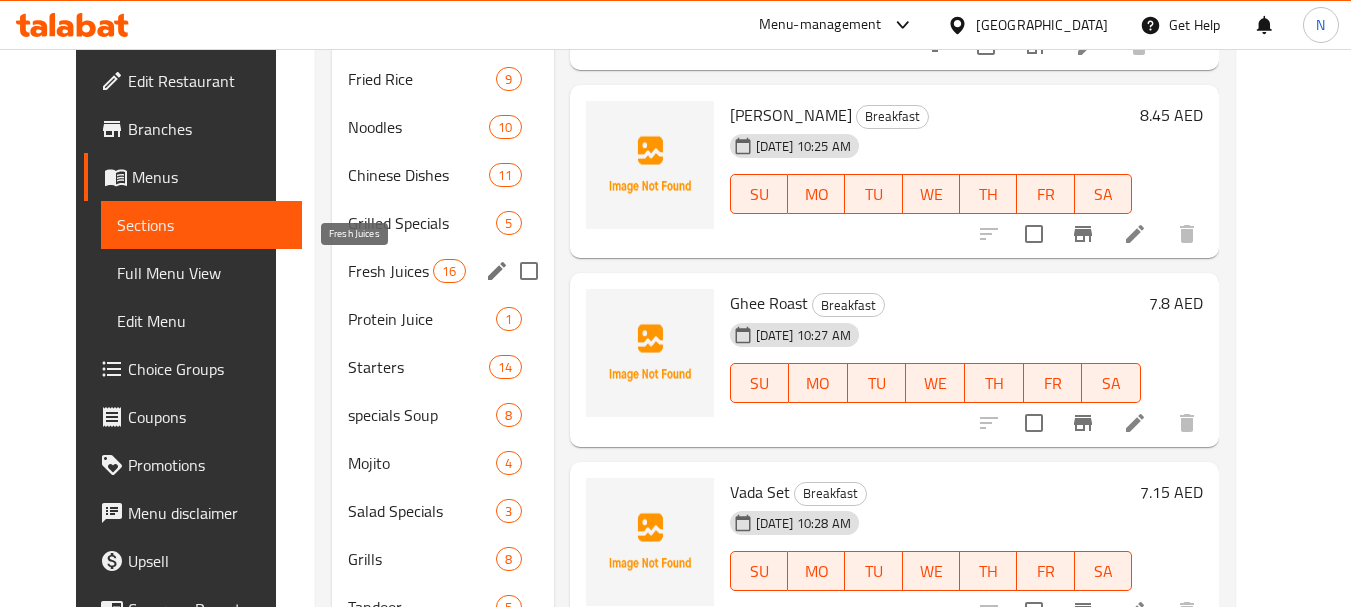 click on "Fresh Juices" at bounding box center (390, 271) 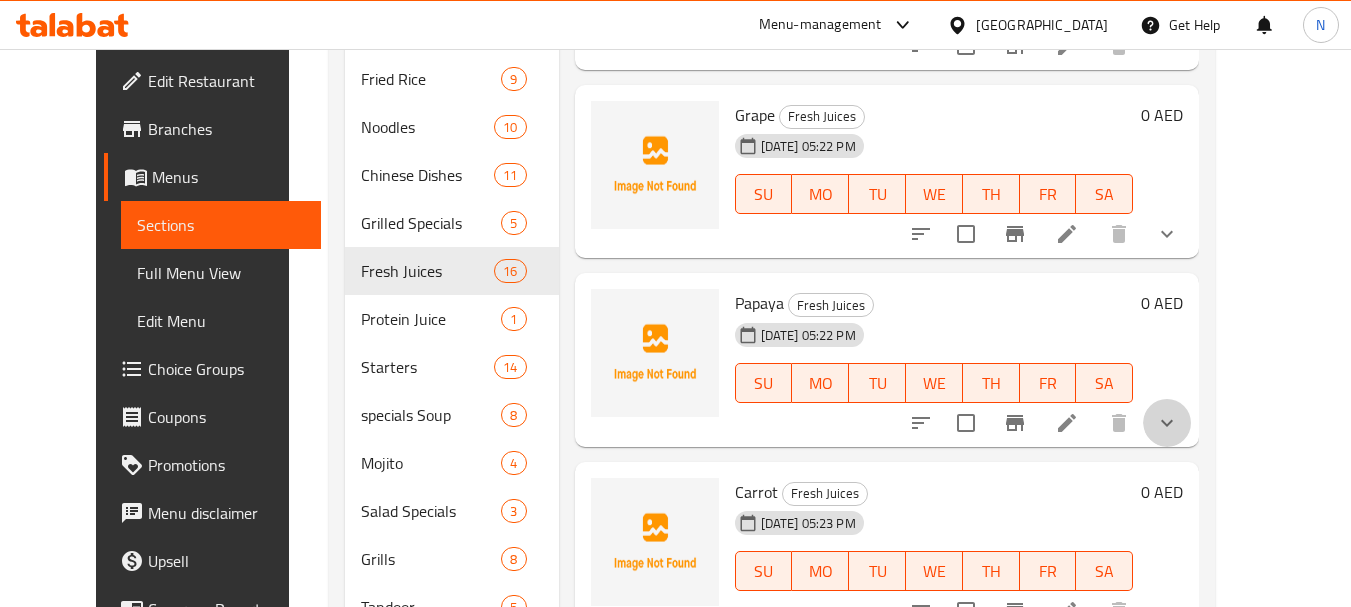 click at bounding box center (1167, 423) 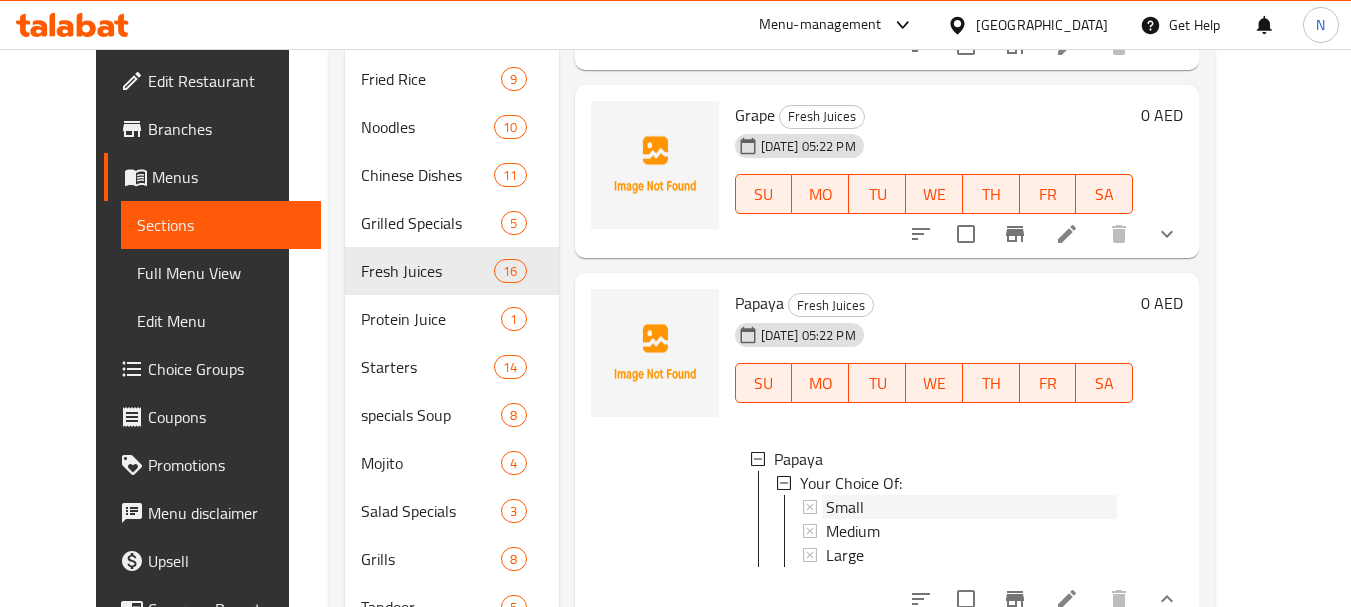 click on "Small" at bounding box center (972, 507) 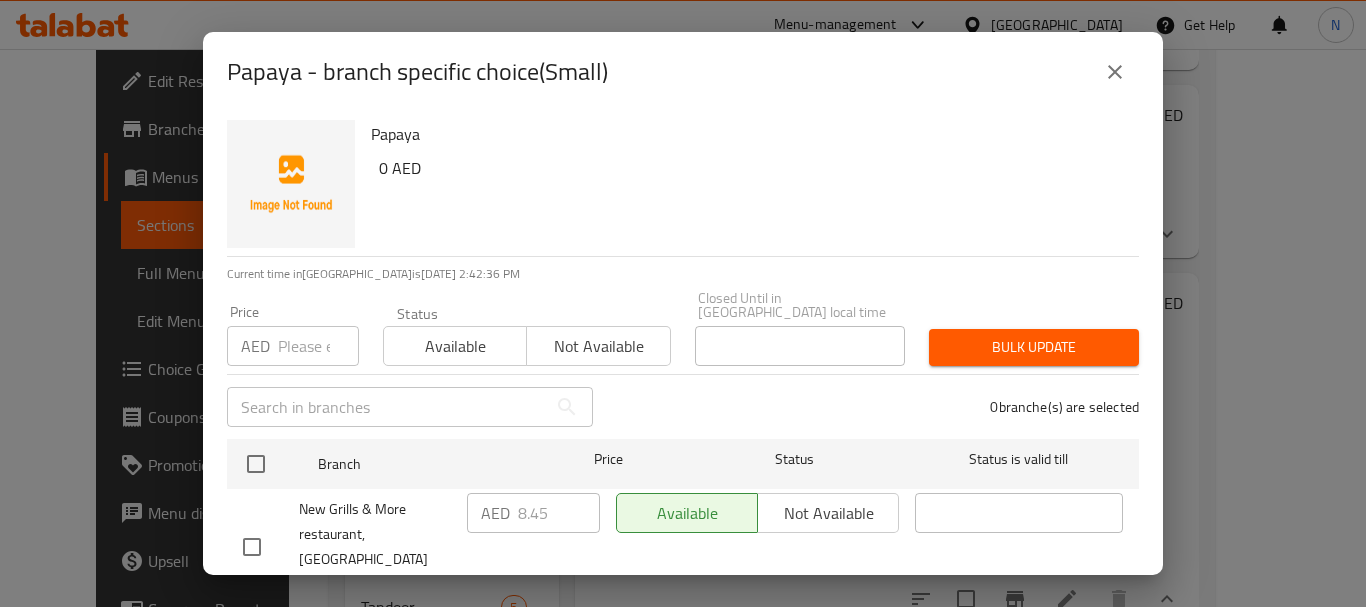 click 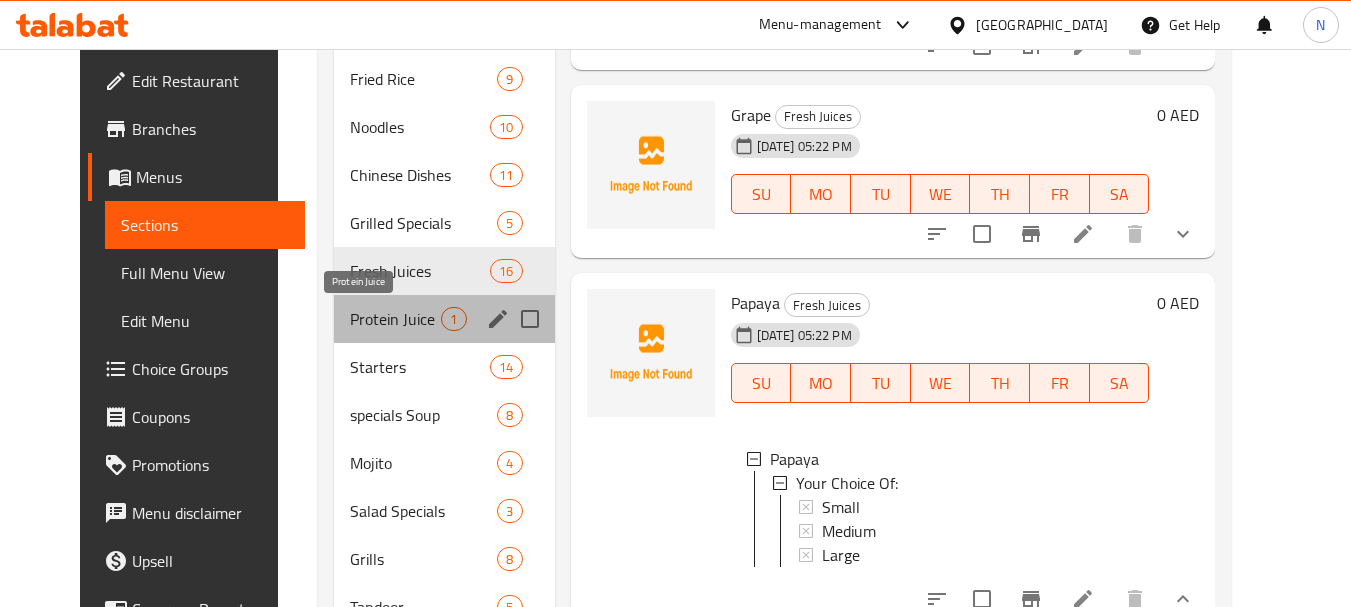 click on "Protein Juice" at bounding box center [395, 319] 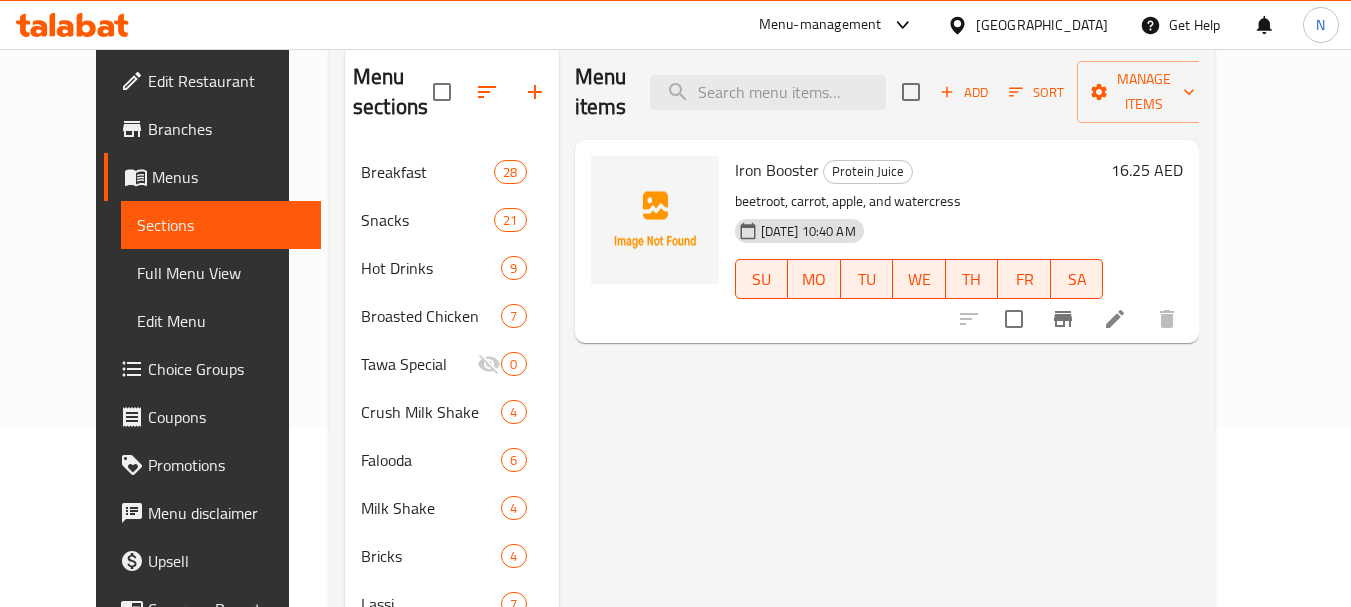 scroll, scrollTop: 0, scrollLeft: 0, axis: both 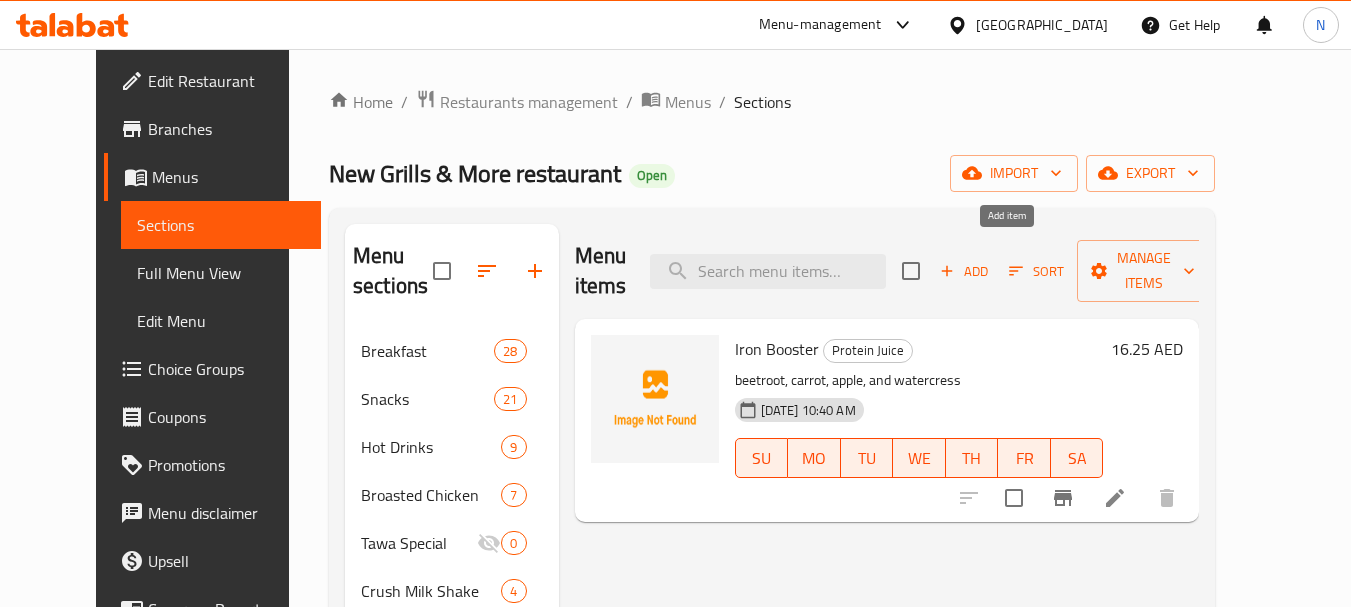 click 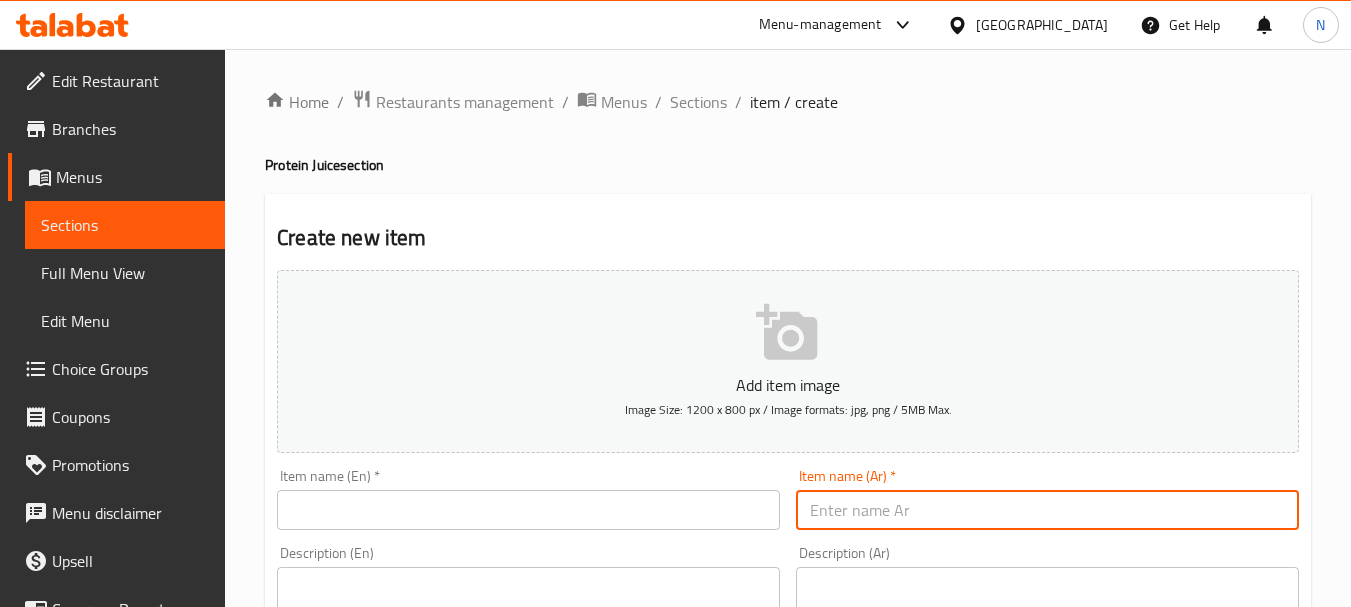 click at bounding box center (1047, 510) 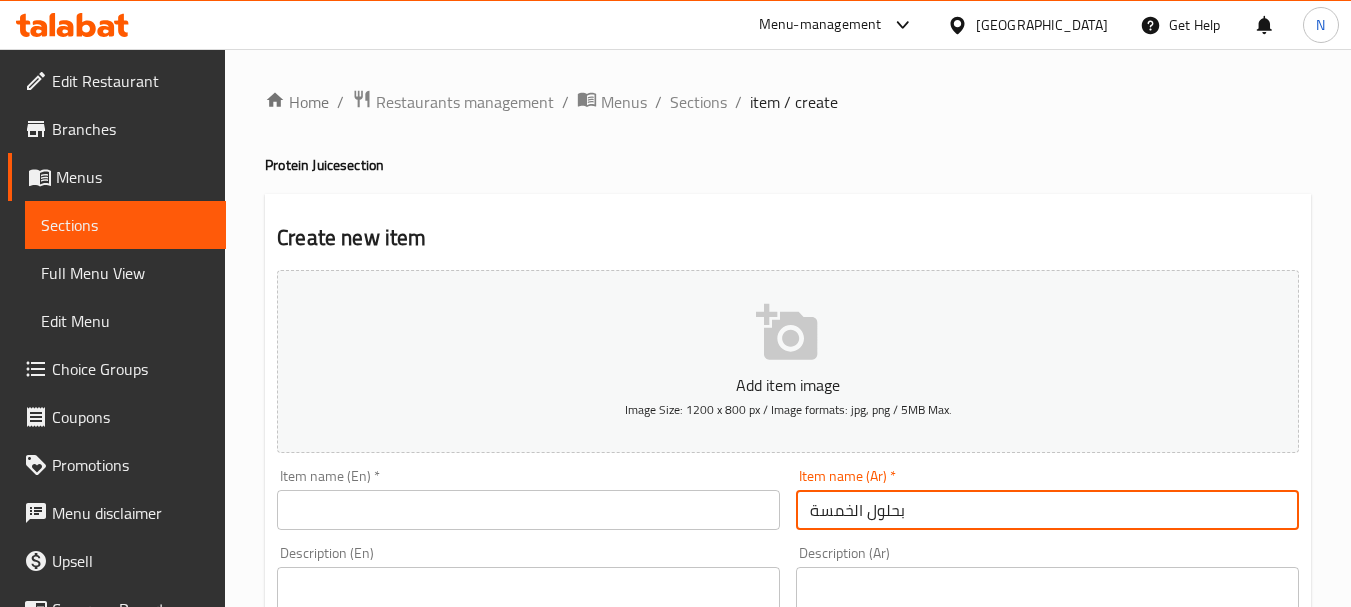 type on "بحلول الخمسة" 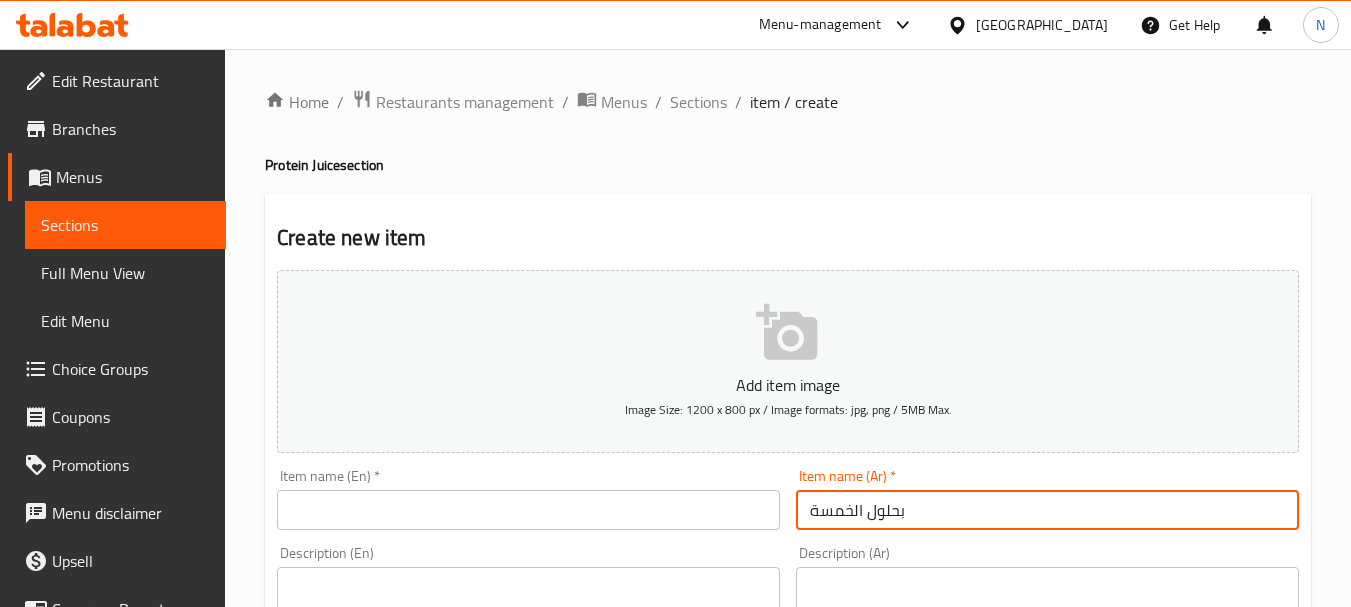 click at bounding box center [528, 510] 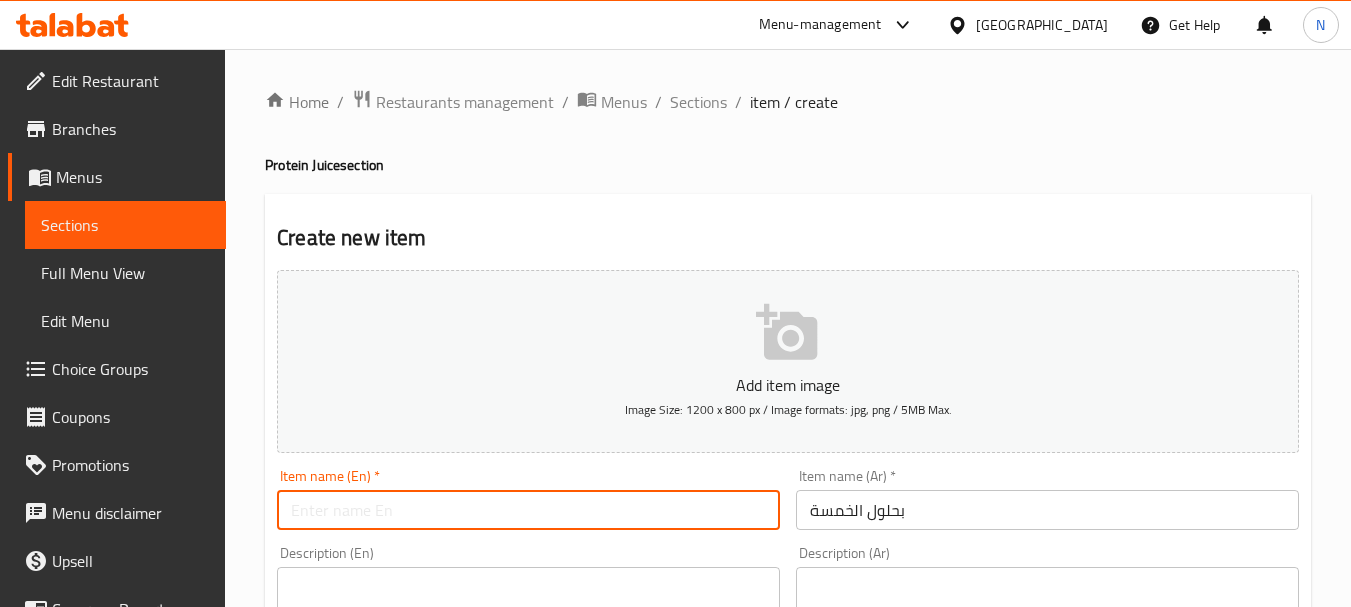 paste on "BY FIVE" 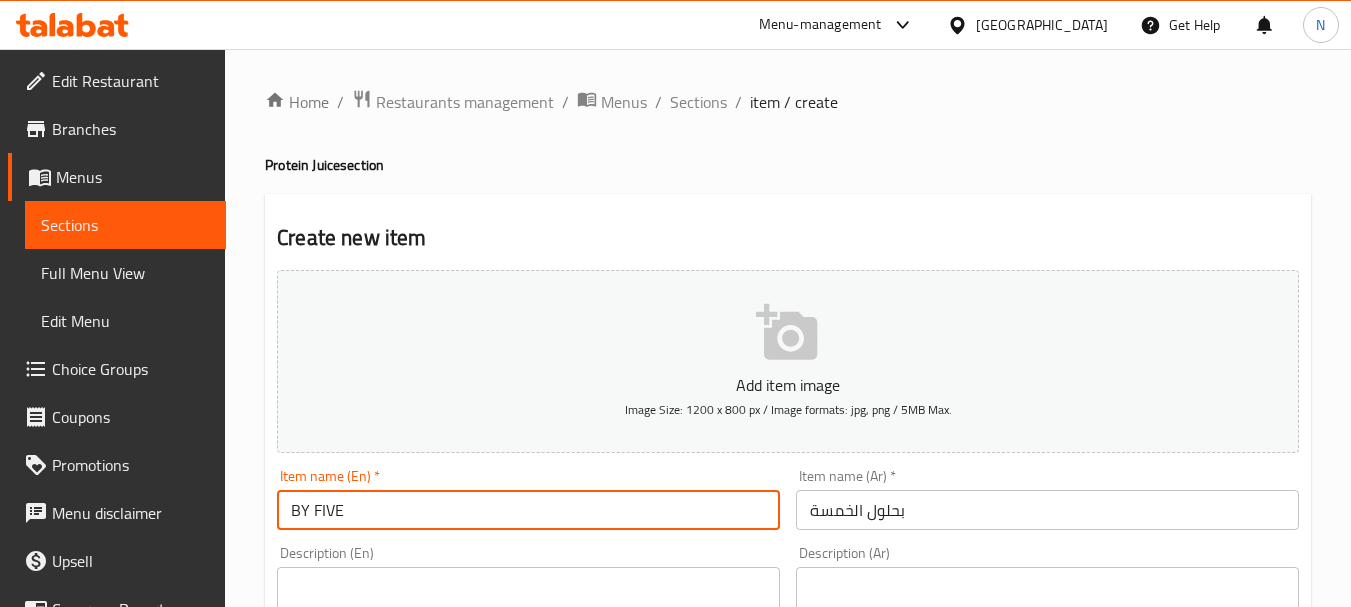 click on "BY FIVE" at bounding box center [528, 510] 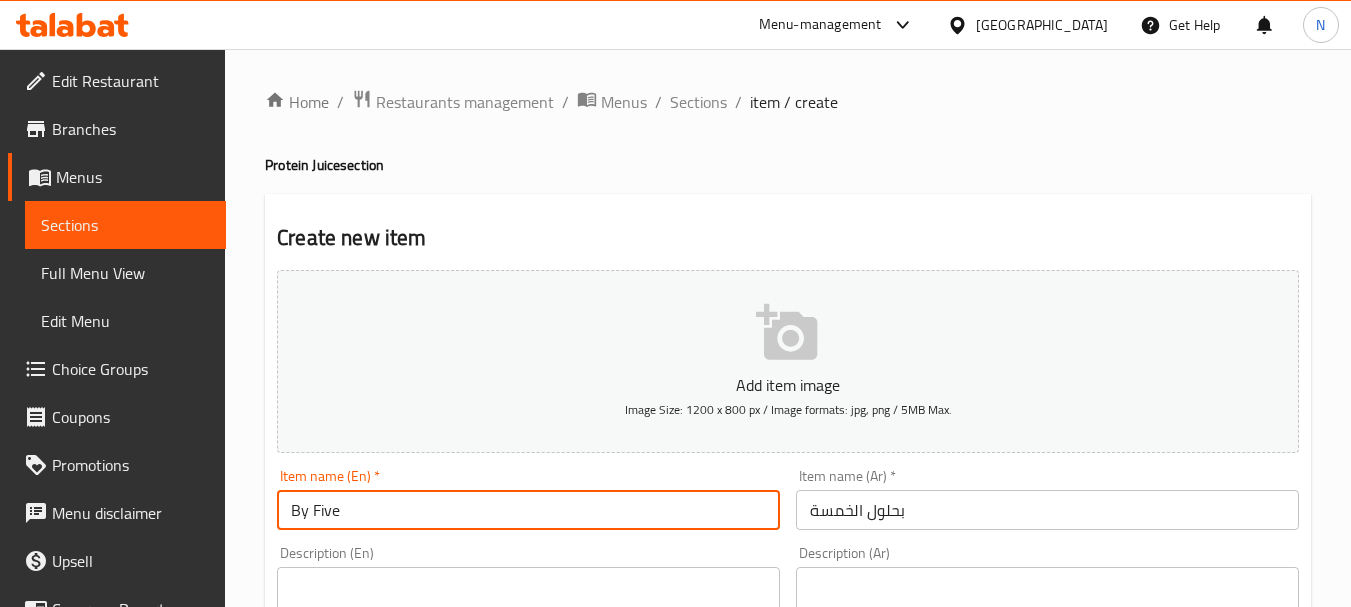 click on "By Five" at bounding box center [528, 510] 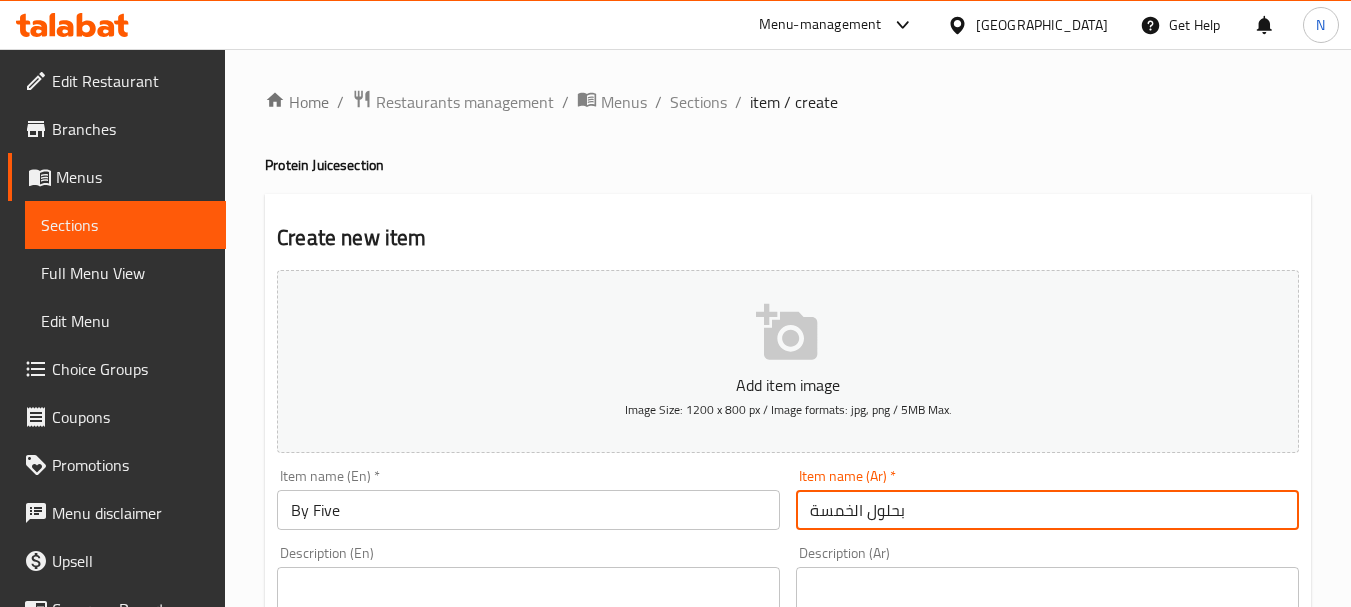 click on "بحلول الخمسة" at bounding box center [1047, 510] 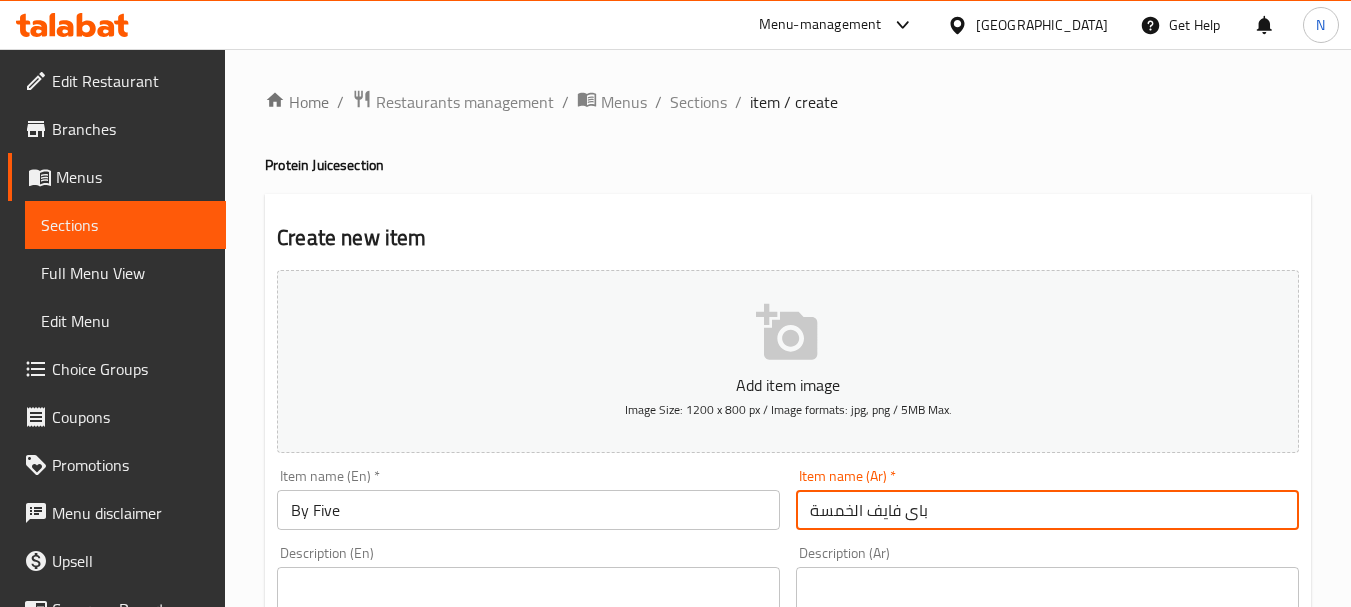 click on "باى فايف الخمسة" at bounding box center (1047, 510) 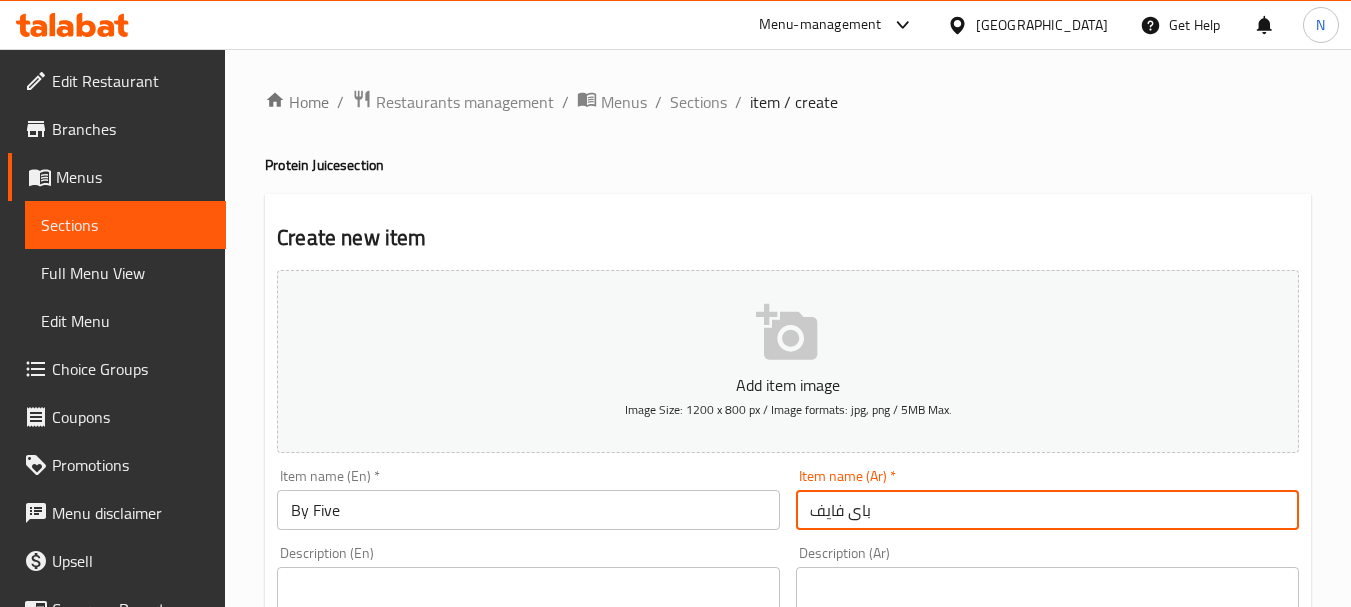 type on "باى فايف" 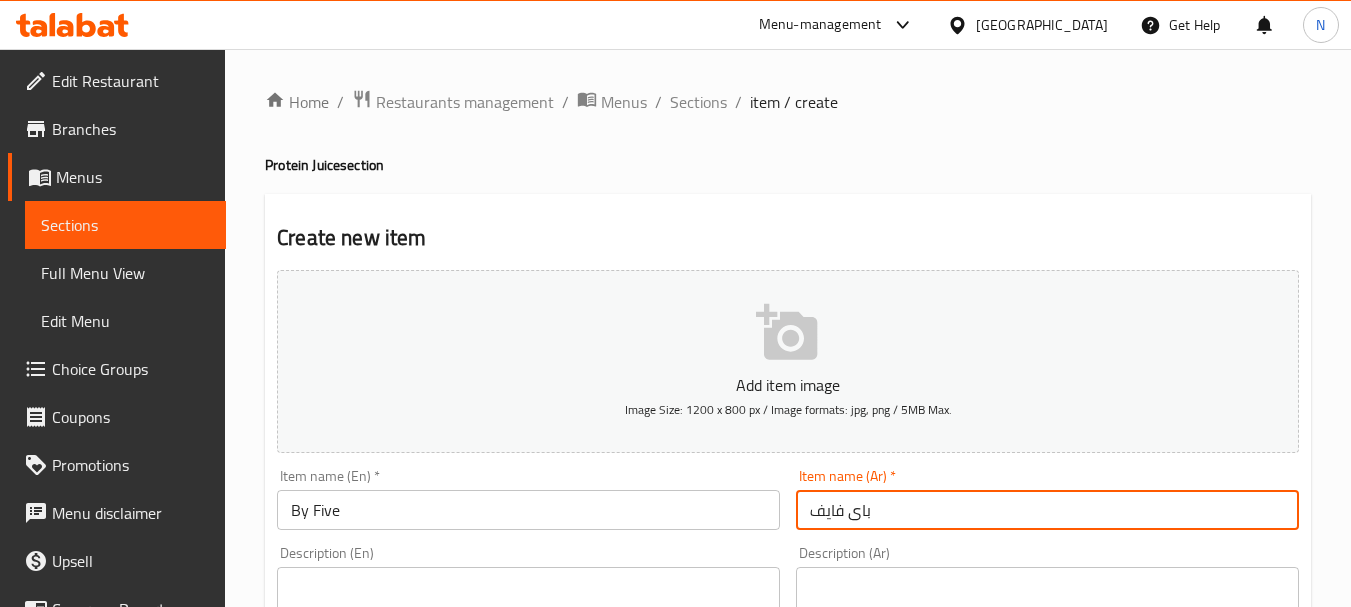 click at bounding box center [516, 625] 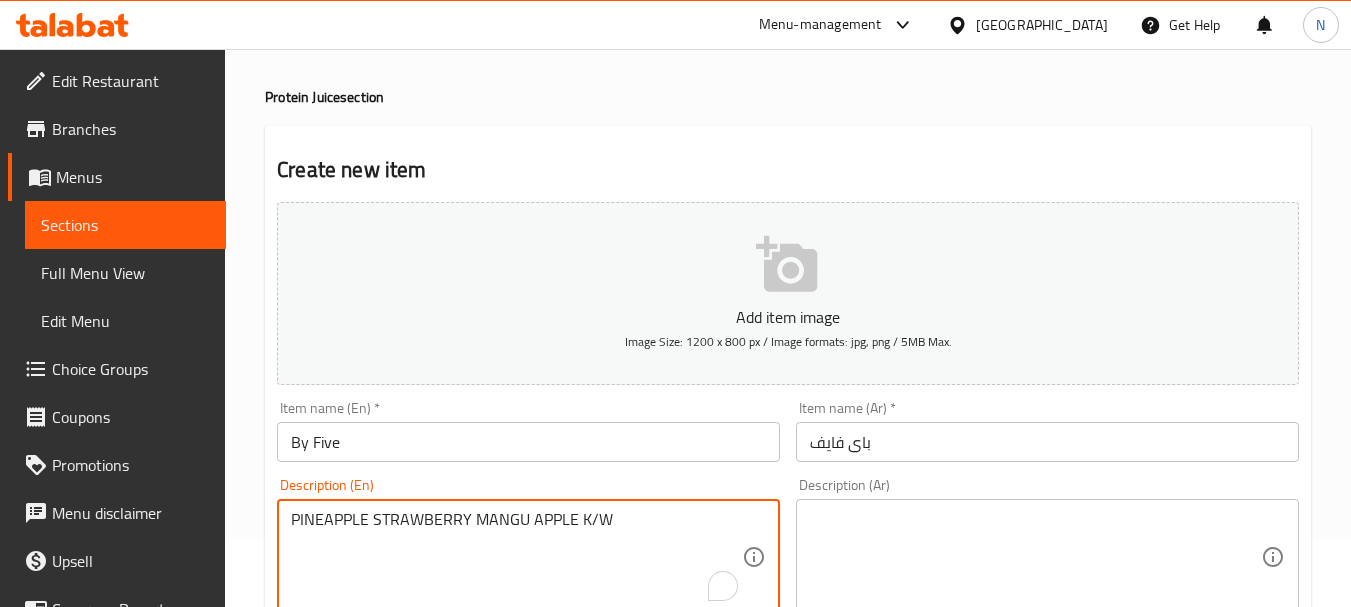 scroll, scrollTop: 100, scrollLeft: 0, axis: vertical 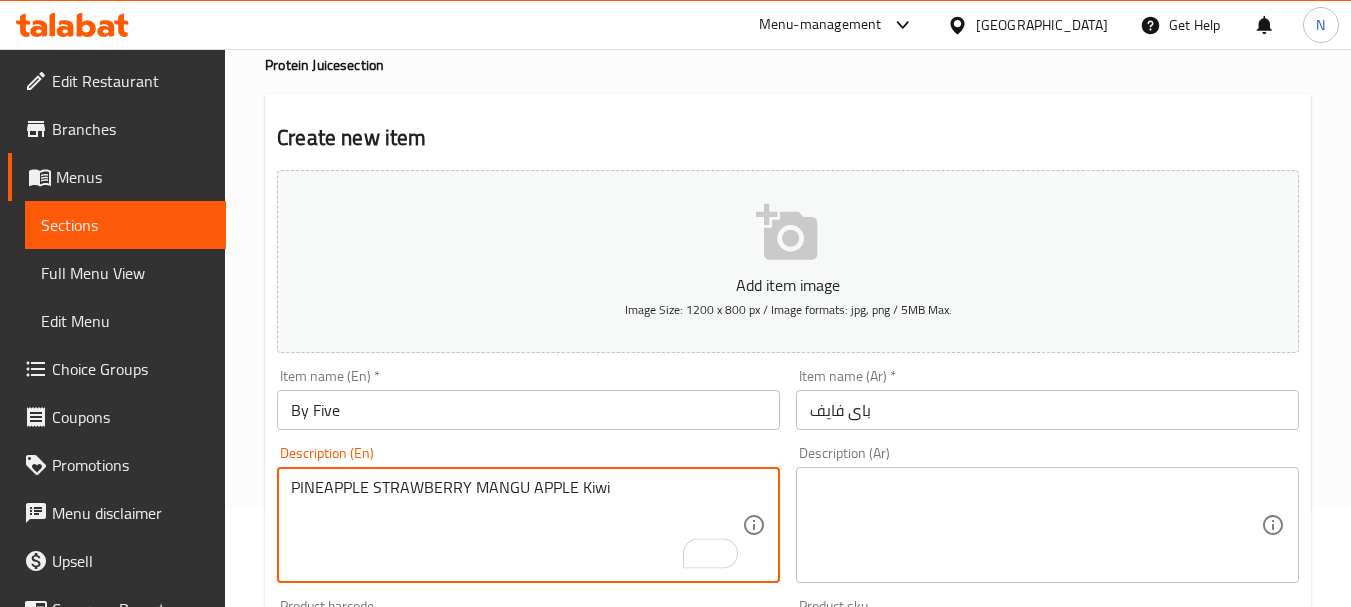 click on "PINEAPPLE STRAWBERRY MANGU APPLE Kiwi" at bounding box center [516, 525] 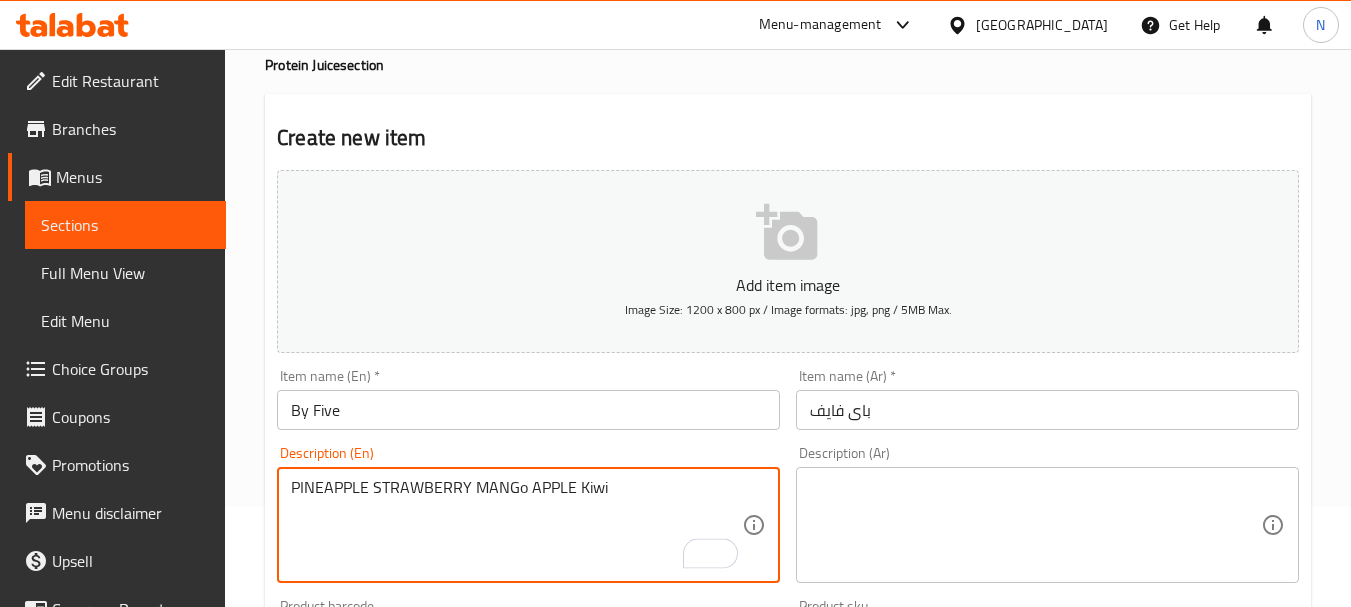 click on "PINEAPPLE STRAWBERRY MANGo APPLE Kiwi" at bounding box center (516, 525) 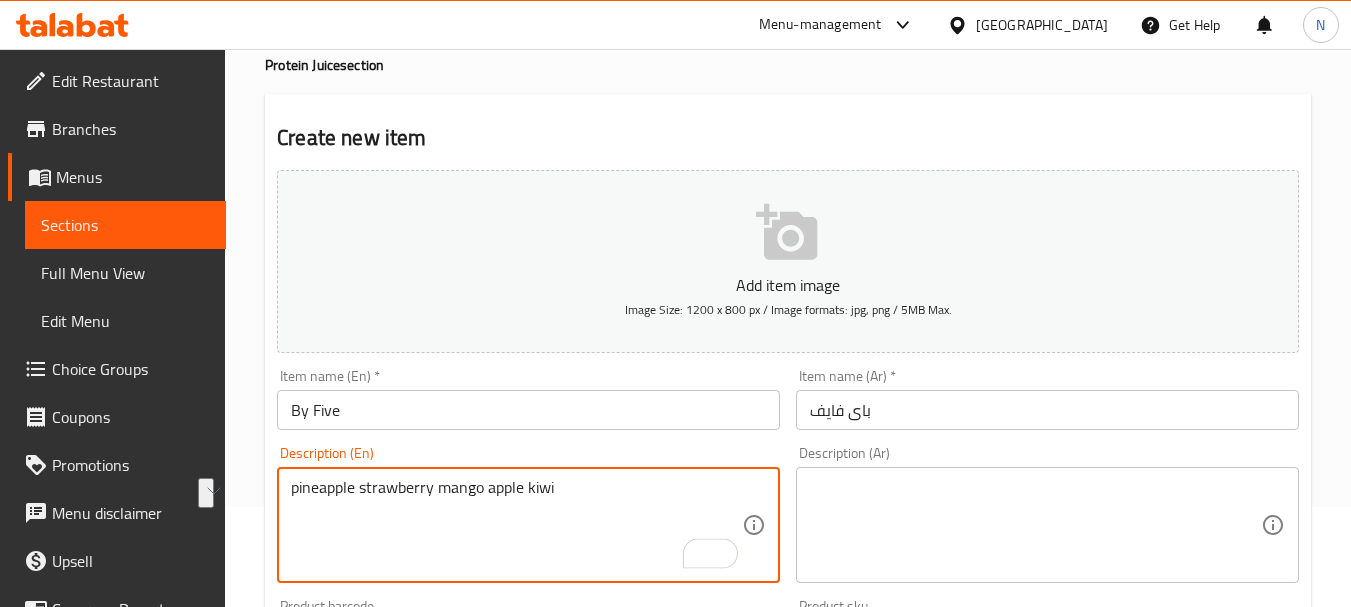 click on "pineapple strawberry mango apple kiwi" at bounding box center (516, 525) 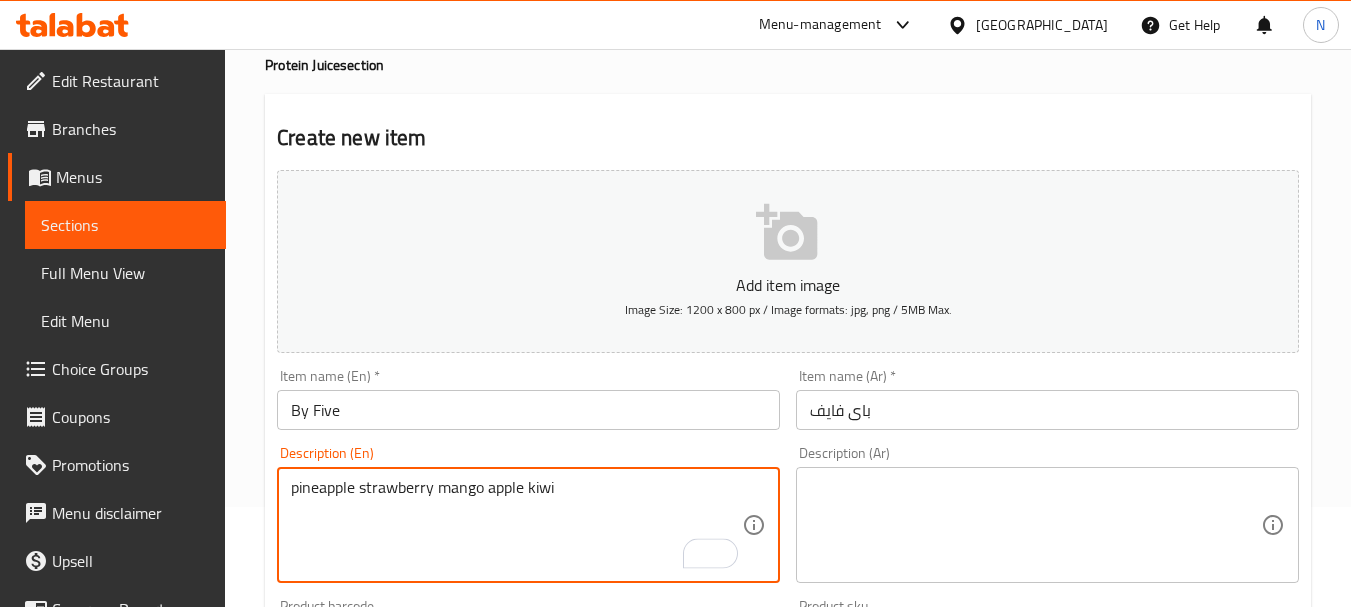 click on "pineapple strawberry mango apple kiwi" at bounding box center [516, 525] 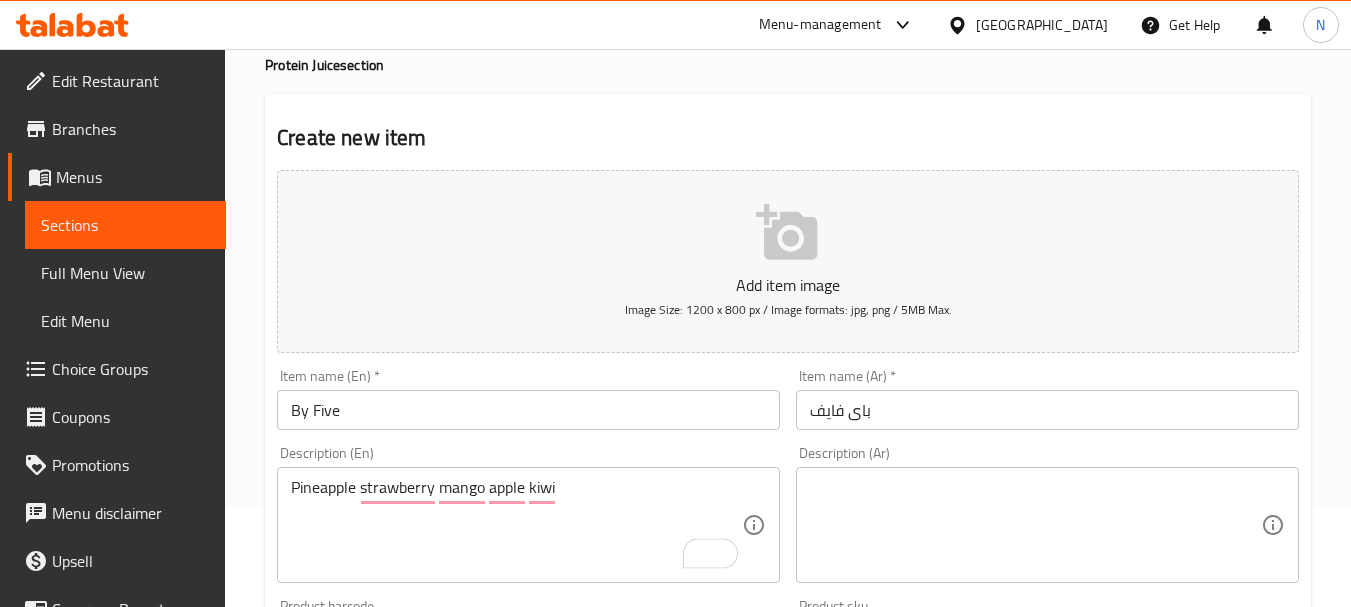 click on "Item name (En)   * By Five Item name (En)  *" at bounding box center [528, 399] 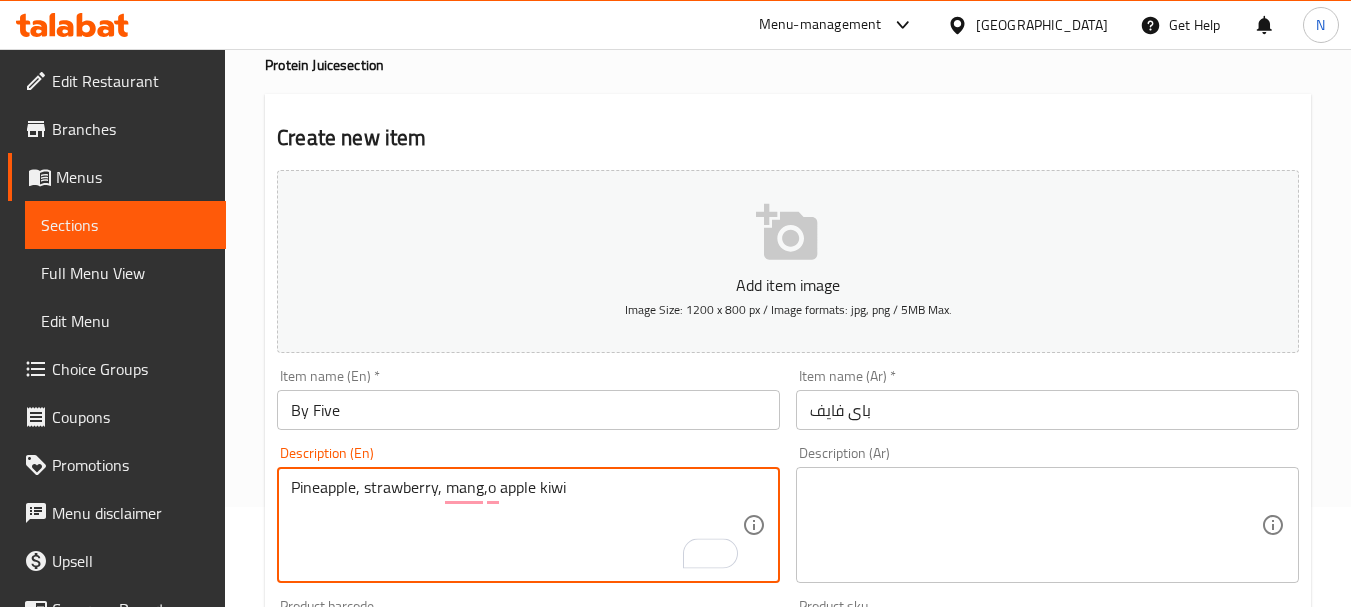 click on "Pineapple, strawberry, mang,o apple kiwi" at bounding box center [516, 525] 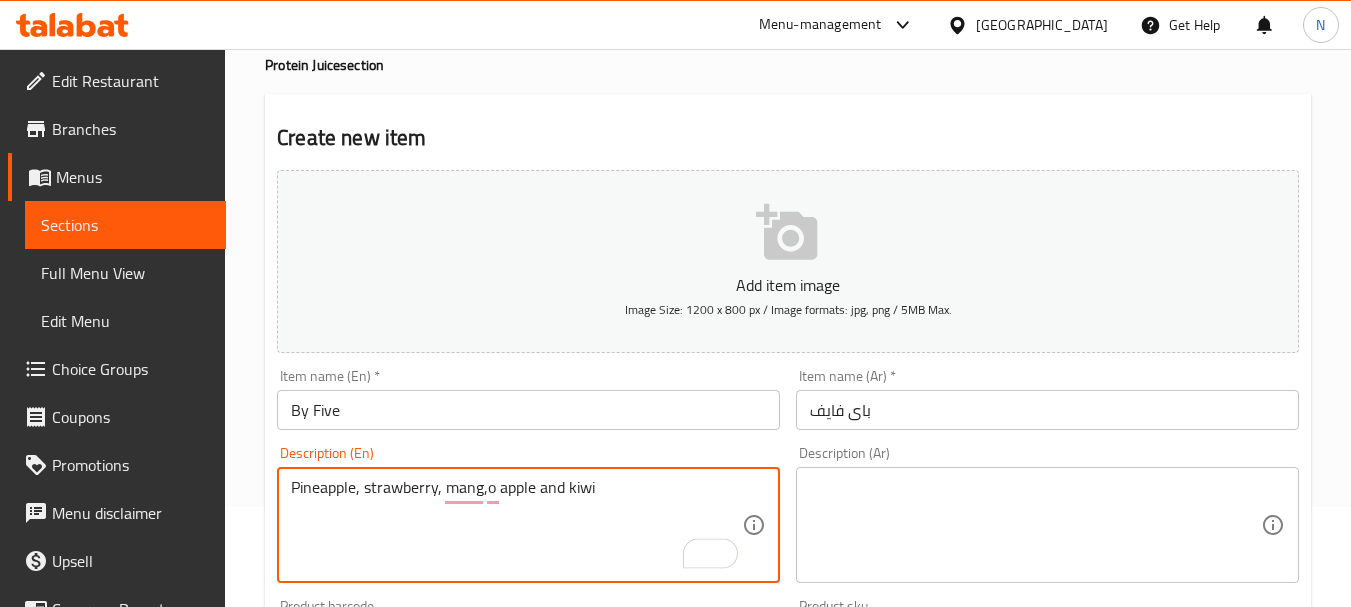 click on "Pineapple, strawberry, mang,o apple and kiwi" at bounding box center (516, 525) 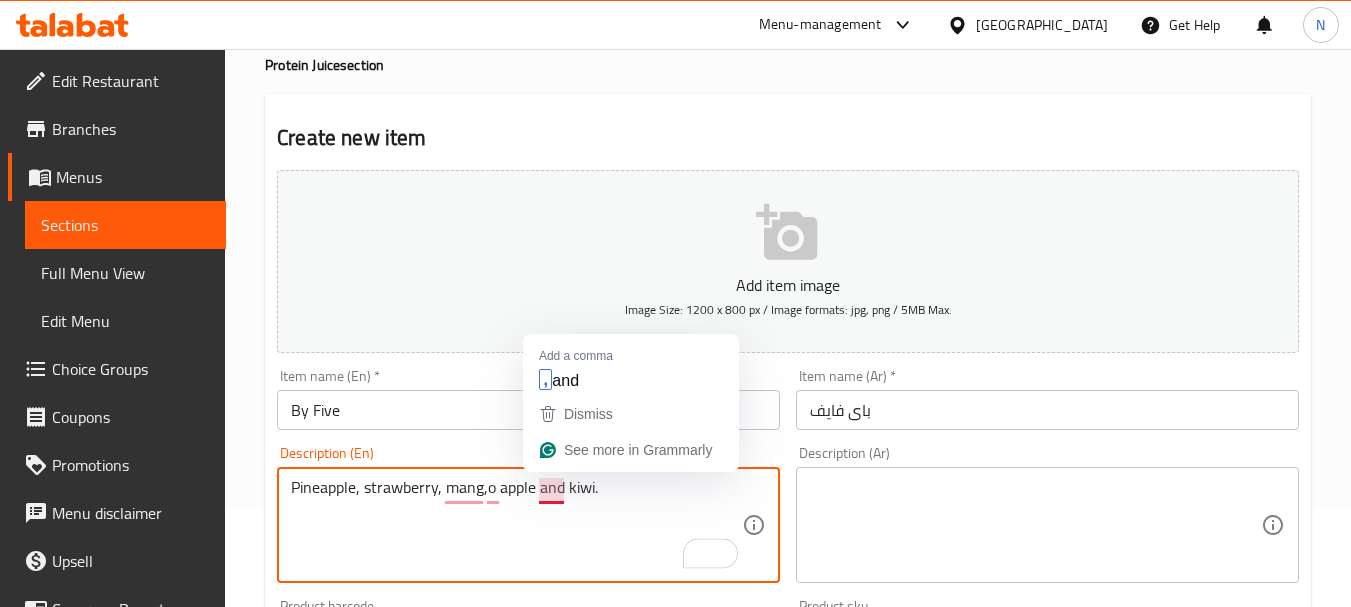 click on "Pineapple, strawberry, mang,o apple and kiwi." at bounding box center [516, 525] 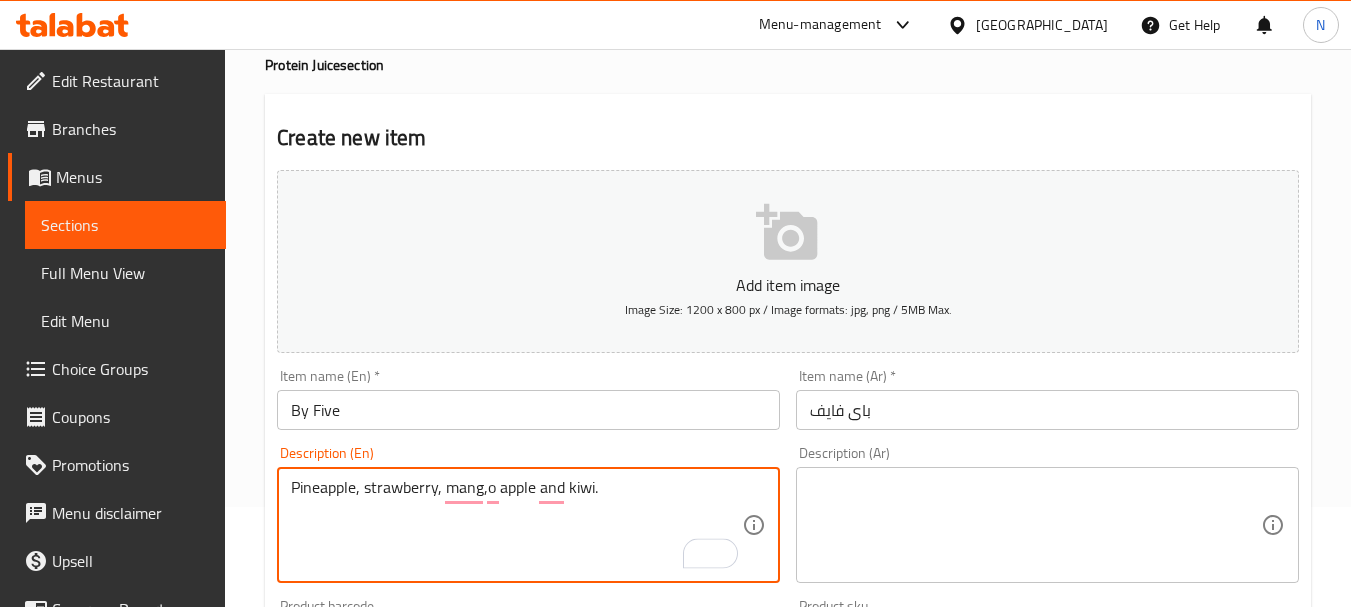 click on "Pineapple, strawberry, mang,o apple and kiwi." at bounding box center [516, 525] 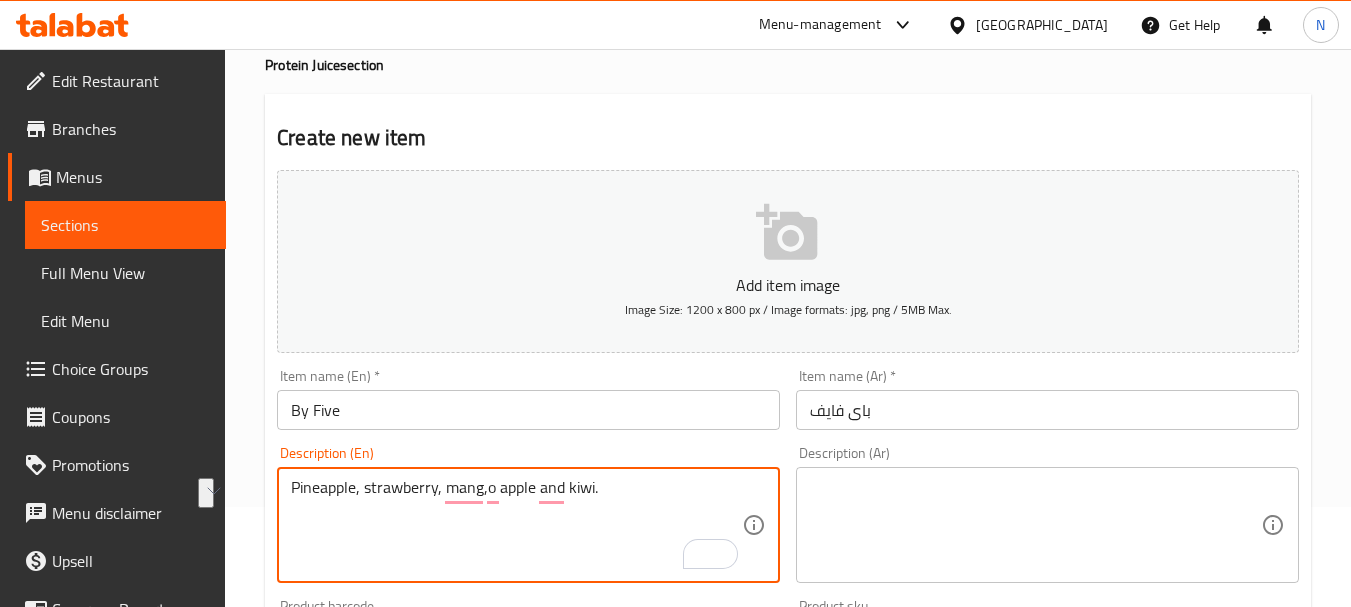 click on "Pineapple, strawberry, mang,o apple and kiwi." at bounding box center (516, 525) 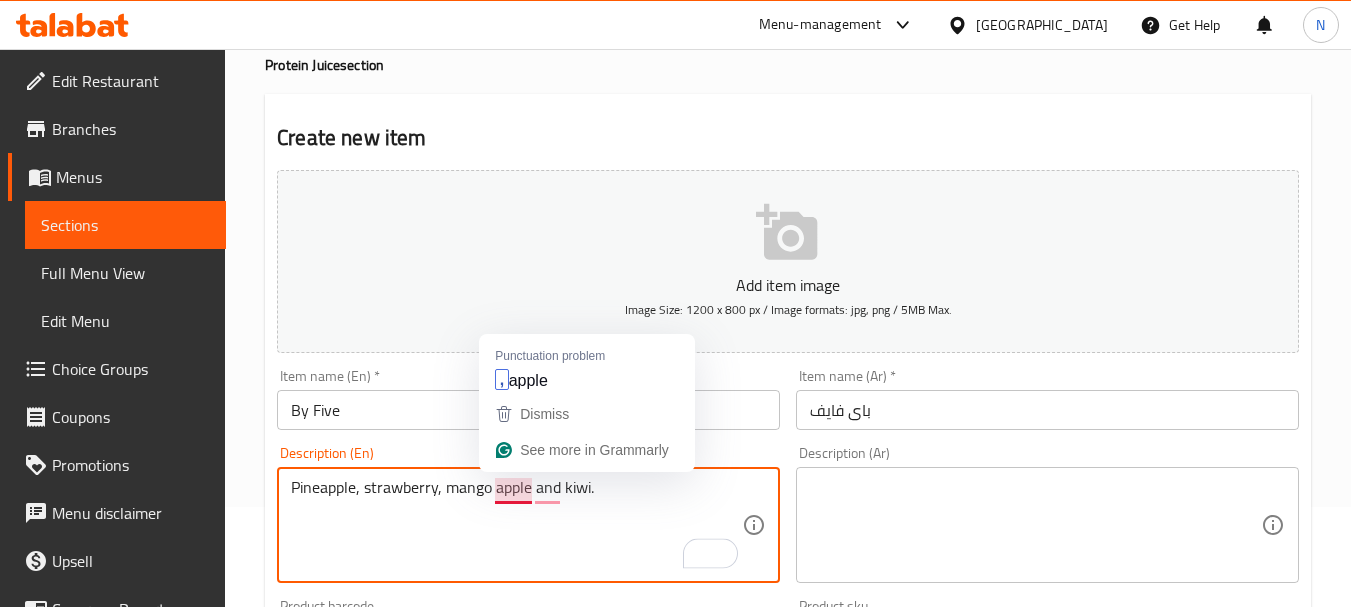 click on "Pineapple, strawberry, mango apple and kiwi." at bounding box center (516, 525) 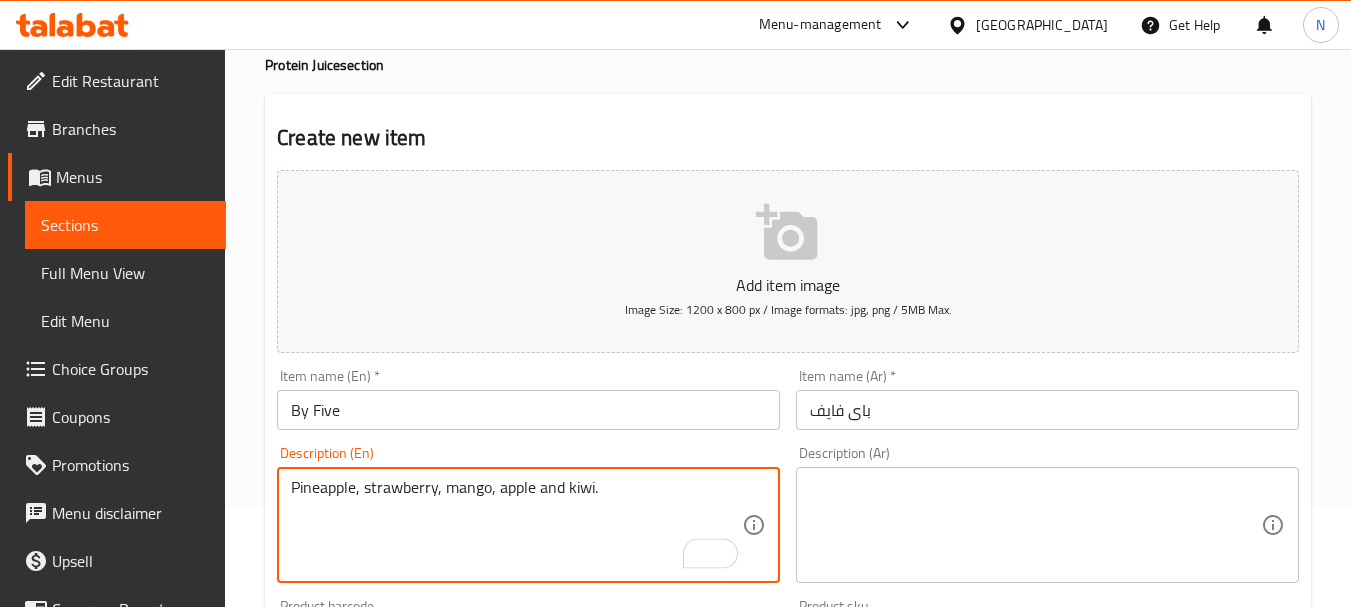 click on "Pineapple, strawberry, mango, apple and kiwi." at bounding box center [516, 525] 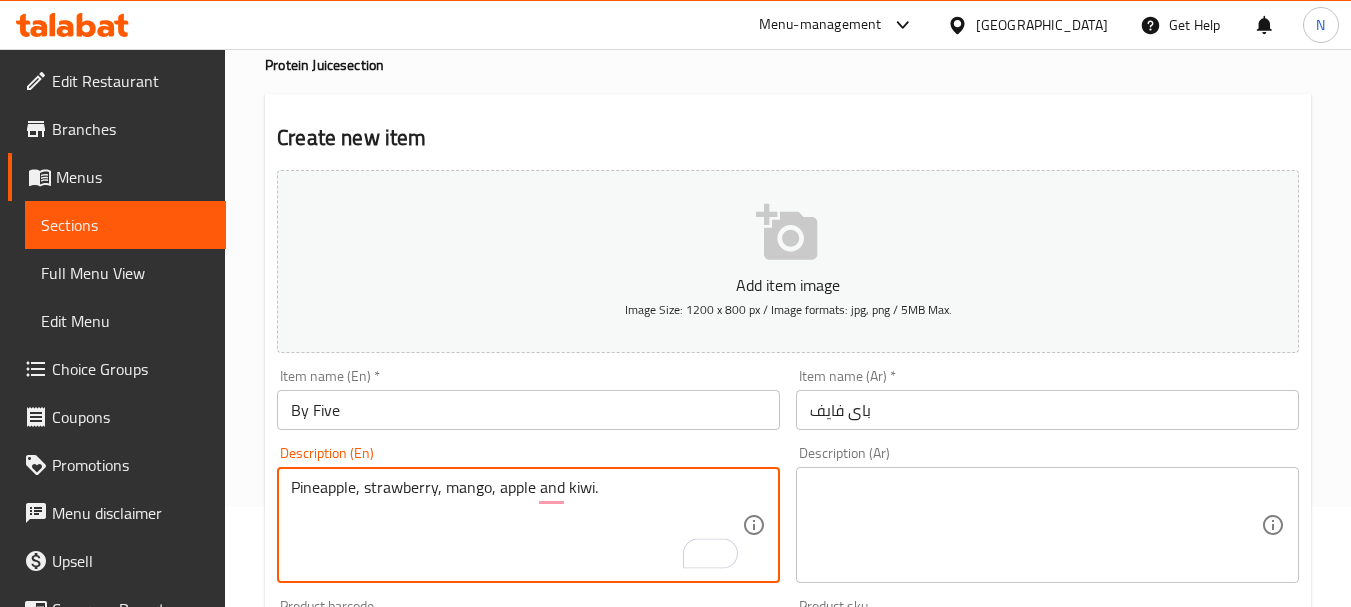 click on "Pineapple, strawberry, mango, apple and kiwi." at bounding box center (516, 525) 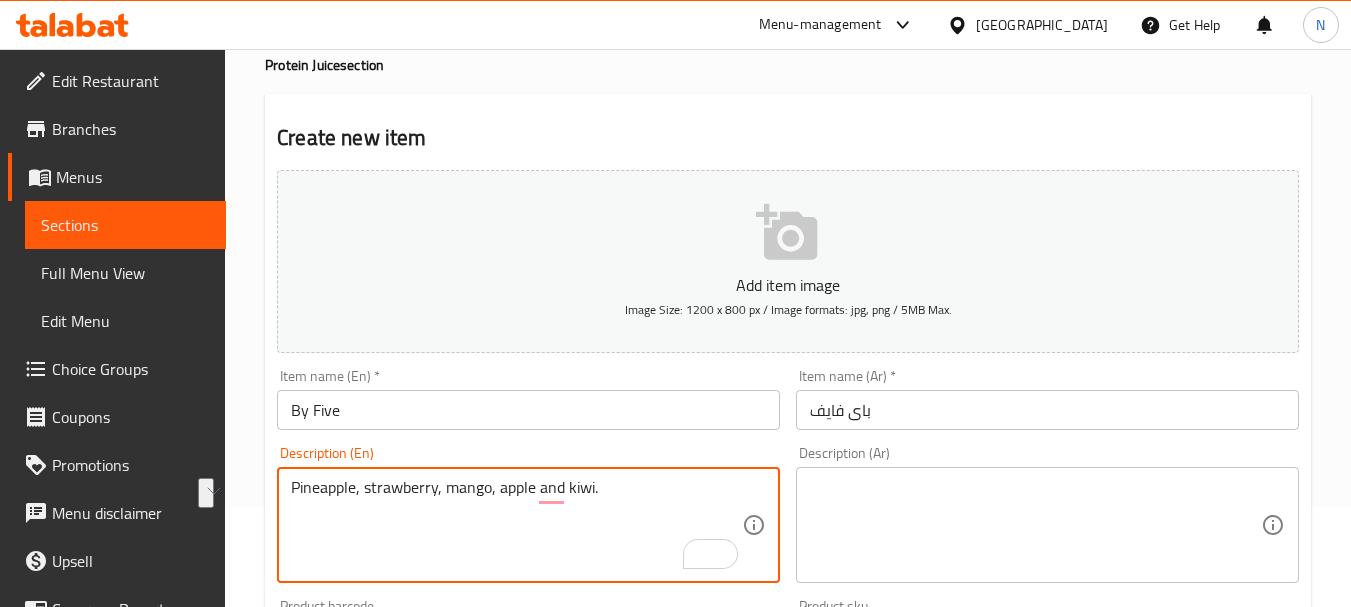 type on "Pineapple, strawberry, mango, apple and kiwi." 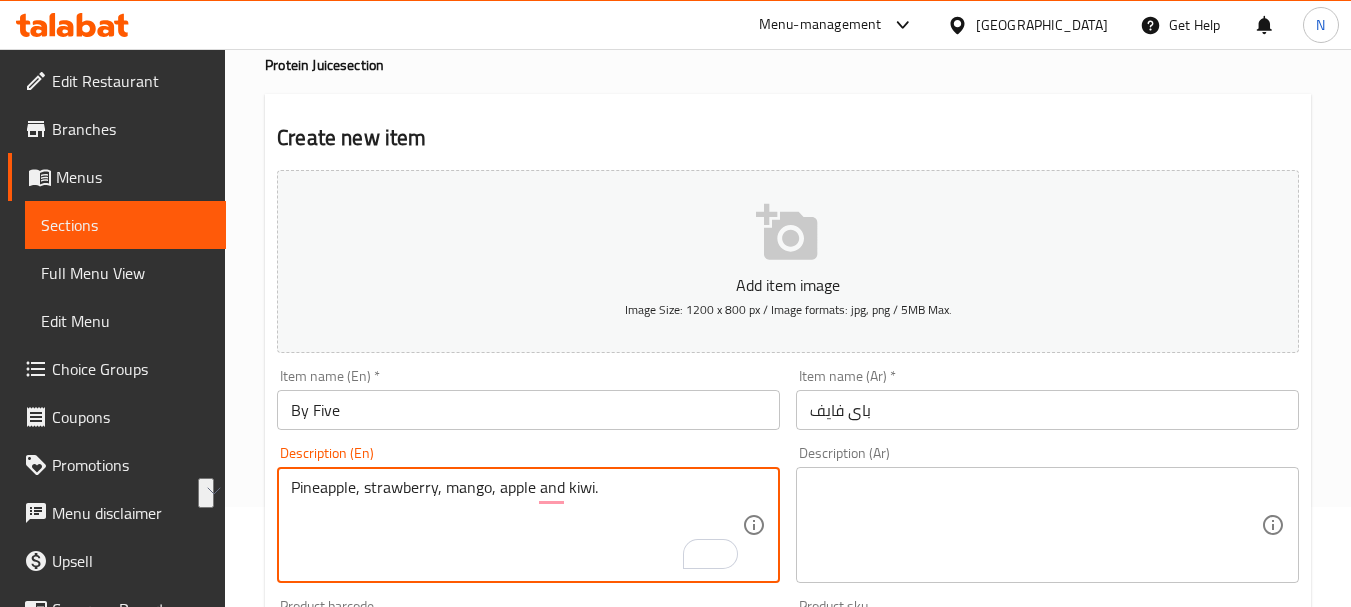 click at bounding box center [1035, 525] 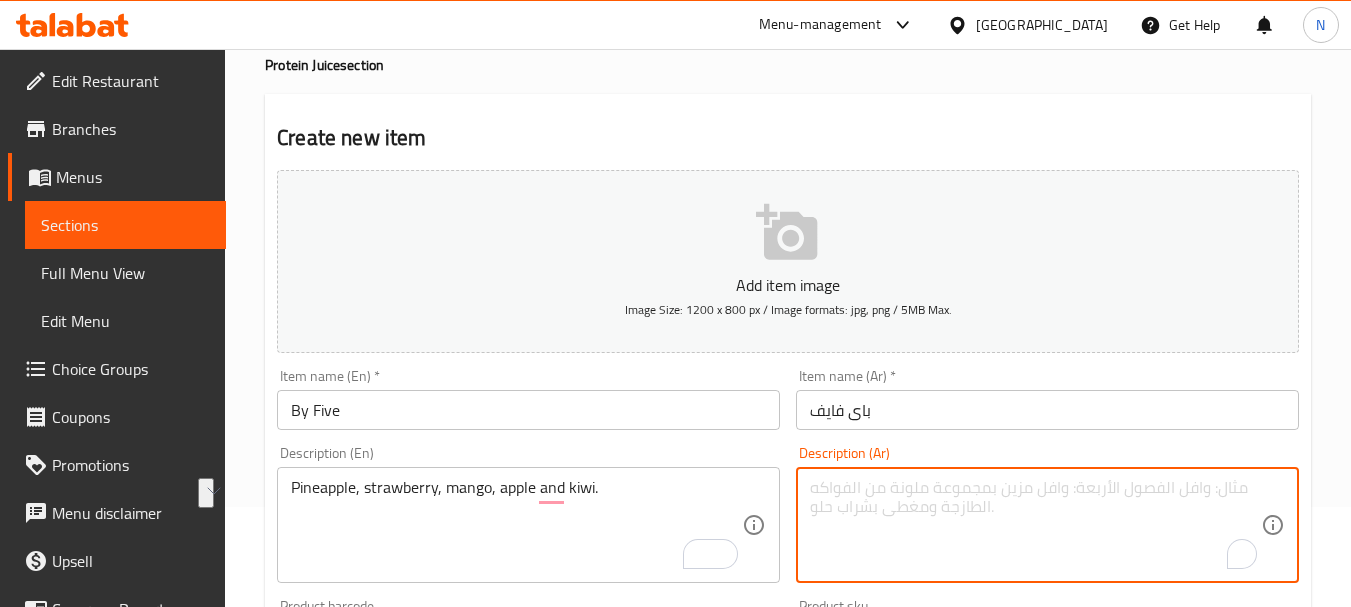 paste on "الأناناس والفراولة والمانجو والتفاح والكيوي." 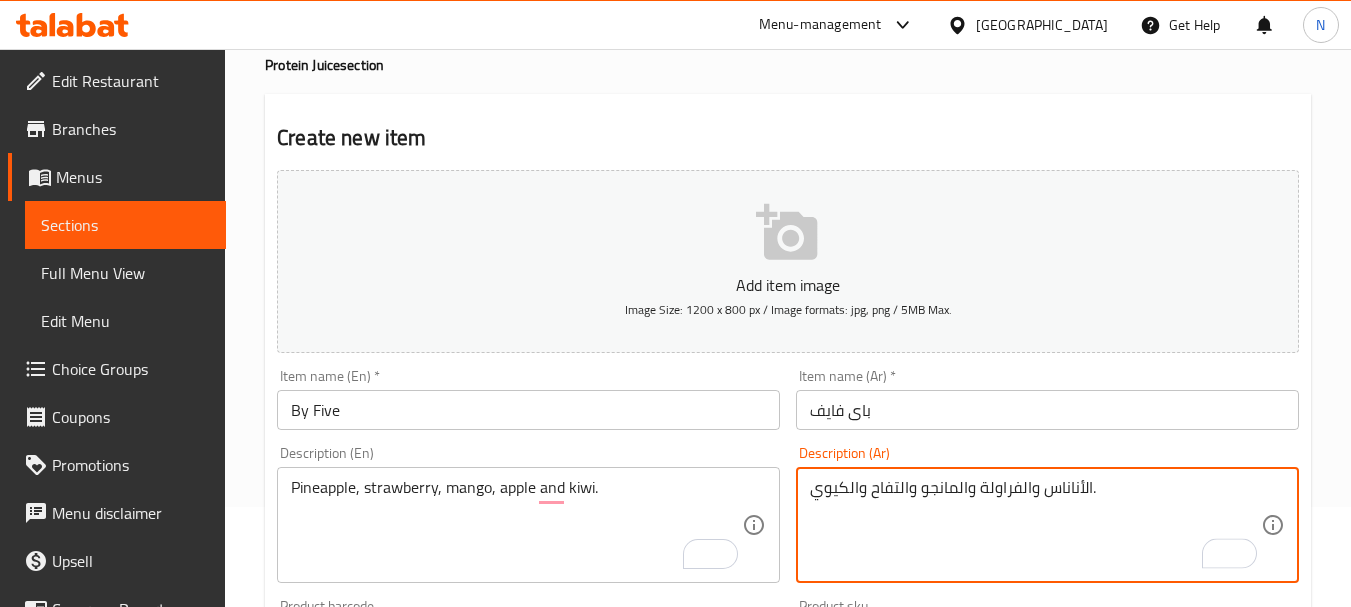click on "الأناناس والفراولة والمانجو والتفاح والكيوي." at bounding box center [1035, 525] 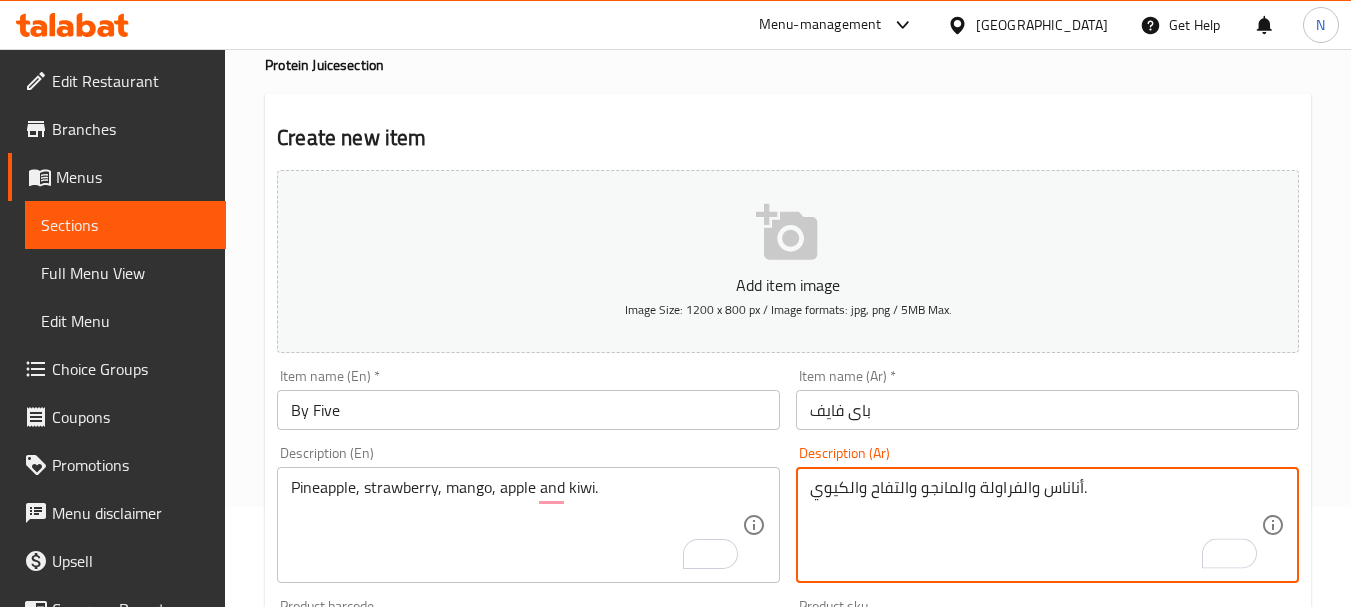 click on "أناناس والفراولة والمانجو والتفاح والكيوي." at bounding box center [1035, 525] 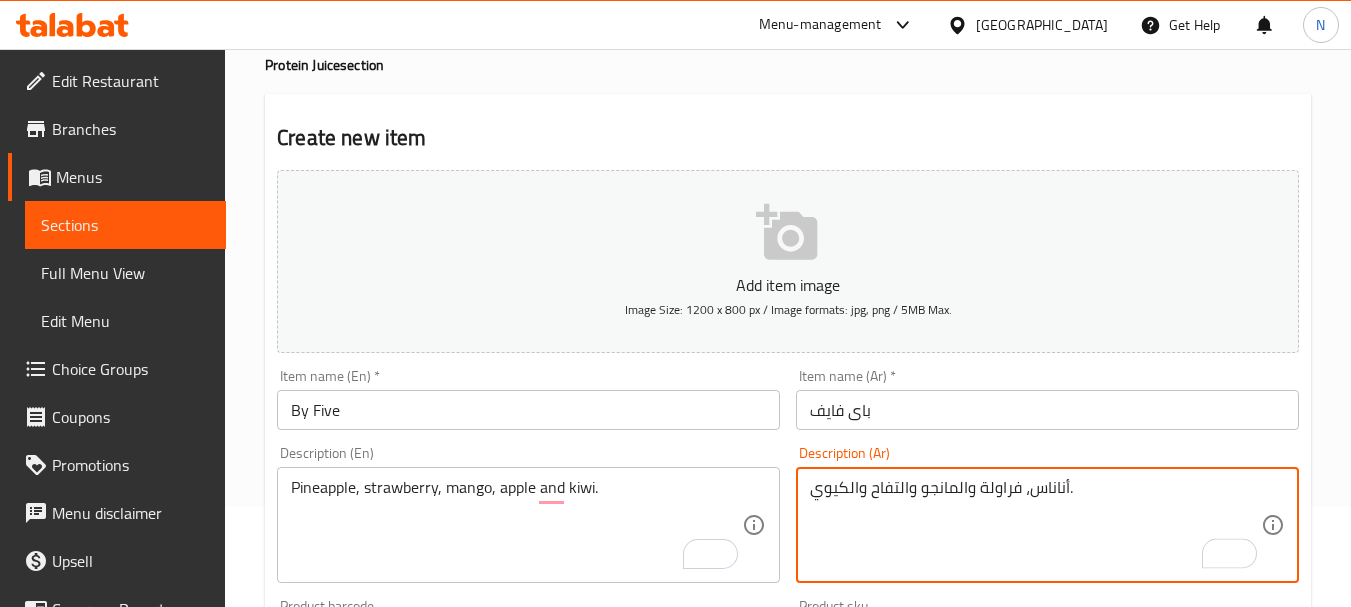 click on "أناناس، فراولة والمانجو والتفاح والكيوي." at bounding box center (1035, 525) 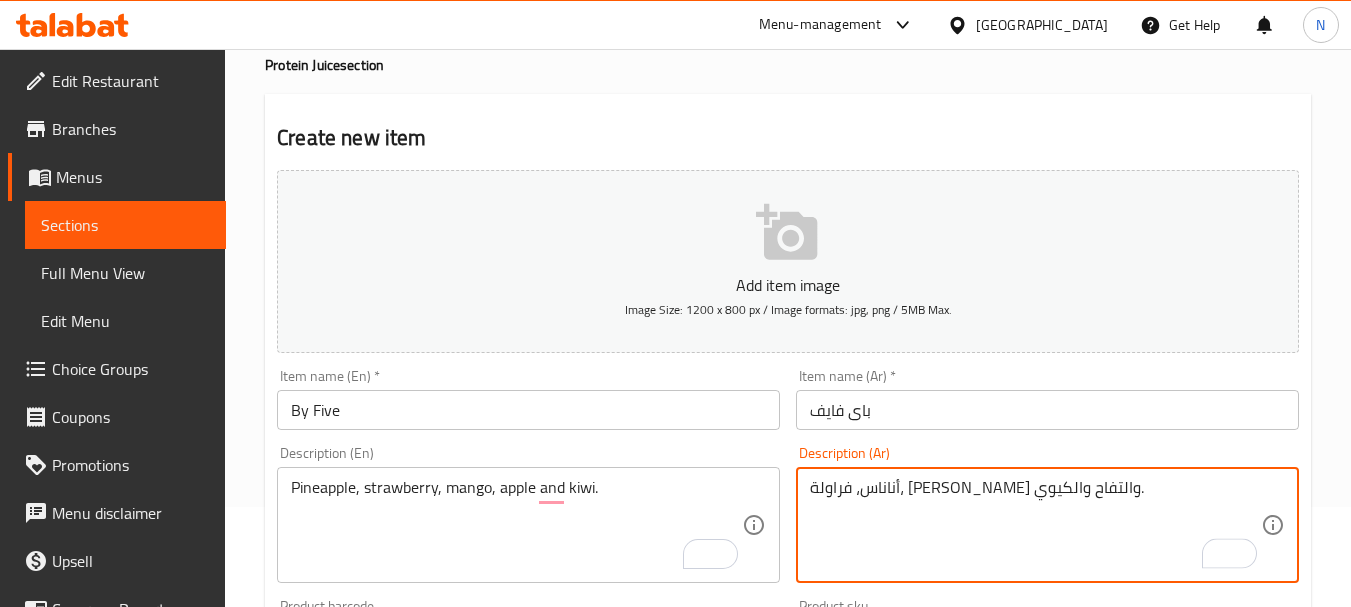 click on "أناناس، فراولة، مانجو والتفاح والكيوي." at bounding box center (1035, 525) 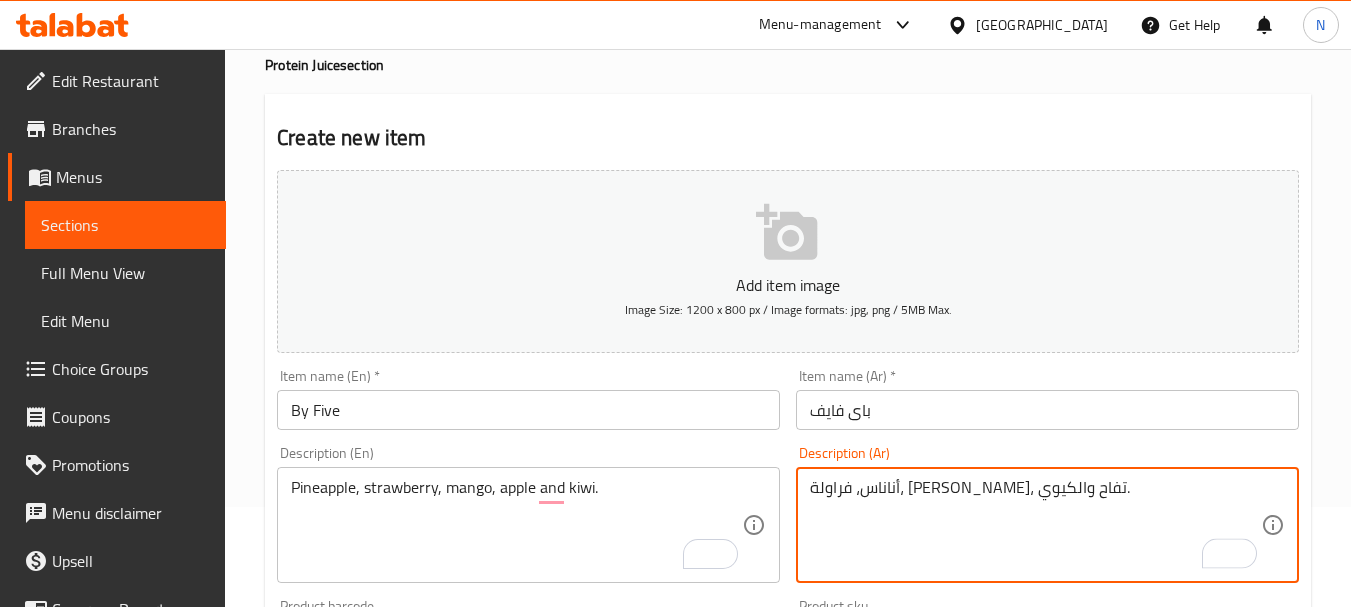 click on "أناناس، فراولة، مانجو، تفاح والكيوي." at bounding box center (1035, 525) 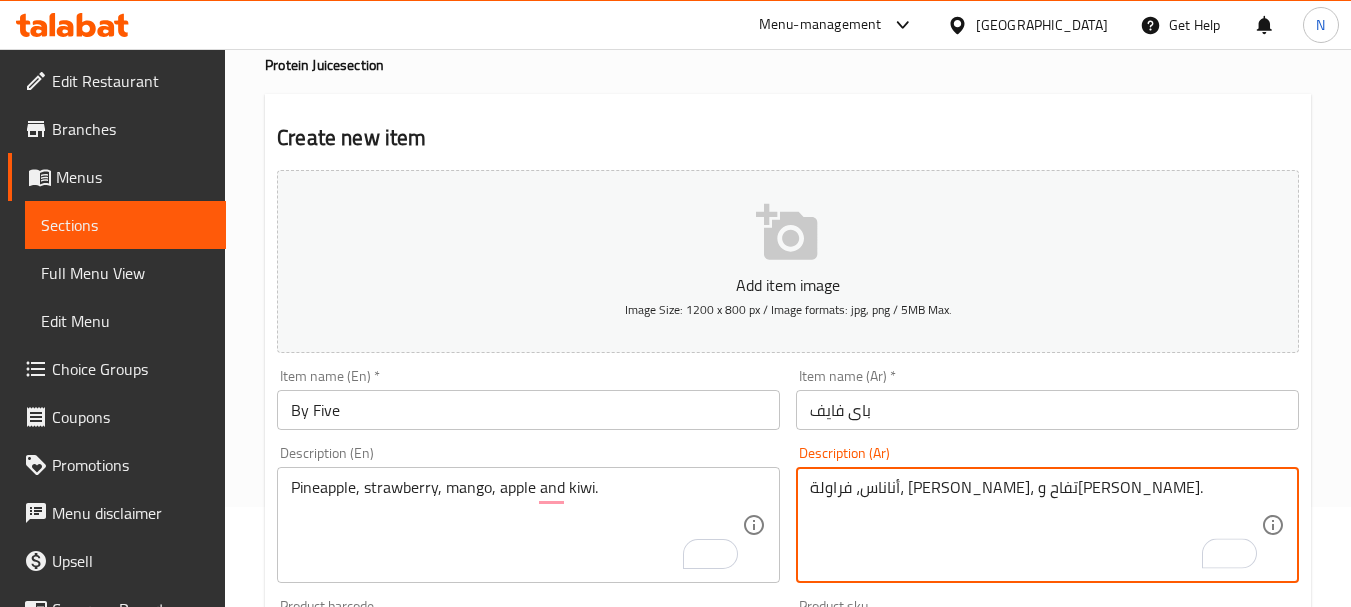 type on "أناناس، فراولة، مانجو، تفاح وكيوي." 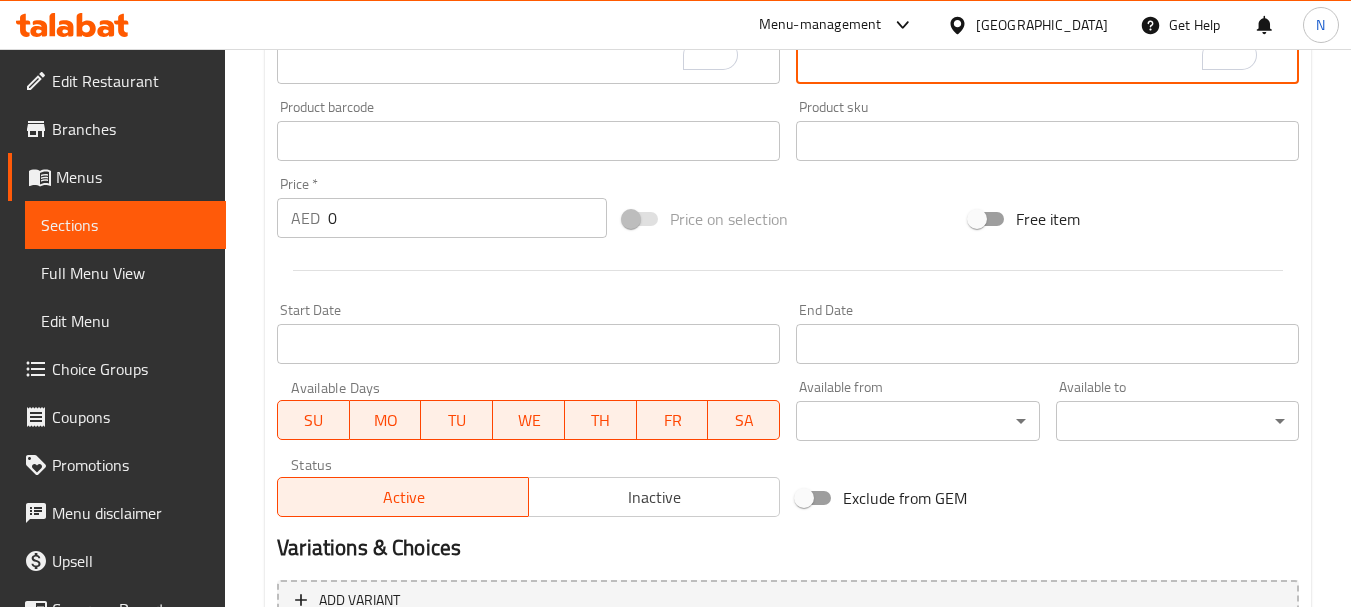 scroll, scrollTop: 600, scrollLeft: 0, axis: vertical 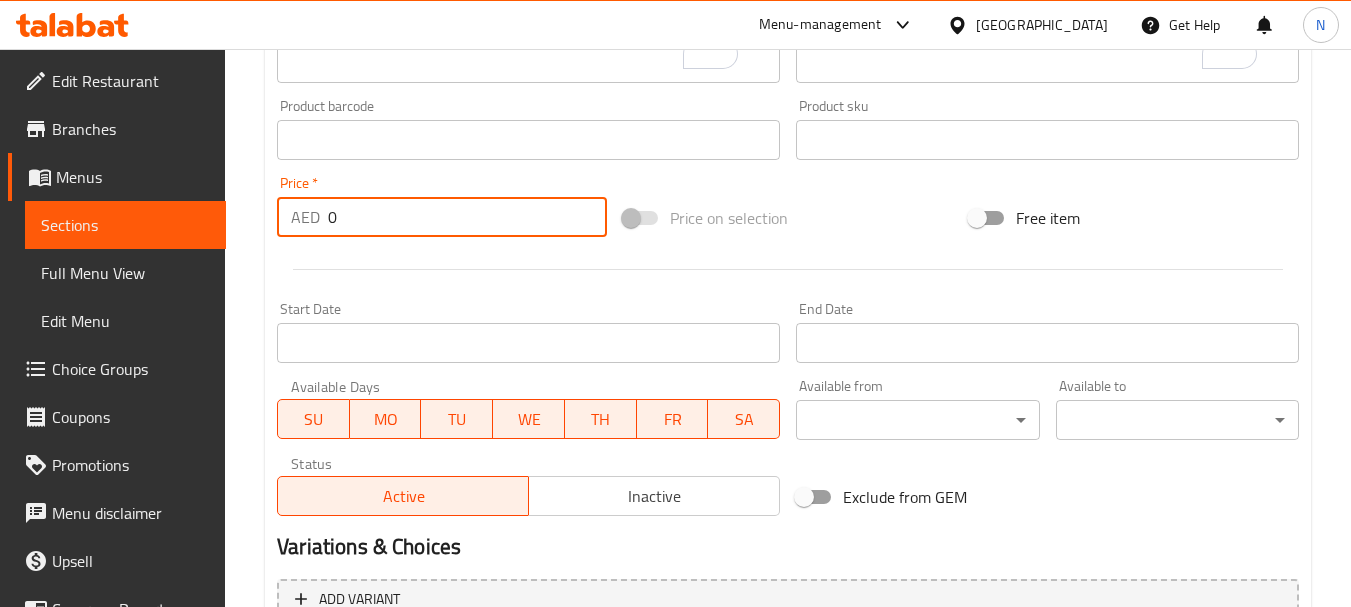 click on "AED 0 Price  *" at bounding box center (442, 217) 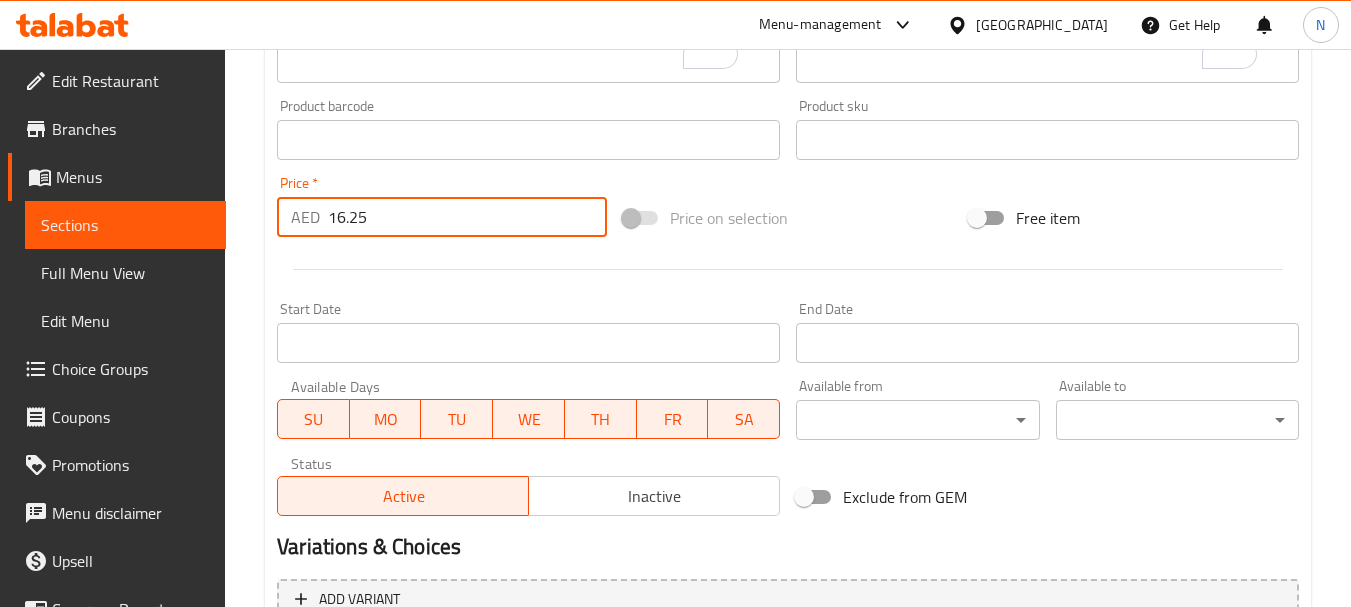 type on "16.25" 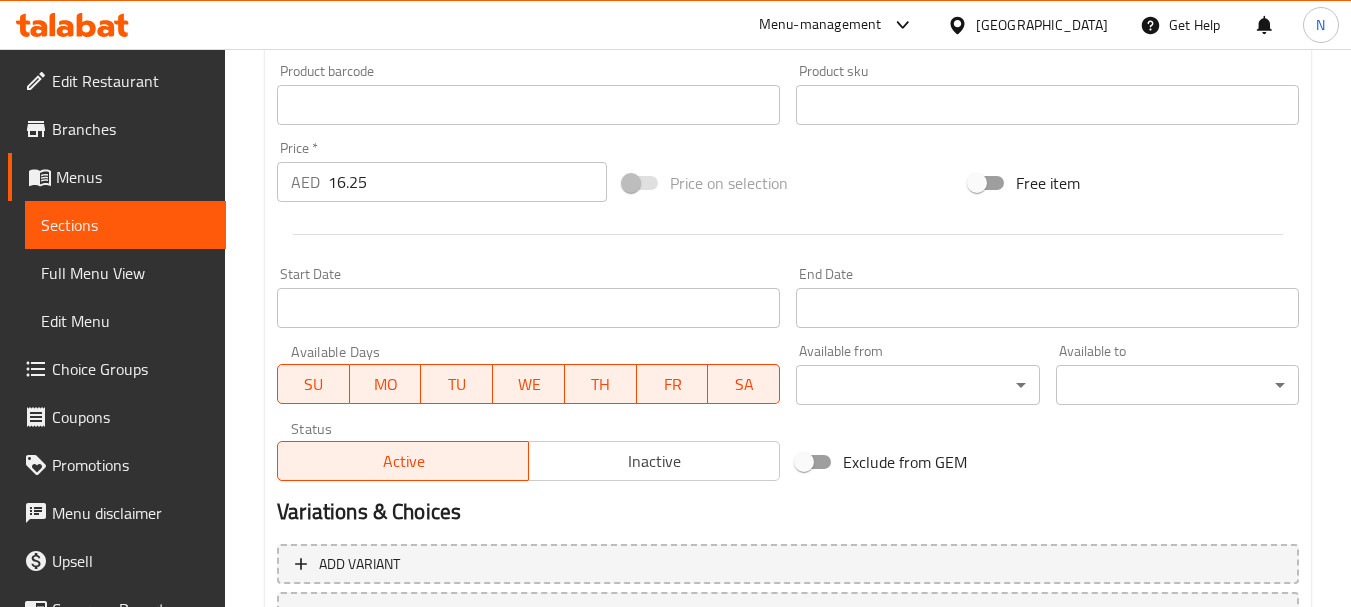 scroll, scrollTop: 806, scrollLeft: 0, axis: vertical 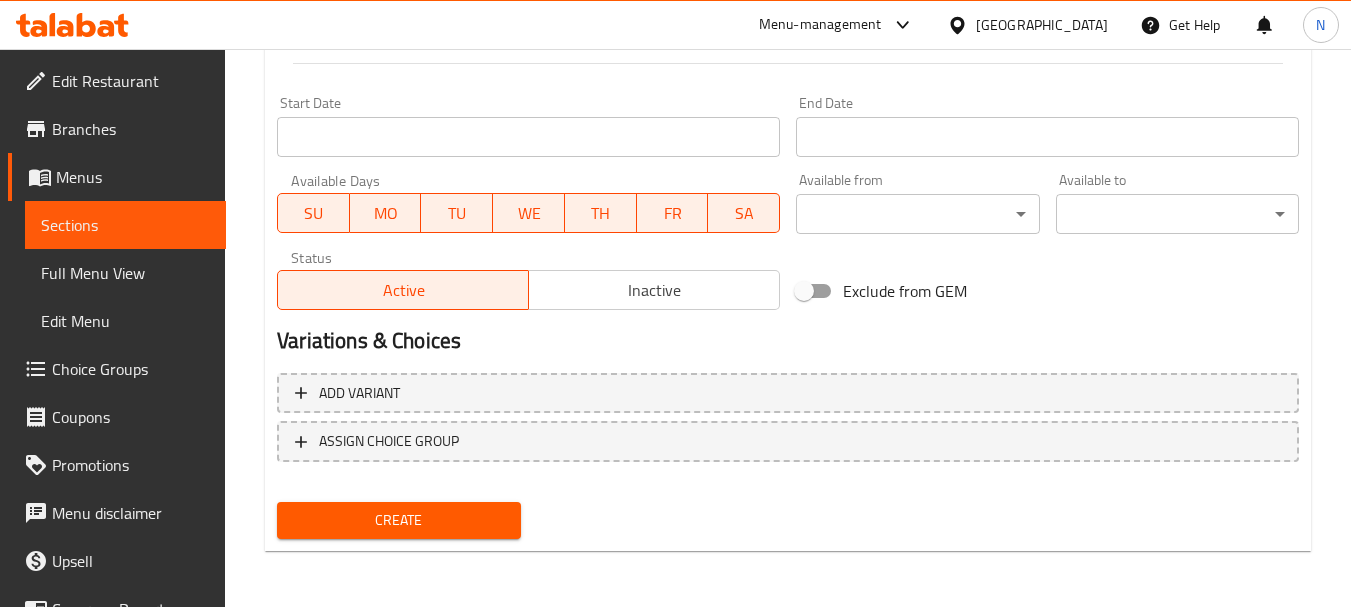 click on "Create" at bounding box center [398, 520] 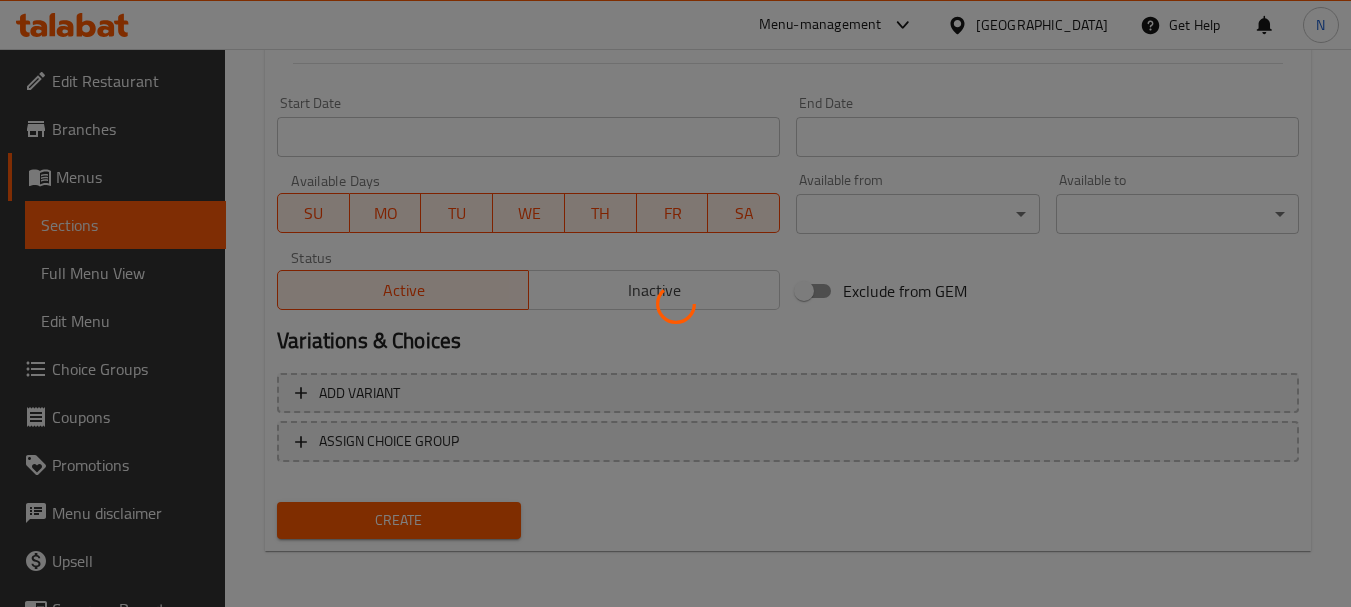 type 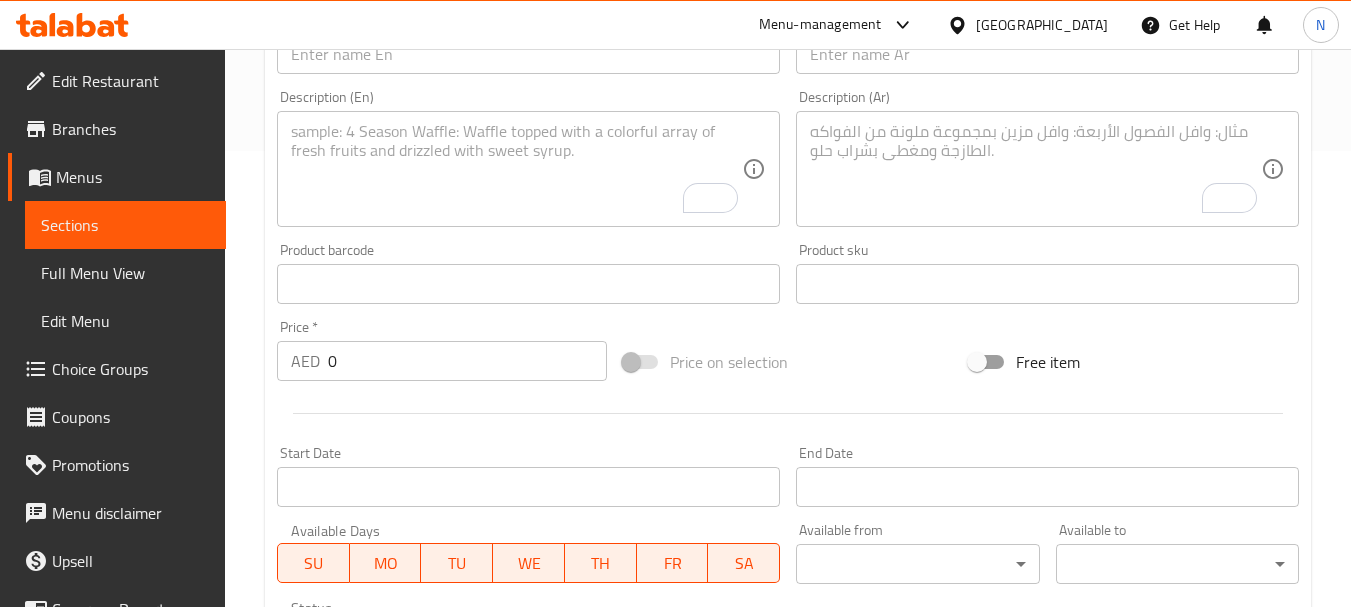 scroll, scrollTop: 206, scrollLeft: 0, axis: vertical 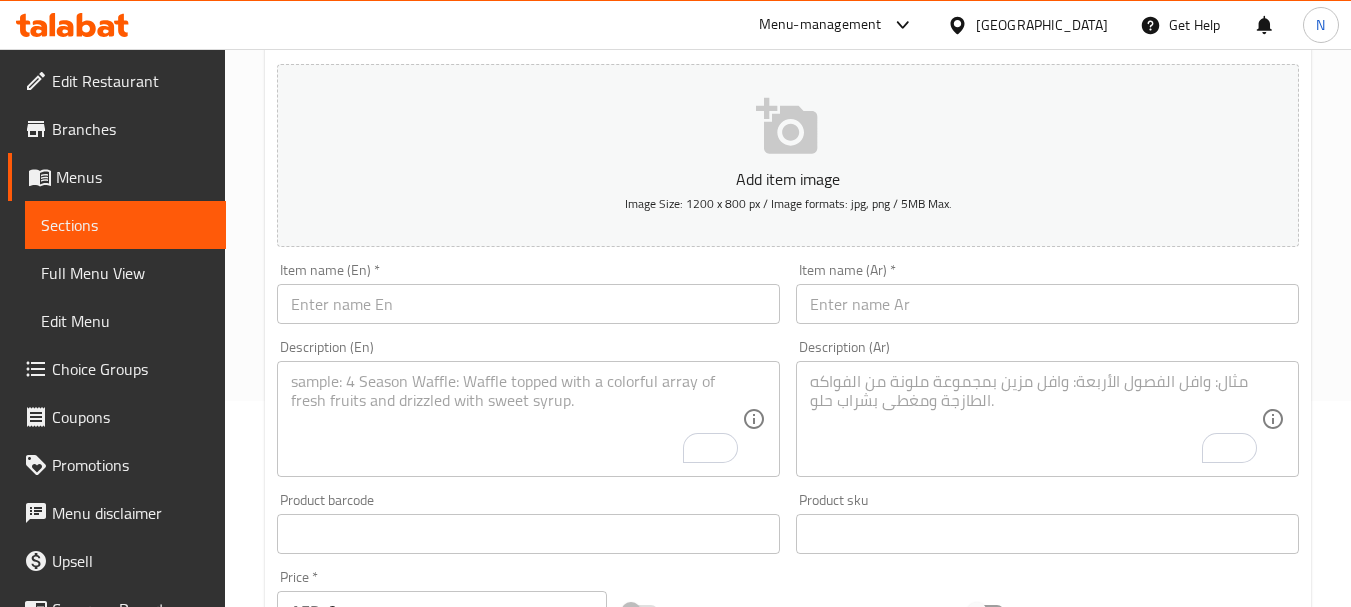 click at bounding box center [528, 304] 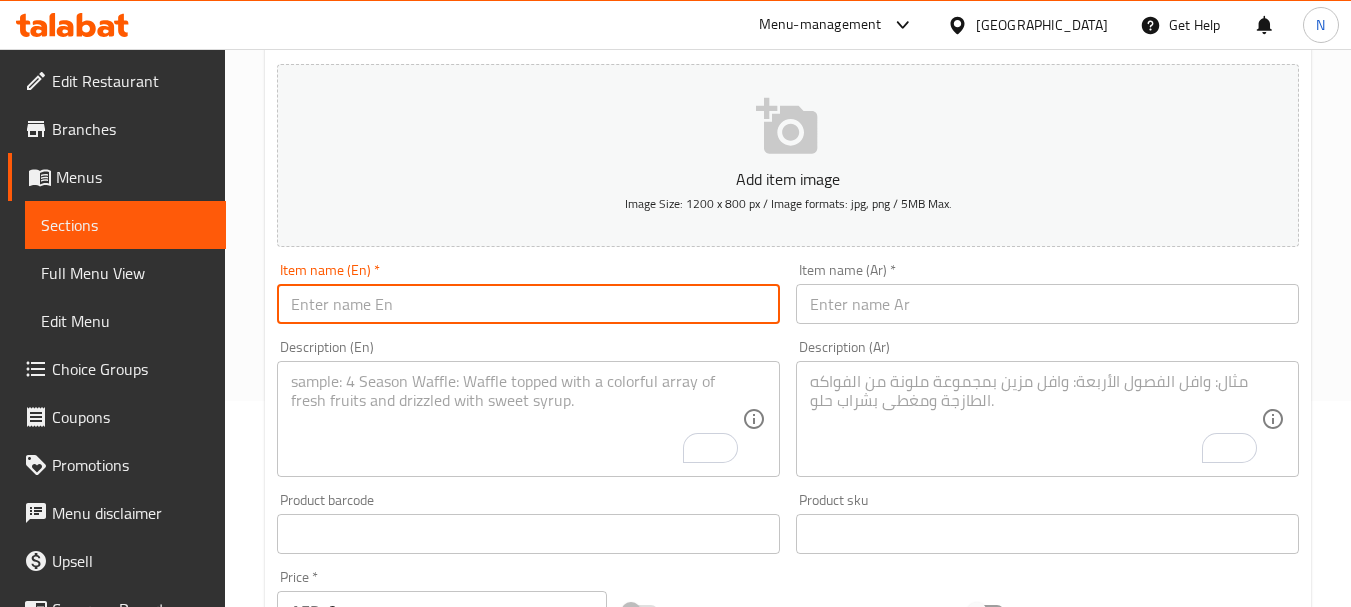 paste on "VITAMIN LOAD" 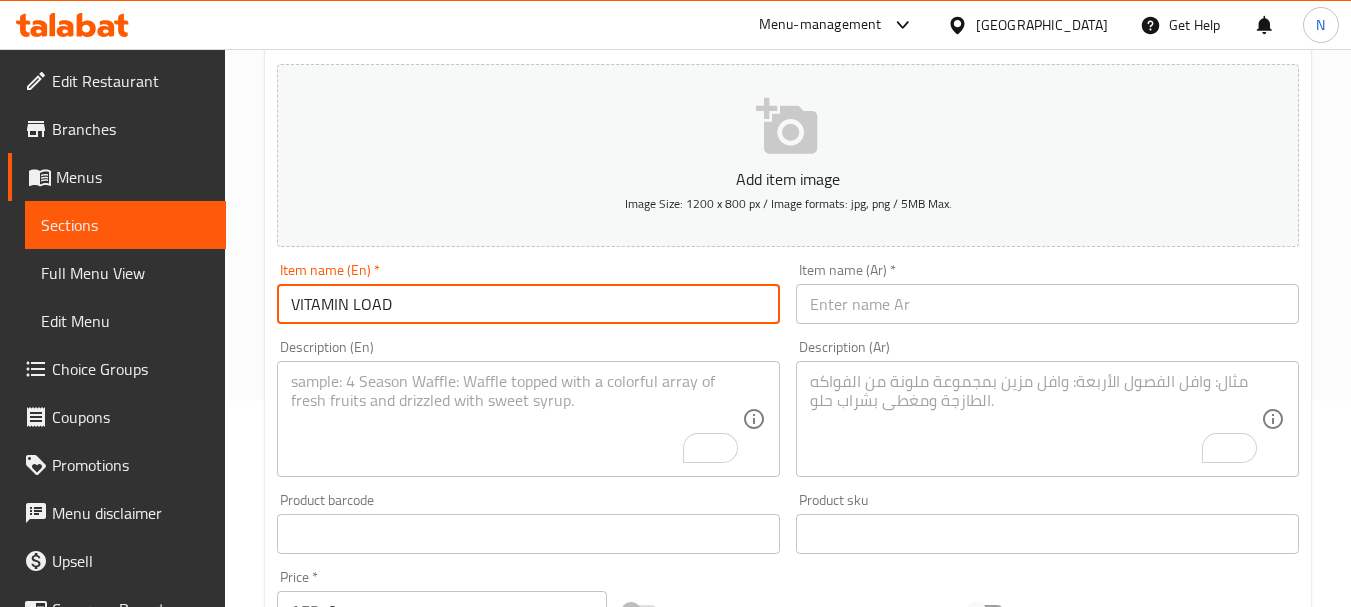 click on "VITAMIN LOAD" at bounding box center (528, 304) 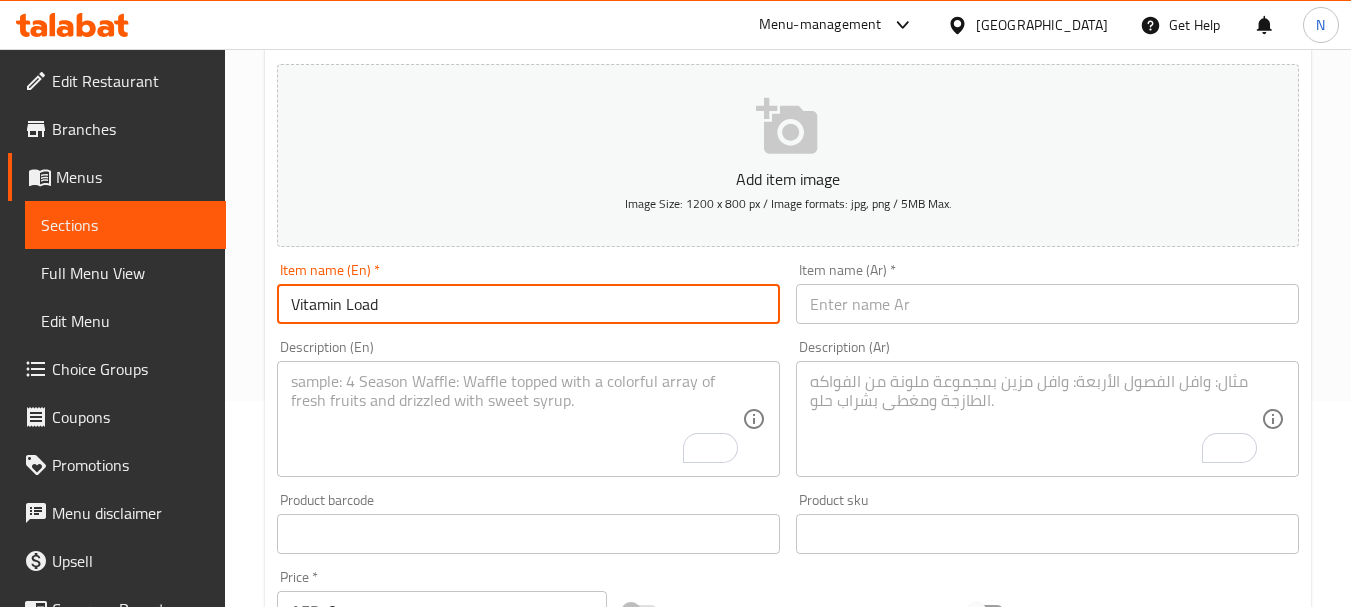 type on "Vitamin Load" 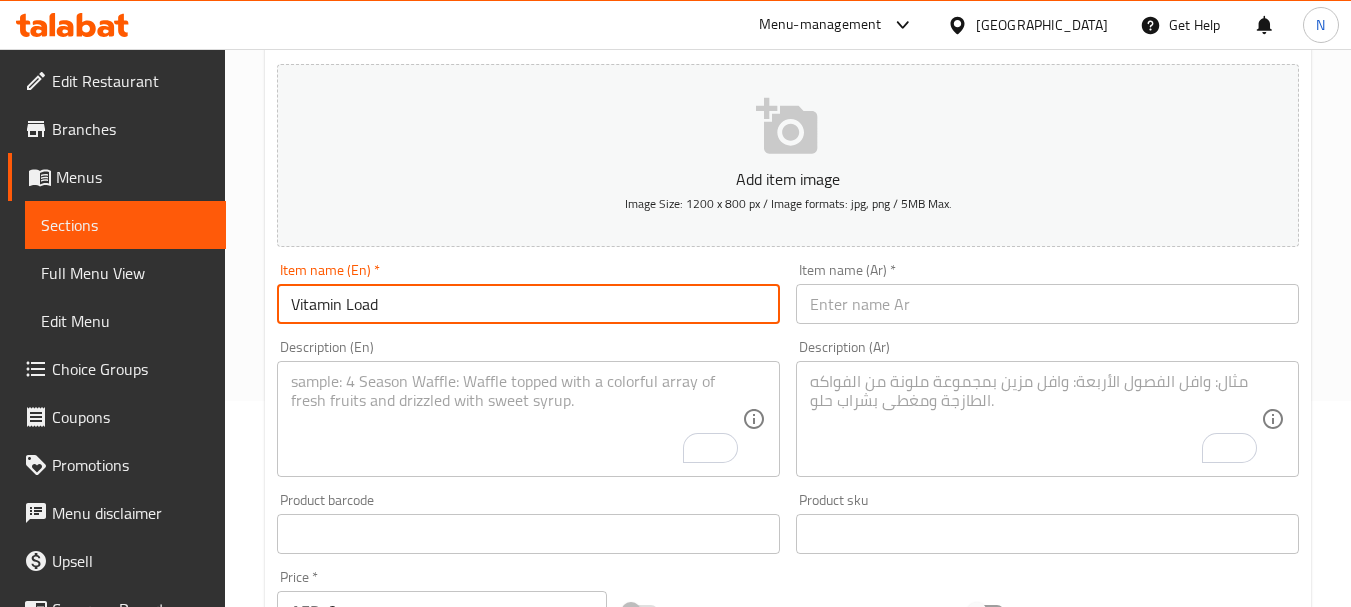click on "Item name (Ar)   * Item name (Ar)  *" at bounding box center (1047, 293) 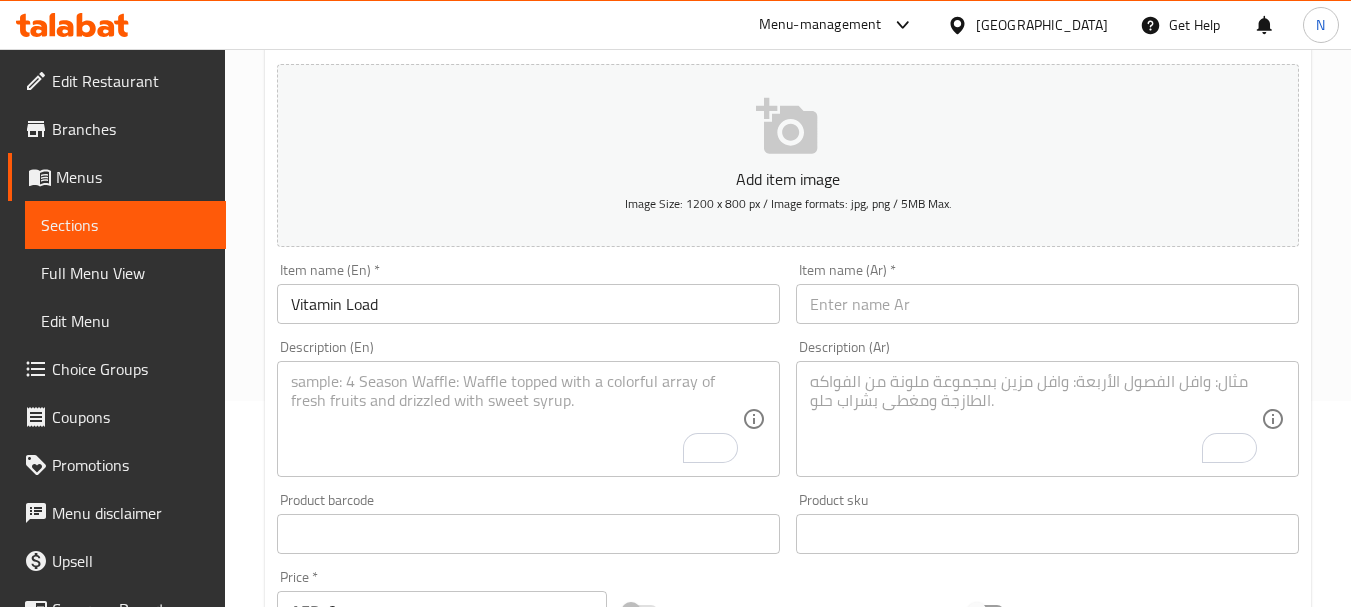 click at bounding box center [1047, 304] 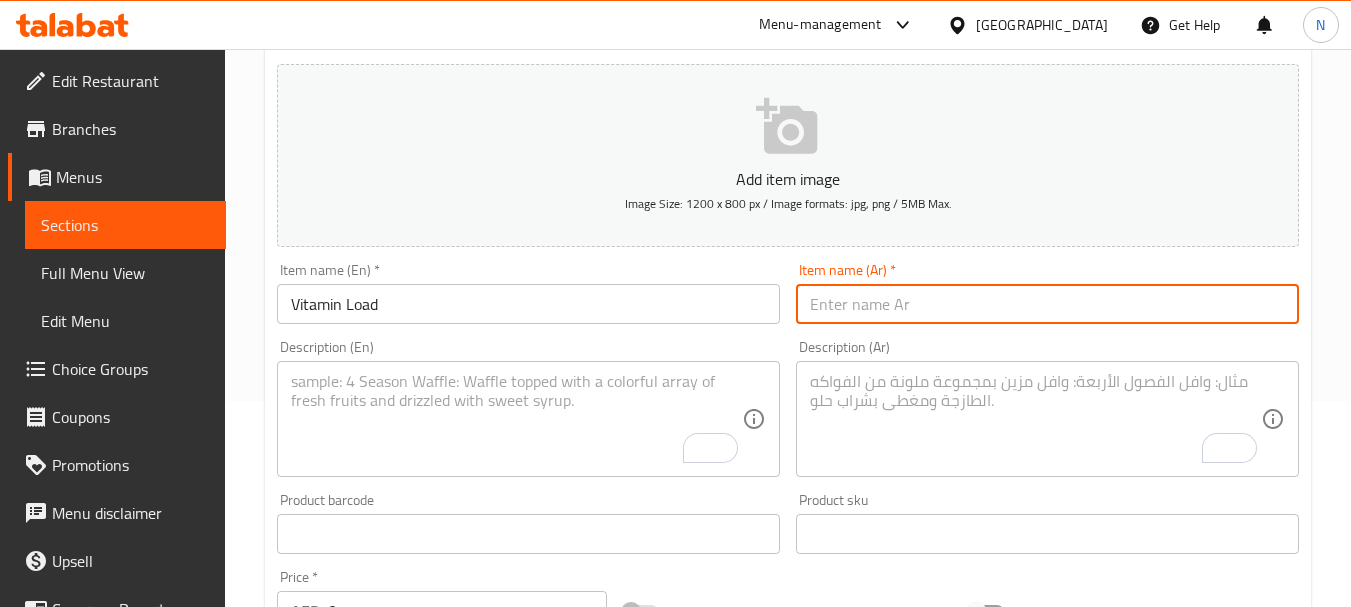 paste on "ويتامين لود" 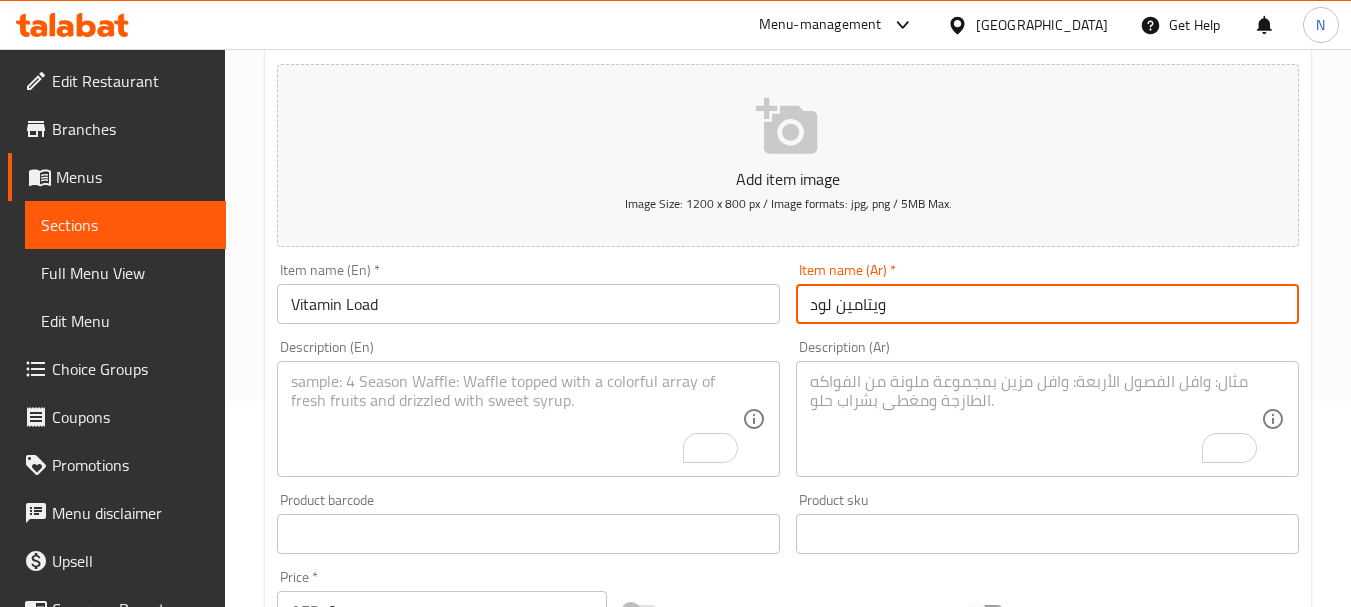 click on "Vitamin Load" at bounding box center [528, 304] 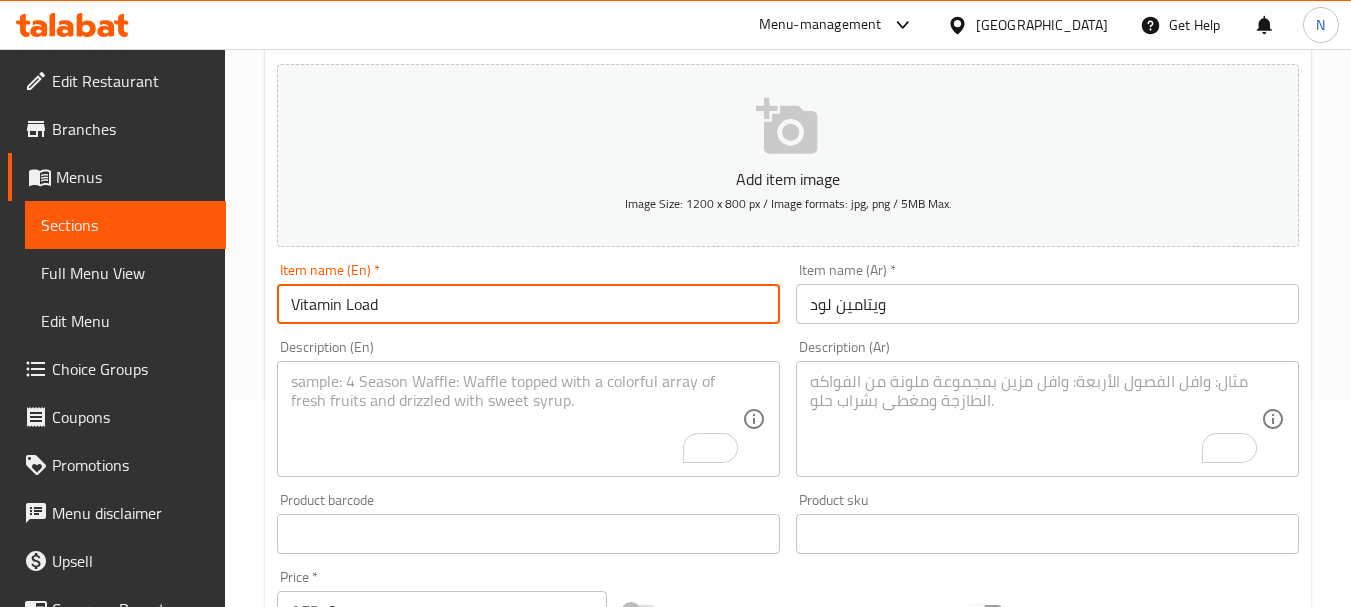 click on "Vitamin Load" at bounding box center [528, 304] 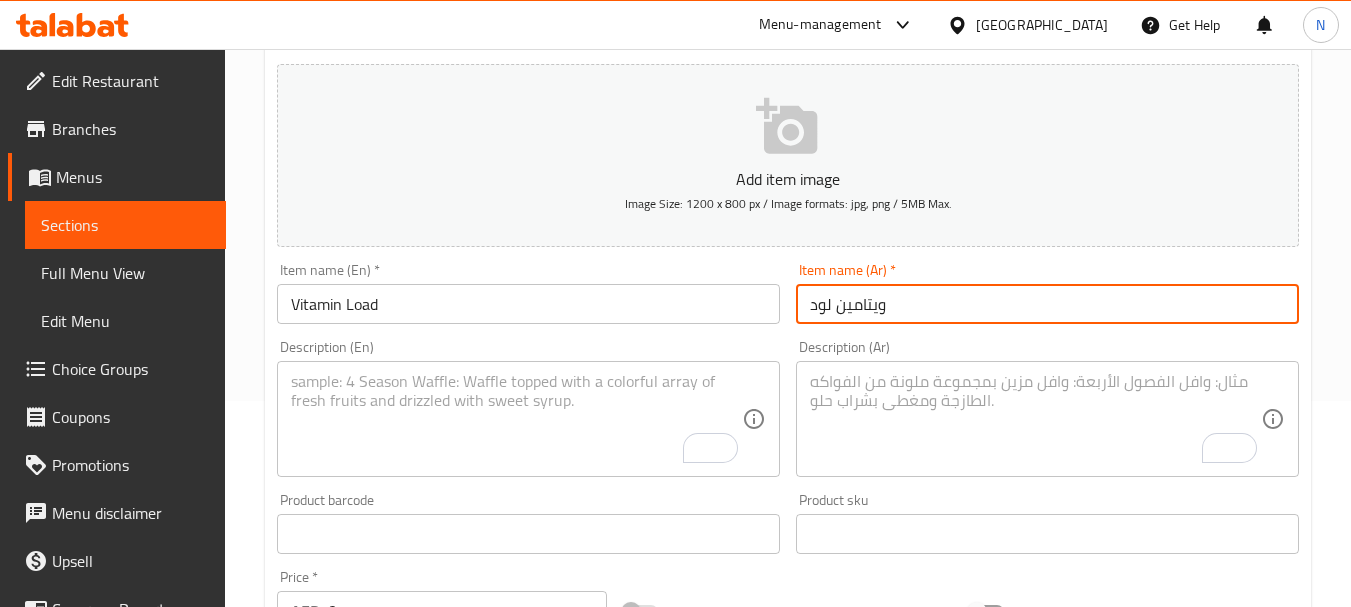 click on "ويتامين لود" at bounding box center [1047, 304] 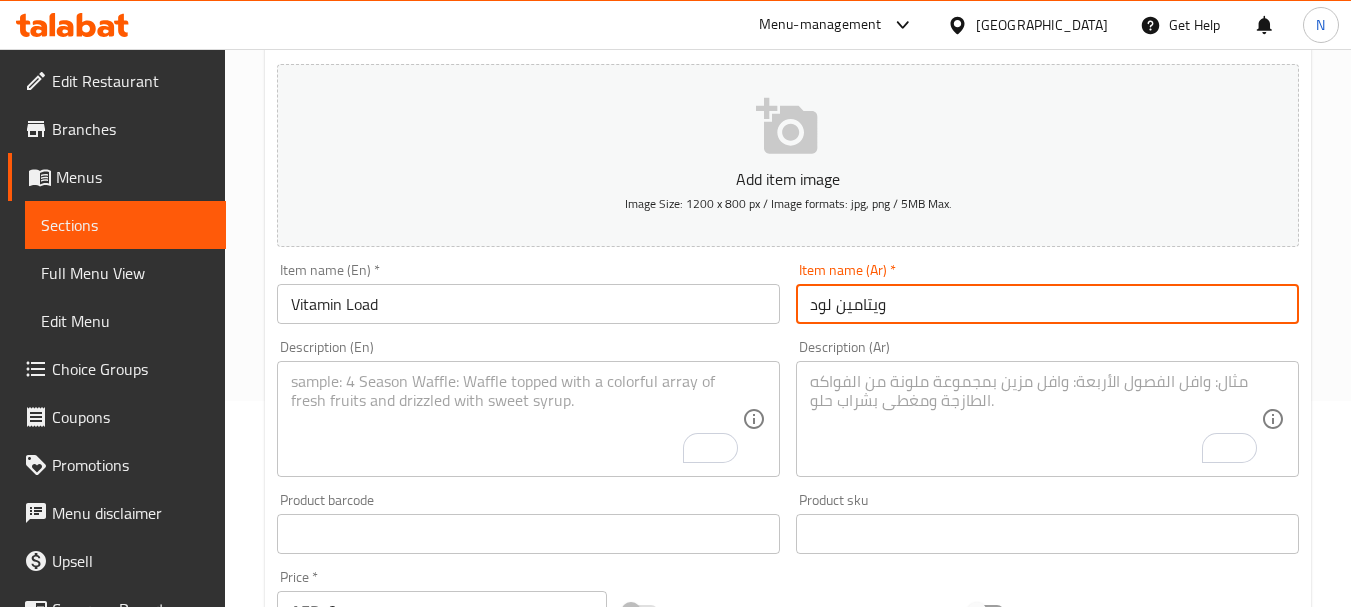 drag, startPoint x: 863, startPoint y: 304, endPoint x: 884, endPoint y: 305, distance: 21.023796 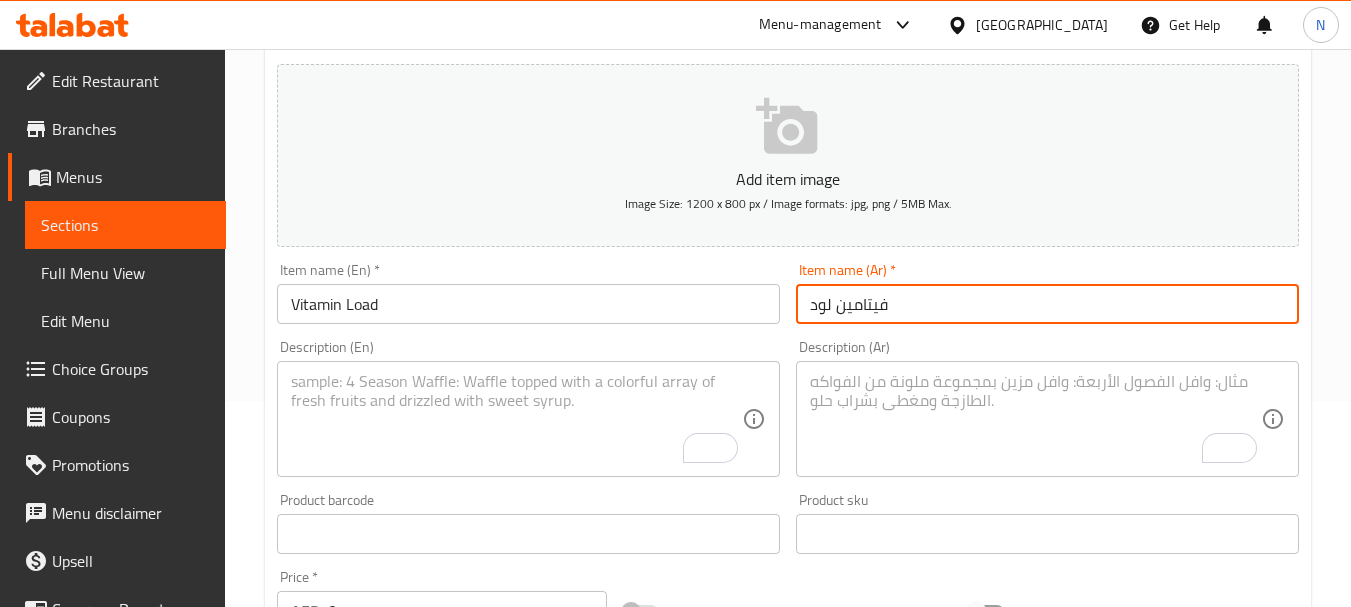 type on "فيتامين لود" 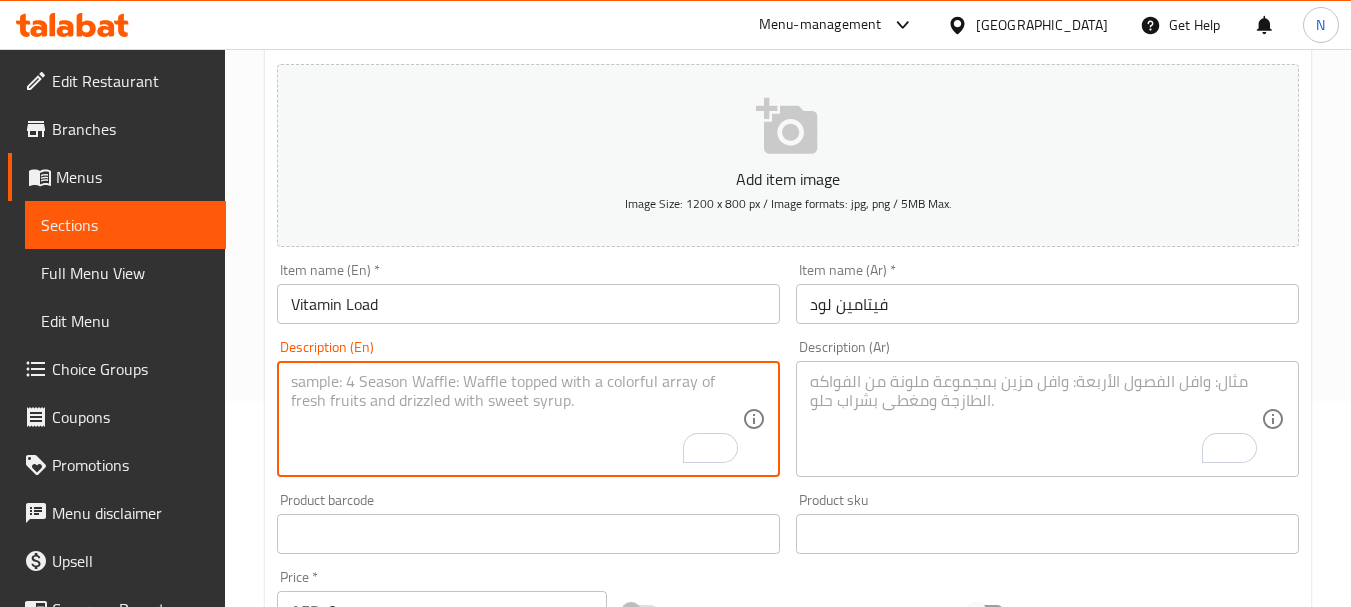 paste on "PINEAPPLE MANGO GRAPE BANANA ORANGE" 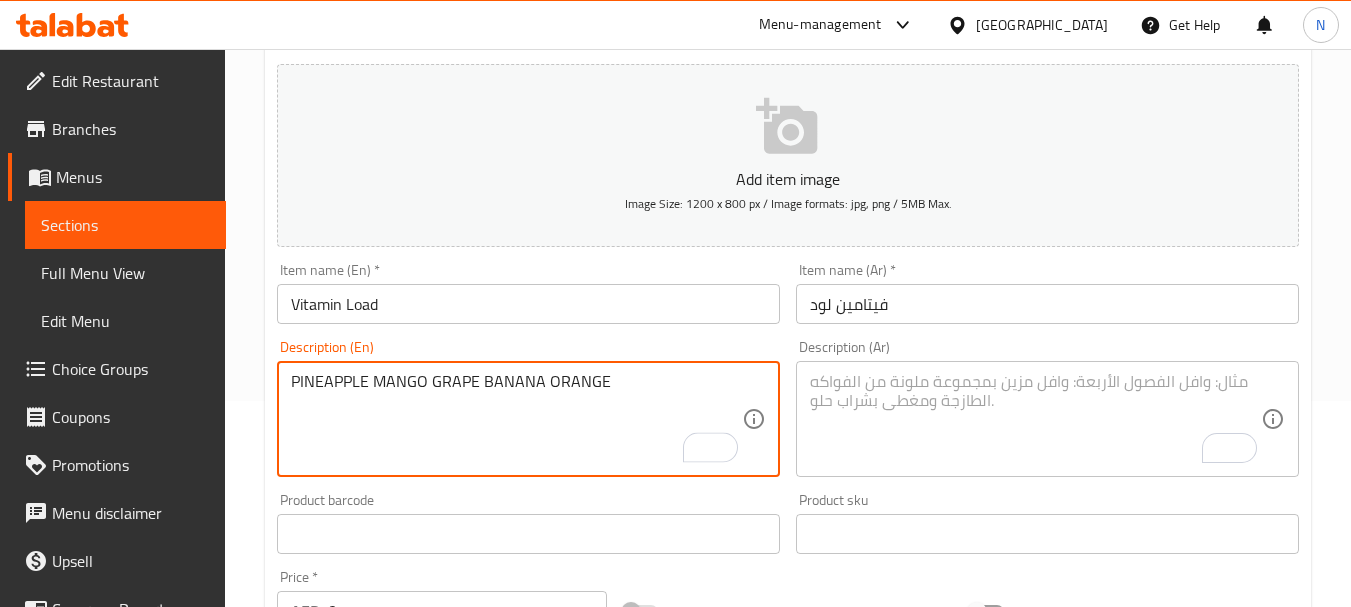 click on "PINEAPPLE MANGO GRAPE BANANA ORANGE" at bounding box center [516, 419] 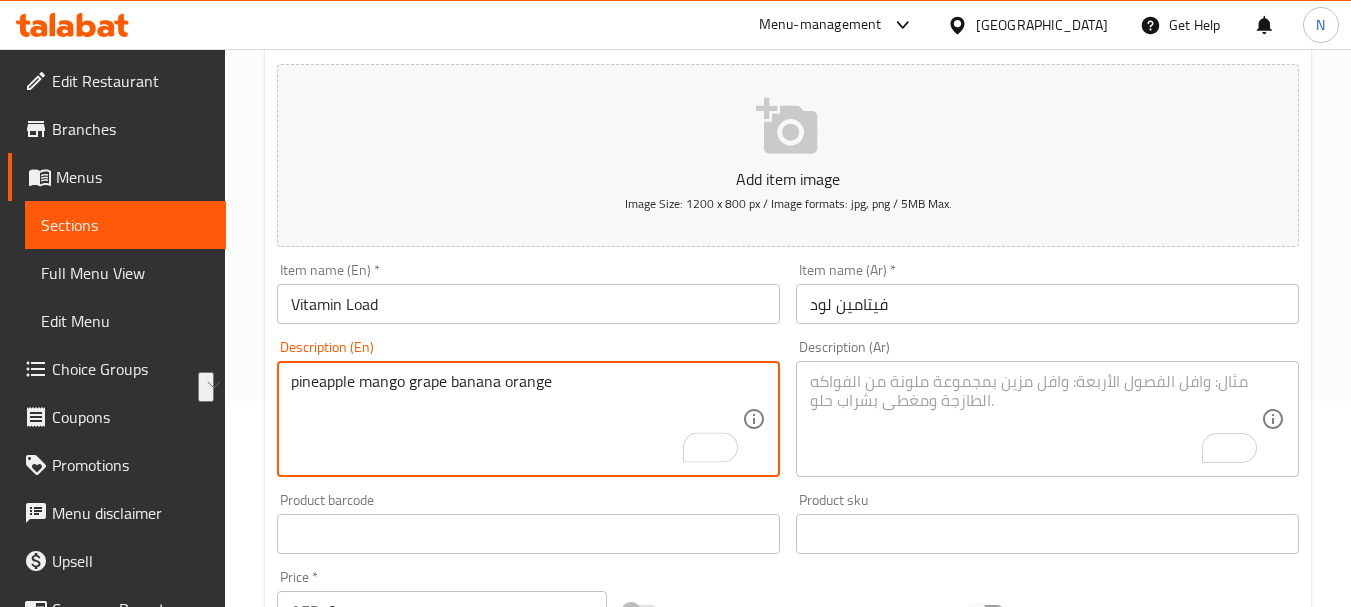 click on "pineapple mango grape banana orange" at bounding box center [516, 419] 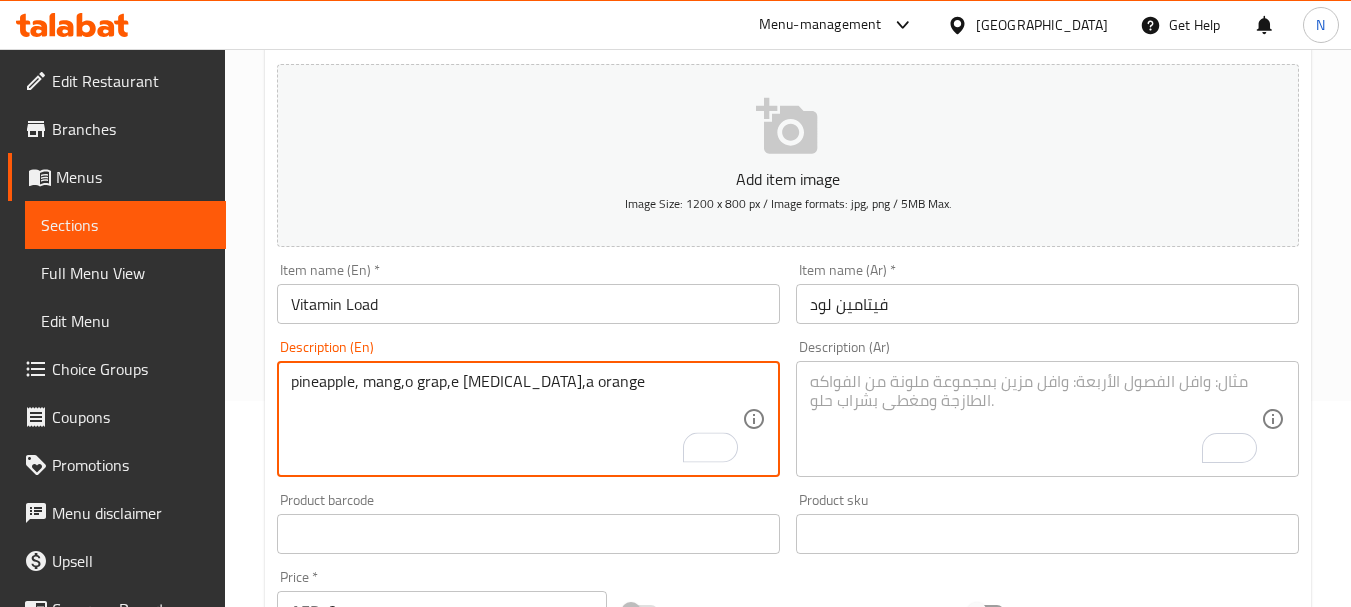 click on "pineapple, mang,o grap,e banan,a orange" at bounding box center (516, 419) 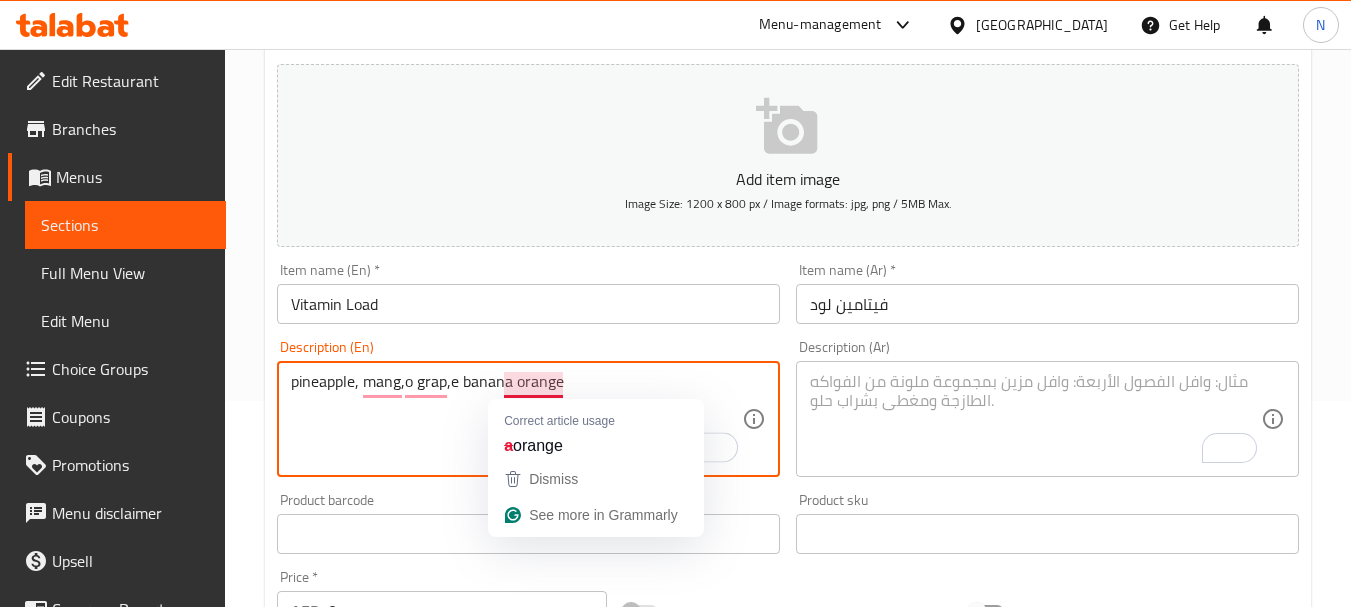 click on "pineapple, mang,o grap,e banana orange" at bounding box center (516, 419) 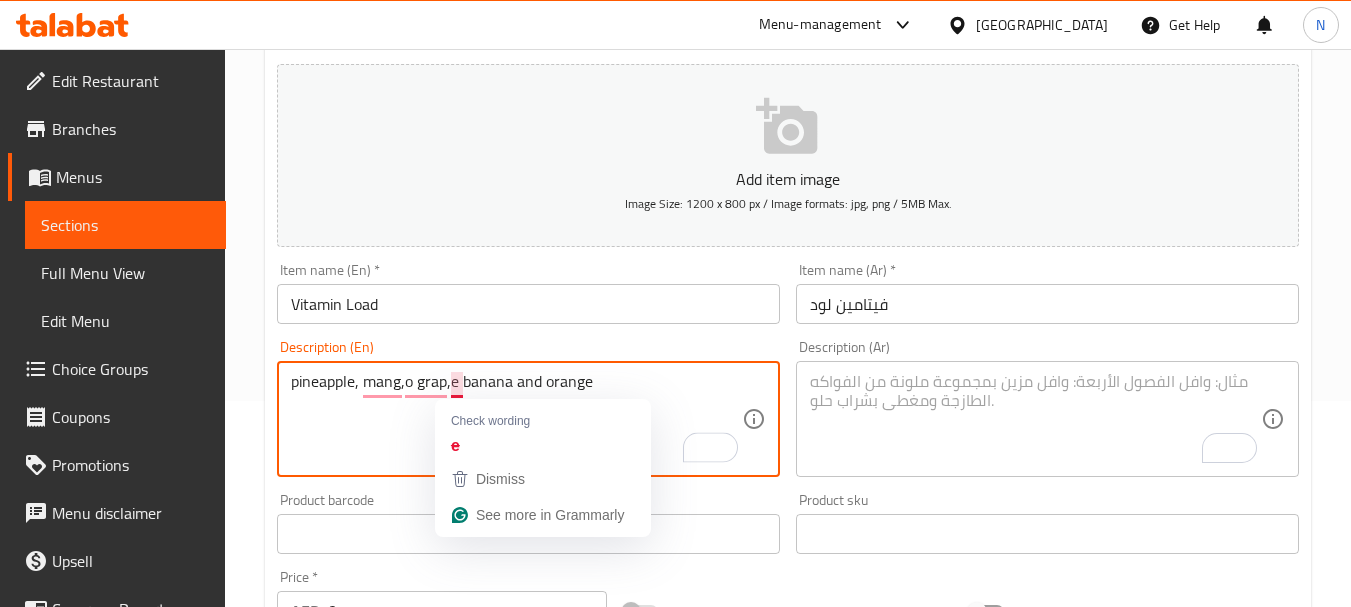 click on "pineapple, mang,o grap,e banana and orange" at bounding box center [516, 419] 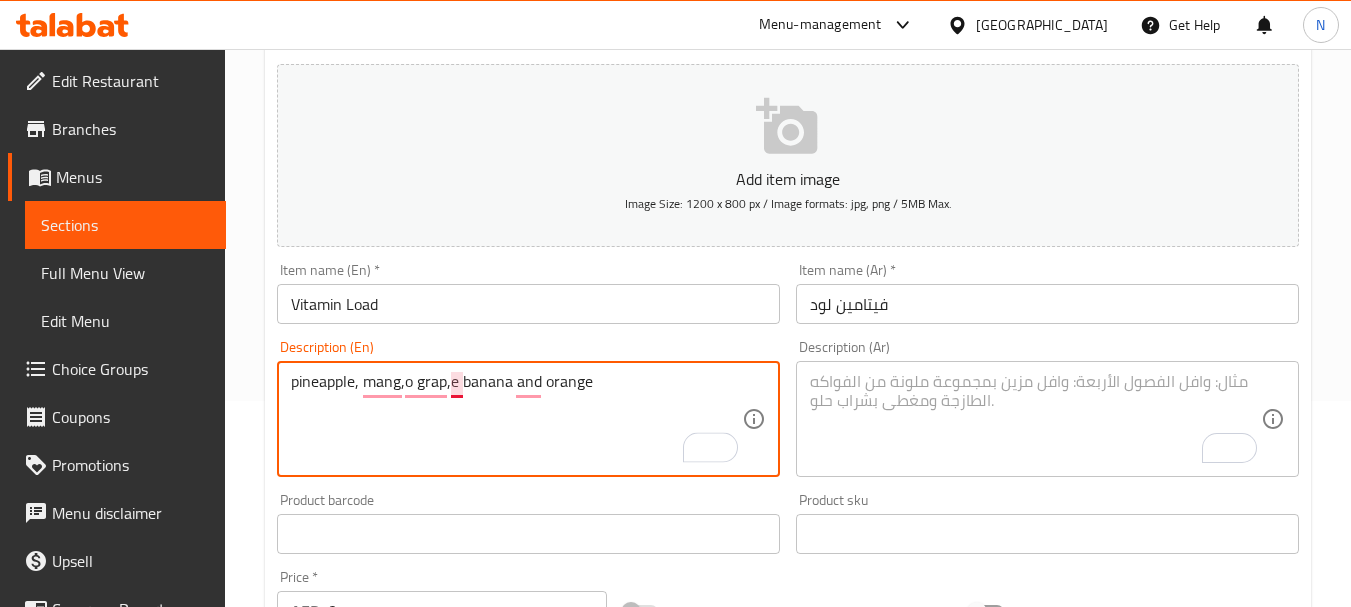 click on "pineapple, mang,o grap,e banana and orange" at bounding box center [516, 419] 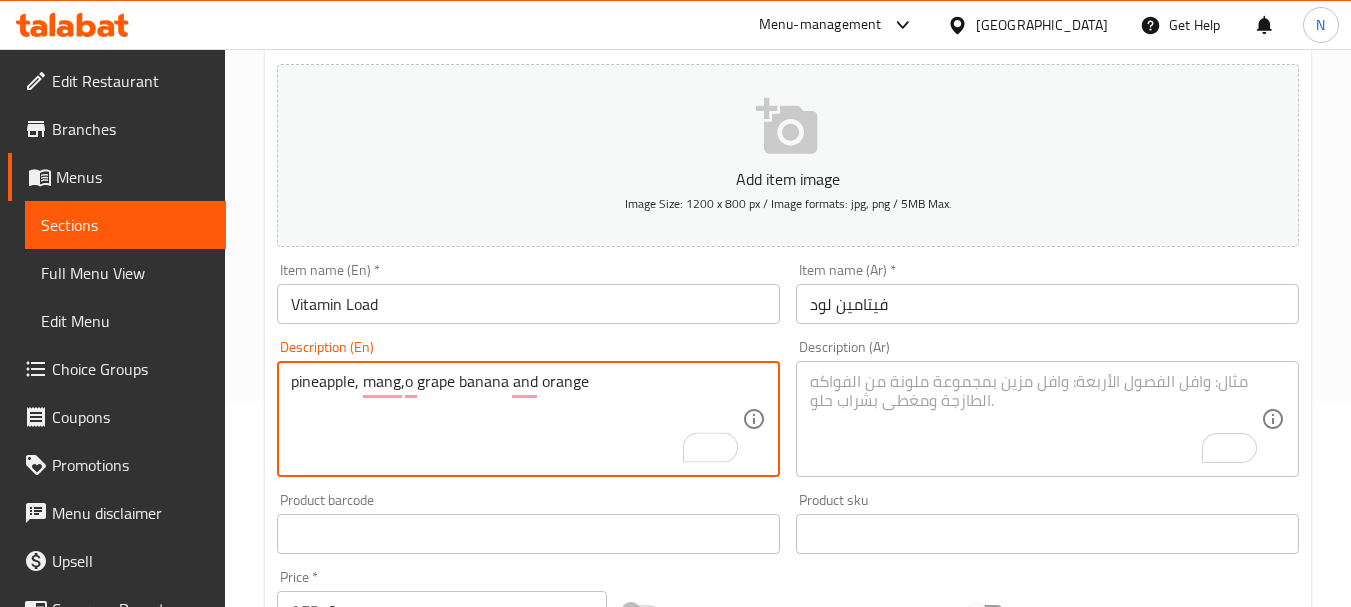 click on "pineapple, mang,o grape banana and orange" at bounding box center [516, 419] 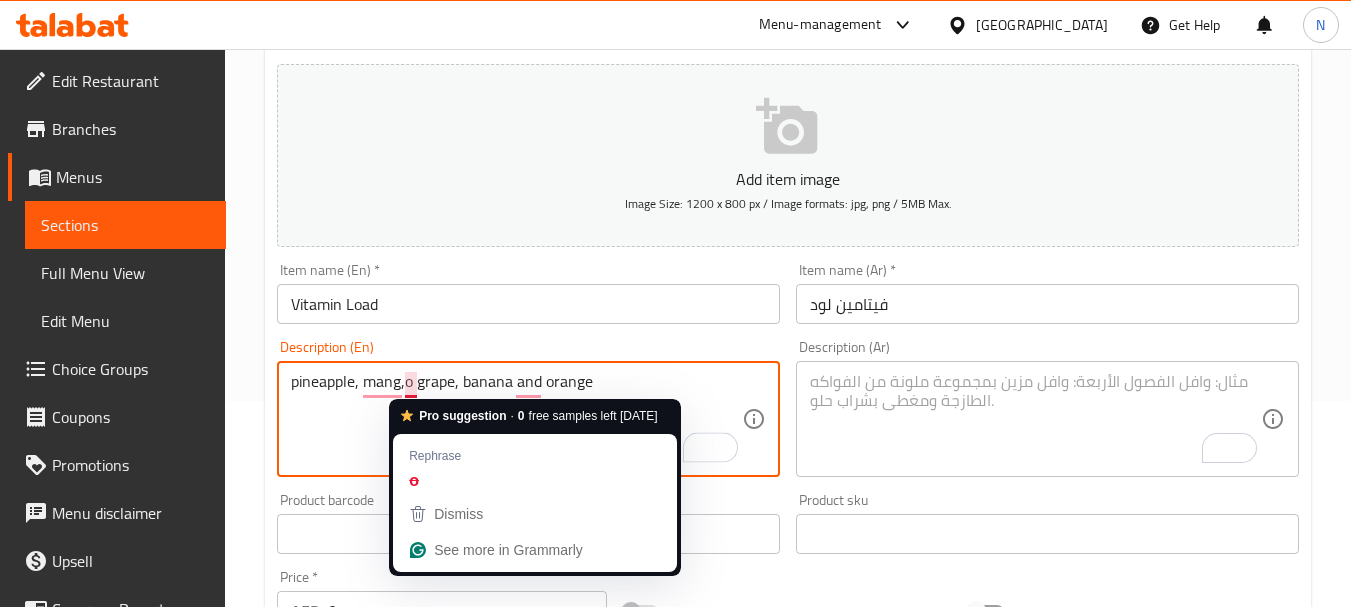 click on "pineapple, mang,o grape, banana and orange" at bounding box center (516, 419) 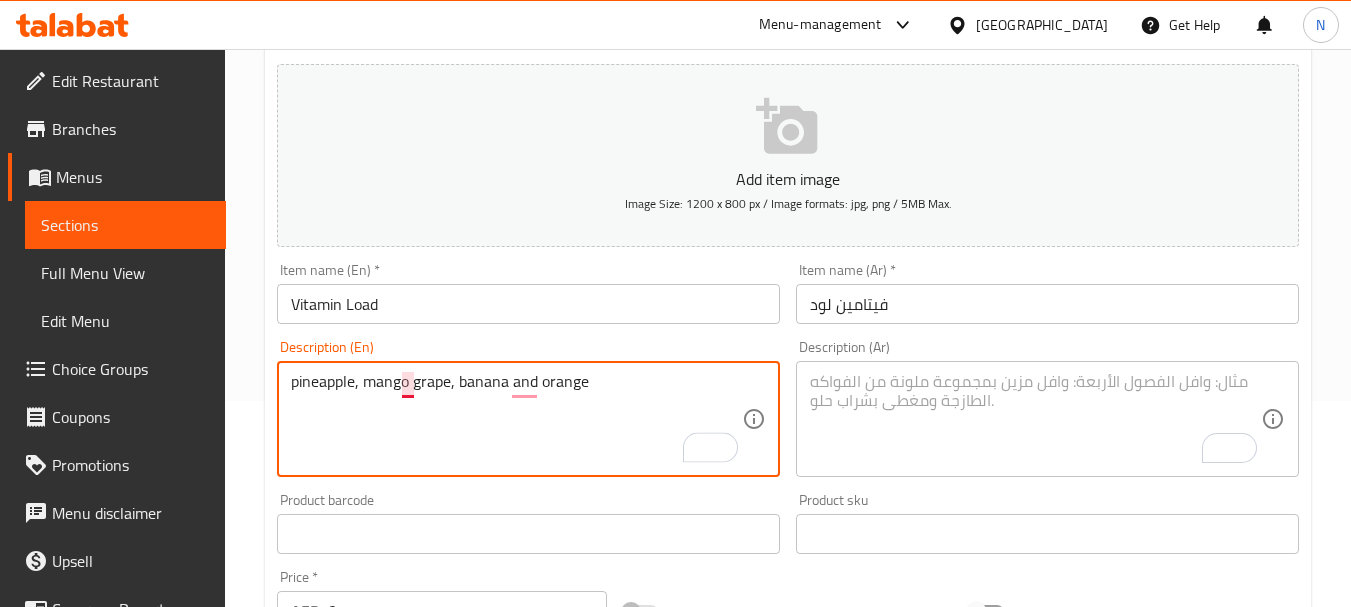 click on "pineapple, mango grape, banana and orange" at bounding box center (516, 419) 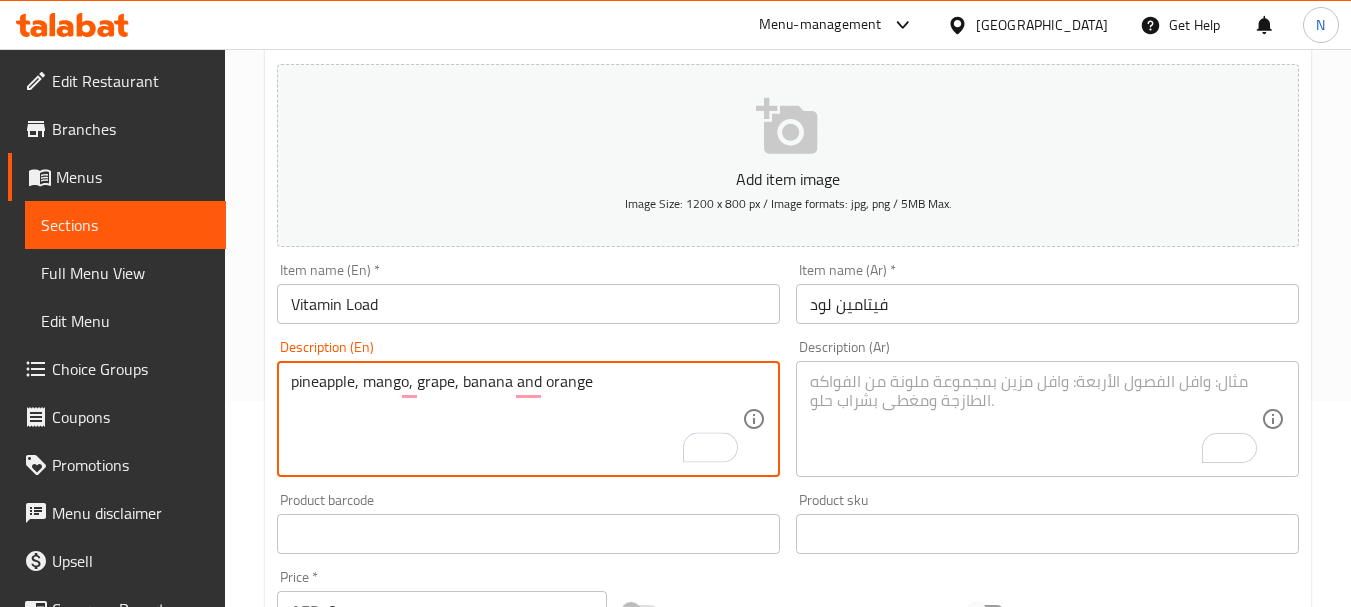 click on "pineapple, mango, grape, banana and orange" at bounding box center [516, 419] 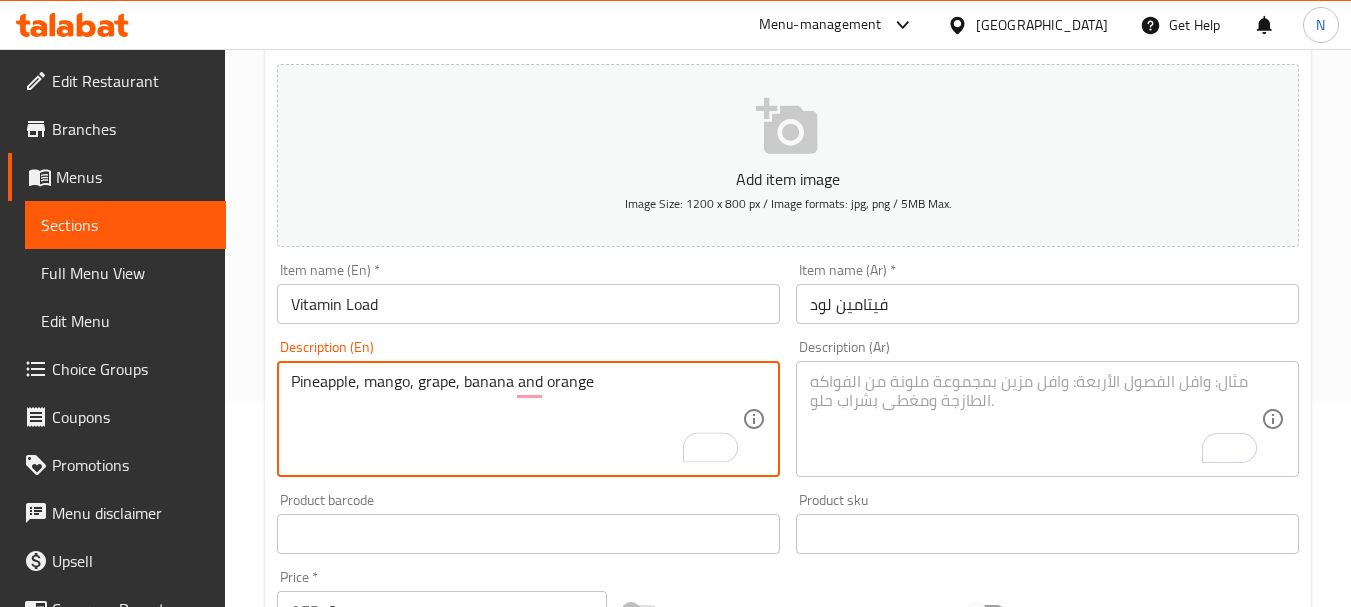 click on "Pineapple, mango, grape, banana and orange" at bounding box center (516, 419) 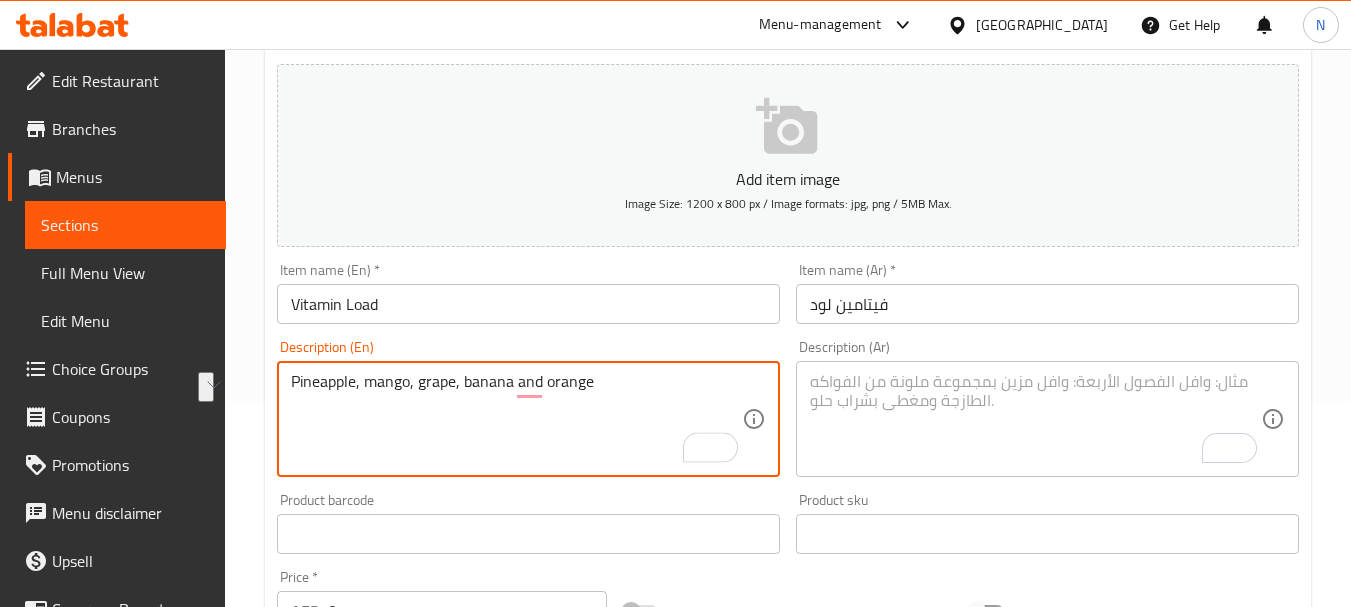 type on "Pineapple, mango, grape, banana and orange" 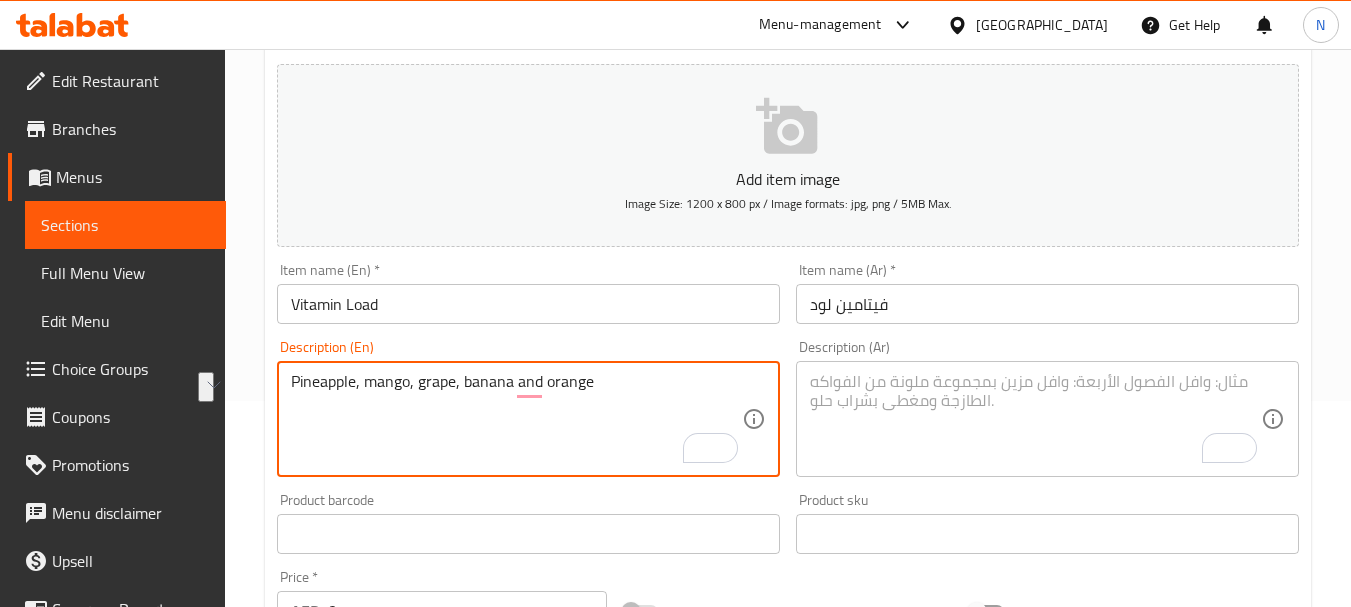 click at bounding box center (1035, 419) 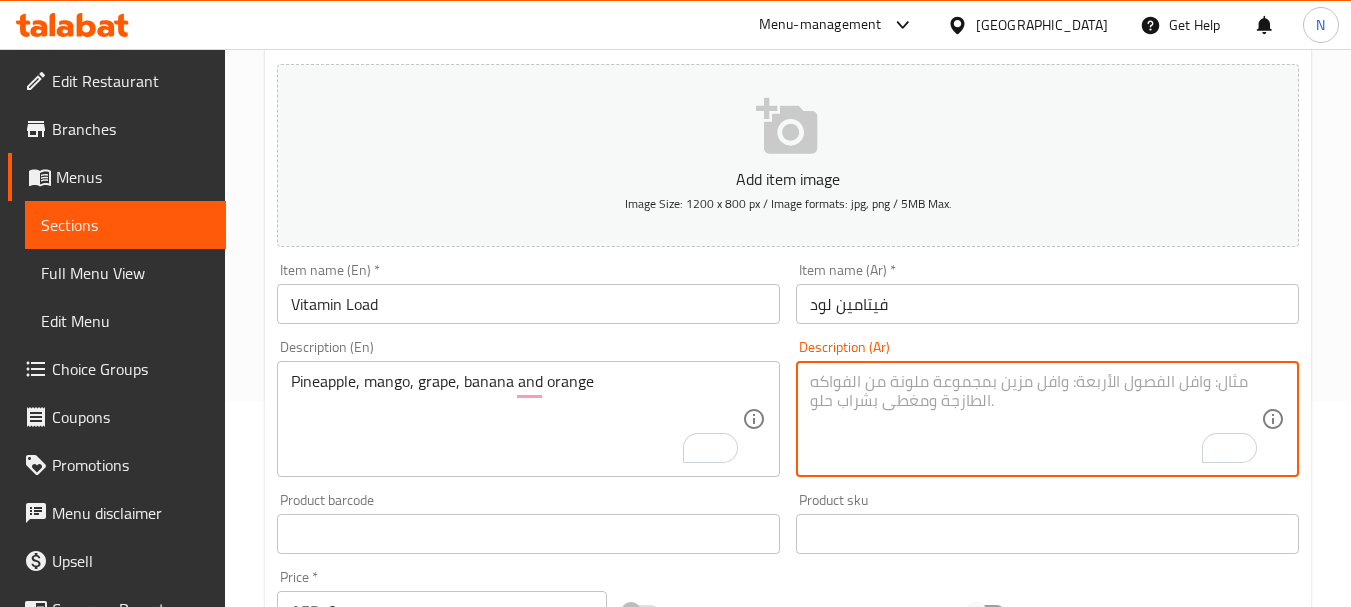 paste on "الأناناس والمانجو والعنب والموز والبرتقال" 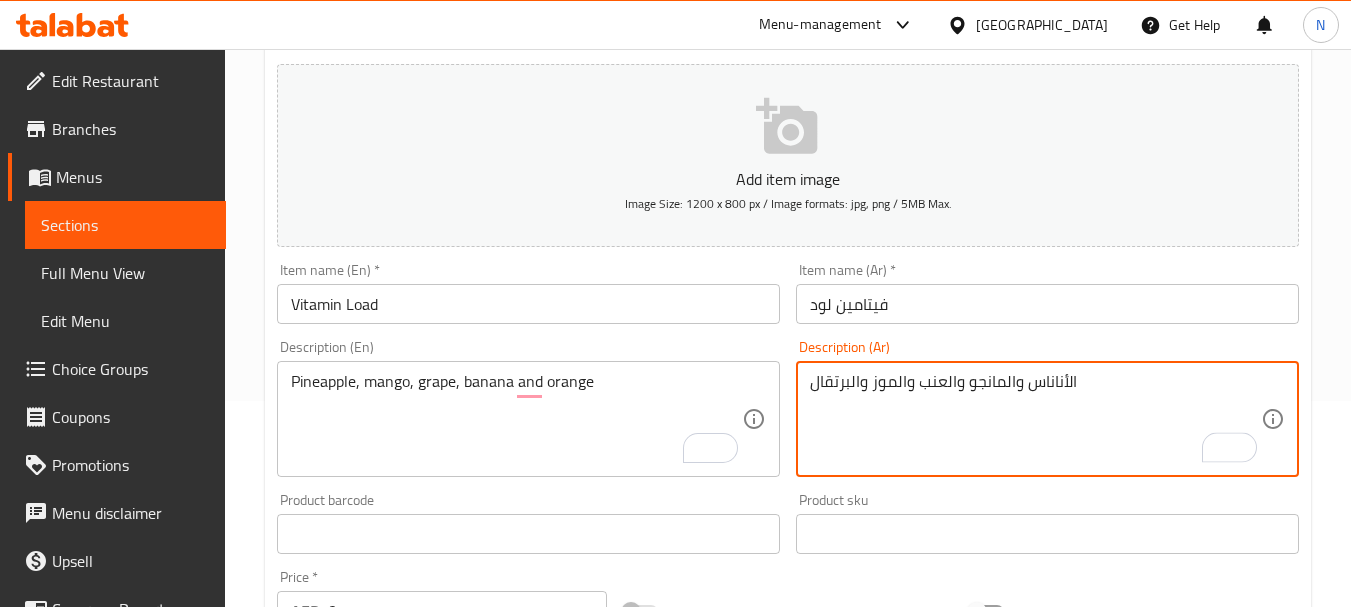 click on "الأناناس والمانجو والعنب والموز والبرتقال" at bounding box center (1035, 419) 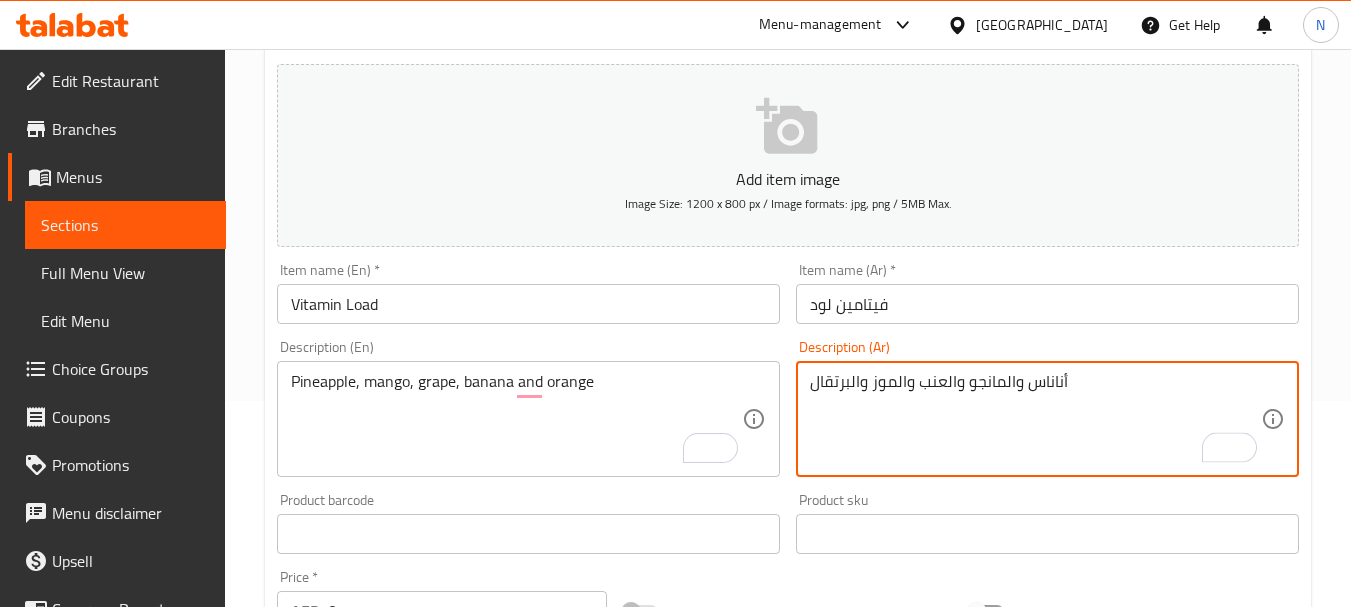 click on "أناناس والمانجو والعنب والموز والبرتقال" at bounding box center (1035, 419) 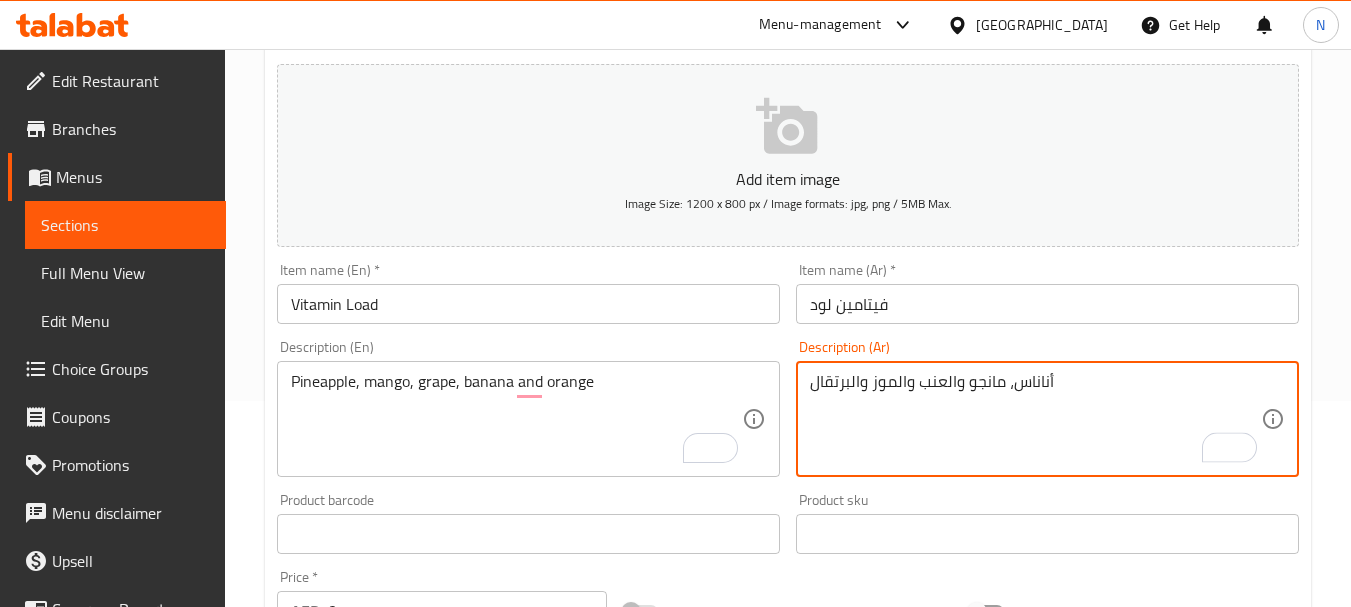 click on "أناناس، مانجو والعنب والموز والبرتقال" at bounding box center [1035, 419] 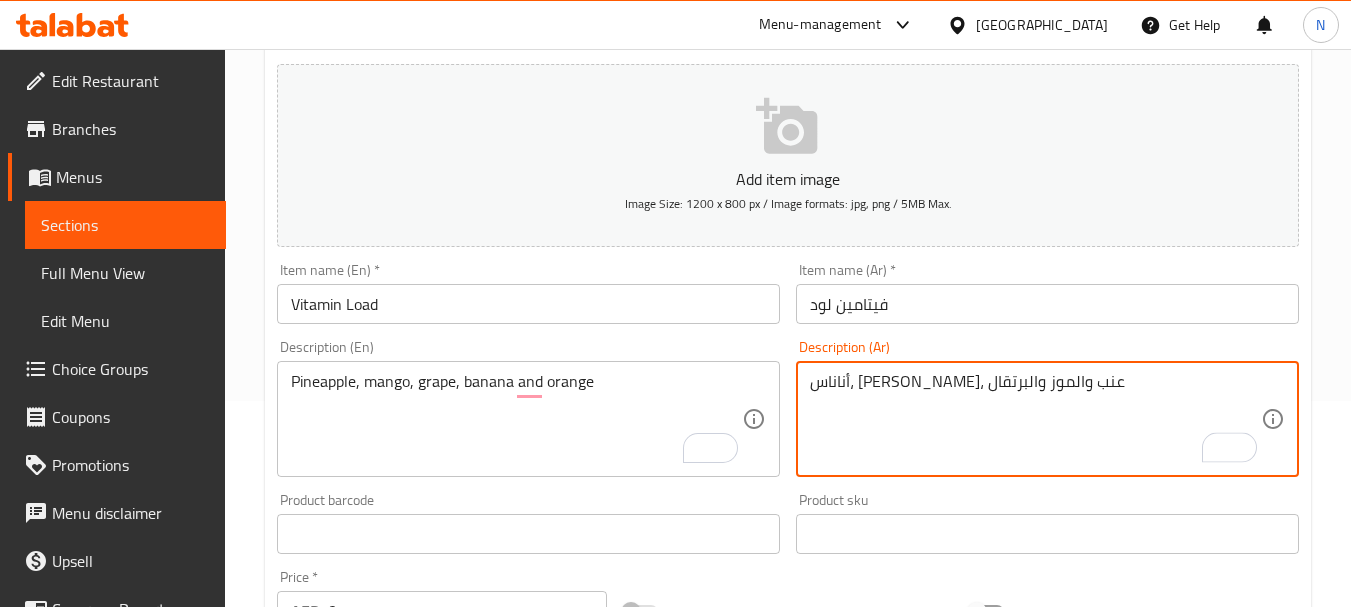 click on "أناناس، مانجو، عنب والموز والبرتقال" at bounding box center [1035, 419] 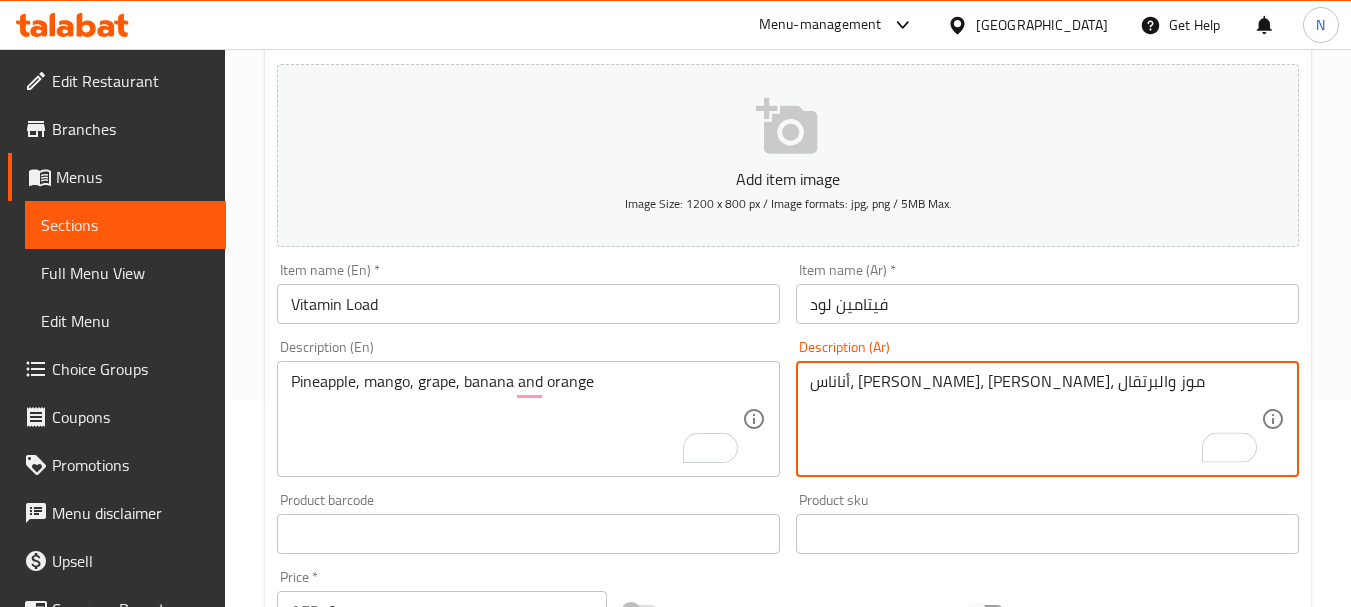 click on "أناناس، مانجو، عنب، موز والبرتقال" at bounding box center [1035, 419] 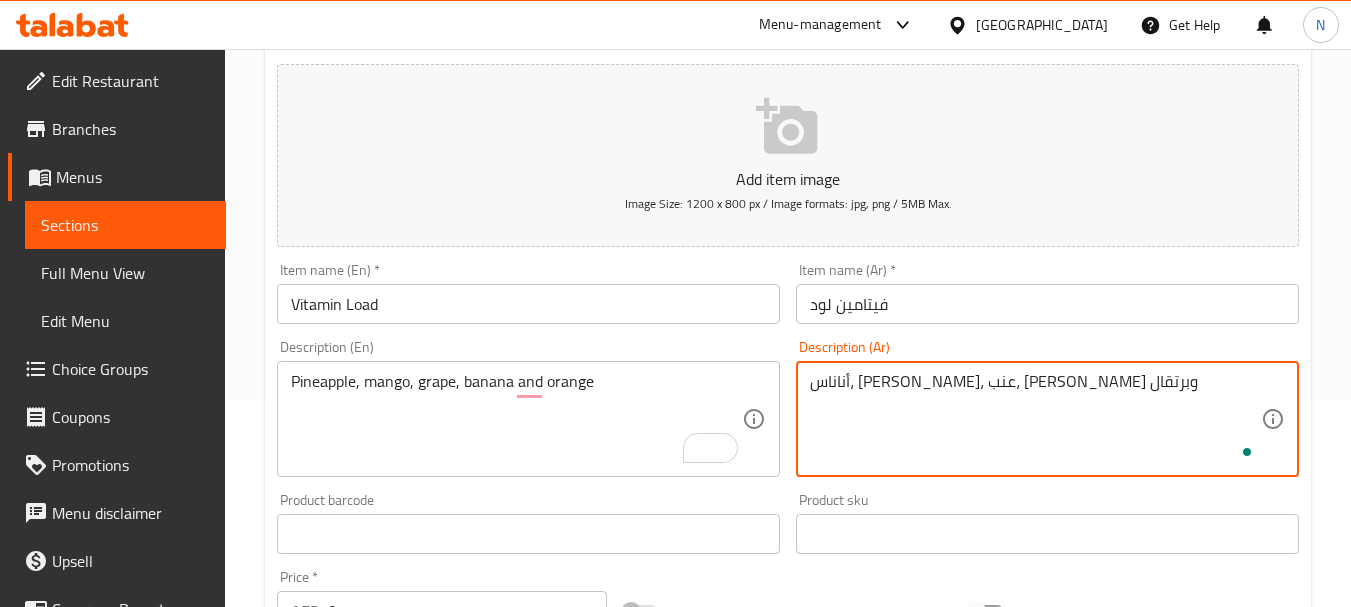 click on "أناناس، مانجو، عنب، موز وبرتقال" at bounding box center (1035, 419) 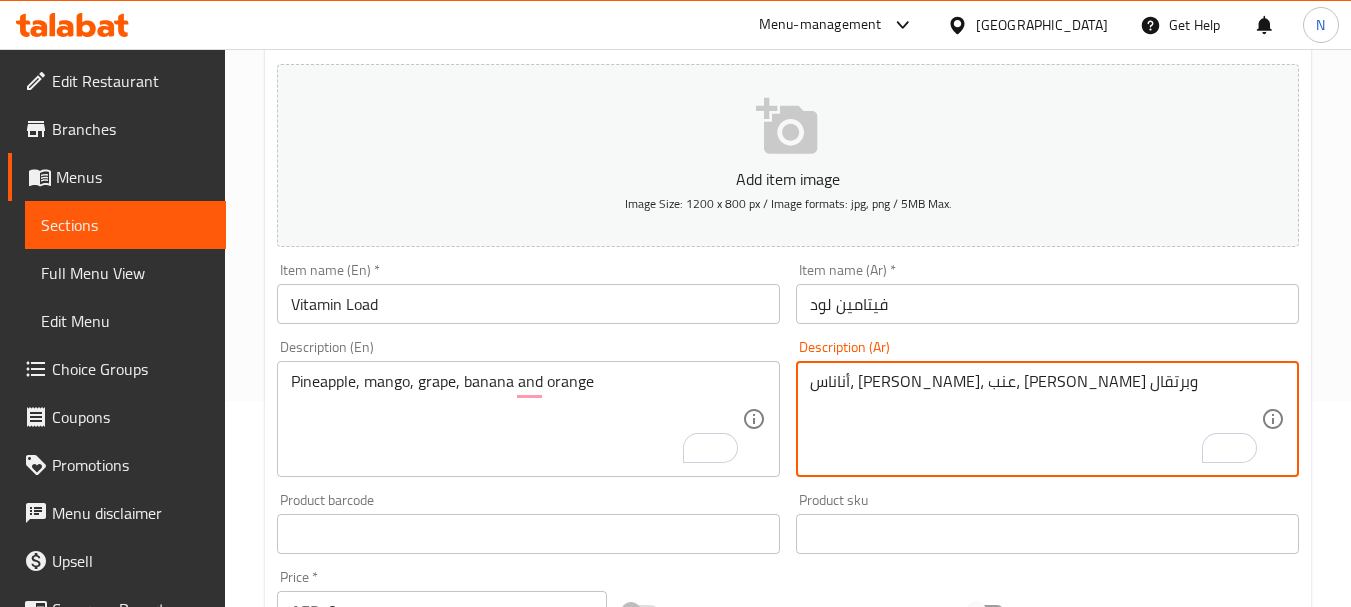 type on "أناناس، مانجو، عنب، موز وبرتقال" 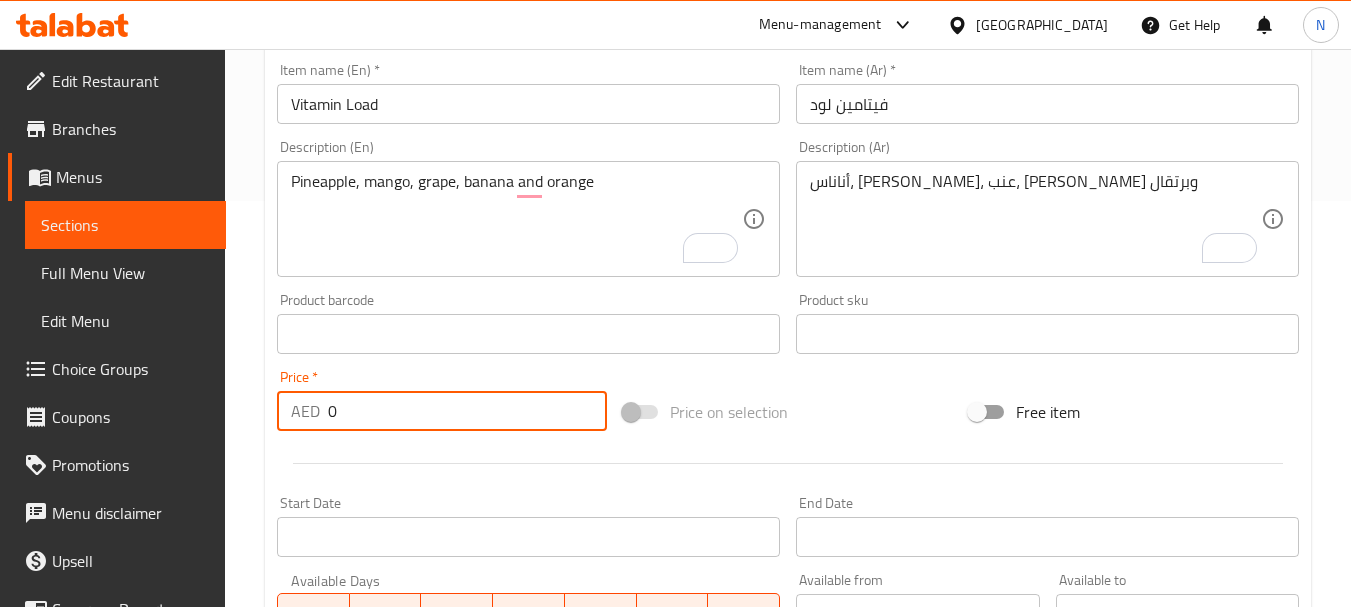 drag, startPoint x: 352, startPoint y: 423, endPoint x: 321, endPoint y: 409, distance: 34.0147 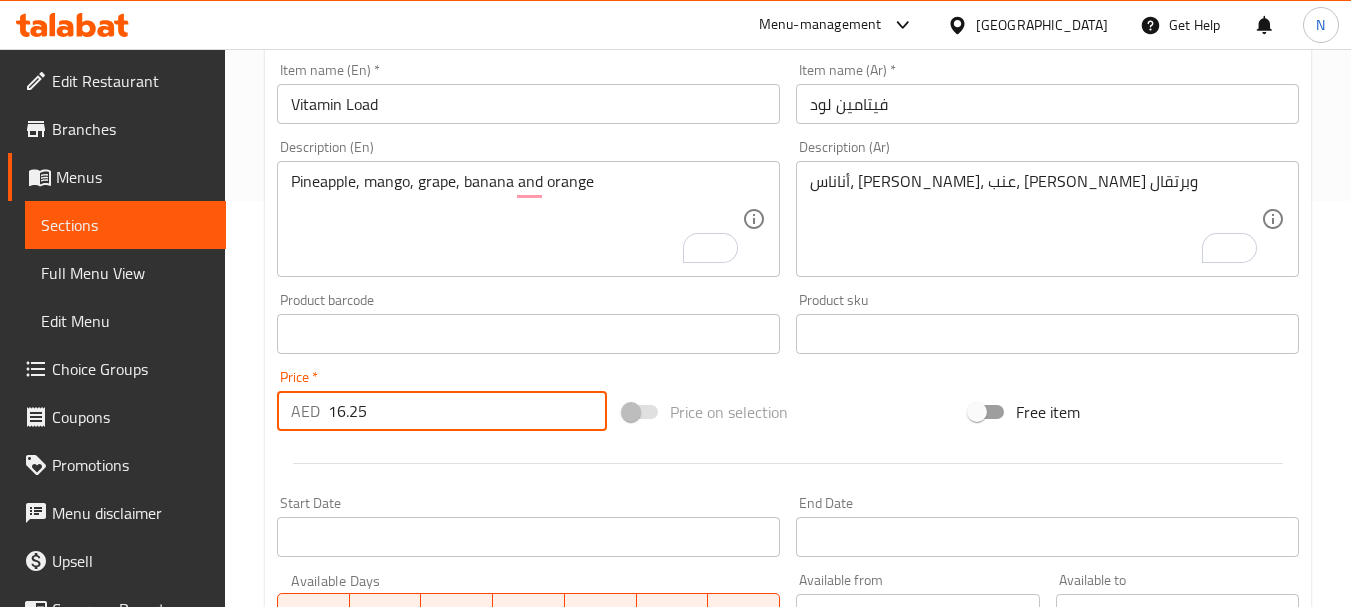 type on "16.25" 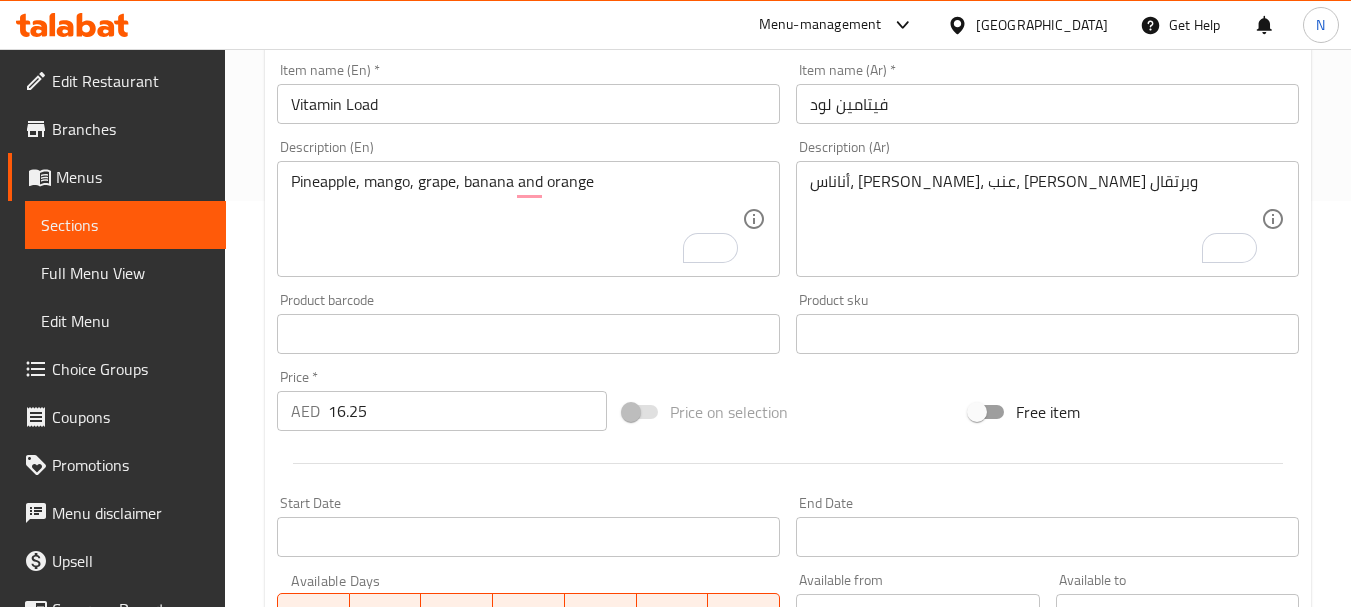 scroll, scrollTop: 806, scrollLeft: 0, axis: vertical 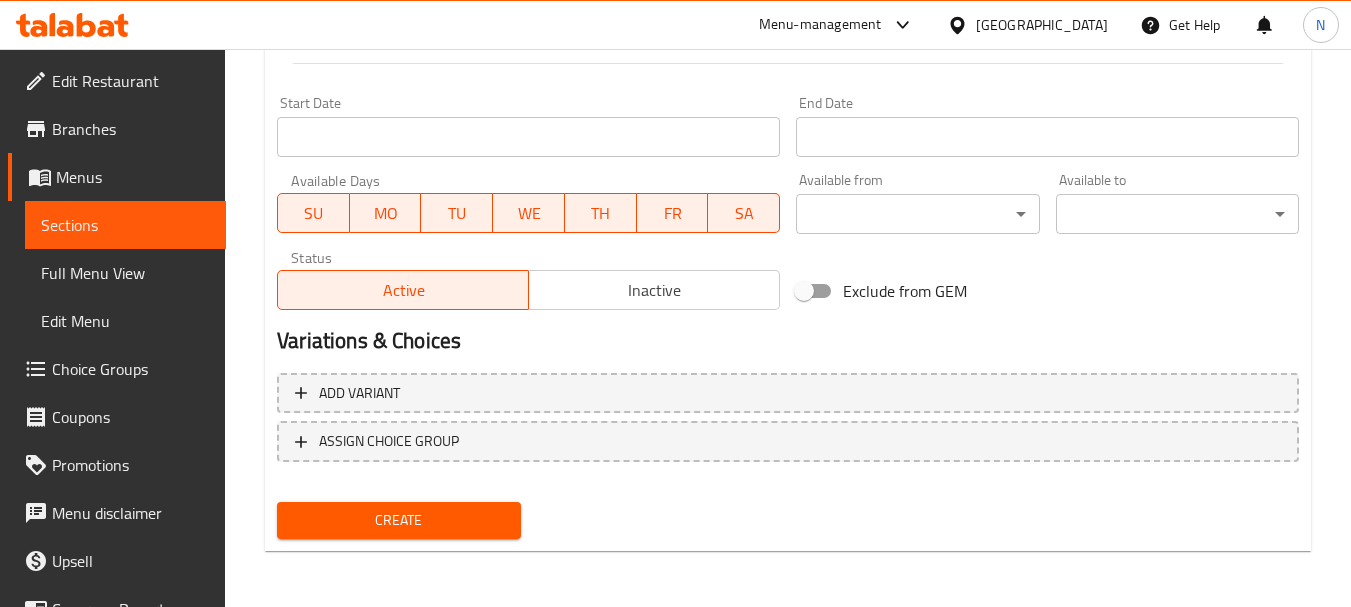click on "Create" at bounding box center (398, 520) 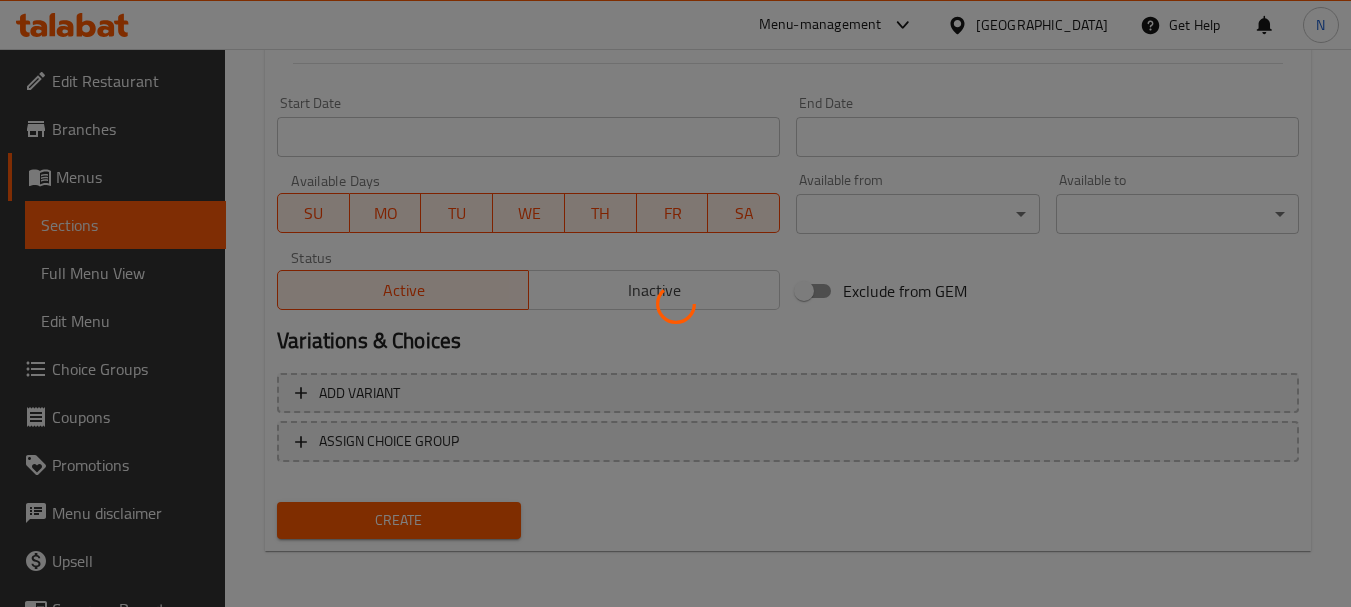 type 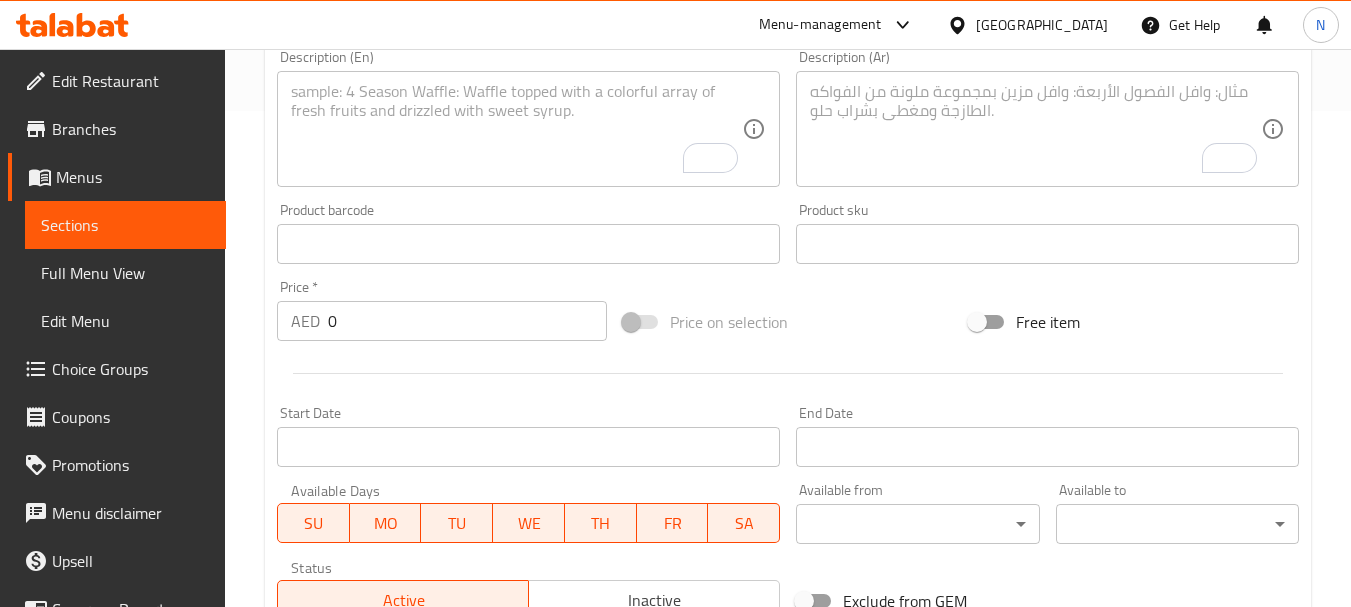 scroll, scrollTop: 306, scrollLeft: 0, axis: vertical 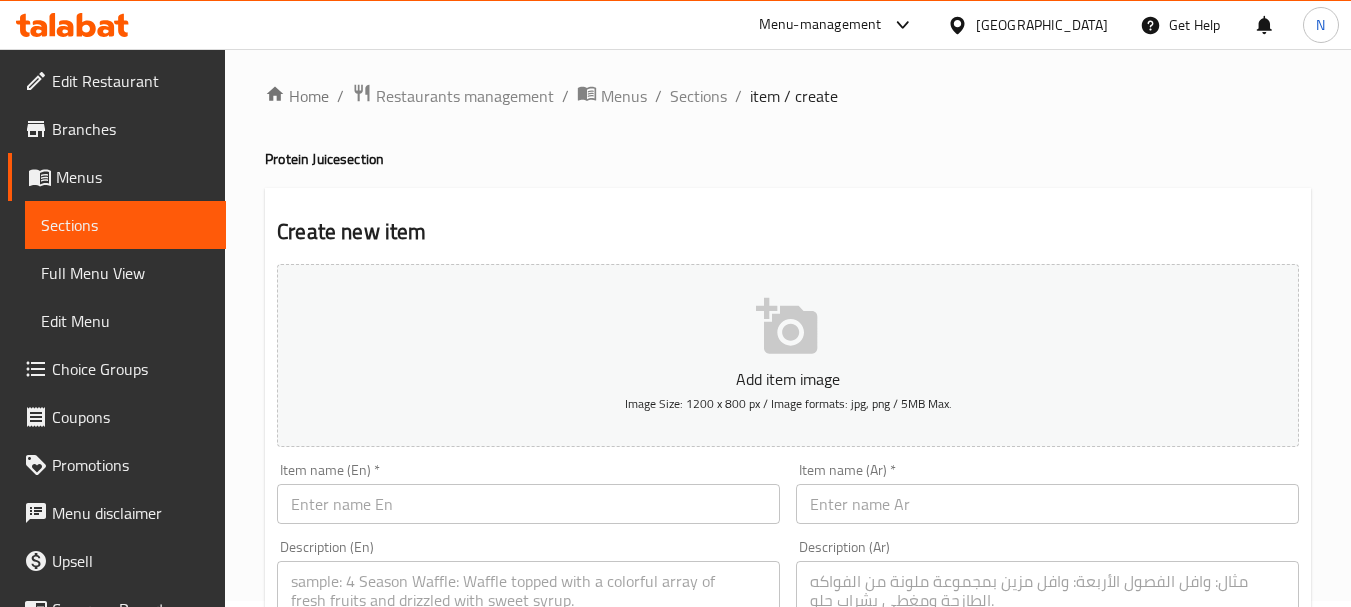 click on "Item name (Ar)   * Item name (Ar)  *" at bounding box center (1047, 493) 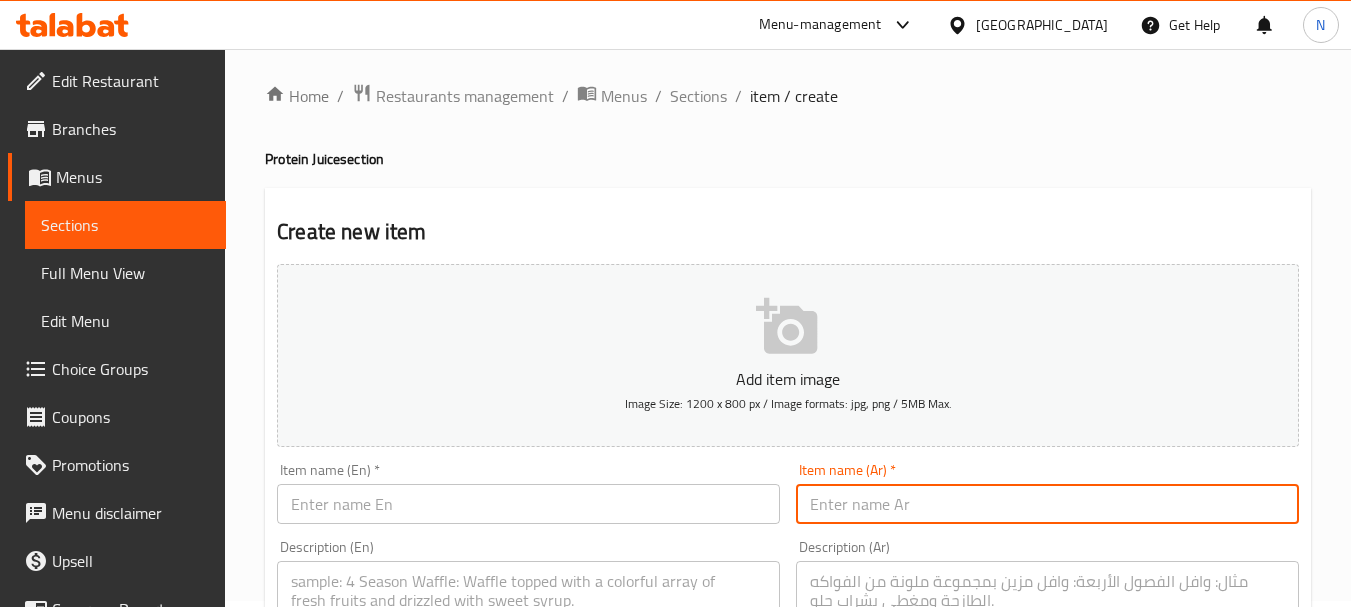 paste on "رافع القوة" 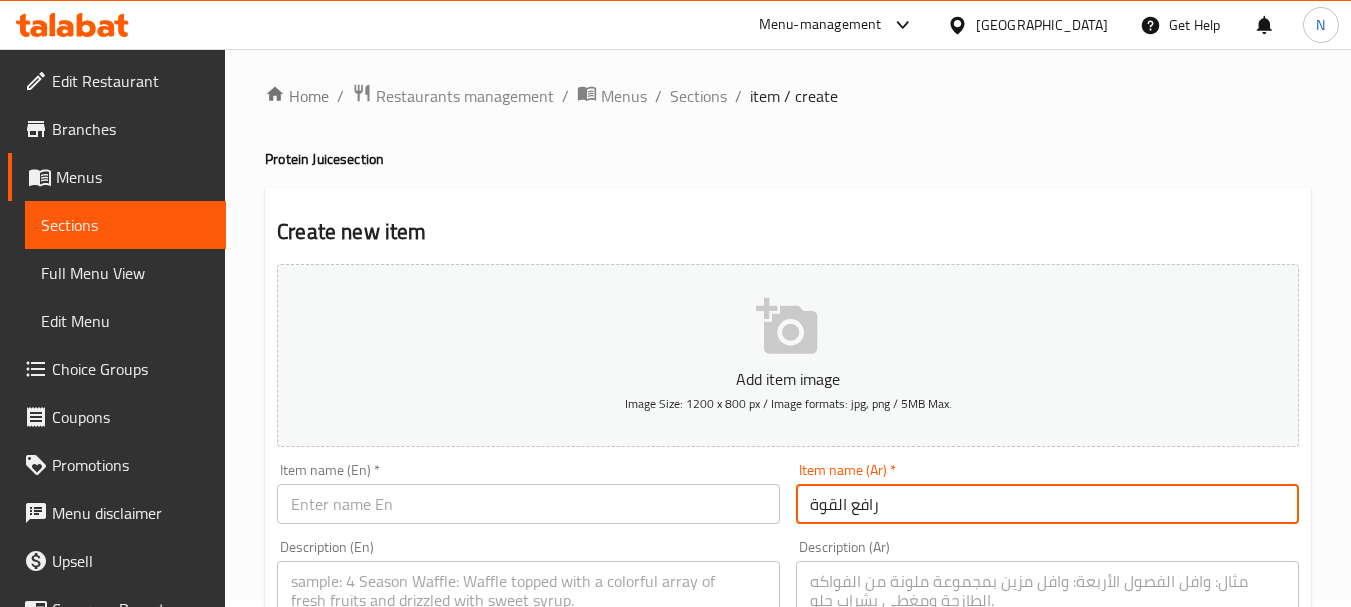 type on "رافع القوة" 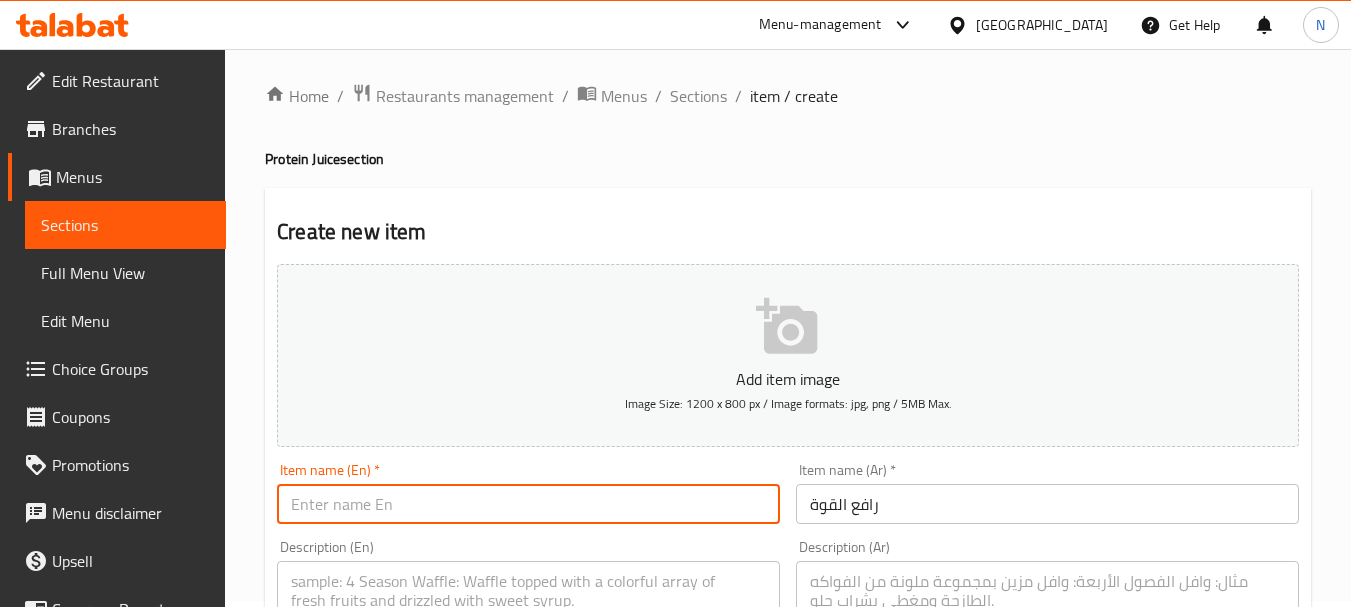 paste on "POWER BOOSTER" 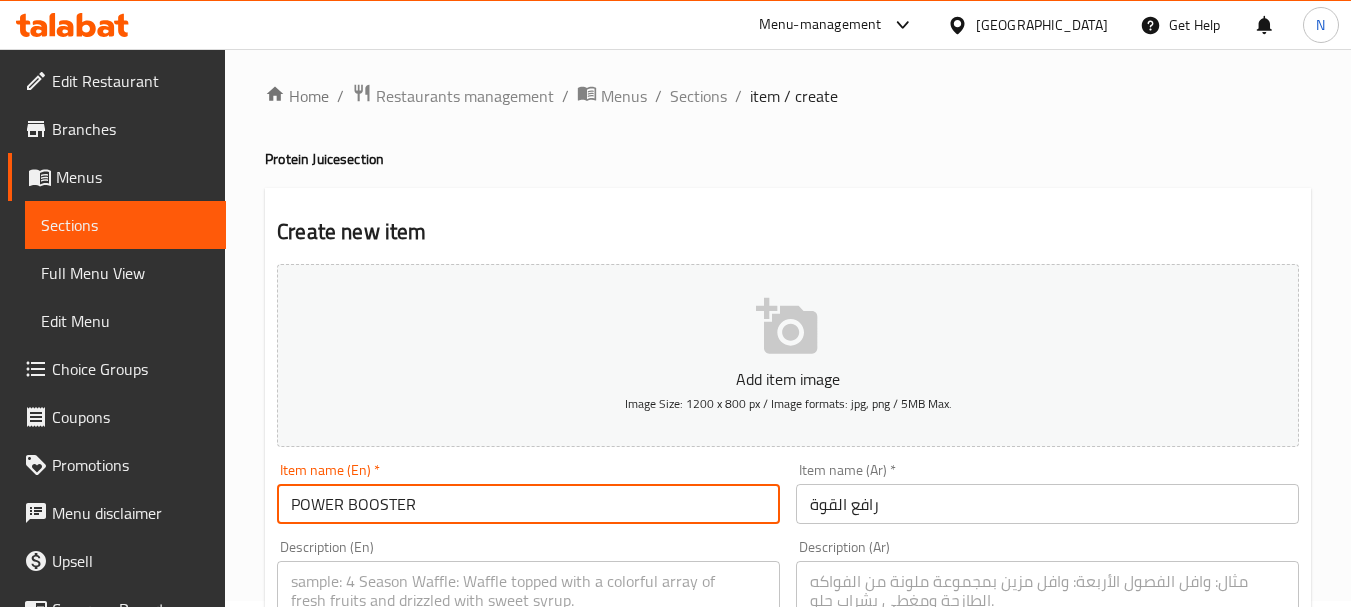 click on "POWER BOOSTER" at bounding box center (528, 504) 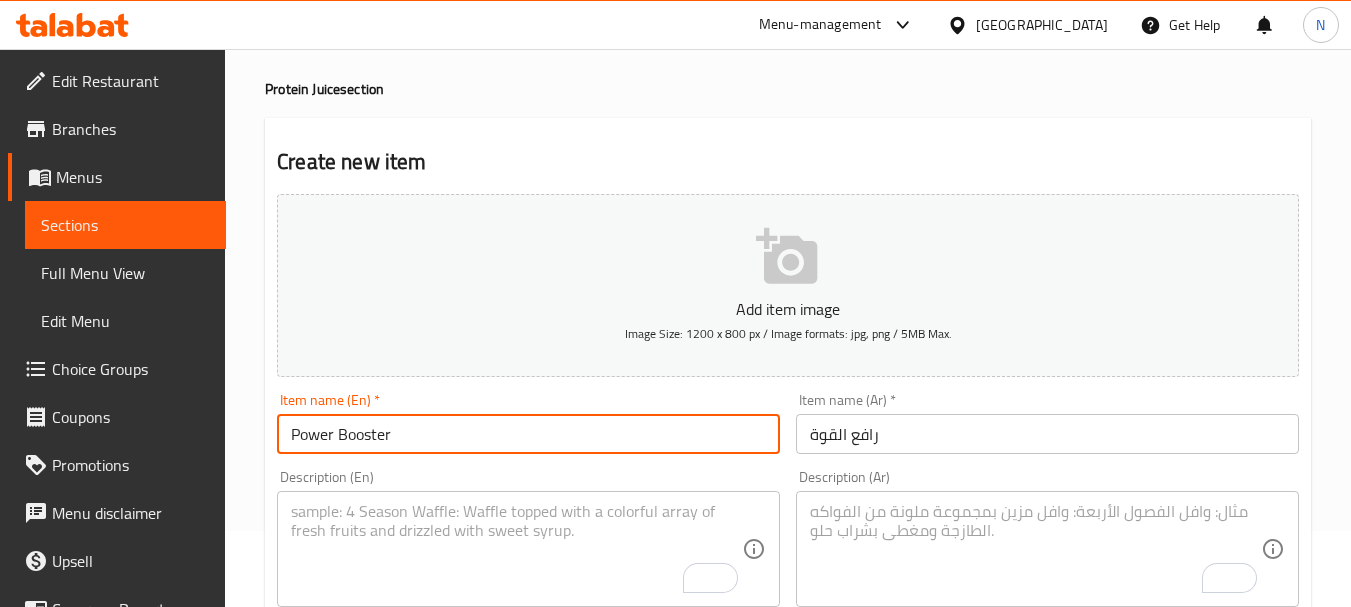 scroll, scrollTop: 106, scrollLeft: 0, axis: vertical 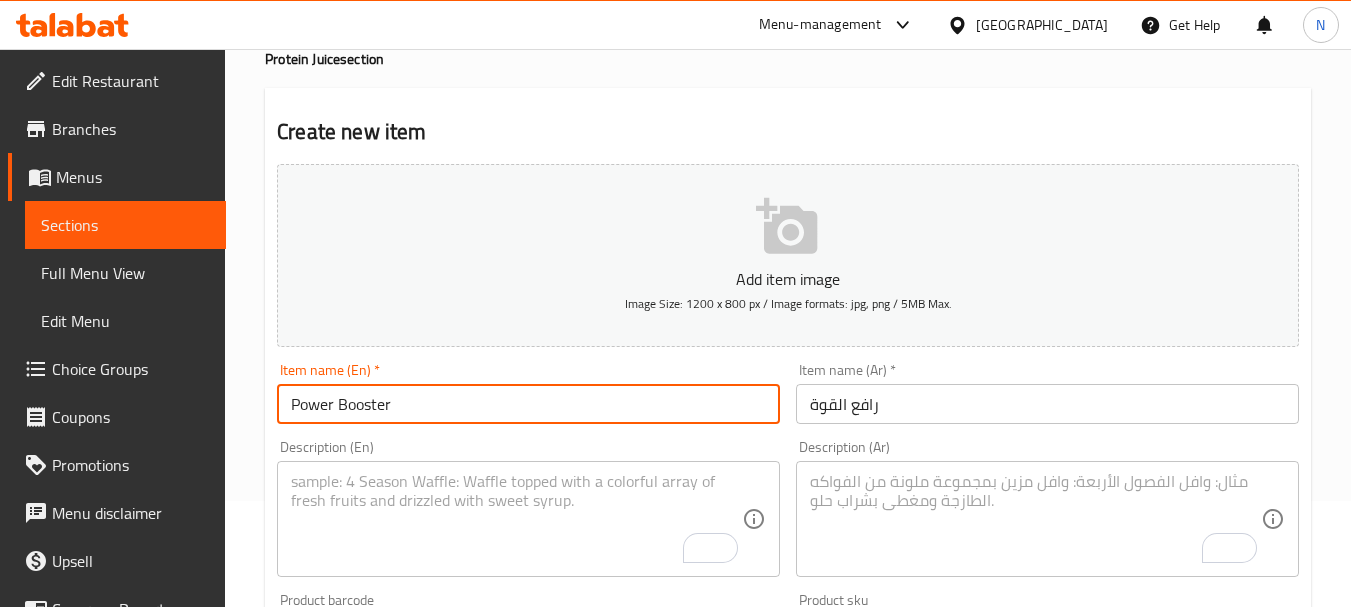 type on "Power Booster" 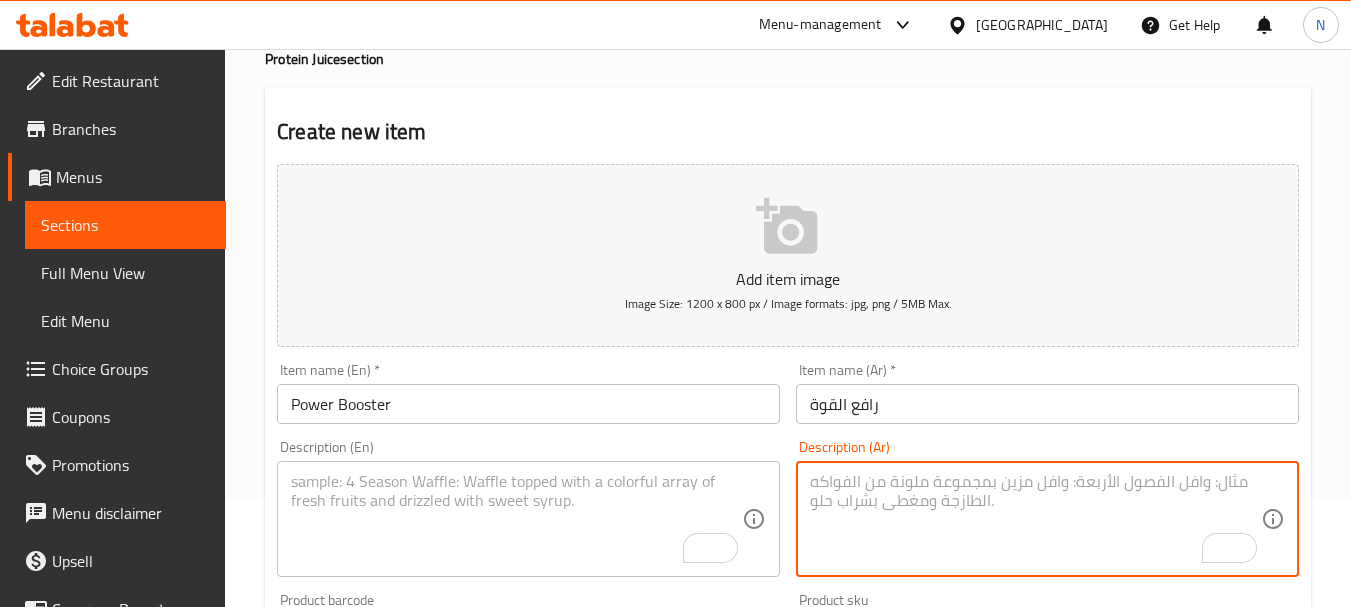 click at bounding box center [1035, 519] 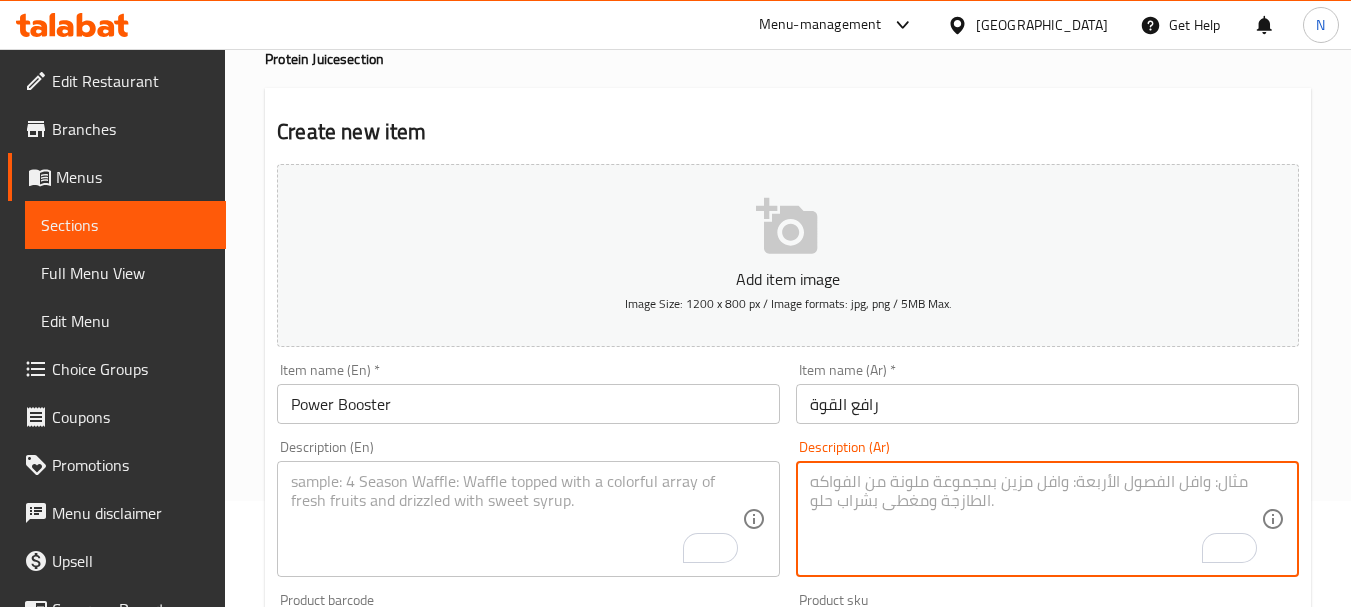 click on "Power Booster" at bounding box center [528, 404] 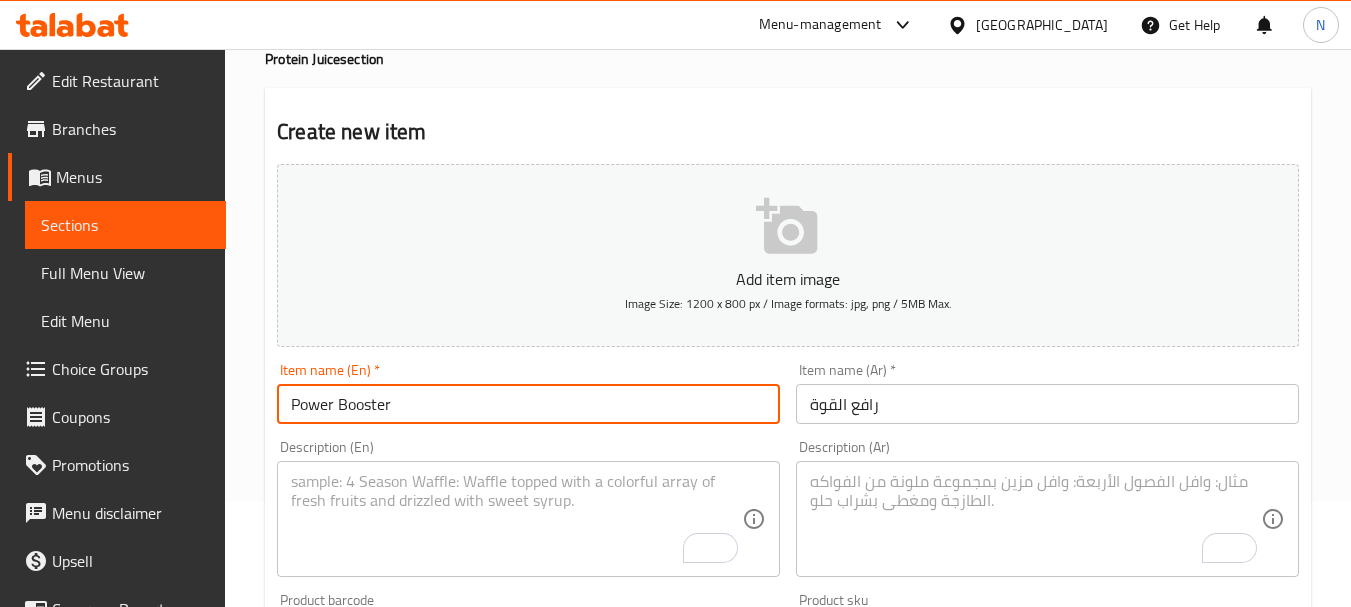click on "Power Booster" at bounding box center (528, 404) 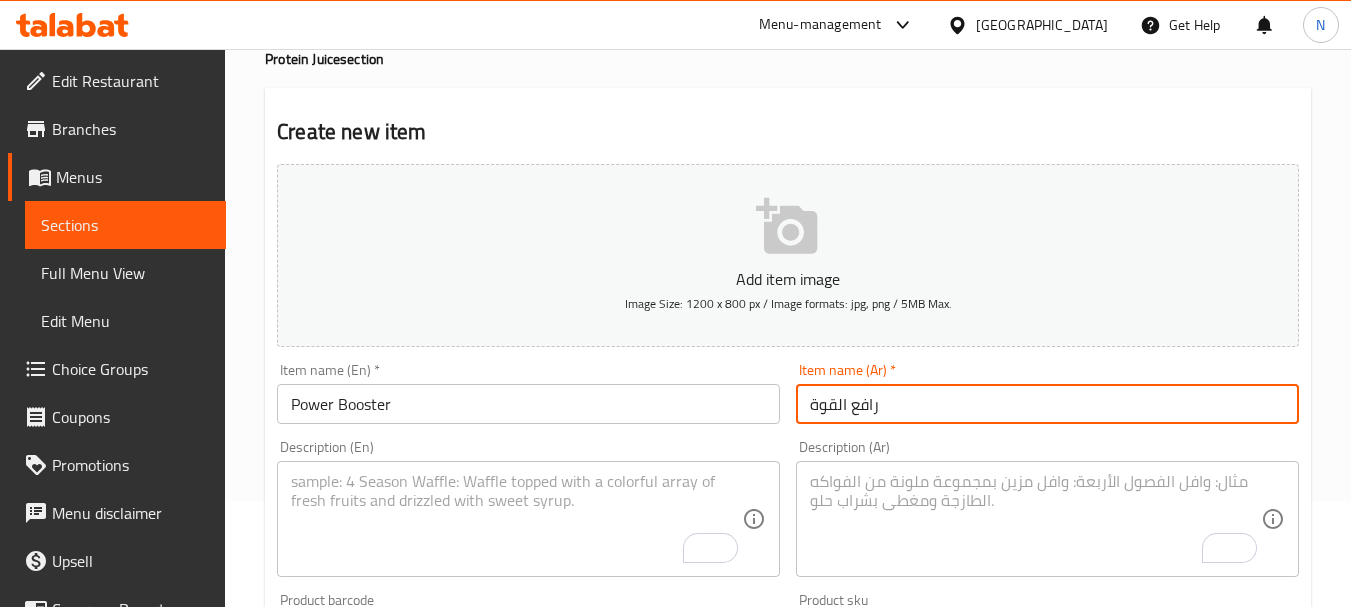 click on "رافع القوة" at bounding box center [1047, 404] 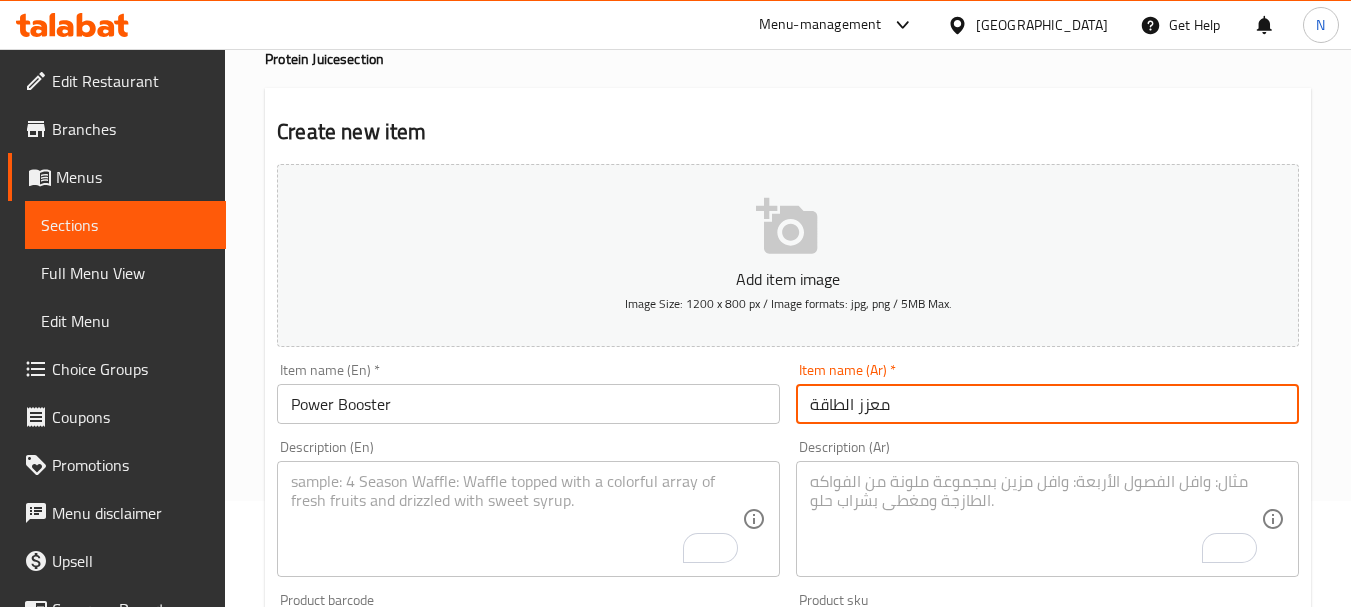 type on "معزز الطاقة" 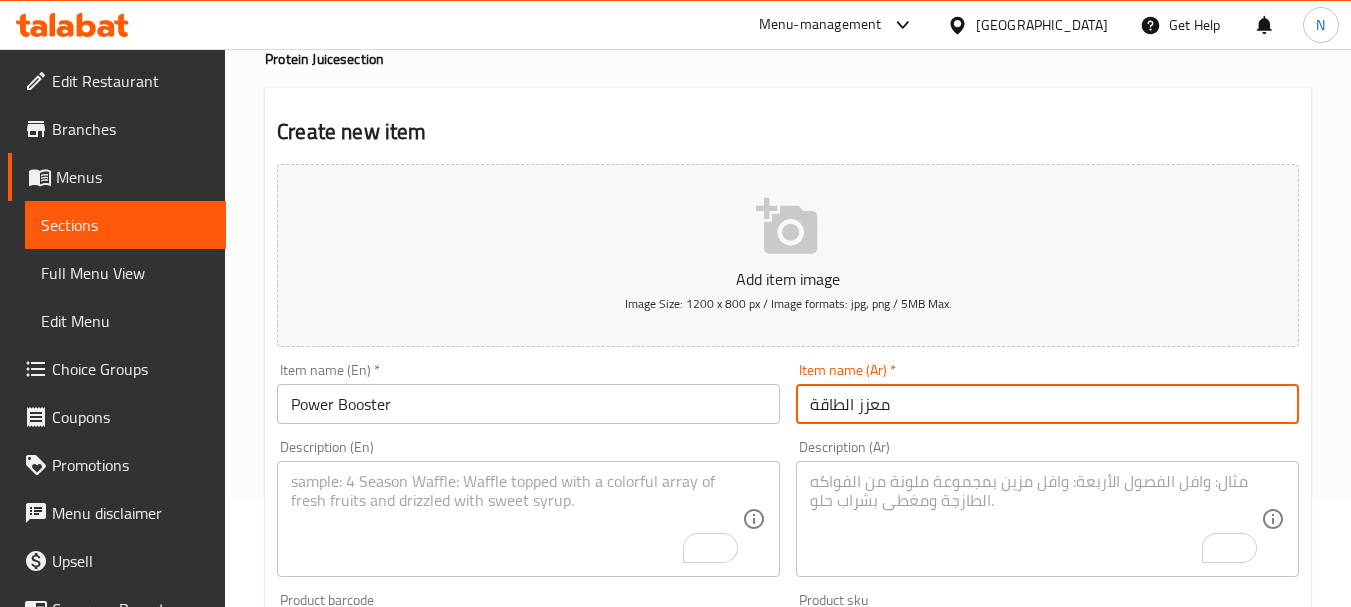 click at bounding box center [516, 519] 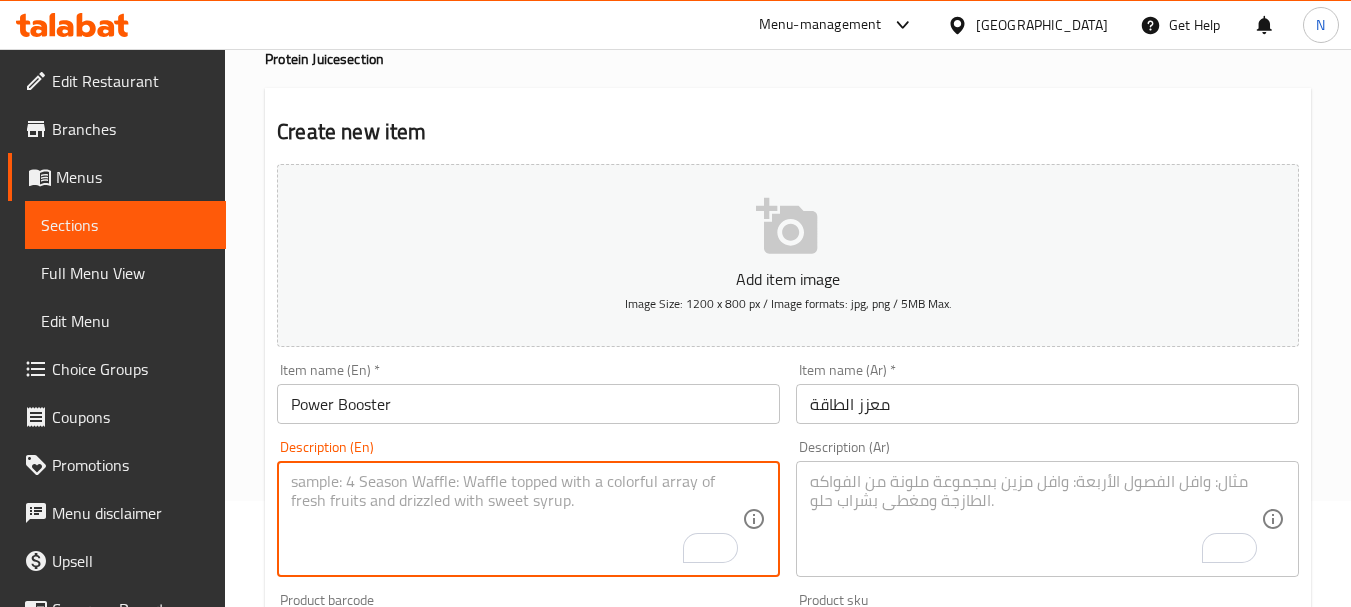 paste on "CARROT ORANGE APPLE GINGER" 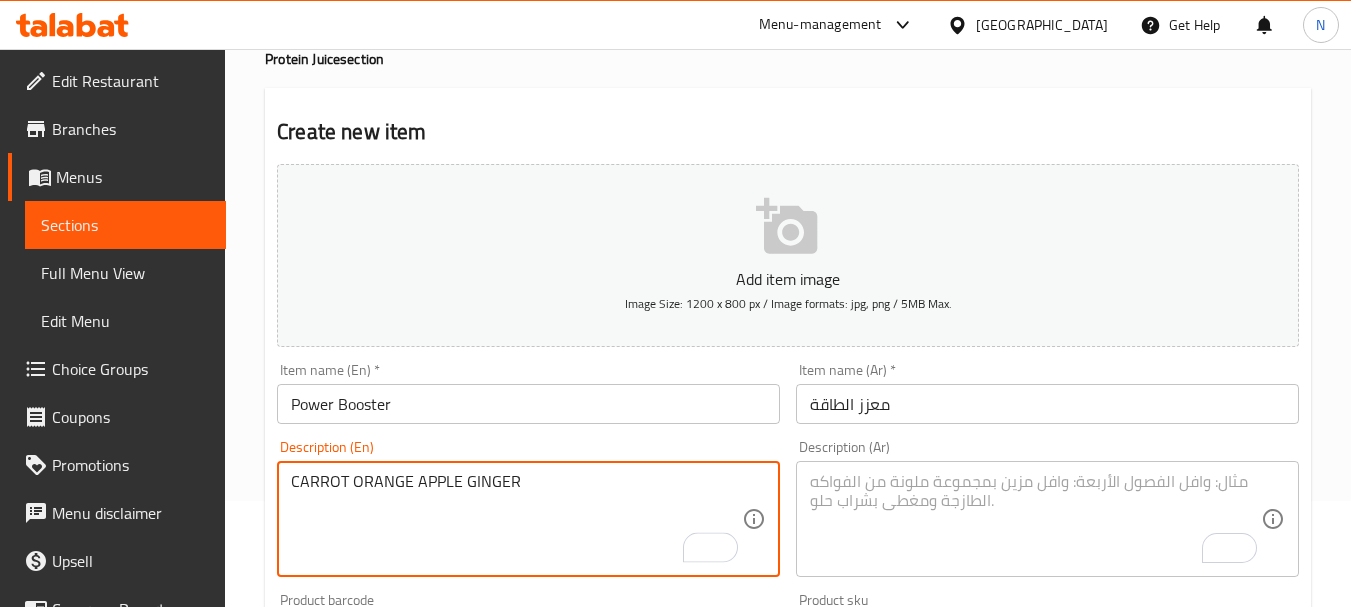 click on "CARROT ORANGE APPLE GINGER" at bounding box center (516, 519) 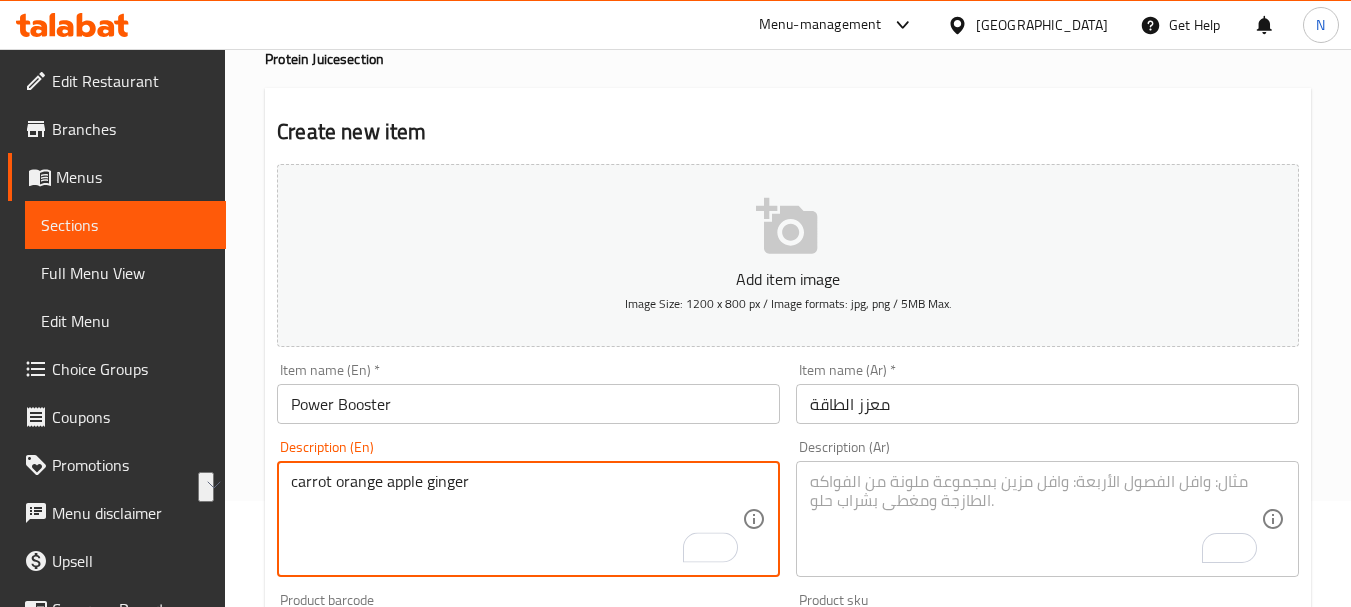 click on "carrot orange apple ginger" at bounding box center (516, 519) 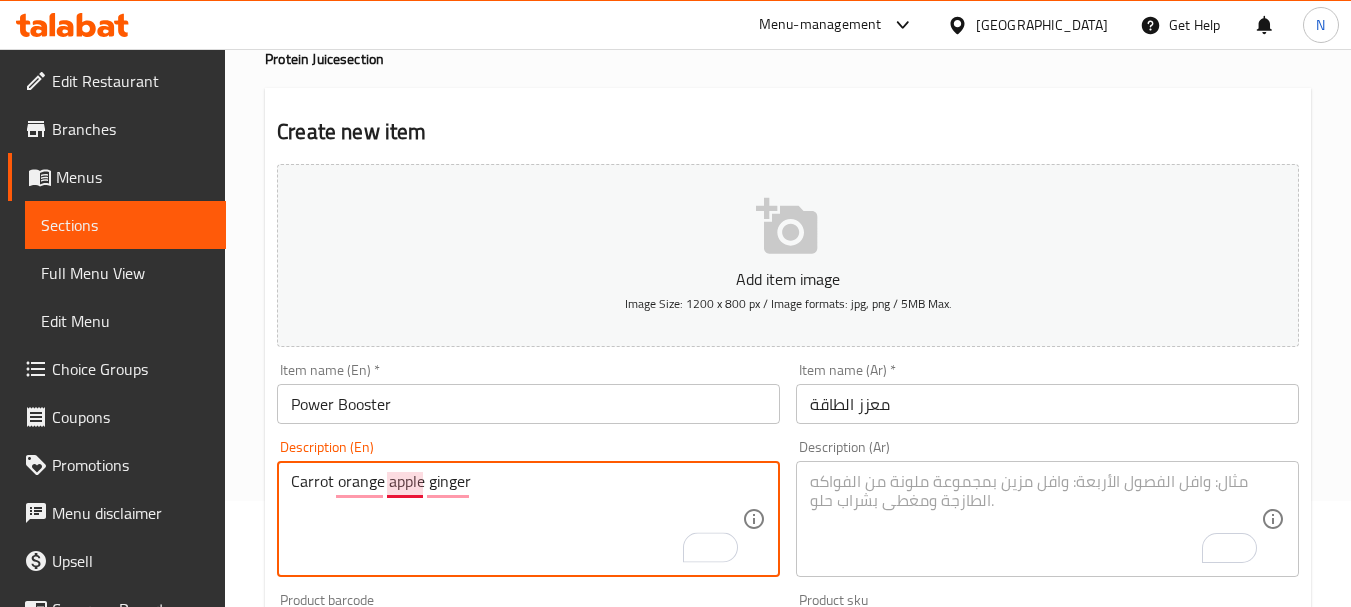 click on "Carrot orange apple ginger" at bounding box center (516, 519) 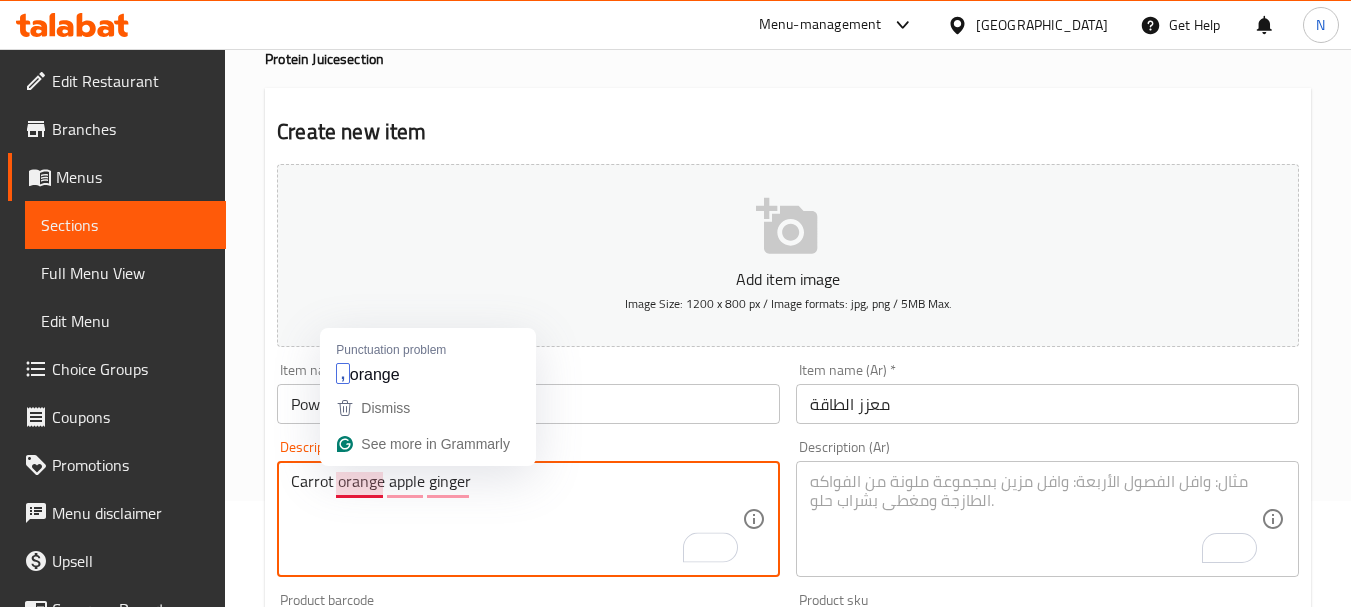 click on "Carrot orange apple ginger" at bounding box center [516, 519] 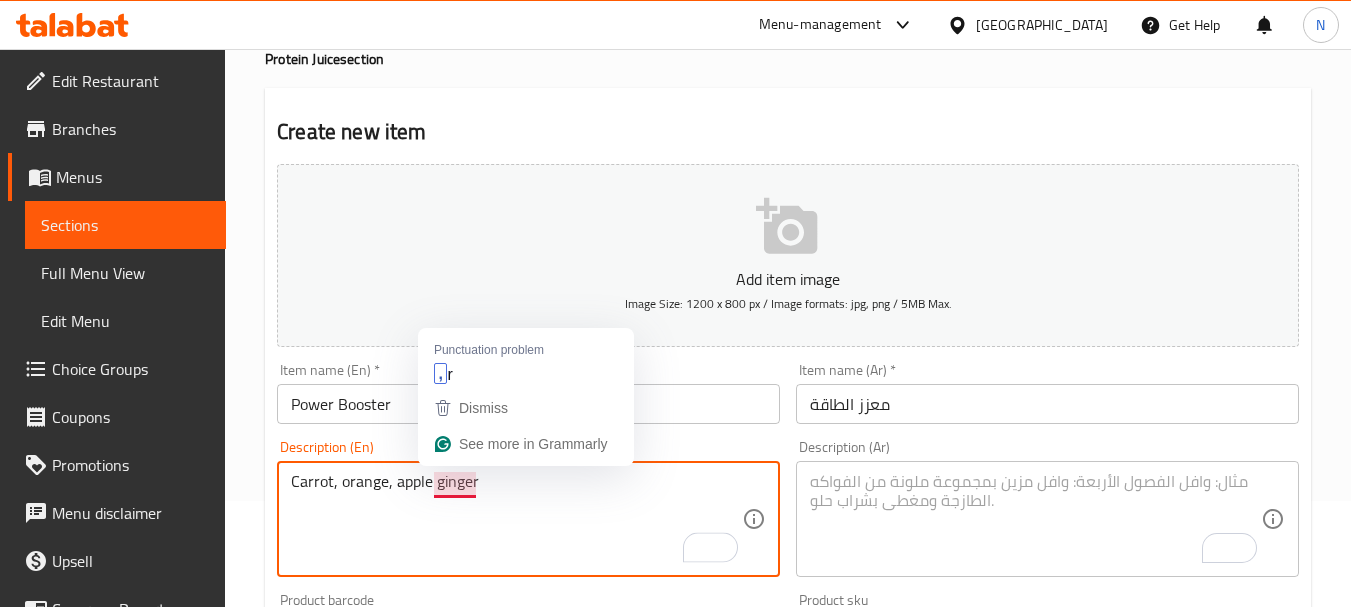 click on "Carrot, orange, apple ginger" at bounding box center (516, 519) 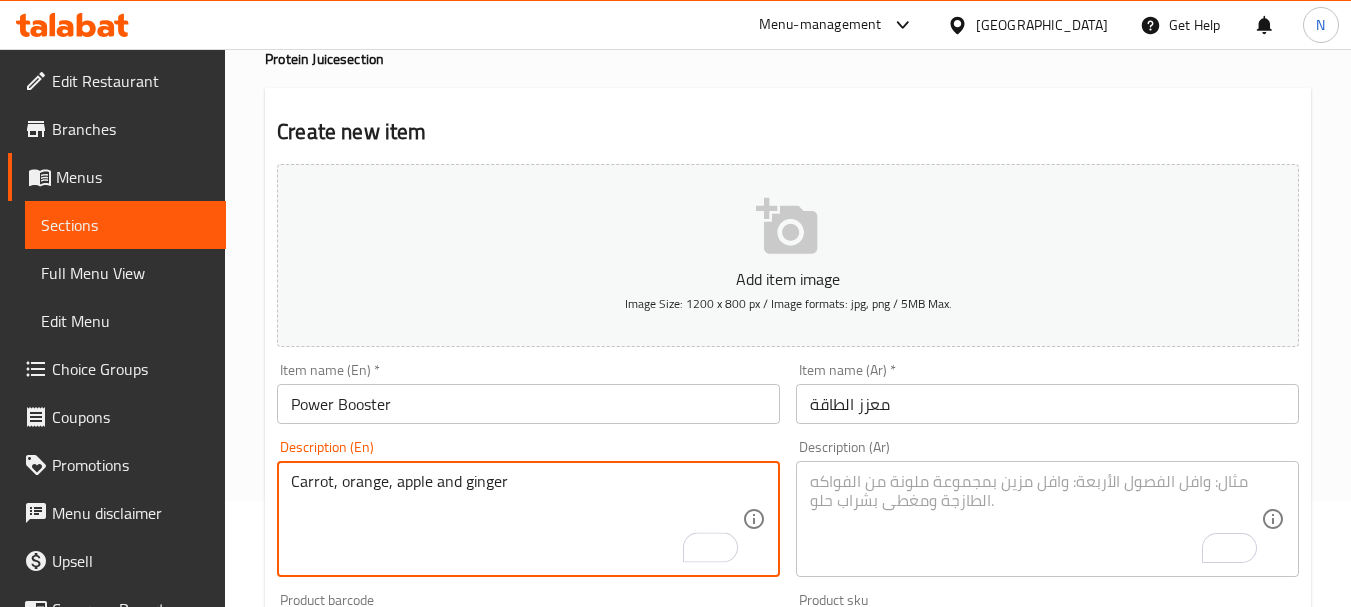 click on "Carrot, orange, apple and ginger" at bounding box center (516, 519) 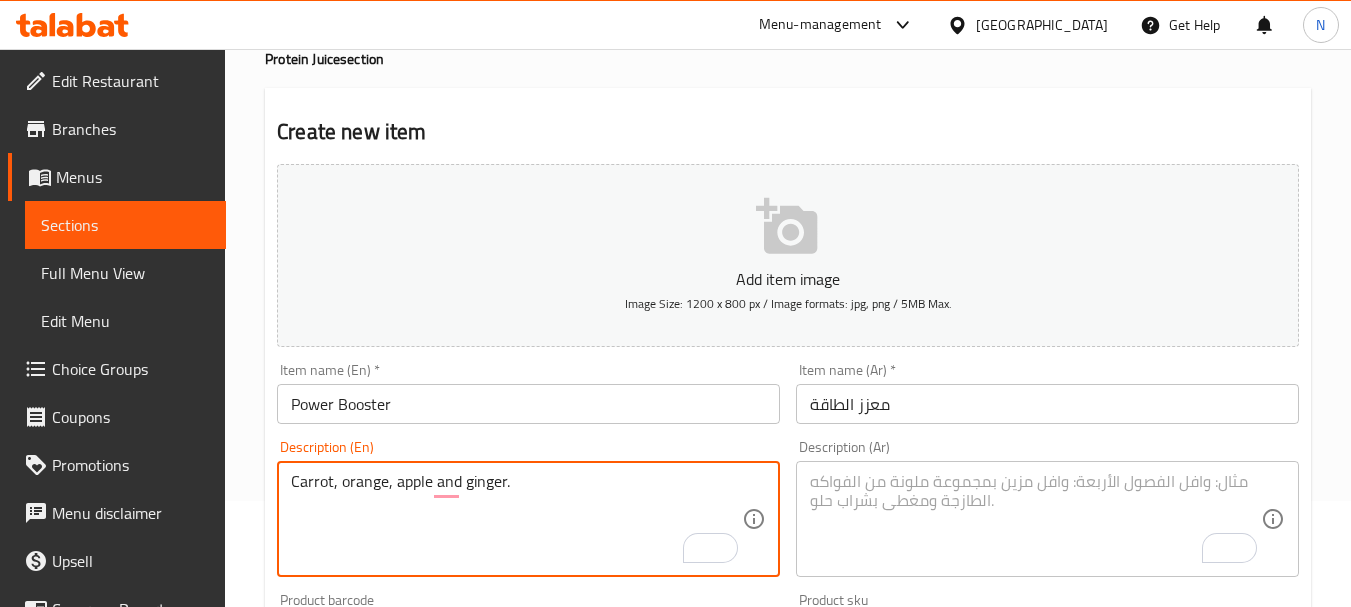 click on "Carrot, orange, apple and ginger." at bounding box center (516, 519) 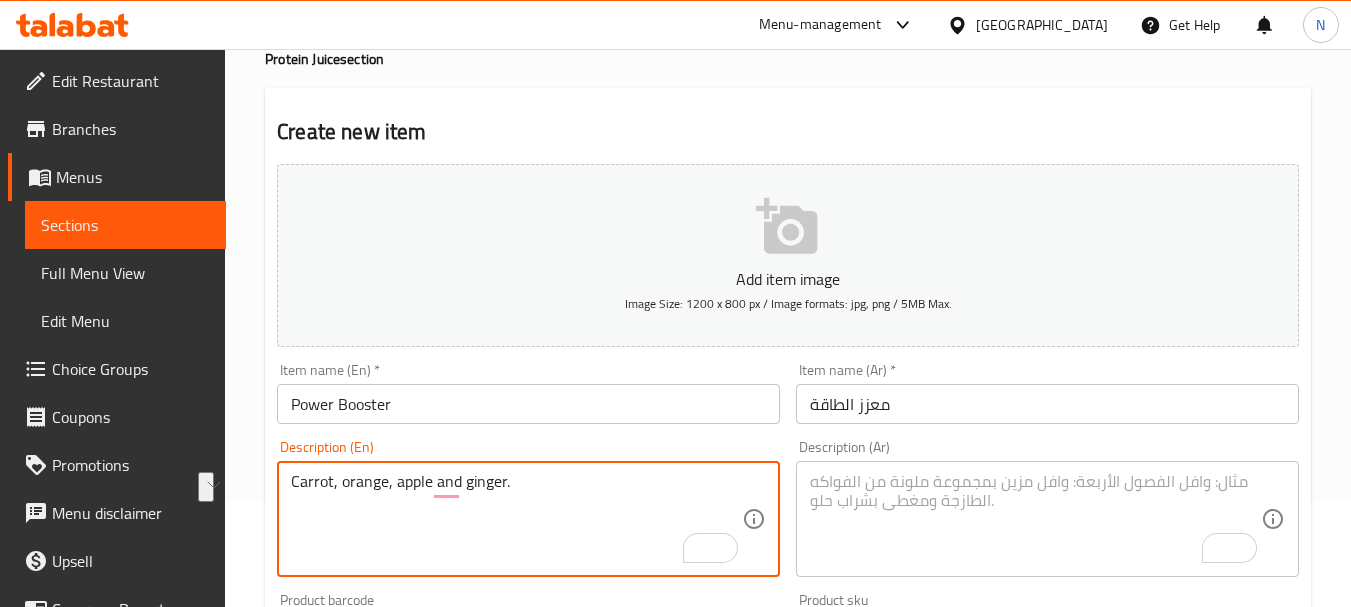type on "Carrot, orange, apple and ginger." 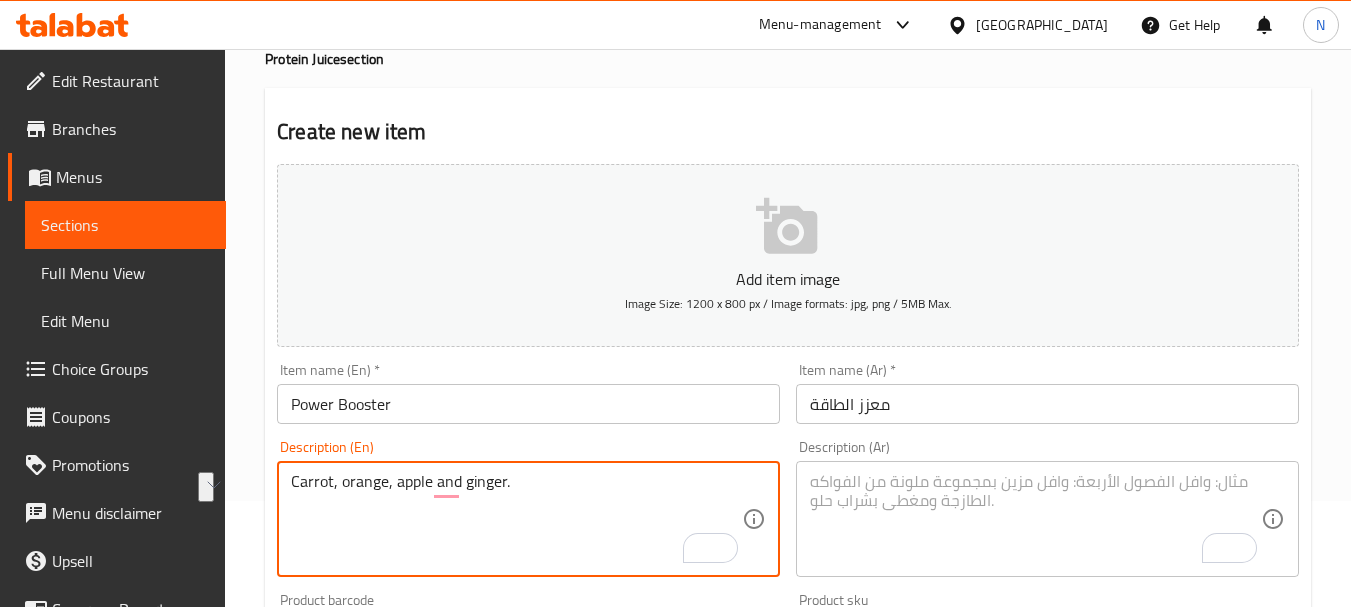 click at bounding box center [1035, 519] 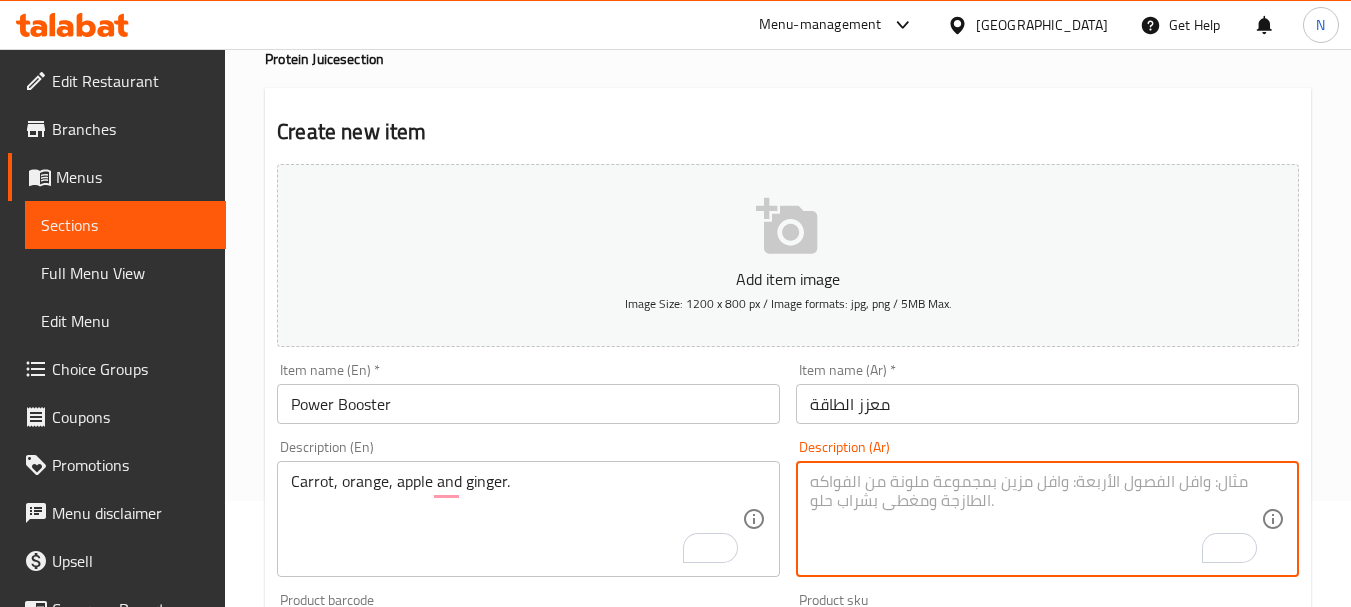 paste on "الجزر والبرتقال والتفاح والزنجبيل." 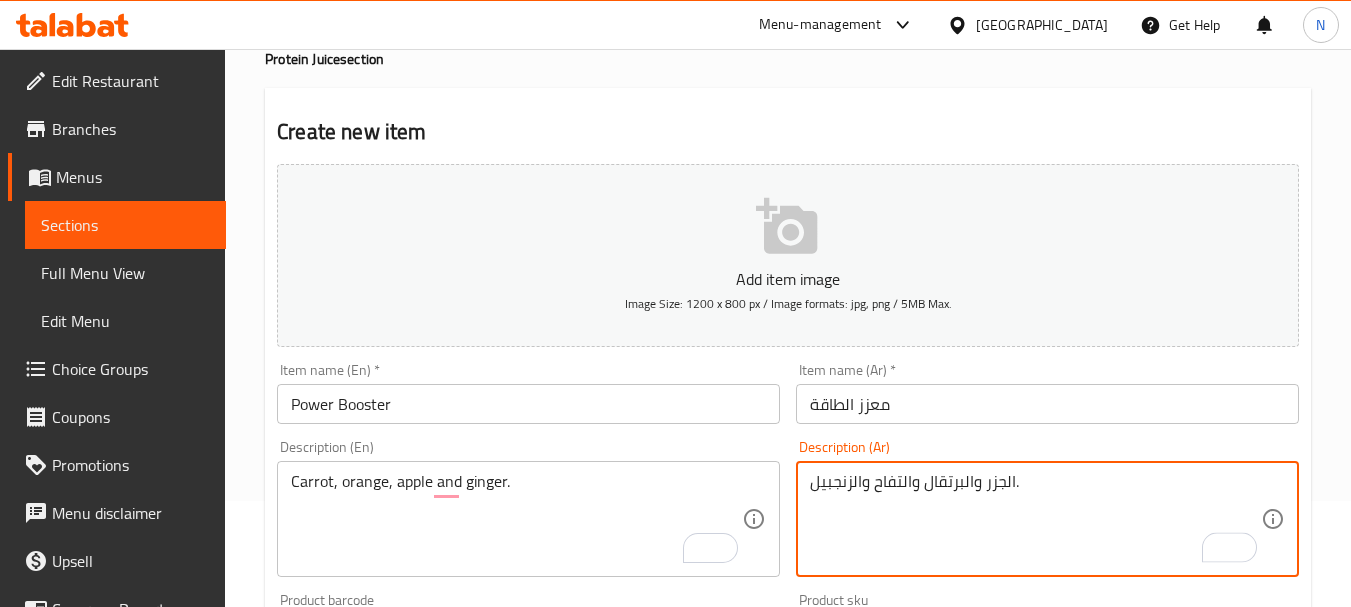 click on "الجزر والبرتقال والتفاح والزنجبيل." at bounding box center [1035, 519] 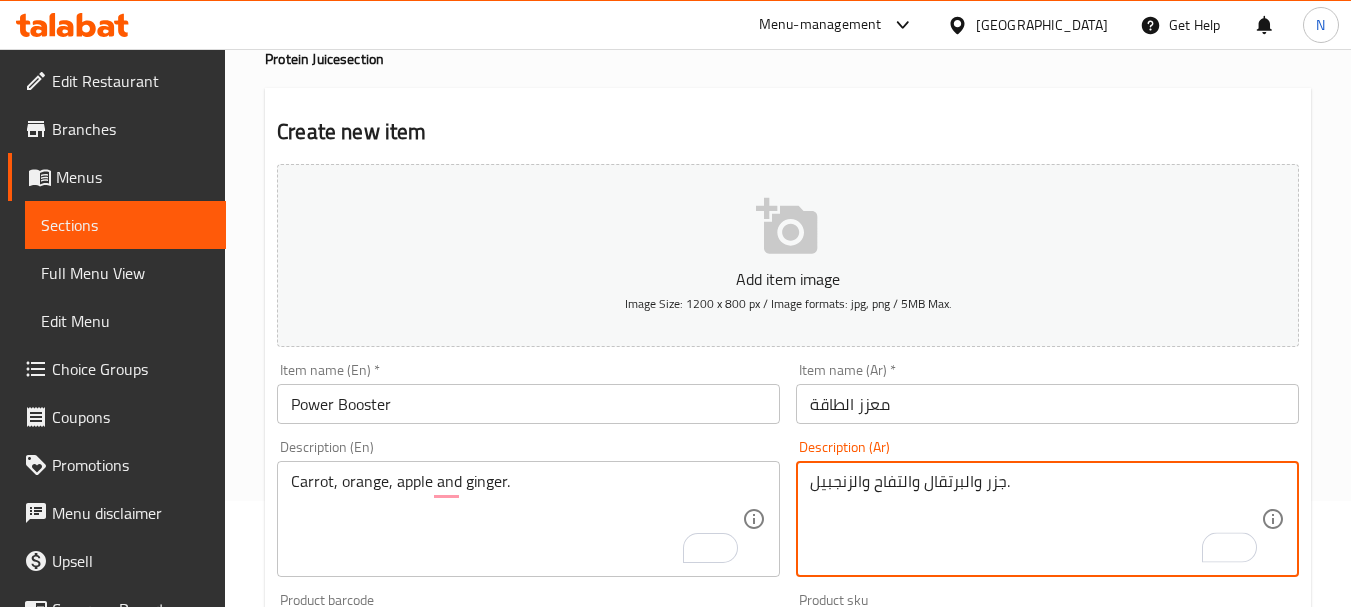 click on "جزر والبرتقال والتفاح والزنجبيل." at bounding box center [1035, 519] 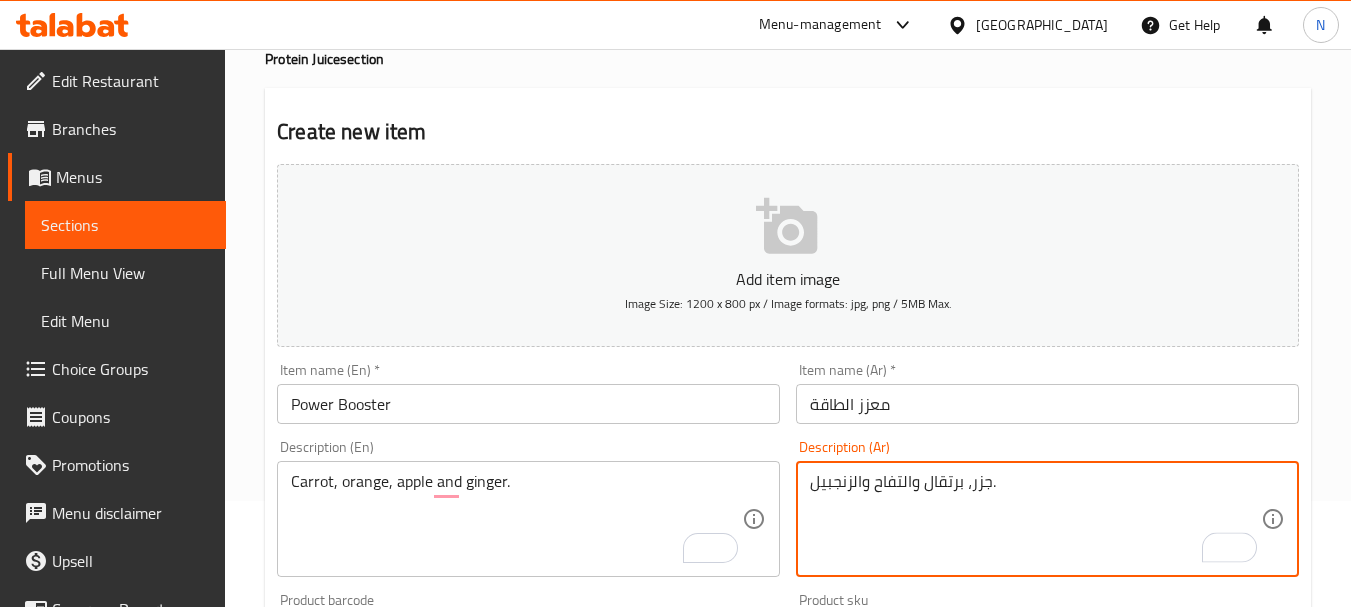 click on "جزر، برتقال والتفاح والزنجبيل." at bounding box center (1035, 519) 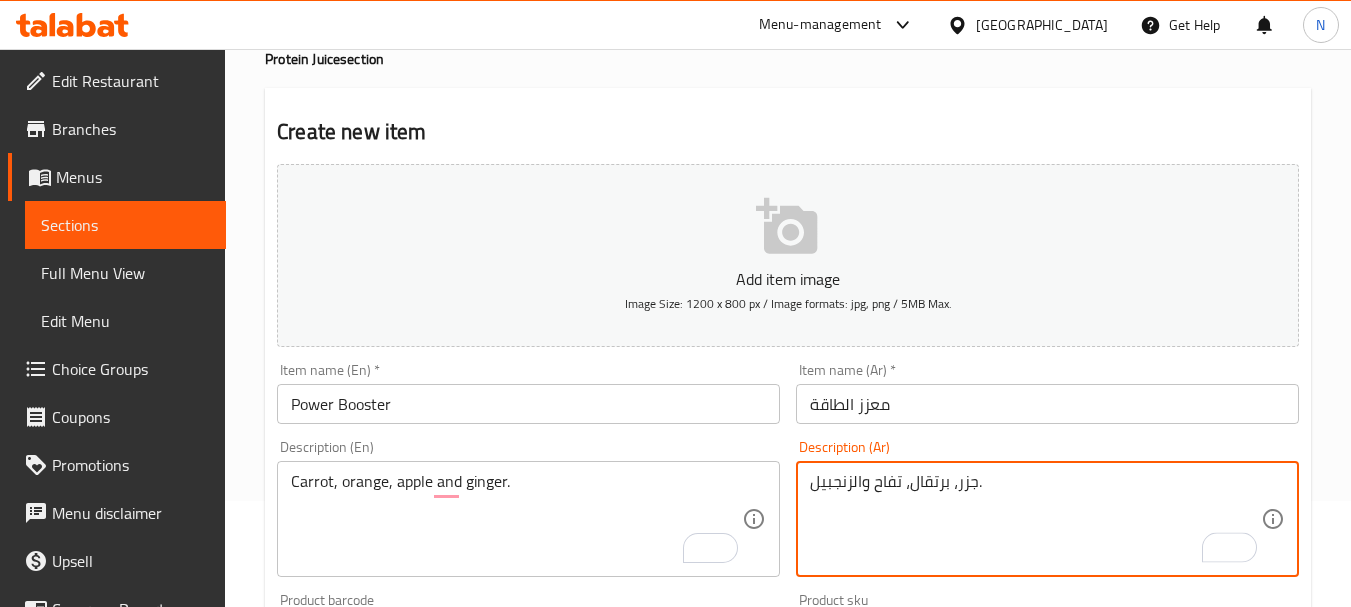 click on "جزر، برتقال، تفاح والزنجبيل." at bounding box center [1035, 519] 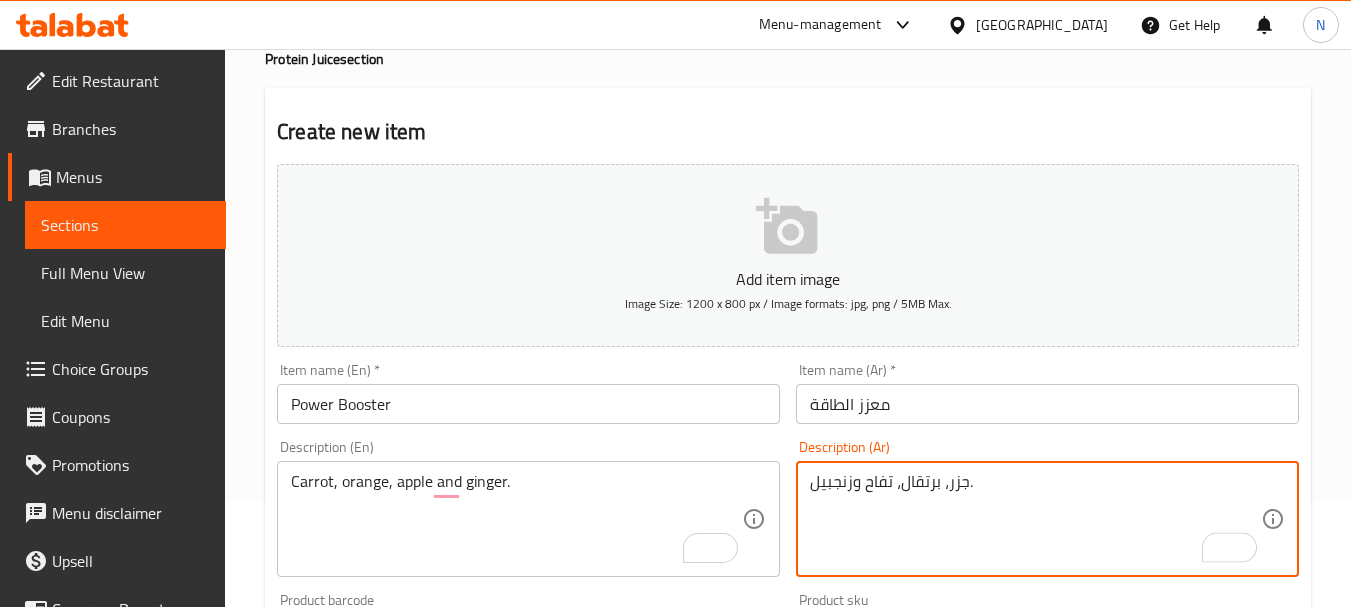 click on "جزر، برتقال، تفاح وزنجبيل." at bounding box center (1035, 519) 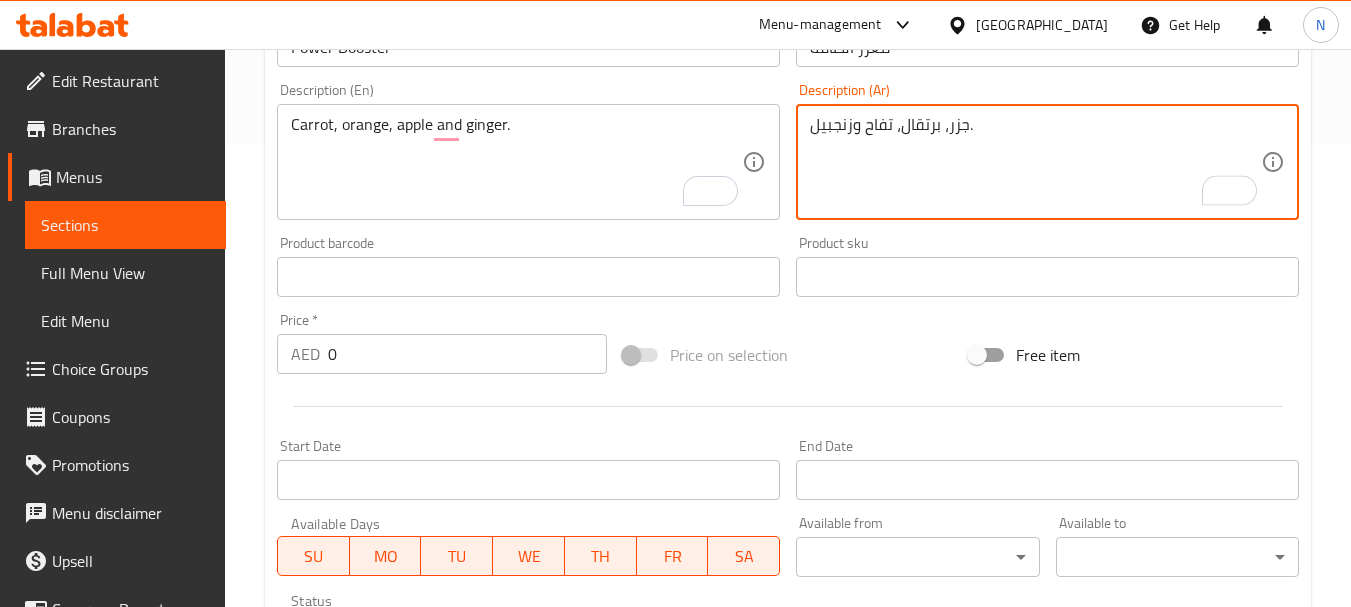 scroll, scrollTop: 506, scrollLeft: 0, axis: vertical 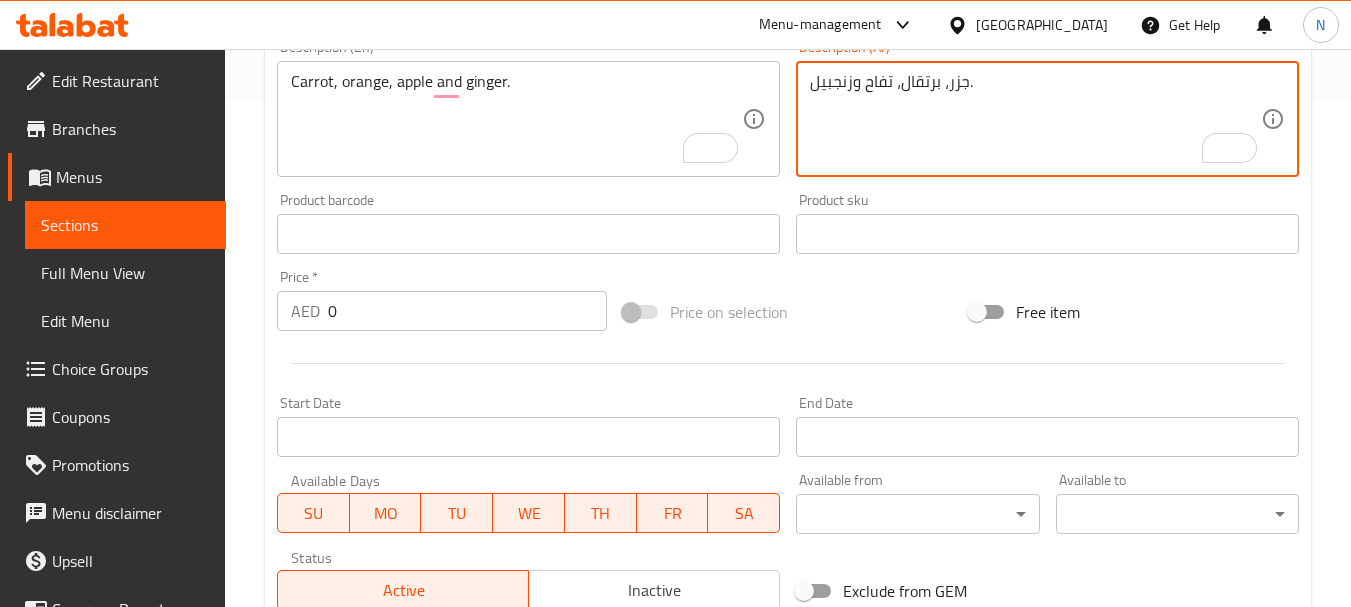 type on "جزر، برتقال، تفاح وزنجبيل." 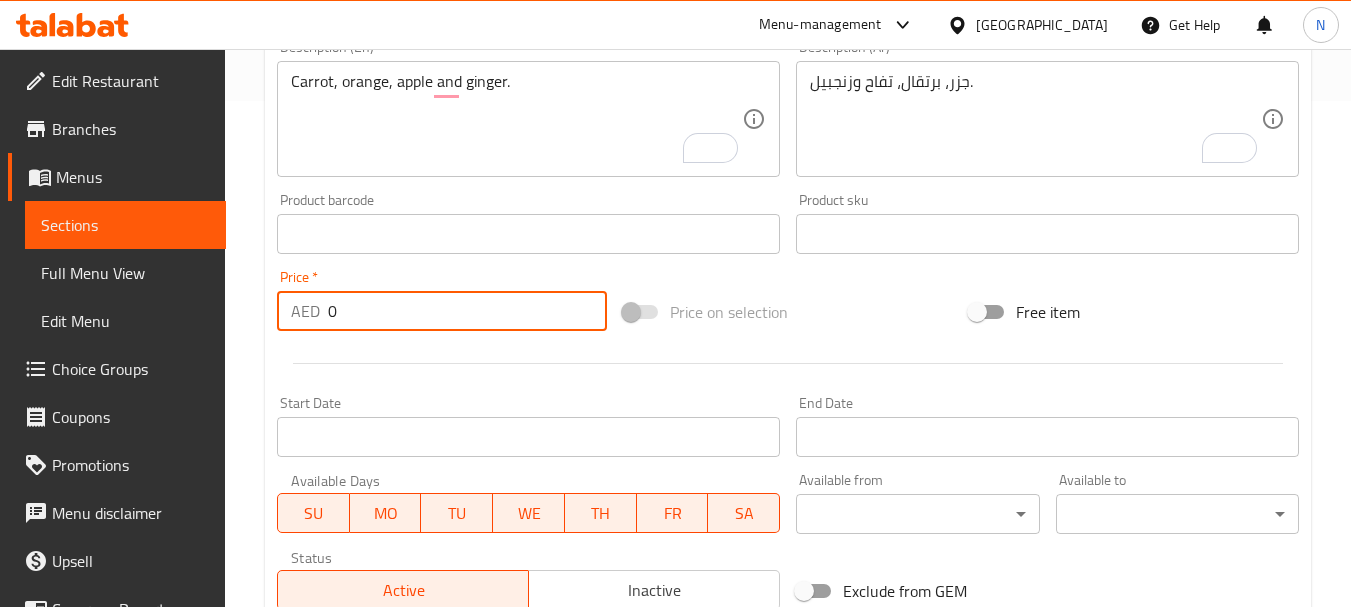 drag, startPoint x: 368, startPoint y: 313, endPoint x: 310, endPoint y: 303, distance: 58.855755 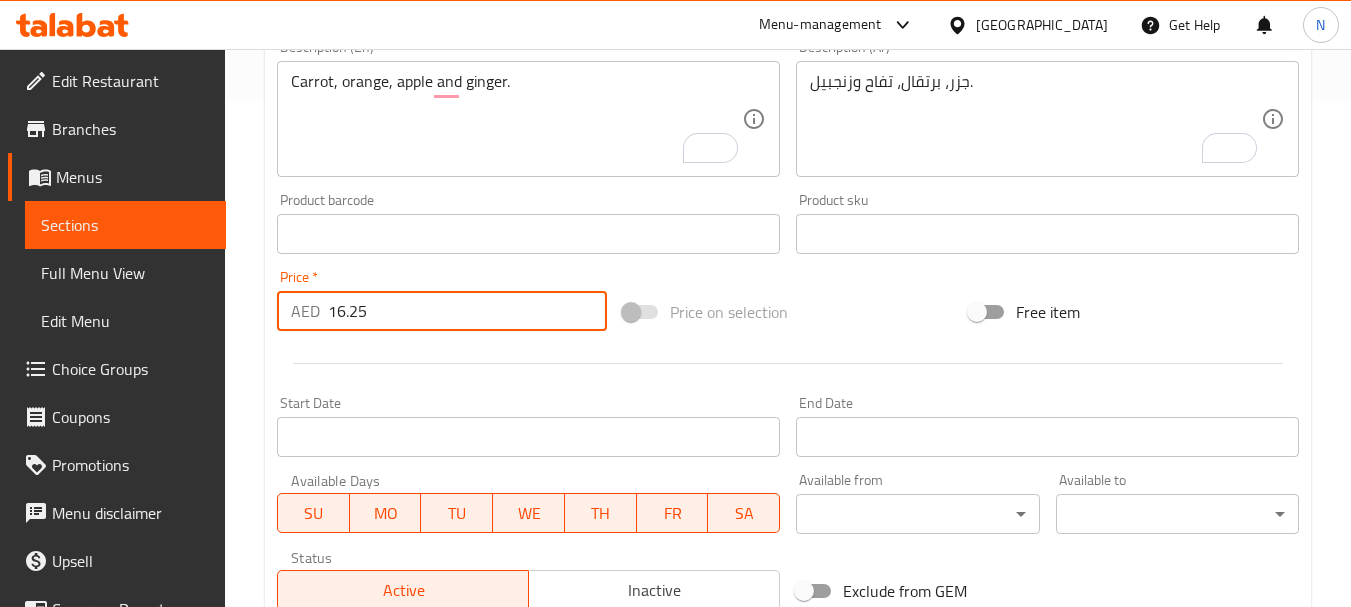 type on "16.25" 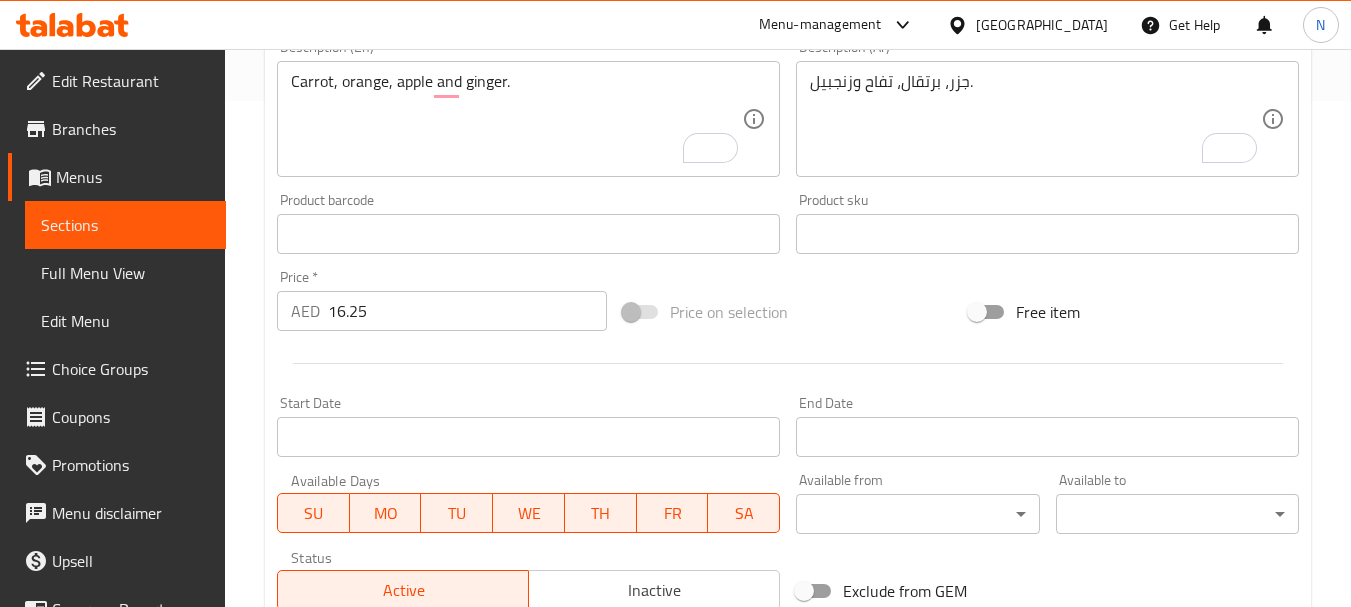 click on "Price on selection" at bounding box center (788, 312) 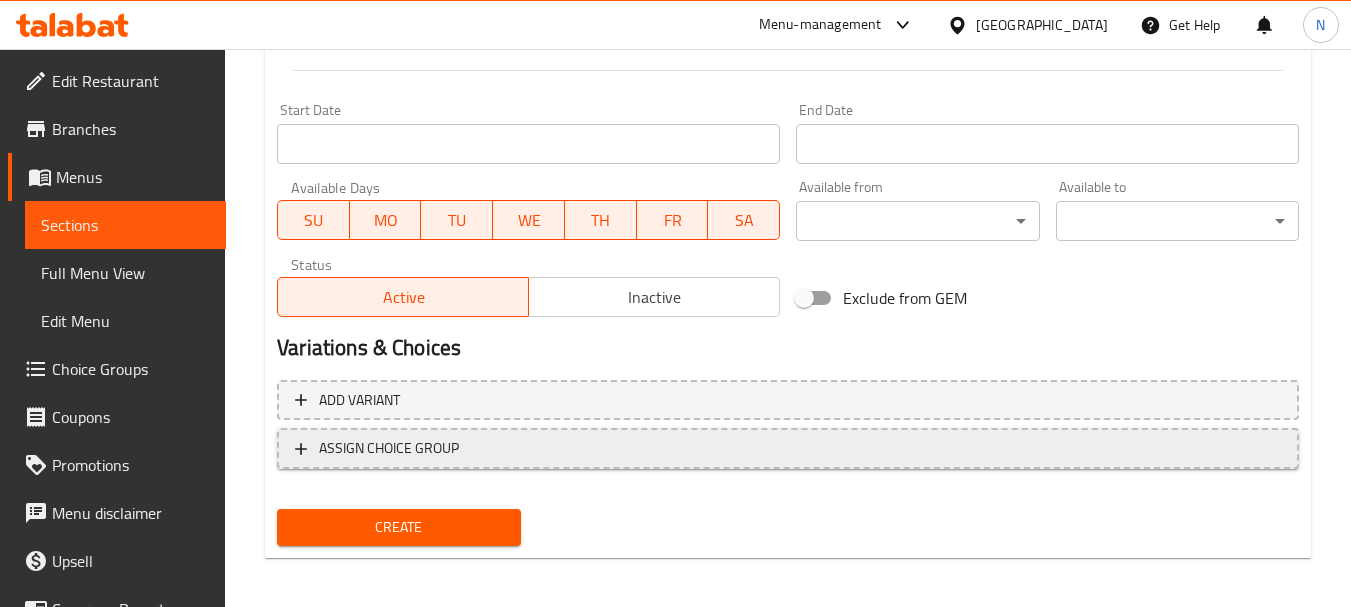 scroll, scrollTop: 806, scrollLeft: 0, axis: vertical 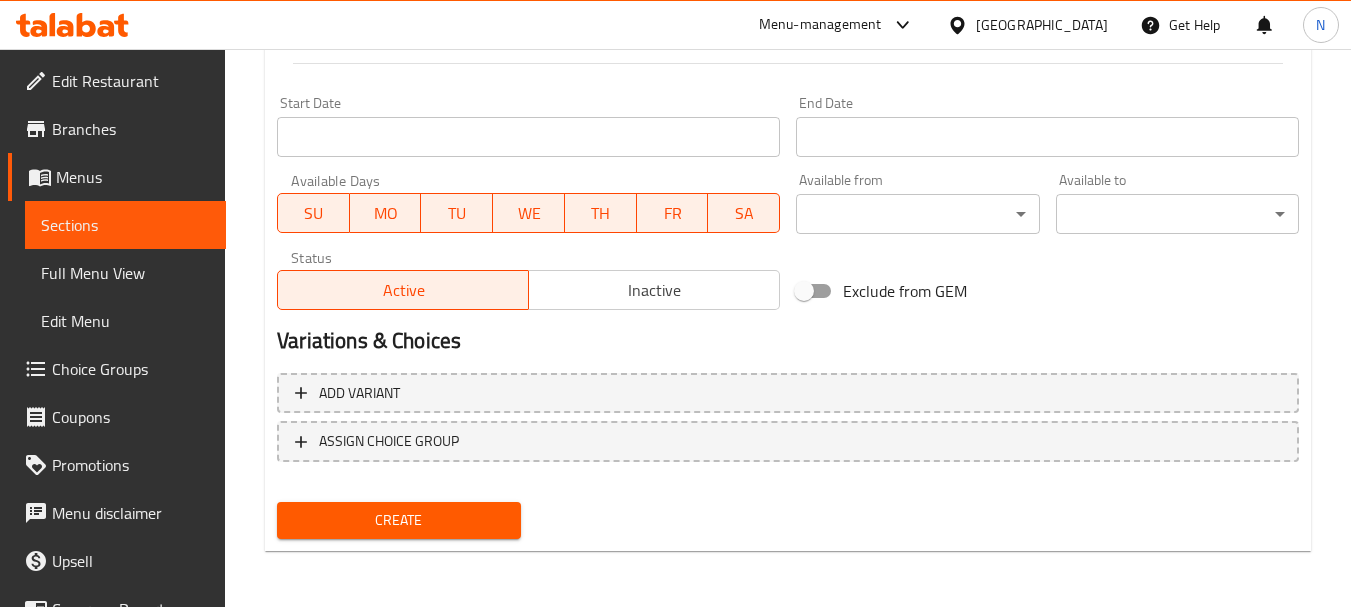 click on "Create" at bounding box center (398, 520) 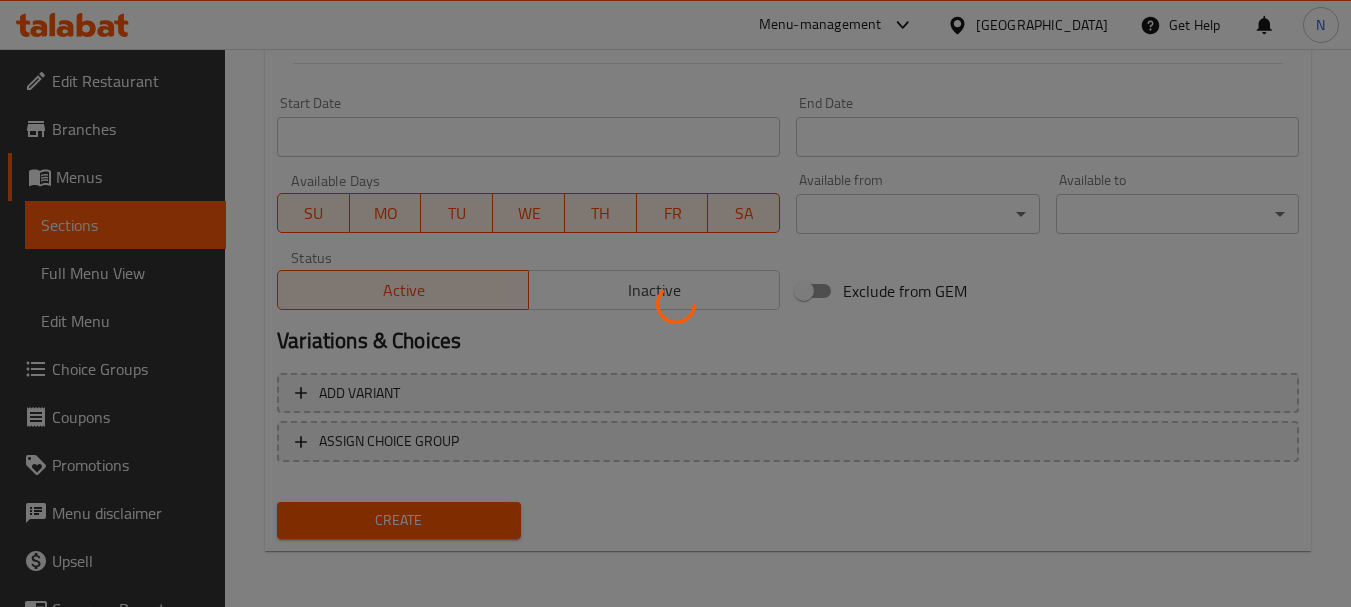 type 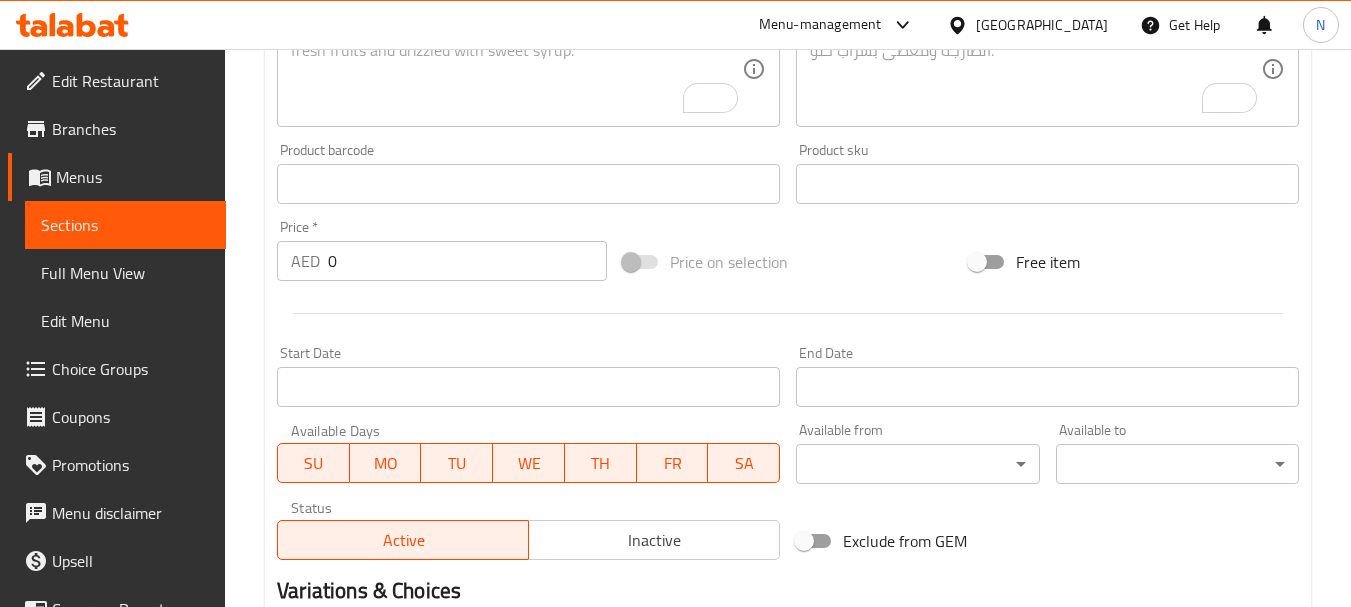 scroll, scrollTop: 306, scrollLeft: 0, axis: vertical 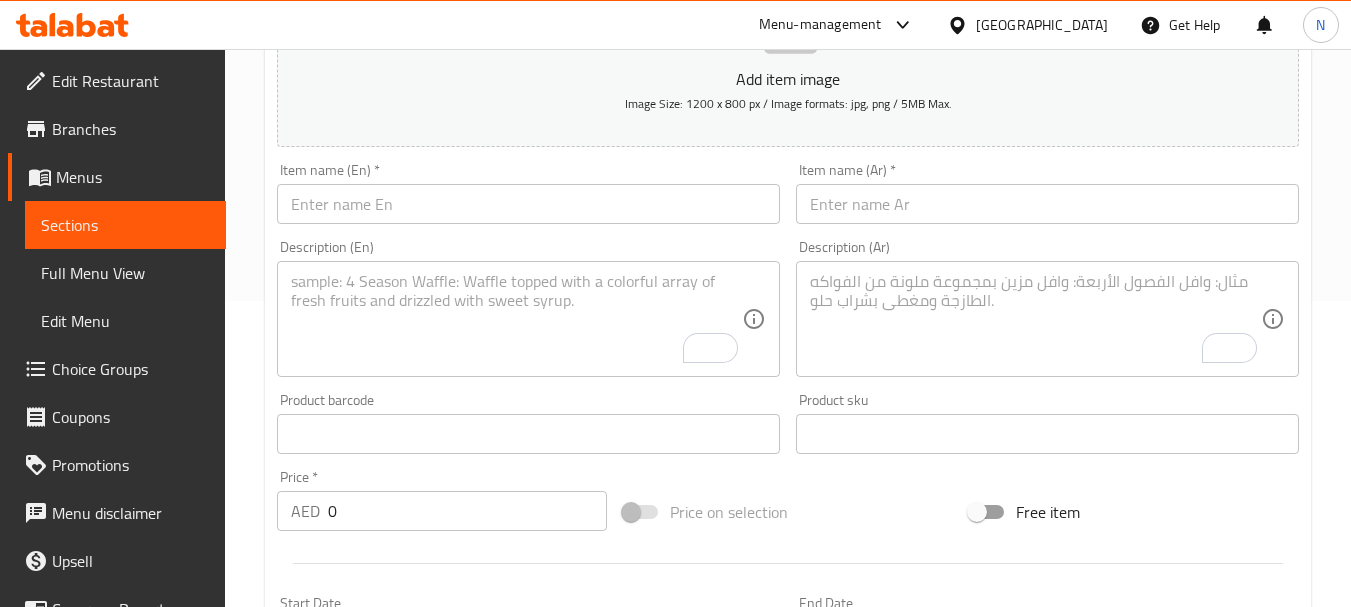 click at bounding box center (1047, 204) 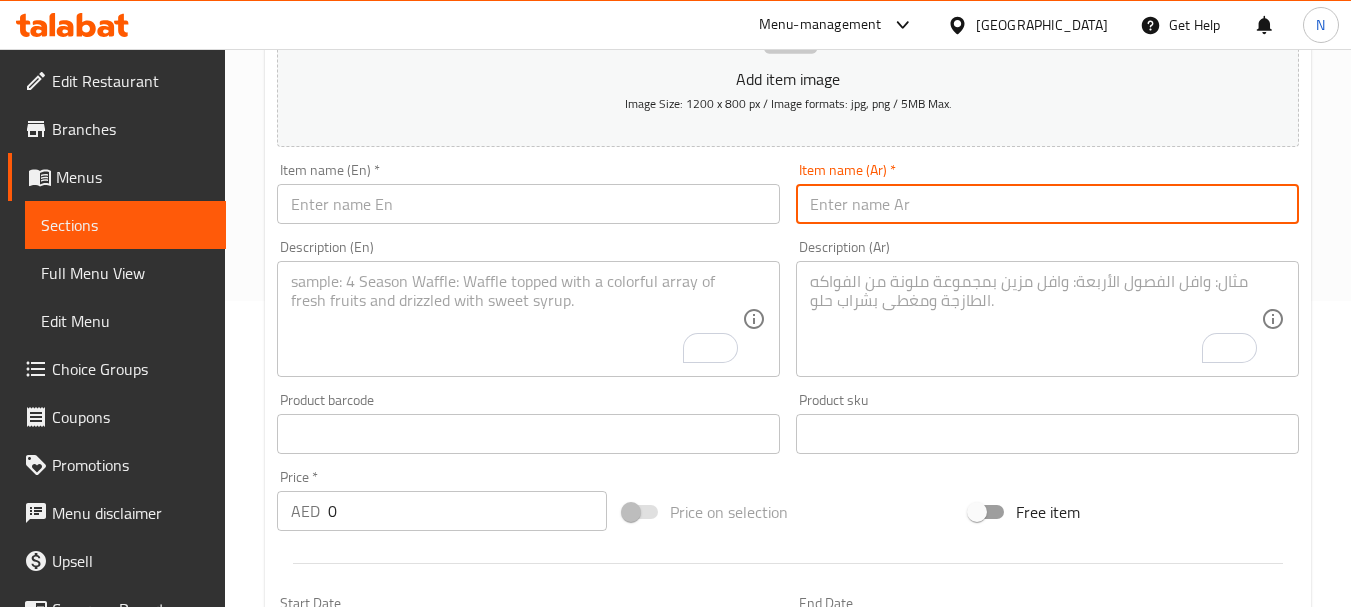 paste on "علاج كبد" 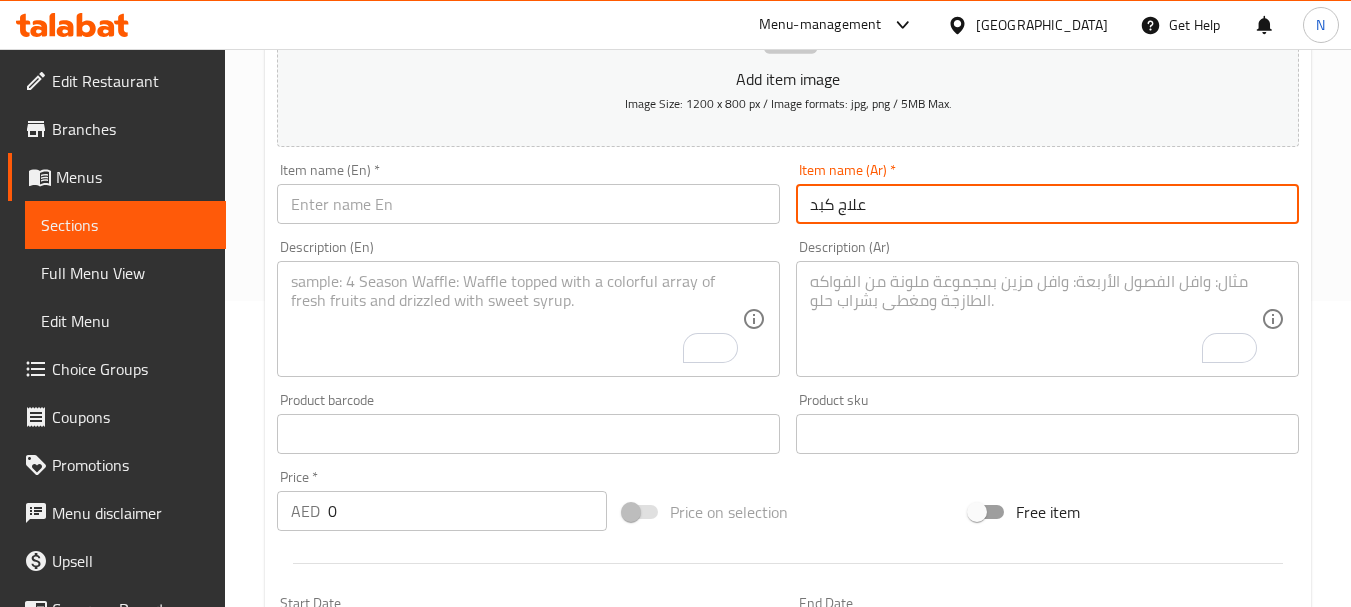 type on "علاج كبد" 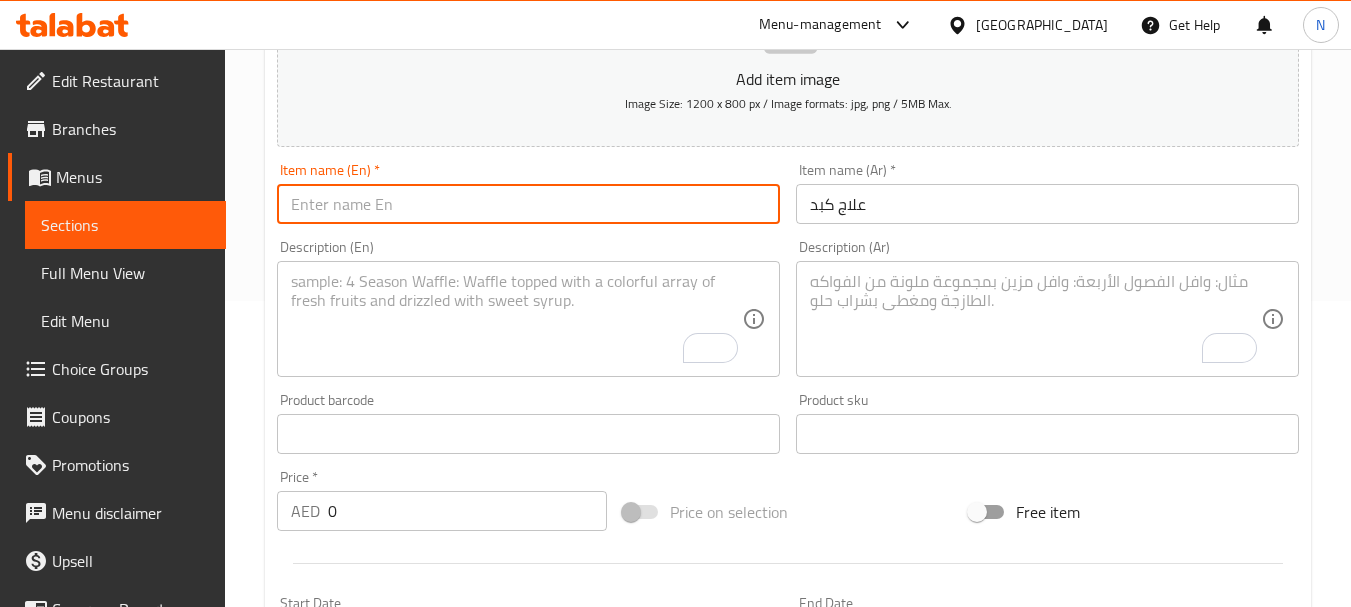paste on "ALUVER CUREdows" 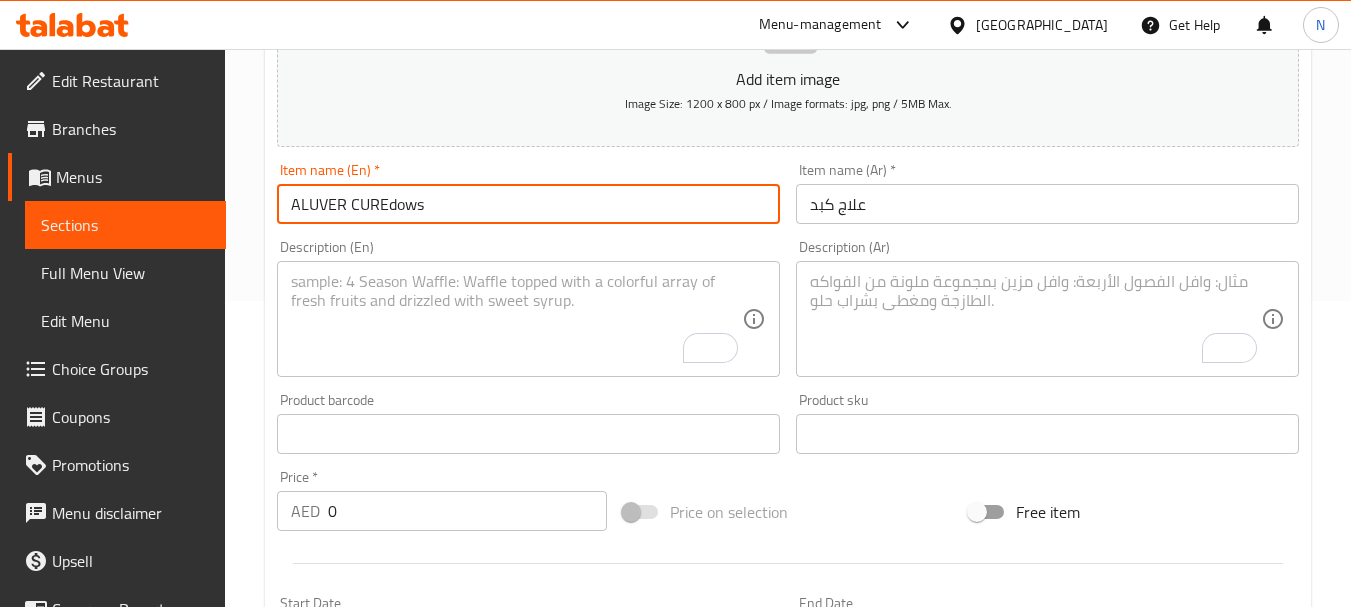 click on "ALUVER CUREdows" at bounding box center (528, 204) 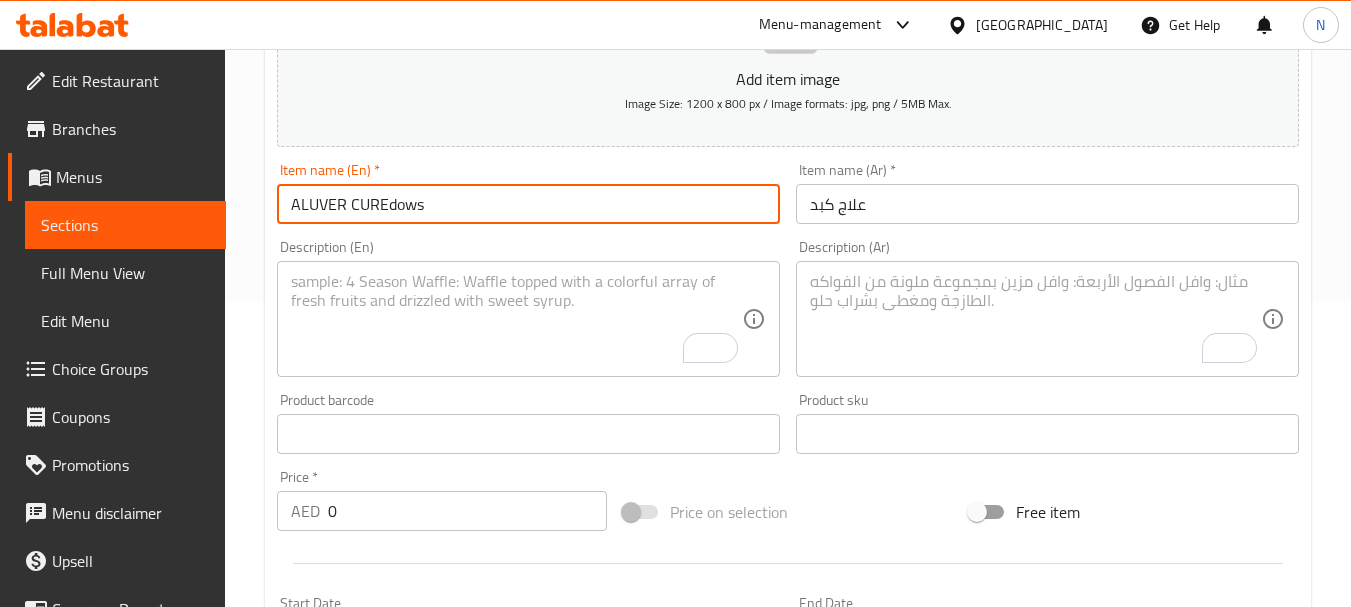 type on "م" 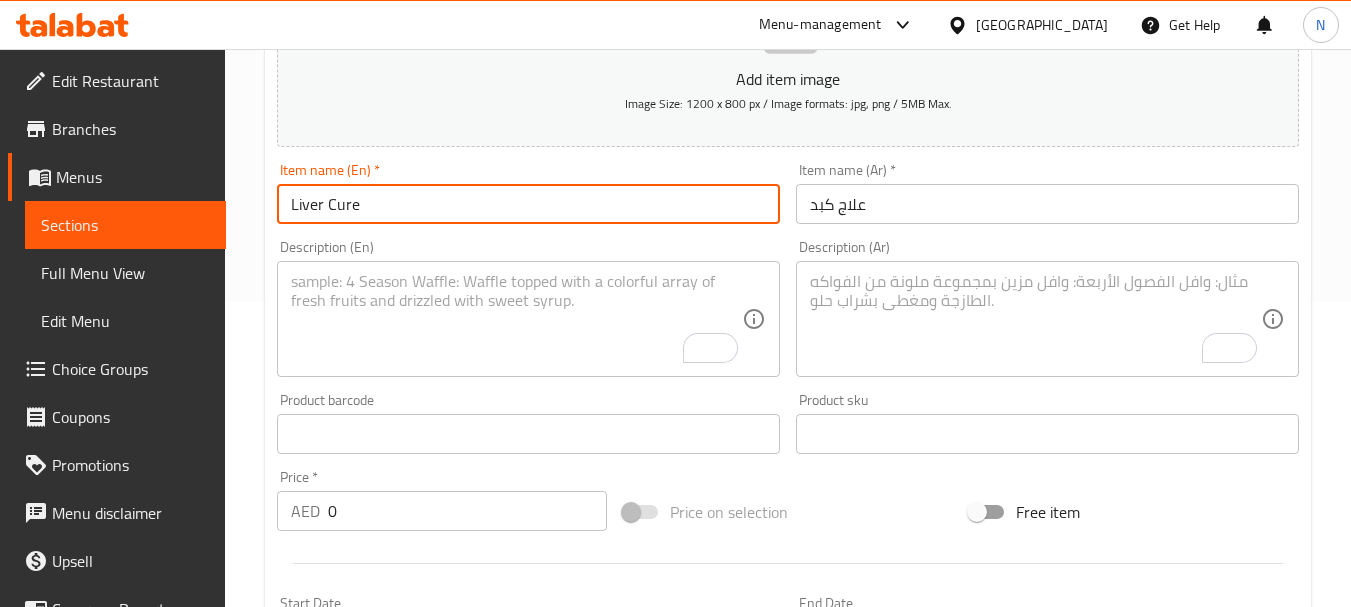click on "Liver Cure" at bounding box center [528, 204] 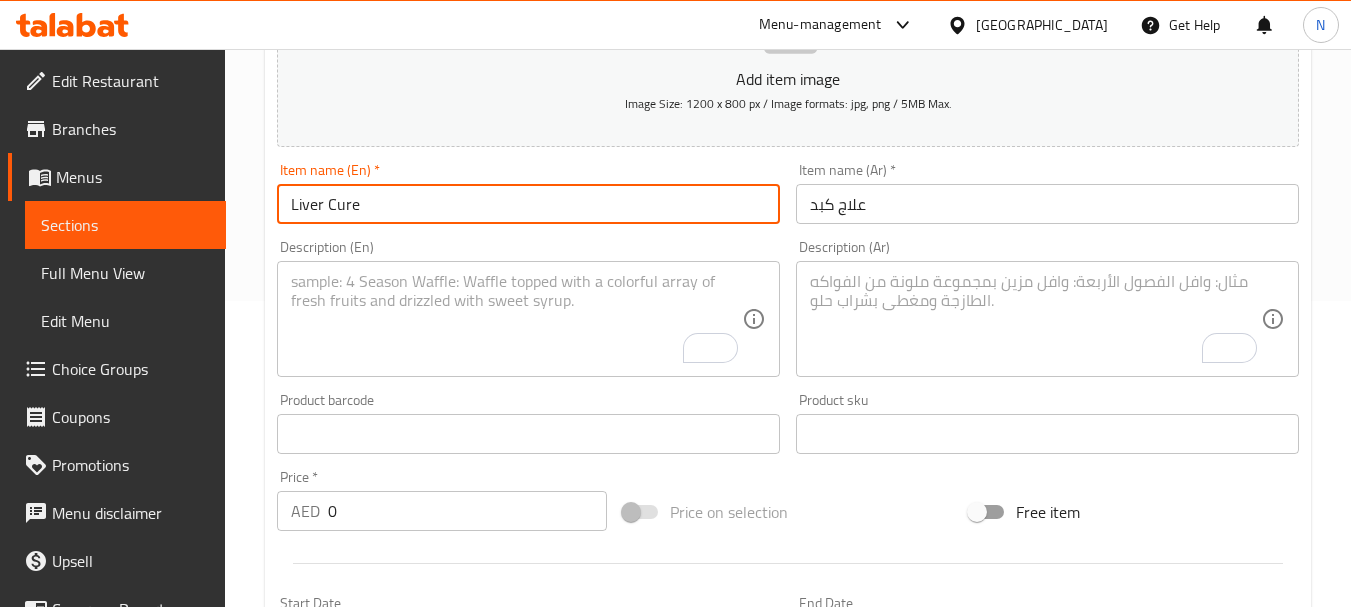 click at bounding box center [516, 319] 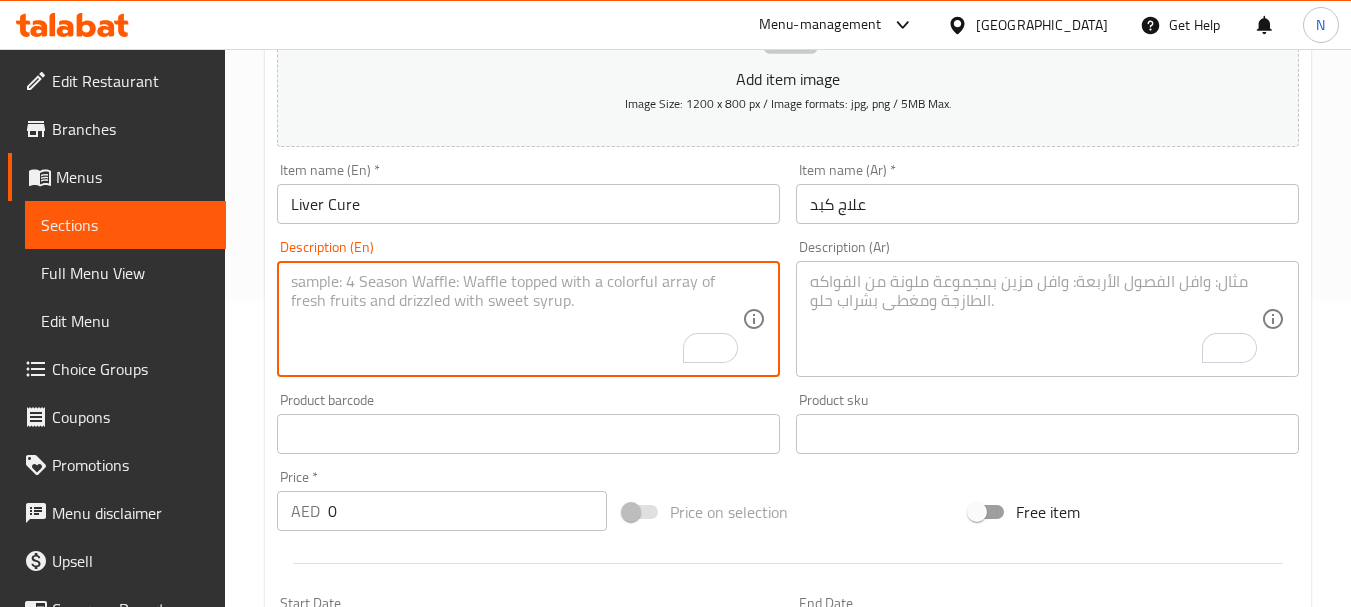 paste on "BEETROOT APPLE LIME" 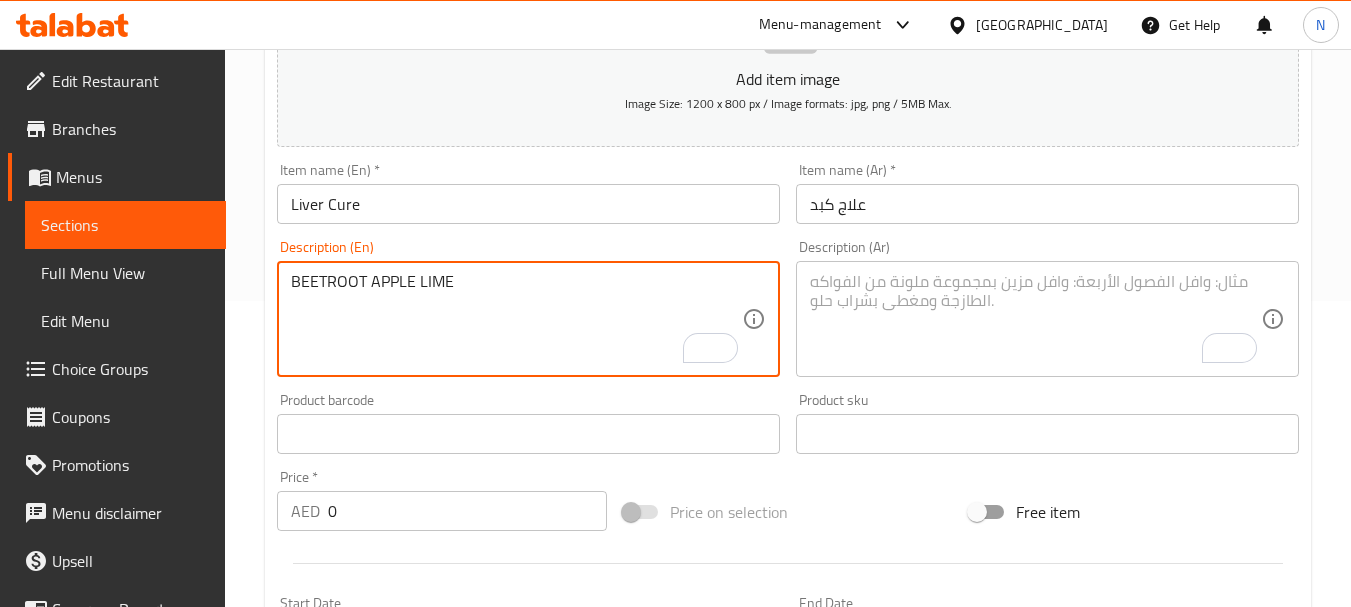 click on "BEETROOT APPLE LIME" at bounding box center (516, 319) 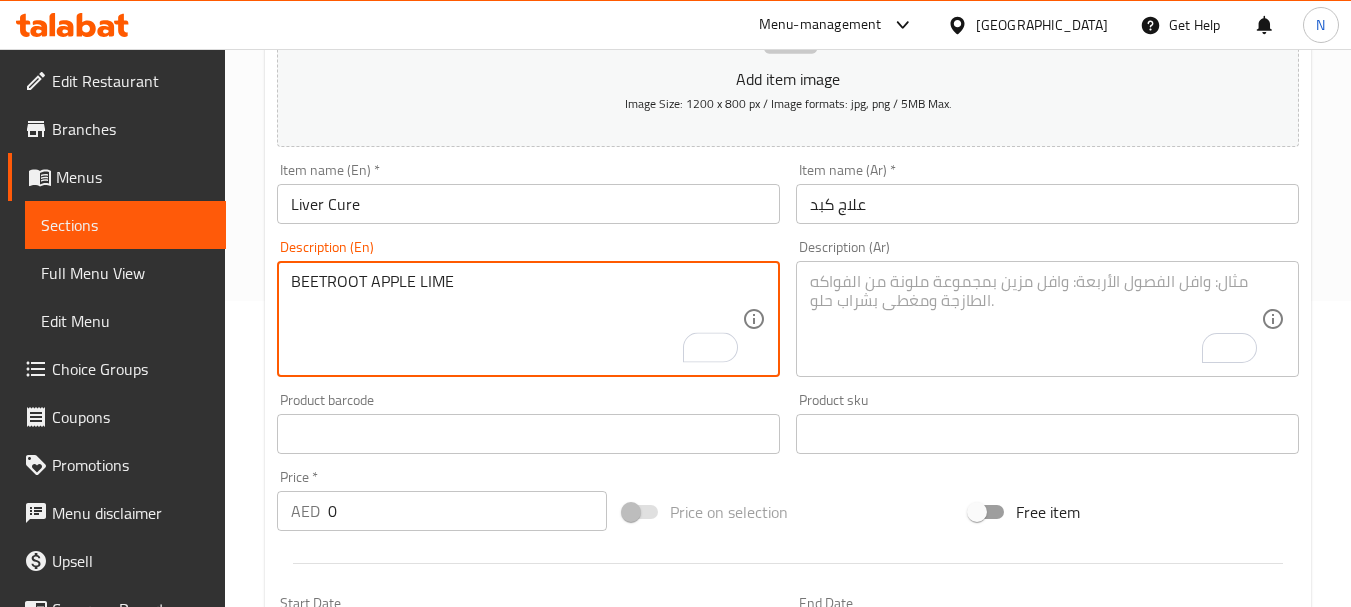 click on "BEETROOT APPLE LIME" at bounding box center (516, 319) 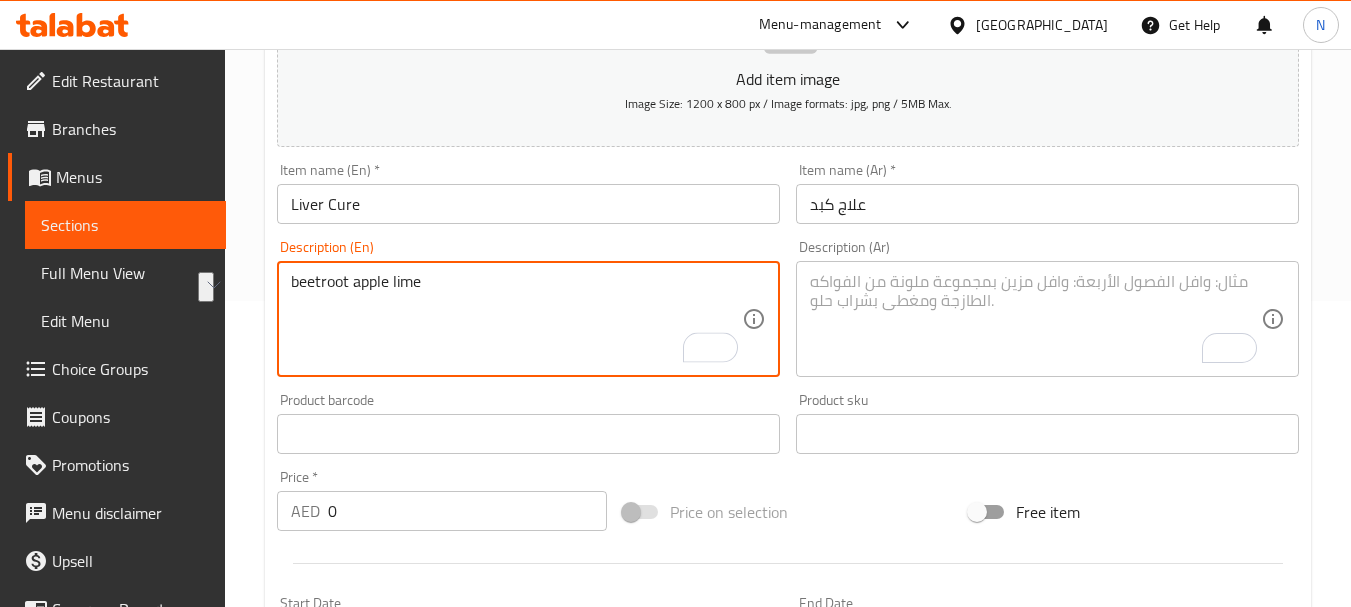 click on "beetroot apple lime" at bounding box center (516, 319) 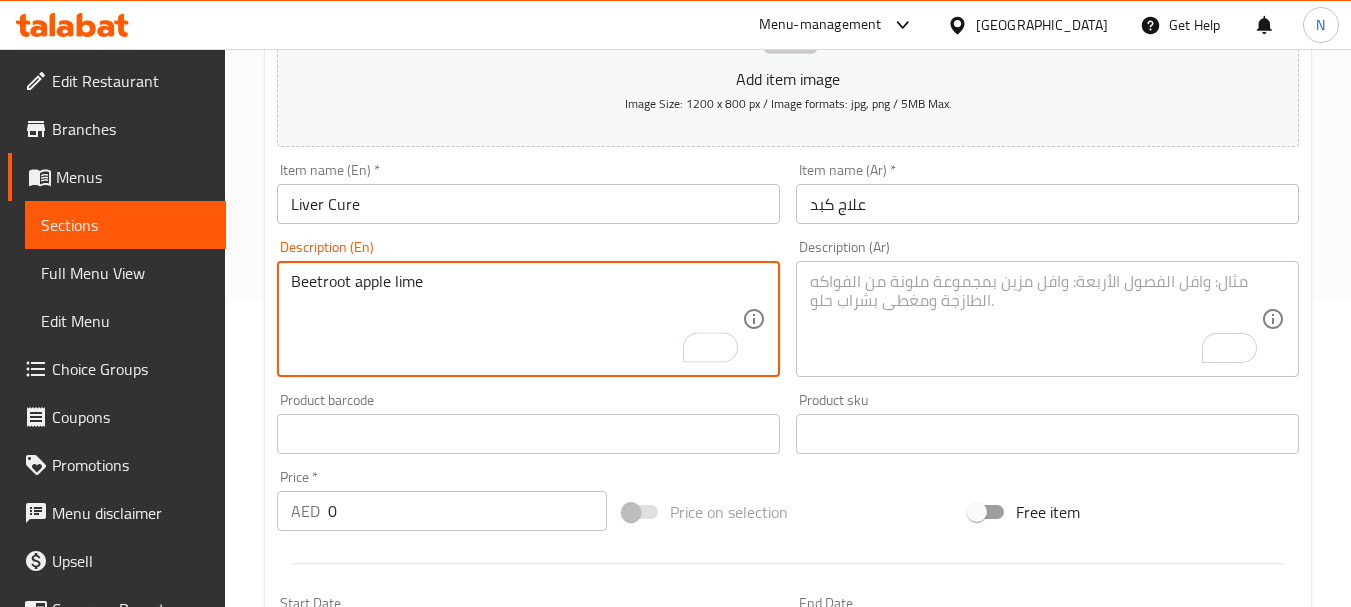 click on "Beetroot apple lime" at bounding box center (516, 319) 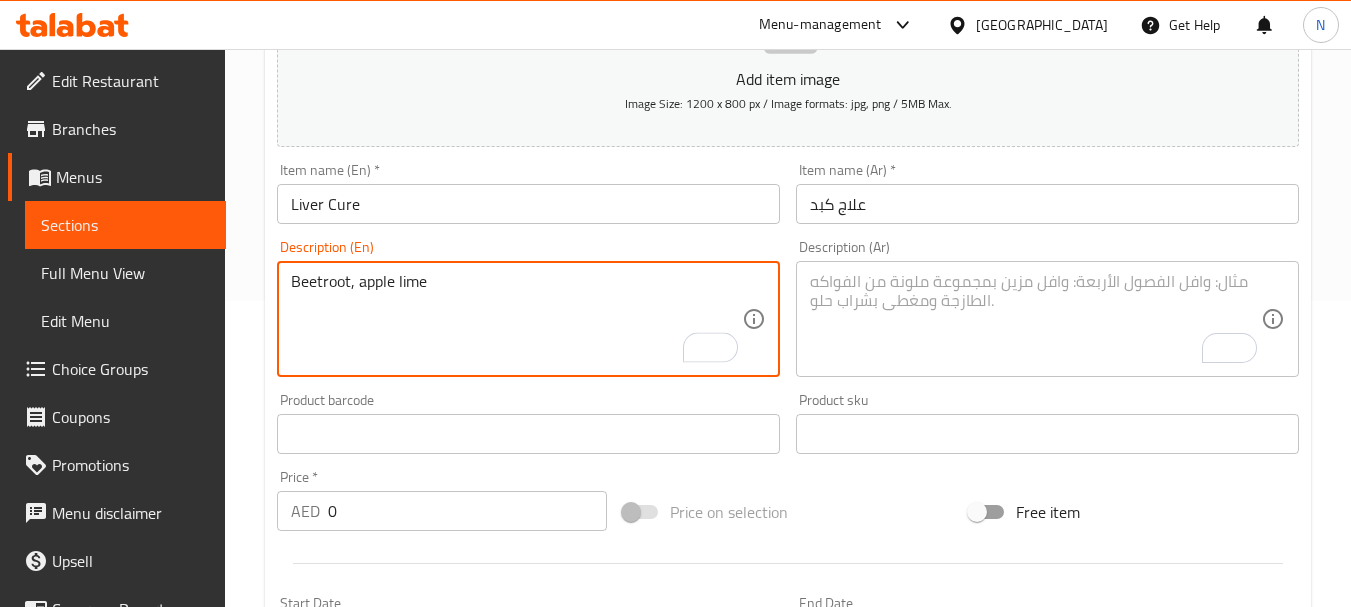 click on "Beetroot, apple lime" at bounding box center (516, 319) 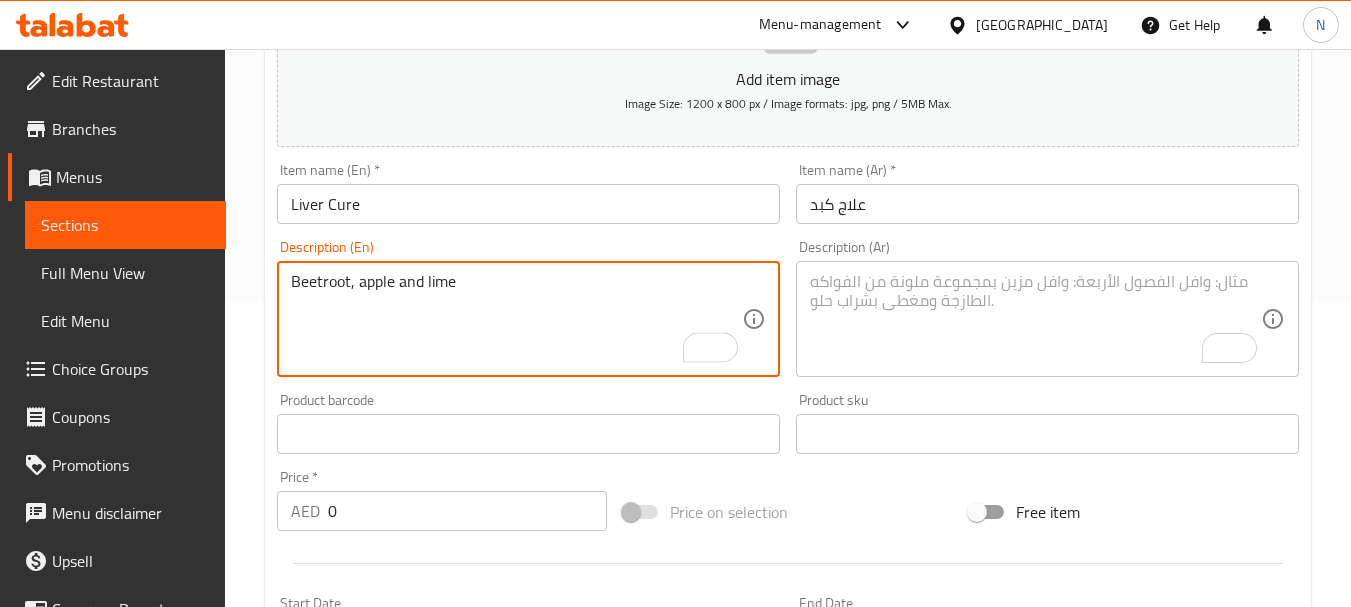 click on "Beetroot, apple and lime" at bounding box center (516, 319) 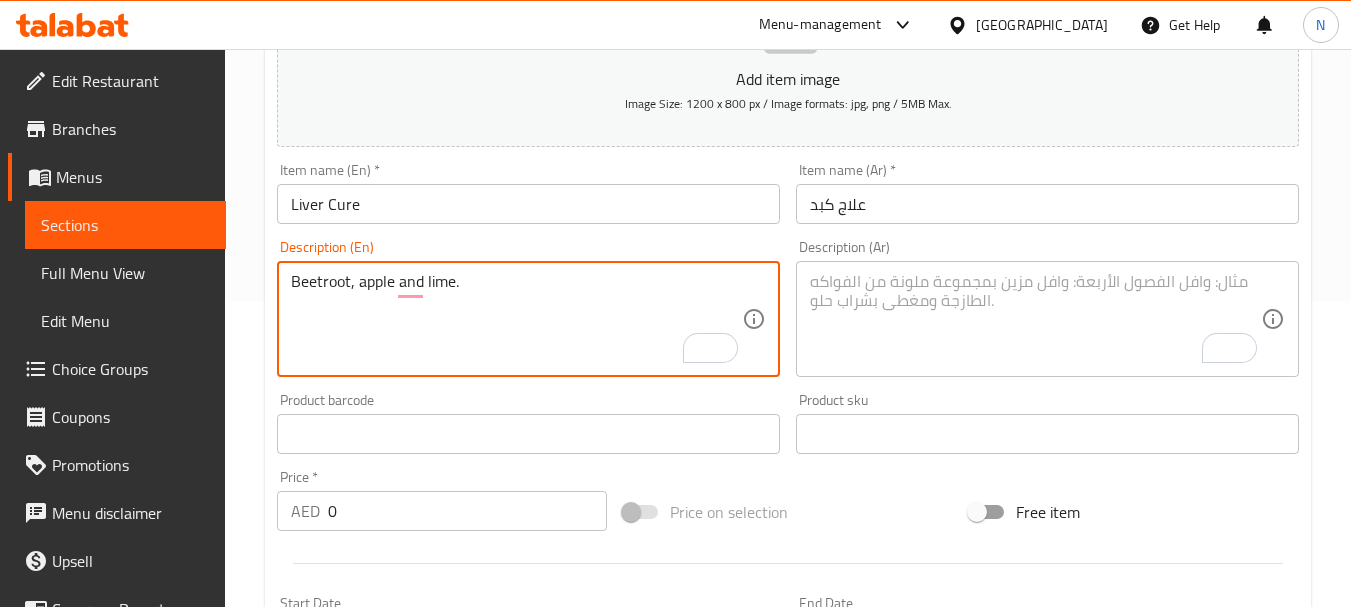 click on "Beetroot, apple and lime." at bounding box center [516, 319] 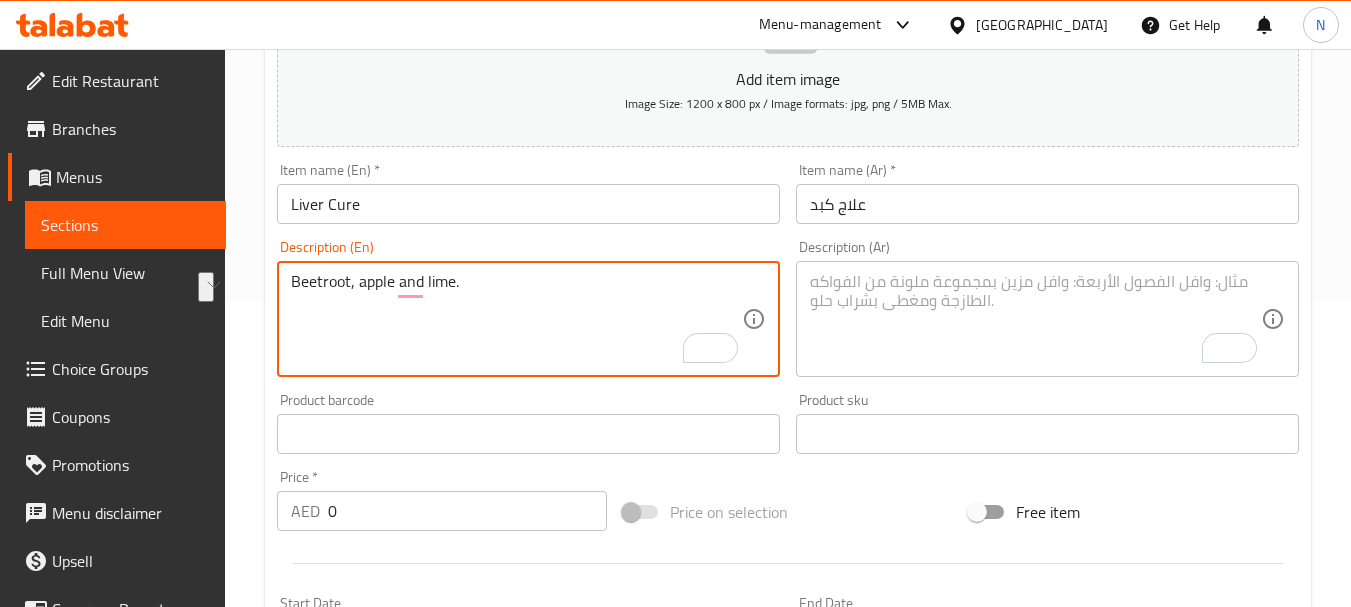 type on "Beetroot, apple and lime." 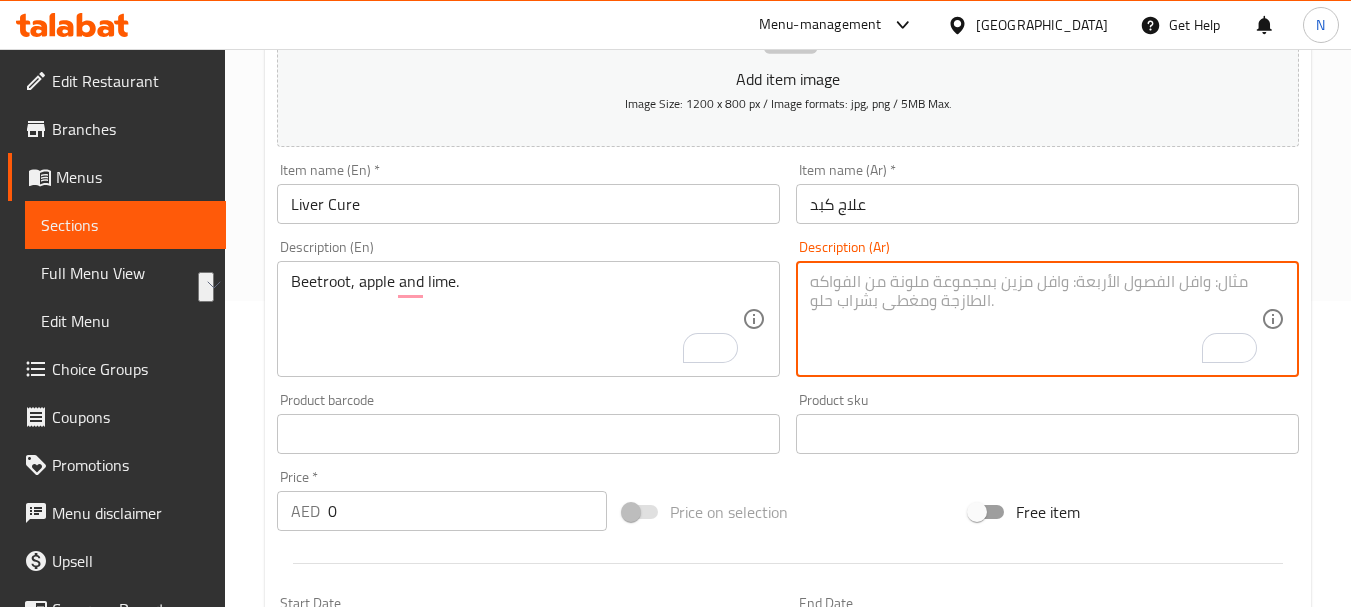 click at bounding box center [1035, 319] 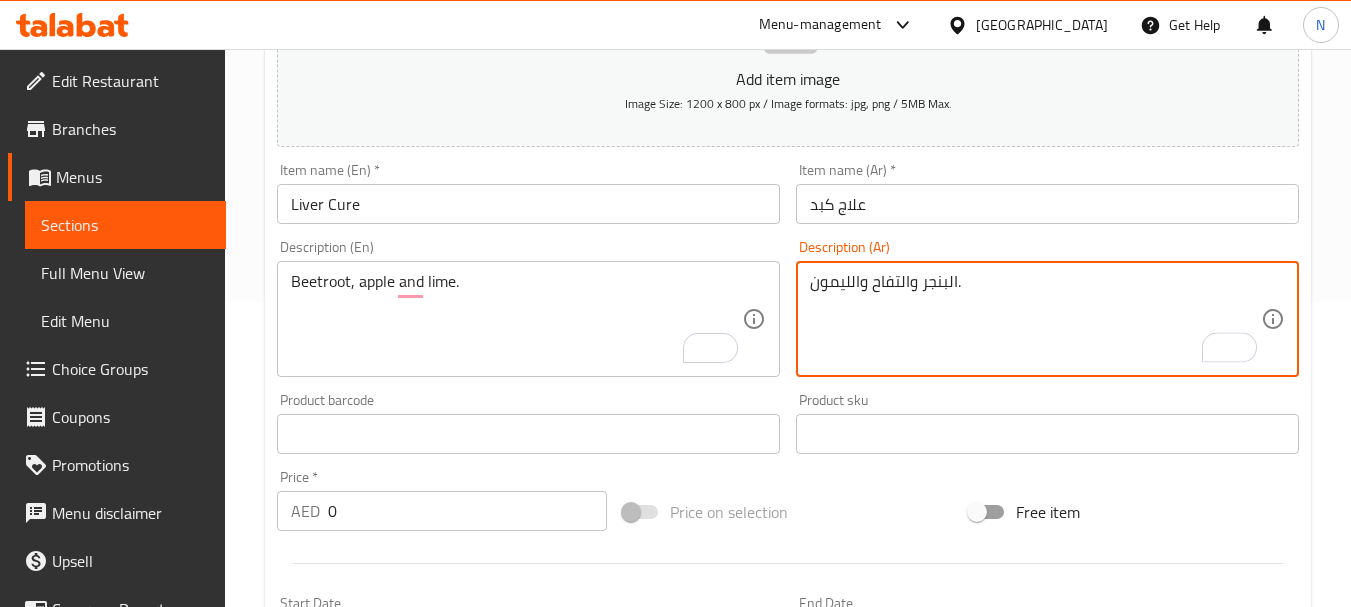 click on "البنجر والتفاح والليمون." at bounding box center (1035, 319) 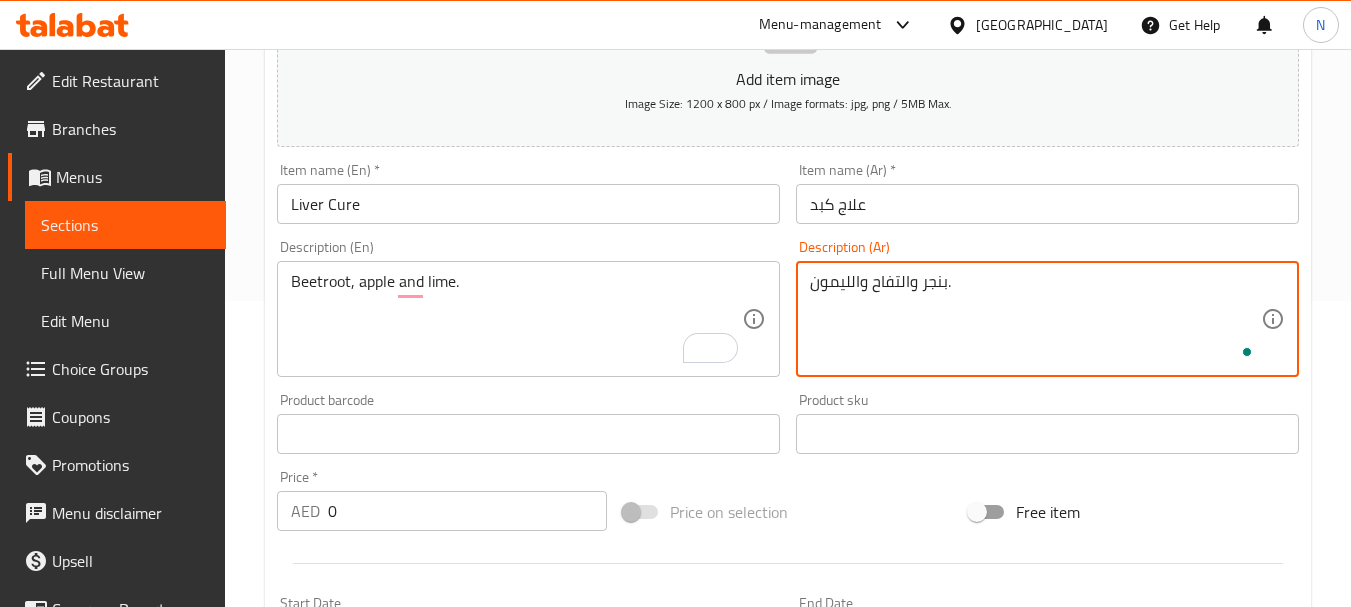 click on "بنجر والتفاح والليمون." at bounding box center (1035, 319) 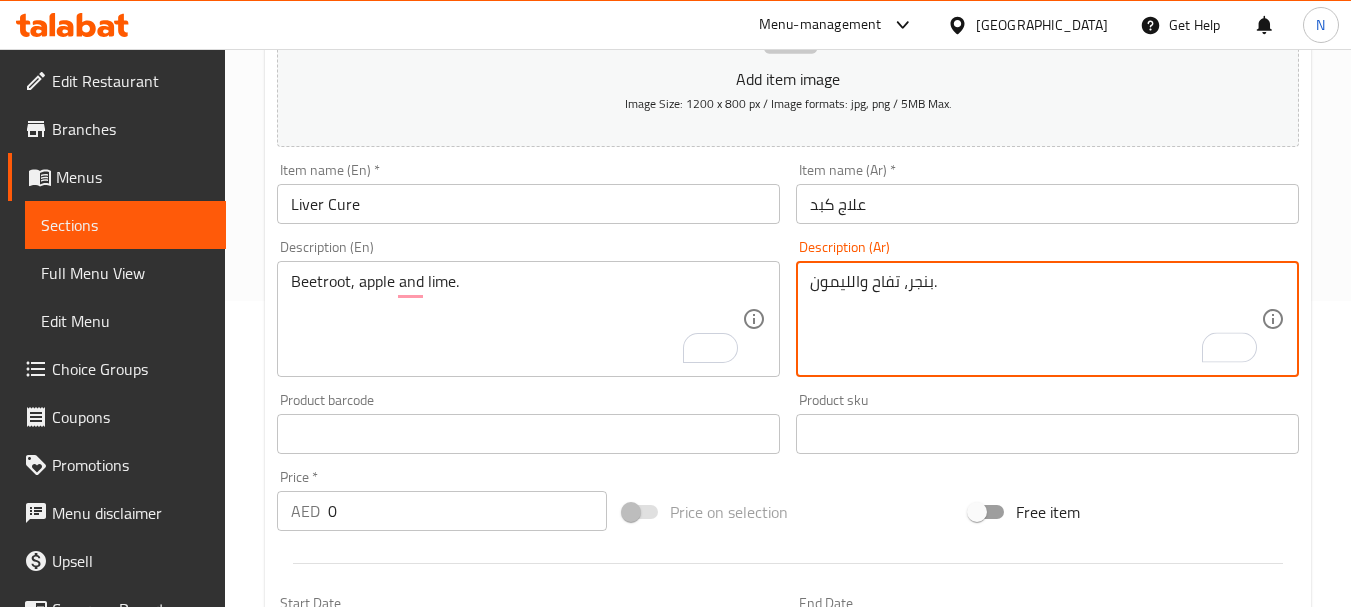 click on "بنجر، تفاح والليمون." at bounding box center [1035, 319] 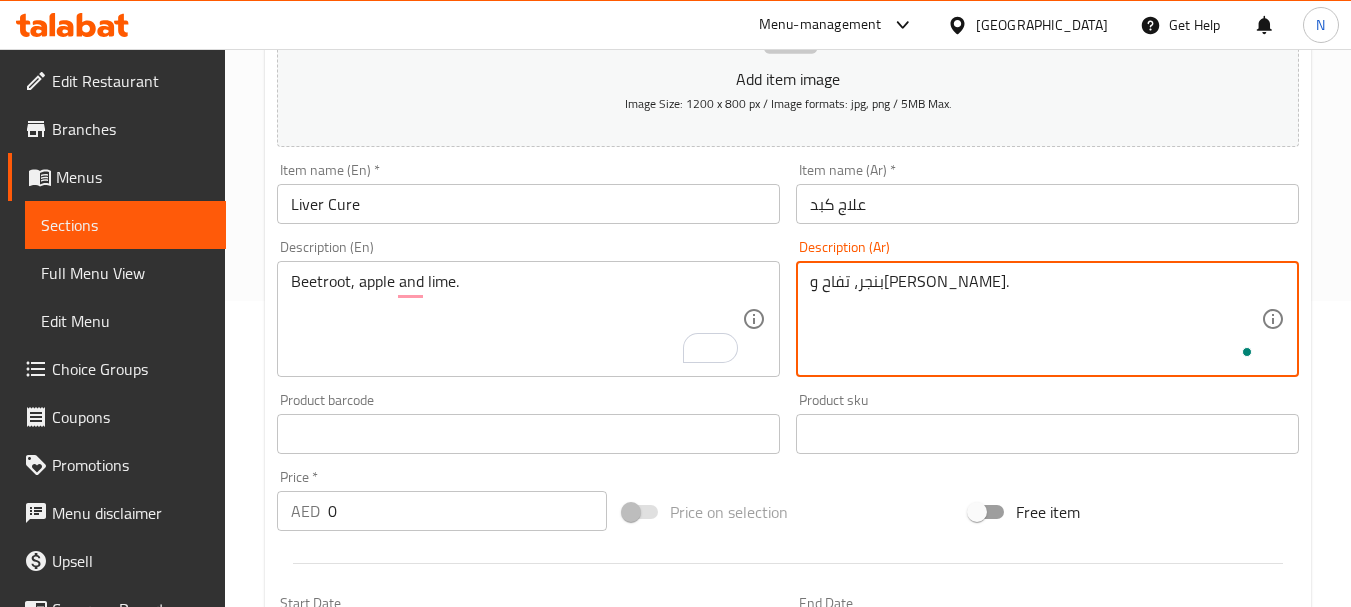 type on "بنجر، تفاح و[PERSON_NAME]." 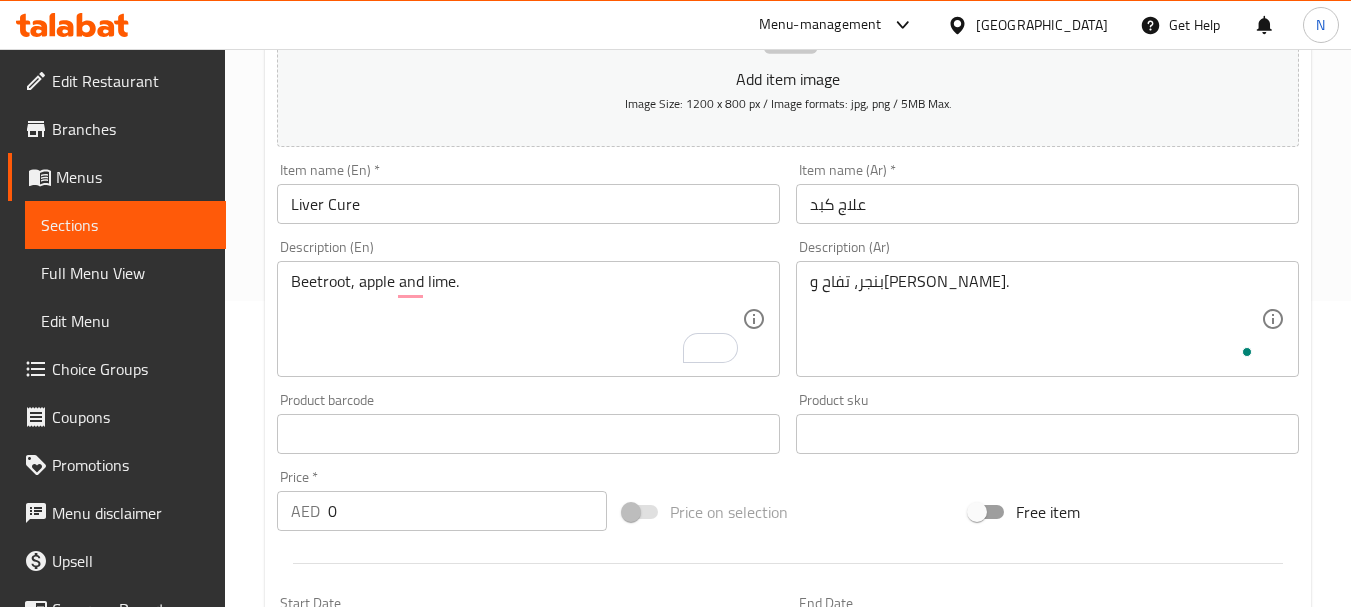 click on "Price on selection" at bounding box center (788, 512) 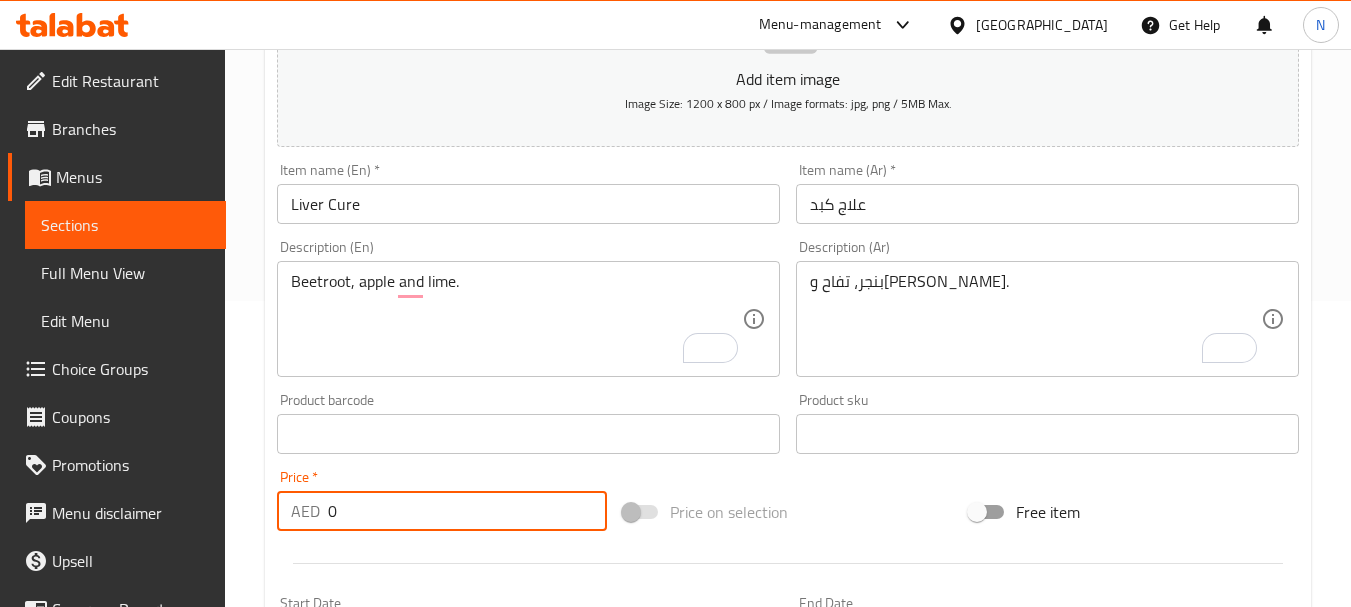 drag, startPoint x: 412, startPoint y: 504, endPoint x: 330, endPoint y: 526, distance: 84.89994 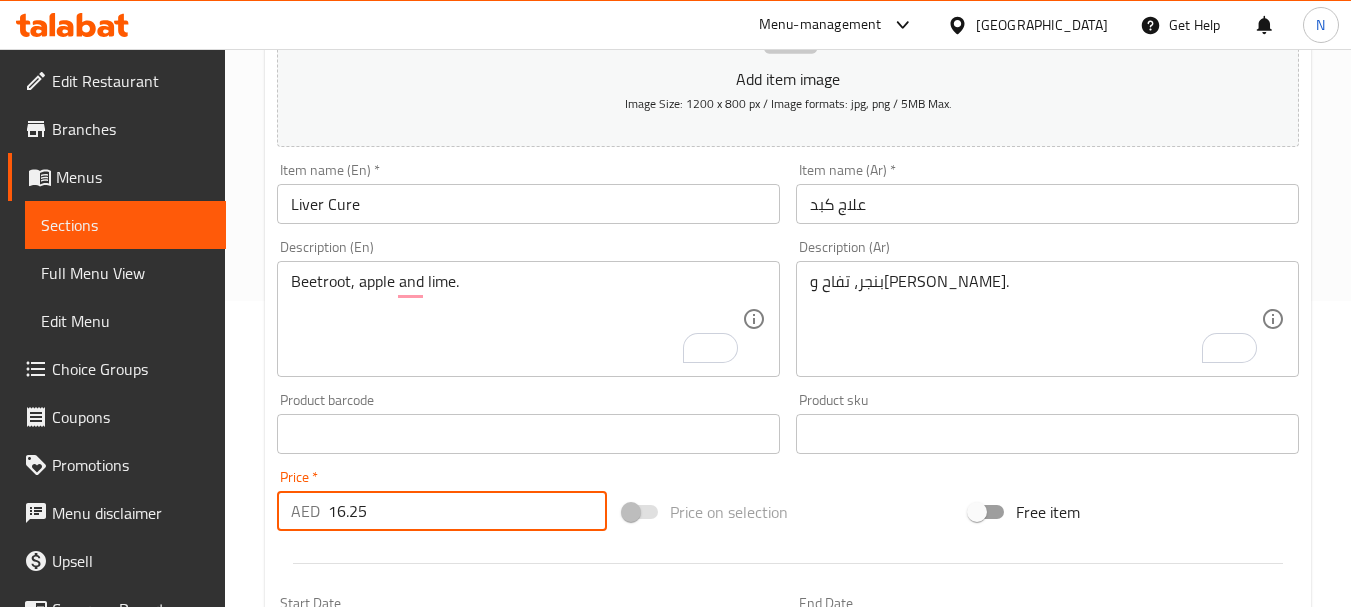 type on "16.25" 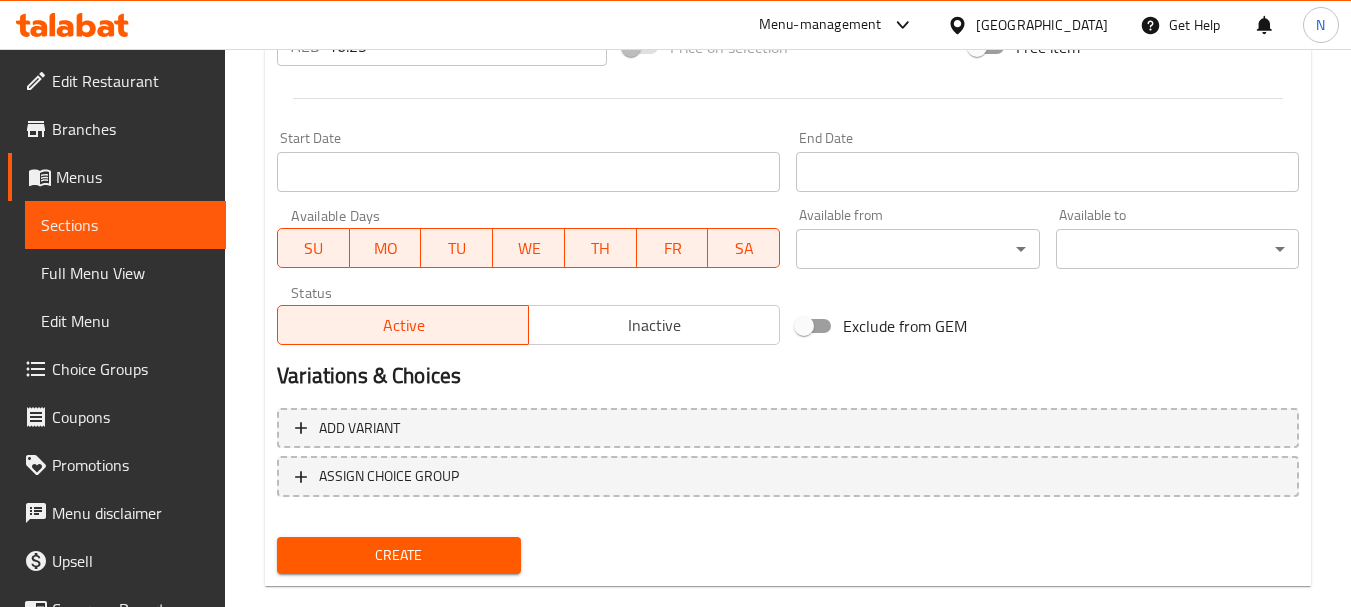 scroll, scrollTop: 806, scrollLeft: 0, axis: vertical 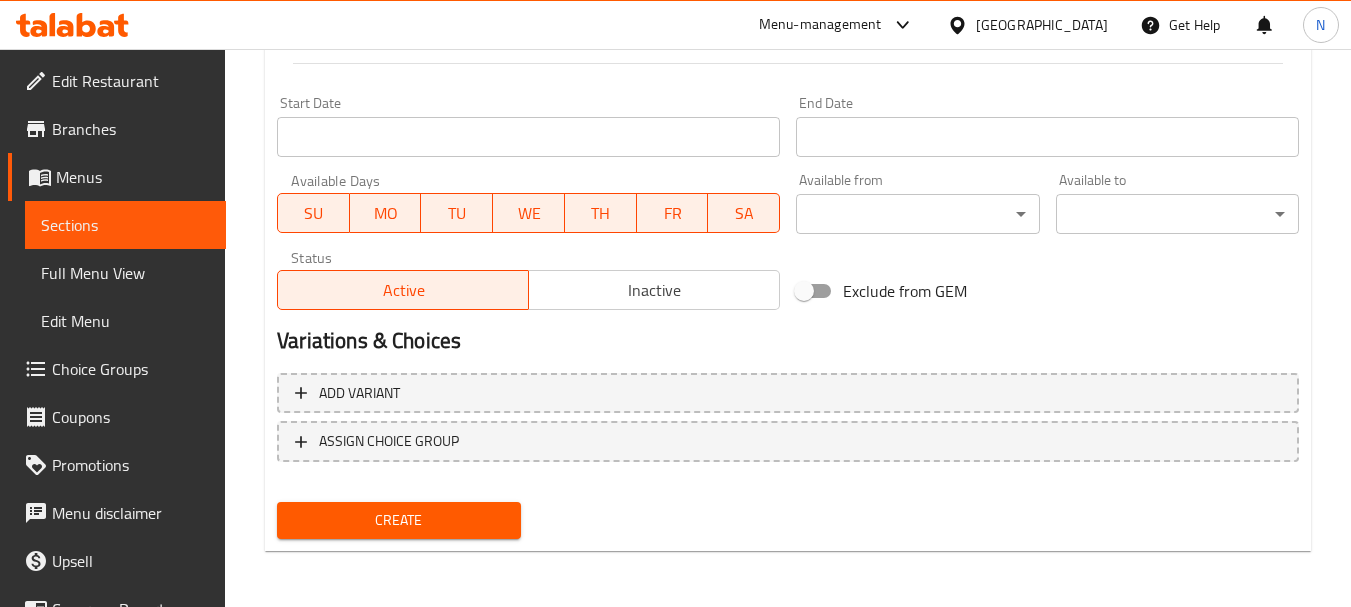 click on "Create" at bounding box center (398, 520) 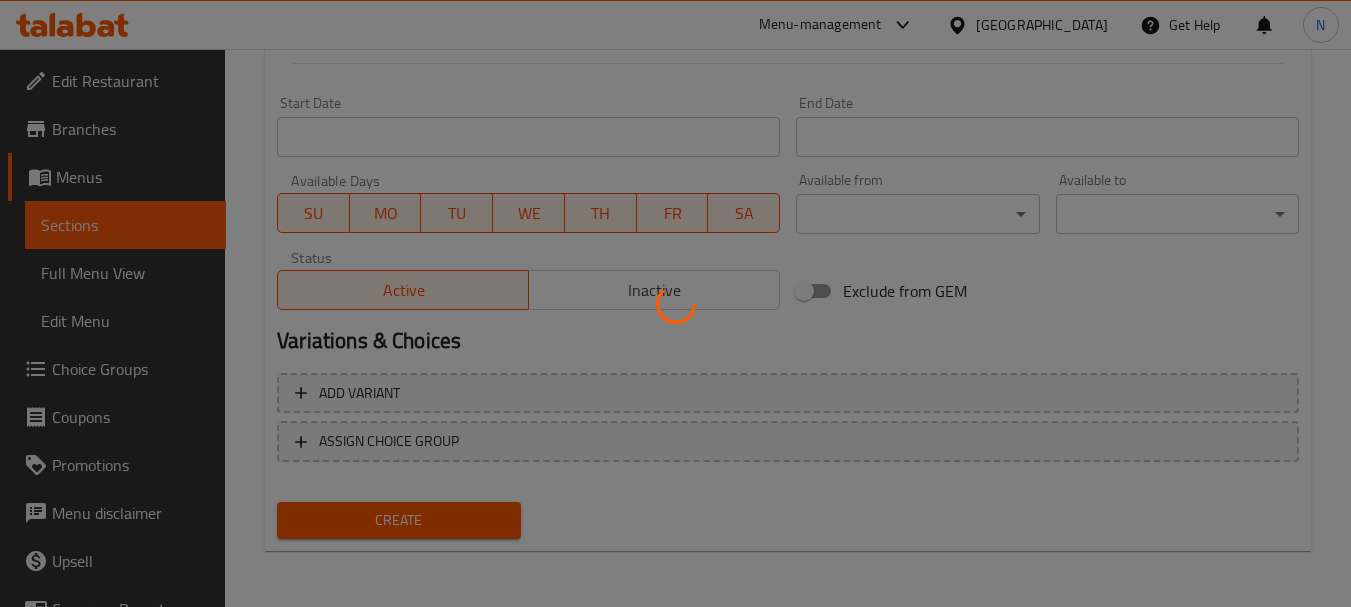 type 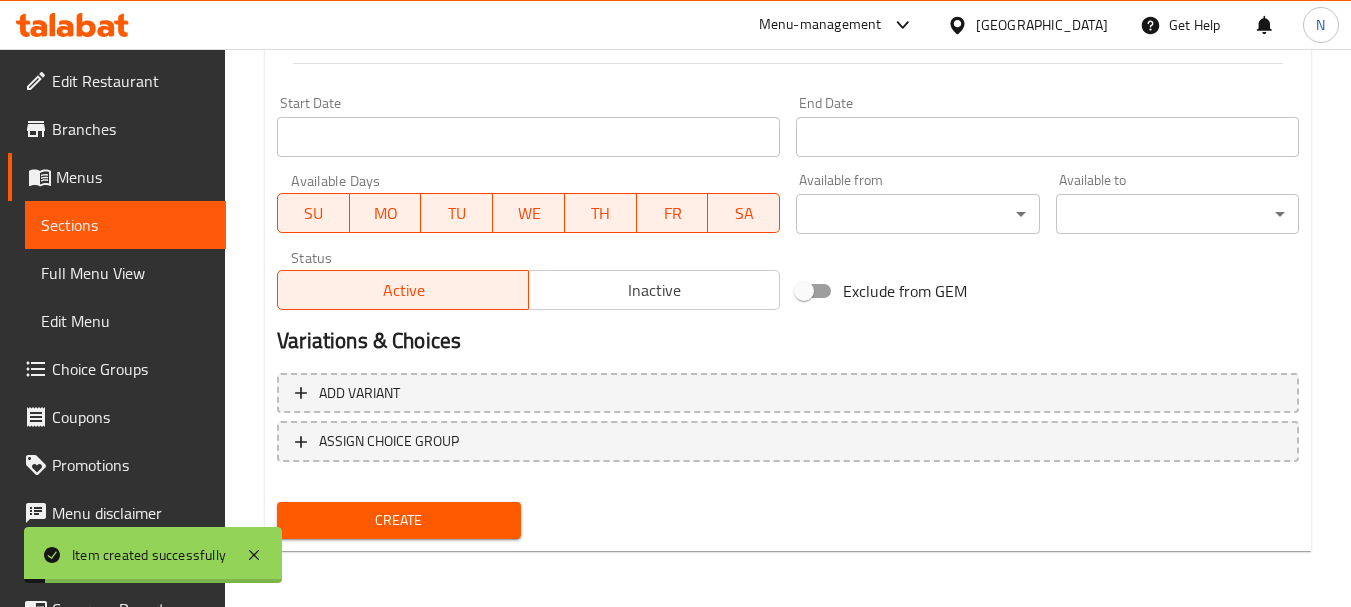 scroll, scrollTop: 706, scrollLeft: 0, axis: vertical 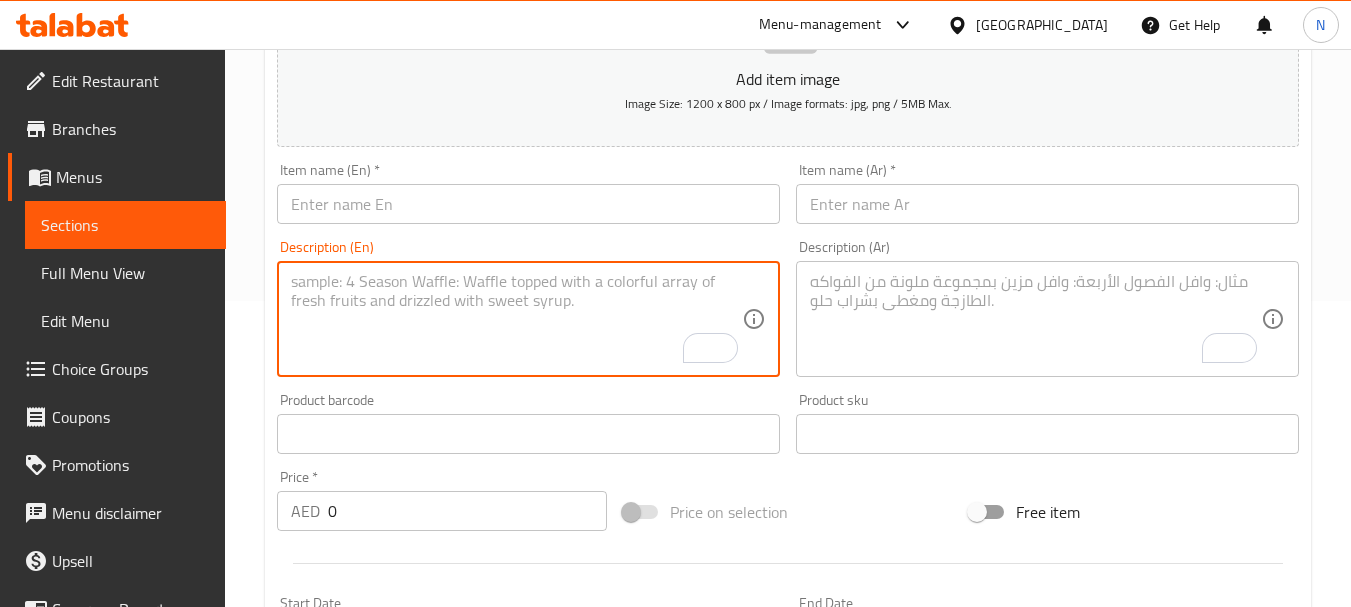 click at bounding box center (516, 319) 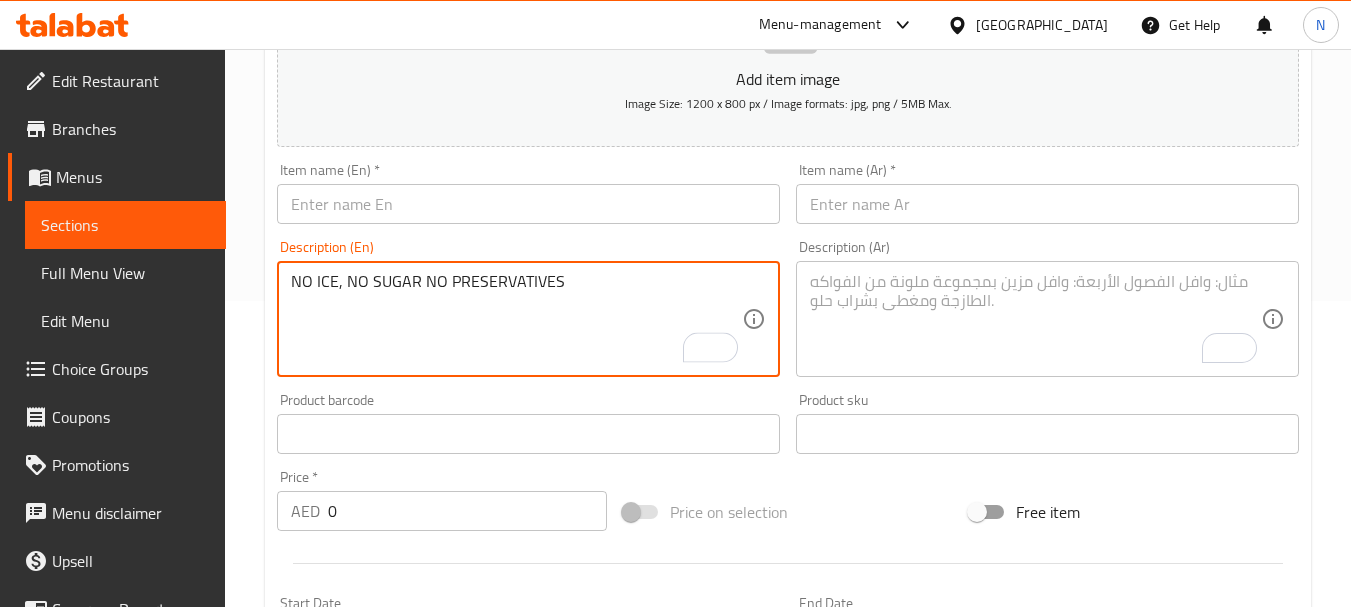 click on "NO ICE, NO SUGAR NO PRESERVATIVES" at bounding box center (516, 319) 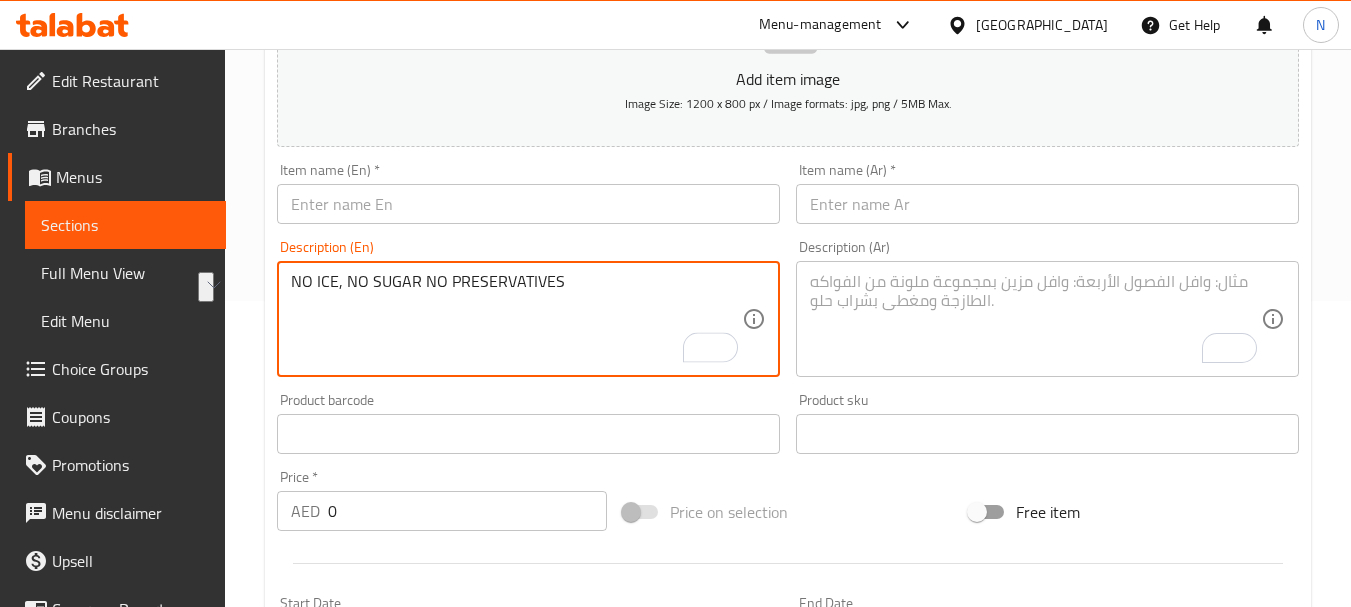 click on "NO ICE, NO SUGAR NO PRESERVATIVES" at bounding box center [516, 319] 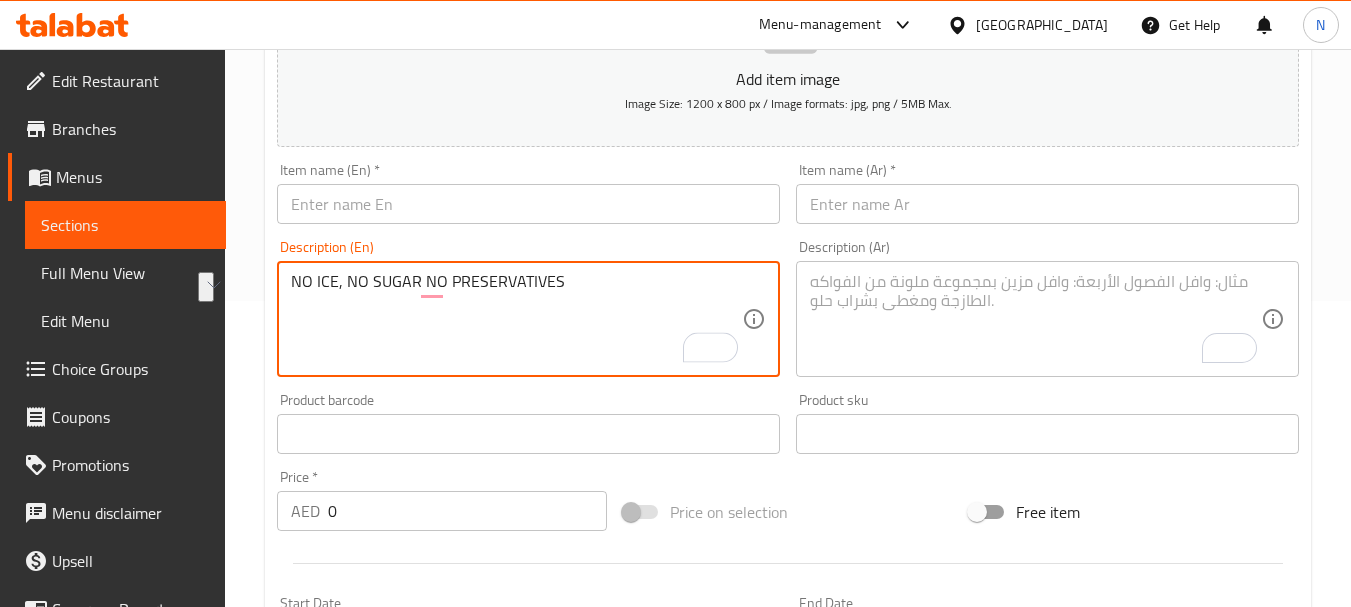 drag, startPoint x: 307, startPoint y: 282, endPoint x: 562, endPoint y: 288, distance: 255.07057 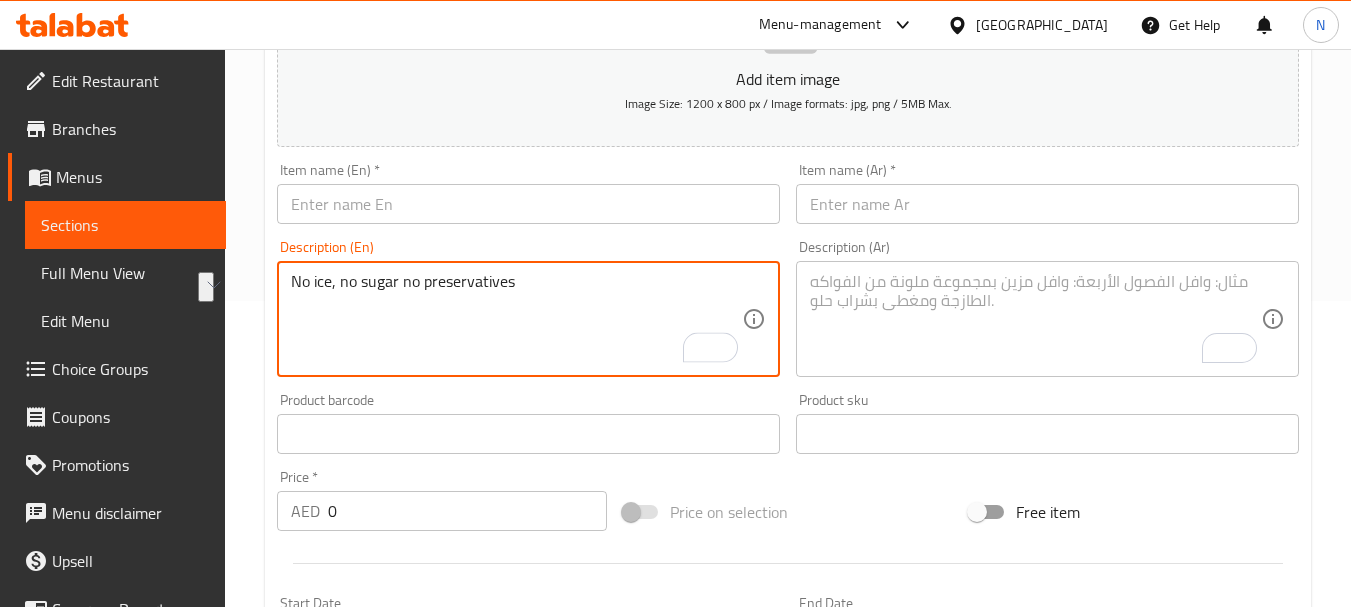 click on "No ice, no sugar no preservatives" at bounding box center [516, 319] 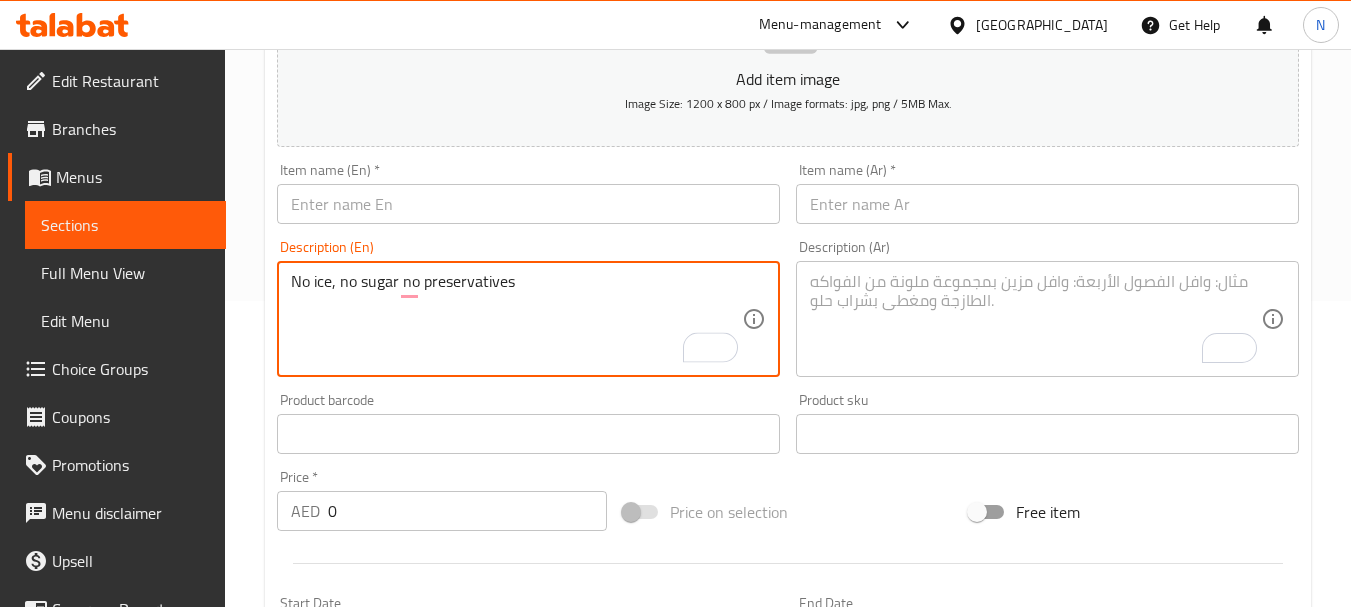 type on "No ice, no sugar no preservatives" 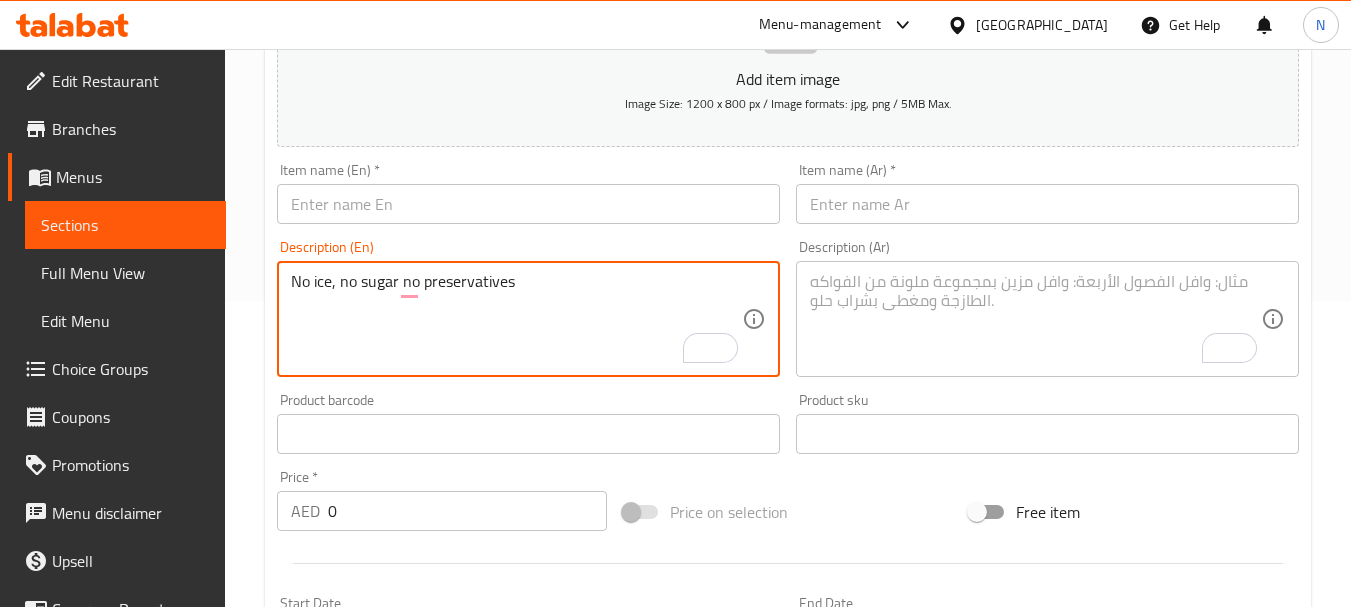 click at bounding box center [1047, 204] 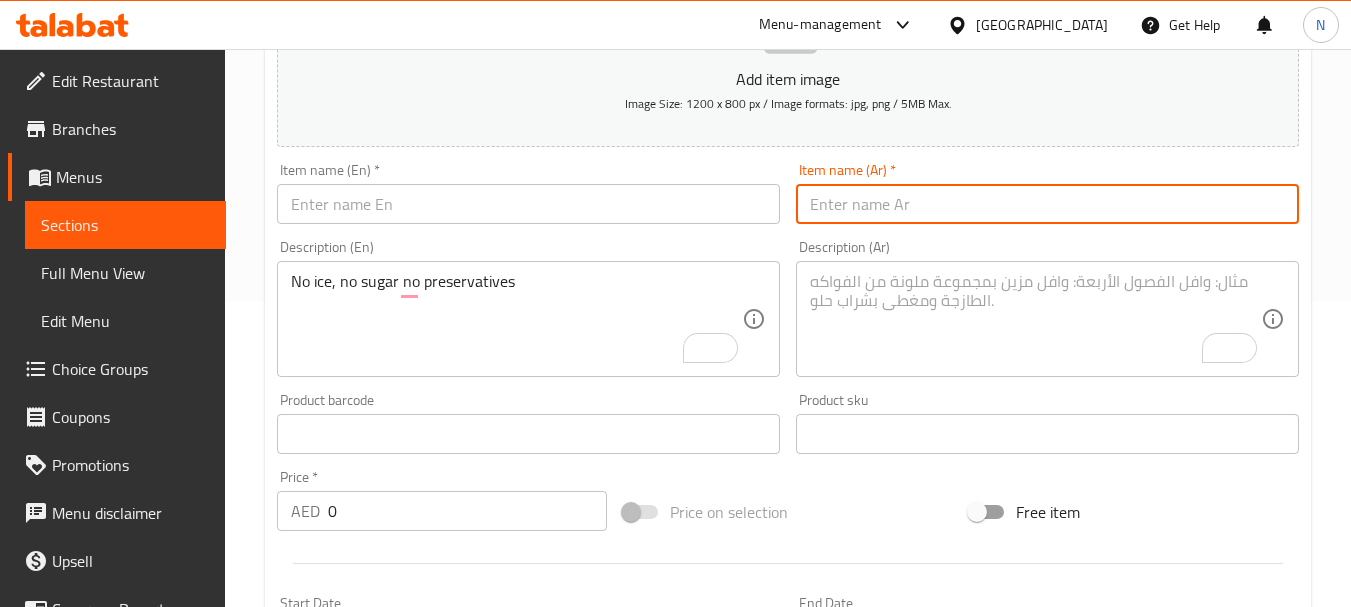 paste on "علاج هانغكوور" 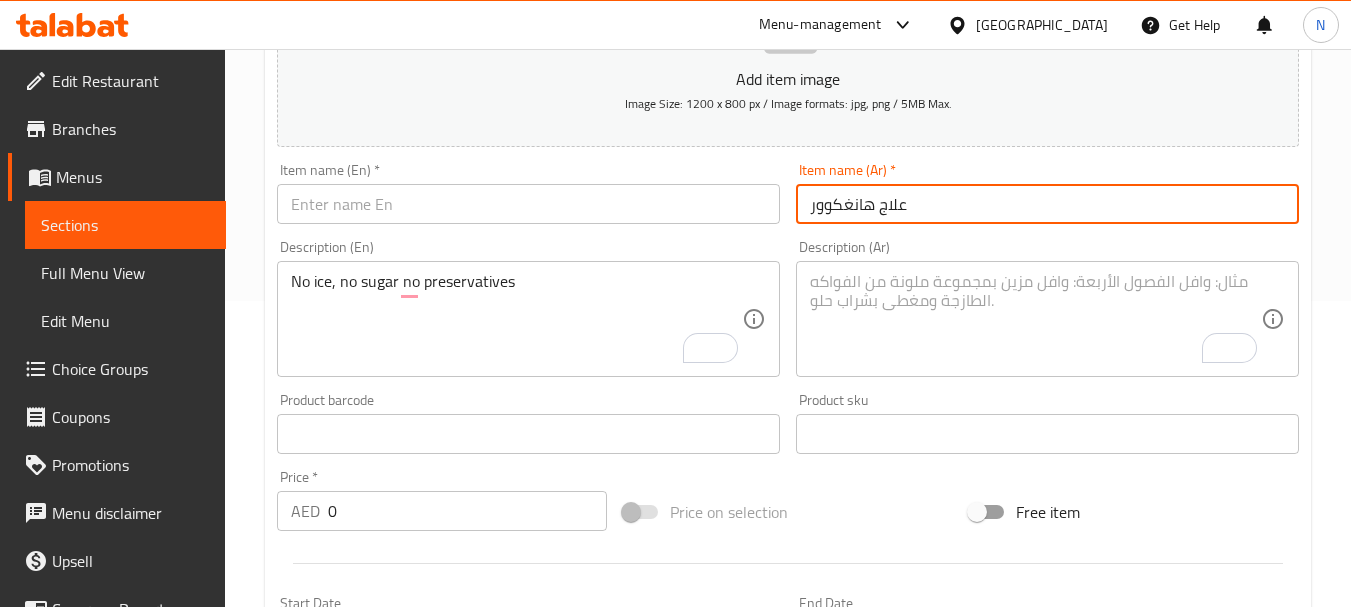 type on "علاج هانغكوور" 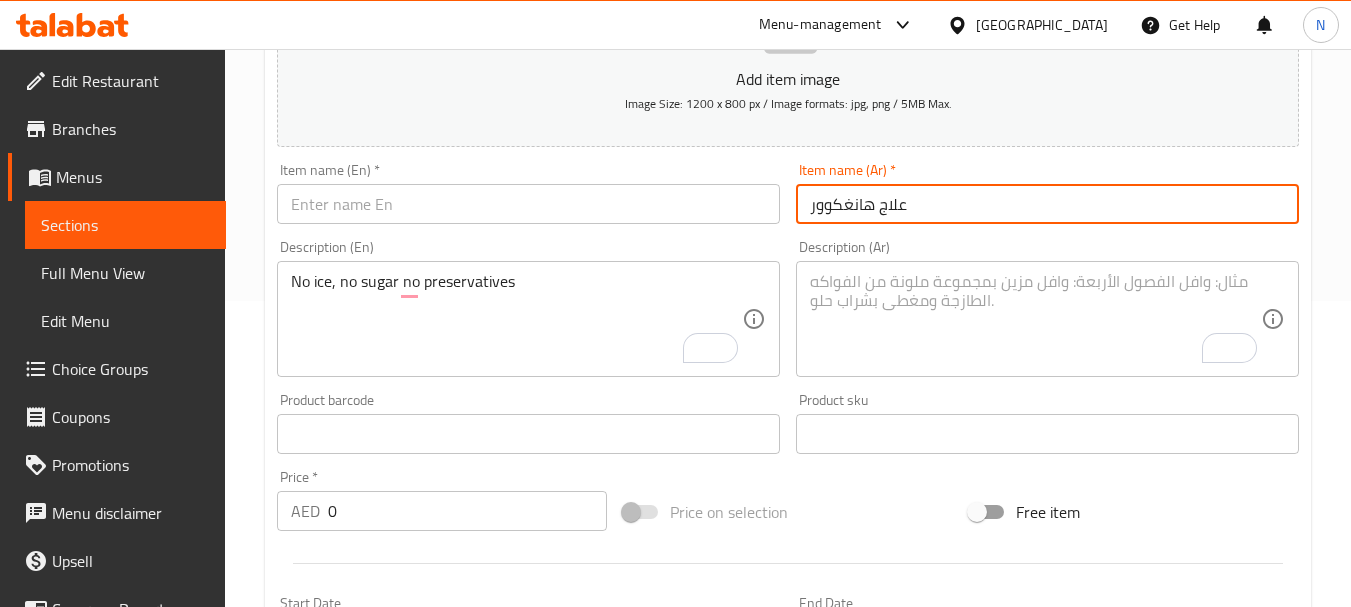 click at bounding box center (528, 204) 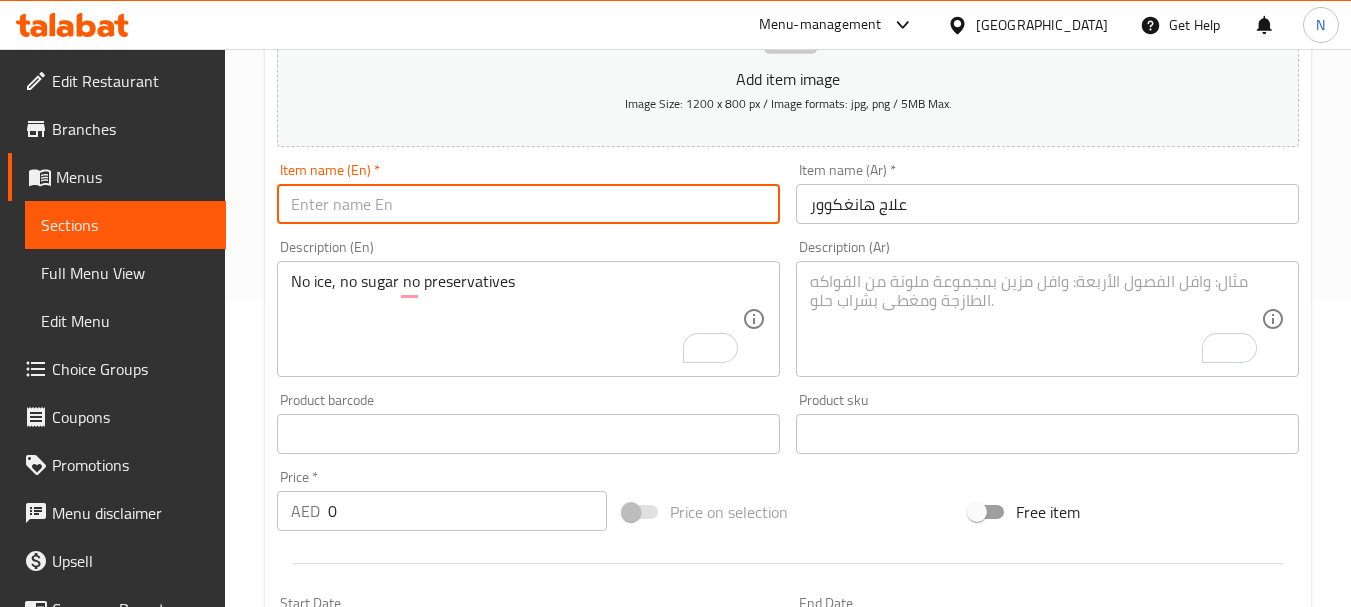 paste on "HANGOVER CURE" 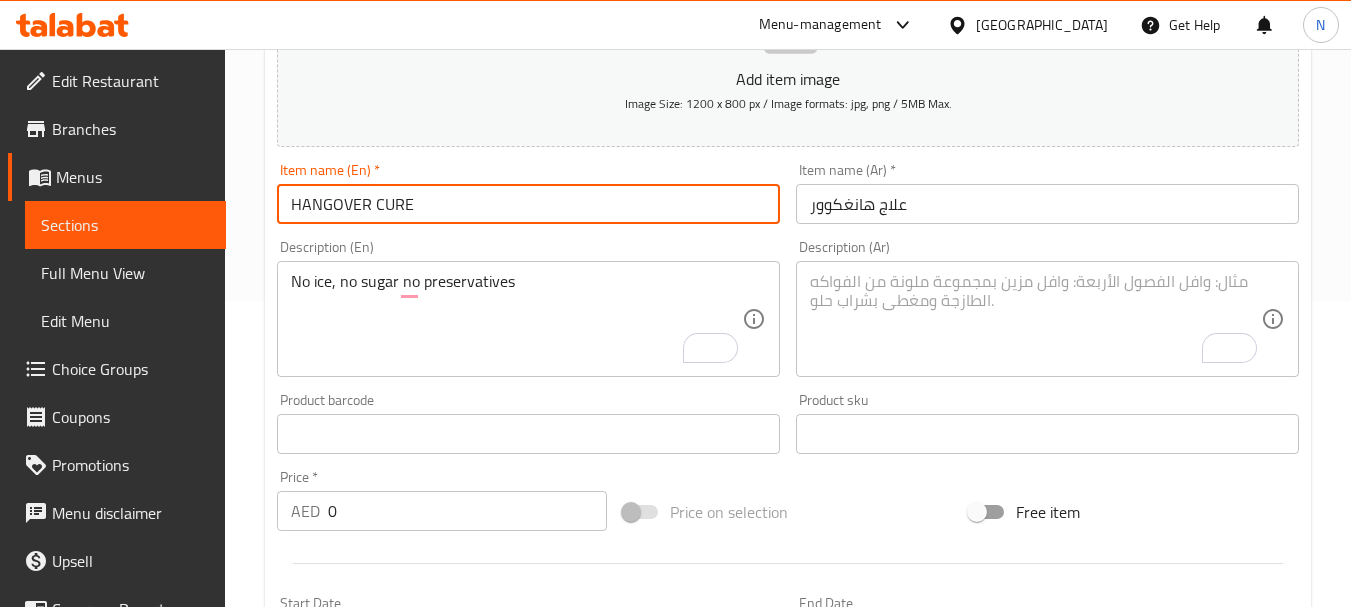 click on "HANGOVER CURE" at bounding box center (528, 204) 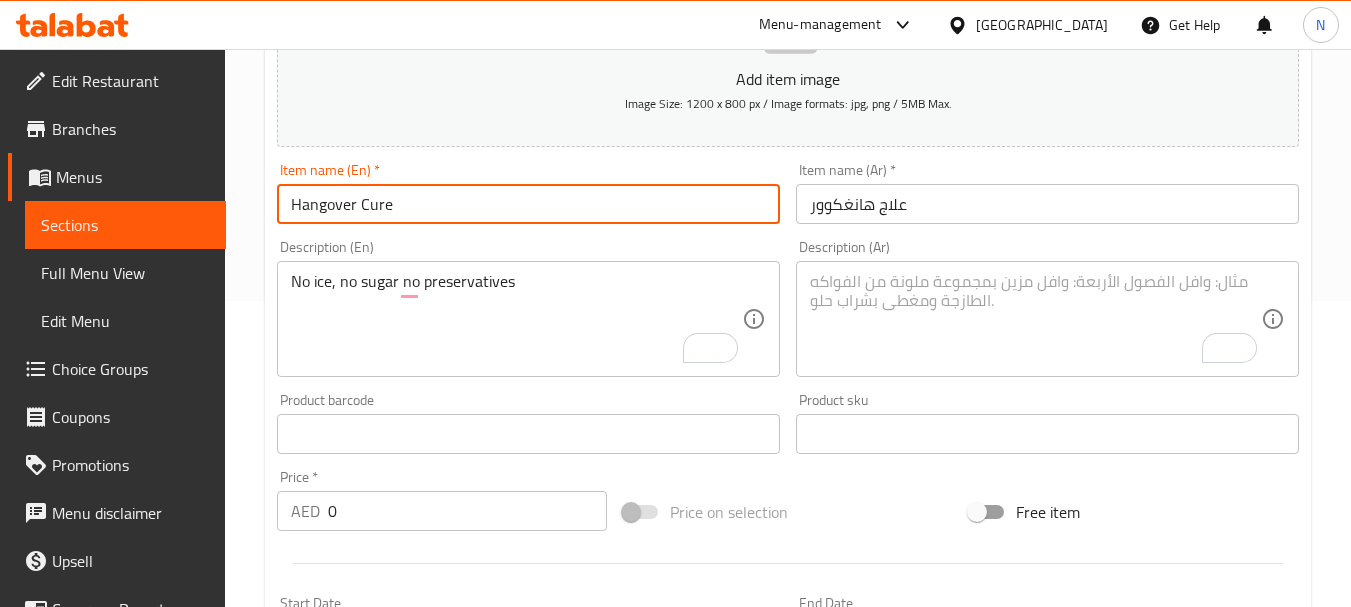 type on "Hangover Cure" 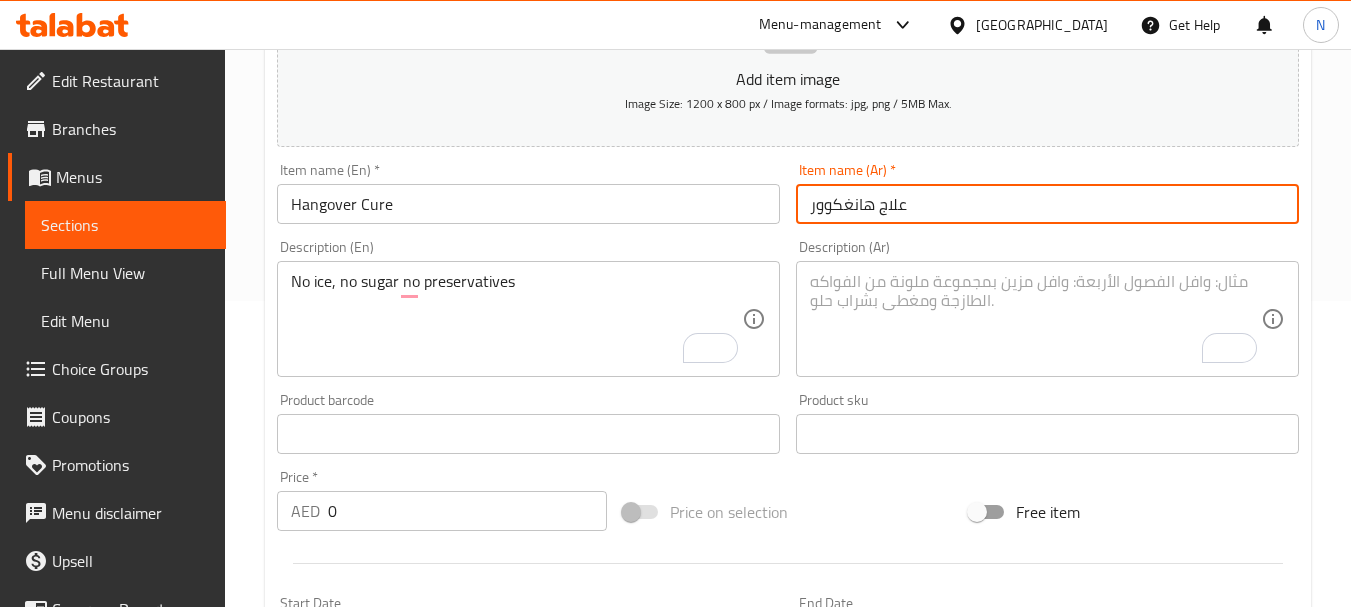 click on "علاج هانغكوور" at bounding box center [1047, 204] 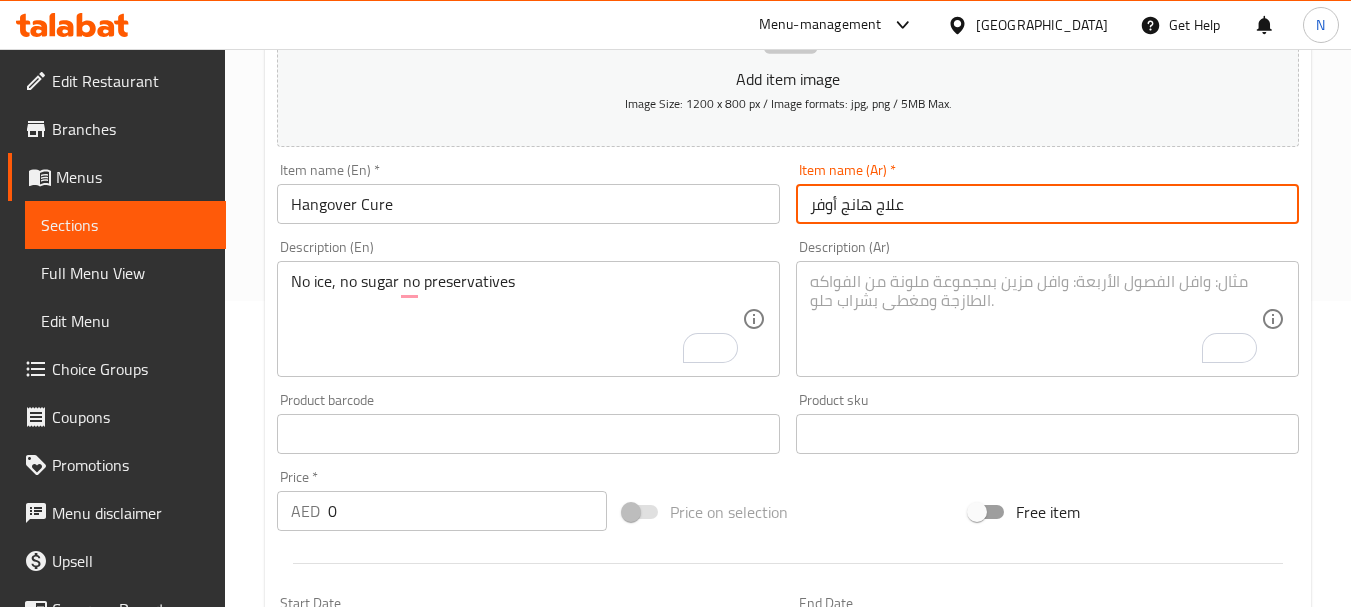type on "علاج هانج أوفر" 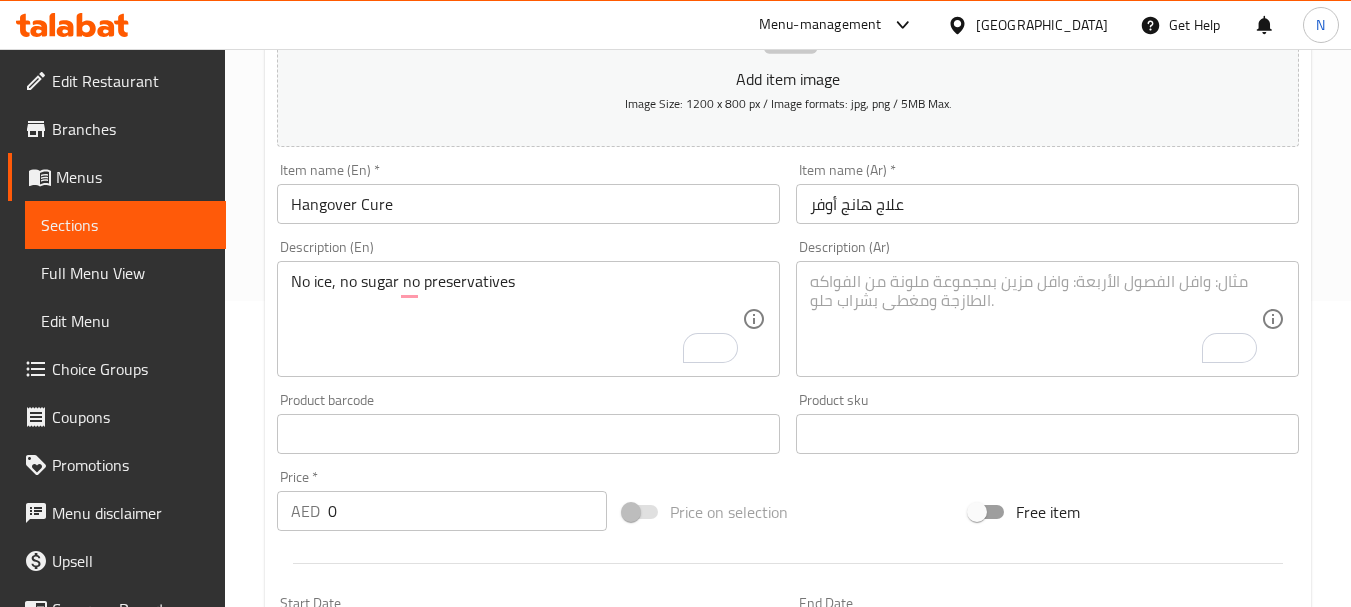 click on "No ice, no sugar no preservatives Description (En)" at bounding box center (528, 319) 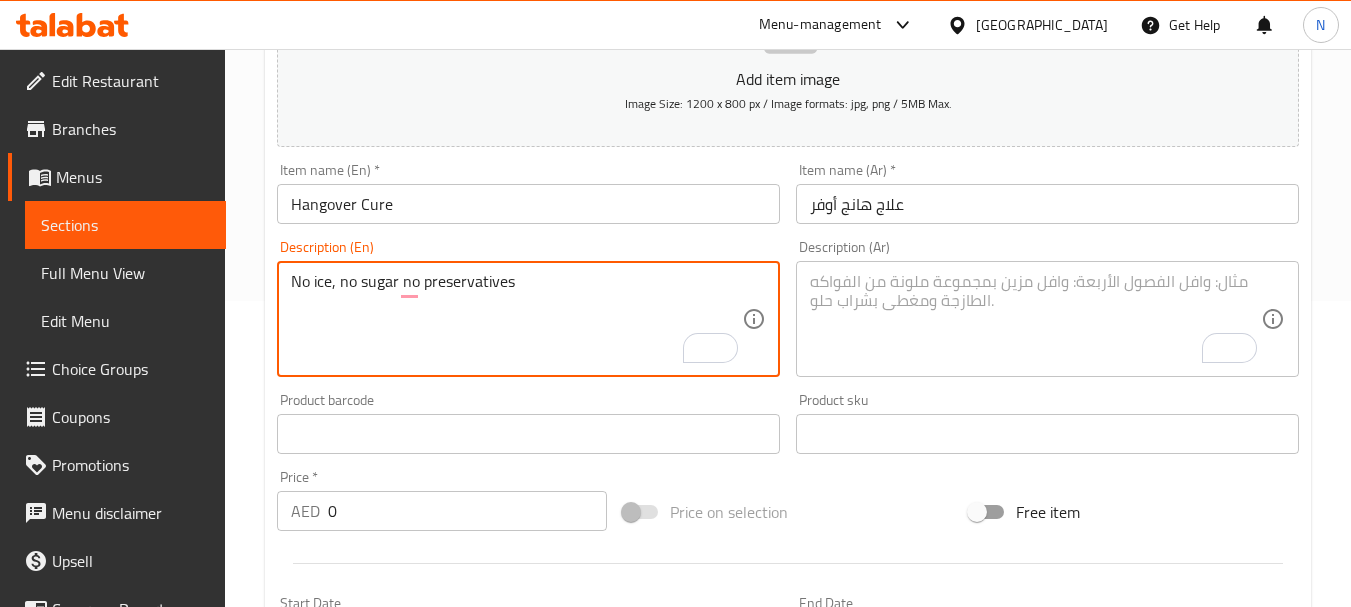 click on "No ice, no sugar no preservatives" at bounding box center (516, 319) 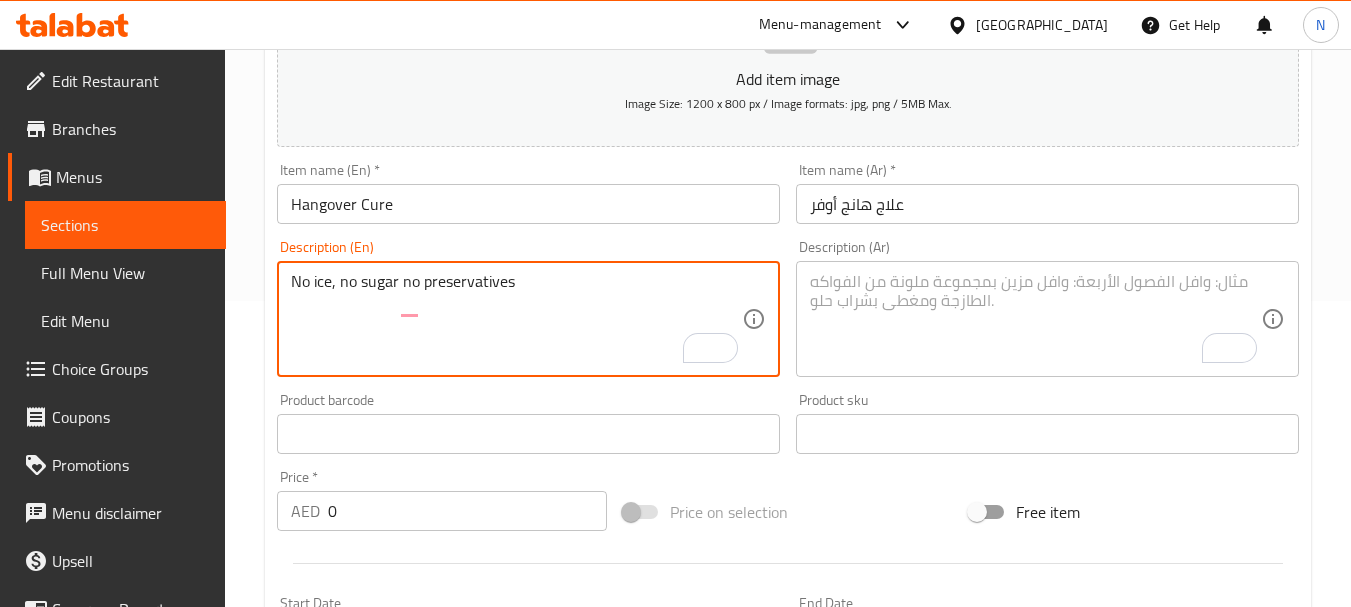 click on "No ice, no sugar no preservatives" at bounding box center (516, 319) 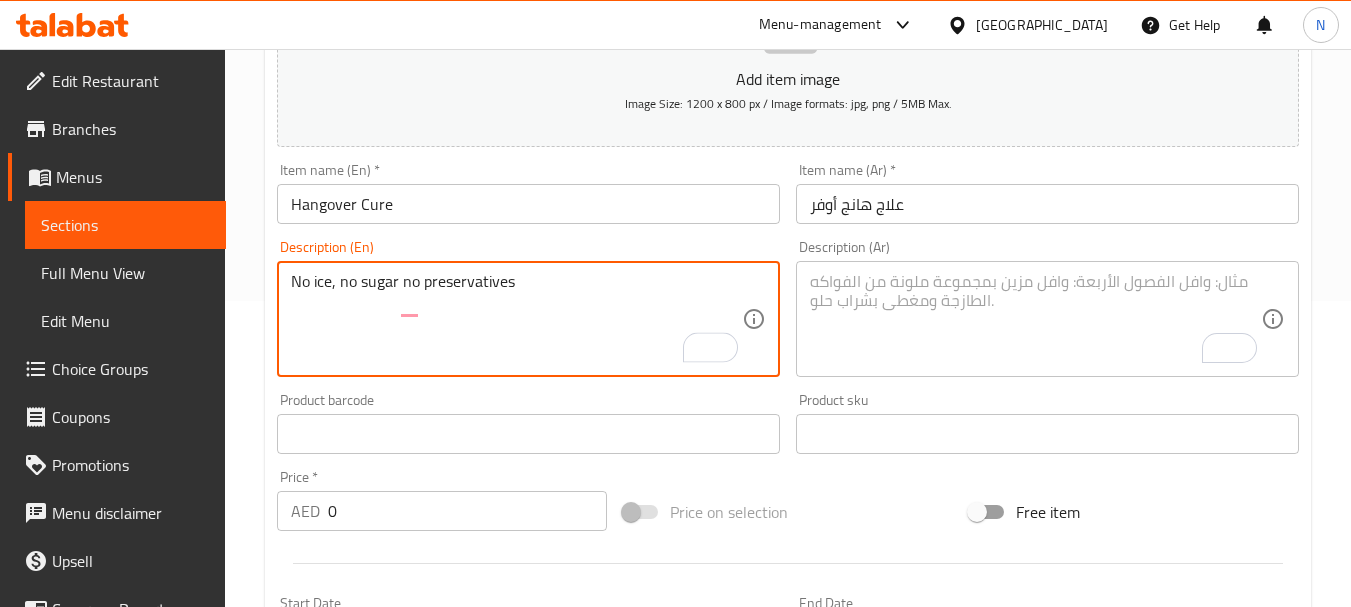 paste on "PINEAPPLE
MANGO
BANANA
ORANGE" 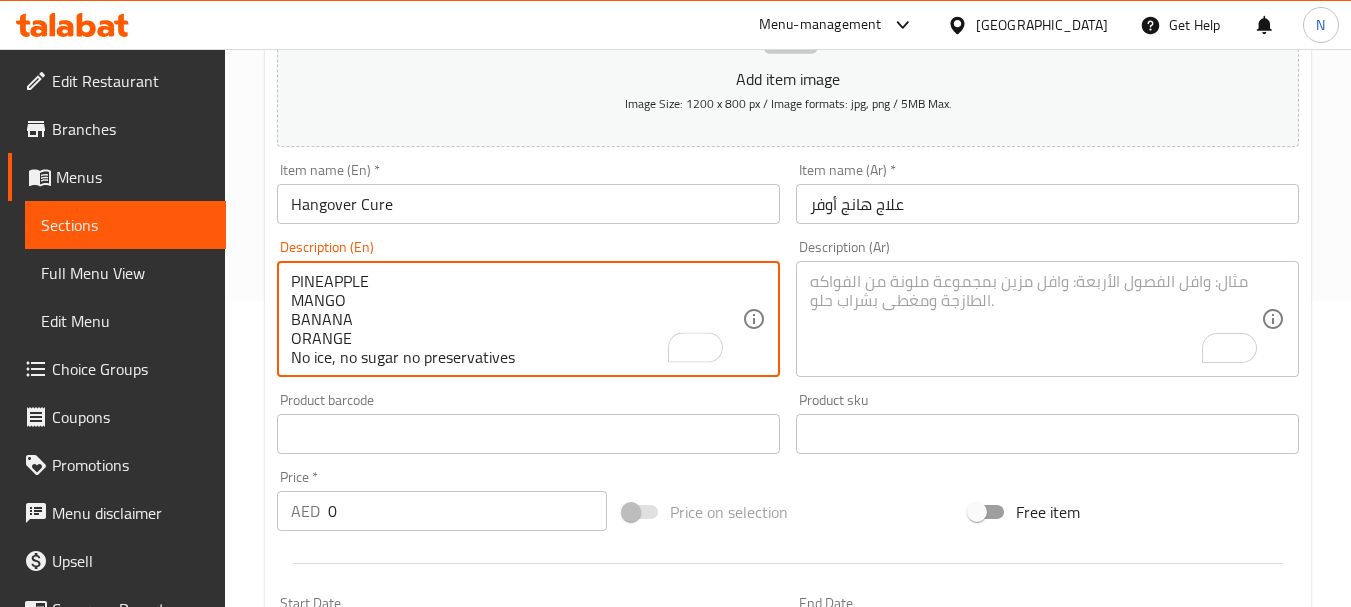 click on "PINEAPPLE
MANGO
BANANA
ORANGE
No ice, no sugar no preservatives" at bounding box center [516, 319] 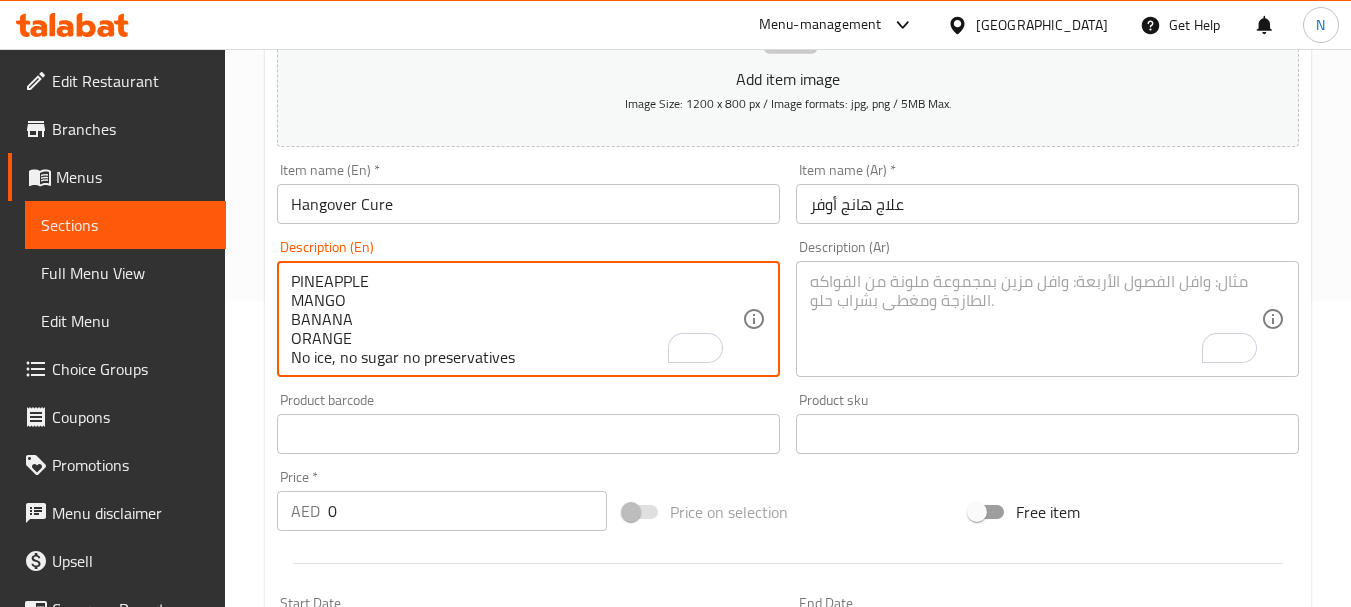 click on "PINEAPPLE
MANGO
BANANA
ORANGE
No ice, no sugar no preservatives" at bounding box center [516, 319] 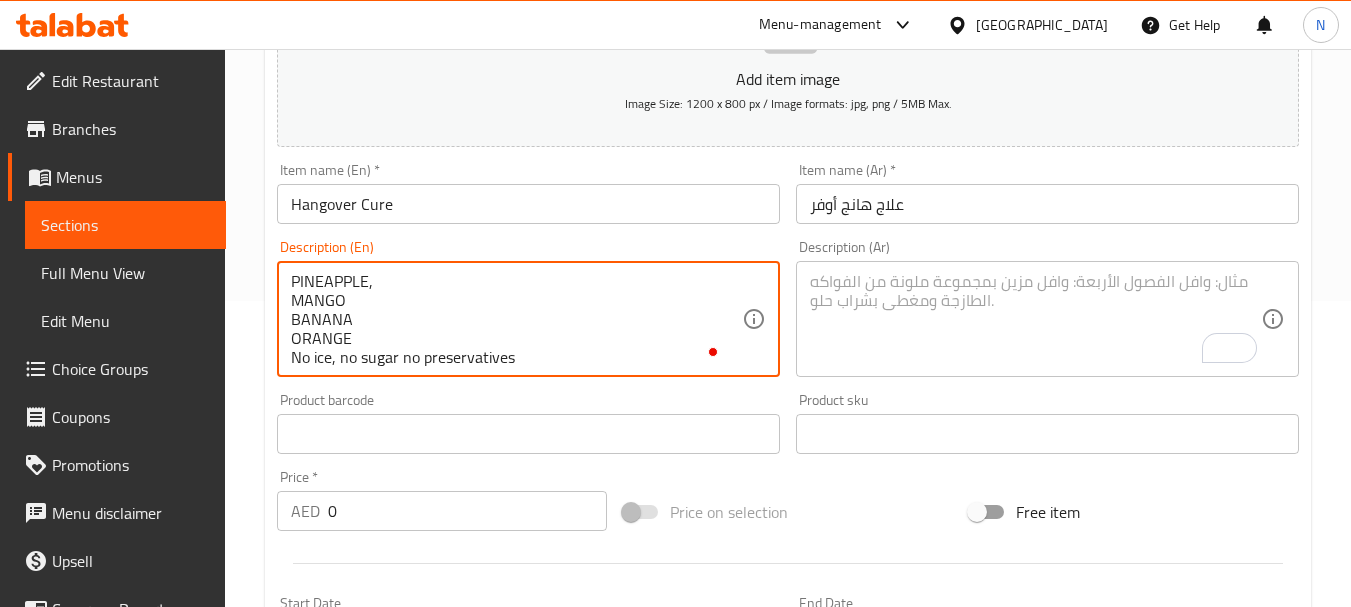 paste on "MANGO" 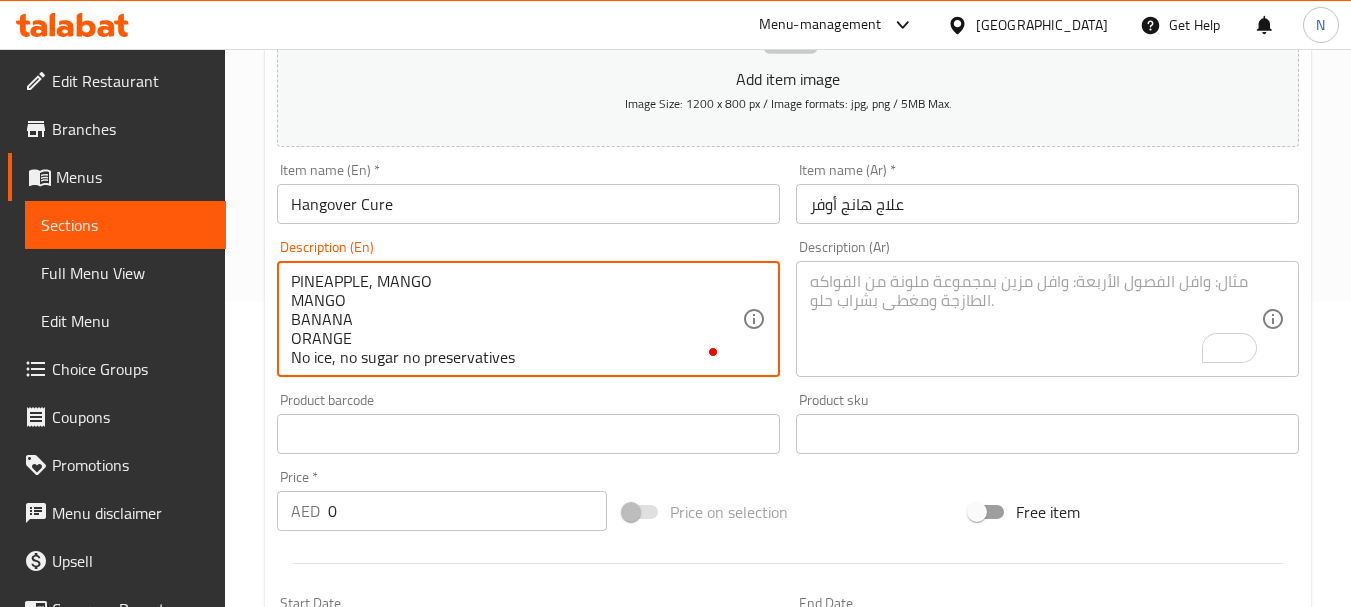 click on "PINEAPPLE, MANGO
MANGO
BANANA
ORANGE
No ice, no sugar no preservatives" at bounding box center [516, 319] 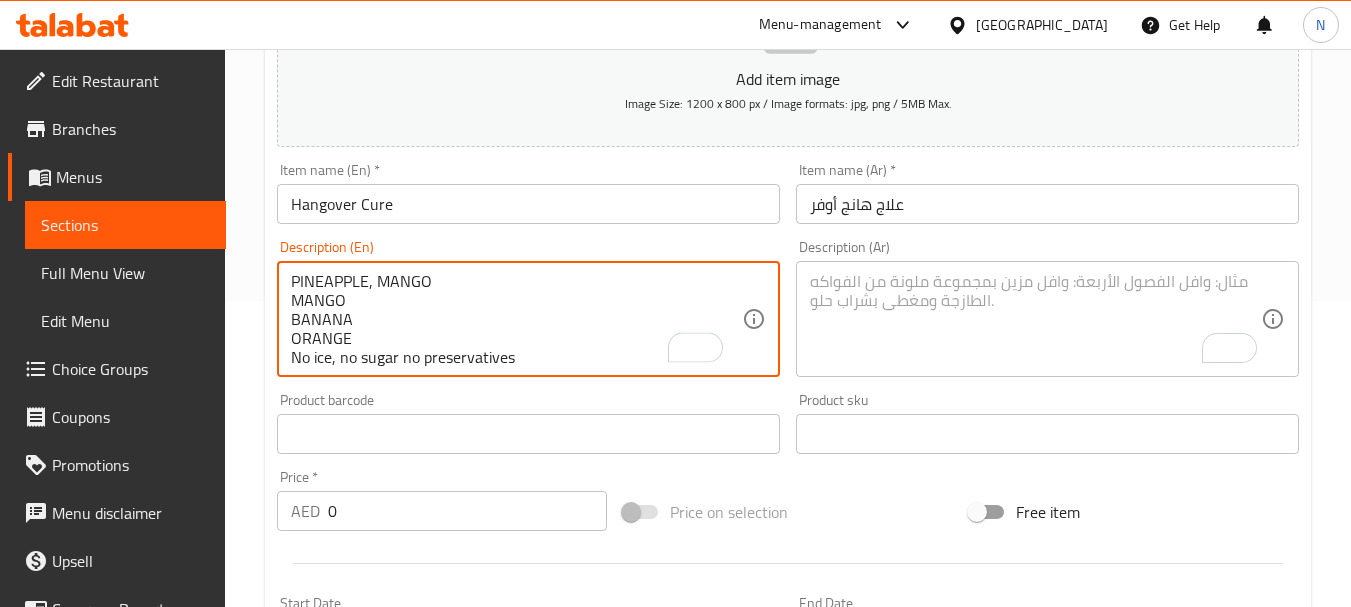 click on "PINEAPPLE, MANGO
MANGO
BANANA
ORANGE
No ice, no sugar no preservatives" at bounding box center [516, 319] 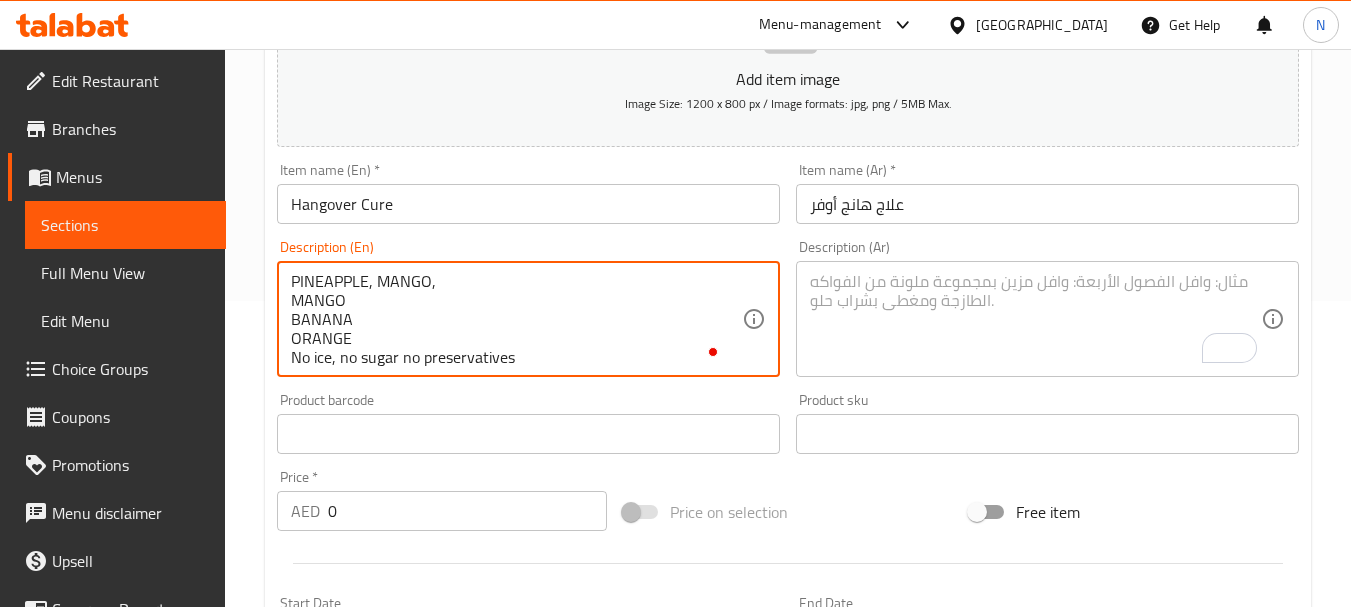 paste on "BANANA" 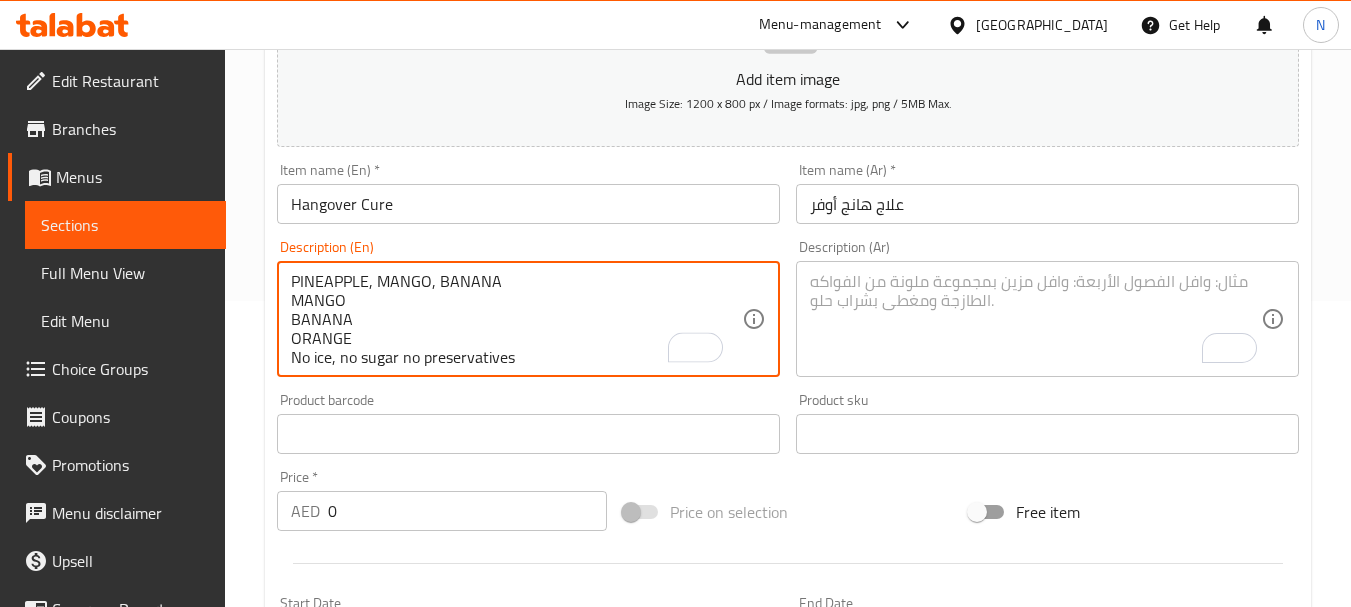 click on "PINEAPPLE, MANGO, BANANA
MANGO
BANANA
ORANGE
No ice, no sugar no preservatives" at bounding box center (516, 319) 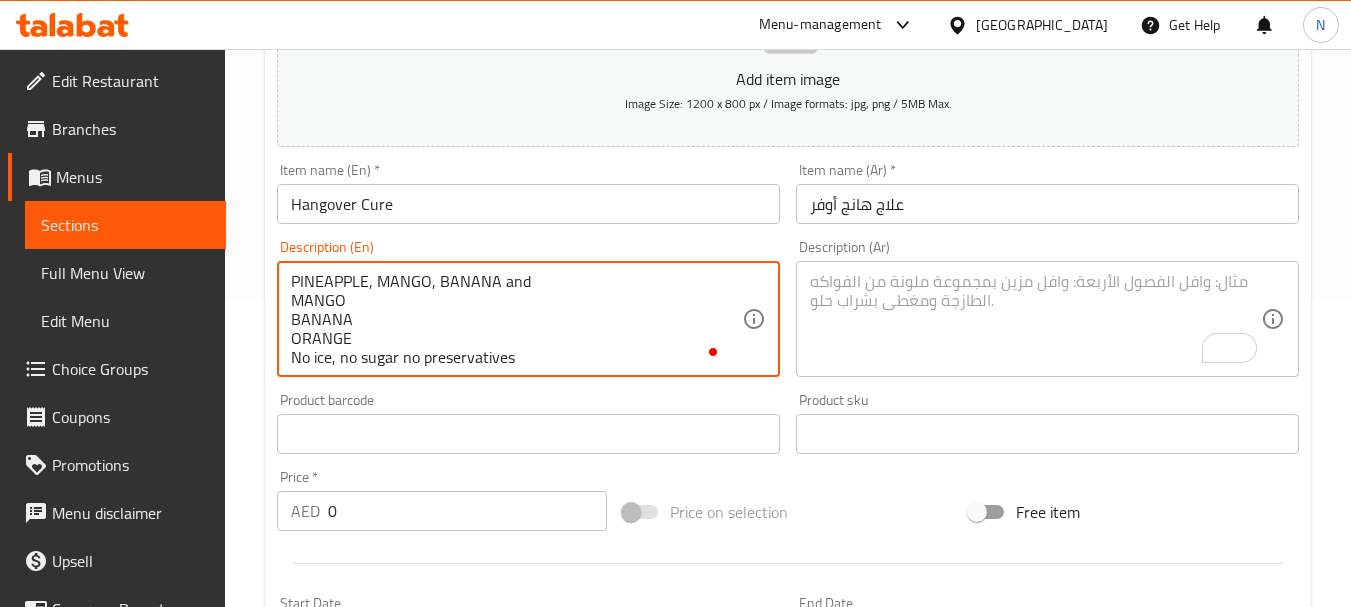 paste on "ORANGE" 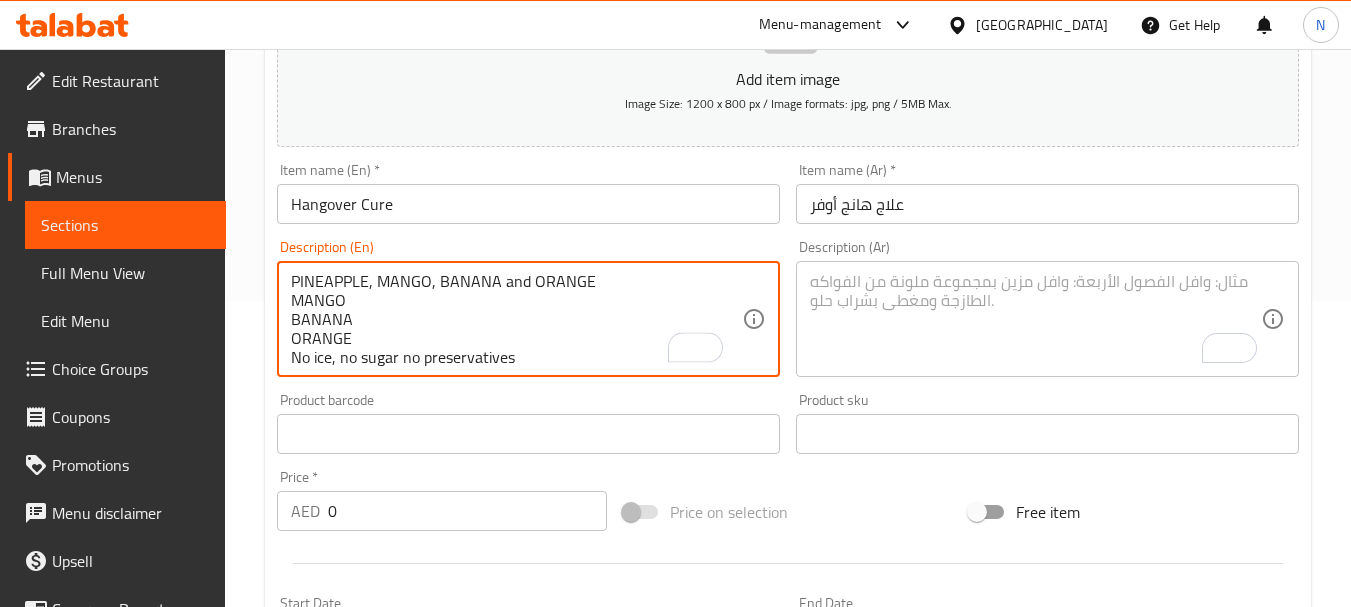 click on "PINEAPPLE, MANGO, BANANA and ORANGE
MANGO
BANANA
ORANGE
No ice, no sugar no preservatives" at bounding box center [516, 319] 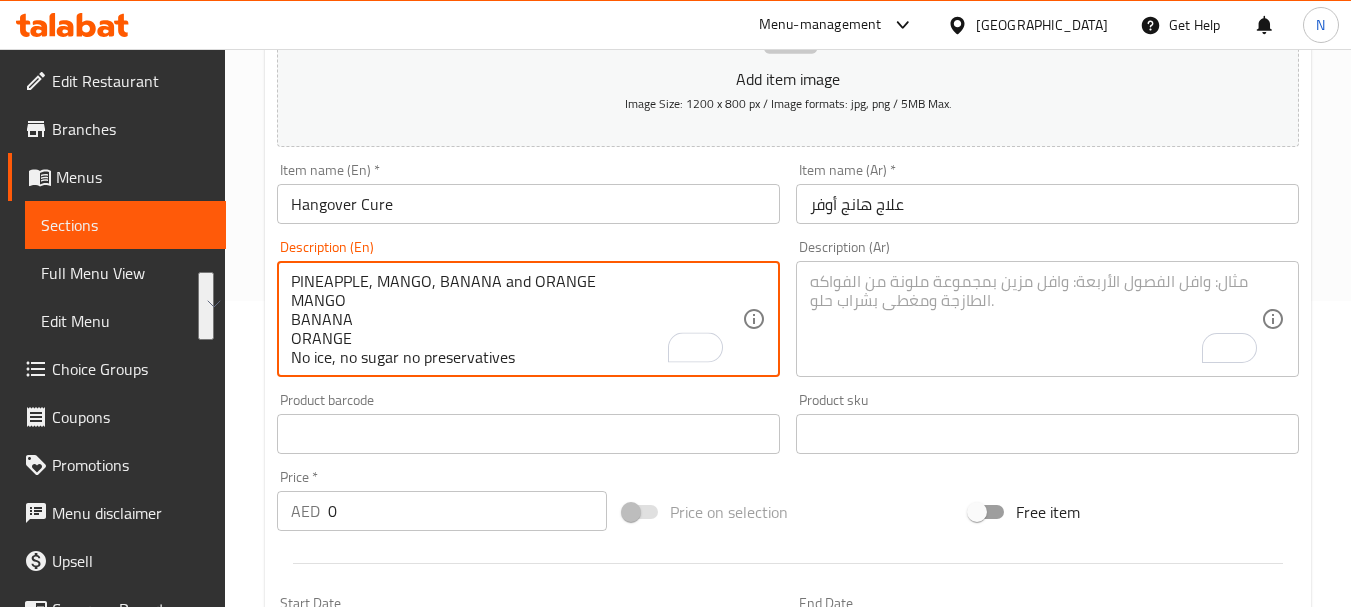 drag, startPoint x: 335, startPoint y: 339, endPoint x: 332, endPoint y: 311, distance: 28.160255 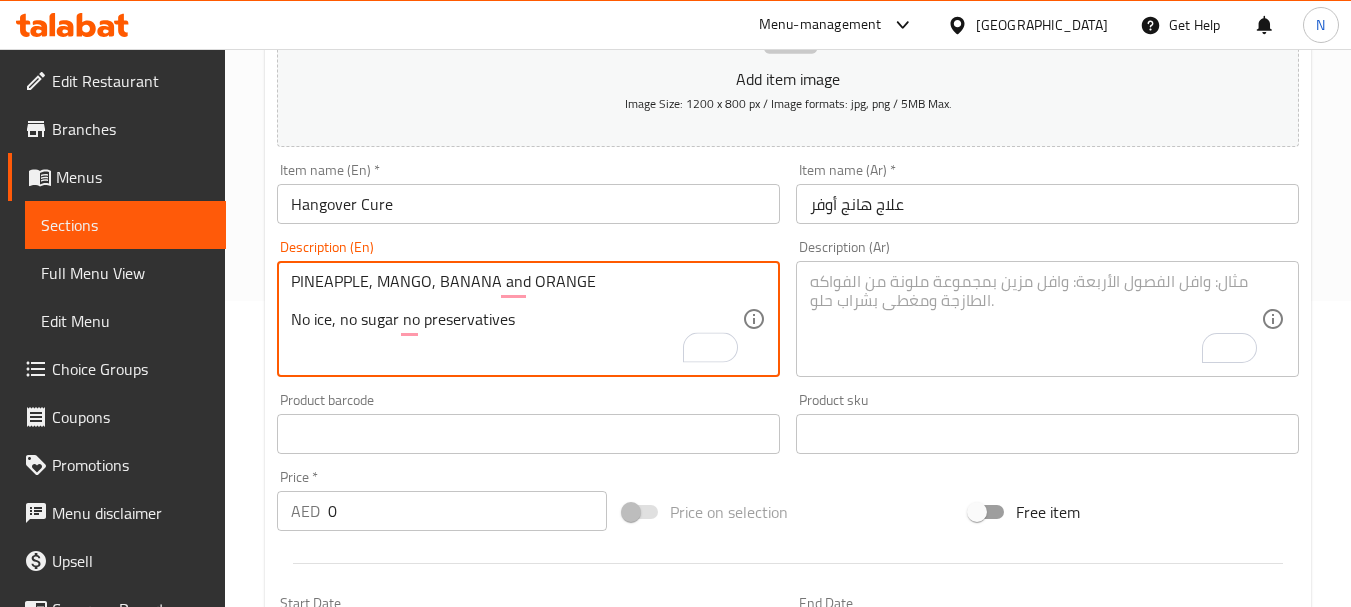 click on "PINEAPPLE, MANGO, BANANA and ORANGE
No ice, no sugar no preservatives" at bounding box center (516, 319) 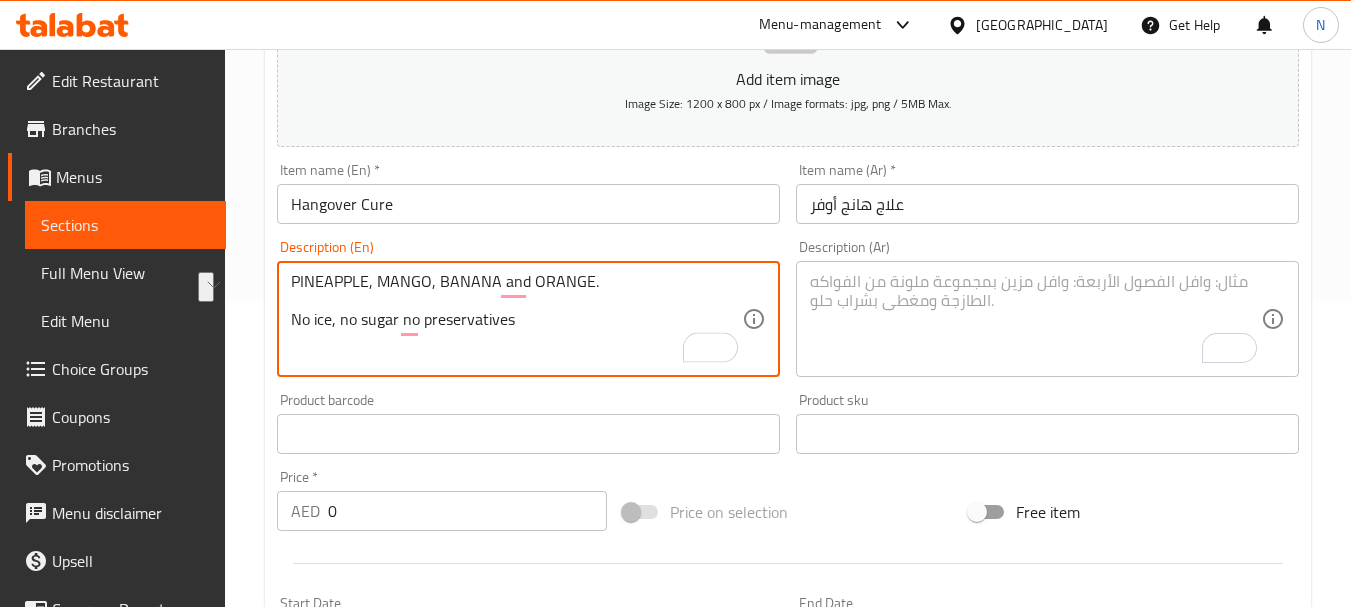 drag, startPoint x: 299, startPoint y: 282, endPoint x: 594, endPoint y: 280, distance: 295.00677 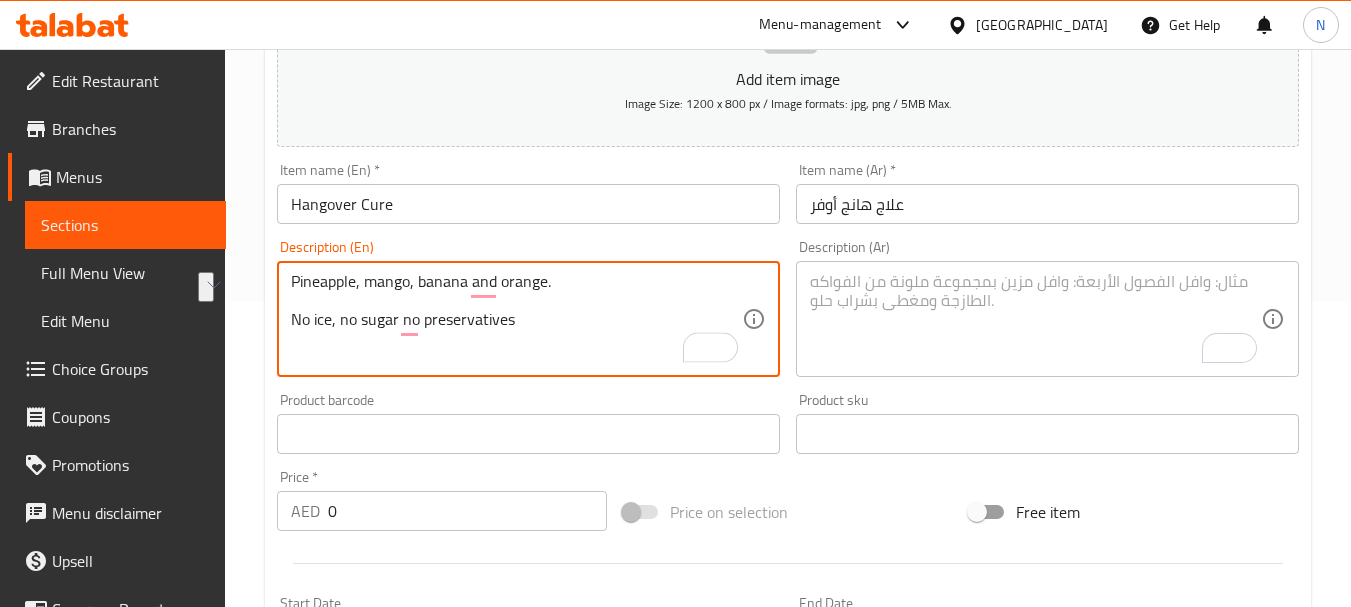 click on "Pineapple, mango, banana and orange.
No ice, no sugar no preservatives" at bounding box center [516, 319] 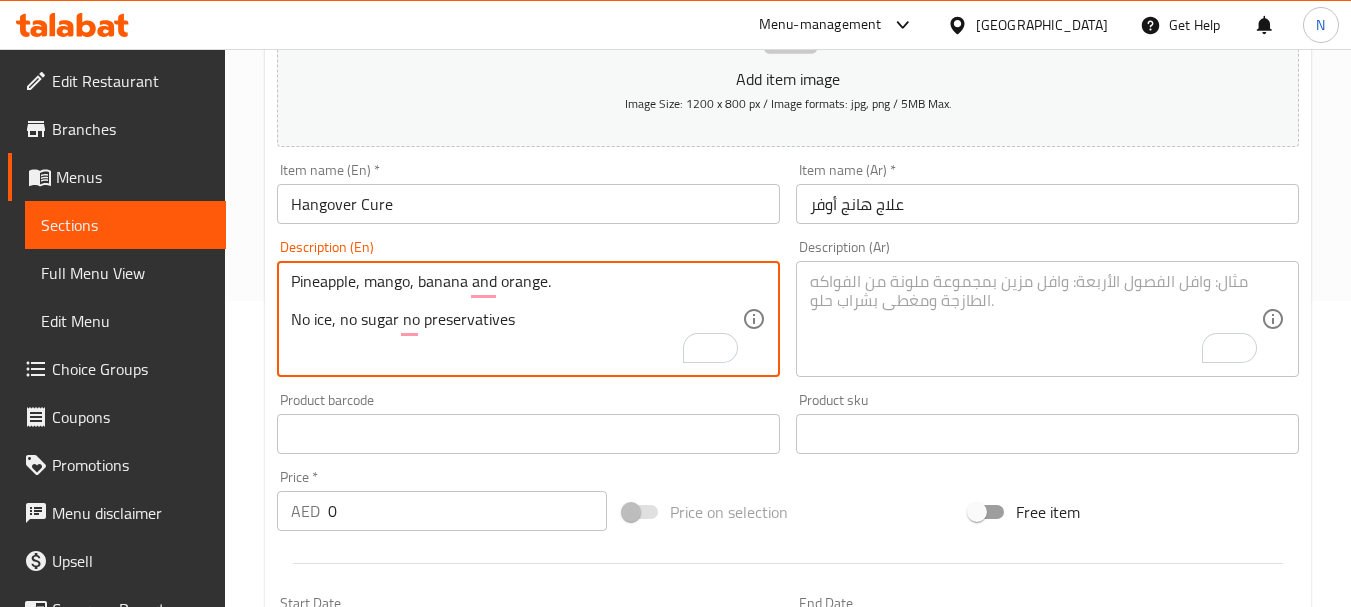 click on "Pineapple, mango, banana and orange.
No ice, no sugar no preservatives" at bounding box center (516, 319) 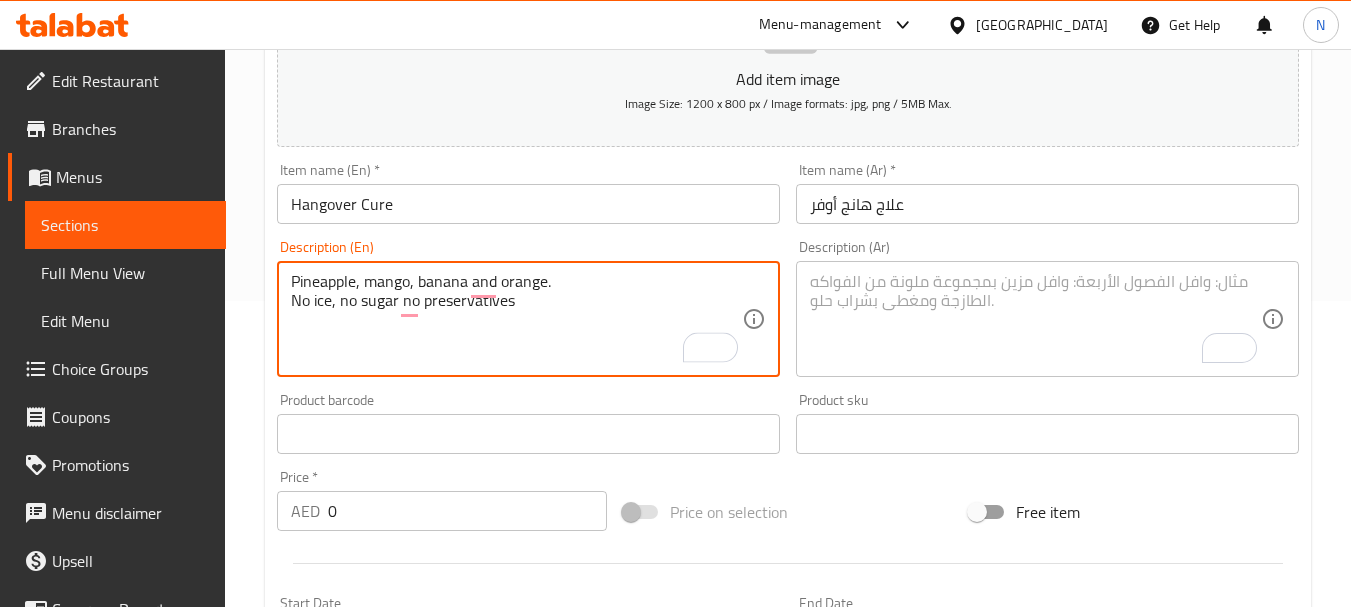 click on "Pineapple, mango, banana and orange.
No ice, no sugar no preservatives" at bounding box center (516, 319) 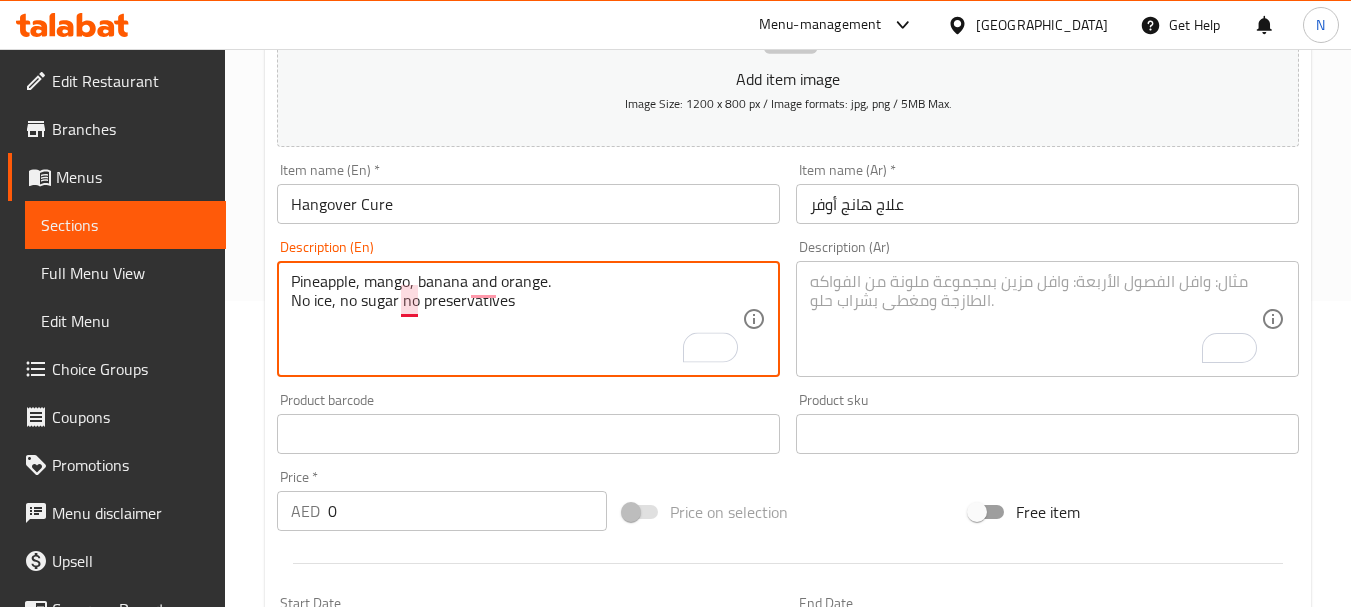 click on "Pineapple, mango, banana and orange.
No ice, no sugar no preservatives" at bounding box center [516, 319] 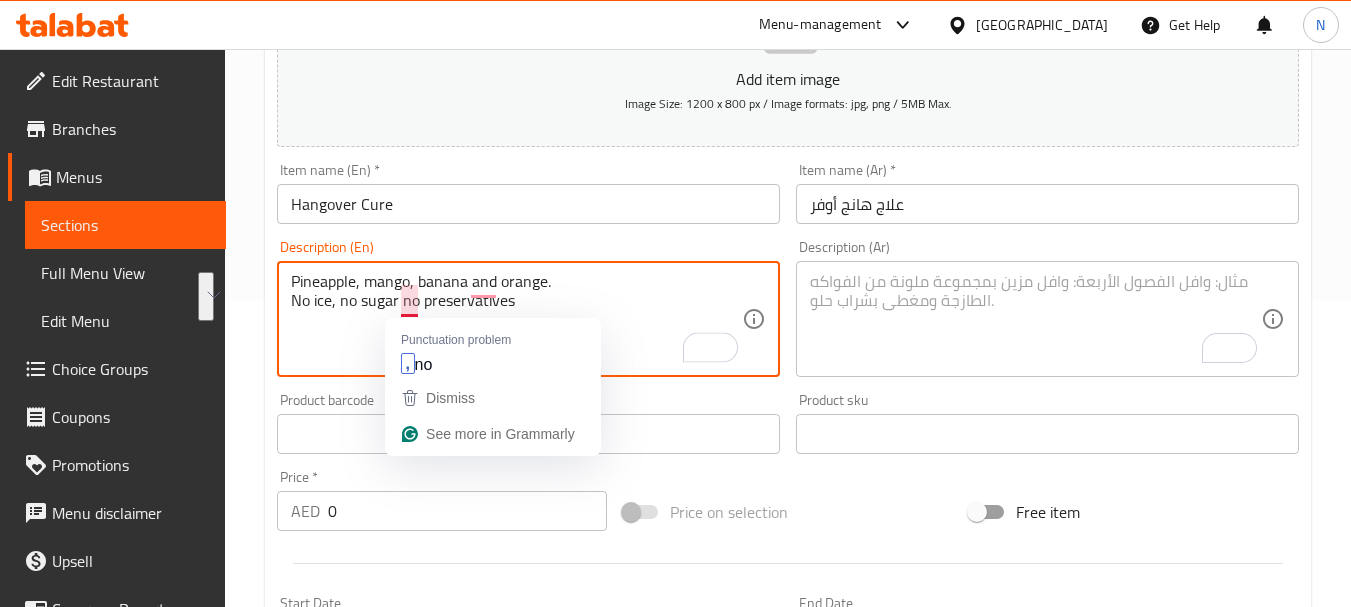 drag, startPoint x: 418, startPoint y: 300, endPoint x: 419, endPoint y: 286, distance: 14.035668 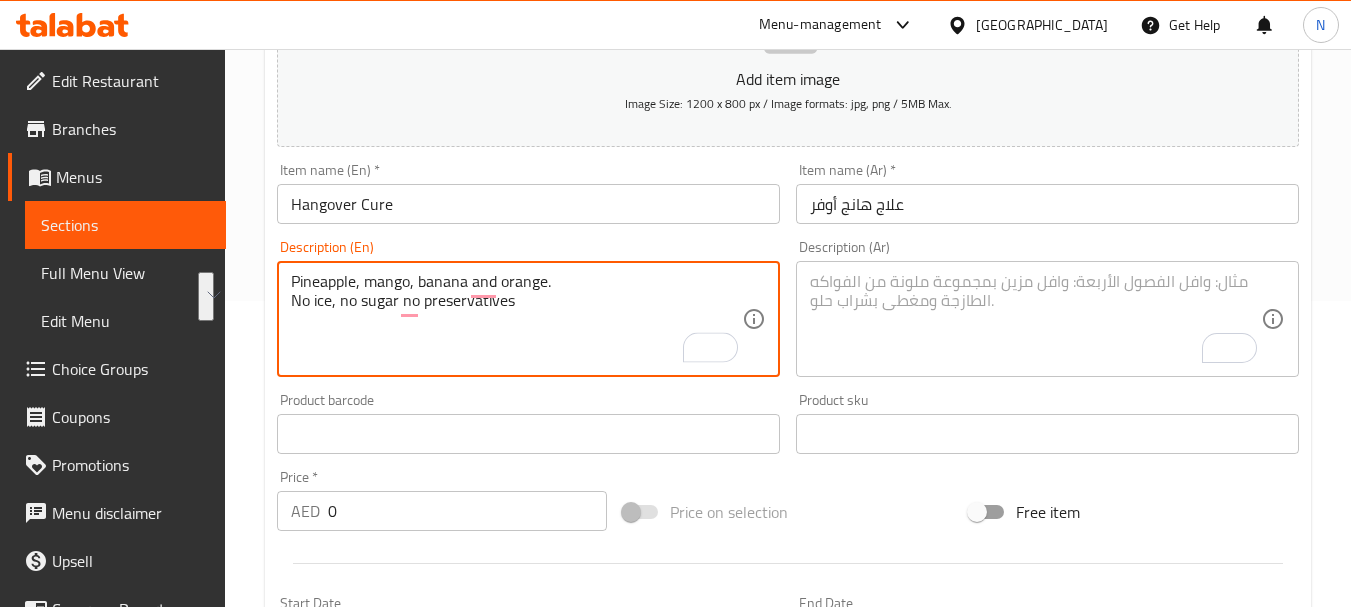 type on "Pineapple, mango, banana and orange.
No ice, no sugar no preservatives" 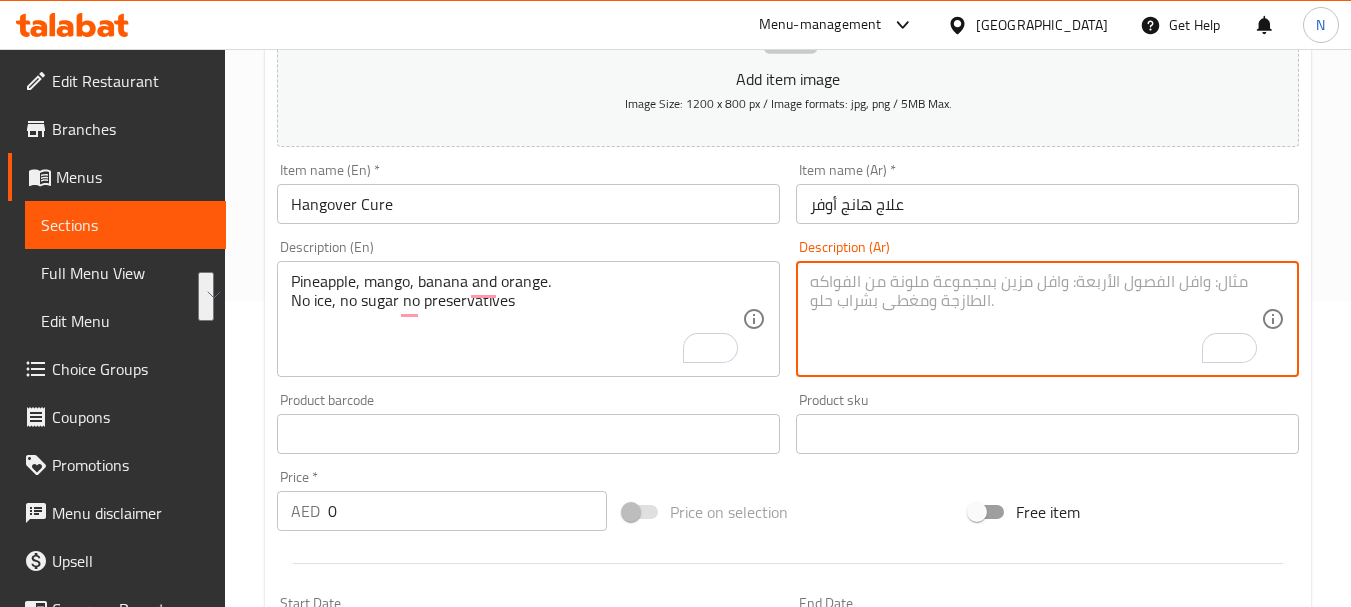 click at bounding box center (1035, 319) 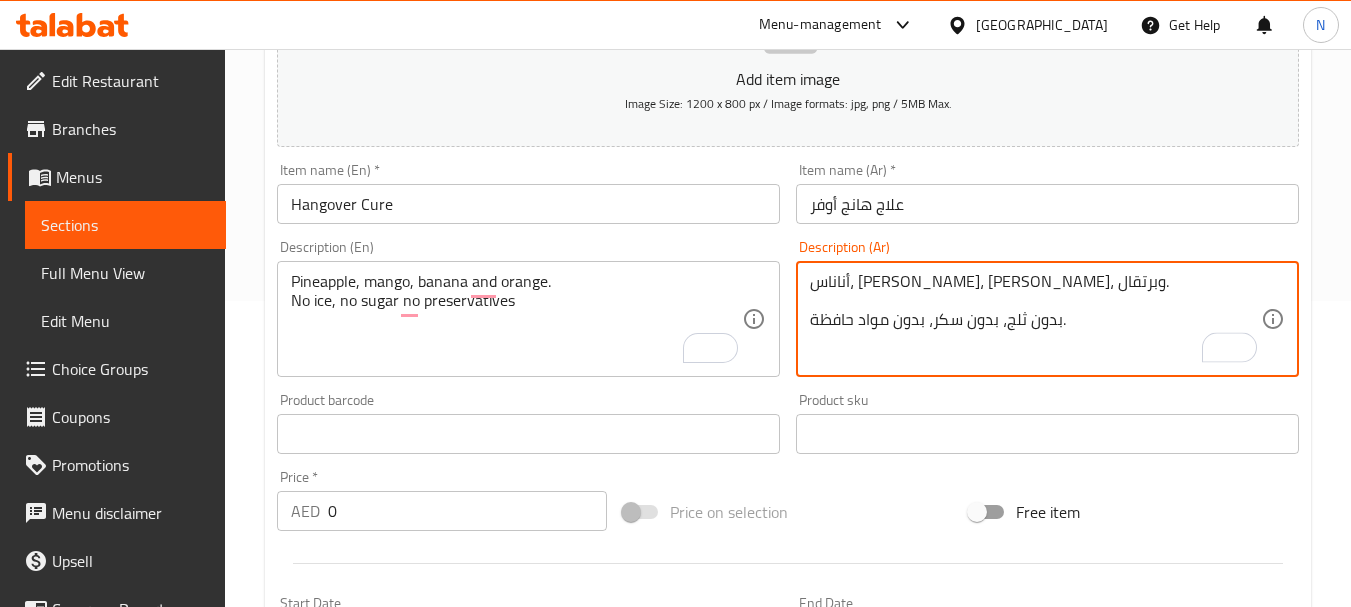 click on "أناناس، مانجو، موز، وبرتقال.
بدون ثلج، بدون سكر، بدون مواد حافظة." at bounding box center [1035, 319] 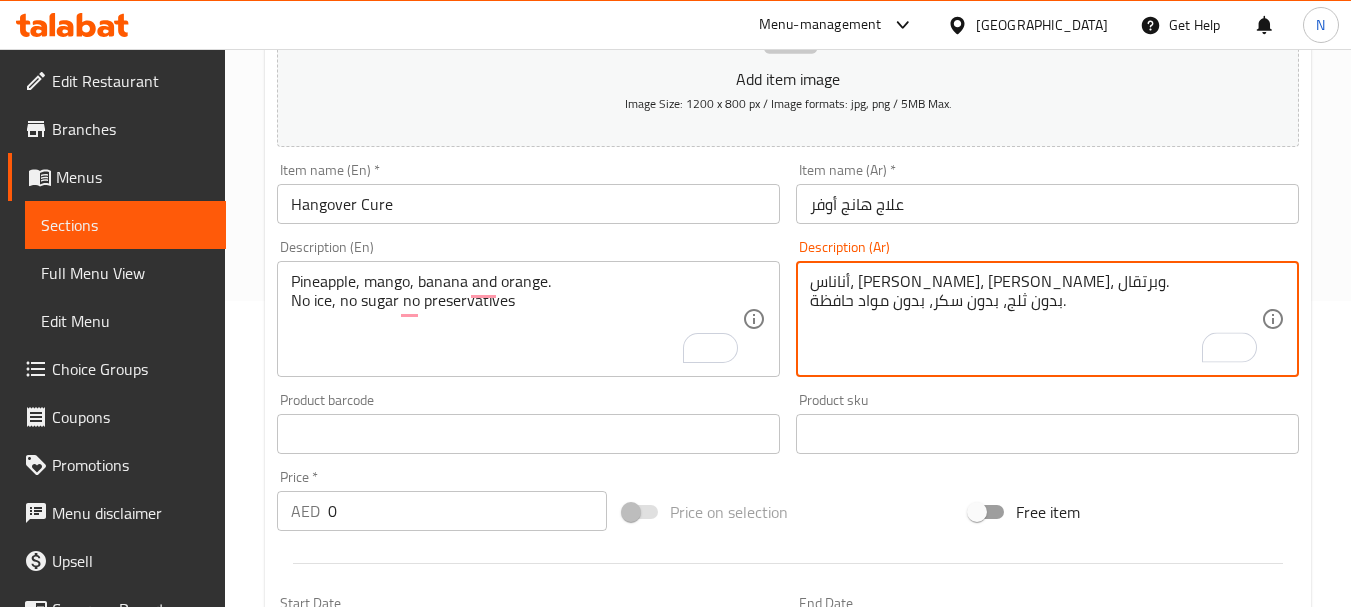 click on "أناناس، مانجو، موز، وبرتقال.
بدون ثلج، بدون سكر، بدون مواد حافظة." at bounding box center (1035, 319) 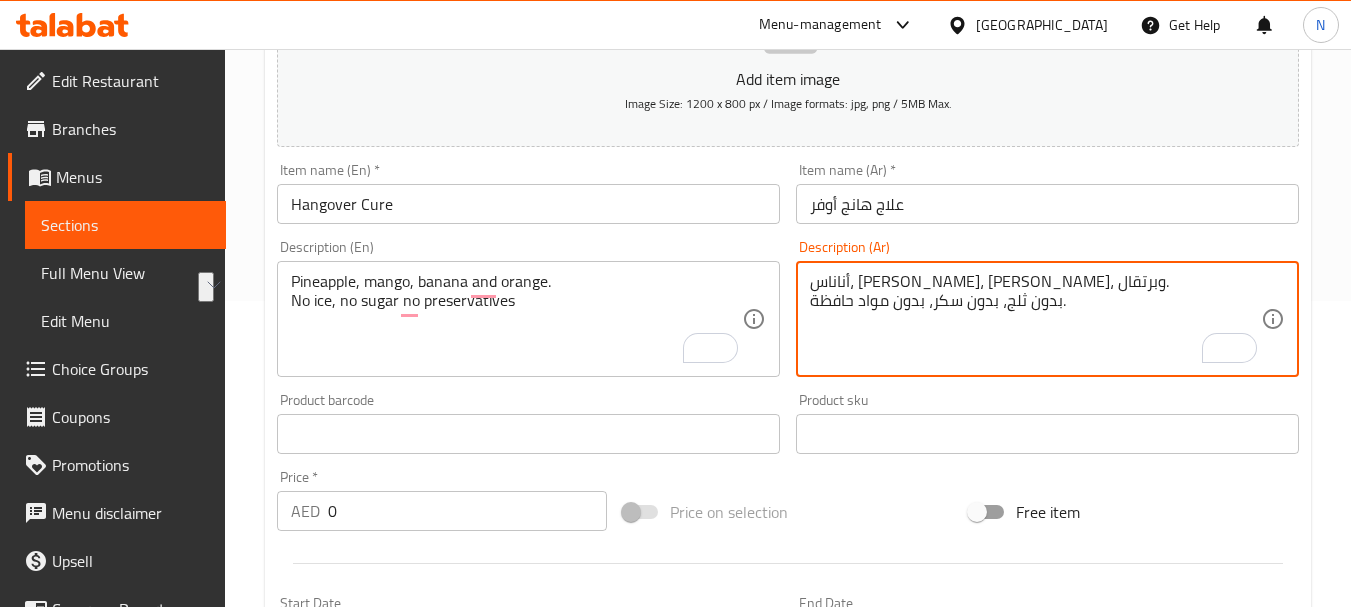 type on "أناناس، مانجو، موز، وبرتقال.
بدون ثلج، بدون سكر، بدون مواد حافظة." 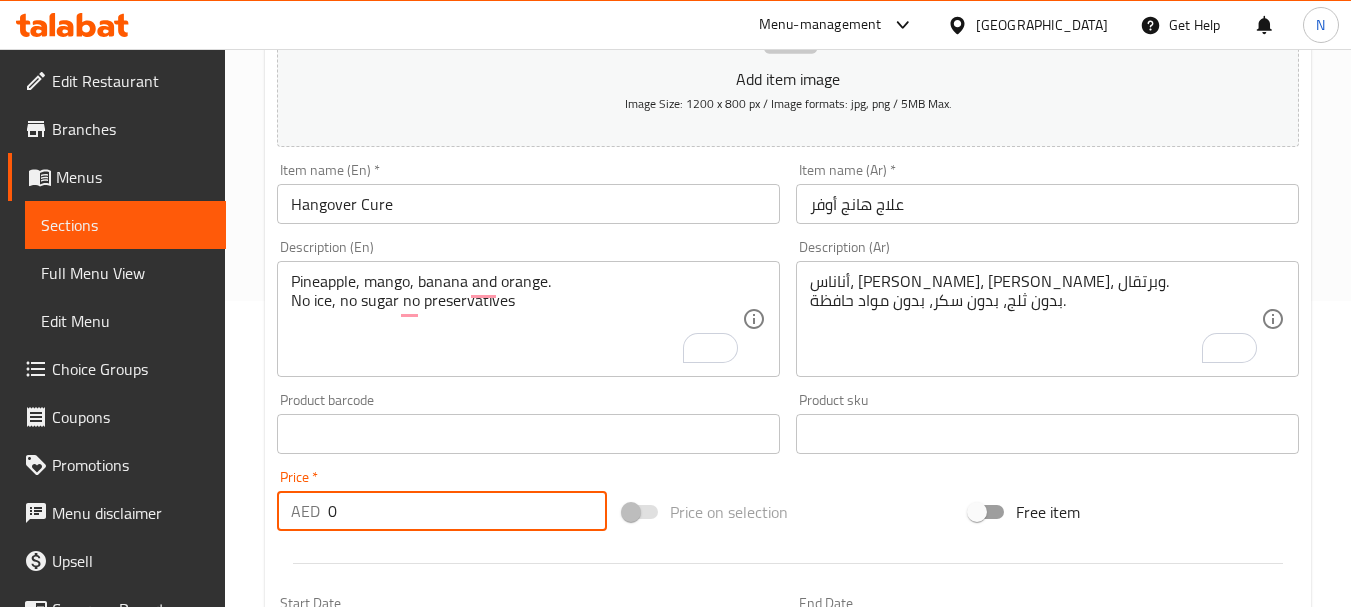 drag, startPoint x: 374, startPoint y: 520, endPoint x: 332, endPoint y: 518, distance: 42.047592 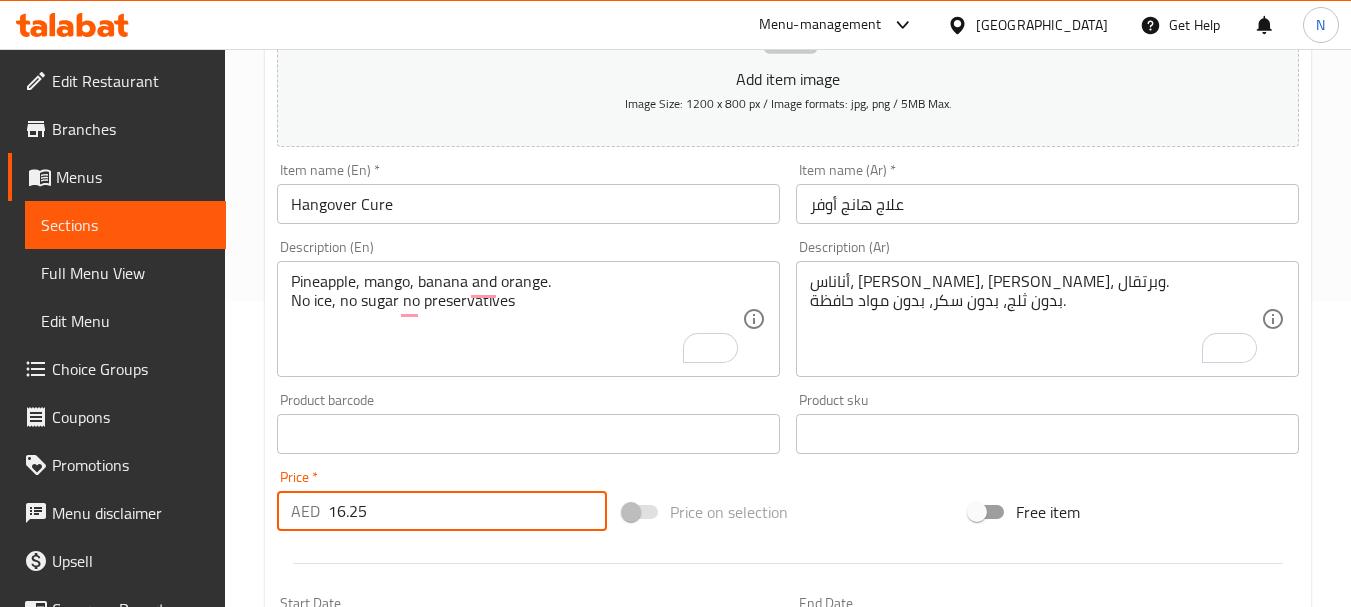 type on "16.25" 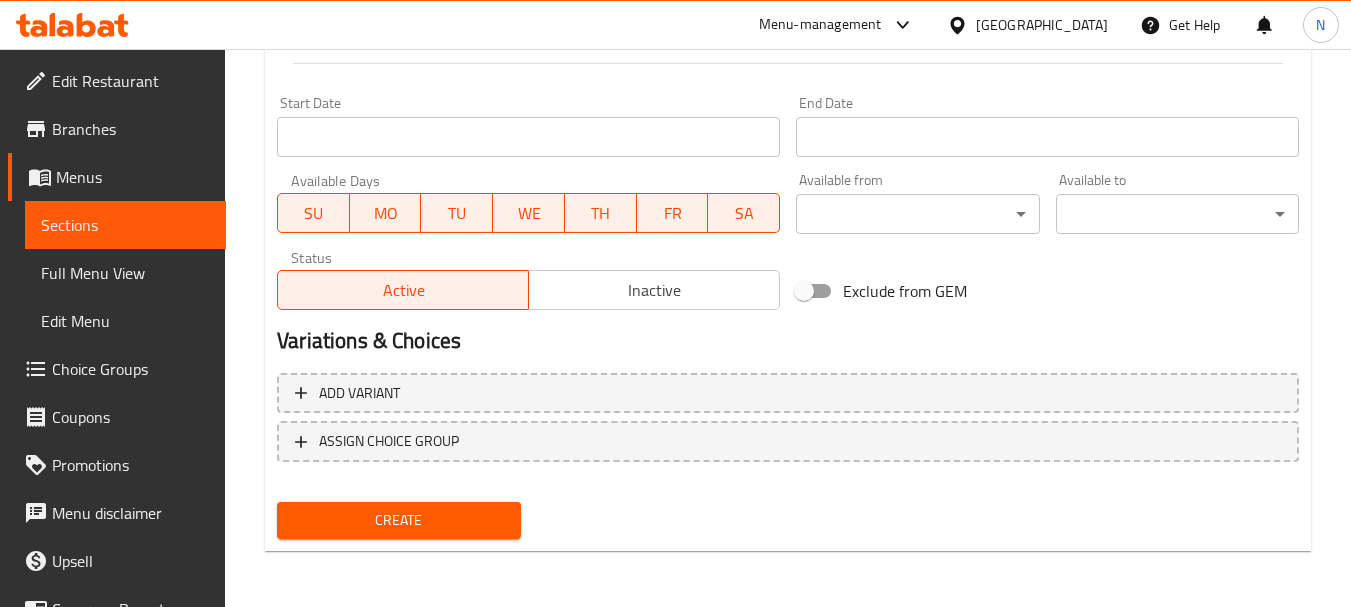 click on "Create" at bounding box center (398, 520) 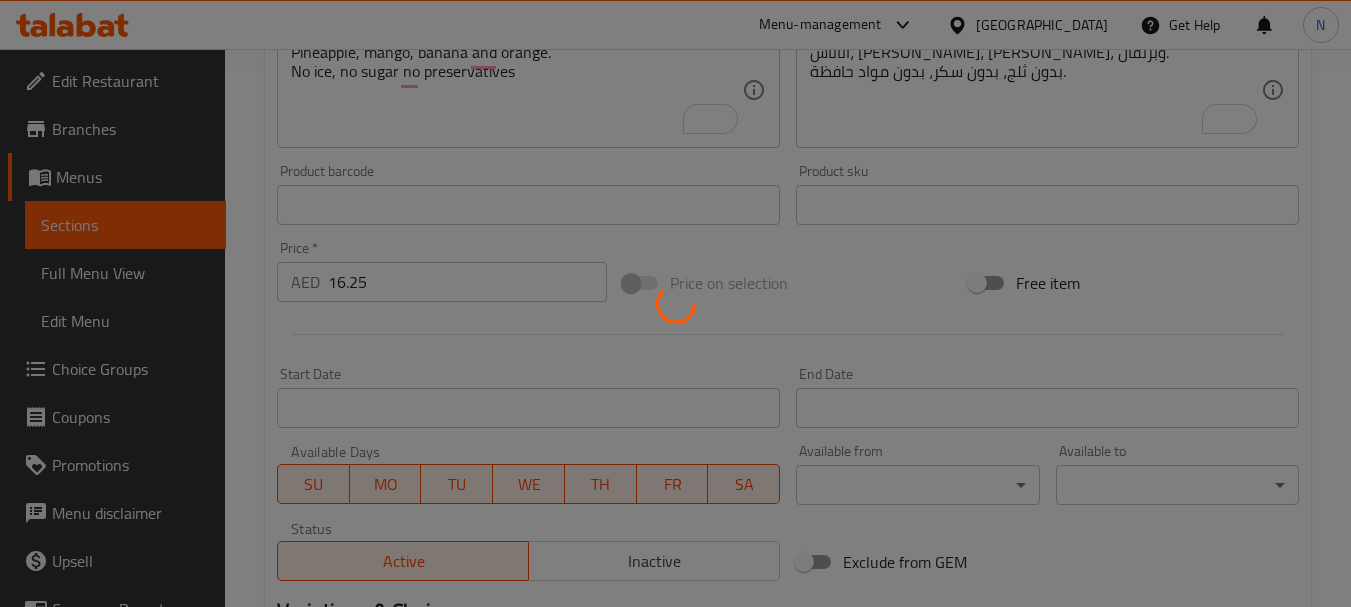 scroll, scrollTop: 306, scrollLeft: 0, axis: vertical 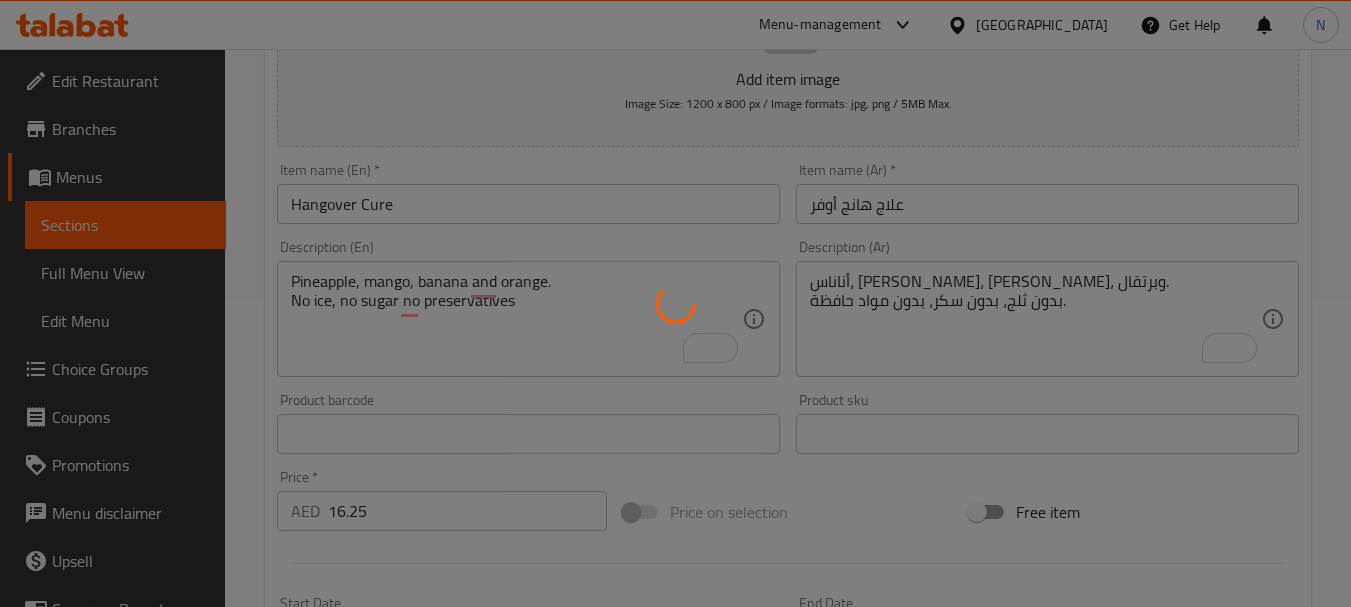 type 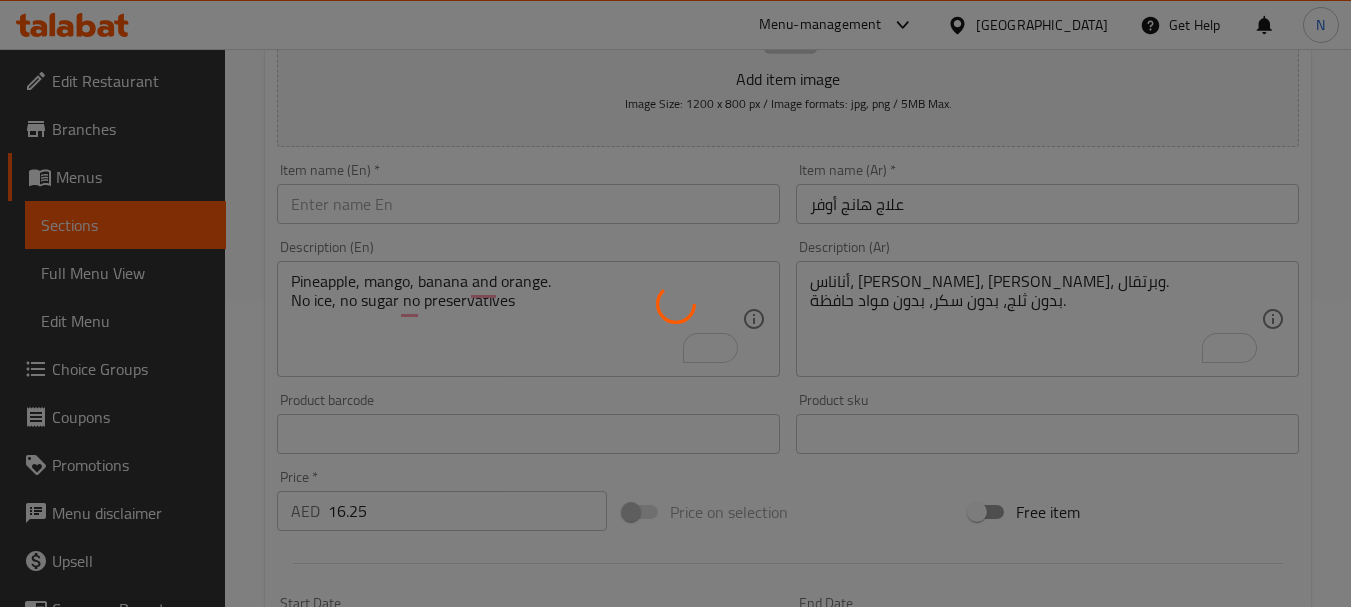 type 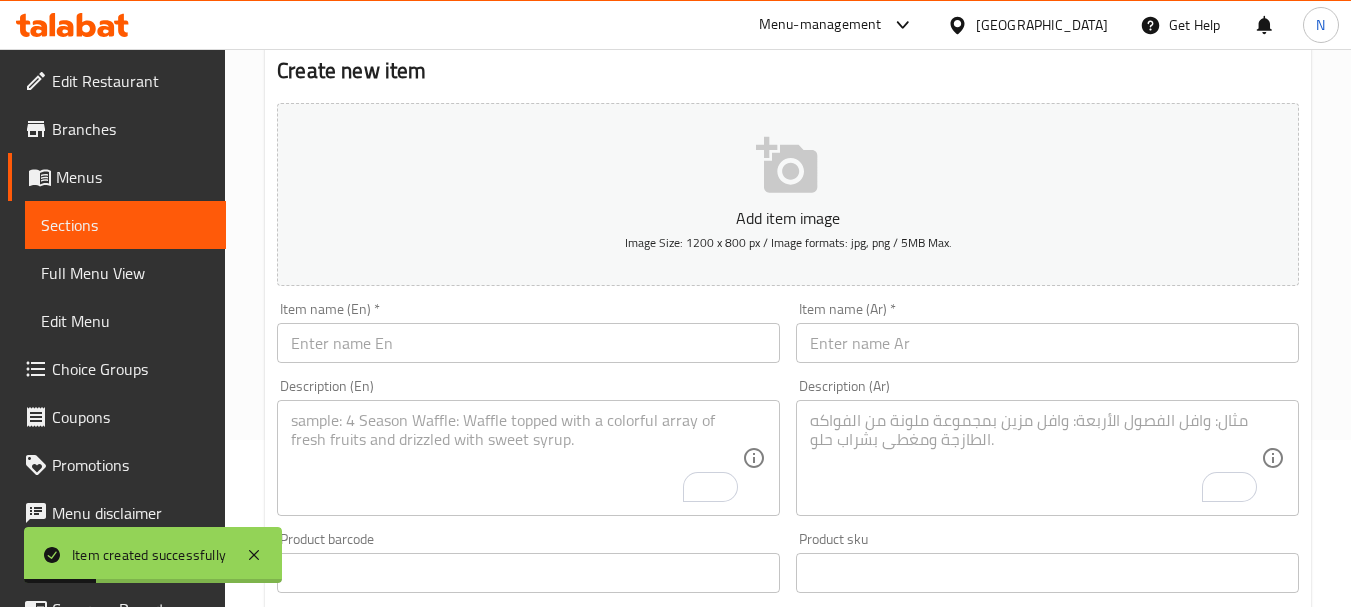 scroll, scrollTop: 0, scrollLeft: 0, axis: both 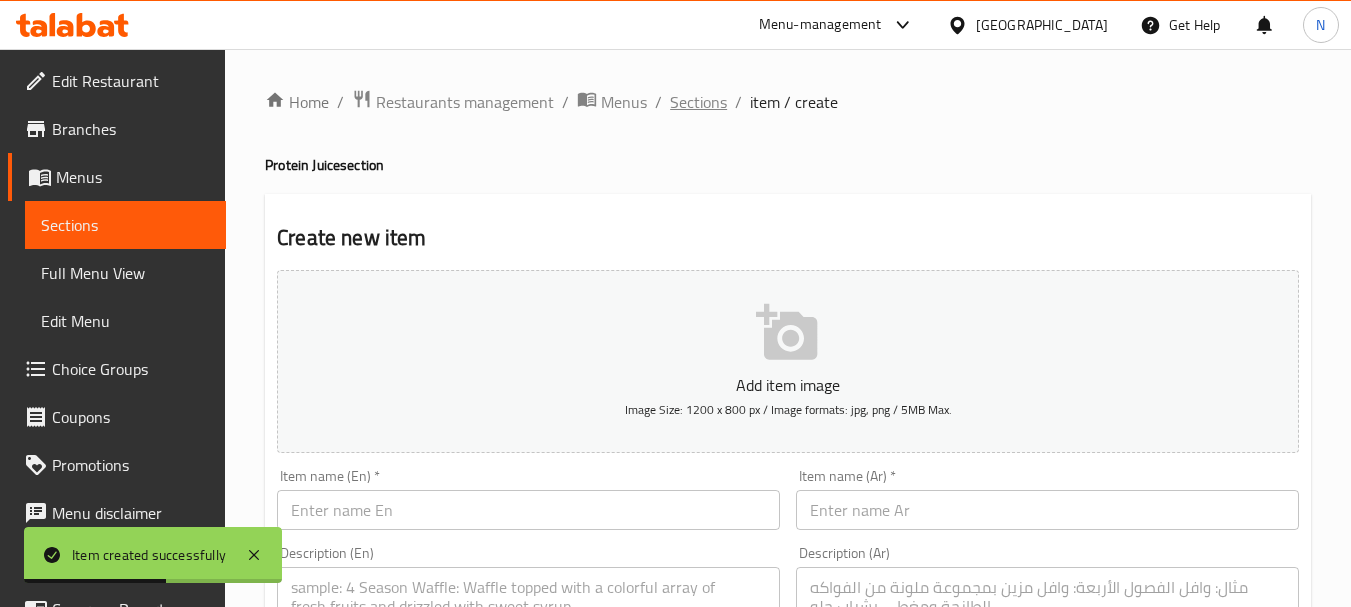 click on "Sections" at bounding box center [698, 102] 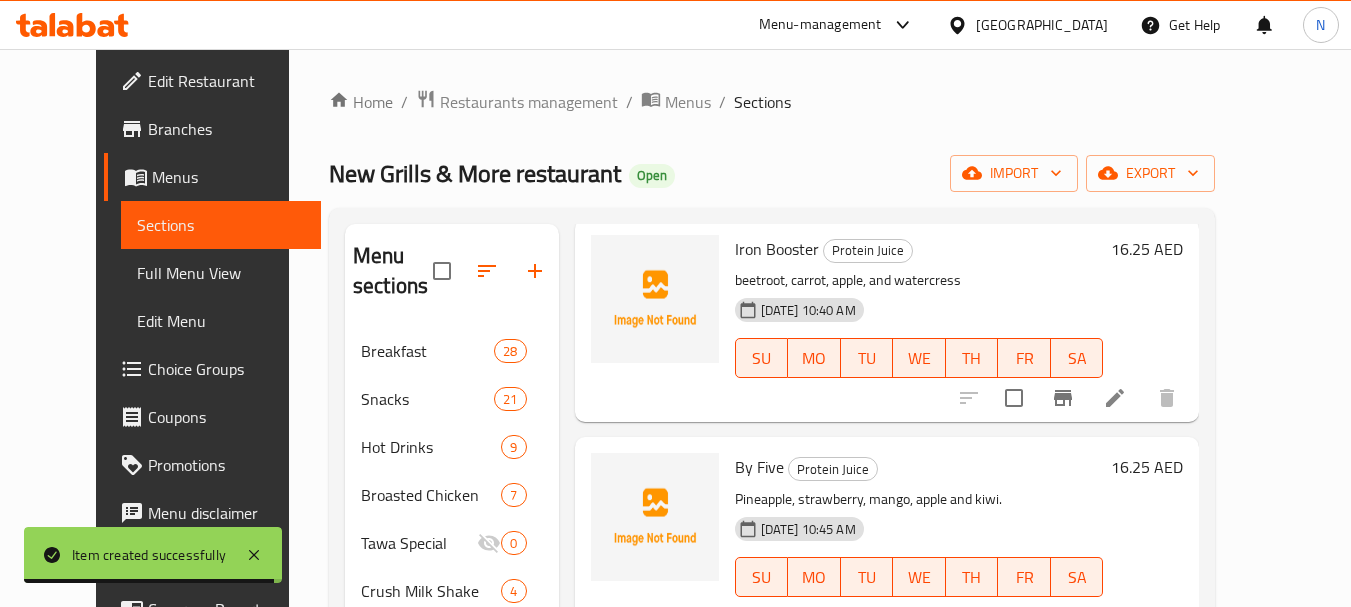 scroll, scrollTop: 0, scrollLeft: 0, axis: both 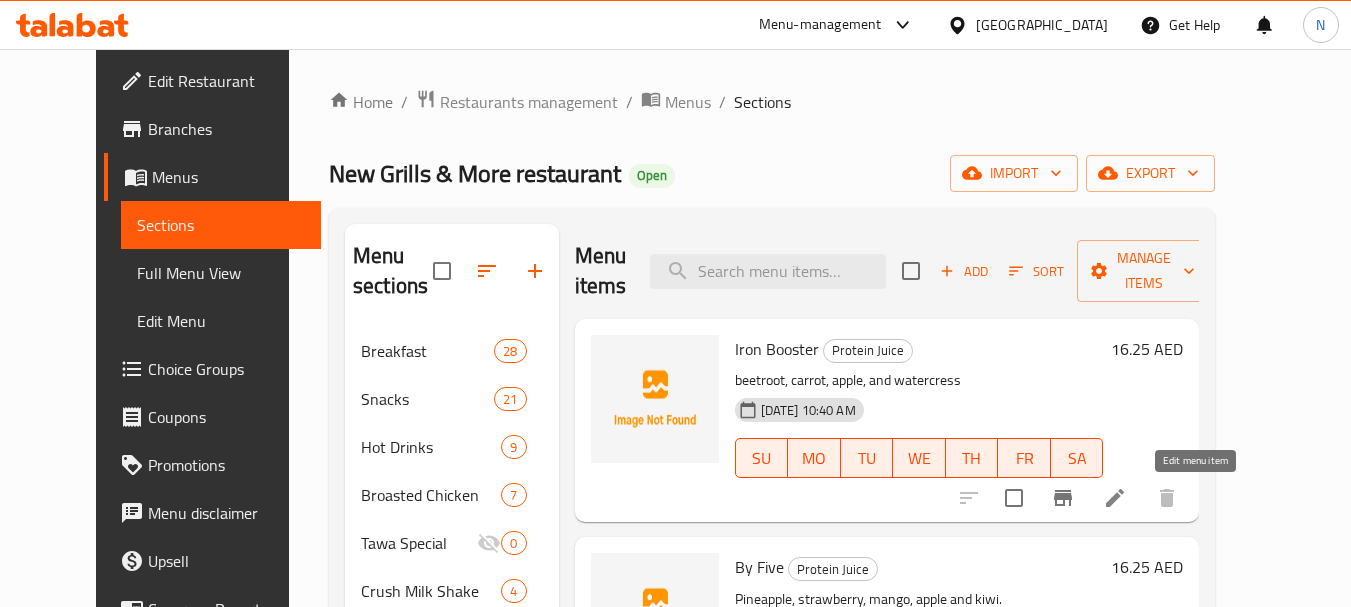 click 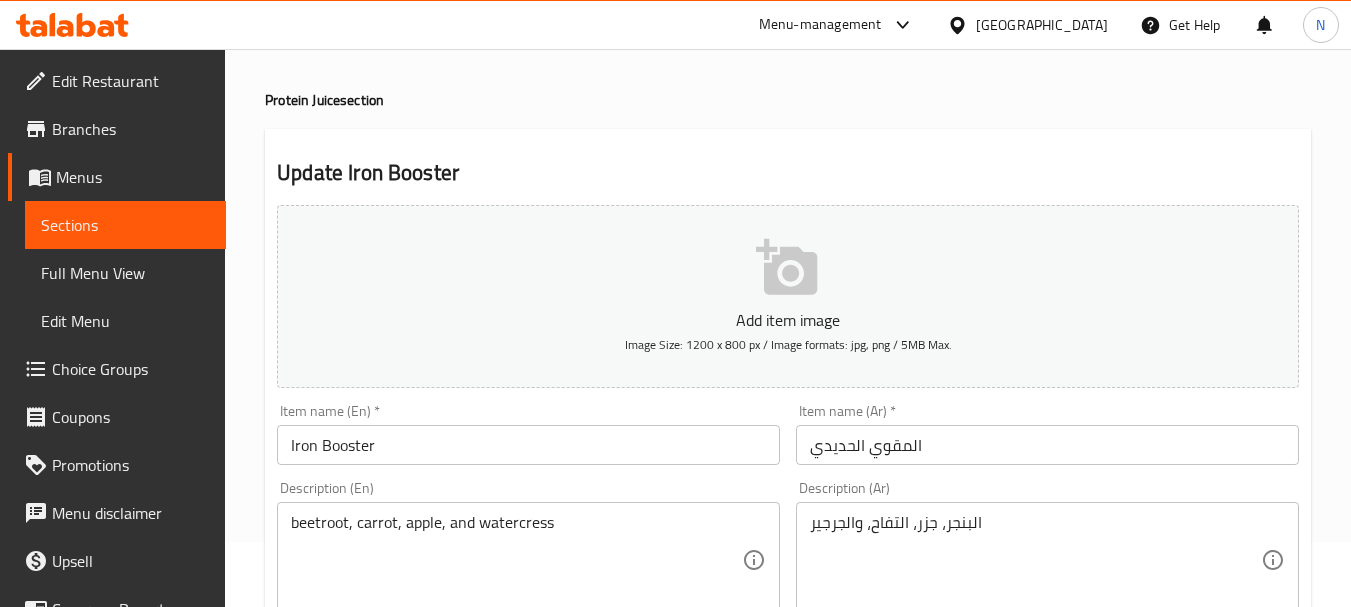 scroll, scrollTop: 100, scrollLeft: 0, axis: vertical 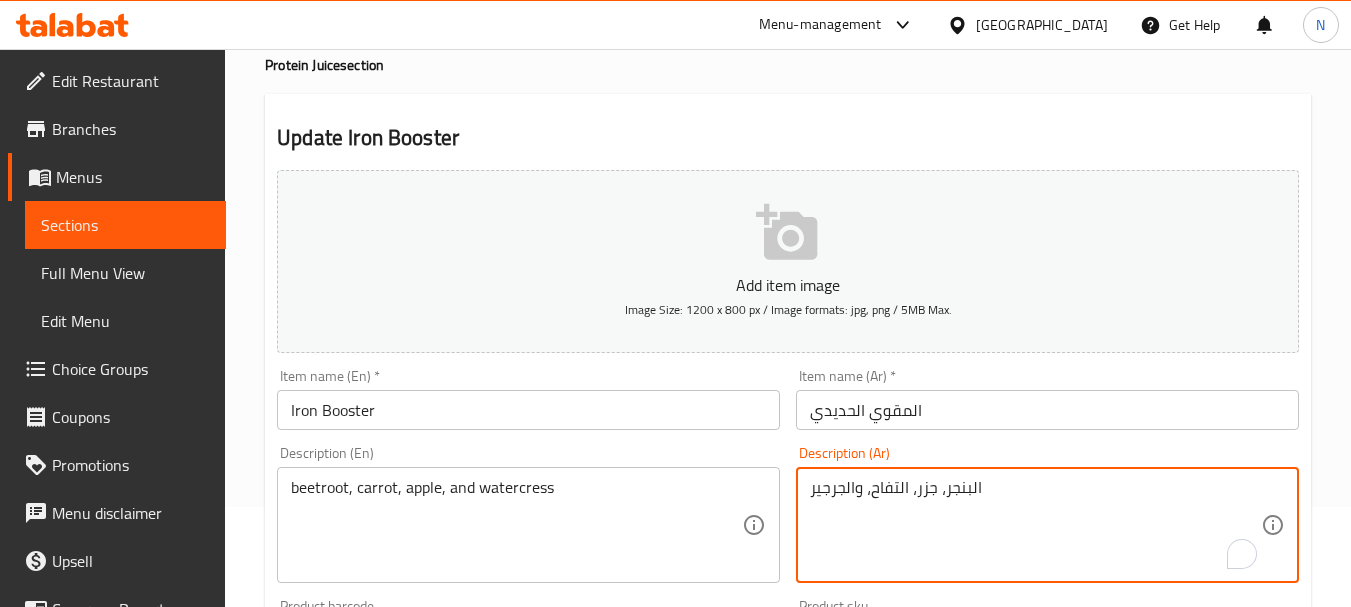 paste on "بدون ثلج، بدون سكر، بدون مواد حافظة." 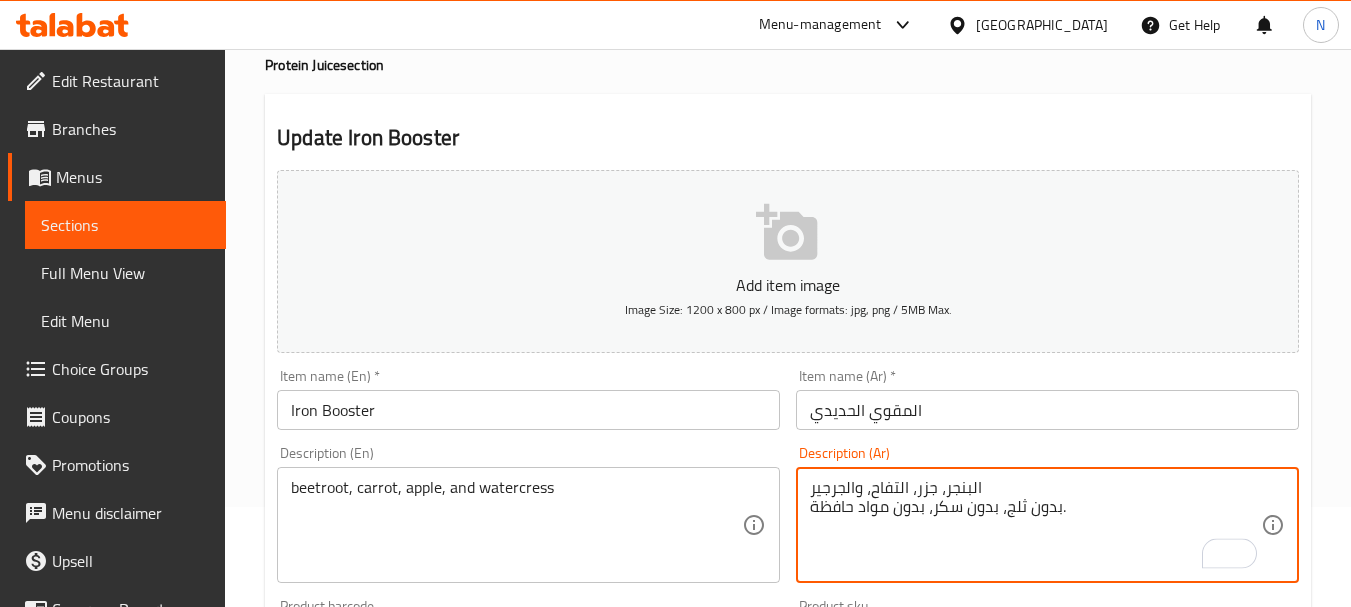 click on "البنجر، جزر، التفاح، والجرجير
بدون ثلج، بدون سكر، بدون مواد حافظة." at bounding box center (1035, 525) 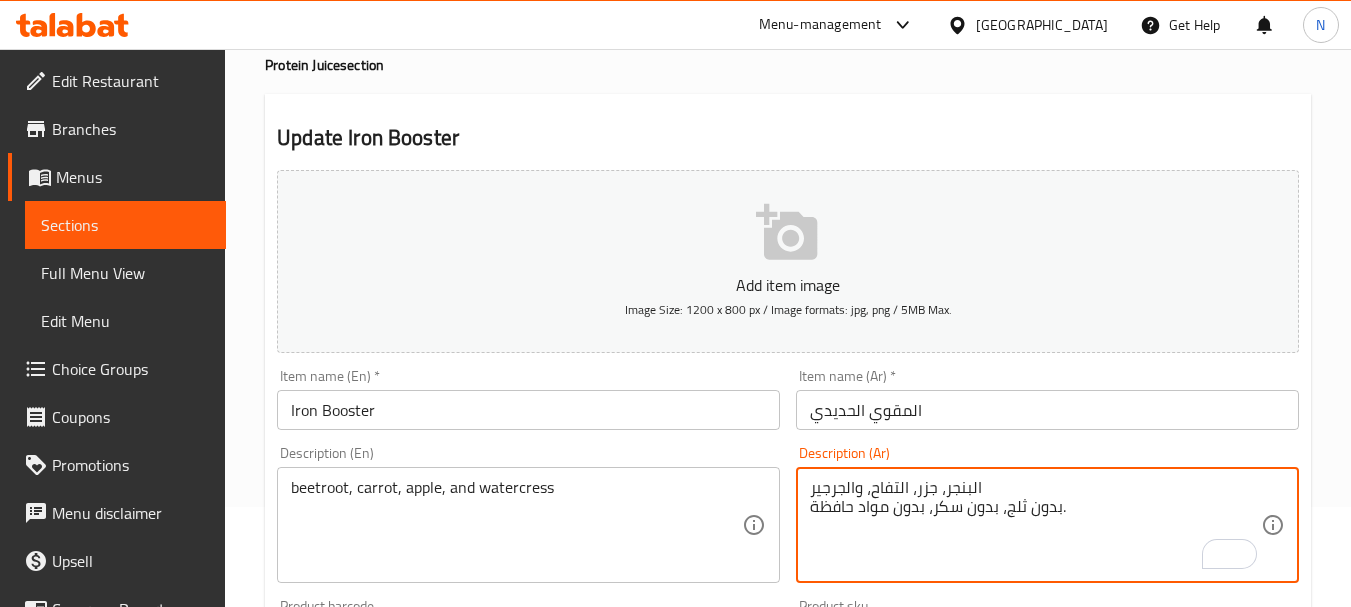click on "البنجر، جزر، التفاح، والجرجير
بدون ثلج، بدون سكر، بدون مواد حافظة." at bounding box center [1035, 525] 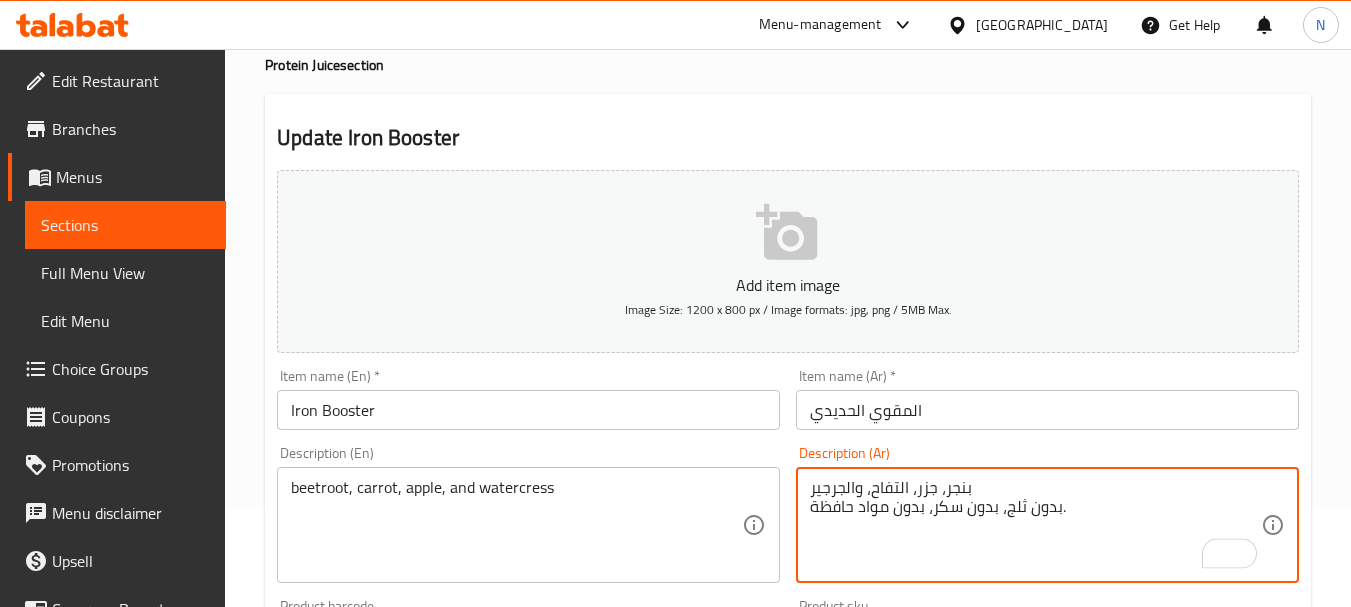 click on "بنجر، جزر، التفاح، والجرجير
بدون ثلج، بدون سكر، بدون مواد حافظة." at bounding box center (1035, 525) 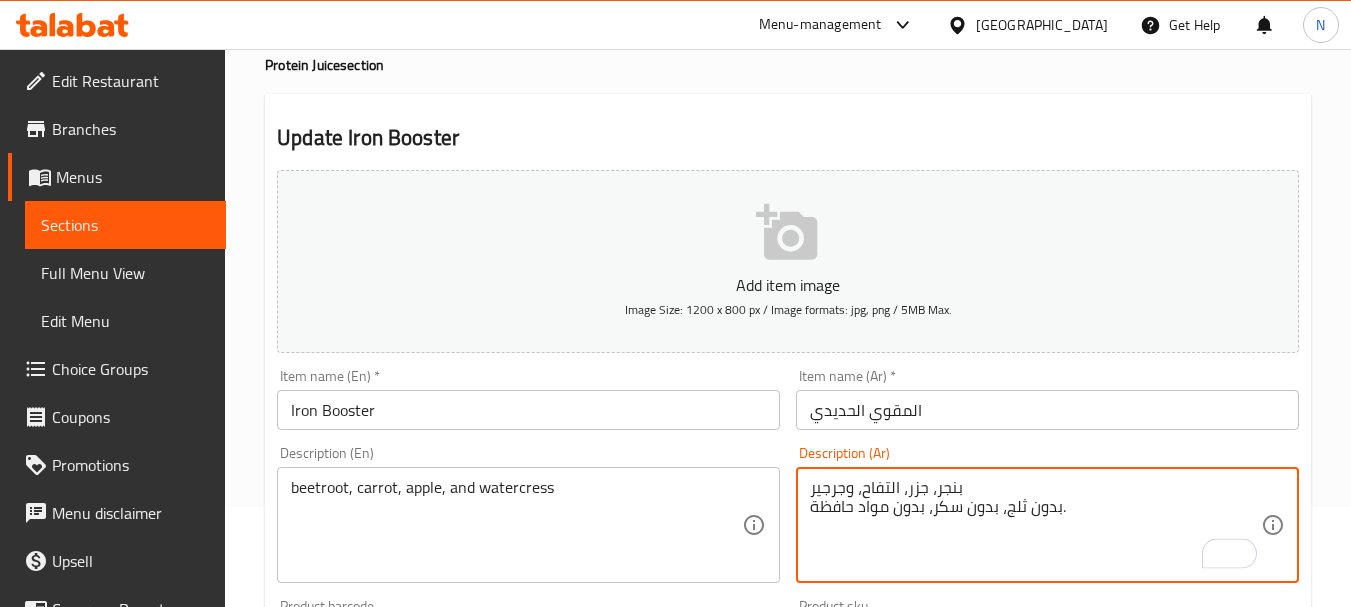click on "بنجر، جزر، التفاح، وجرجير
بدون ثلج، بدون سكر، بدون مواد حافظة." at bounding box center [1035, 525] 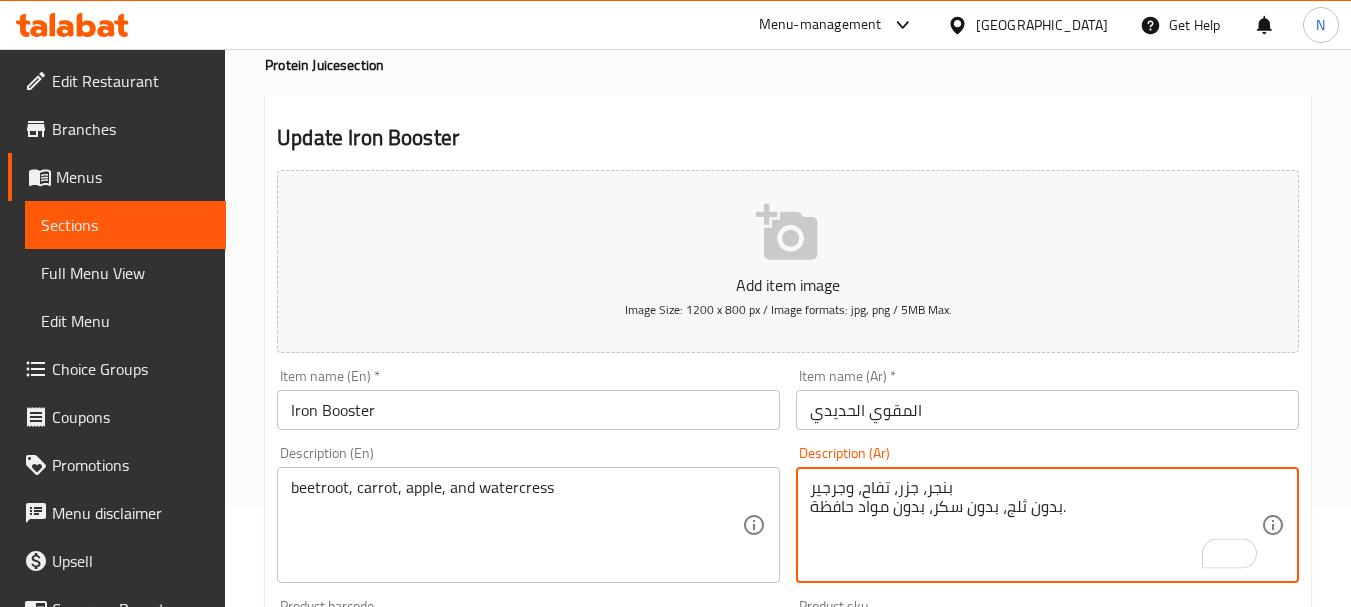 type on "بنجر، جزر، تفاح، وجرجير
بدون ثلج، بدون سكر، بدون مواد حافظة." 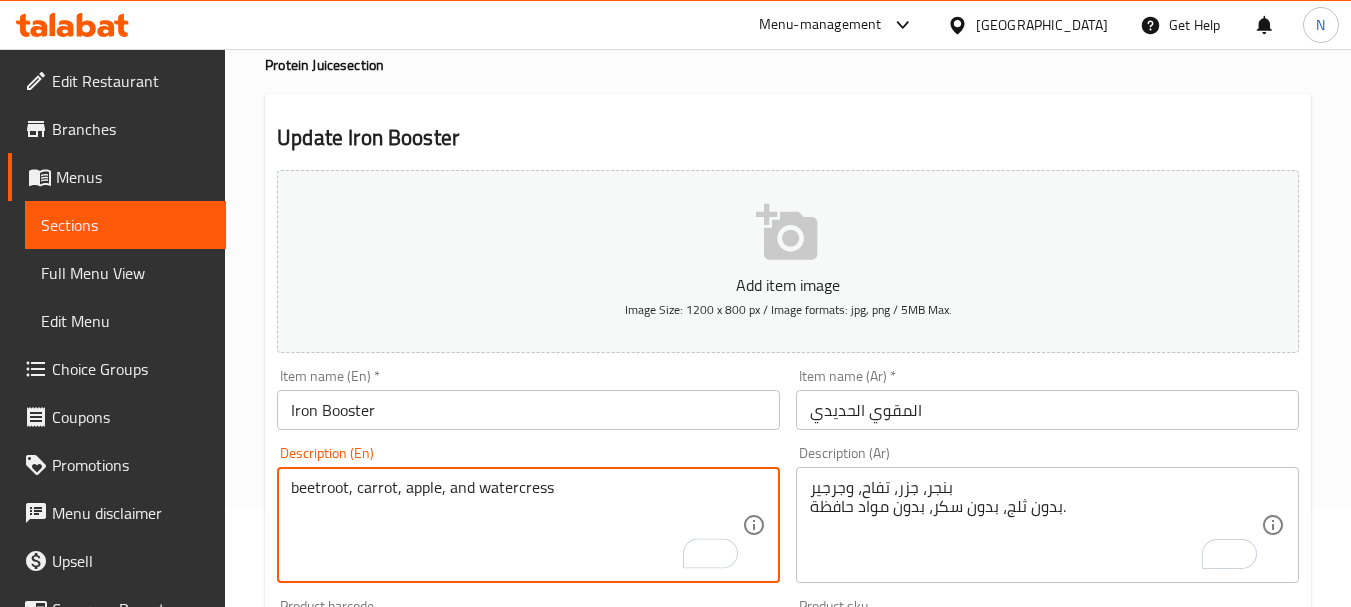 paste on "No ice, no sugar no preservatives" 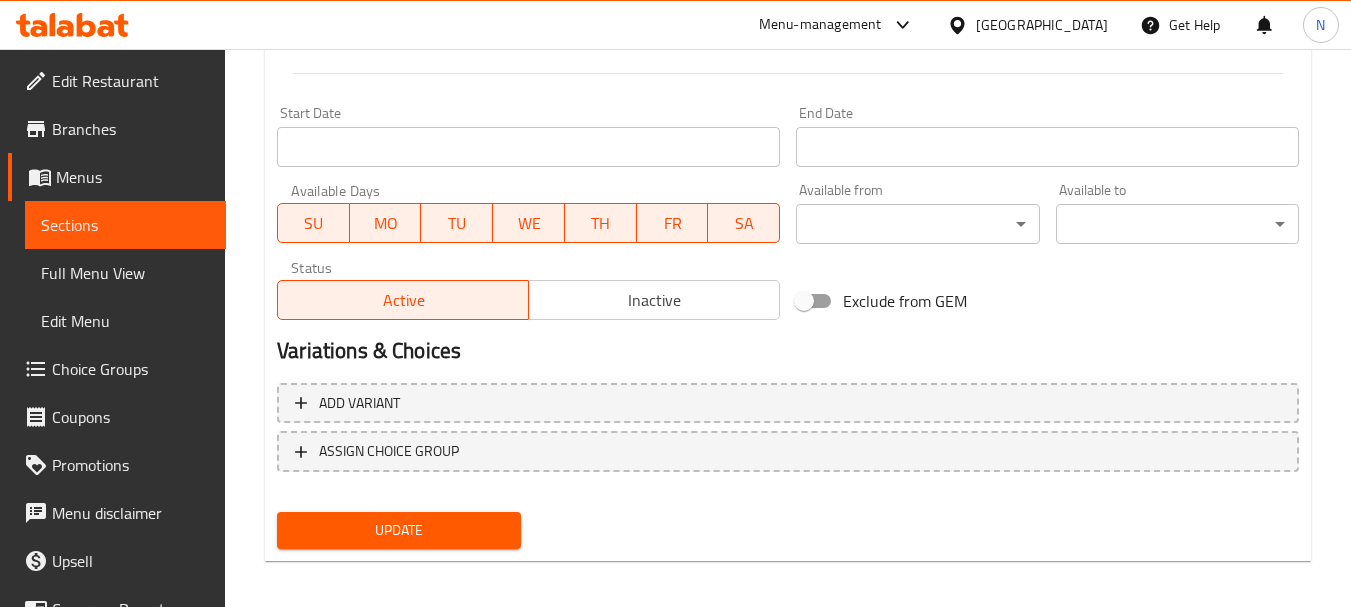 scroll, scrollTop: 806, scrollLeft: 0, axis: vertical 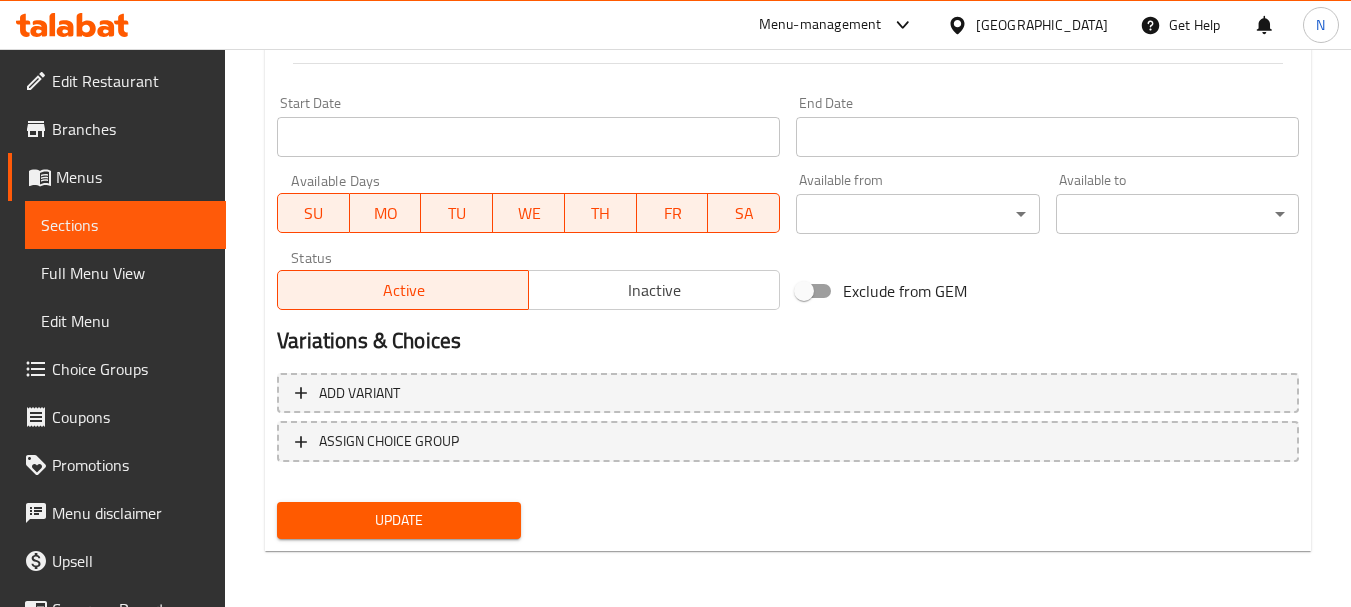 type on "beetroot, carrot, apple, and watercress
No ice, no sugar no preservatives" 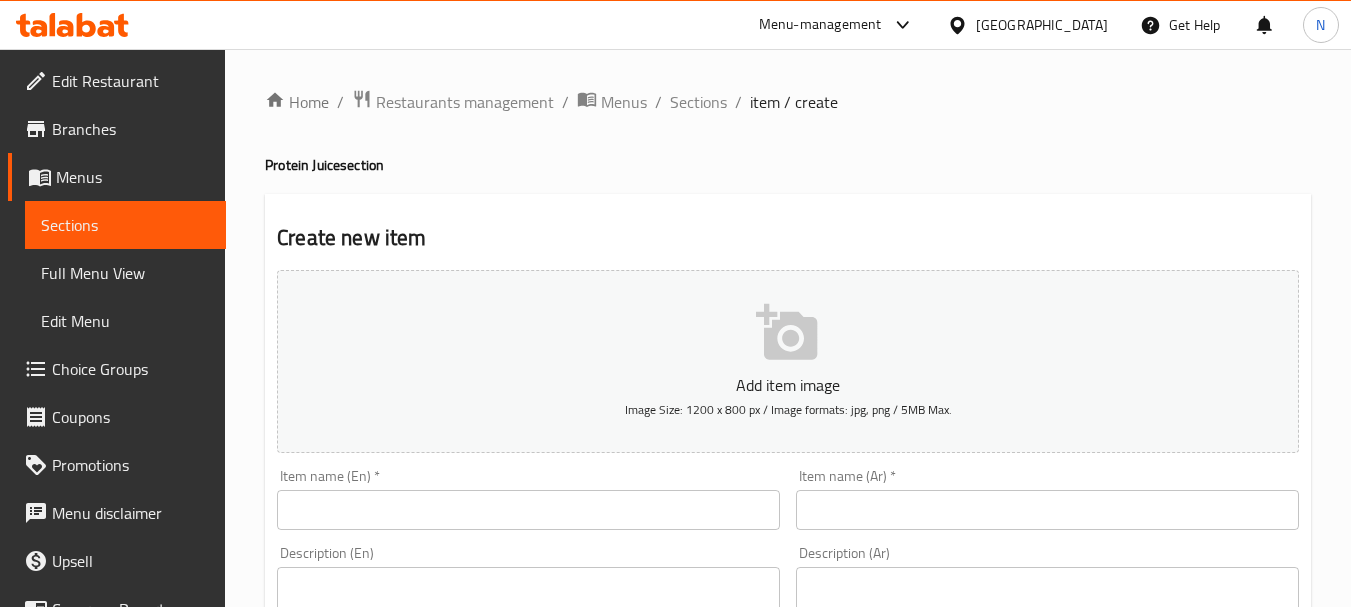scroll, scrollTop: 0, scrollLeft: 0, axis: both 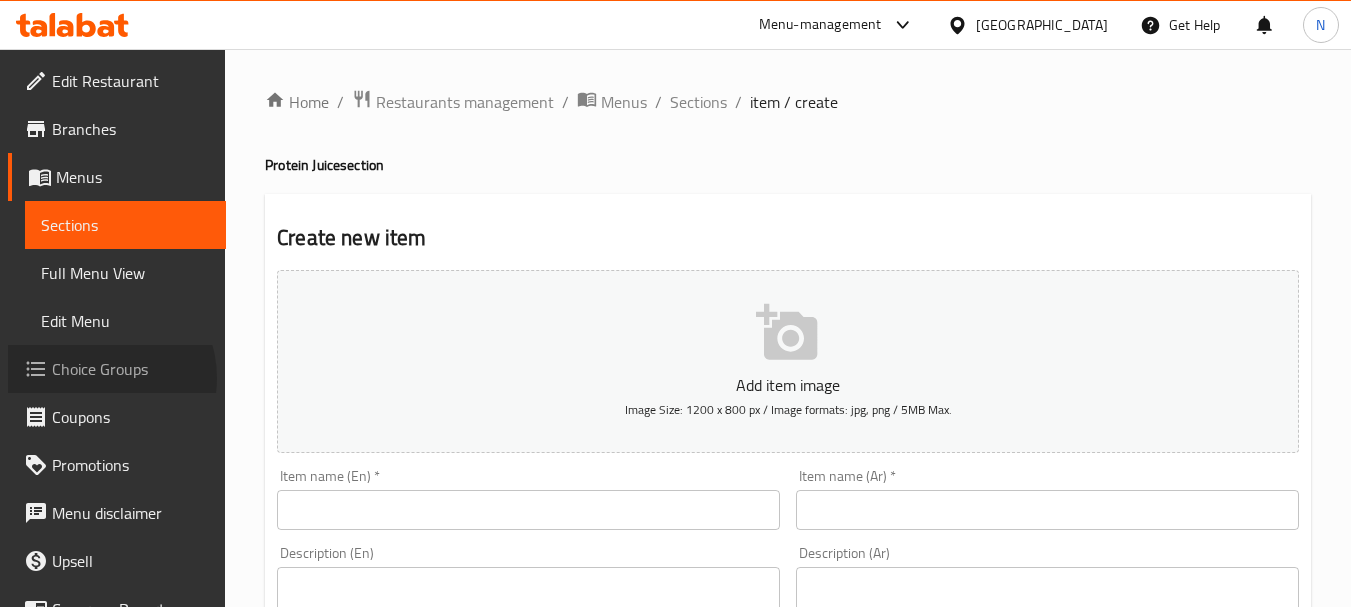 click on "Choice Groups" at bounding box center (131, 369) 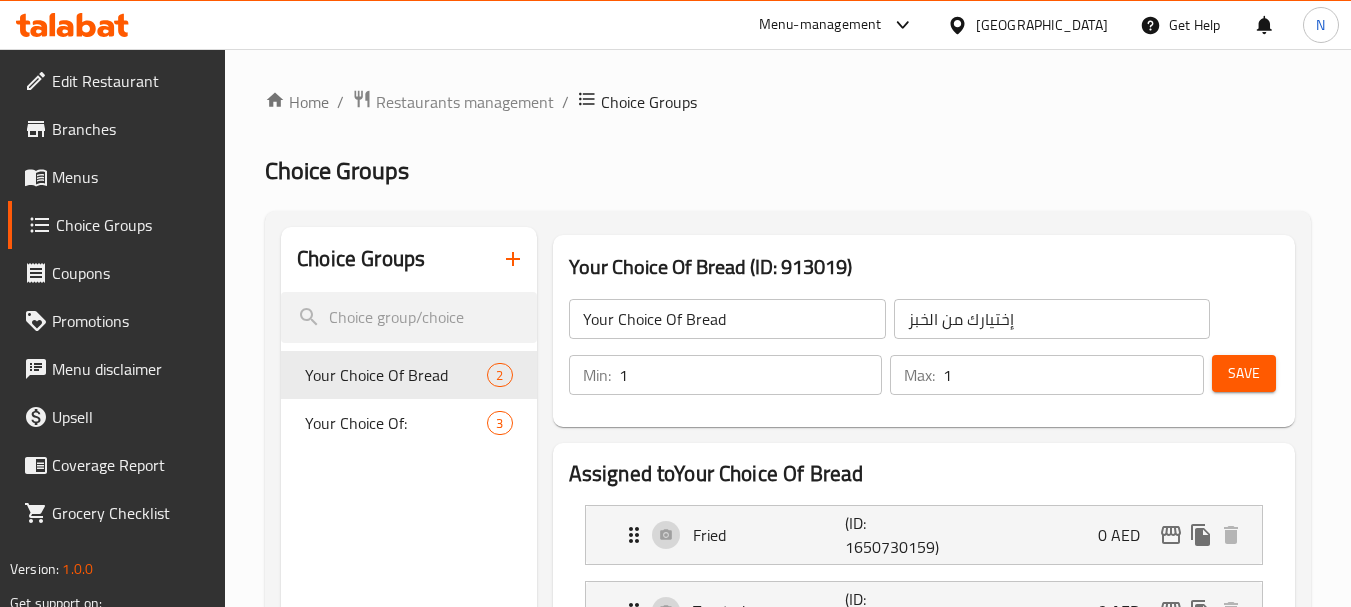 click on "Your Choice Of Bread 2 Your Choice Of:  3" 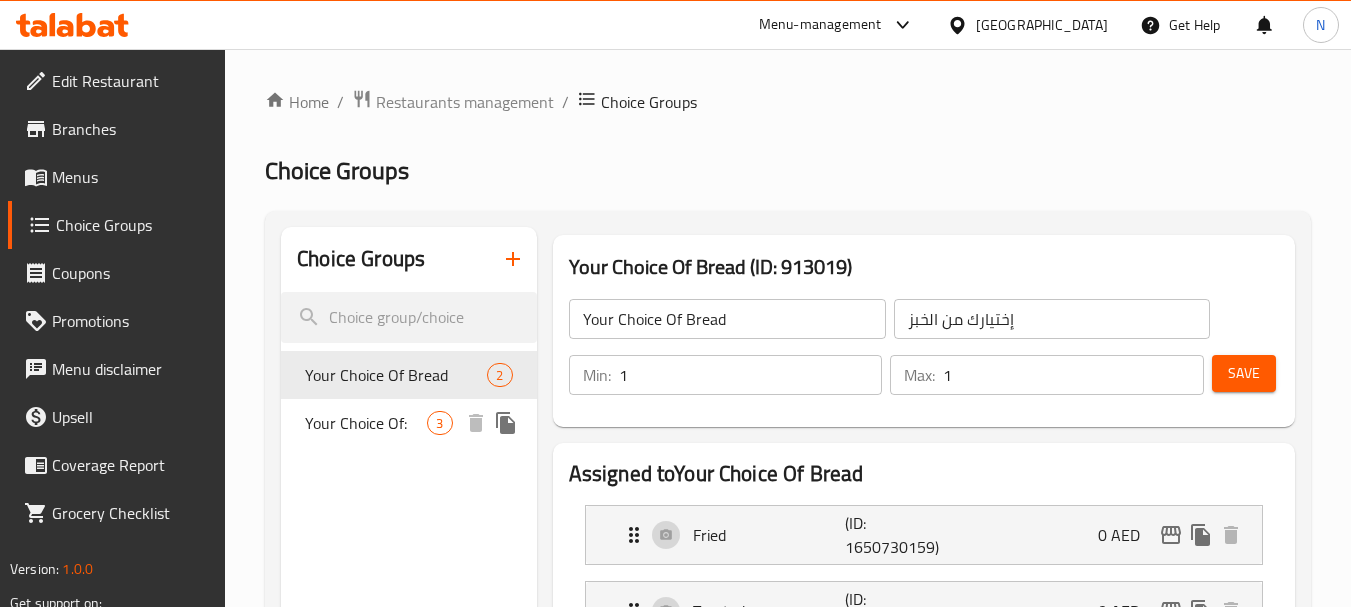 click on "Your Choice Of:" at bounding box center [366, 423] 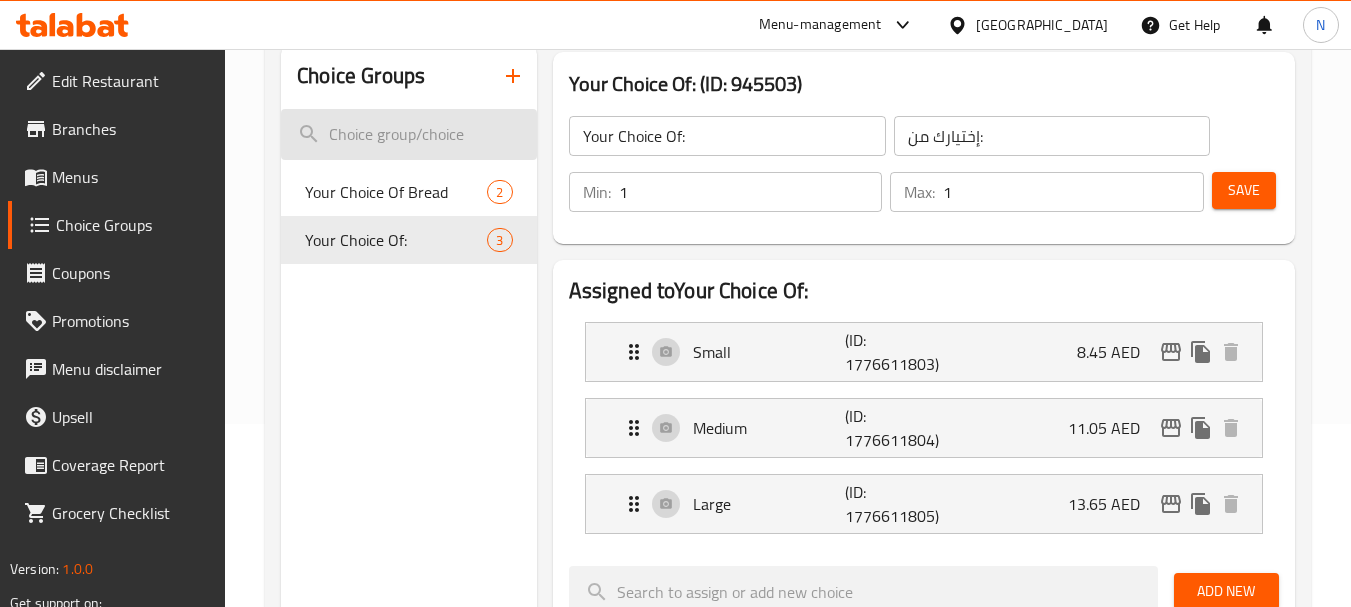 scroll, scrollTop: 200, scrollLeft: 0, axis: vertical 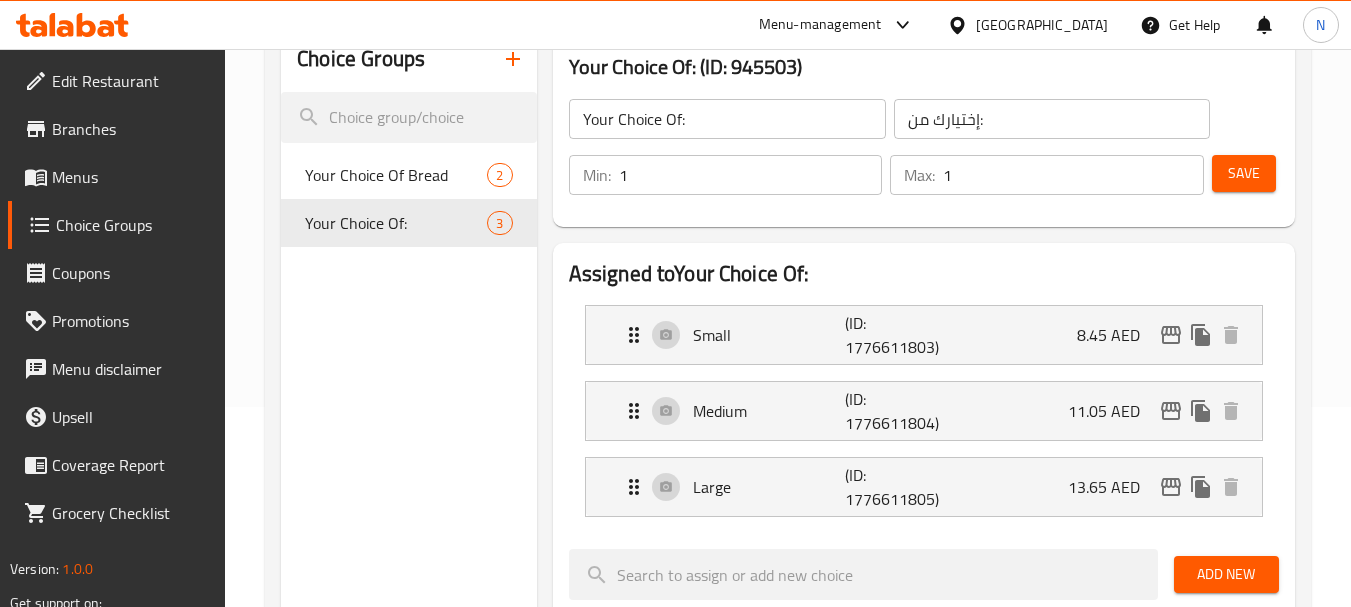 click on "Menus" at bounding box center [131, 177] 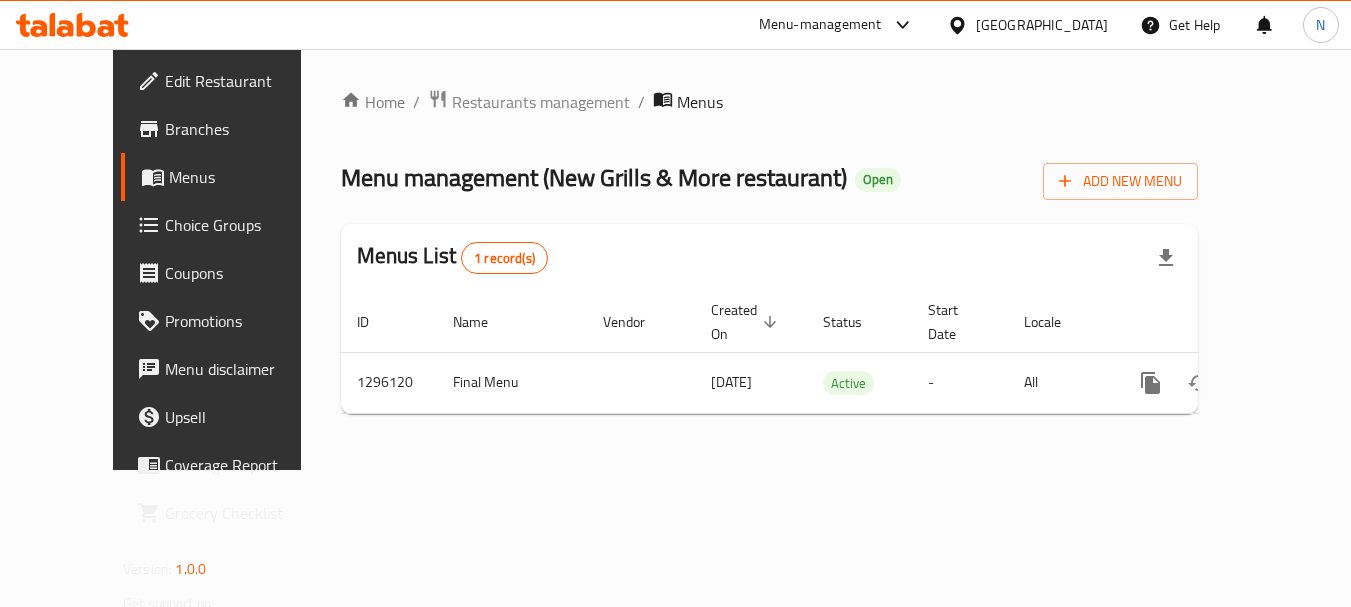 scroll, scrollTop: 0, scrollLeft: 0, axis: both 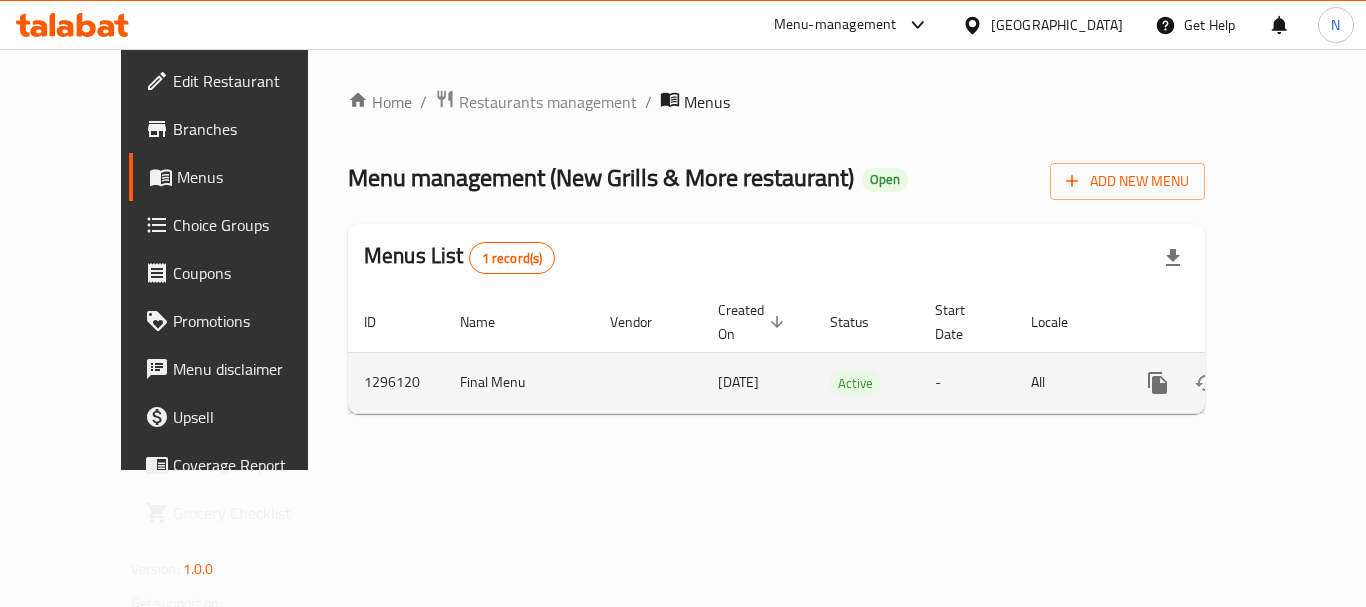click at bounding box center (1302, 383) 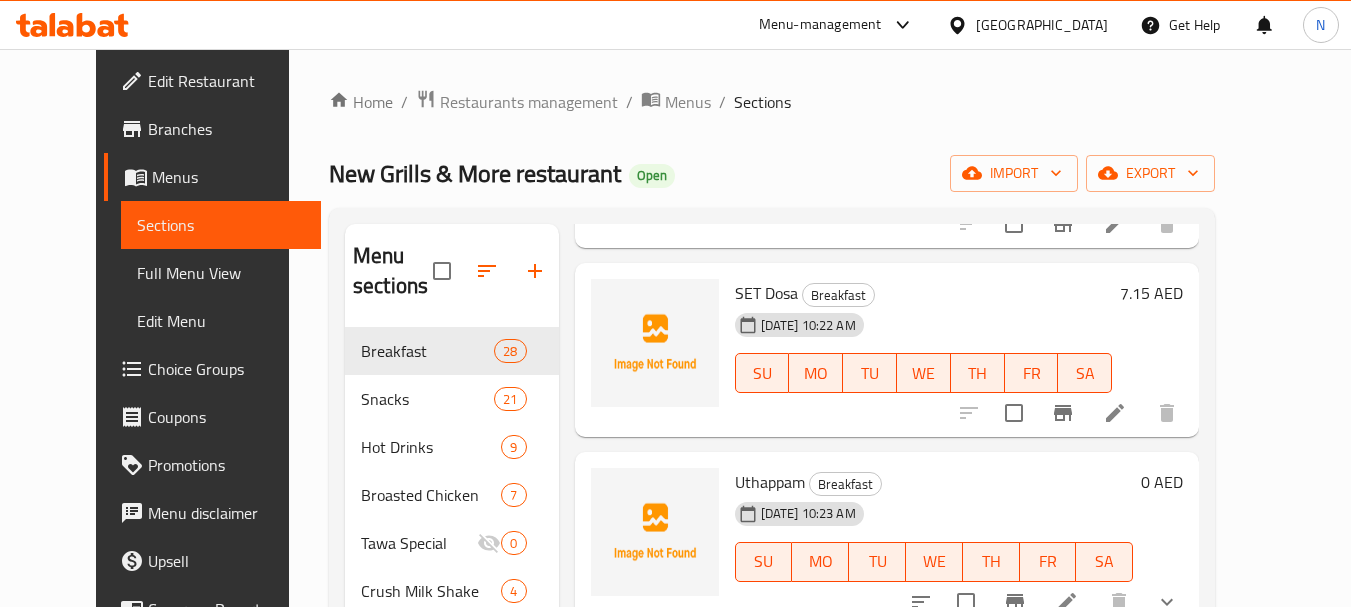 scroll, scrollTop: 300, scrollLeft: 0, axis: vertical 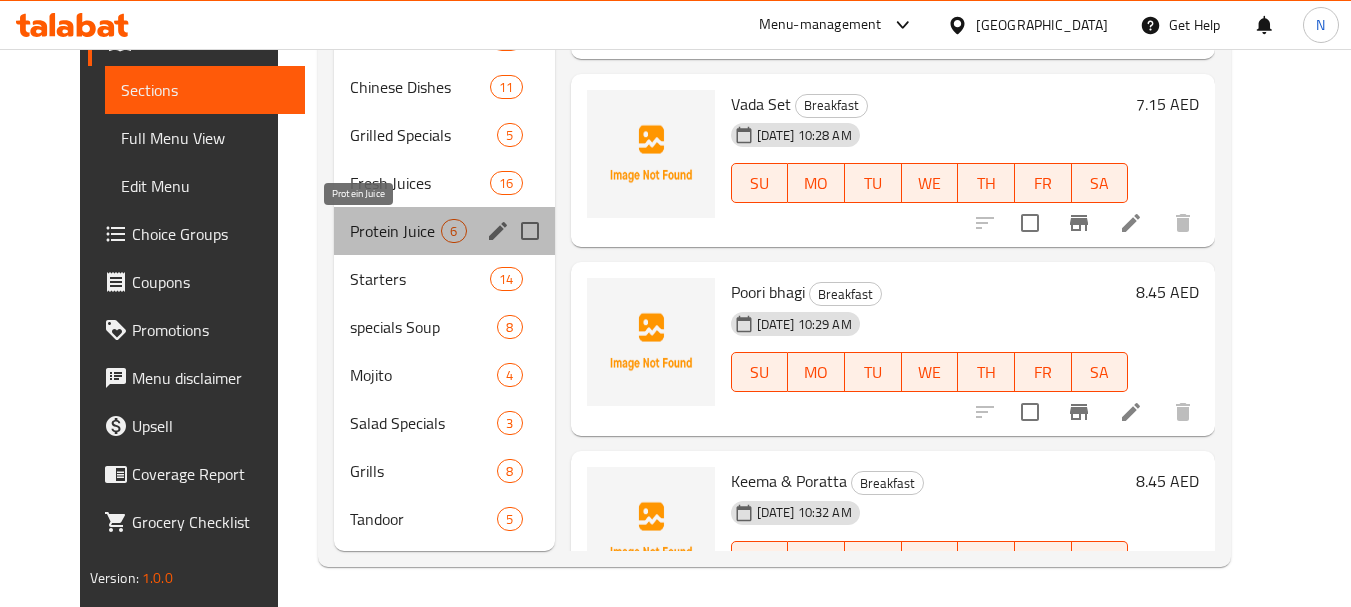 click on "Protein Juice" at bounding box center (395, 231) 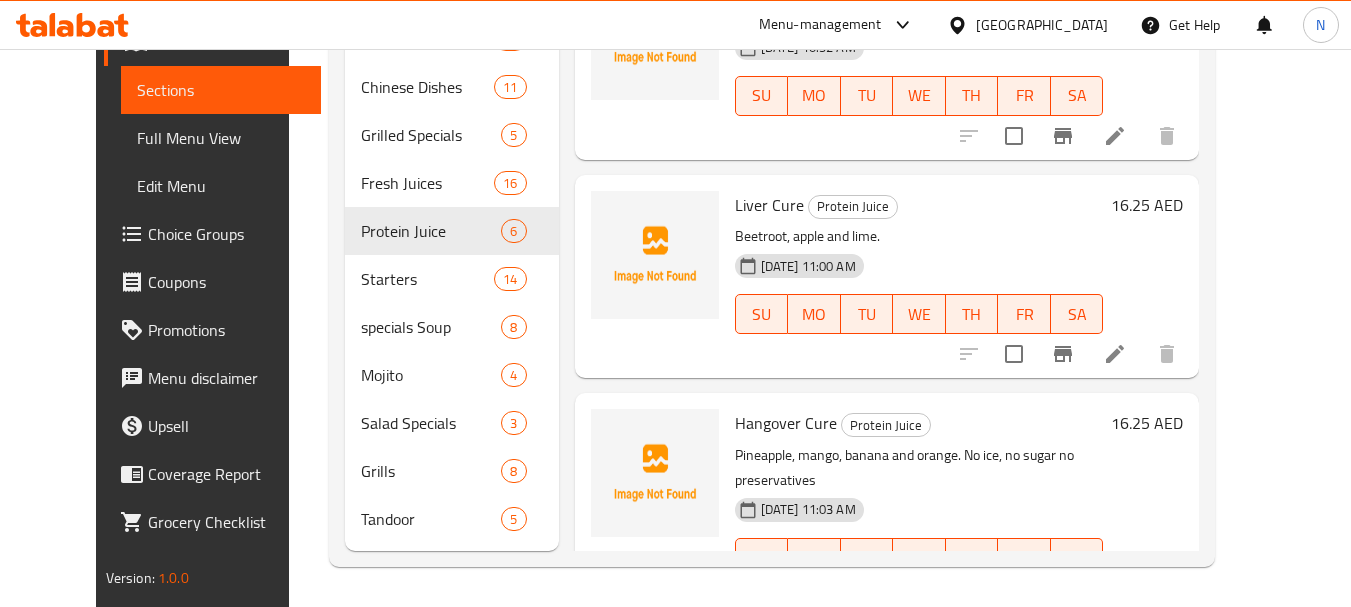 scroll, scrollTop: 176, scrollLeft: 0, axis: vertical 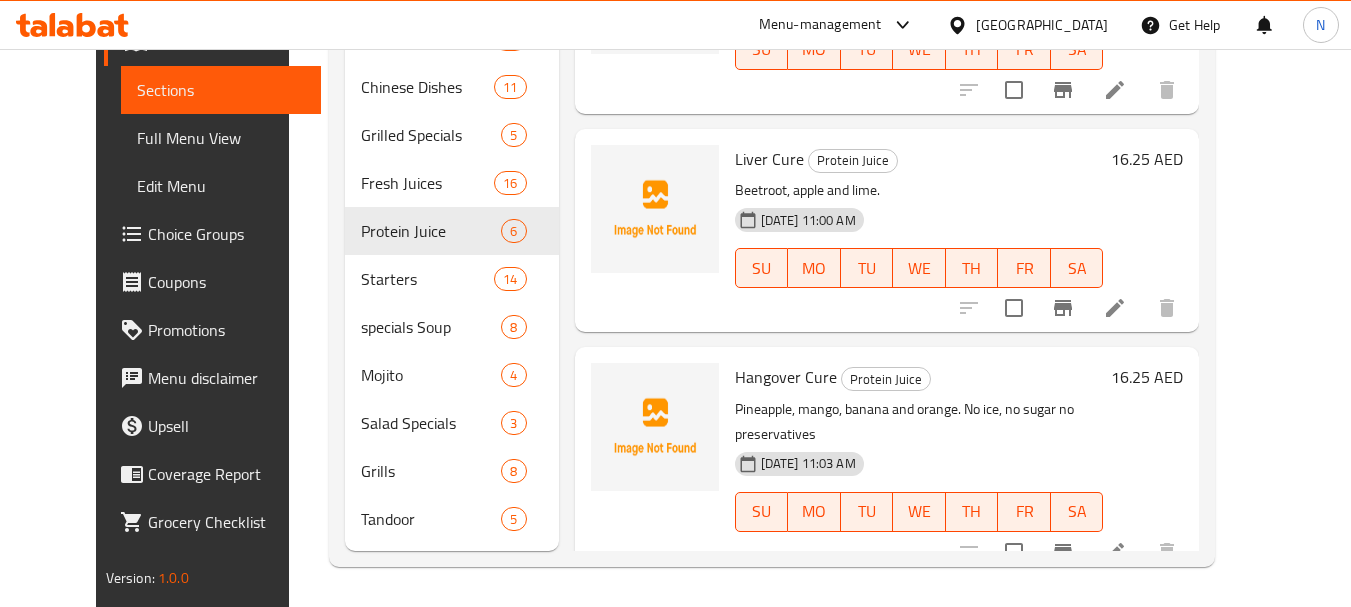 click at bounding box center [1115, 552] 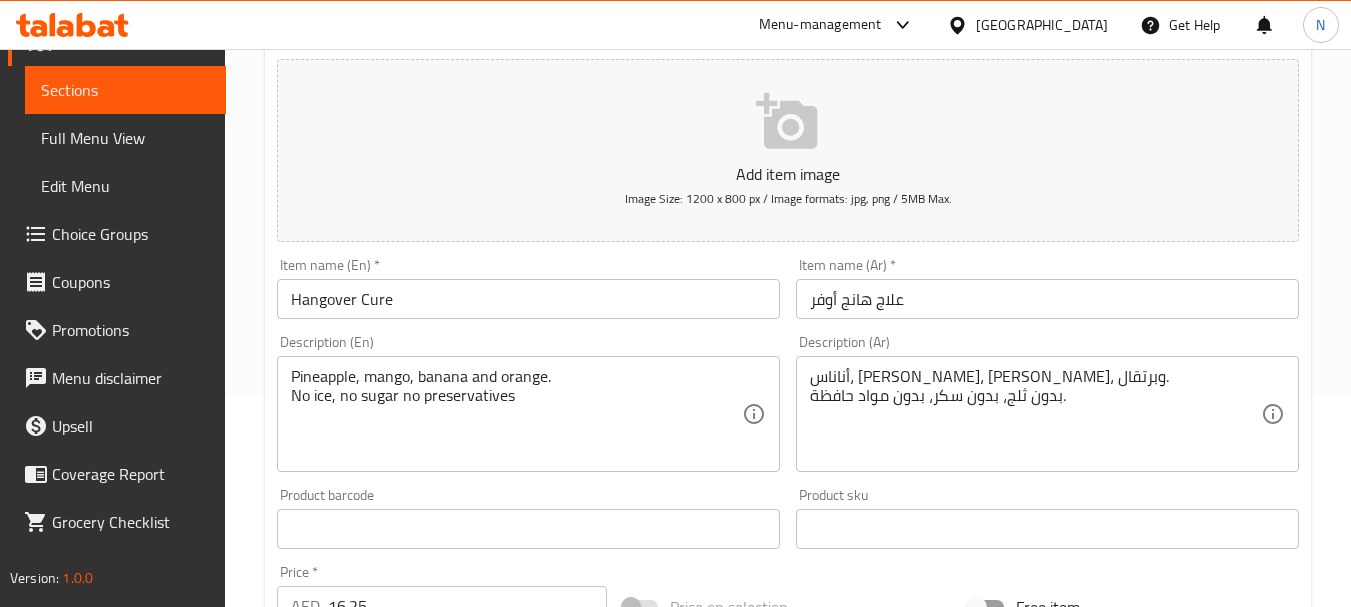 scroll, scrollTop: 200, scrollLeft: 0, axis: vertical 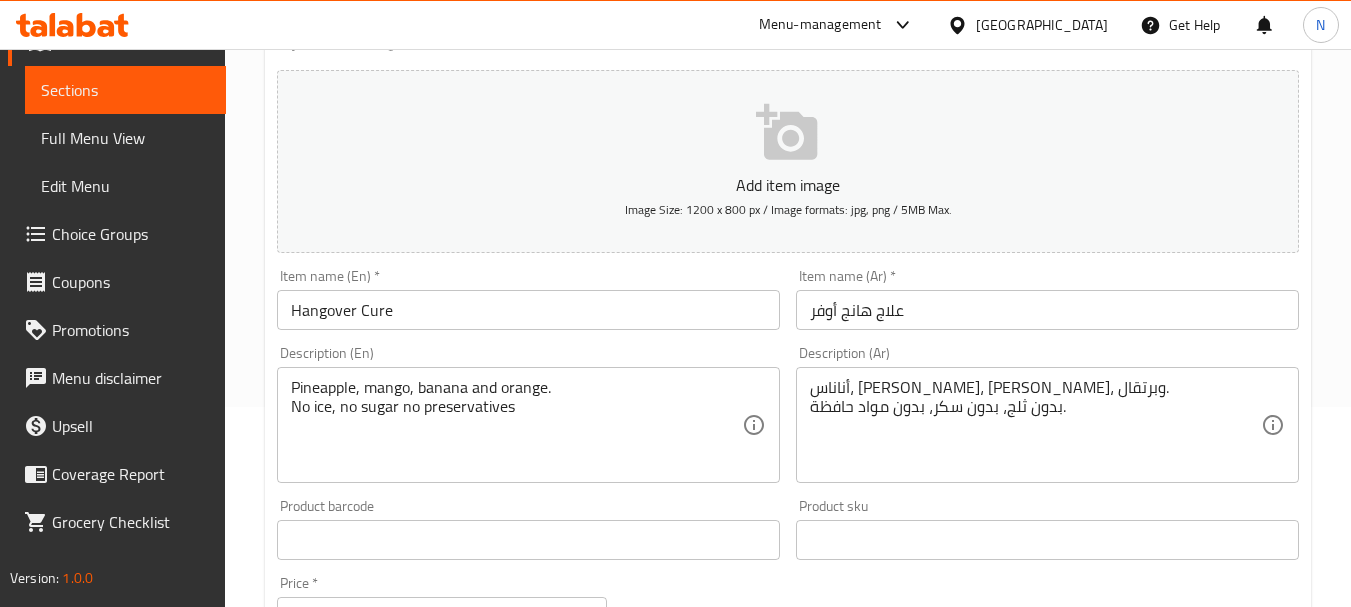 click on "Pineapple, mango, banana and orange.
No ice, no sugar no preservatives" at bounding box center (516, 425) 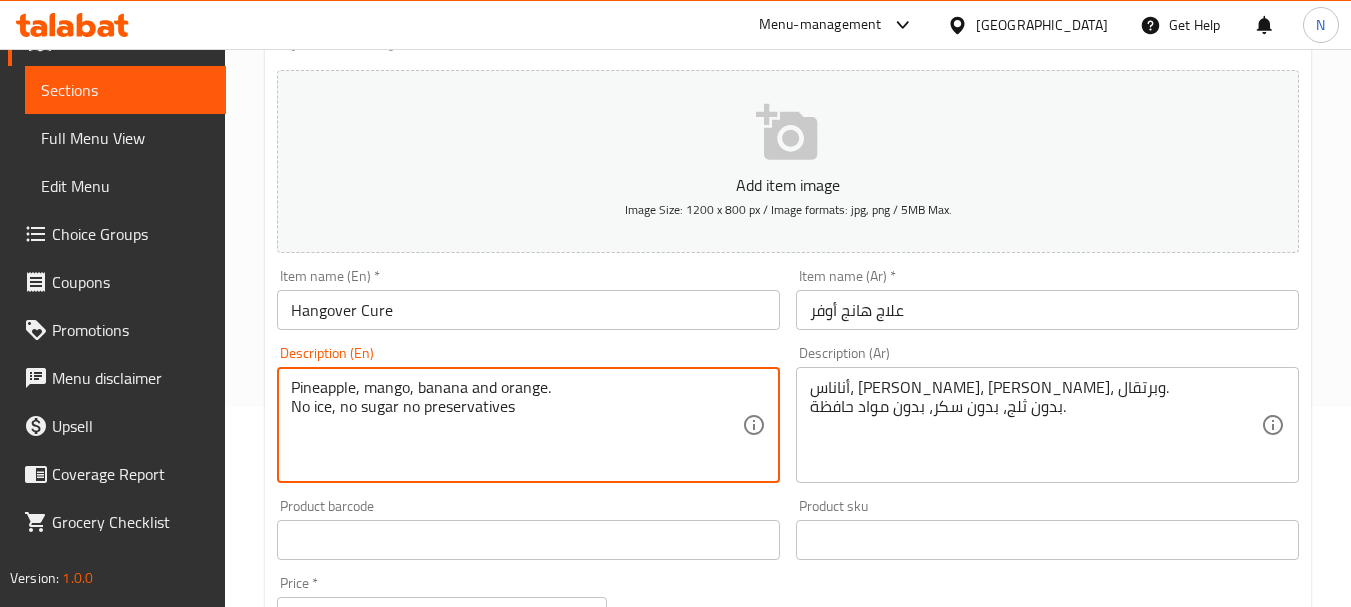 click on "Pineapple, mango, banana and orange.
No ice, no sugar no preservatives" at bounding box center (516, 425) 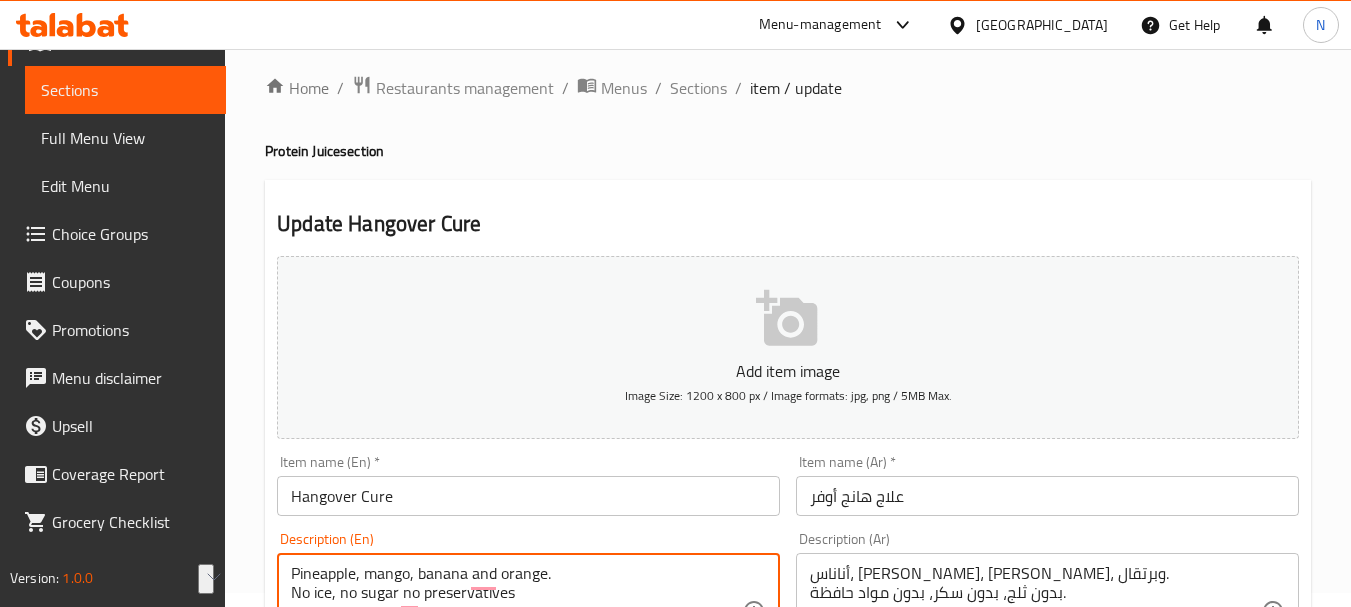 scroll, scrollTop: 0, scrollLeft: 0, axis: both 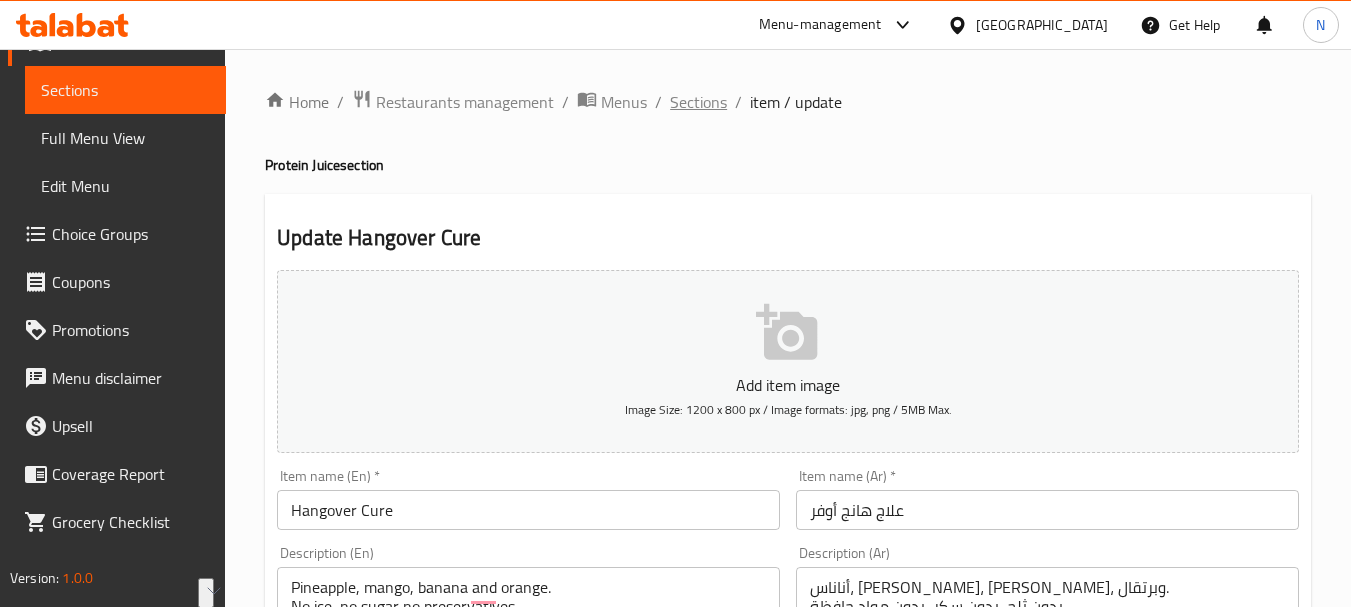 click on "Sections" at bounding box center [698, 102] 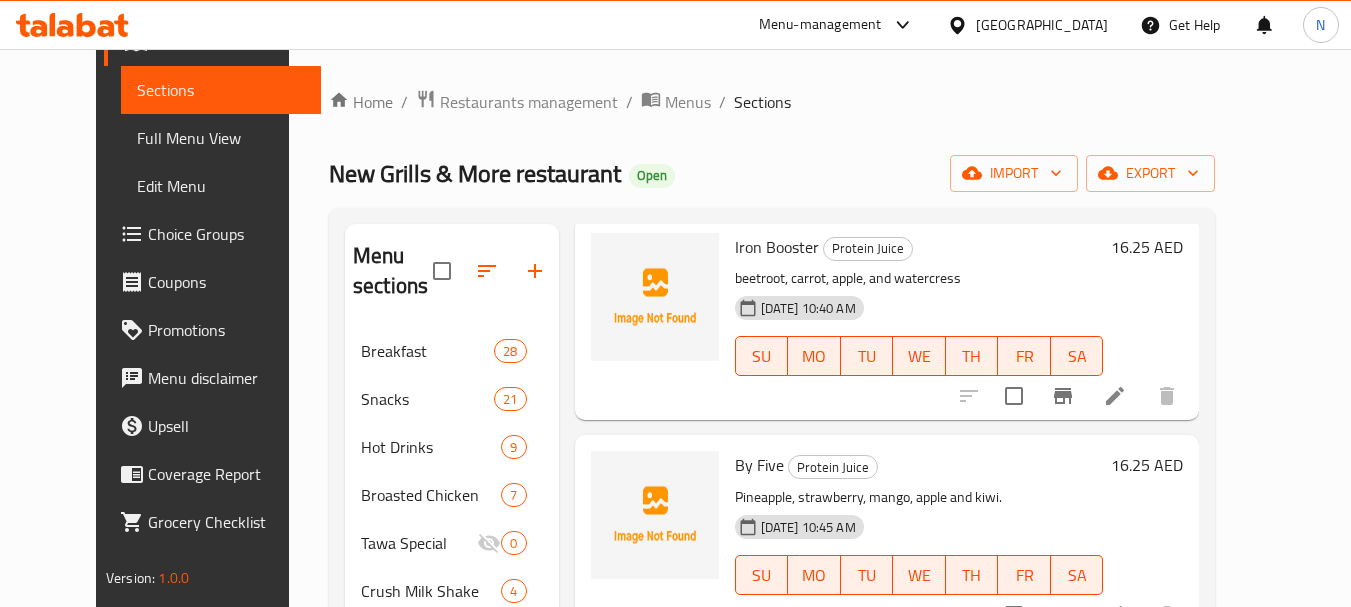 scroll, scrollTop: 176, scrollLeft: 0, axis: vertical 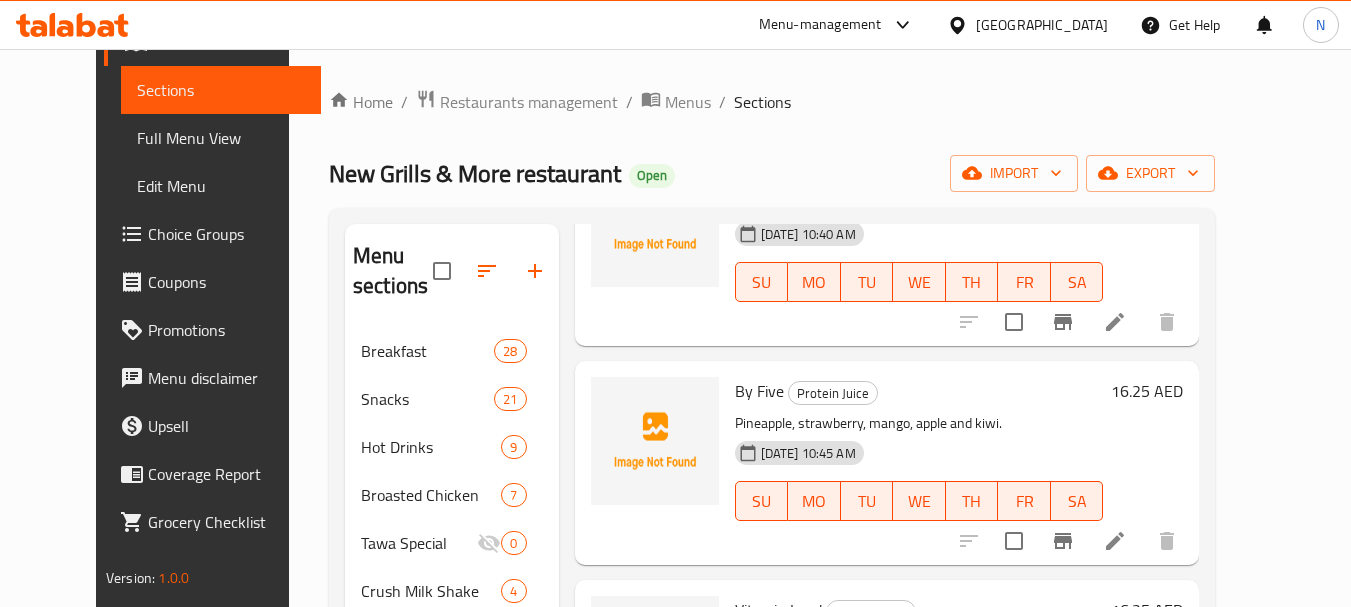 click at bounding box center (1115, 541) 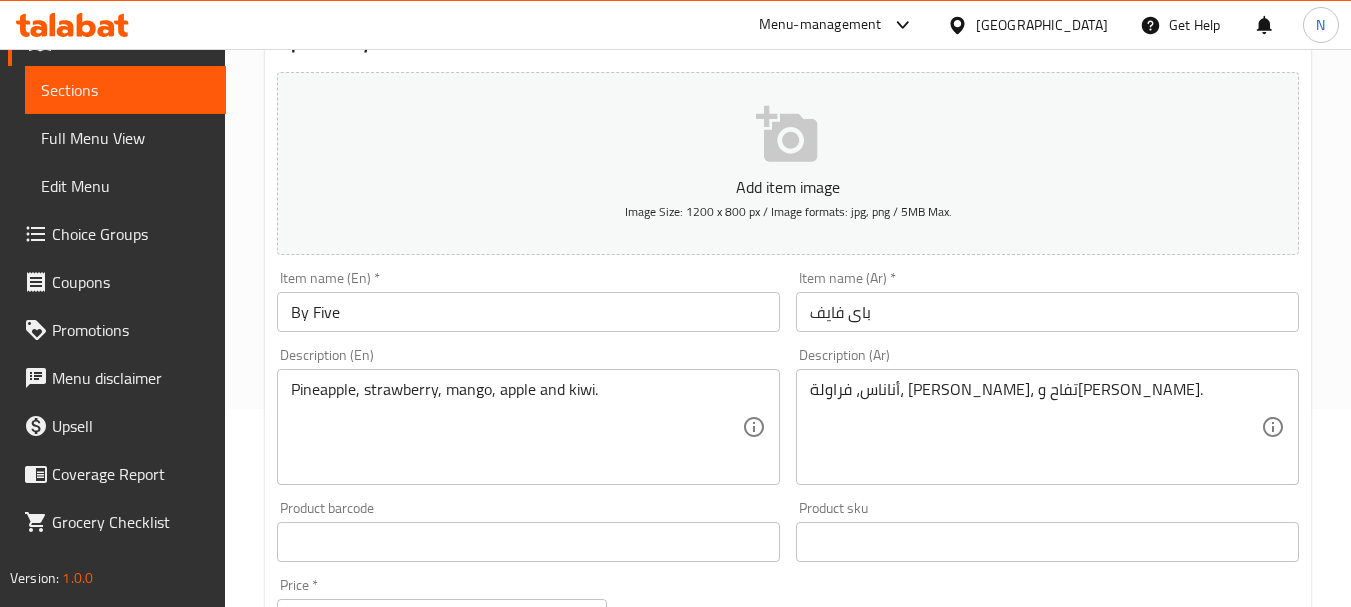 scroll, scrollTop: 200, scrollLeft: 0, axis: vertical 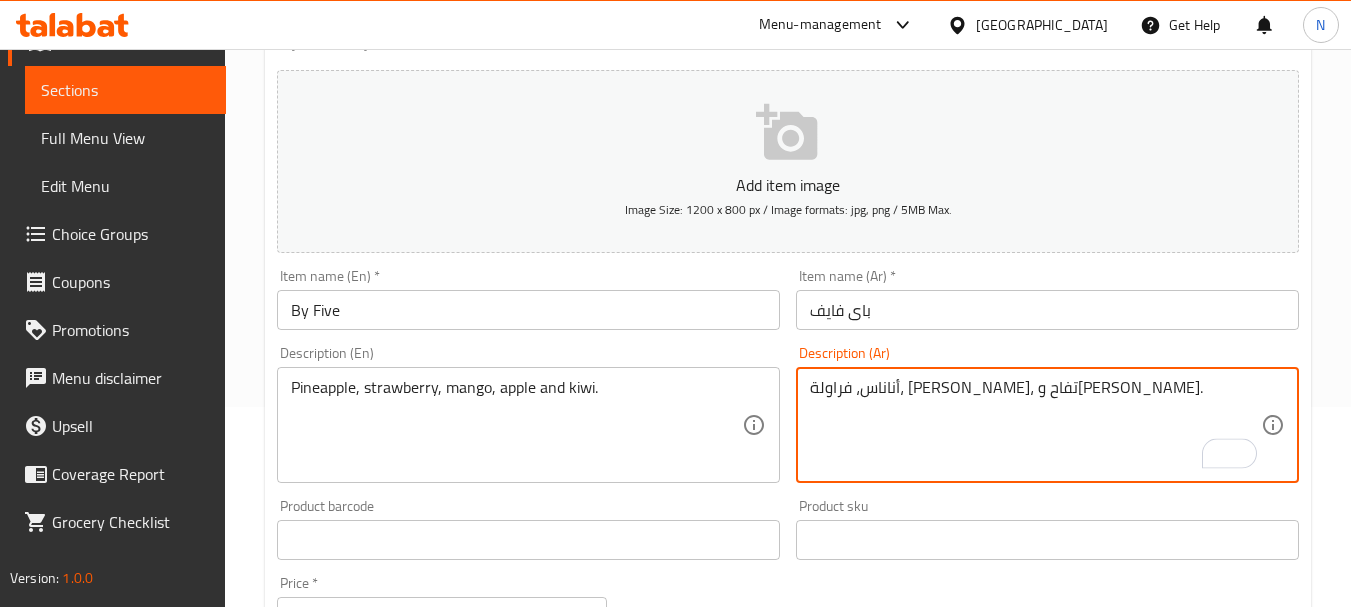 paste on "بدون ثلج، بدون سكر، بدون مواد حافظة." 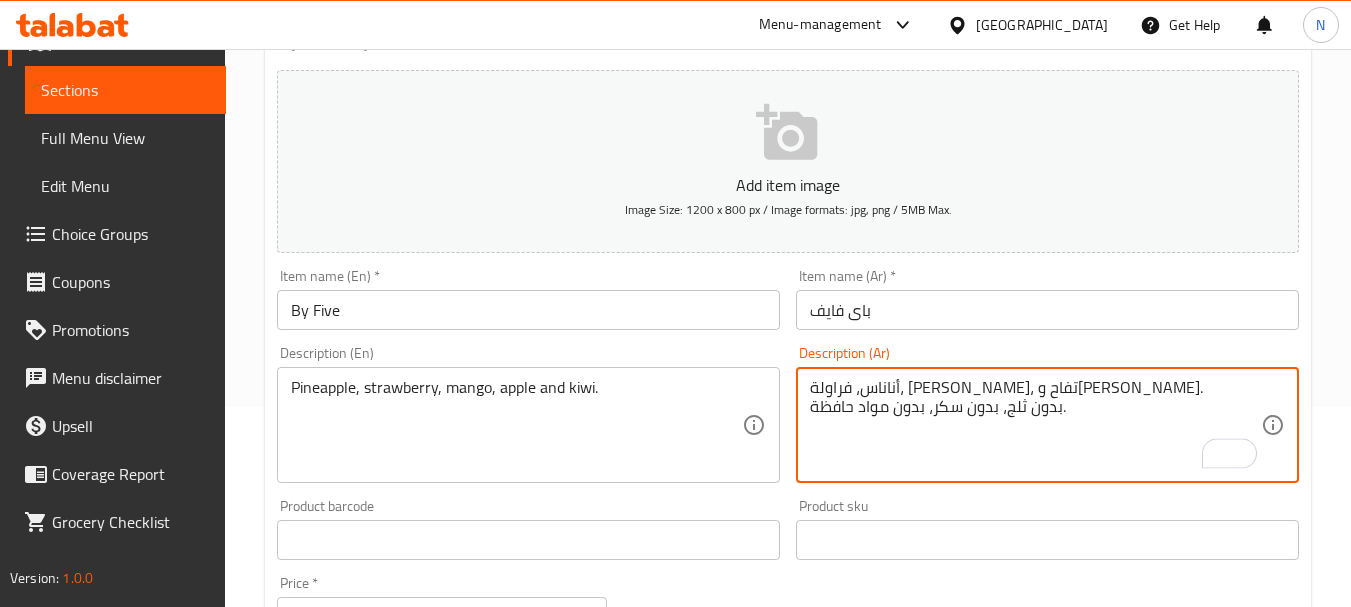 type on "أناناس، فراولة، مانجو، تفاح وكيوي.
بدون ثلج، بدون سكر، بدون مواد حافظة." 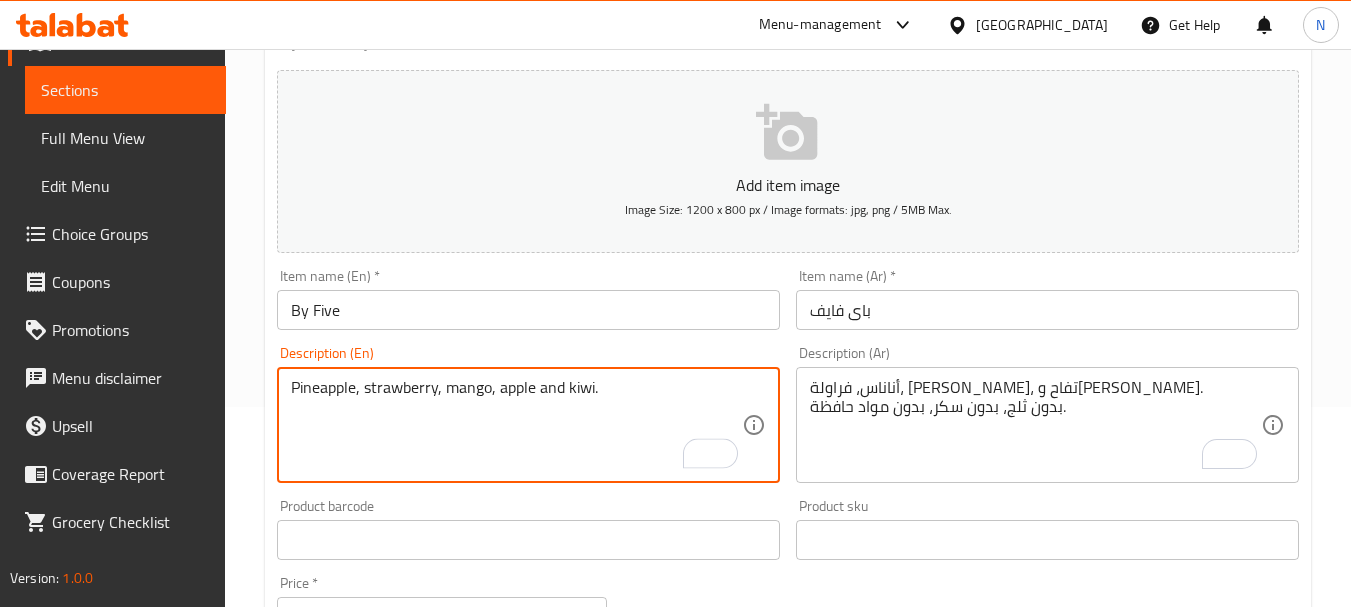paste on "No ice, no sugar no preservatives" 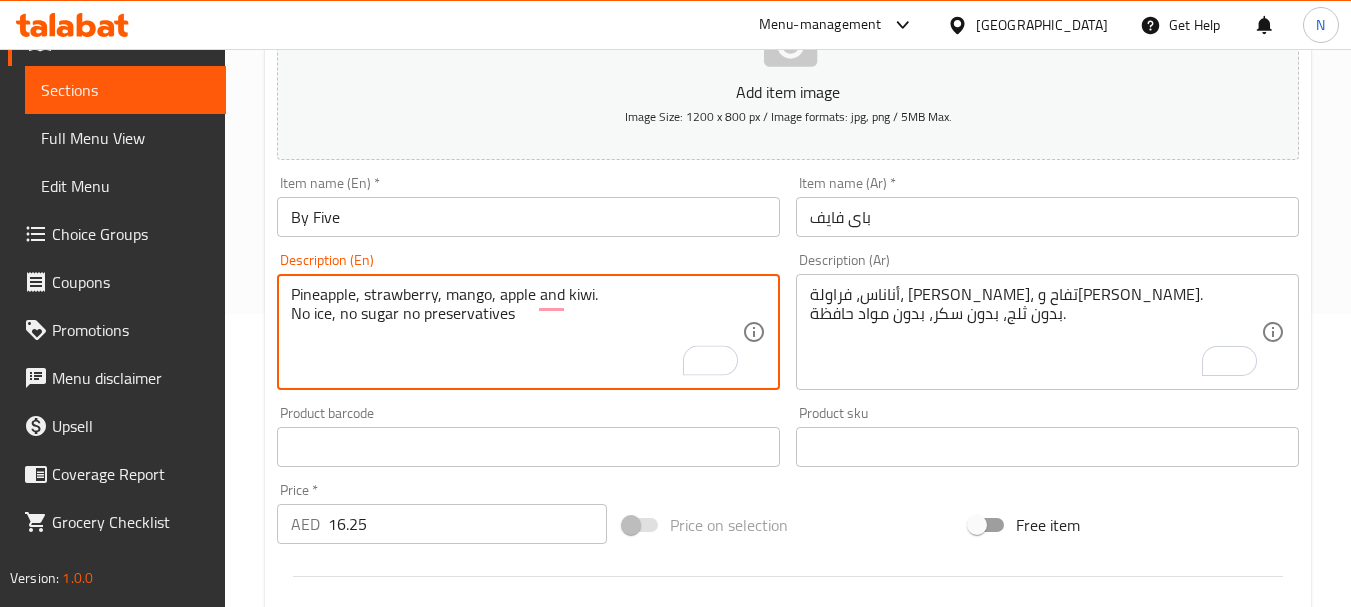 scroll, scrollTop: 400, scrollLeft: 0, axis: vertical 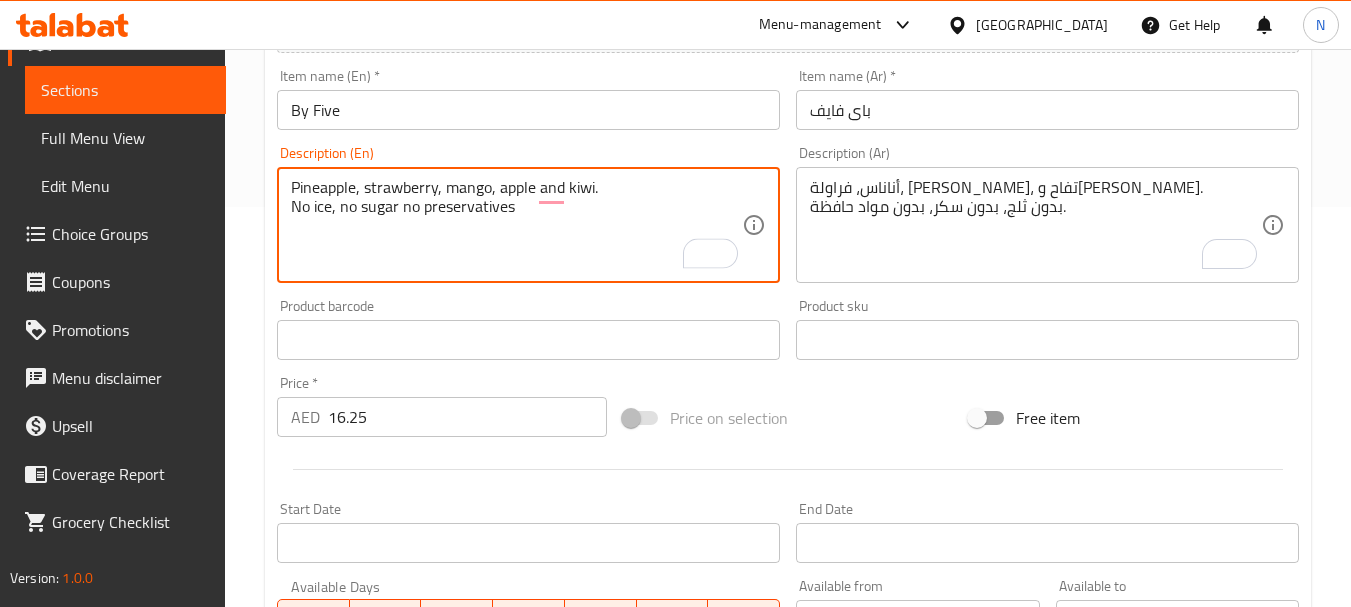type on "Pineapple, strawberry, mango, apple and kiwi.
No ice, no sugar no preservatives" 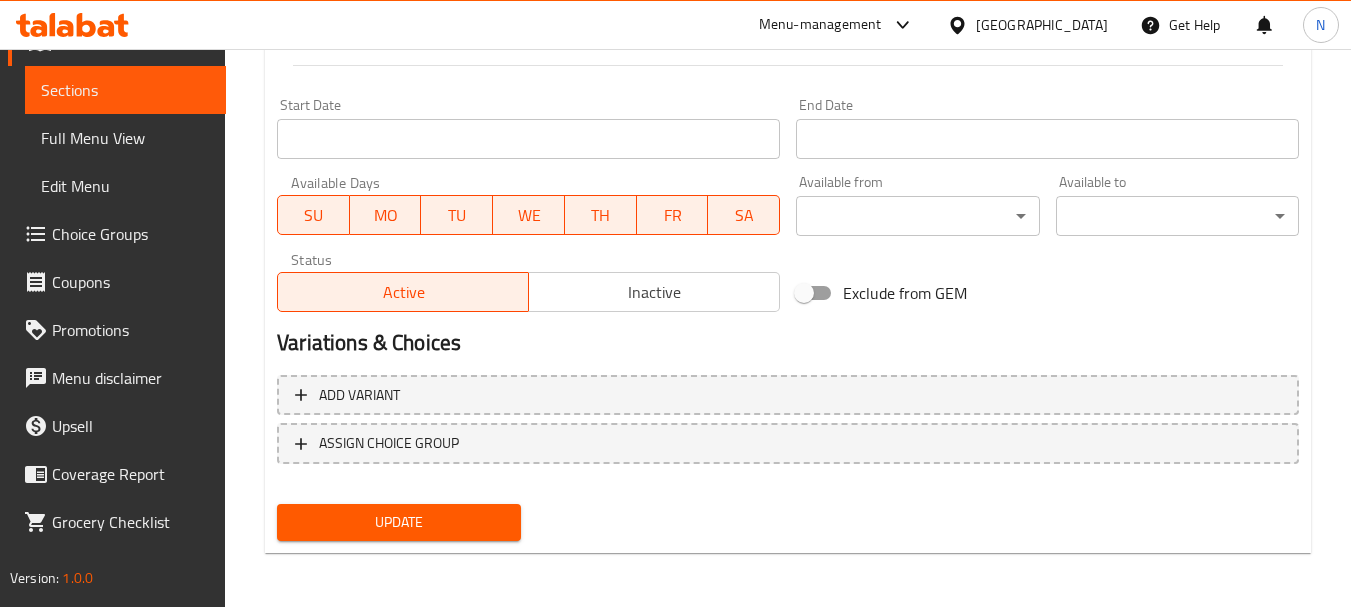 scroll, scrollTop: 806, scrollLeft: 0, axis: vertical 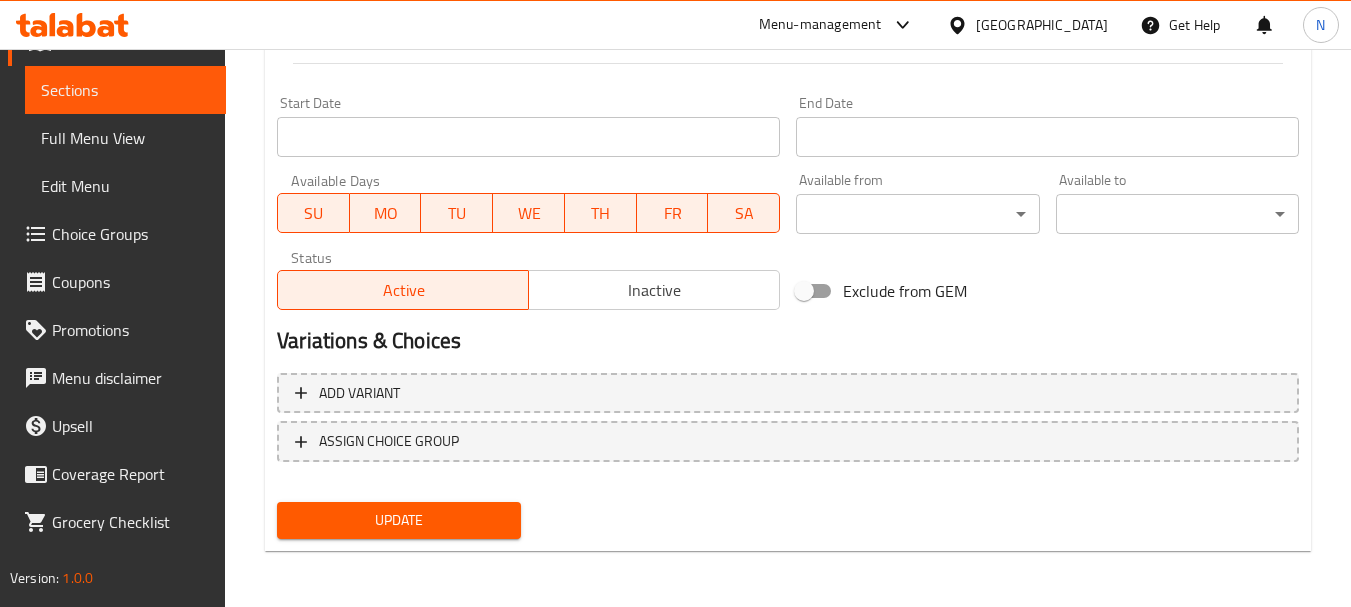 click on "Update" at bounding box center [398, 520] 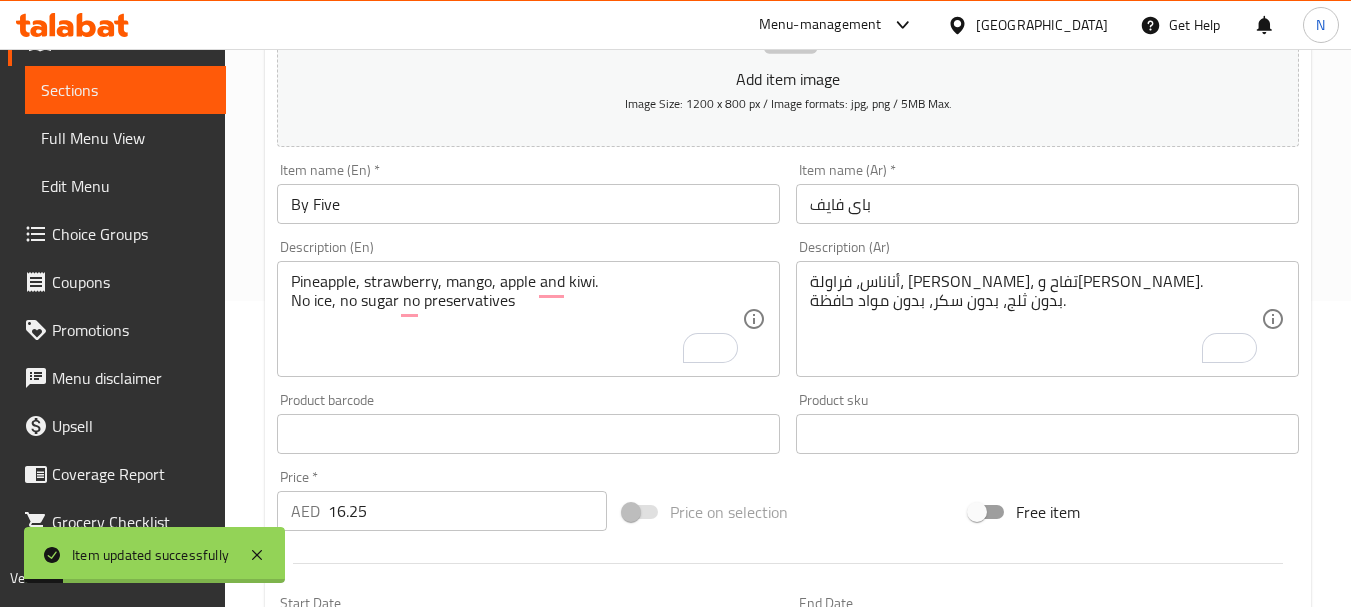scroll, scrollTop: 0, scrollLeft: 0, axis: both 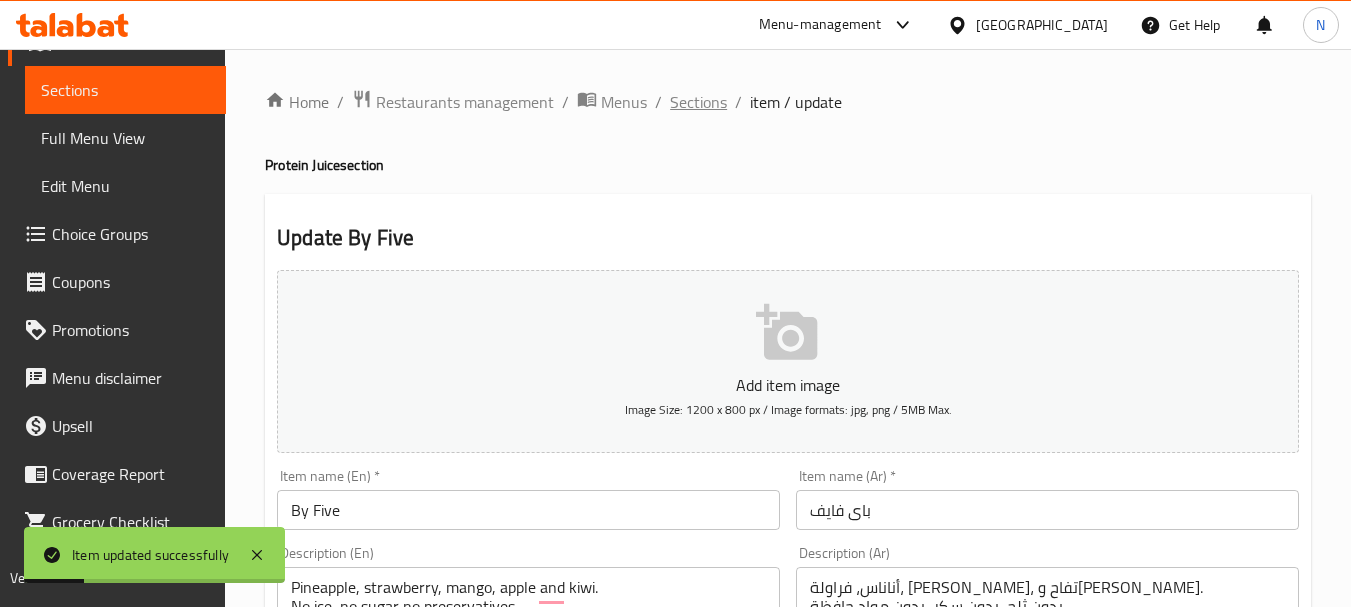 click on "Sections" at bounding box center (698, 102) 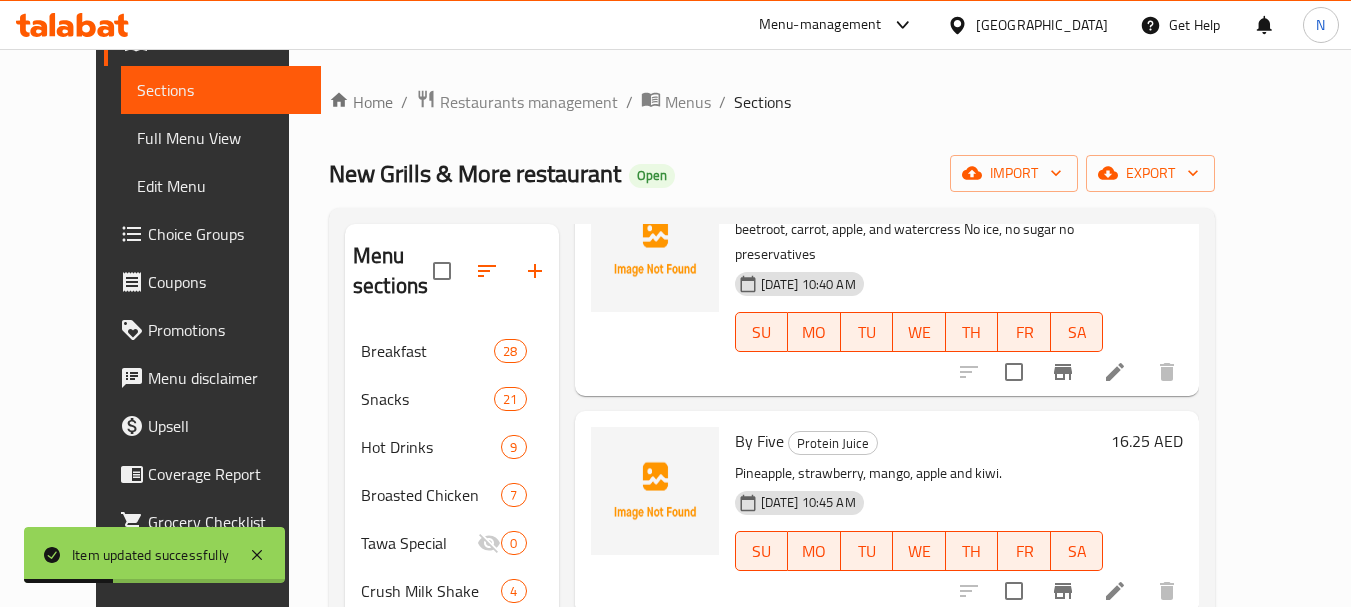 scroll, scrollTop: 176, scrollLeft: 0, axis: vertical 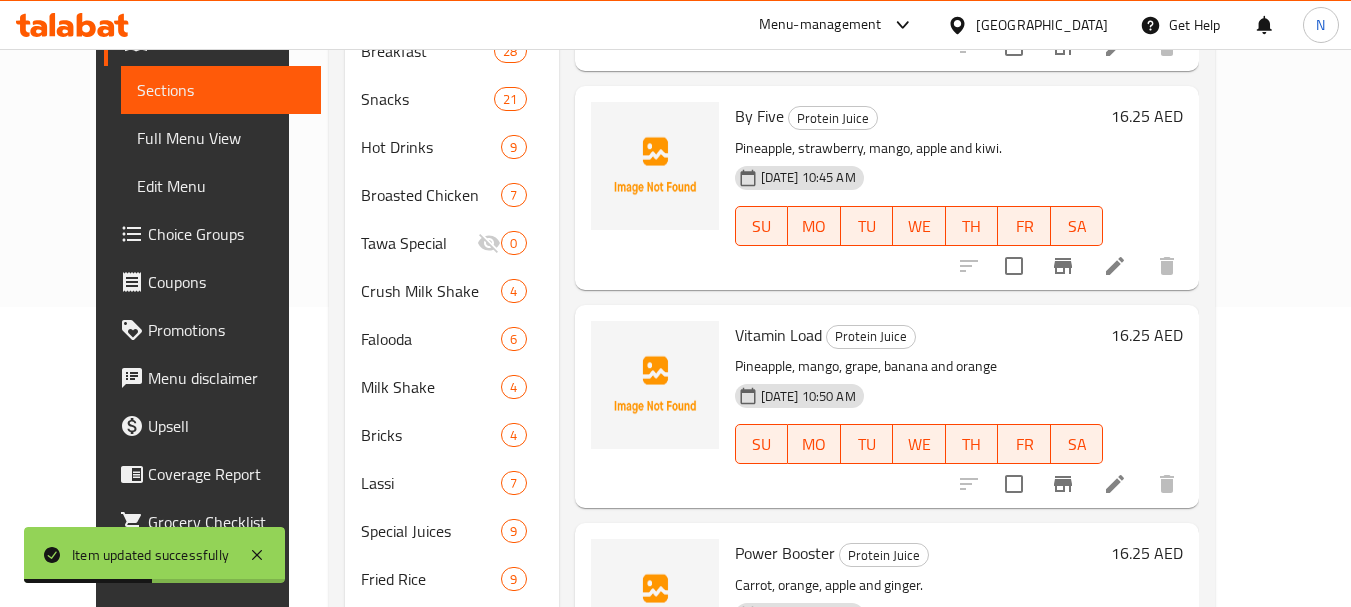 click 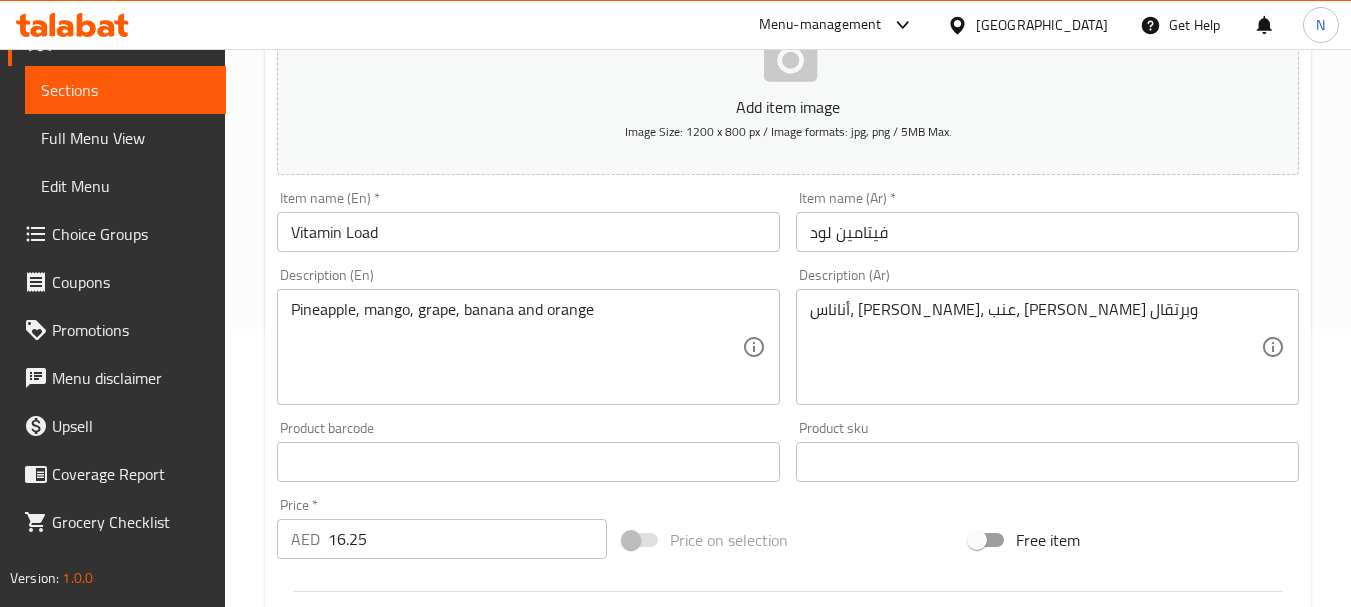 scroll, scrollTop: 300, scrollLeft: 0, axis: vertical 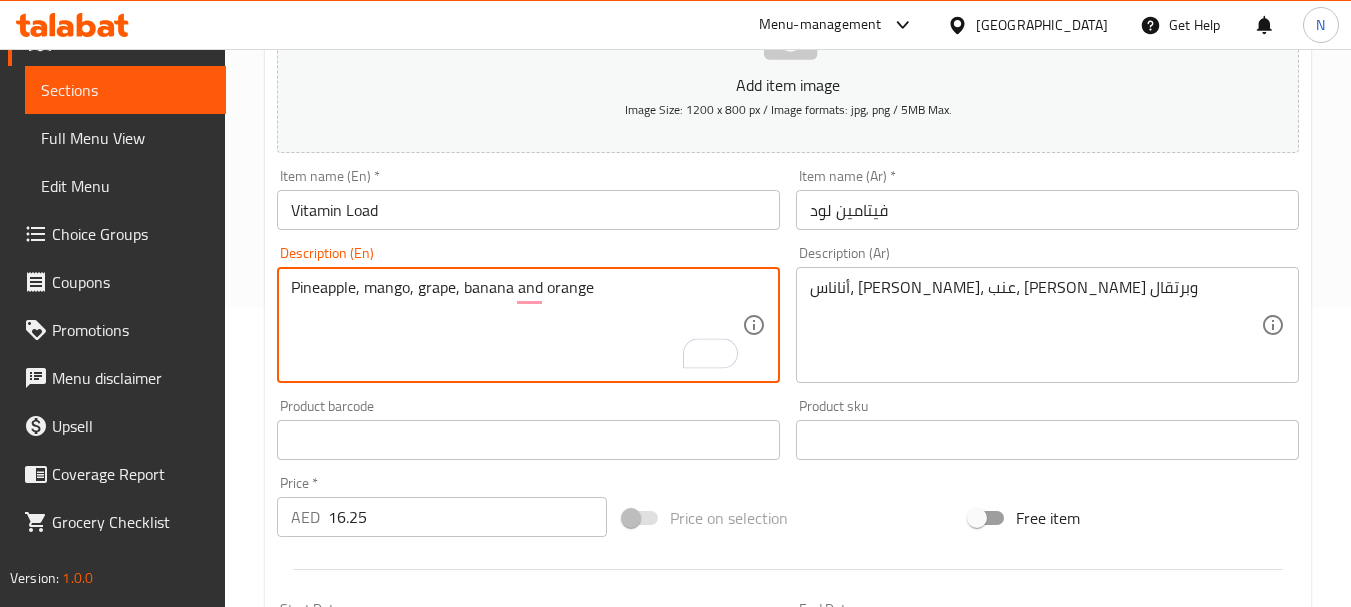paste on "No ice, no sugar no preservatives" 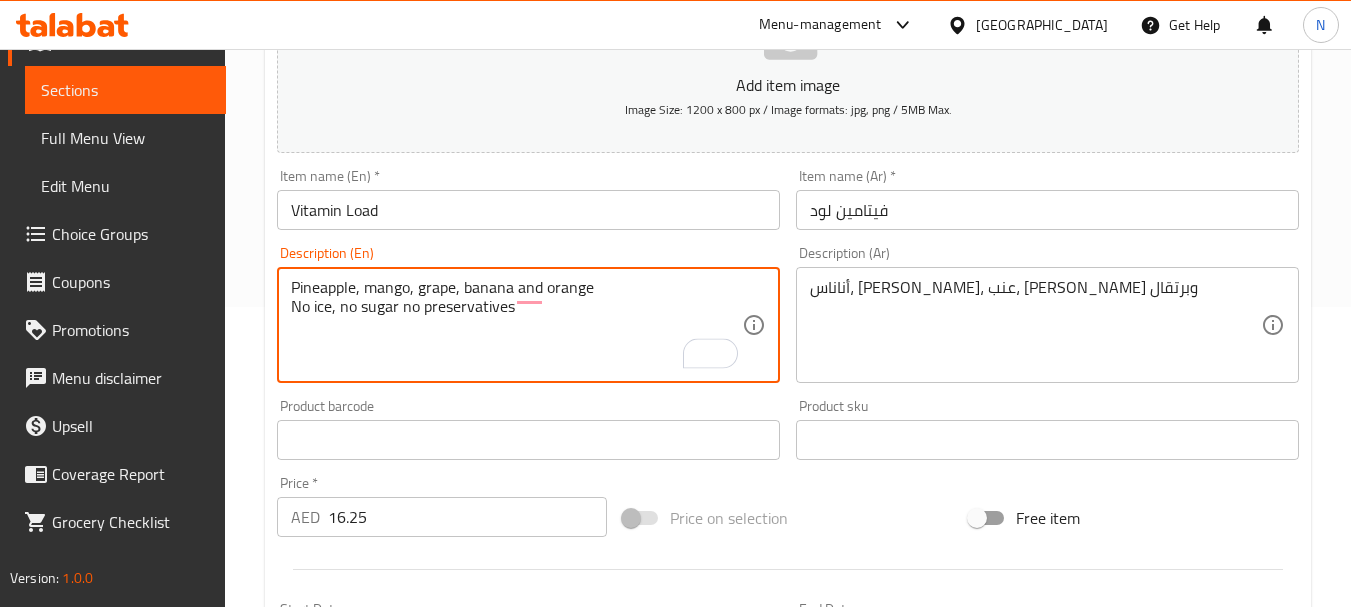 type on "Pineapple, mango, grape, banana and orange
No ice, no sugar no preservatives" 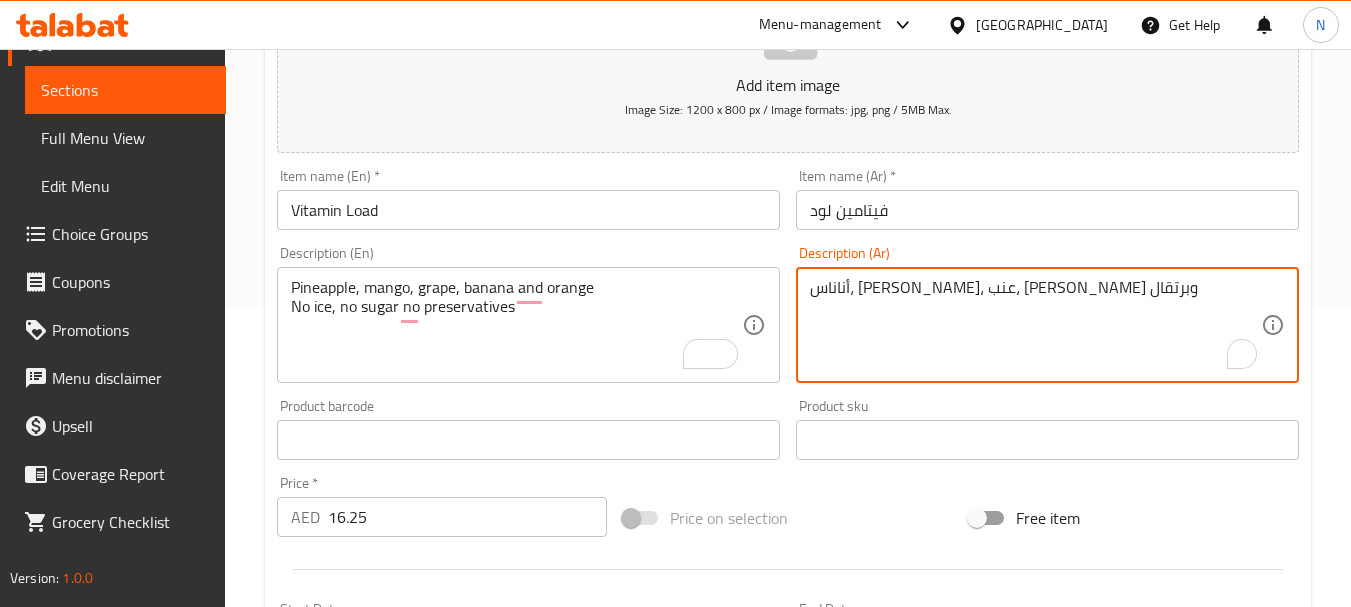 click on "أناناس، مانجو، عنب، موز وبرتقال" at bounding box center (1035, 325) 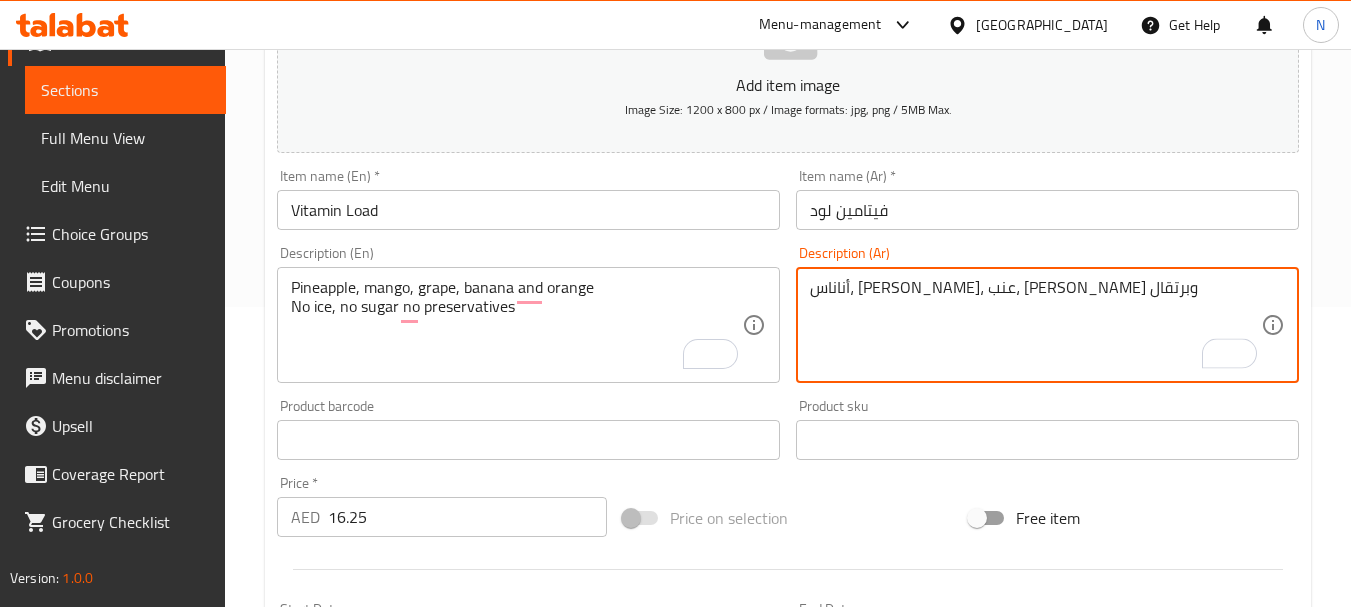 paste on "بدون ثلج، بدون سكر، بدون مواد حافظة." 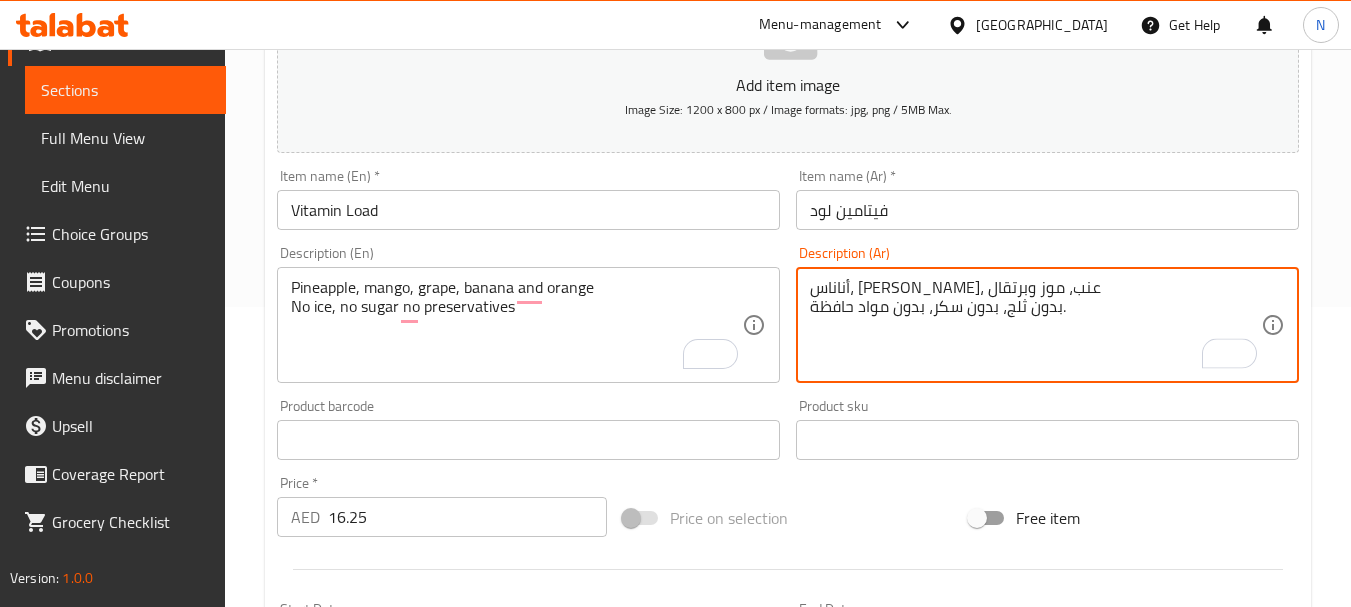 type on "أناناس، مانجو، عنب، موز وبرتقال
بدون ثلج، بدون سكر، بدون مواد حافظة." 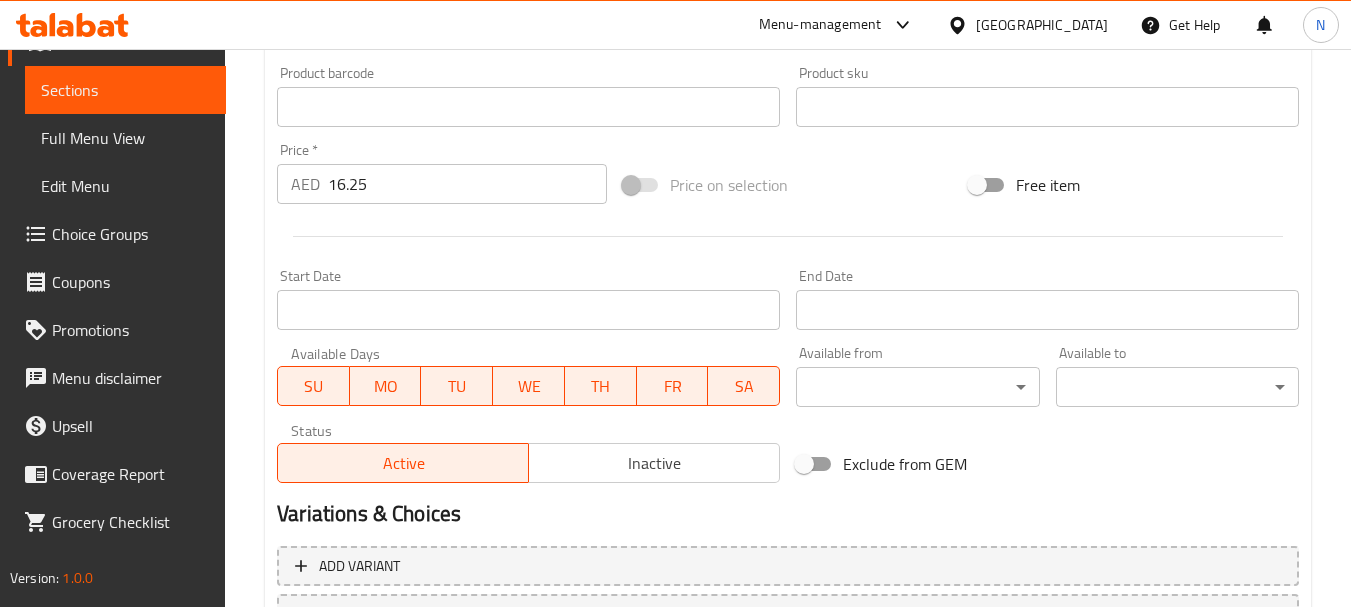 scroll, scrollTop: 800, scrollLeft: 0, axis: vertical 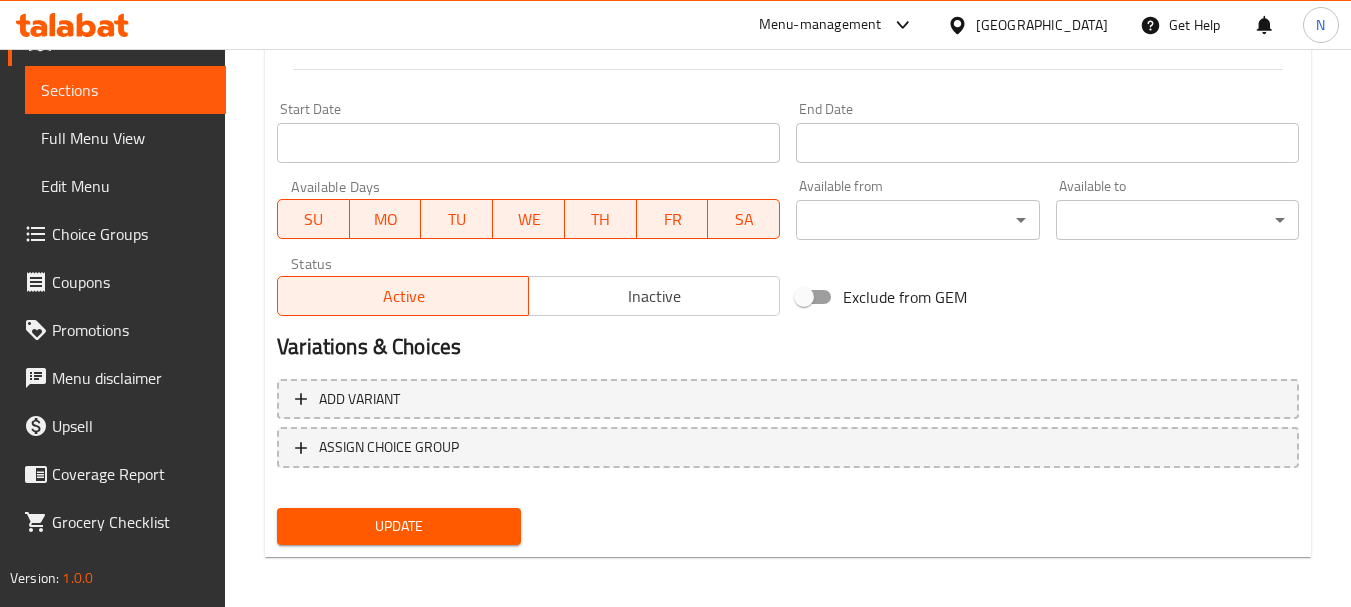 click on "Update" at bounding box center [398, 526] 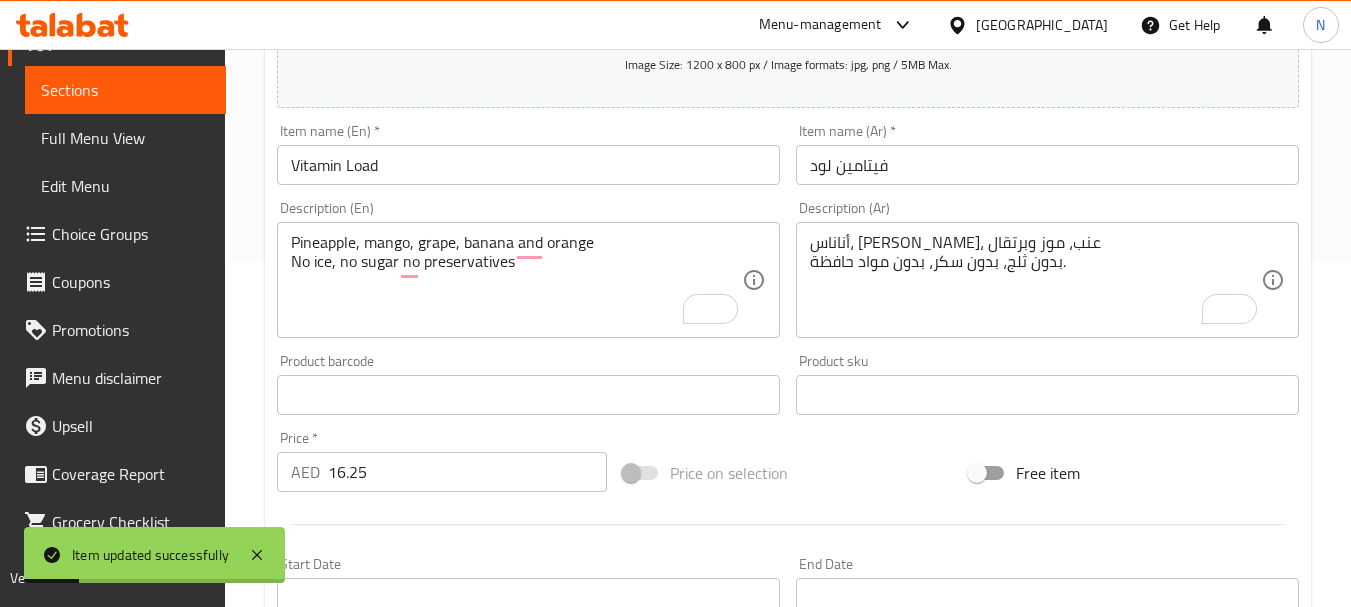 scroll, scrollTop: 0, scrollLeft: 0, axis: both 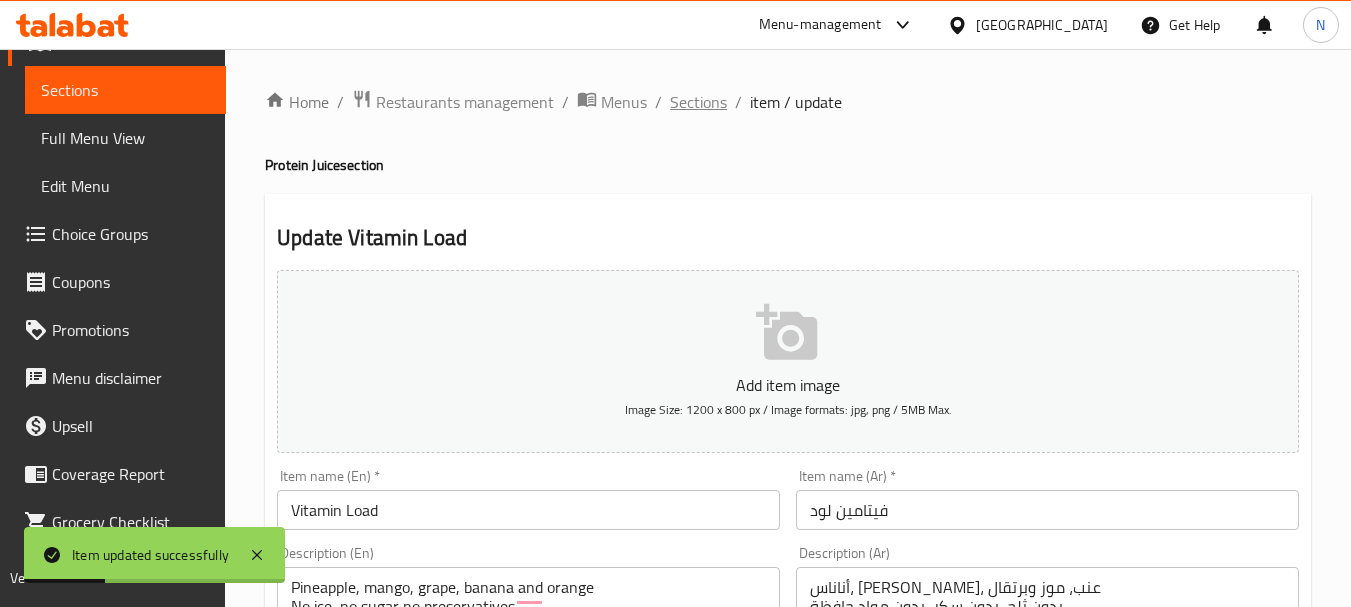 click on "Sections" at bounding box center [698, 102] 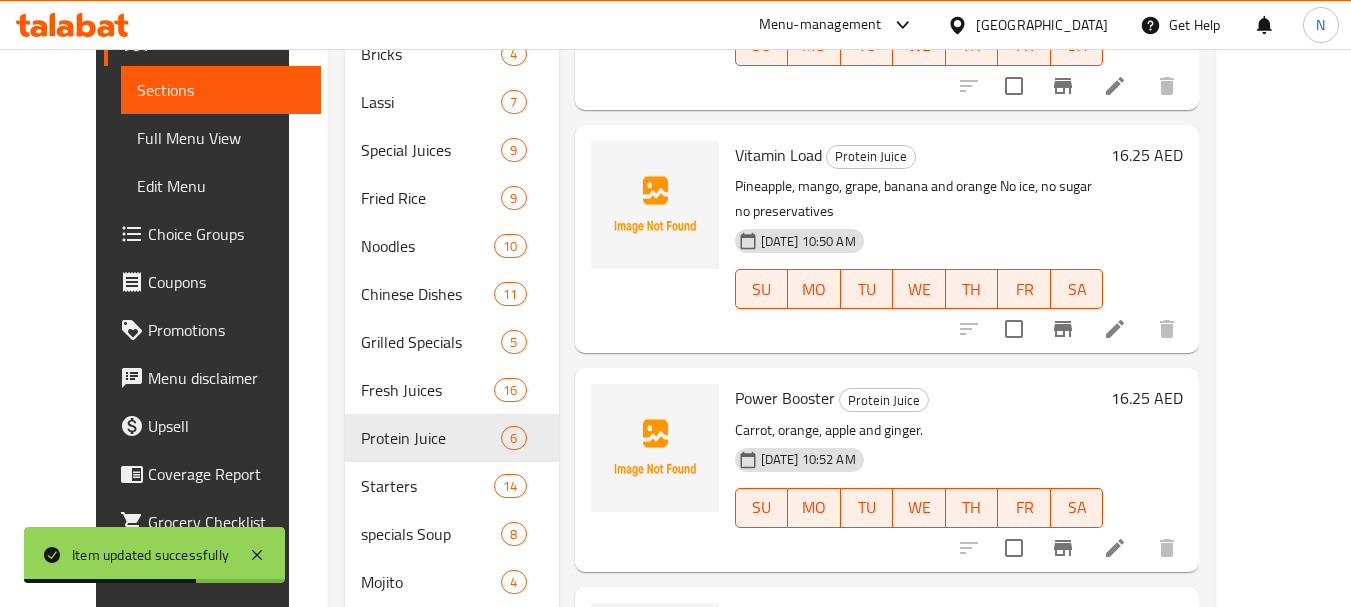 scroll, scrollTop: 800, scrollLeft: 0, axis: vertical 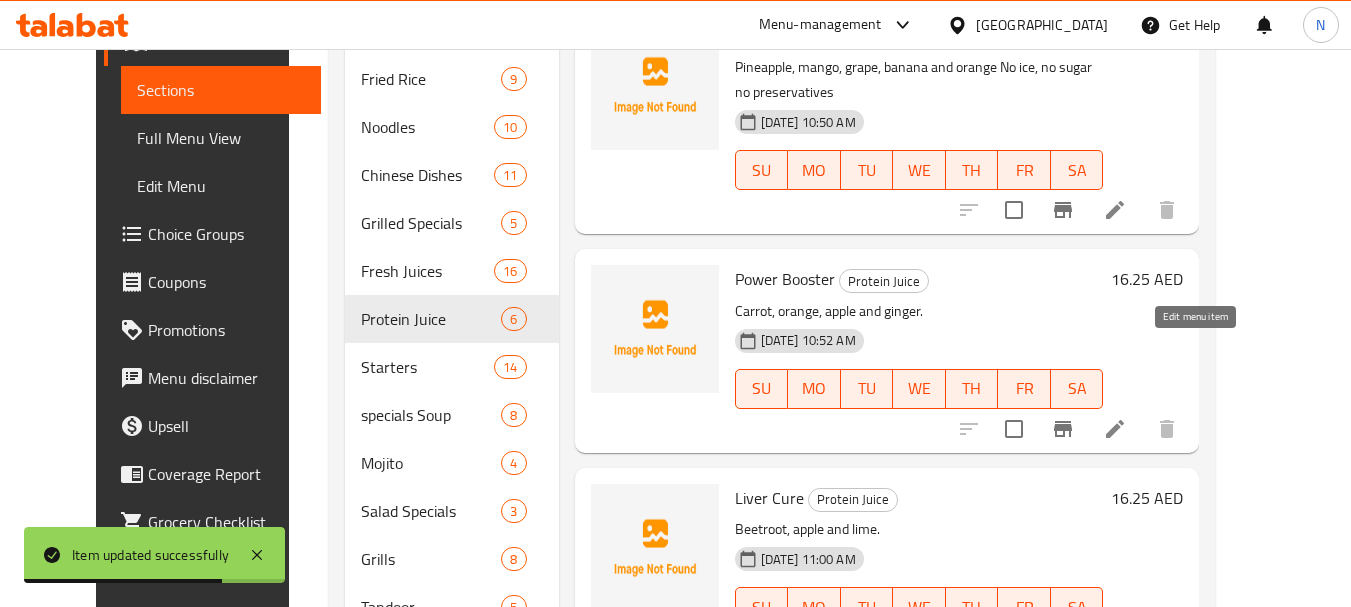 click 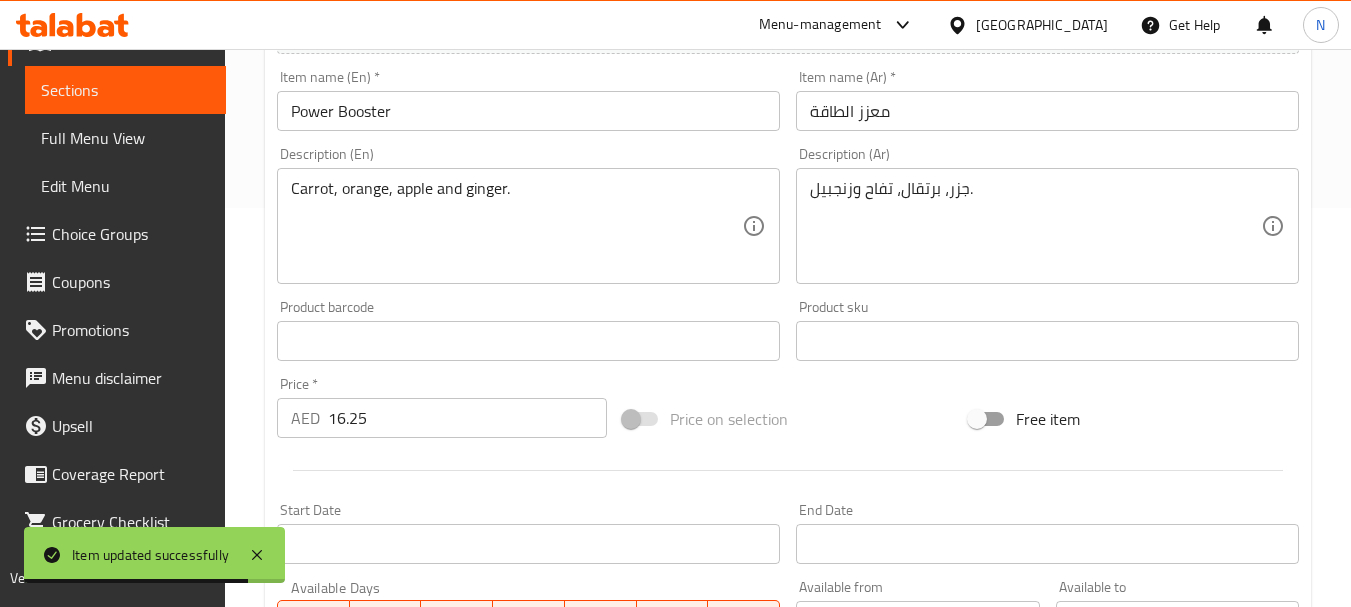 scroll, scrollTop: 400, scrollLeft: 0, axis: vertical 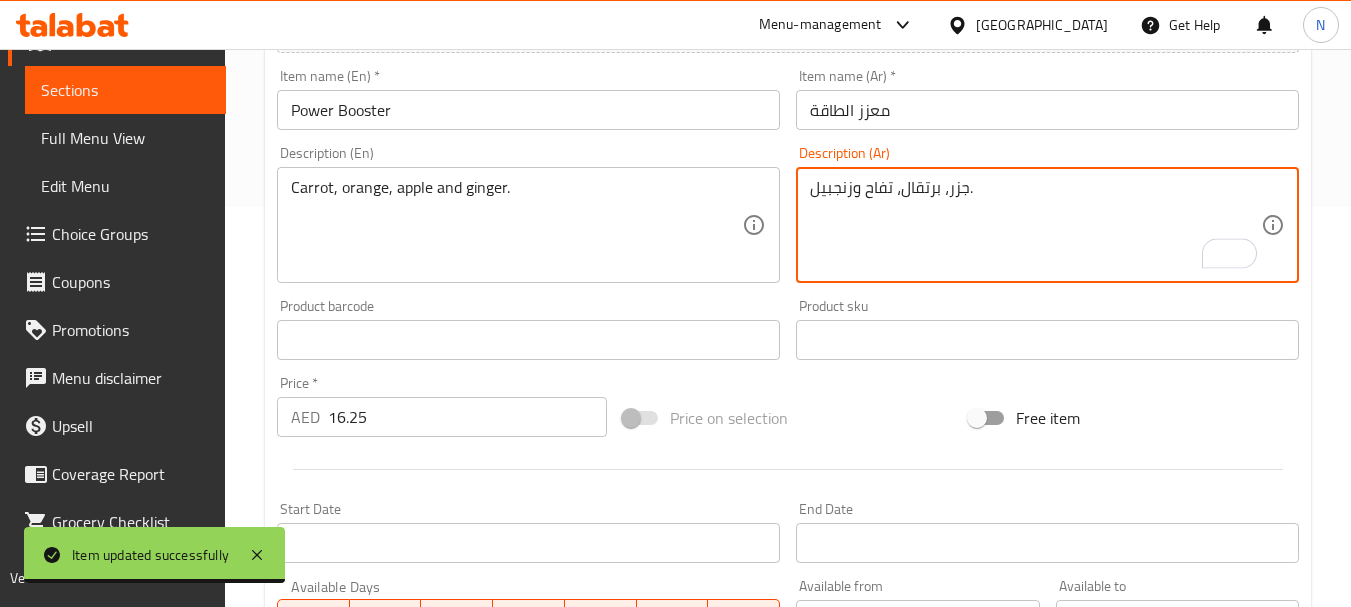 paste on "بدون ثلج، بدون سكر، بدون مواد حافظة." 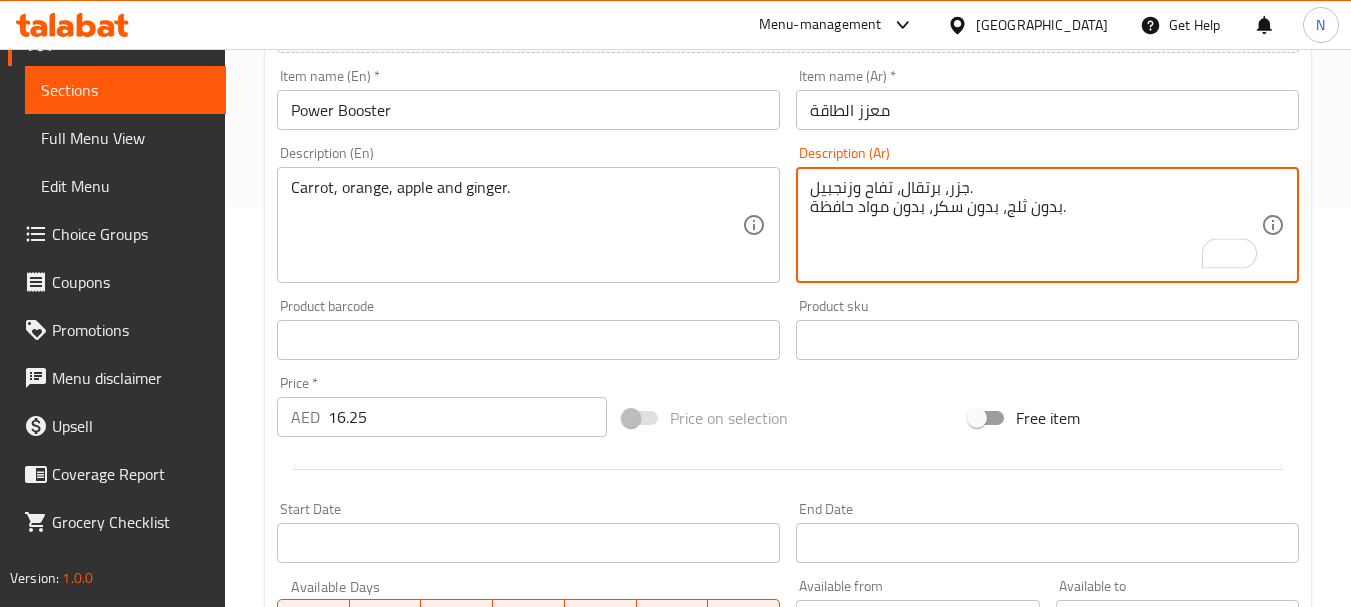 type on "جزر، برتقال، تفاح وزنجبيل.
بدون ثلج، بدون سكر، بدون مواد حافظة." 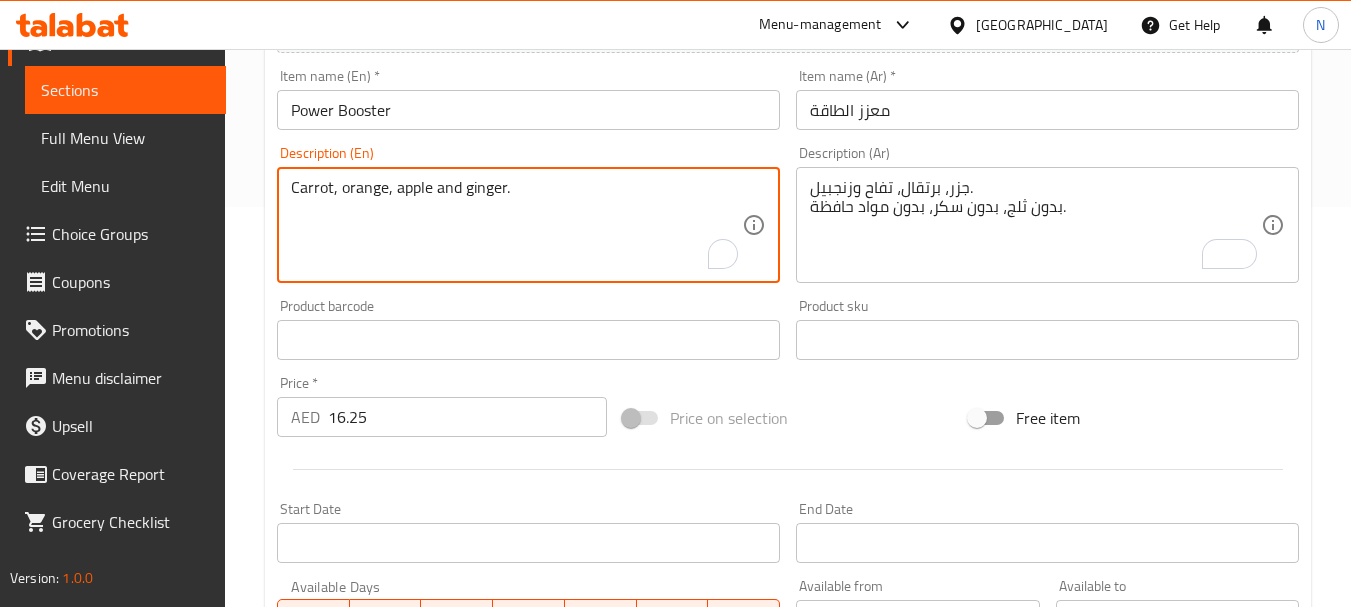 type on "Carrot, orange, apple and ginger." 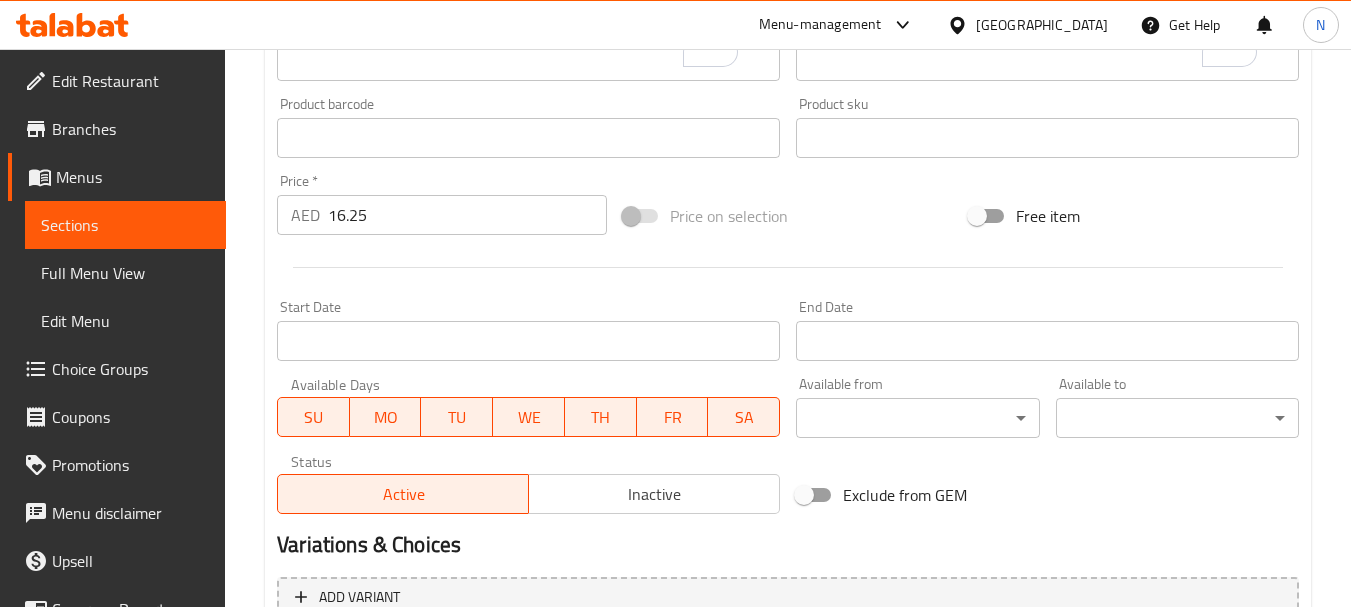scroll, scrollTop: 806, scrollLeft: 0, axis: vertical 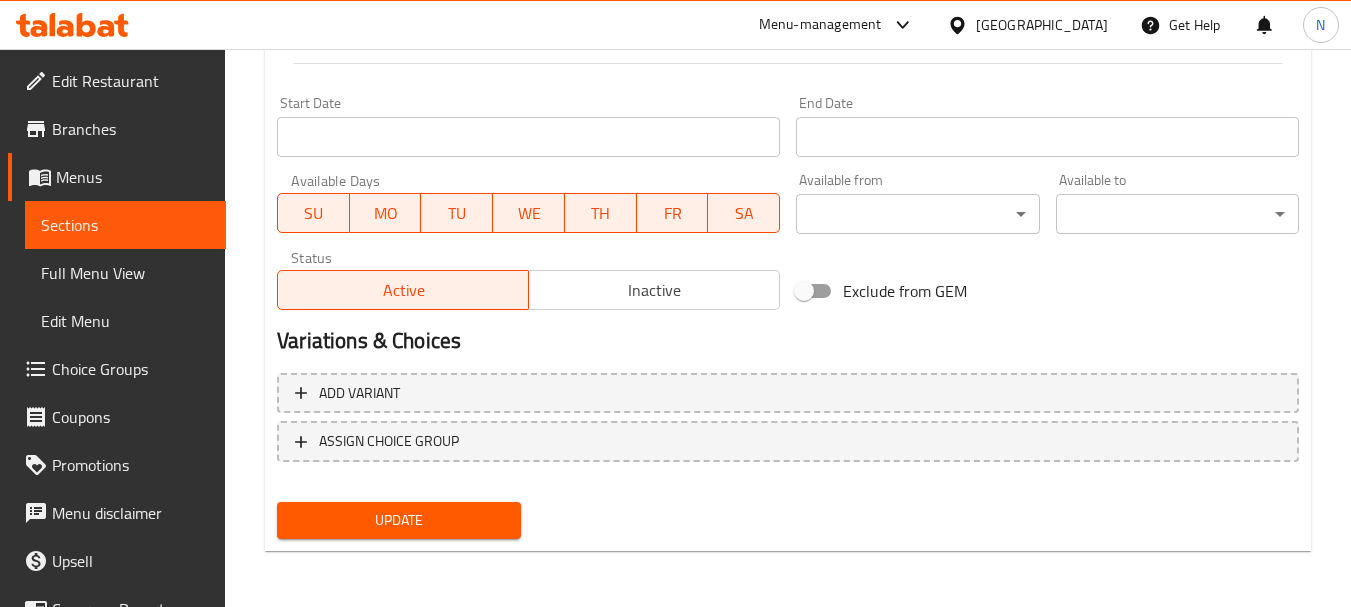 click on "Update" at bounding box center [398, 520] 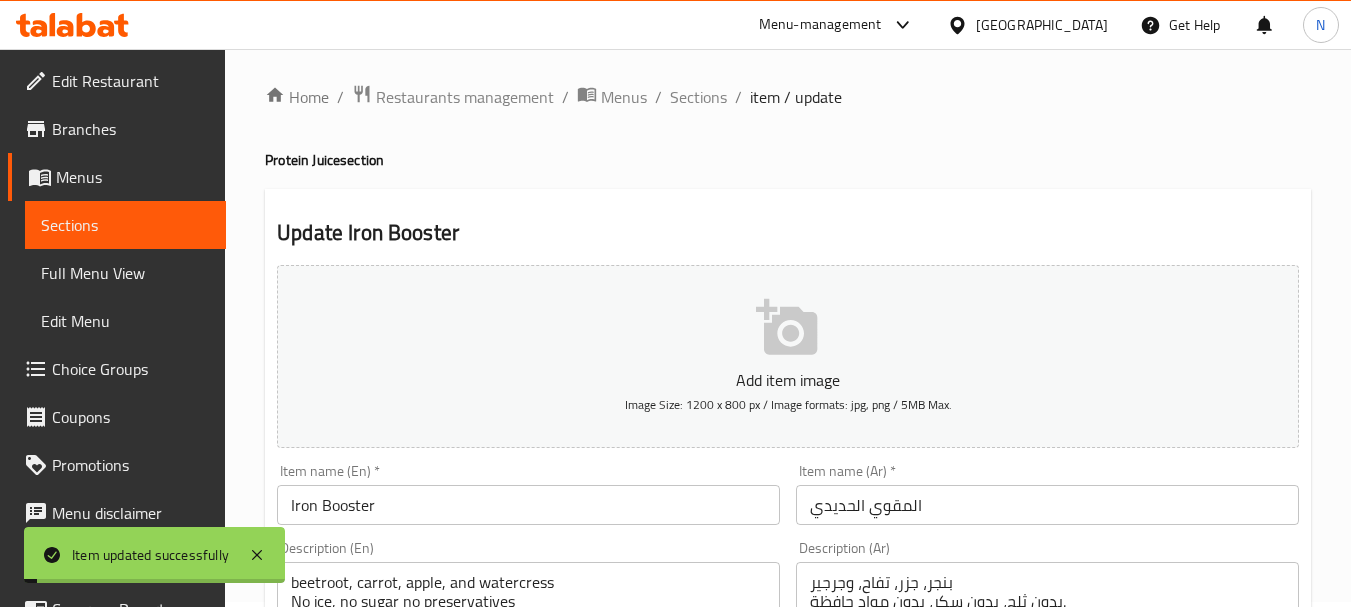 scroll, scrollTop: 0, scrollLeft: 0, axis: both 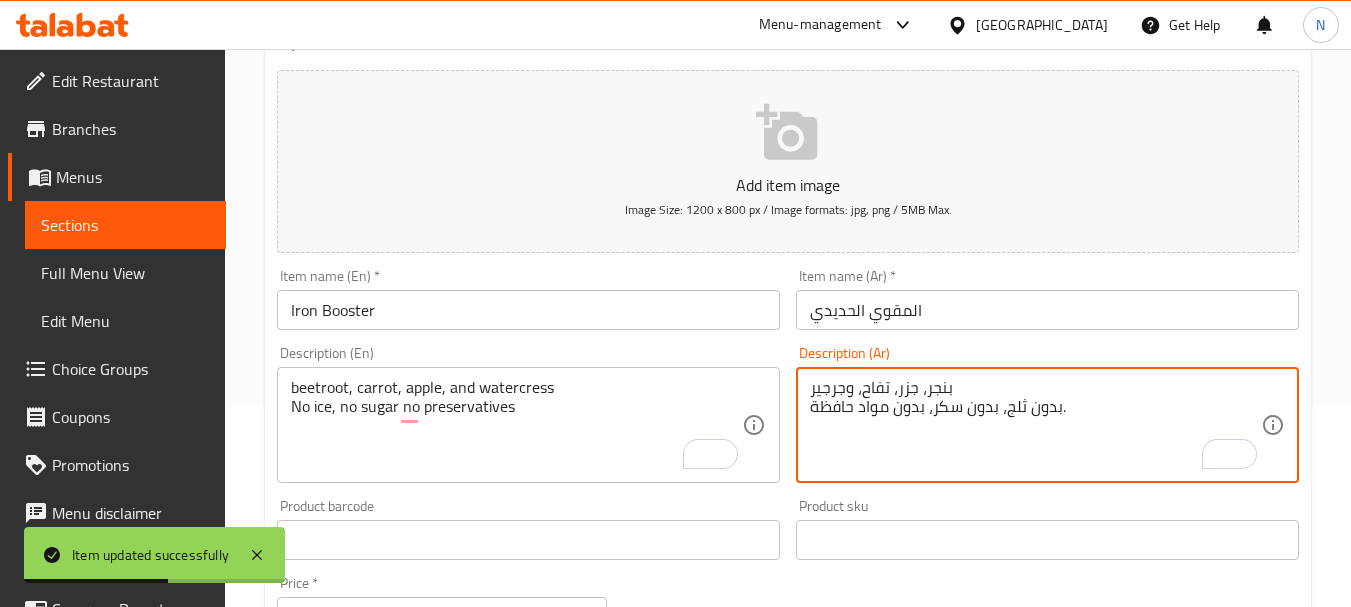 click on "بنجر، جزر، تفاح، وجرجير
بدون ثلج، بدون سكر، بدون مواد حافظة." at bounding box center (1035, 425) 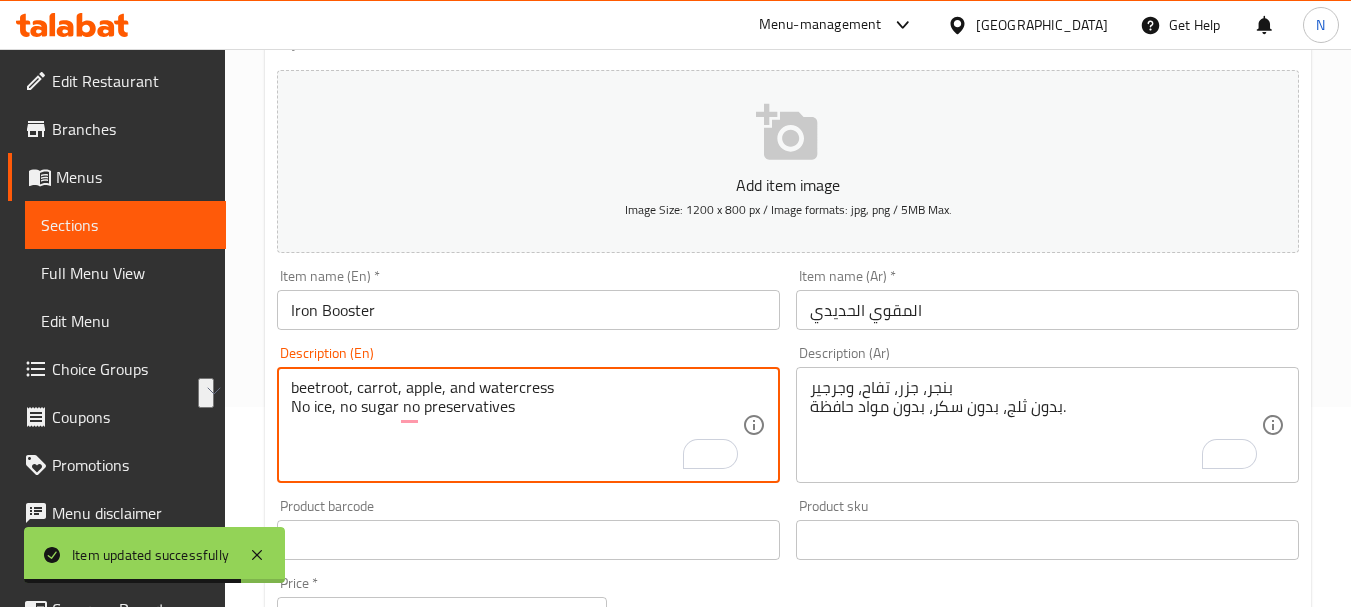 click on "beetroot, carrot, apple, and watercress
No ice, no sugar no preservatives" at bounding box center [516, 425] 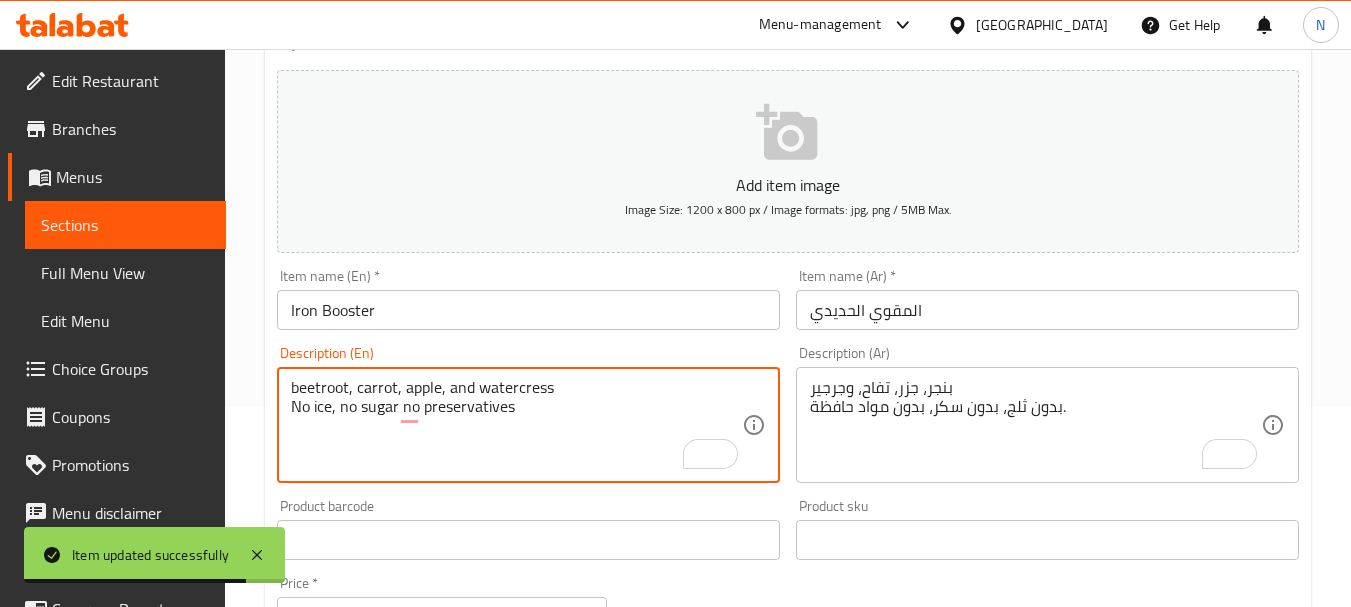 click on "beetroot, carrot, apple, and watercress
No ice, no sugar no preservatives" at bounding box center (516, 425) 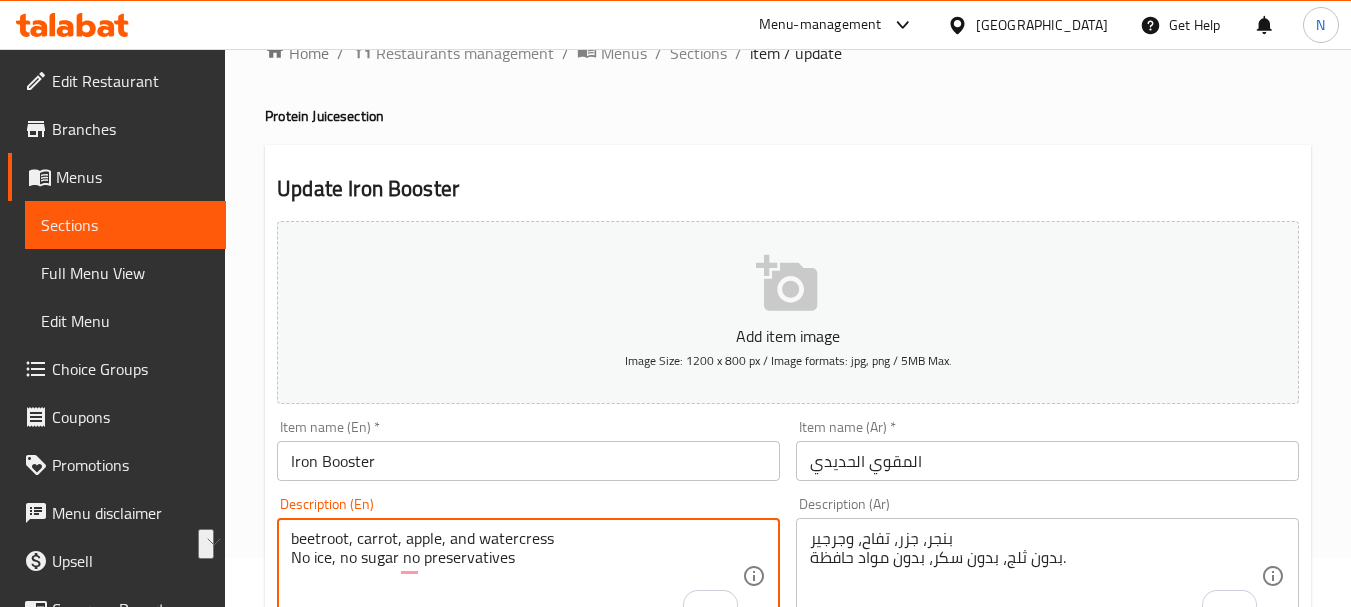 scroll, scrollTop: 0, scrollLeft: 0, axis: both 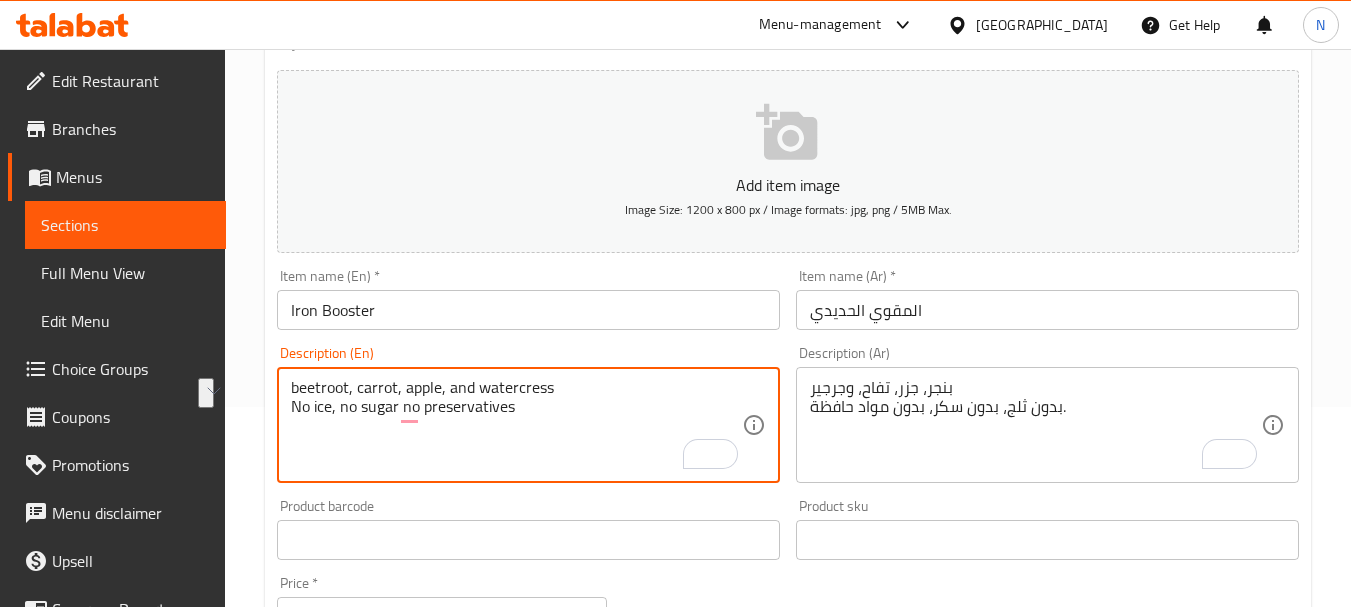 click on "بنجر، جزر، تفاح، وجرجير
بدون ثلج، بدون سكر، بدون مواد حافظة." at bounding box center (1035, 425) 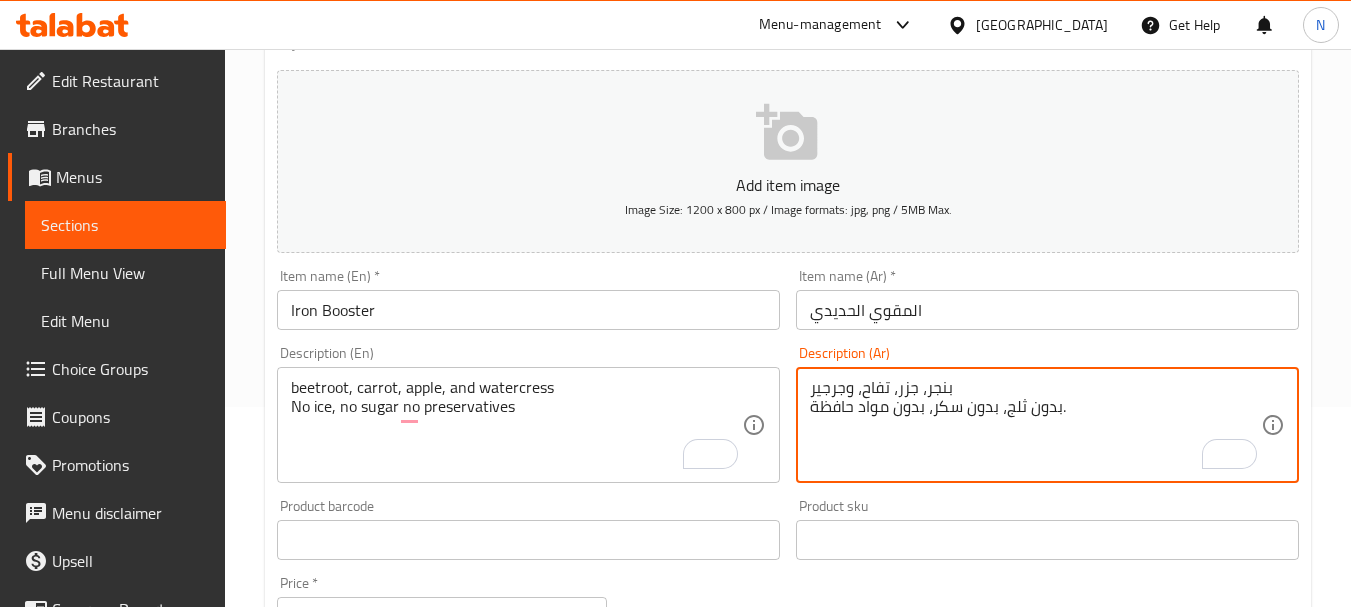 click on "بنجر، جزر، تفاح، وجرجير
بدون ثلج، بدون سكر، بدون مواد حافظة." at bounding box center (1035, 425) 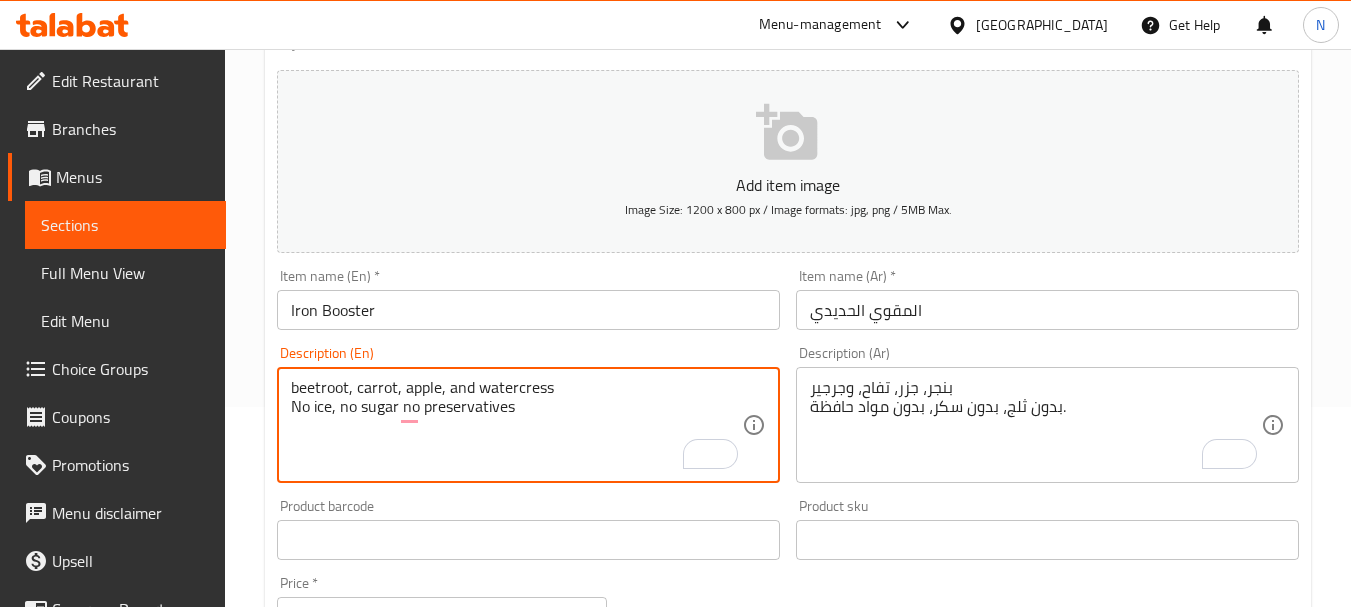 click on "beetroot, carrot, apple, and watercress
No ice, no sugar no preservatives" at bounding box center [516, 425] 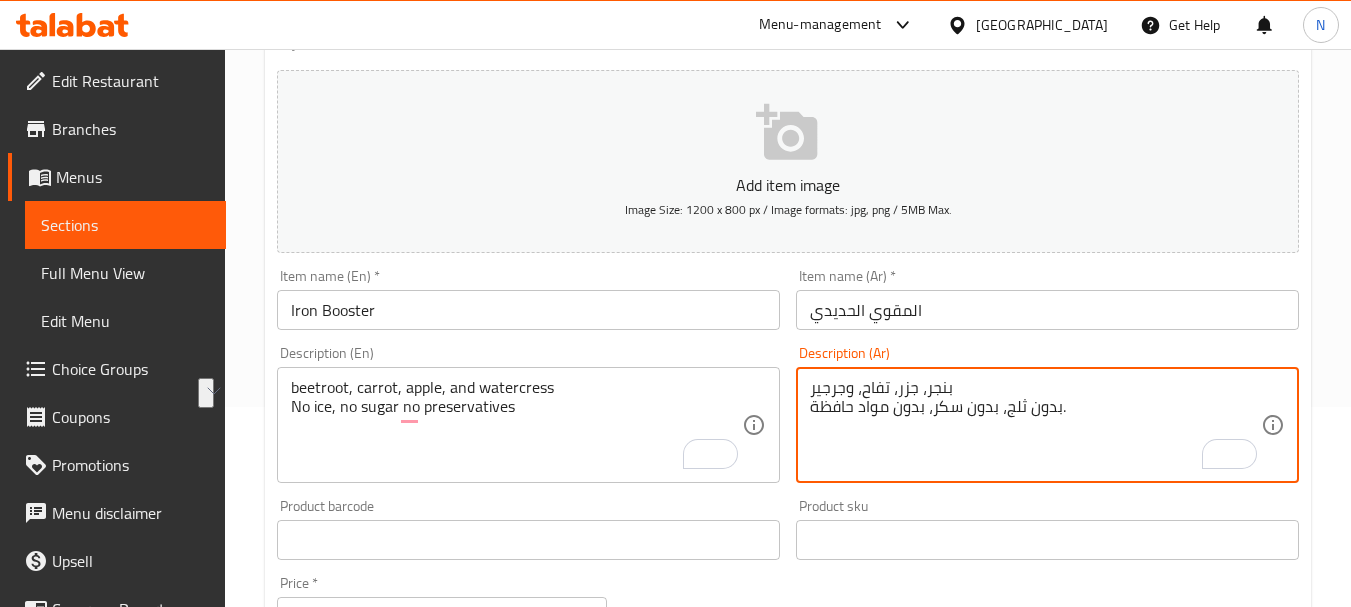 click on "بنجر، جزر، تفاح، وجرجير
بدون ثلج، بدون سكر، بدون مواد حافظة." at bounding box center (1035, 425) 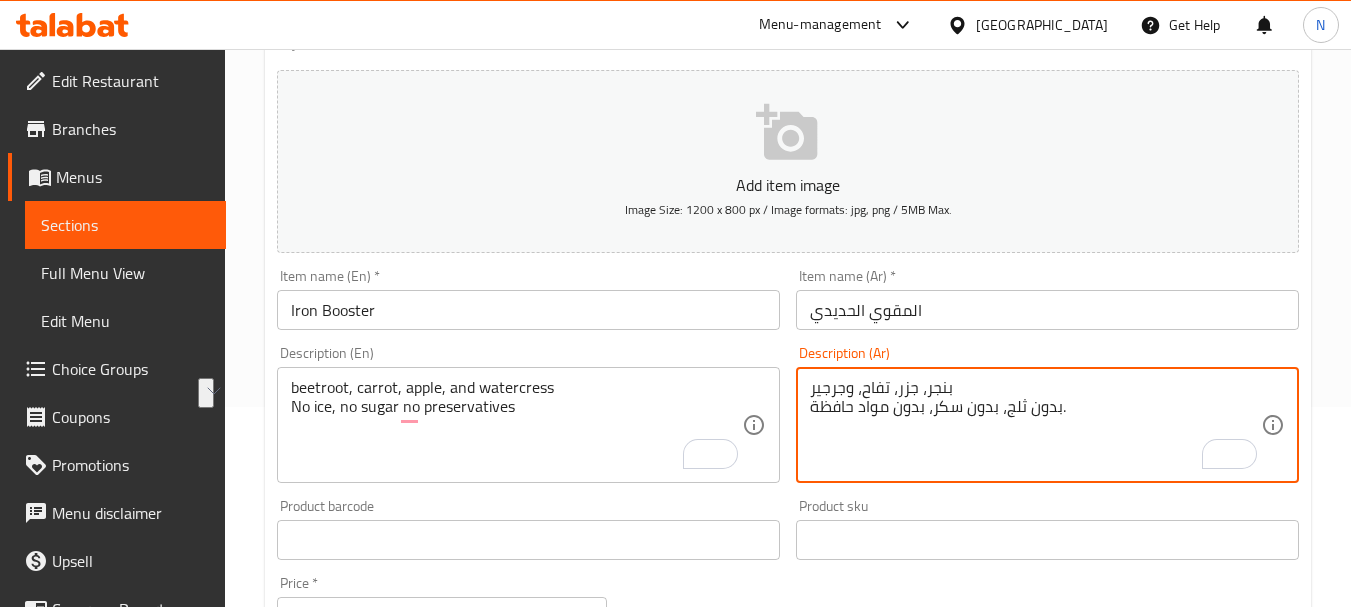 scroll, scrollTop: 100, scrollLeft: 0, axis: vertical 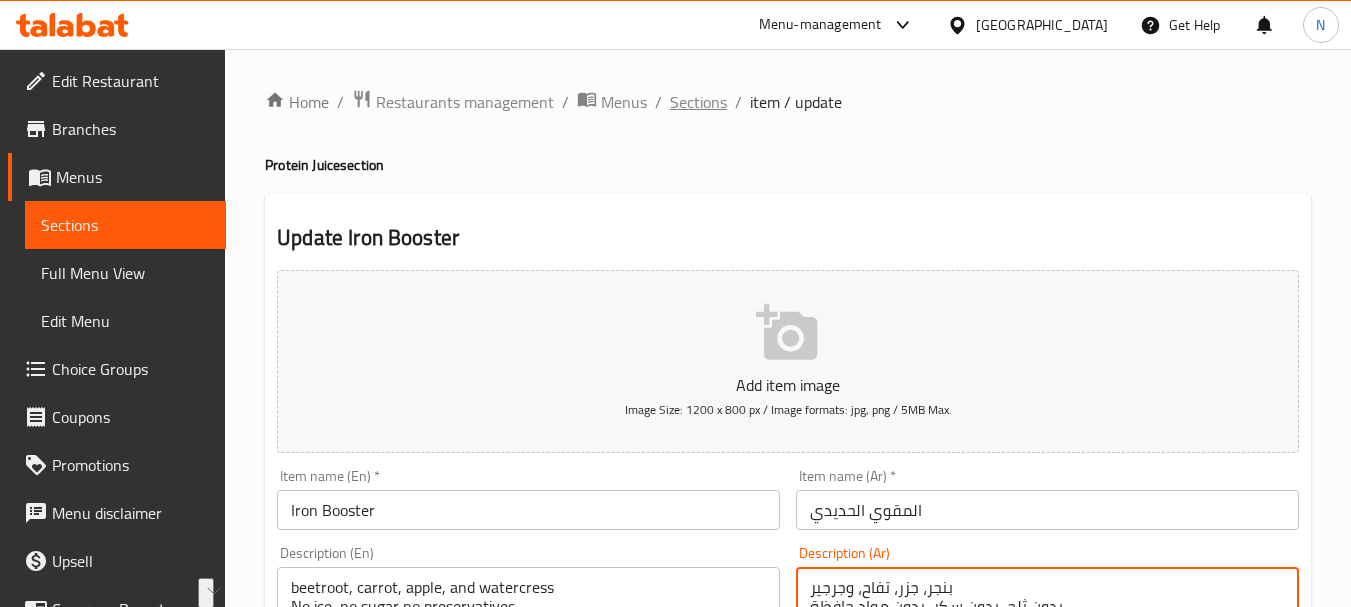 click on "Sections" at bounding box center (698, 102) 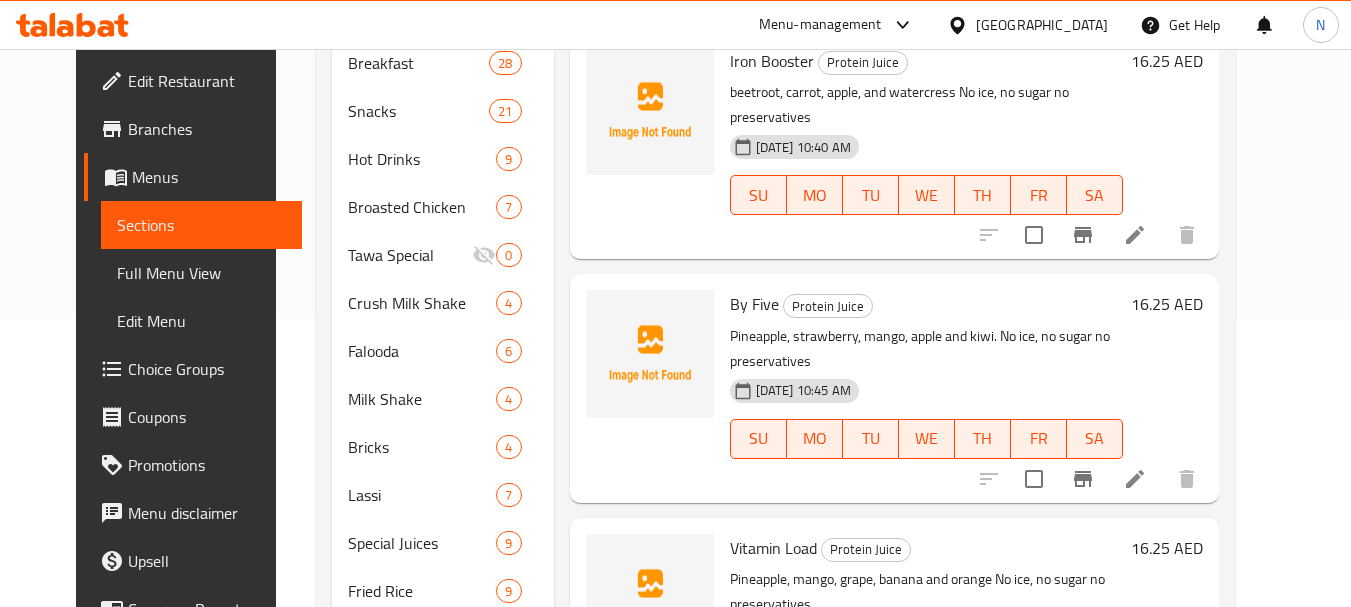 scroll, scrollTop: 88, scrollLeft: 0, axis: vertical 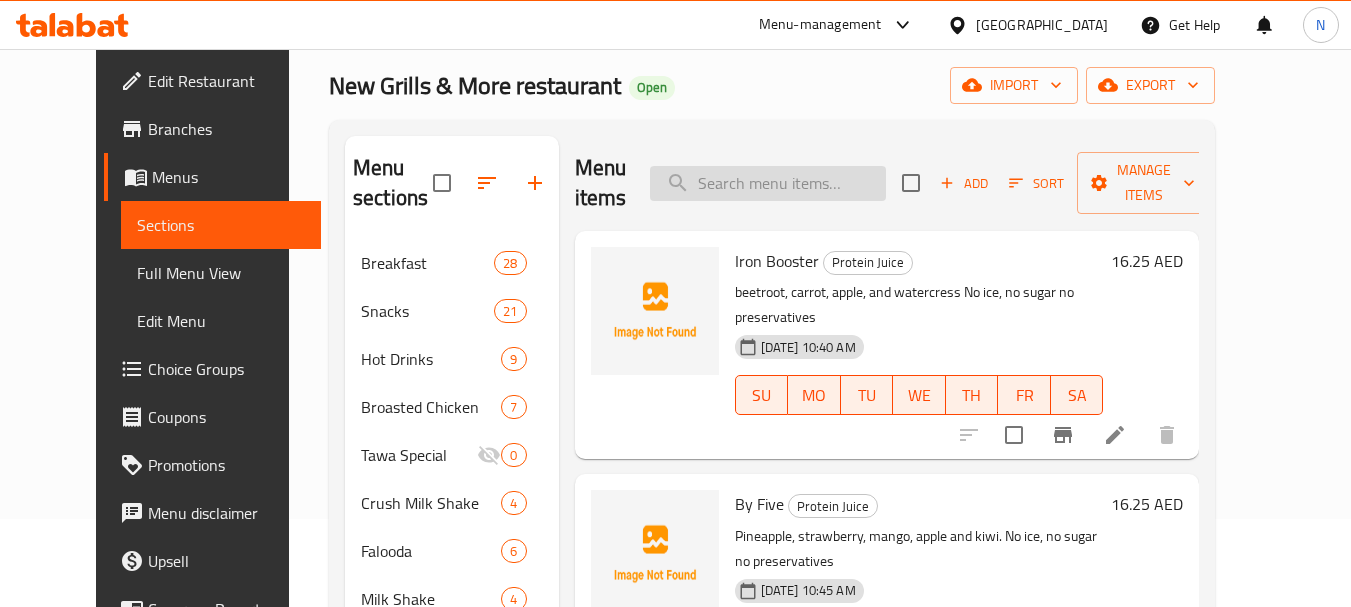 click at bounding box center (768, 183) 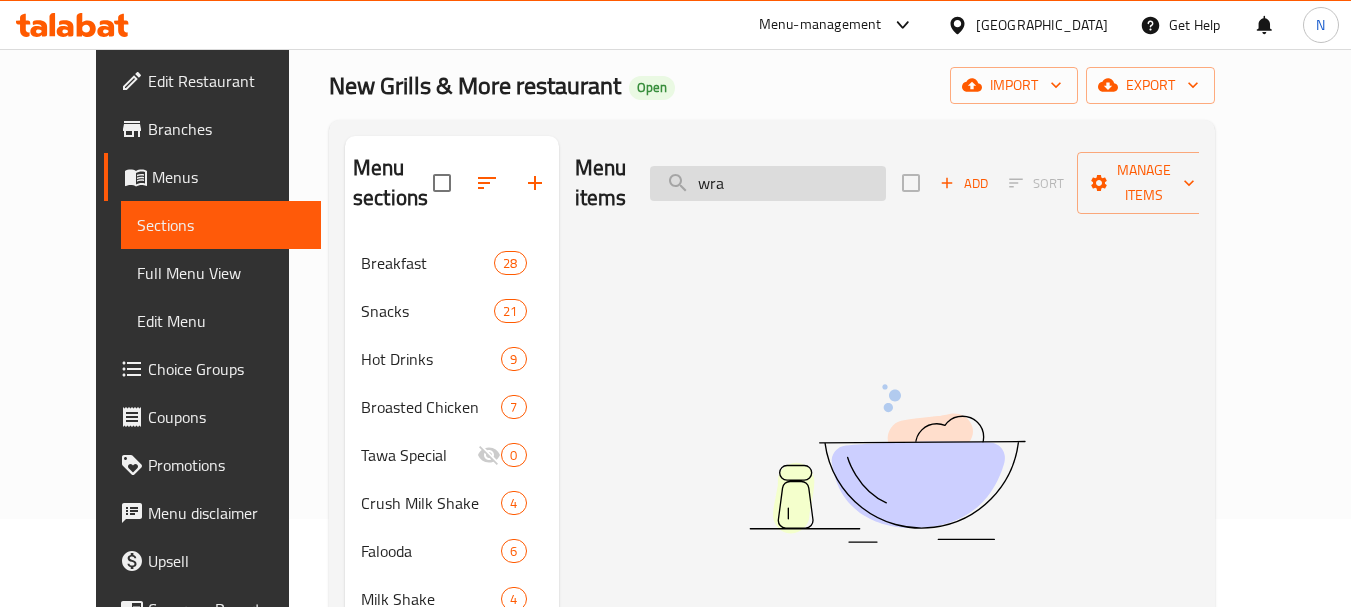 type on "wrap" 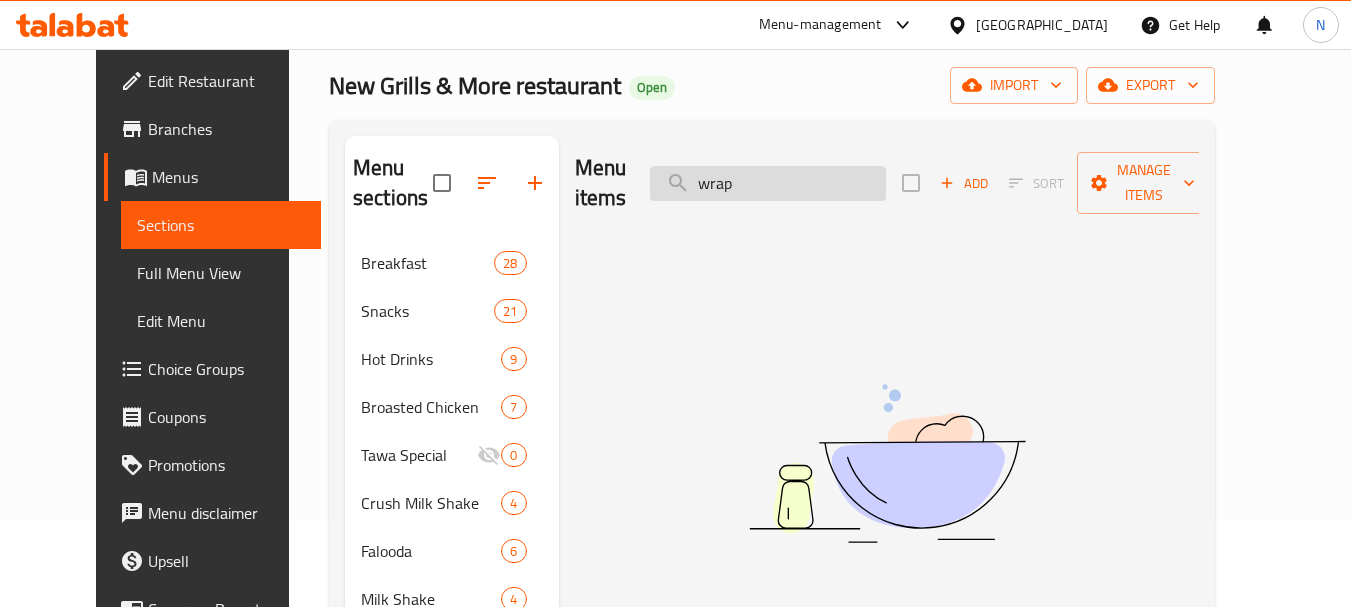 click on "wrap" at bounding box center (768, 183) 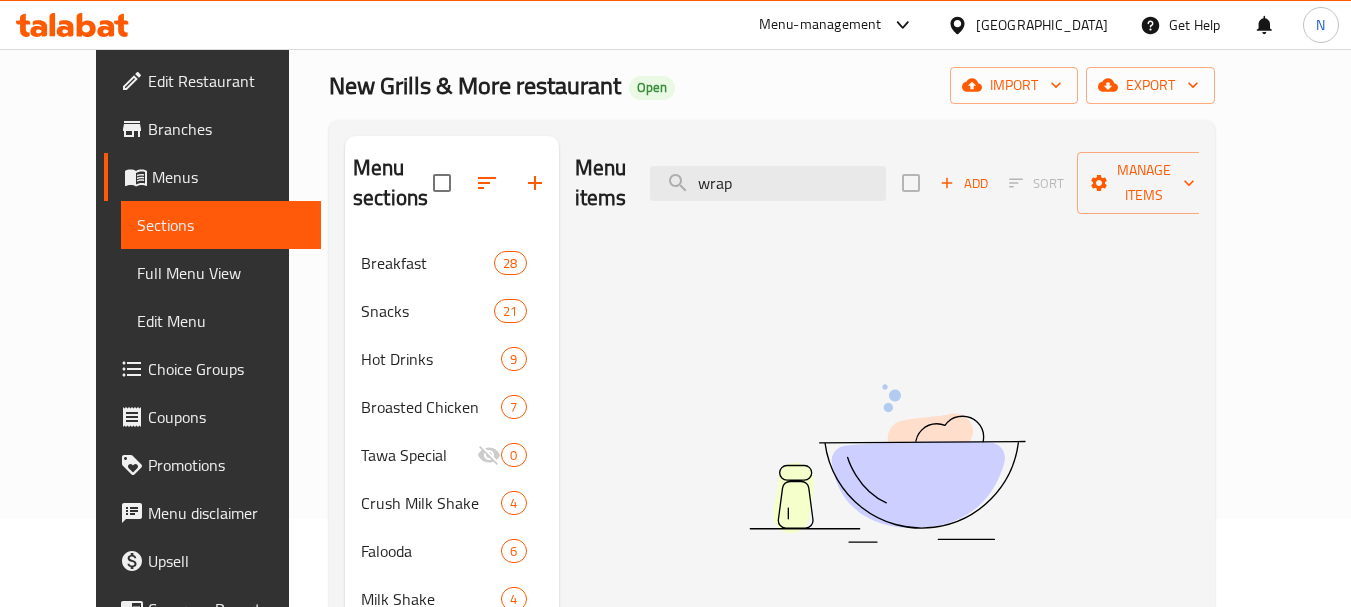 type 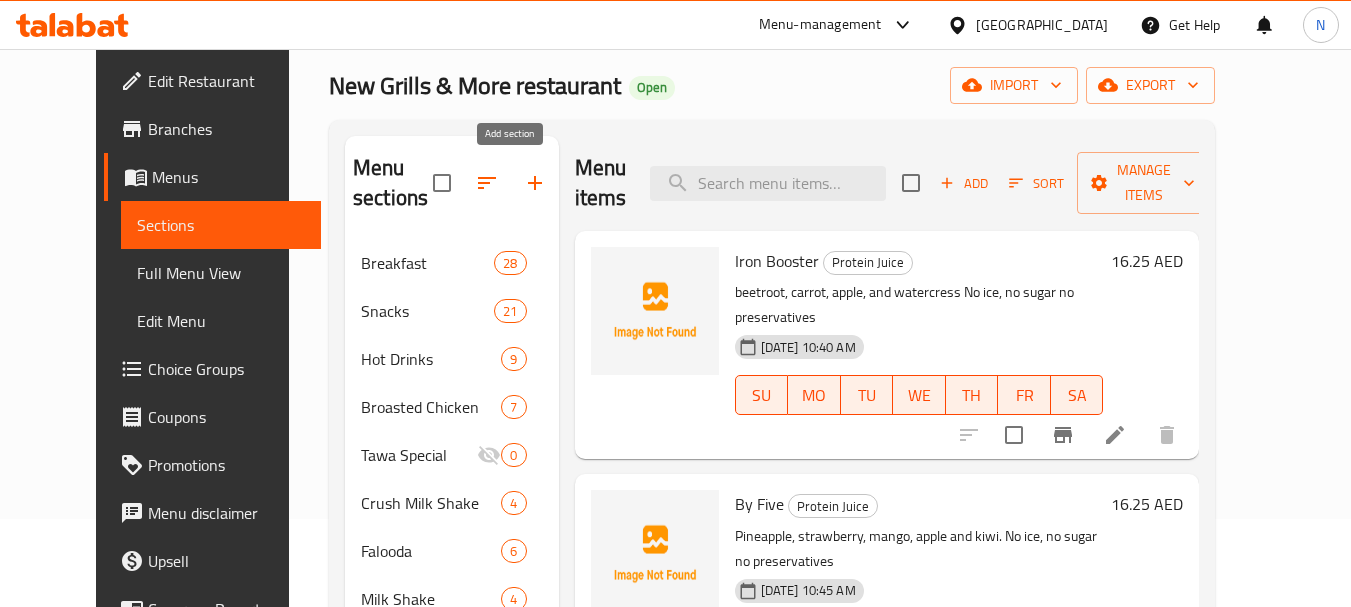 click 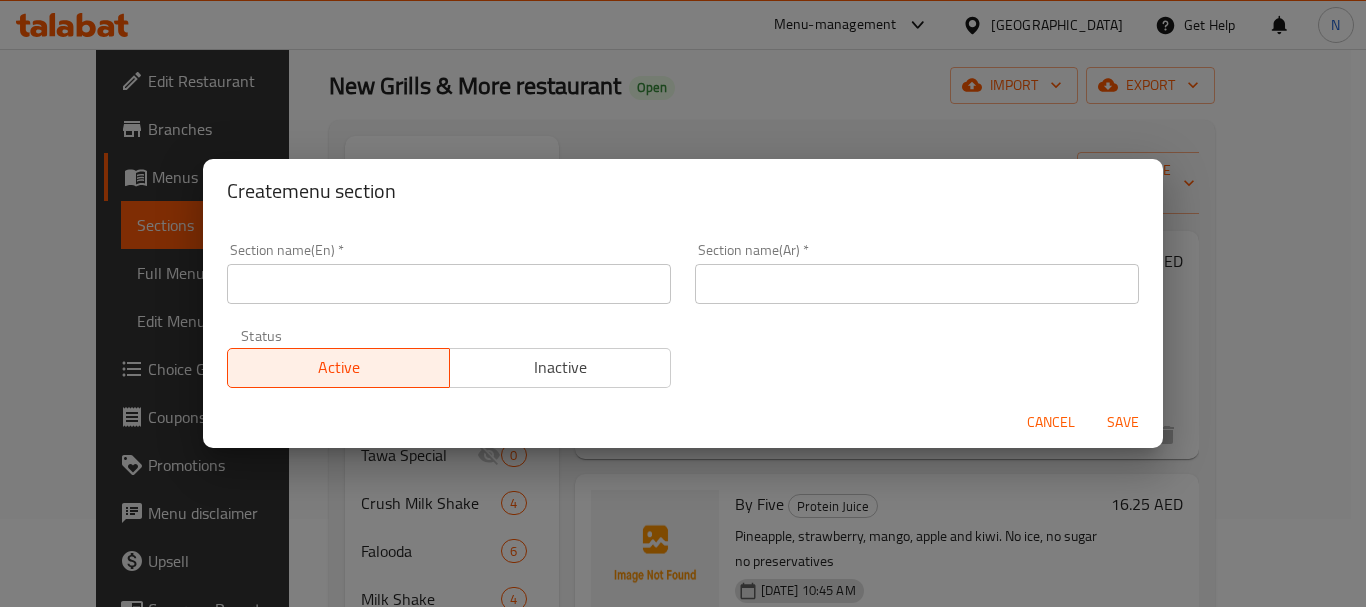 click at bounding box center (449, 284) 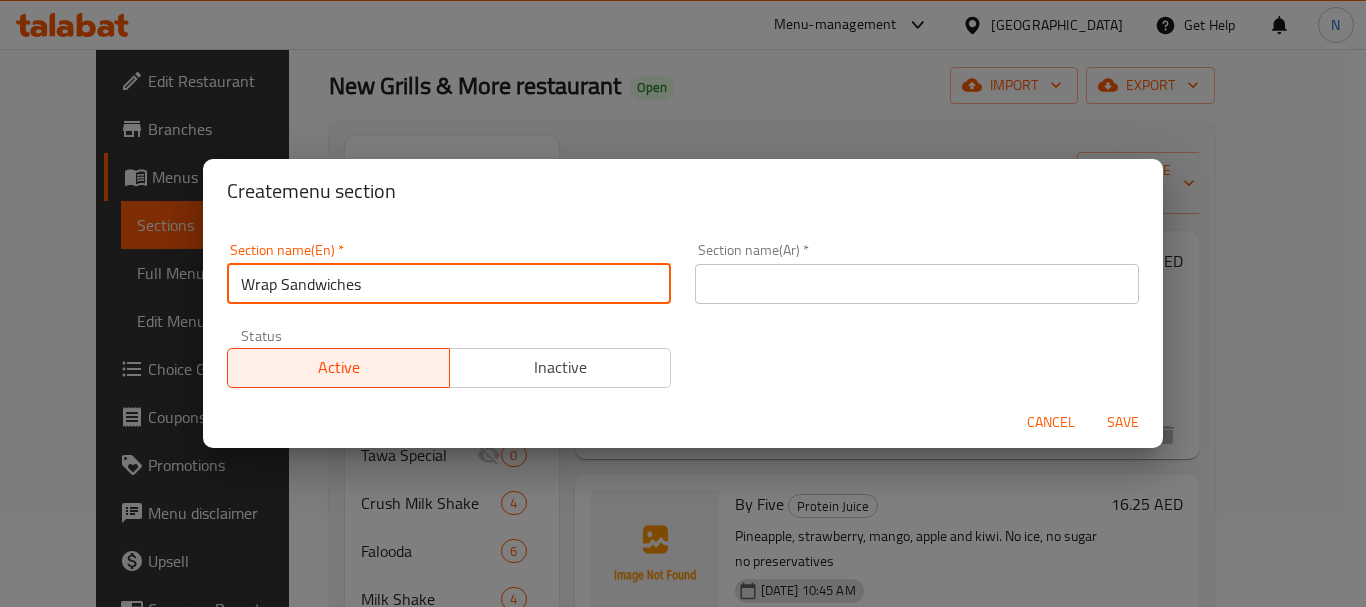 click on "Wrap Sandwiches" at bounding box center (449, 284) 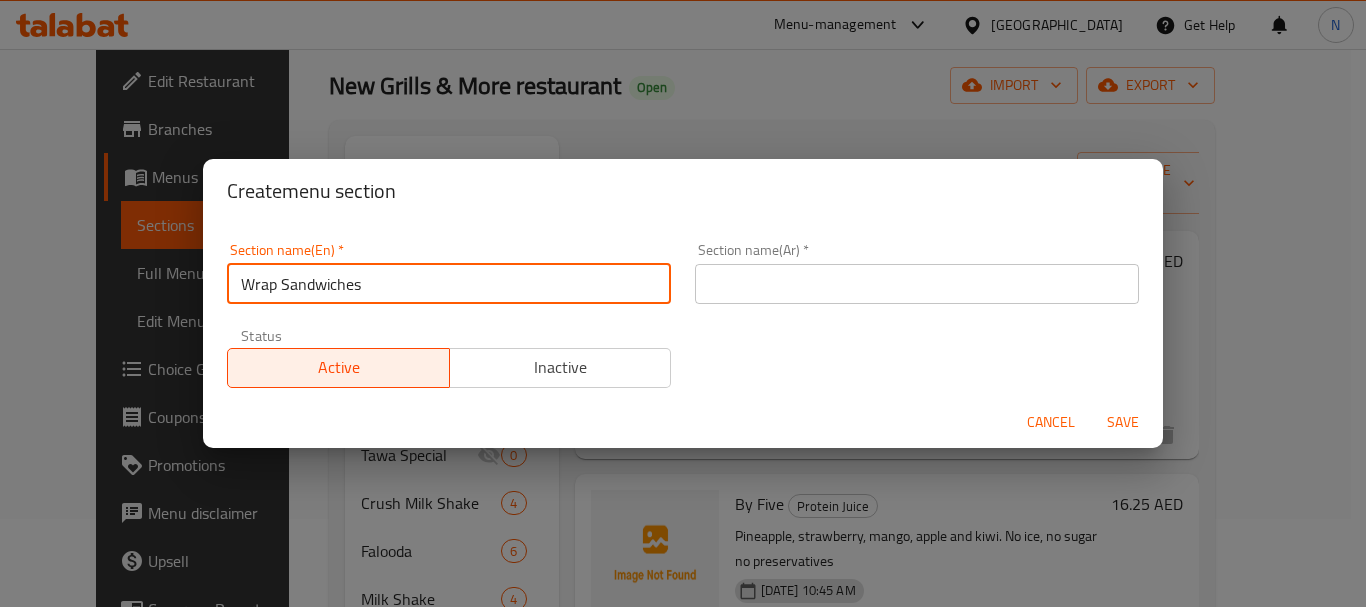 type on "Wrap Sandwiches" 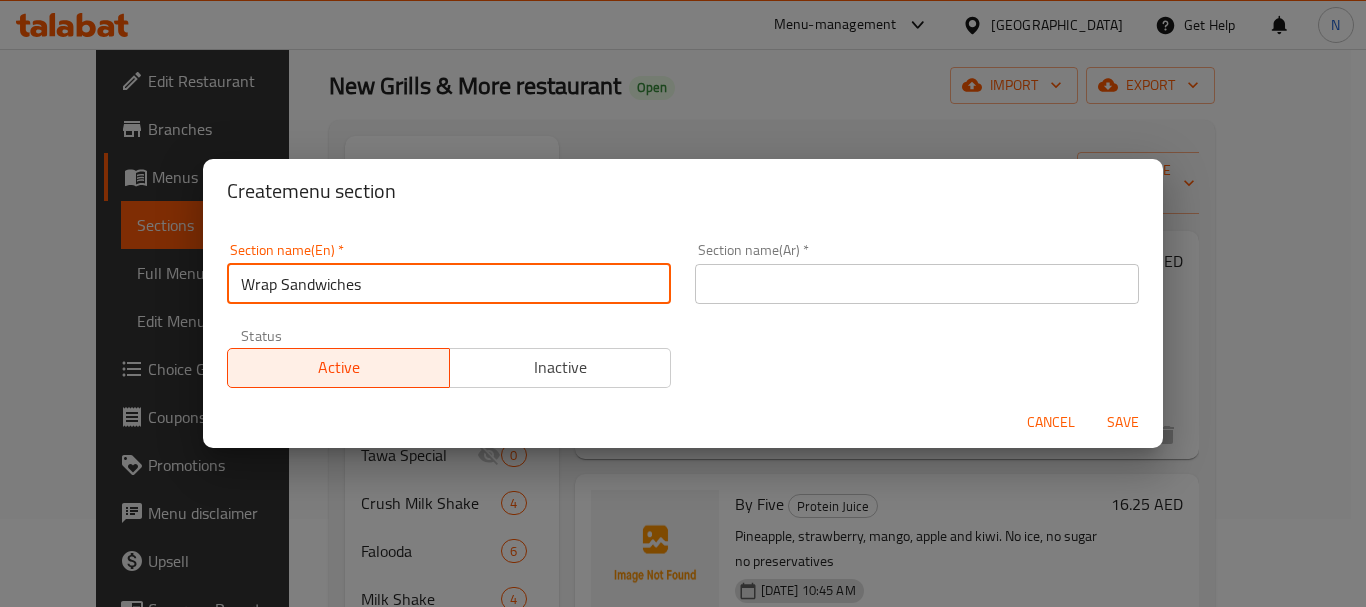 click at bounding box center [917, 284] 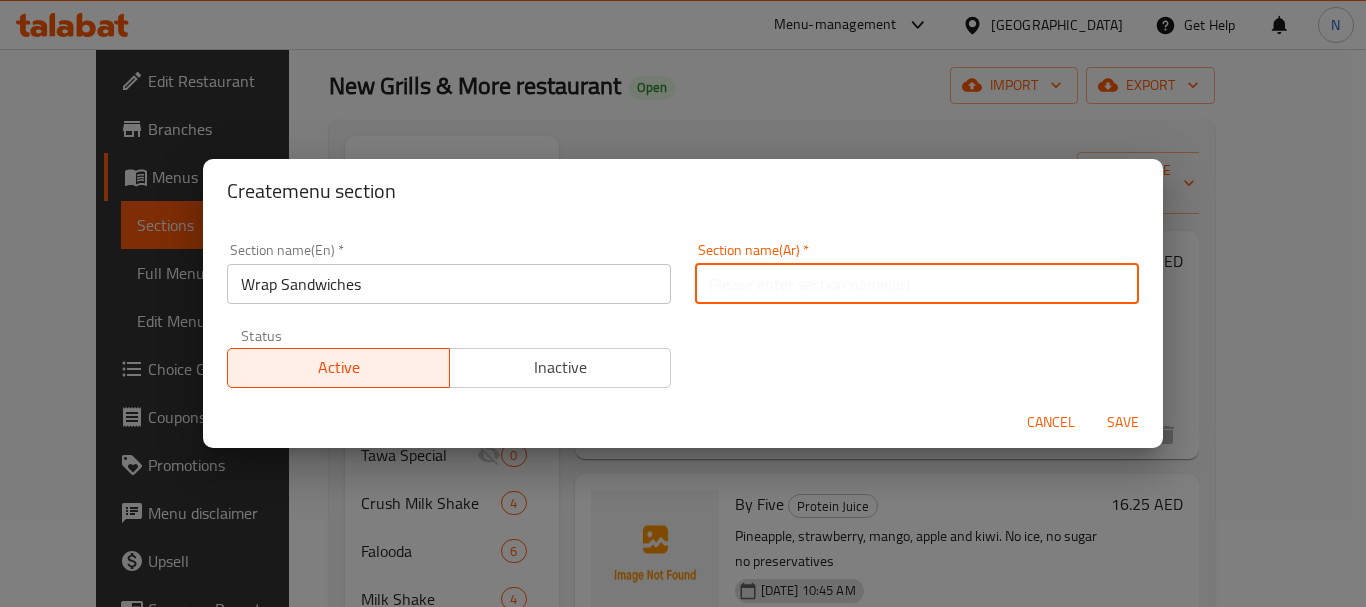 paste on "سندويشات راب" 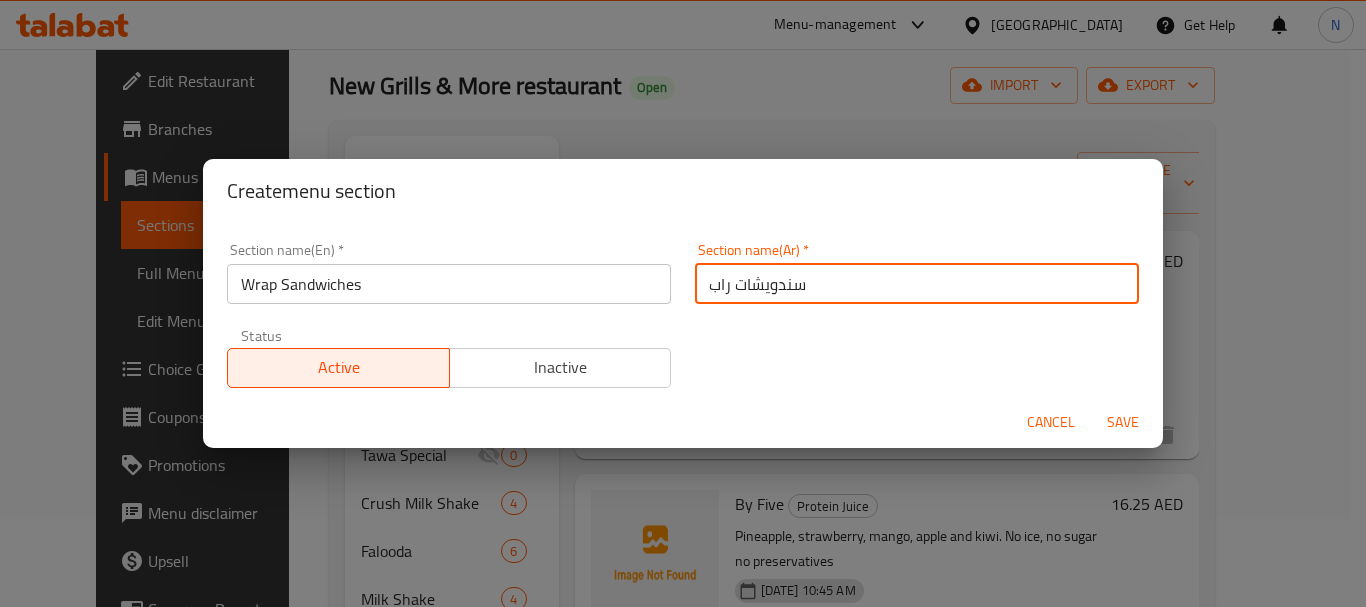 click on "سندويشات راب" at bounding box center (917, 284) 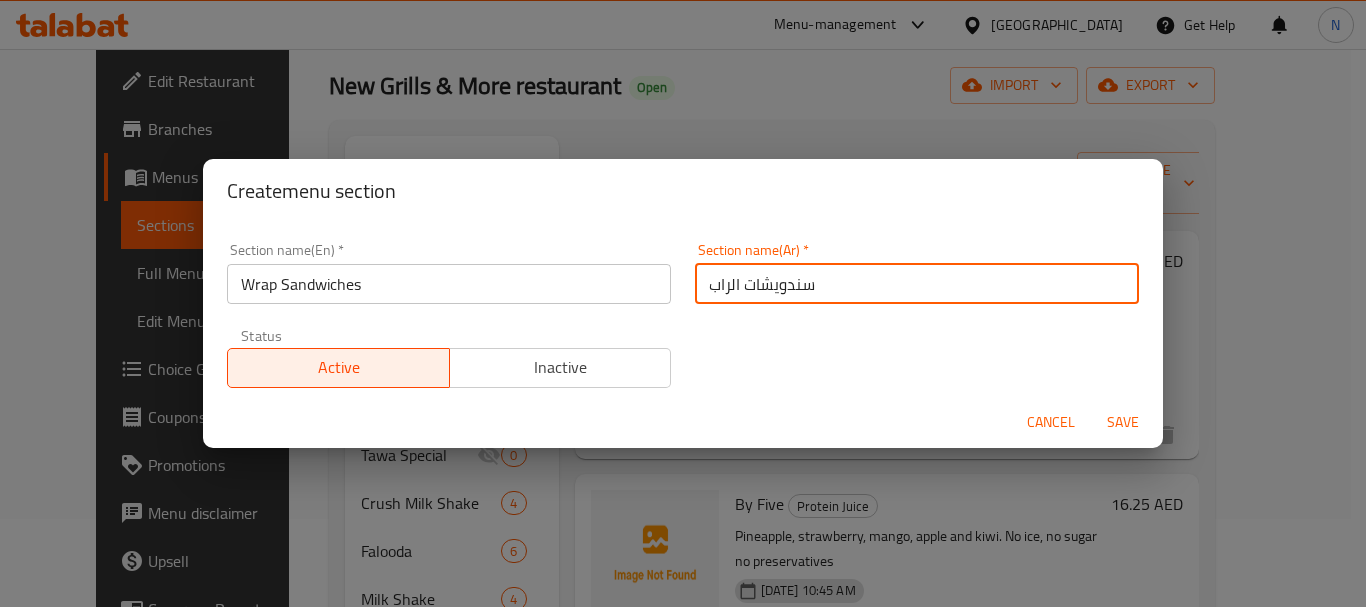 type on "سندويشات الراب" 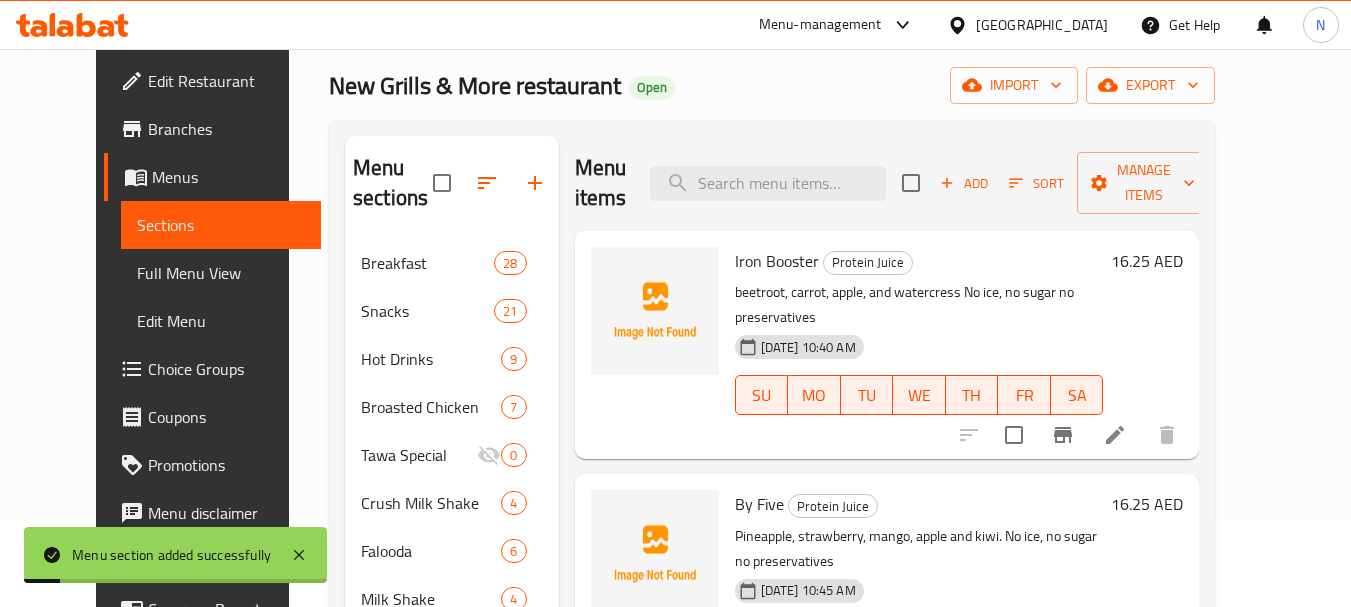 click on "New Grills & More restaurant Open import export" at bounding box center (772, 85) 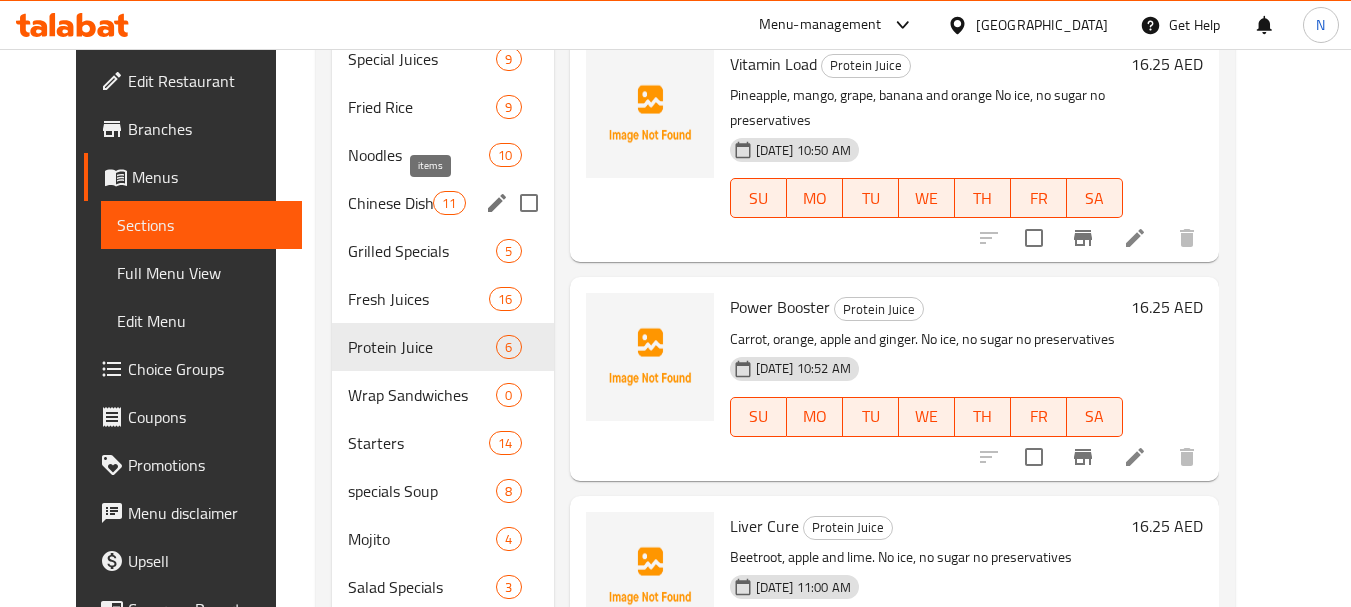 scroll, scrollTop: 888, scrollLeft: 0, axis: vertical 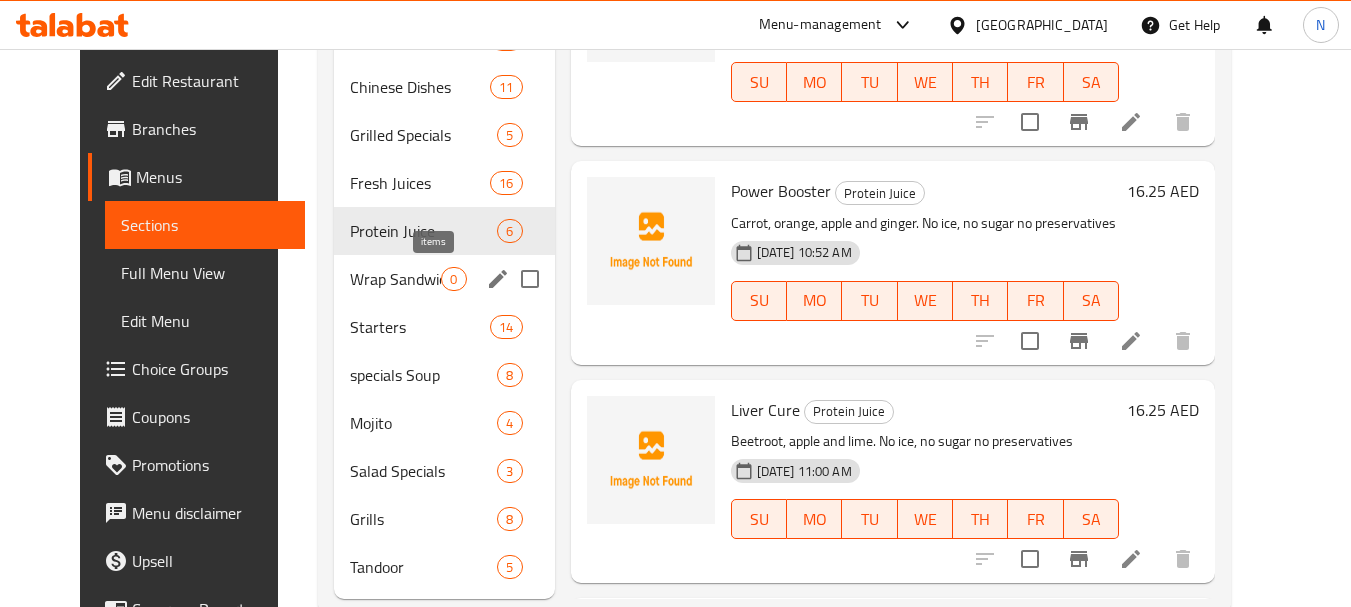click on "Wrap Sandwiches" at bounding box center (395, 279) 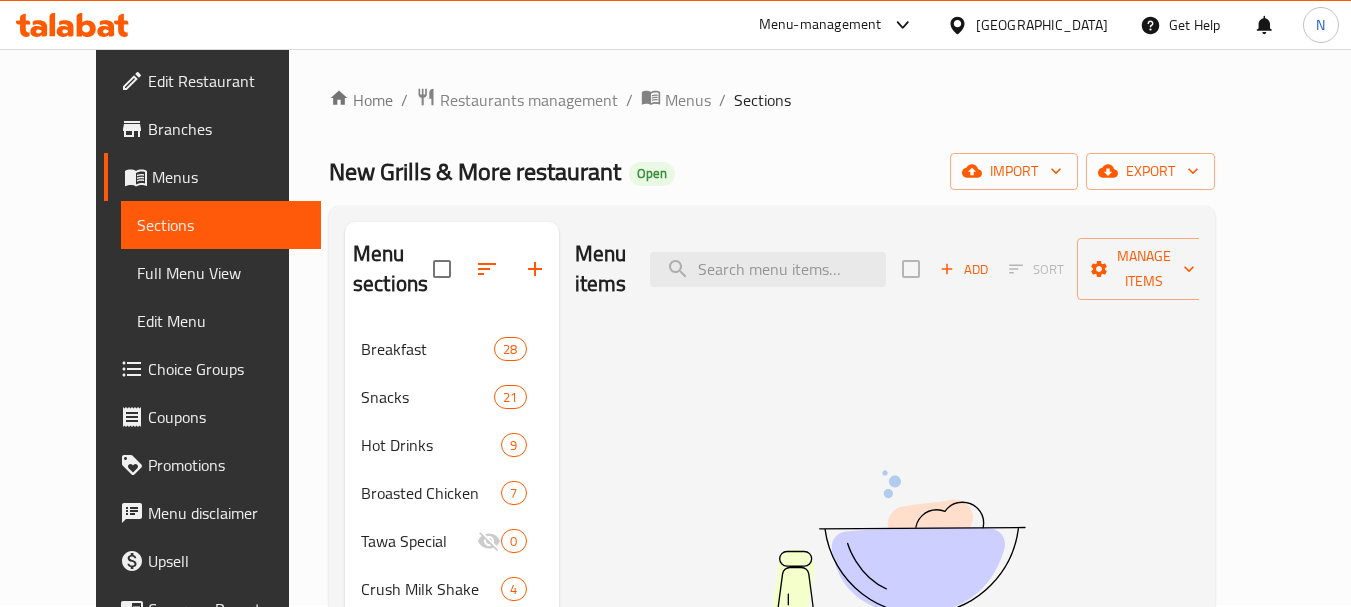 scroll, scrollTop: 0, scrollLeft: 0, axis: both 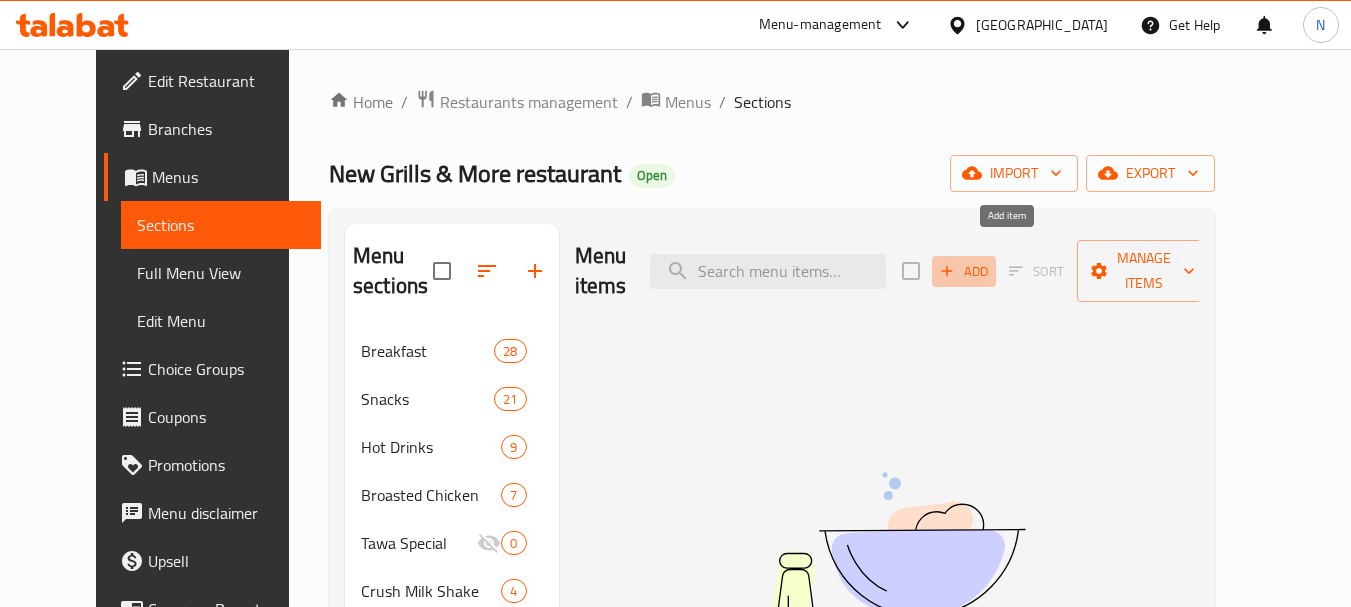 click 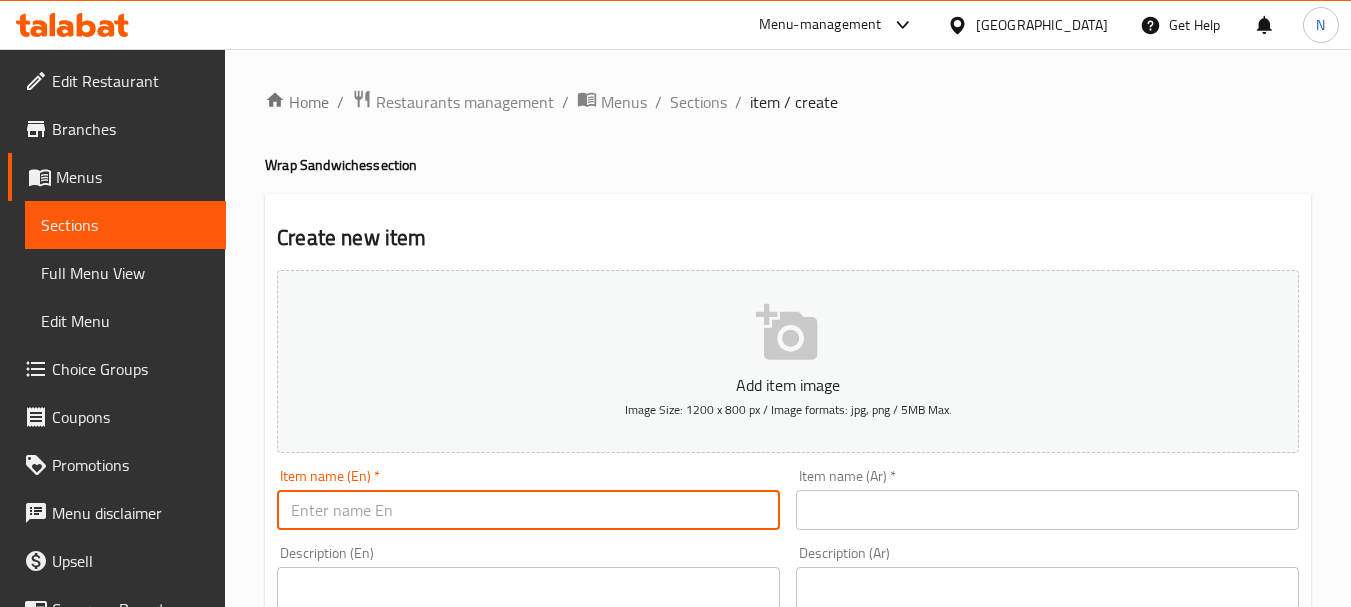 click at bounding box center (528, 510) 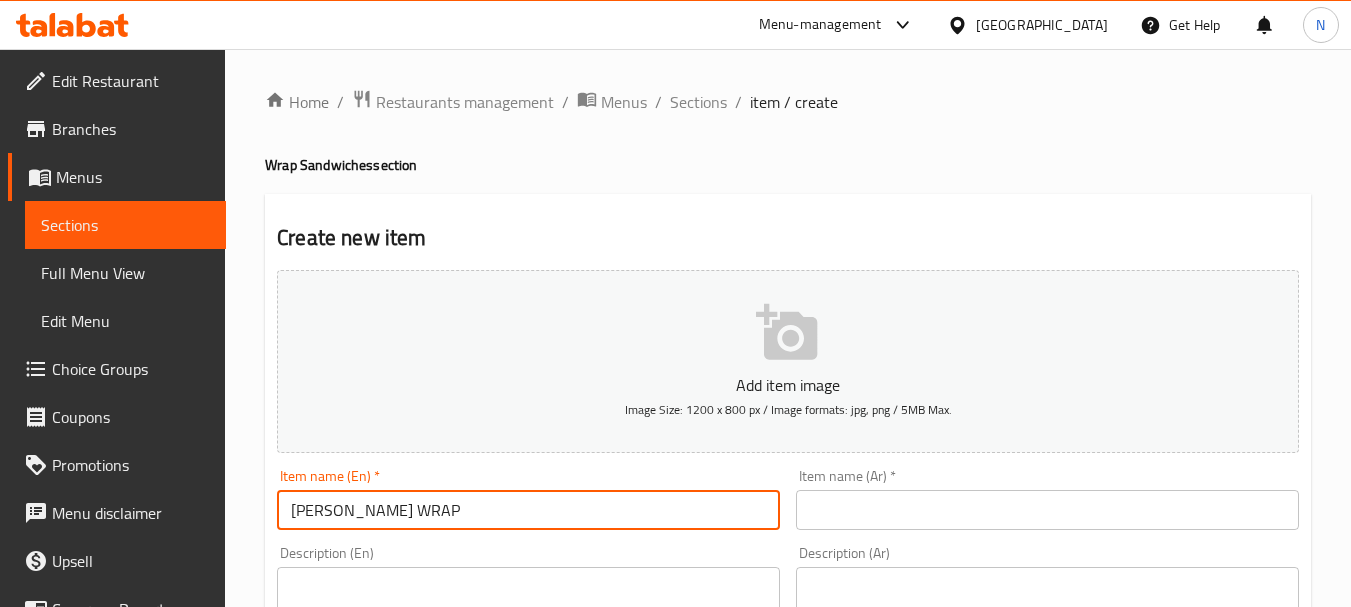 click on "ZINKER MATHAFI WRAP" at bounding box center (528, 510) 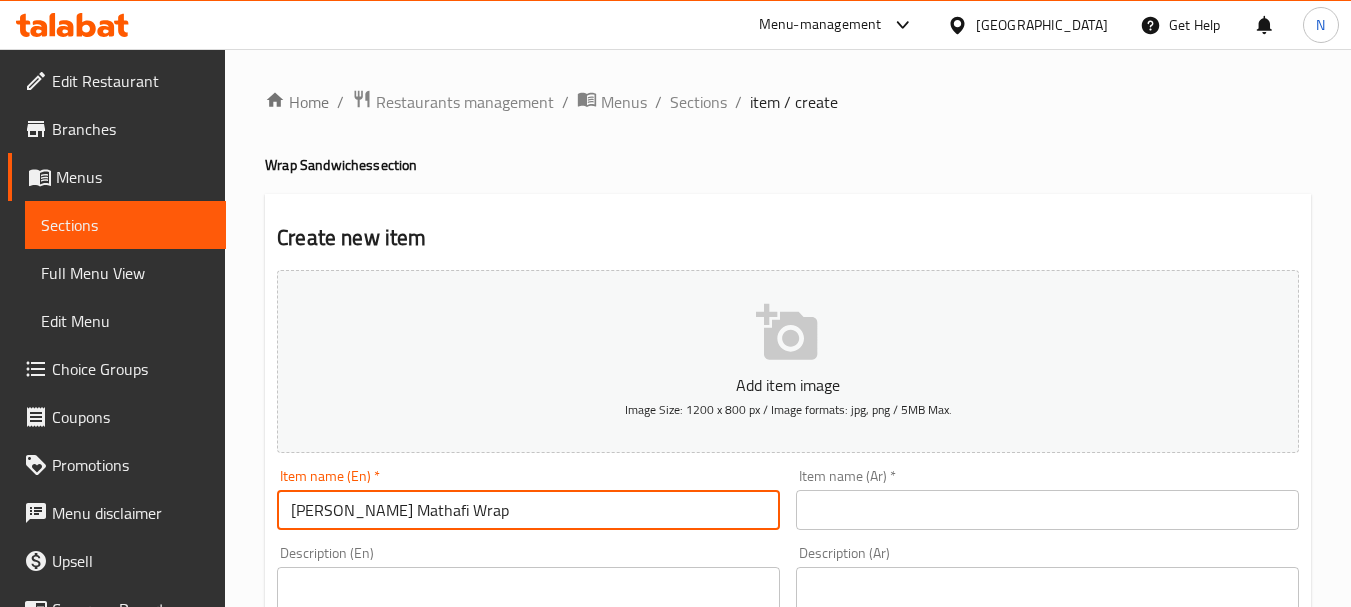 click on "Zinker Mathafi Wrap" at bounding box center (528, 510) 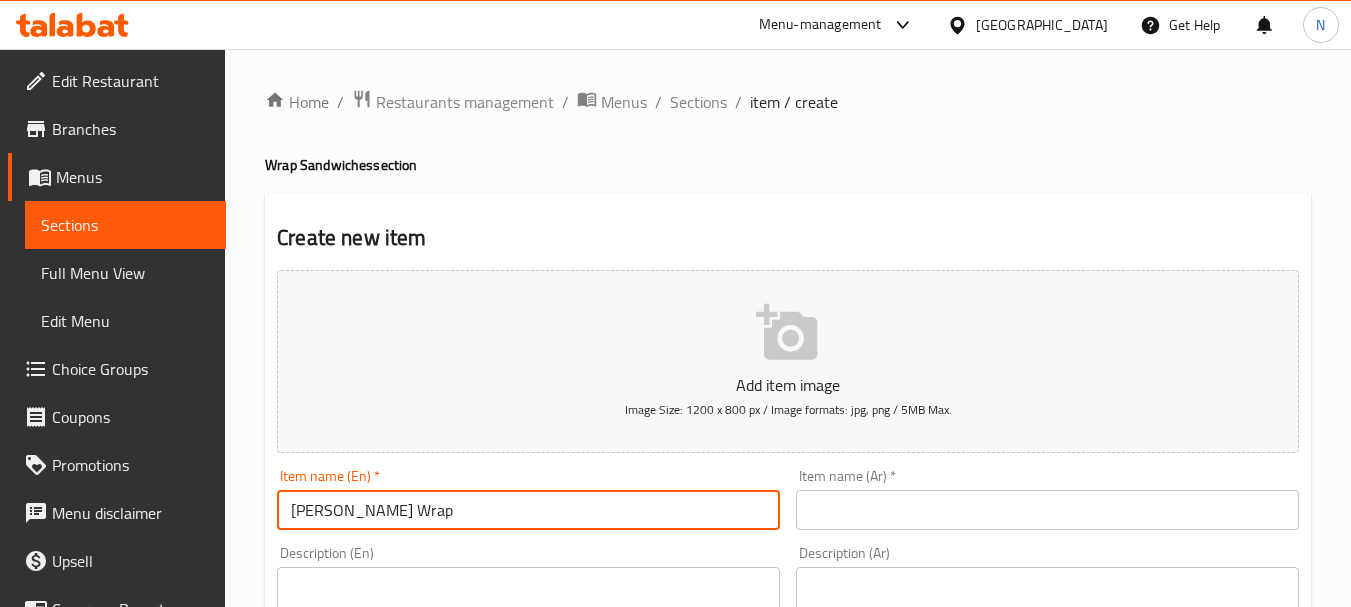drag, startPoint x: 317, startPoint y: 516, endPoint x: 336, endPoint y: 477, distance: 43.382023 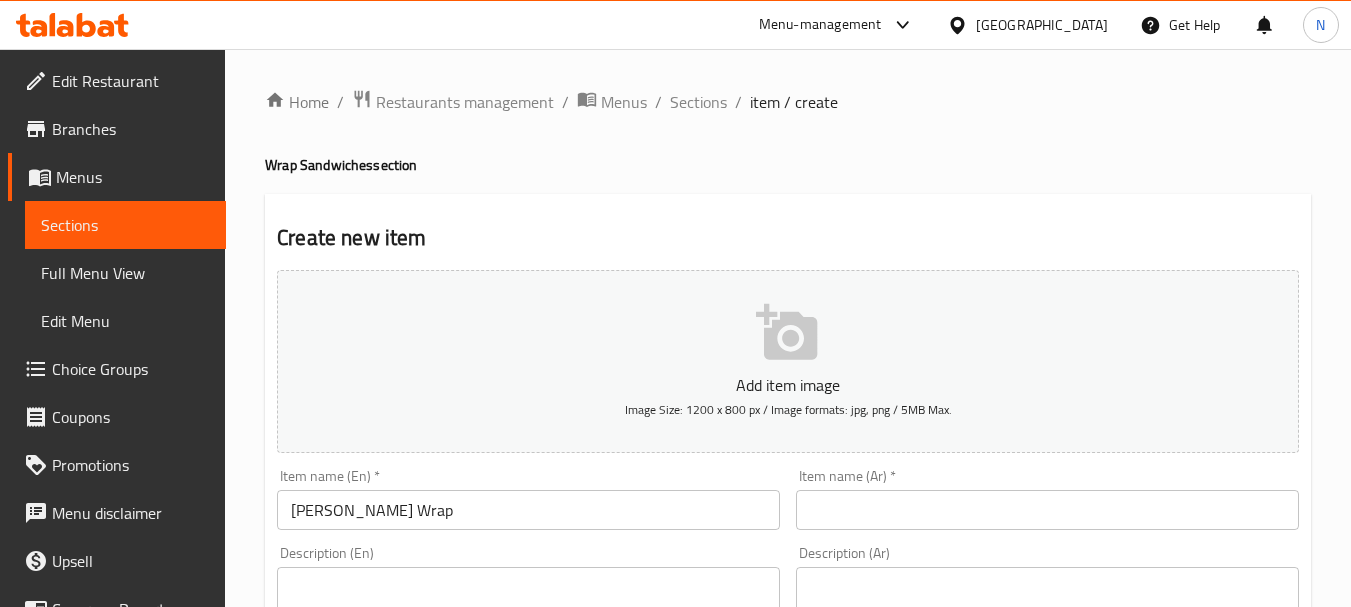 click on "Ziner Mathafi Wrap" at bounding box center [528, 510] 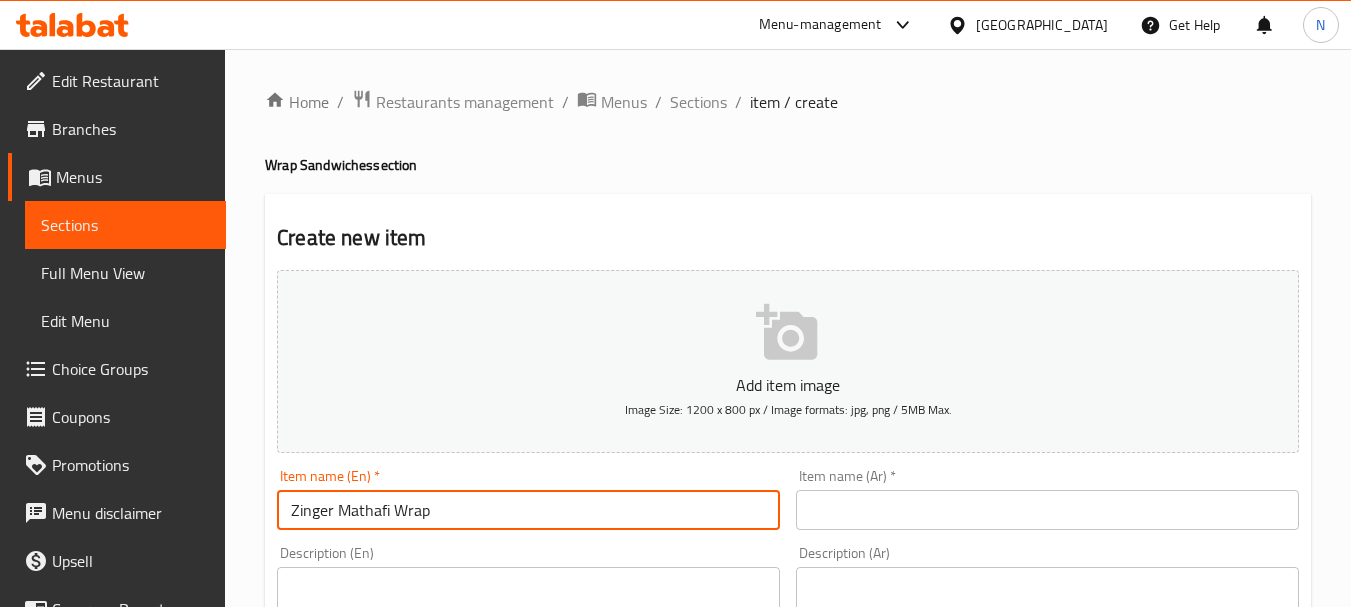 click on "Zinger Mathafi Wrap" at bounding box center [528, 510] 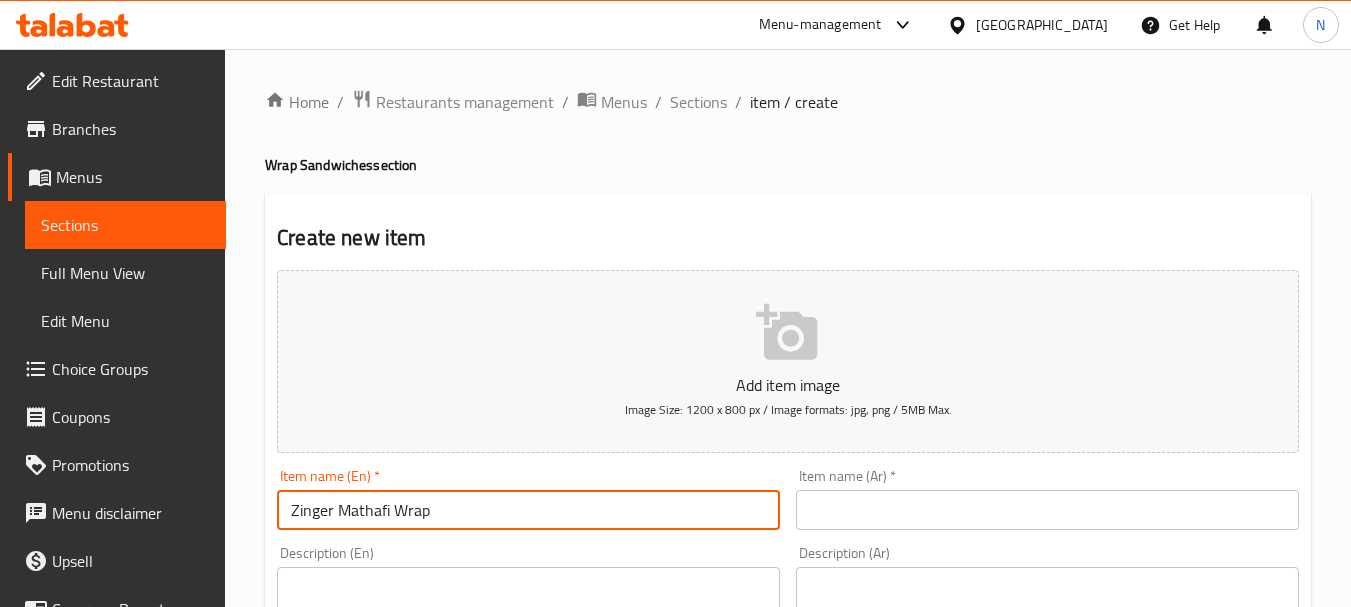 click at bounding box center [1047, 510] 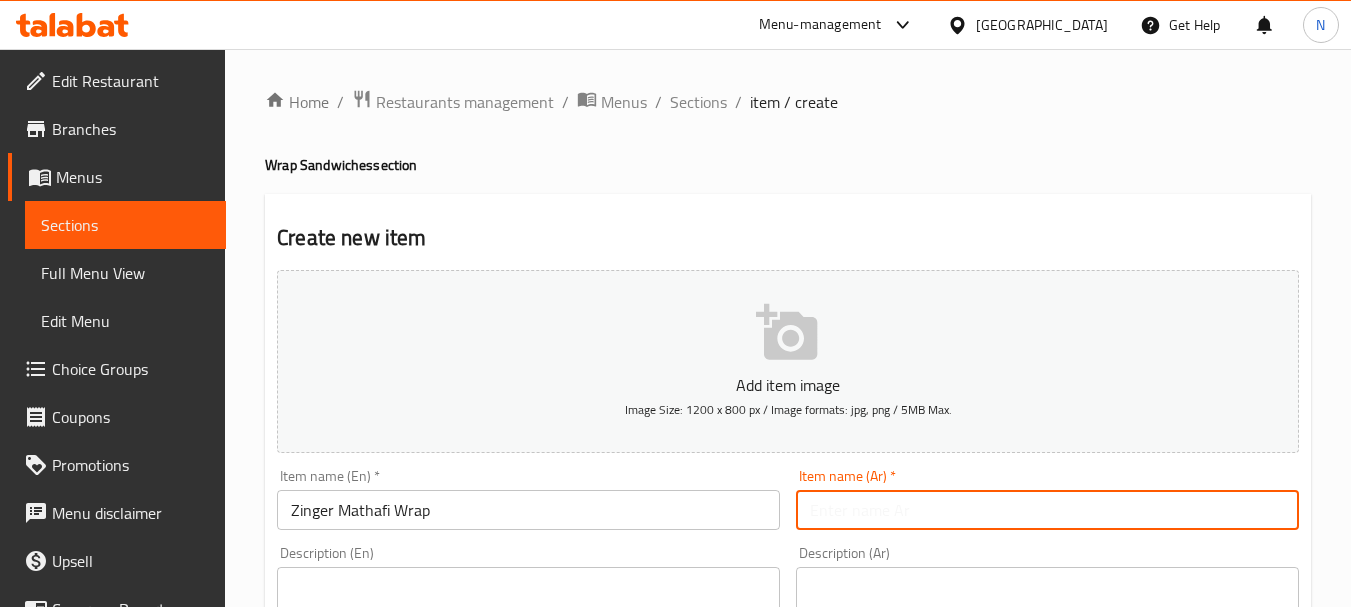 paste on "لفائف زينجر ماثافي" 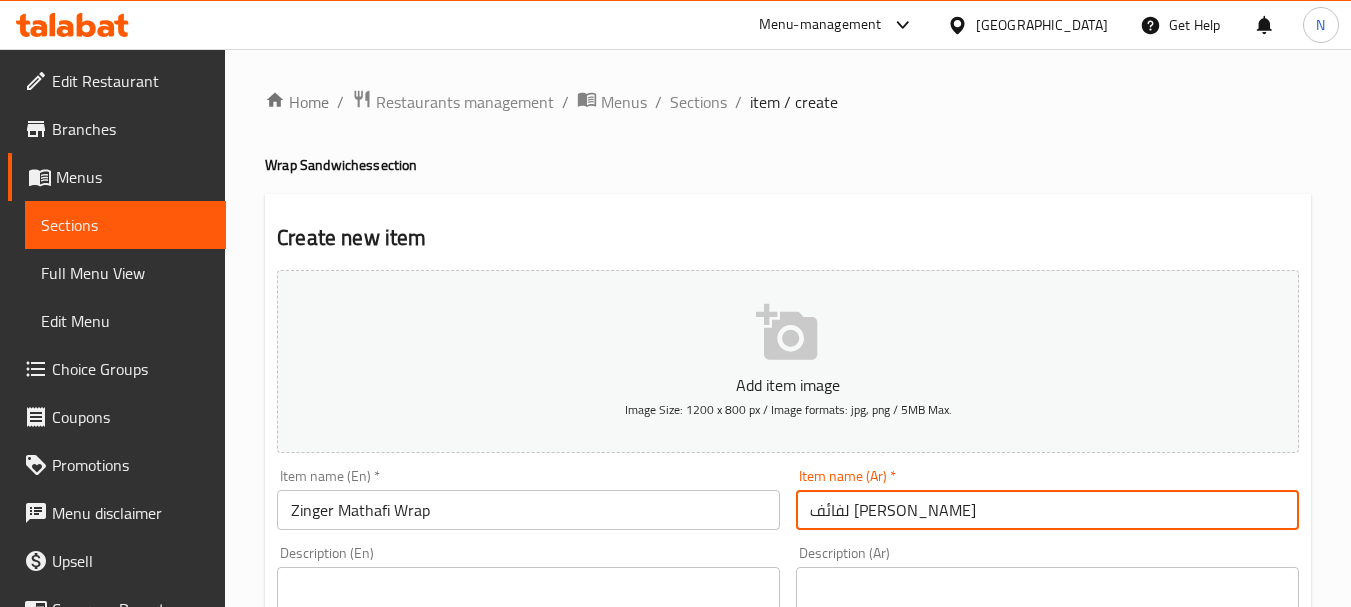 click on "لفائف زينجر ماثافي" at bounding box center (1047, 510) 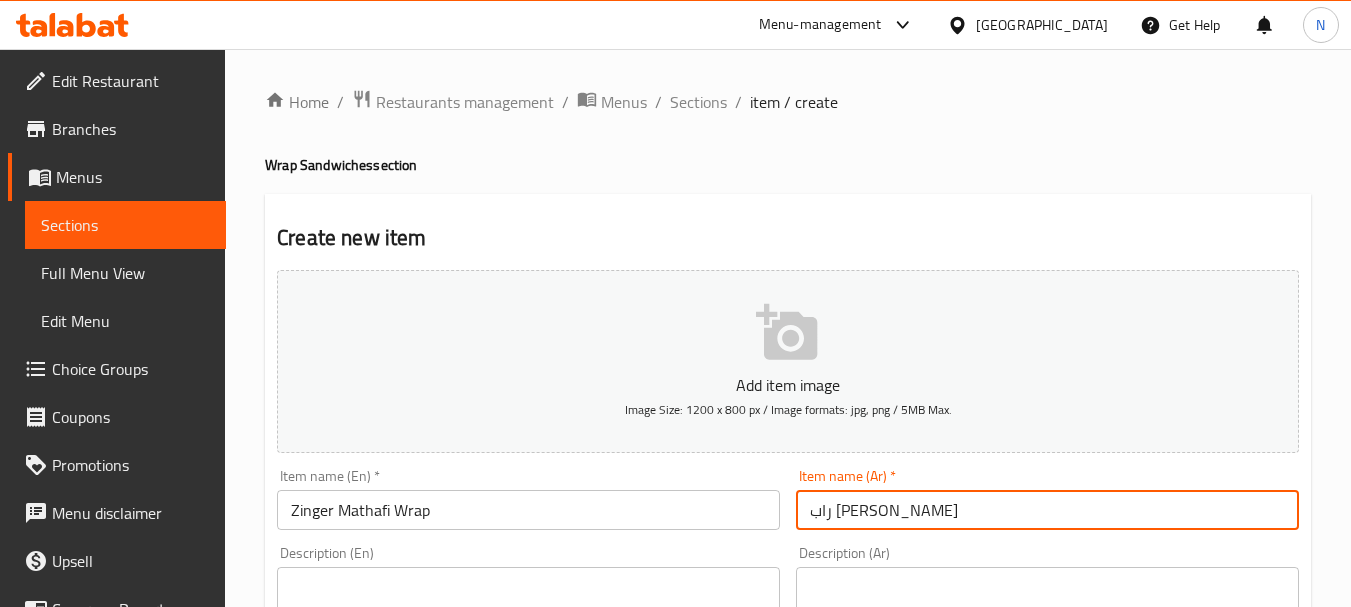 click on "راب زينجر ماثافي" at bounding box center (1047, 510) 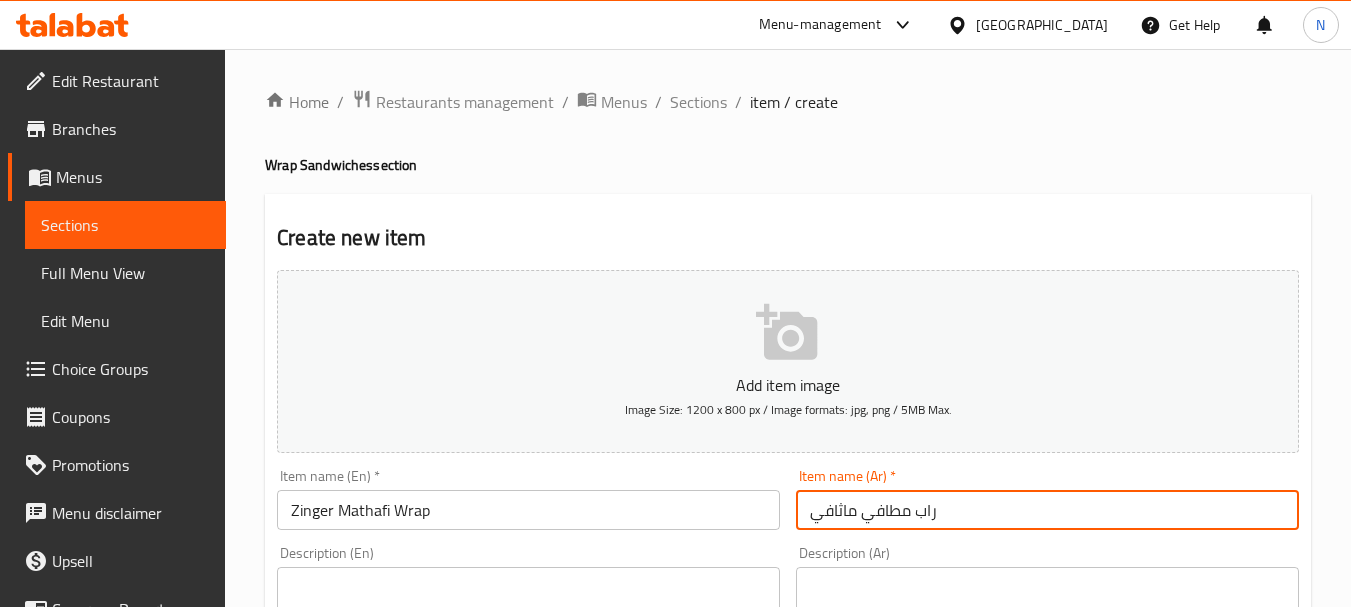 click on "راب مطافي ماثافي" at bounding box center [1047, 510] 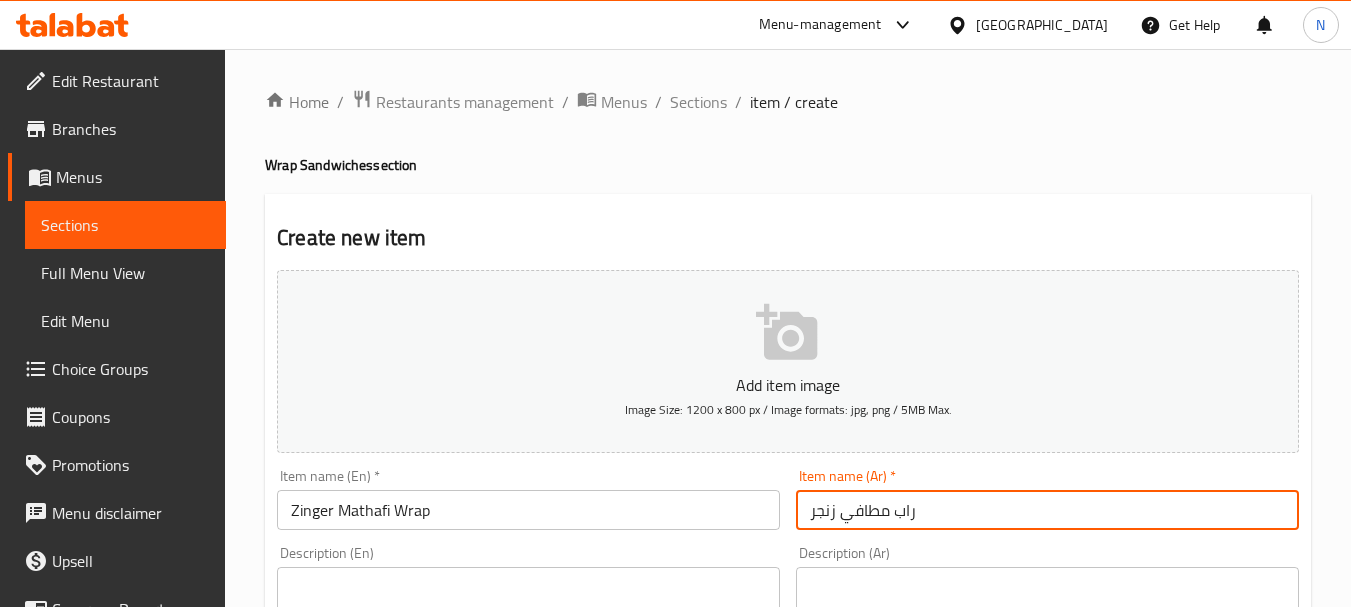 type on "راب مطافي زنجر" 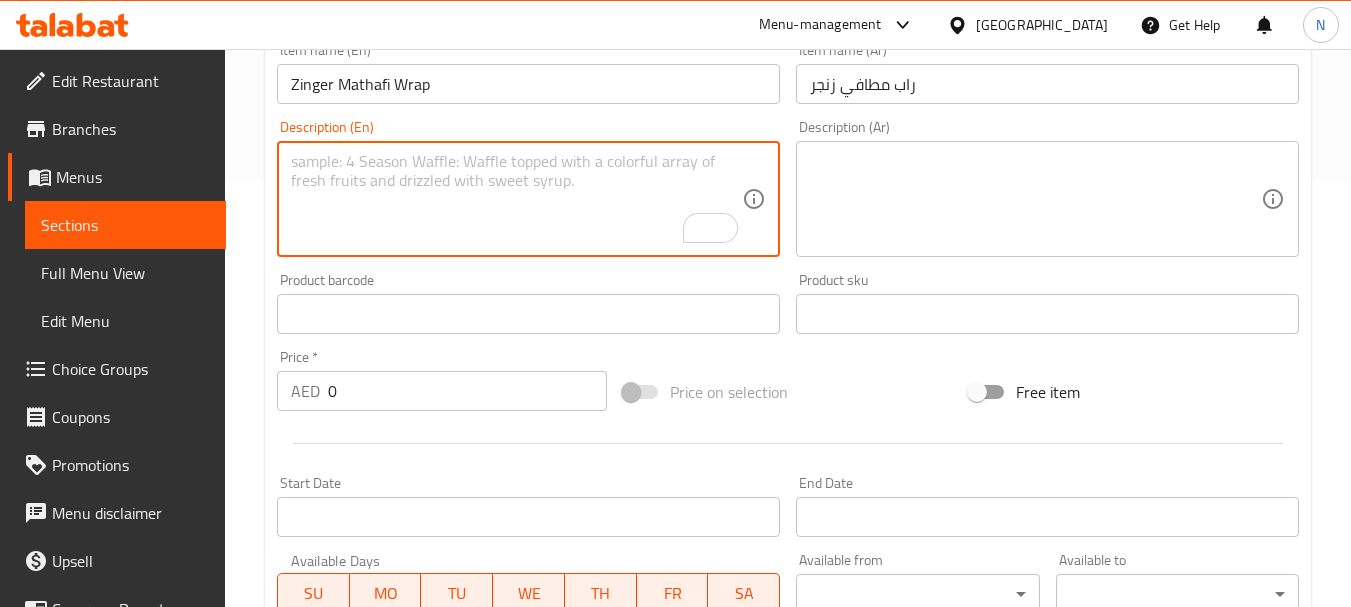 scroll, scrollTop: 500, scrollLeft: 0, axis: vertical 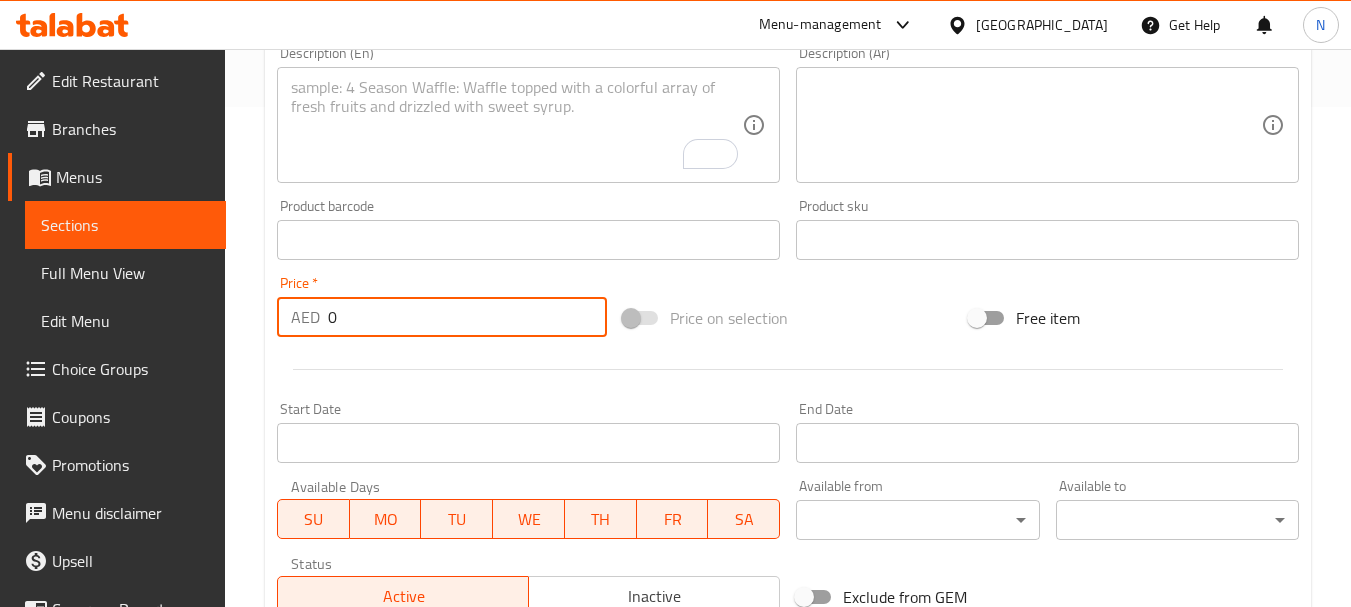 drag, startPoint x: 367, startPoint y: 311, endPoint x: 313, endPoint y: 310, distance: 54.00926 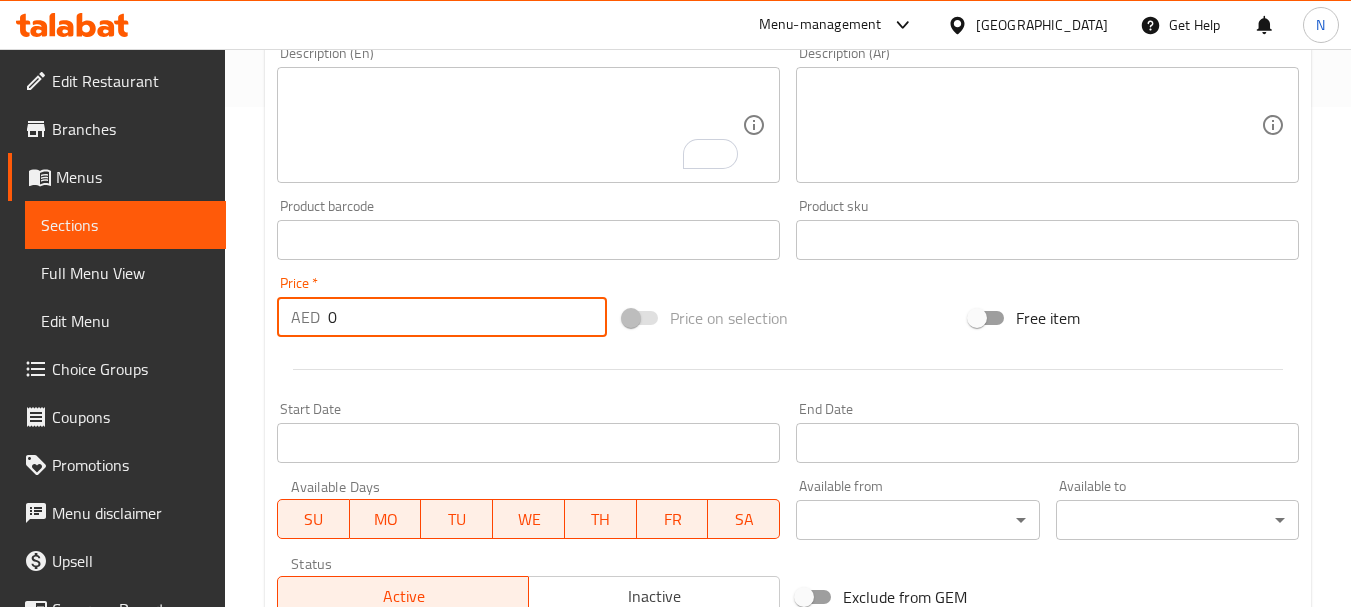 click on "AED 0 Price  *" at bounding box center (442, 317) 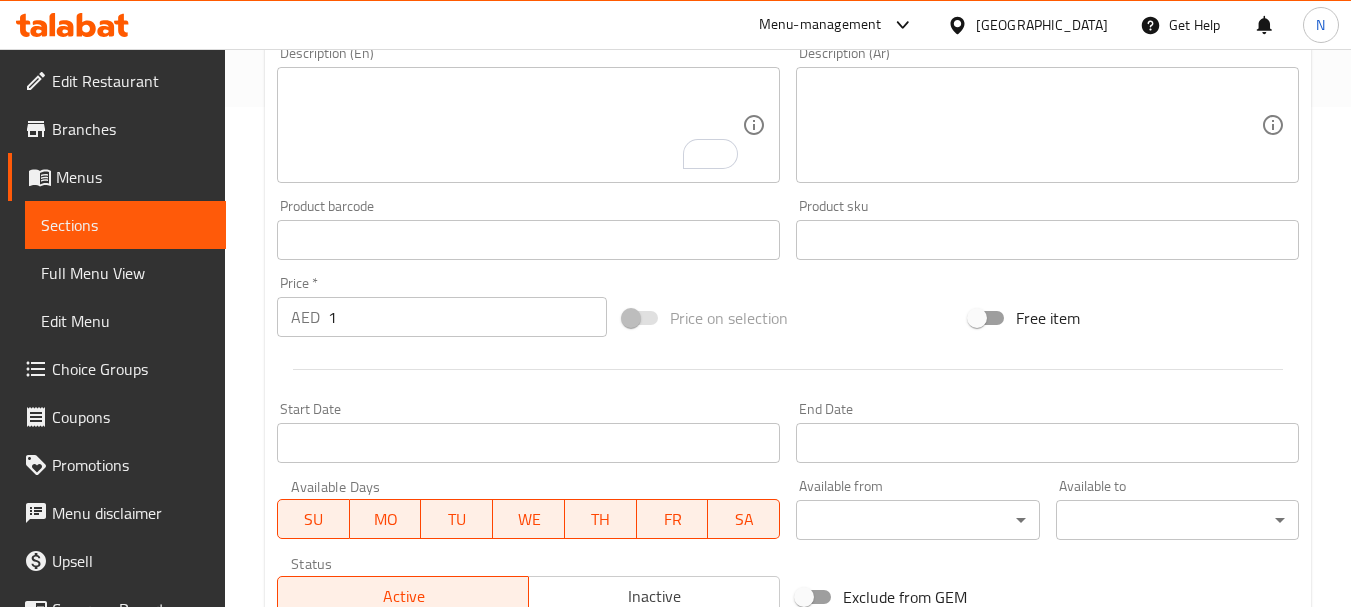 click on "1" at bounding box center (467, 317) 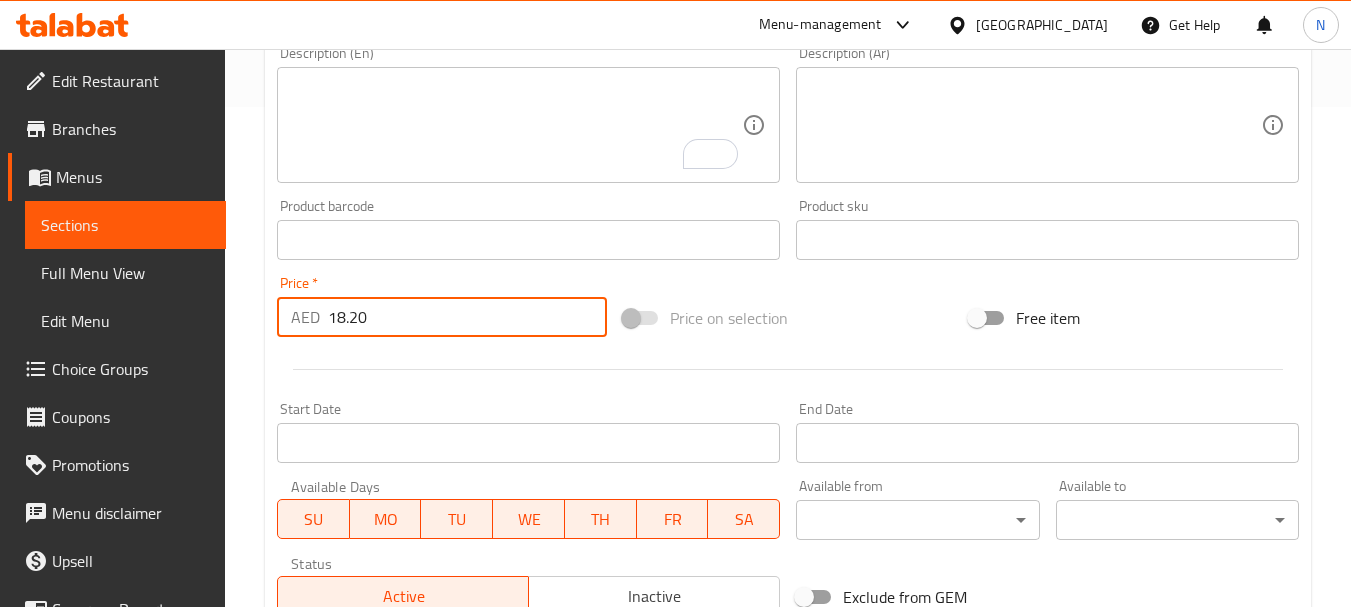 type on "18.20" 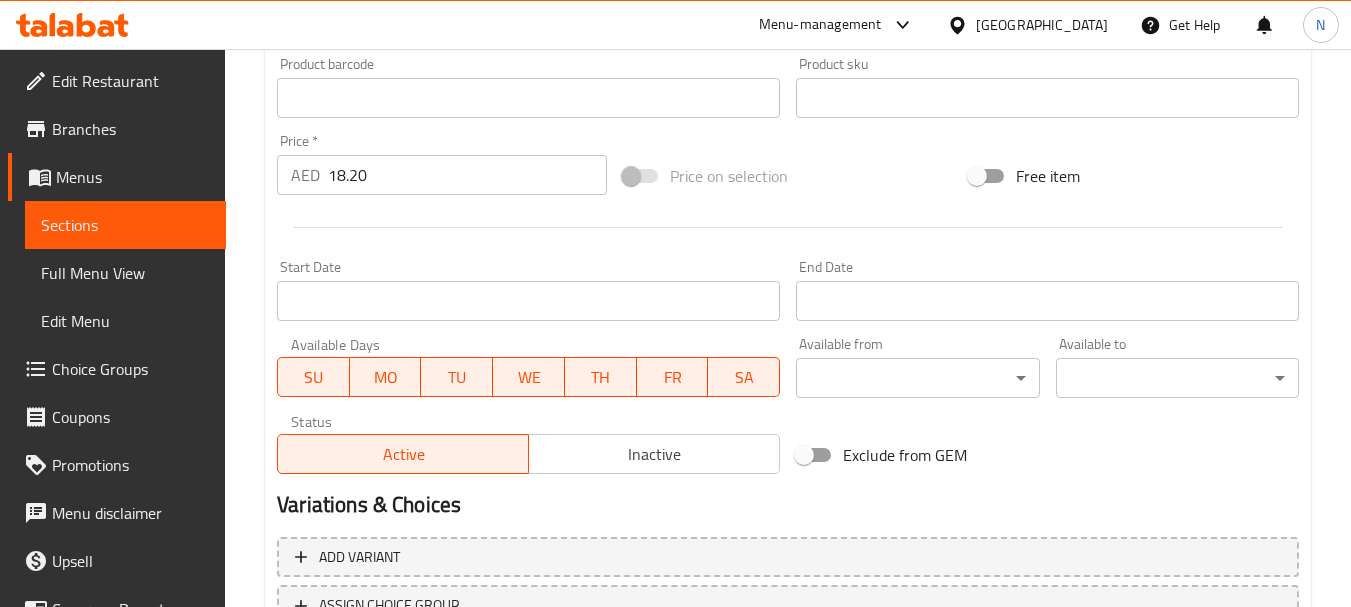 scroll, scrollTop: 806, scrollLeft: 0, axis: vertical 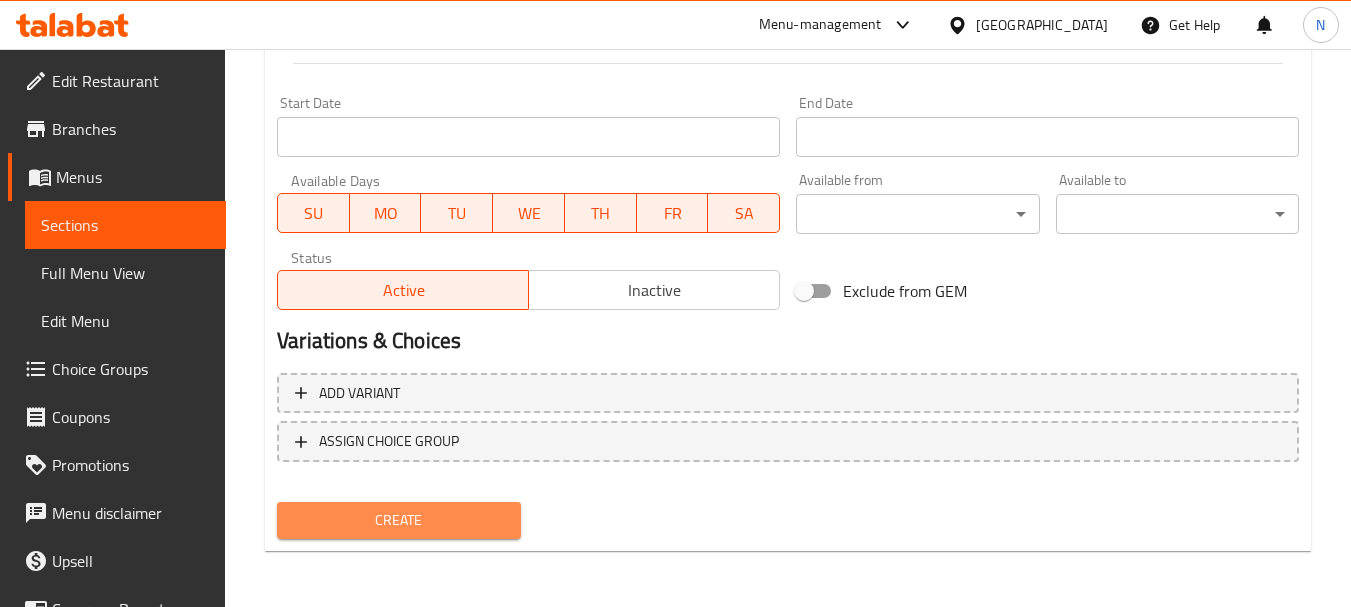 click on "Create" at bounding box center [398, 520] 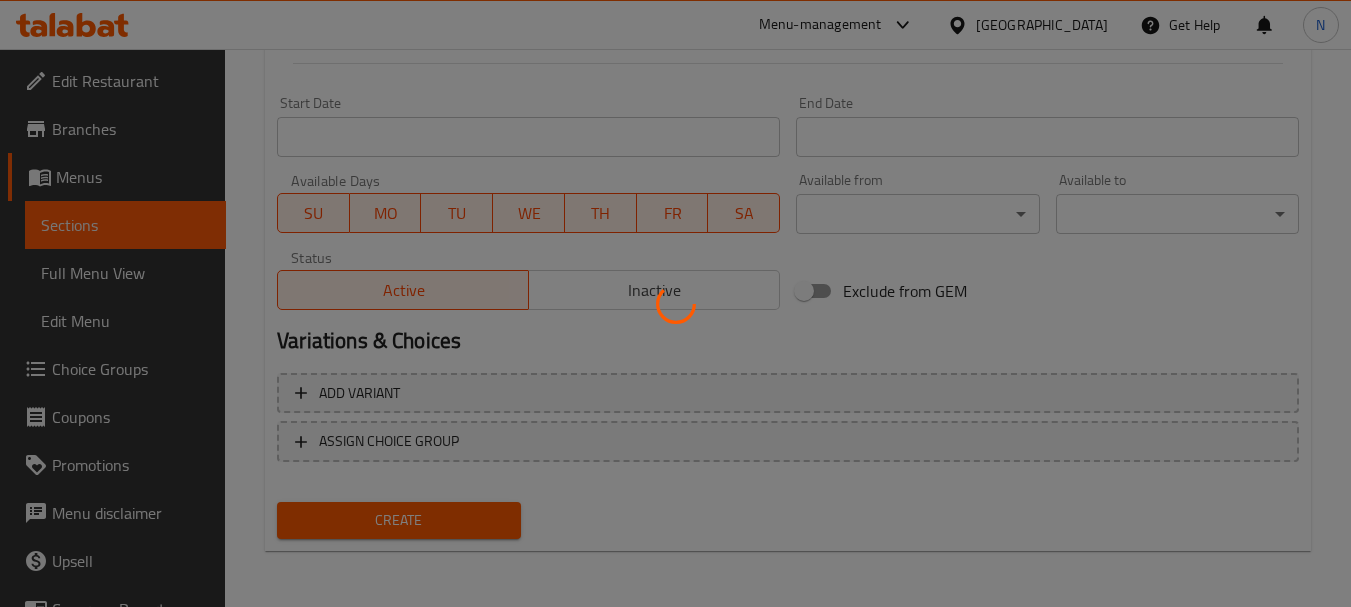 type 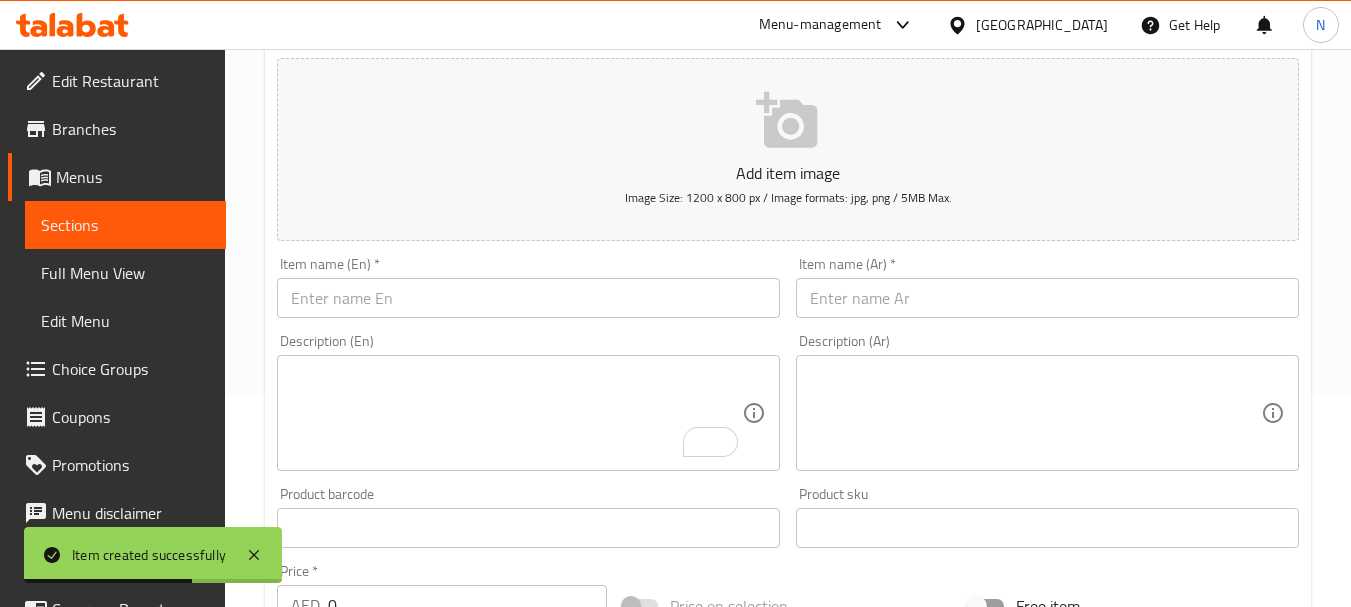 scroll, scrollTop: 206, scrollLeft: 0, axis: vertical 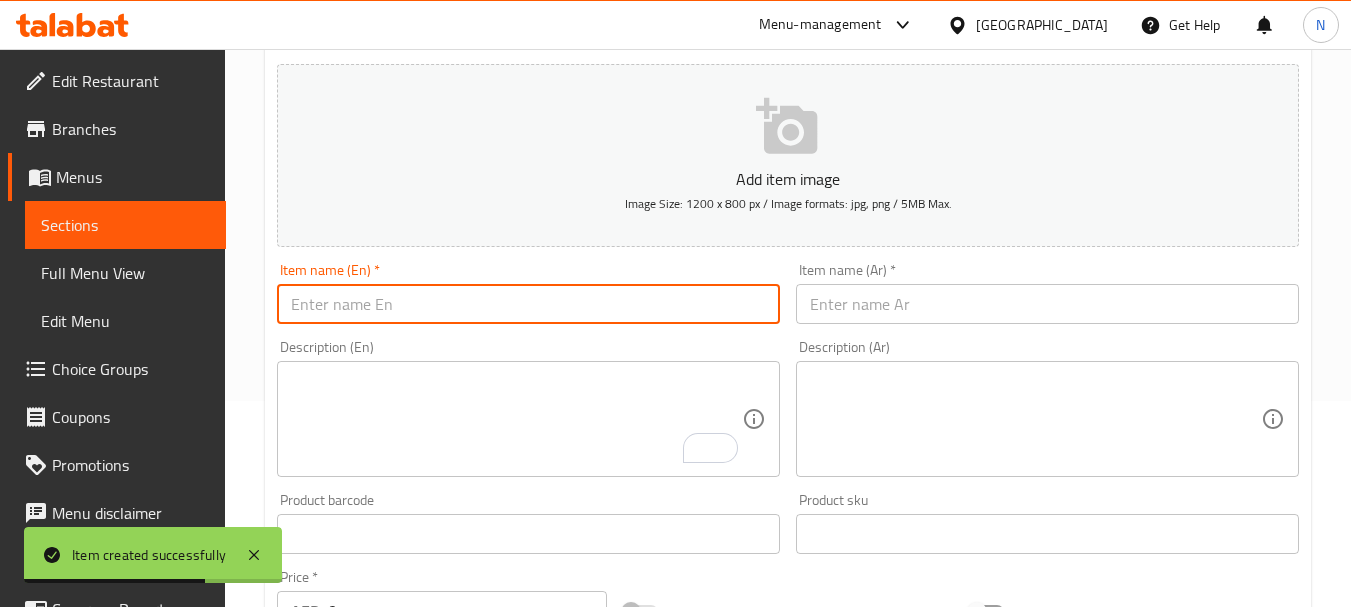 click at bounding box center [528, 304] 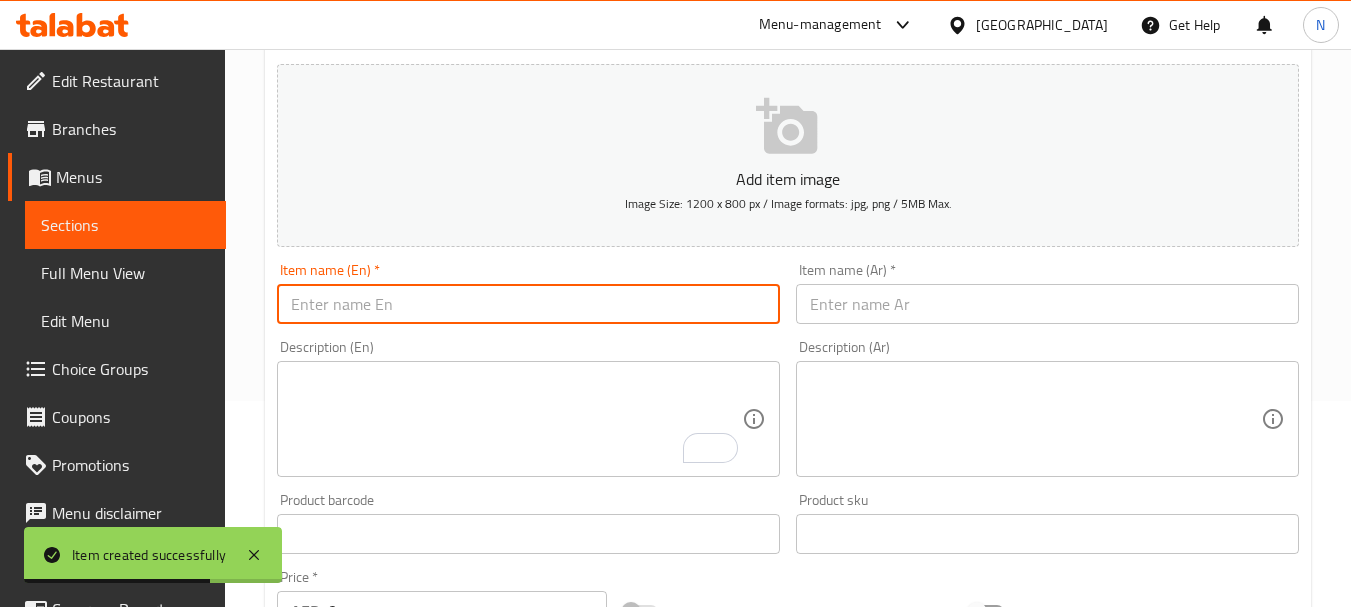 paste on "NUGGETS WRAP" 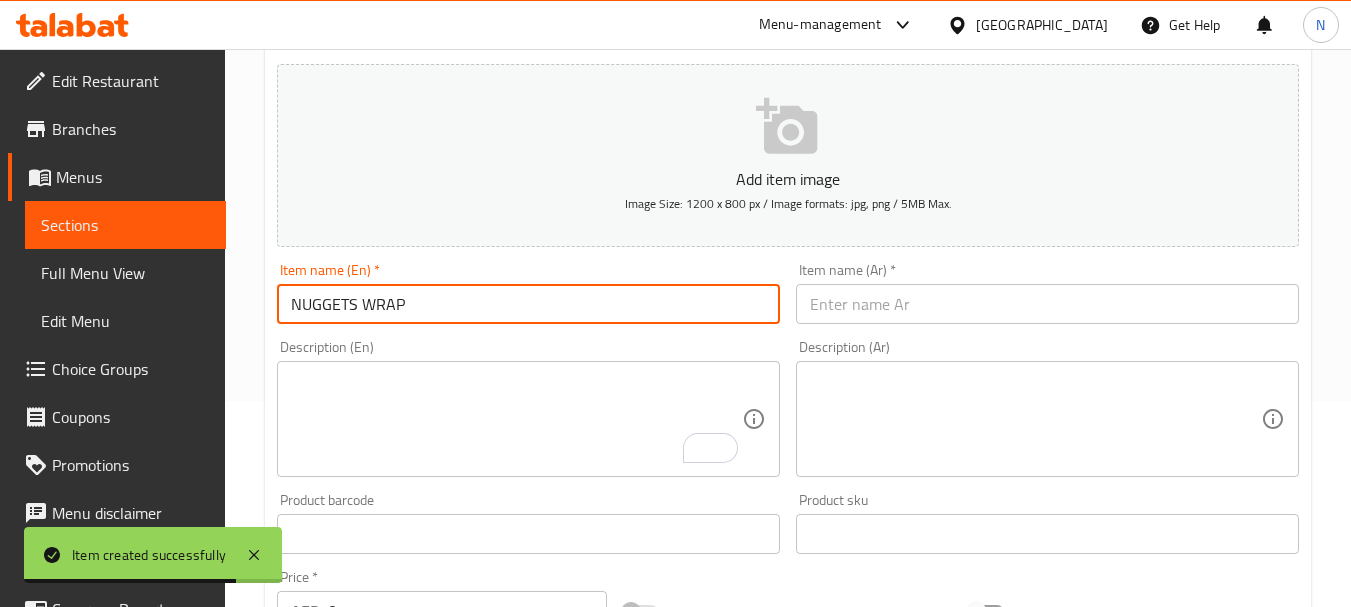 click on "NUGGETS WRAP" at bounding box center (528, 304) 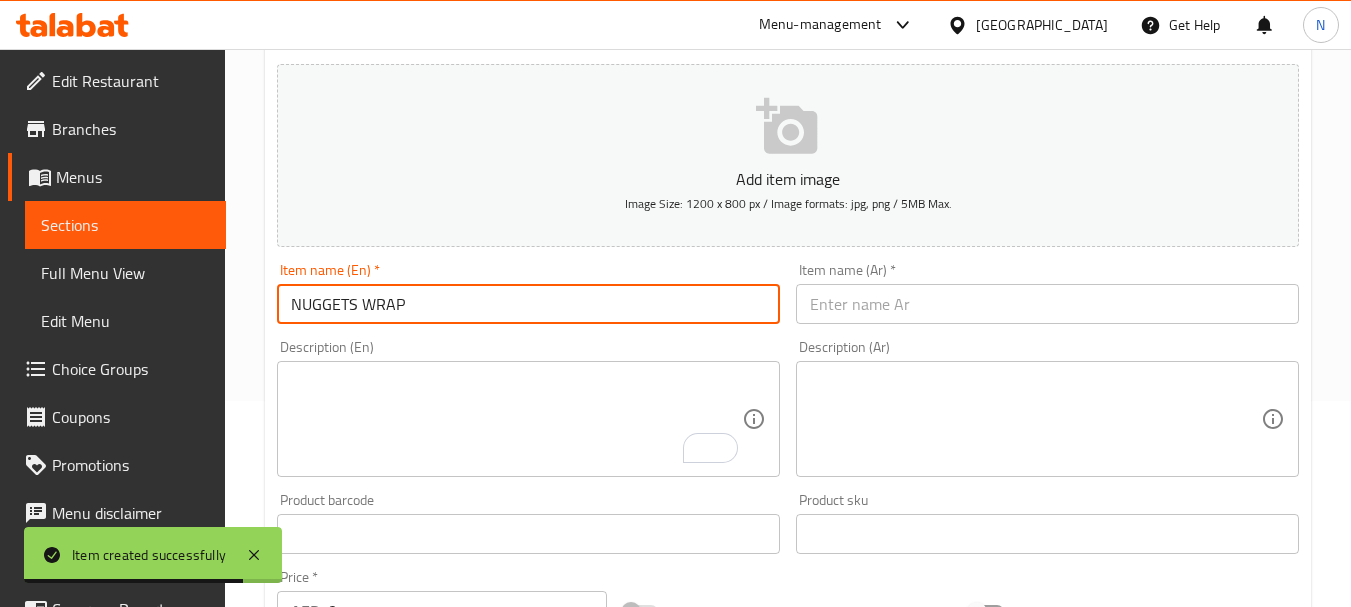 click on "NUGGETS WRAP" at bounding box center (528, 304) 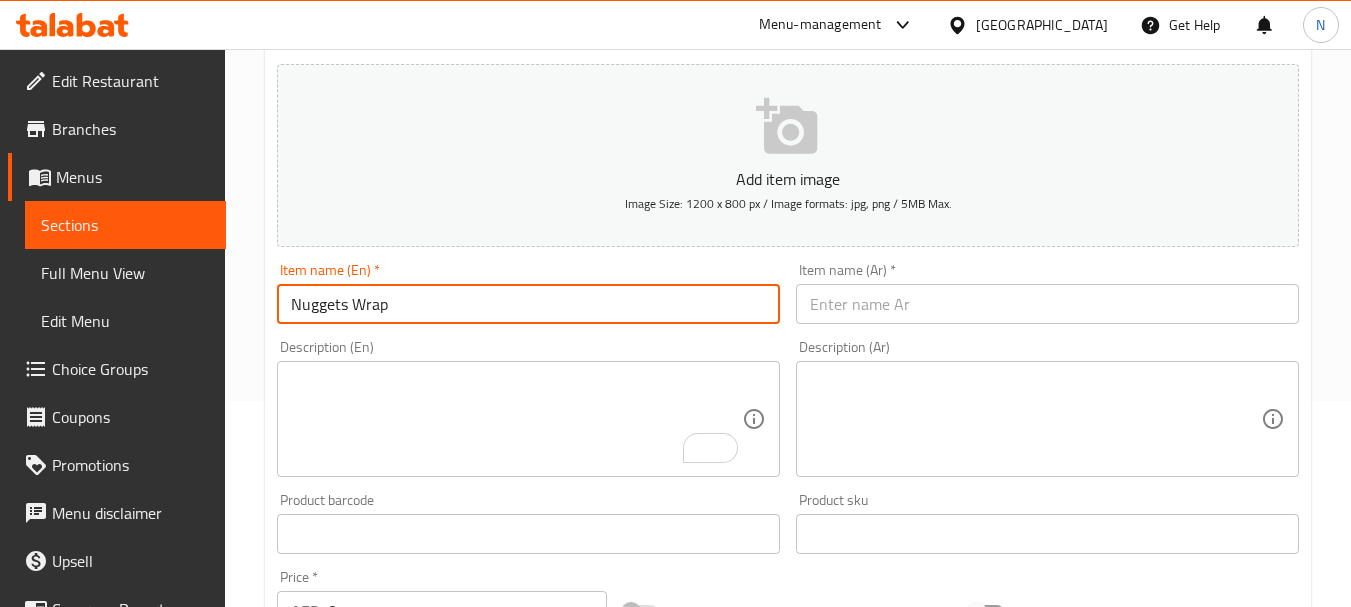 type on "Nuggets Wrap" 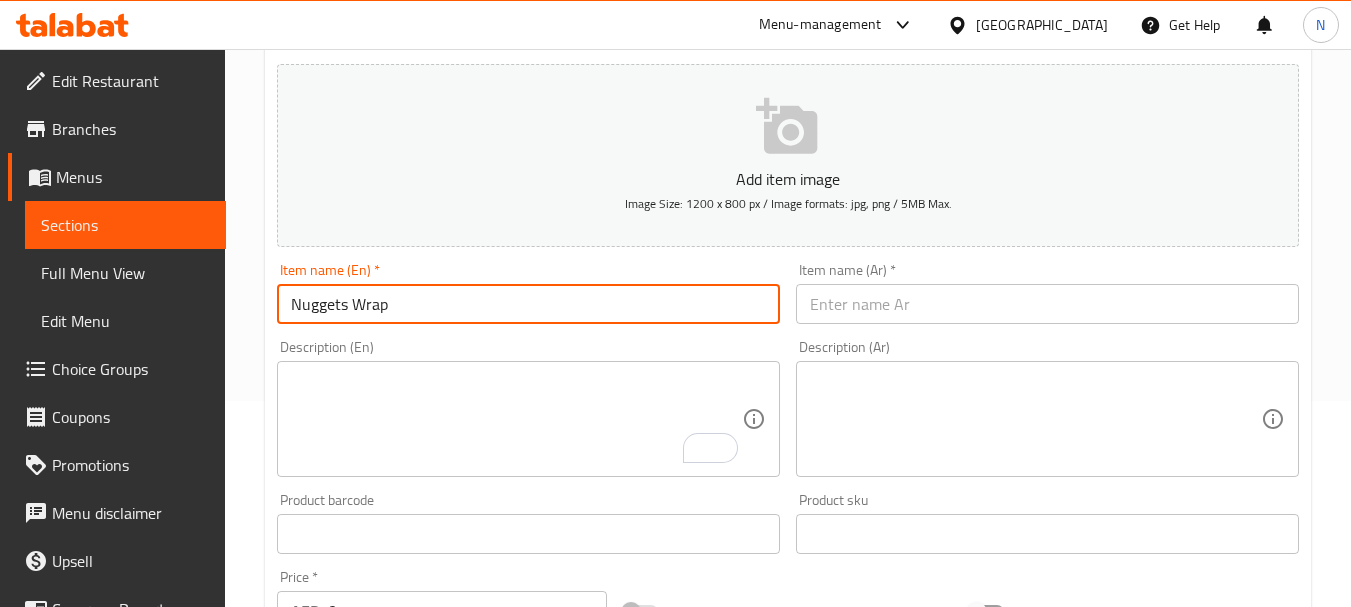 click at bounding box center (1047, 304) 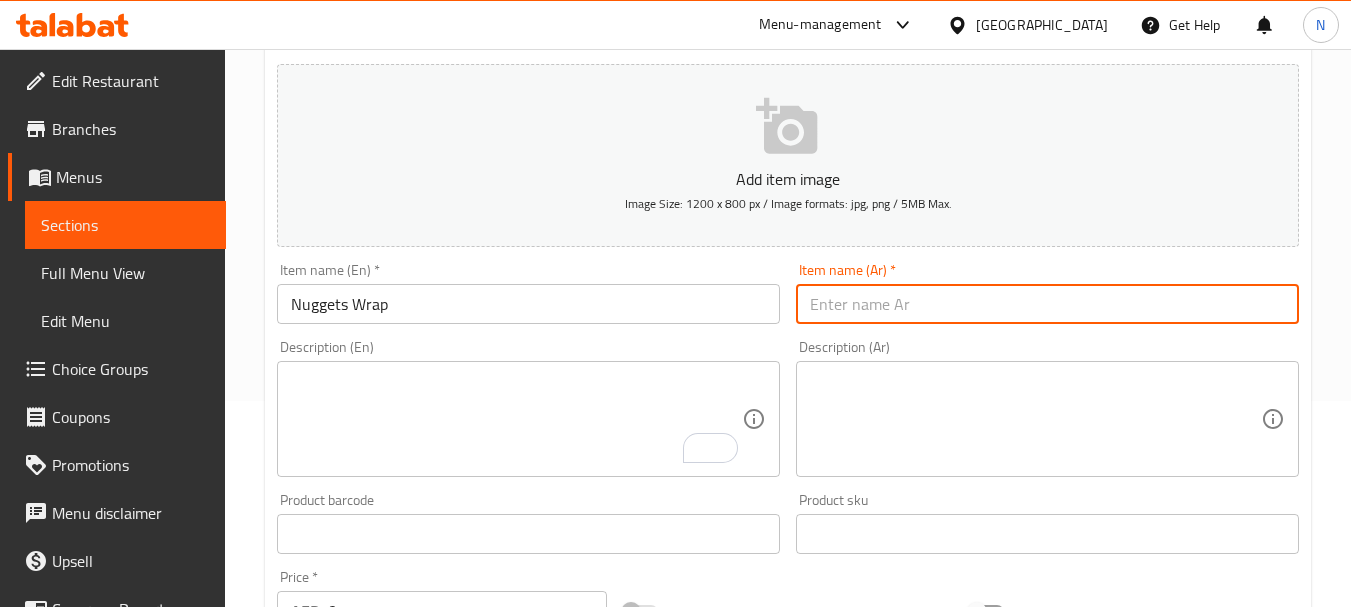 paste on "راب قطع" 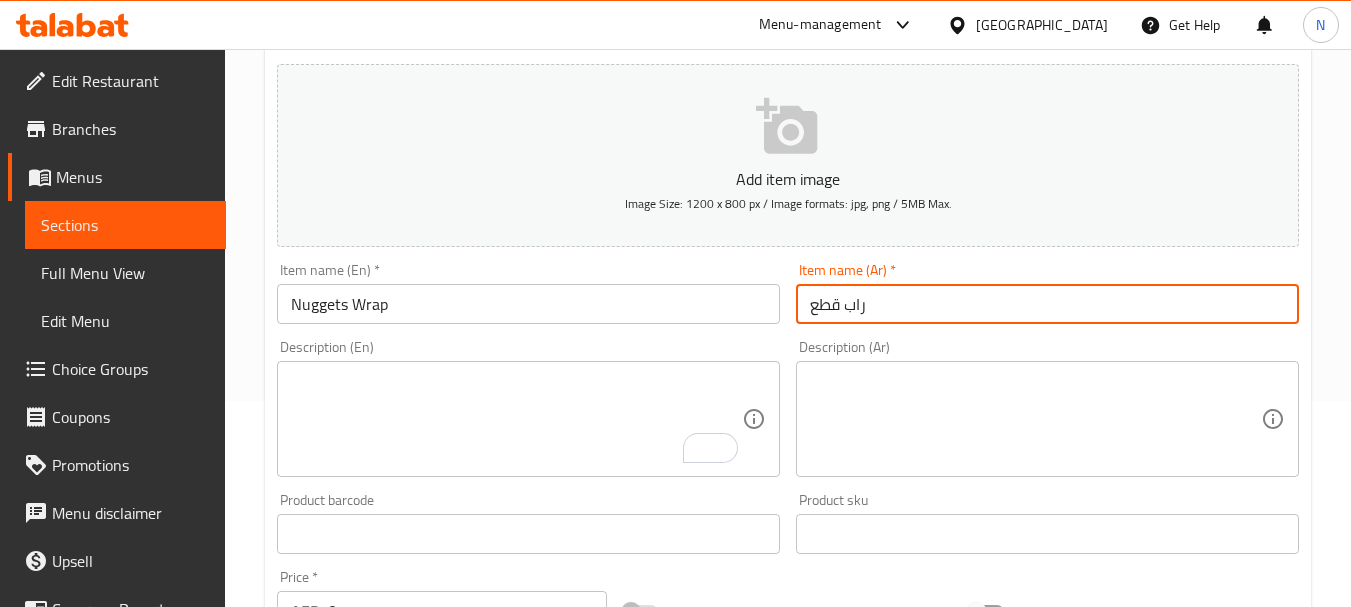 click on "راب قطع" at bounding box center [1047, 304] 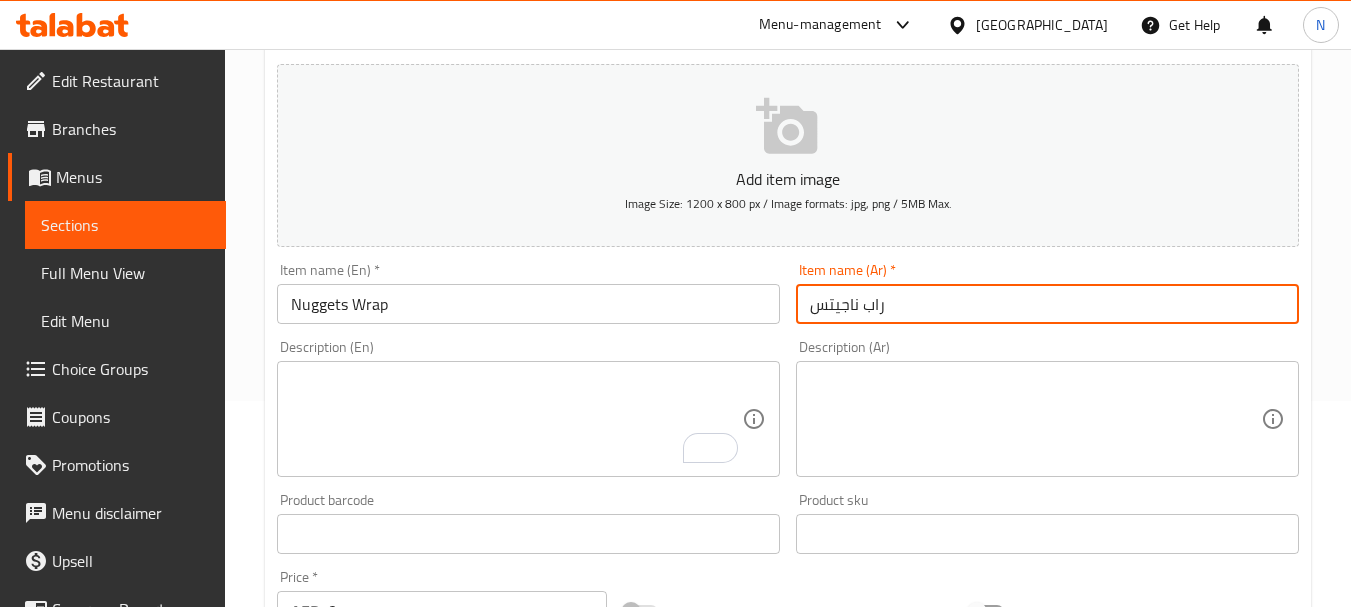 type on "راب ناجيتس" 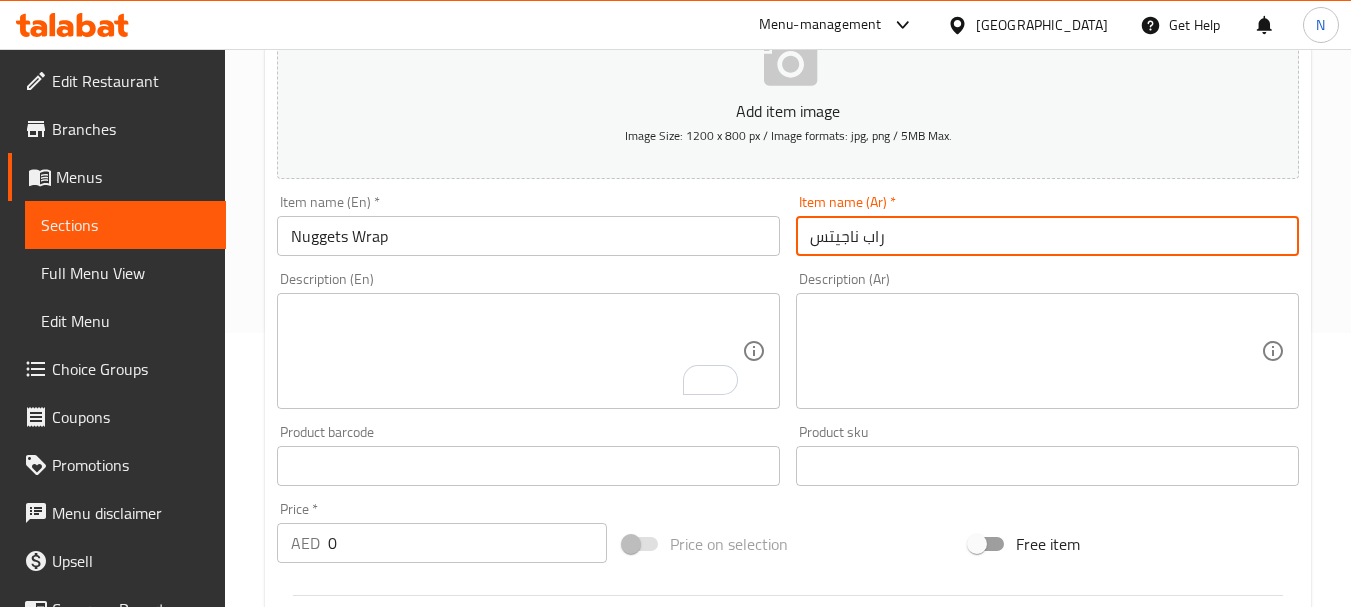 scroll, scrollTop: 306, scrollLeft: 0, axis: vertical 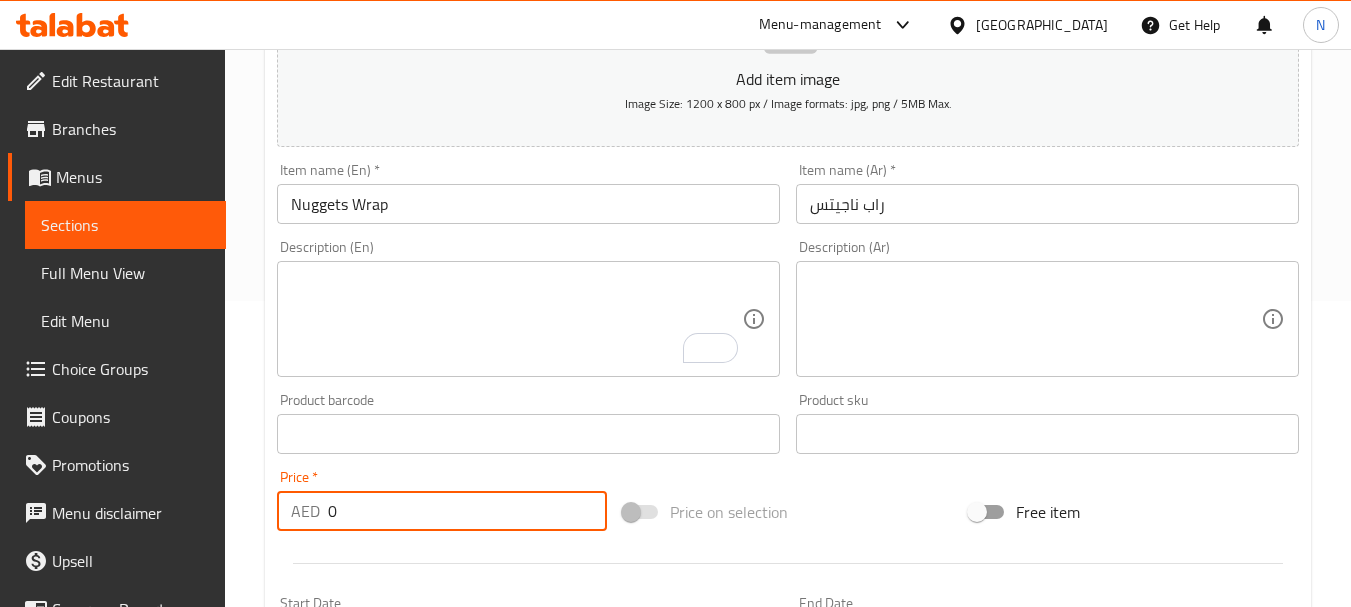 drag, startPoint x: 351, startPoint y: 500, endPoint x: 318, endPoint y: 510, distance: 34.48188 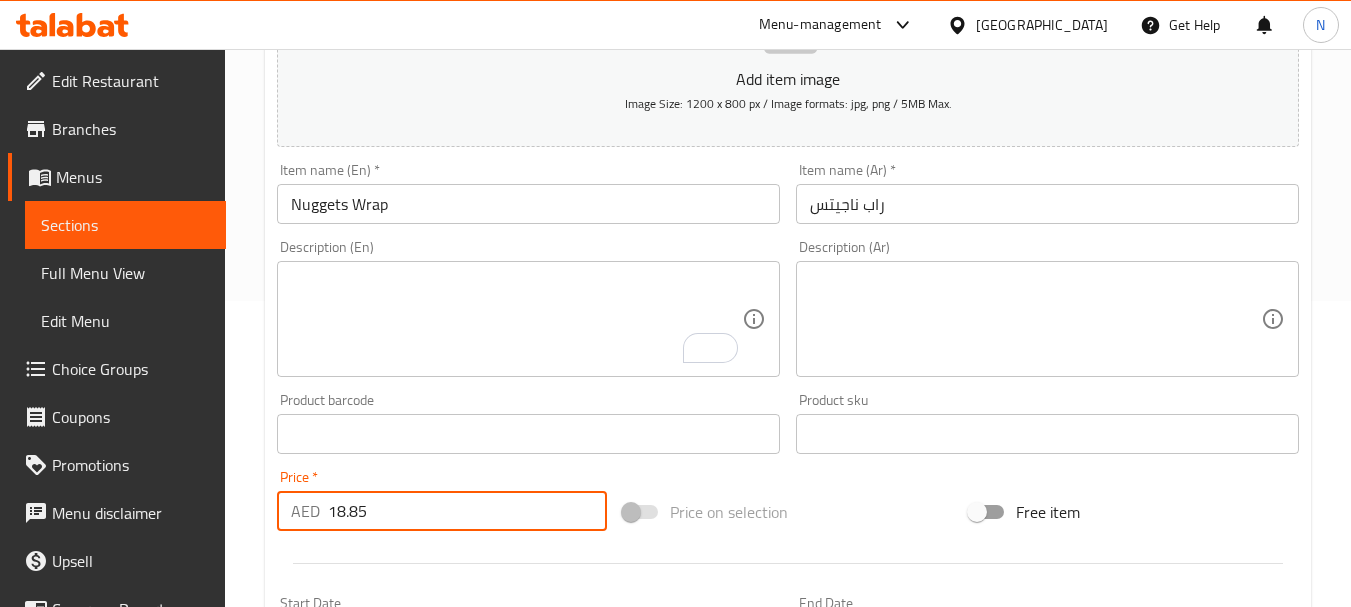 type on "18.85" 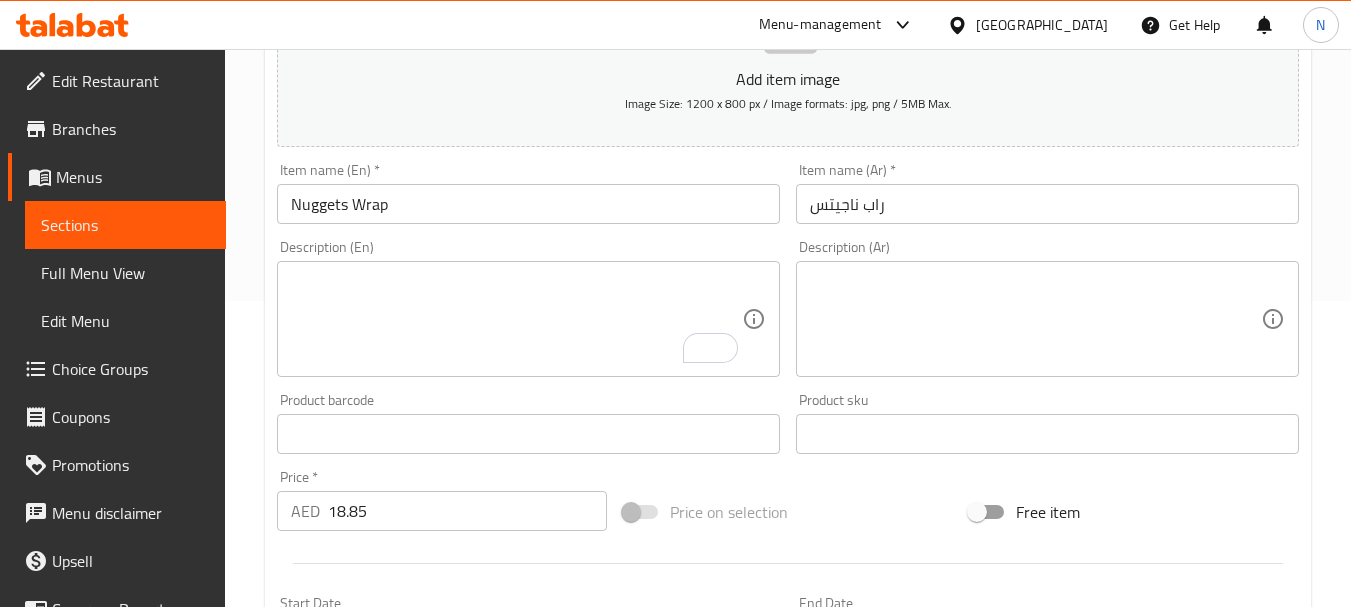 click on "Price on selection" at bounding box center (788, 512) 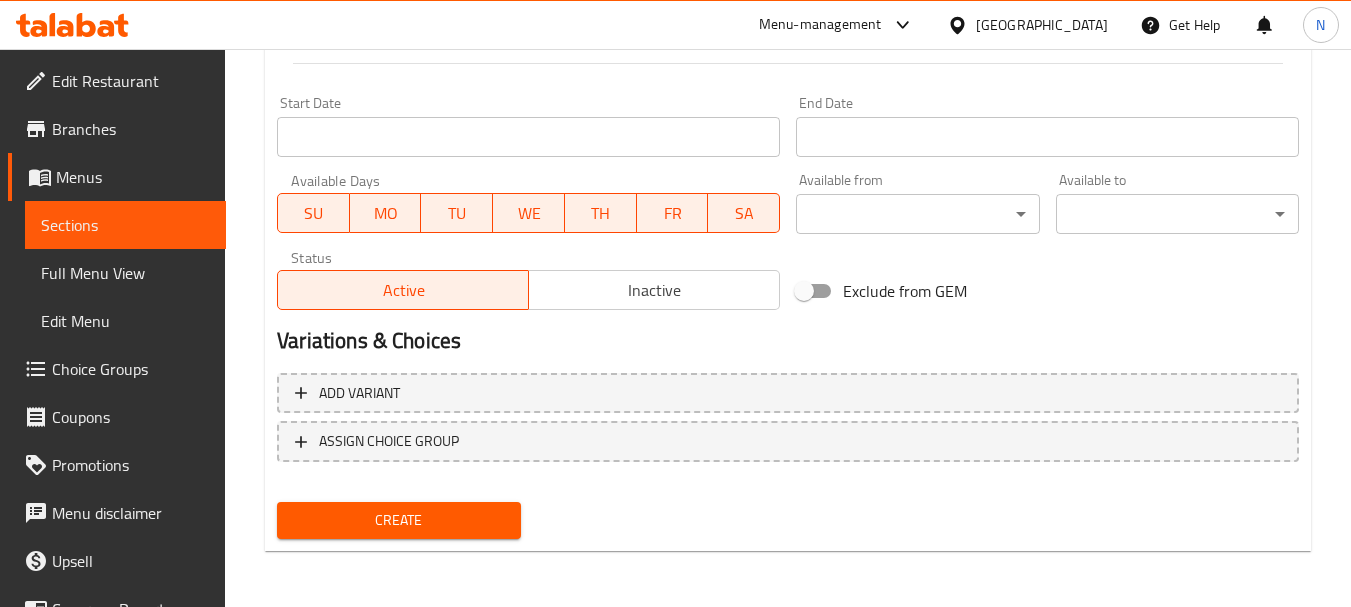 click on "Create" at bounding box center (398, 520) 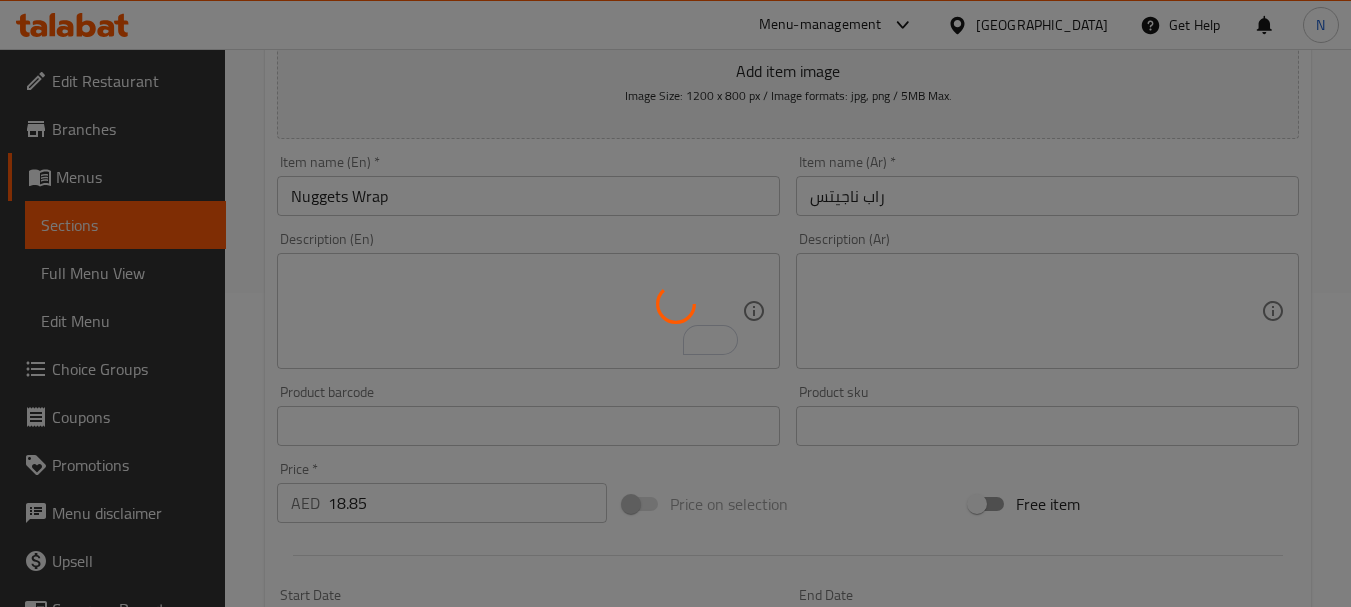 type 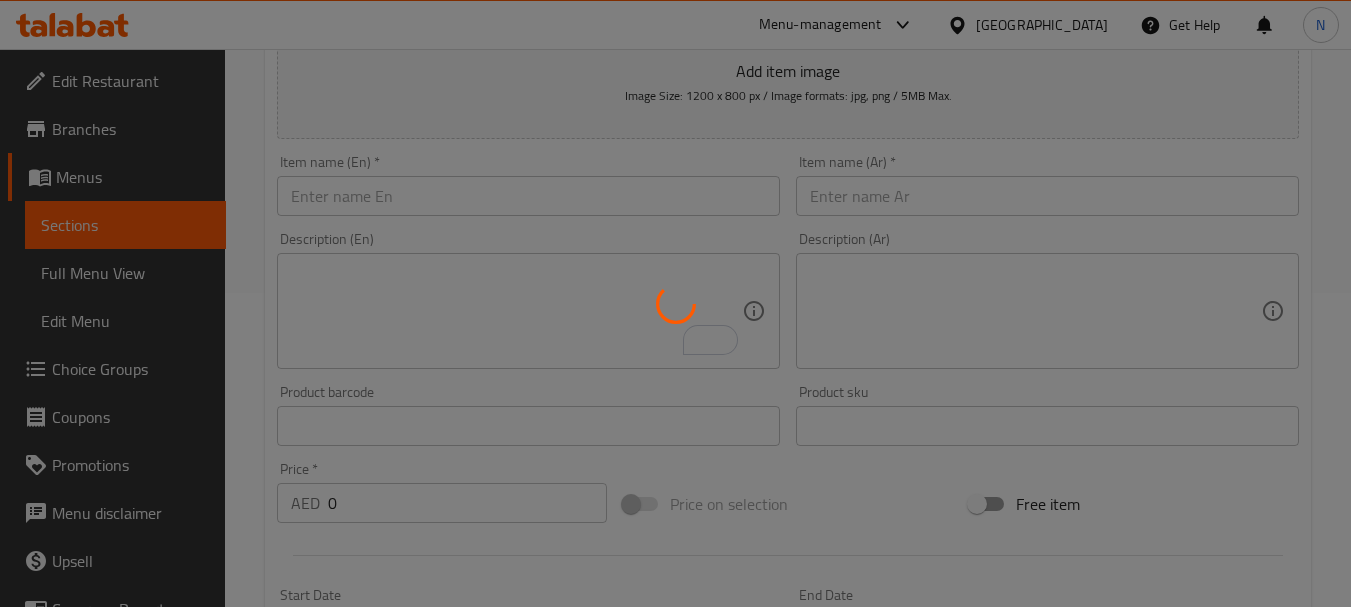 scroll, scrollTop: 306, scrollLeft: 0, axis: vertical 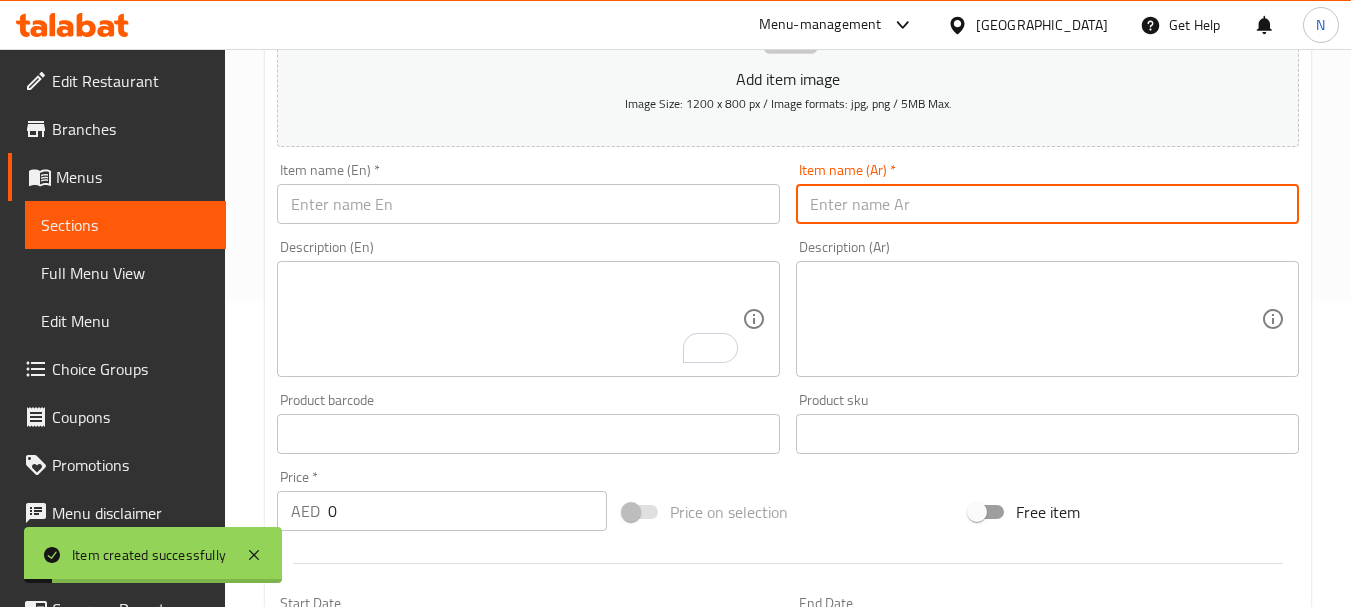 click at bounding box center (1047, 204) 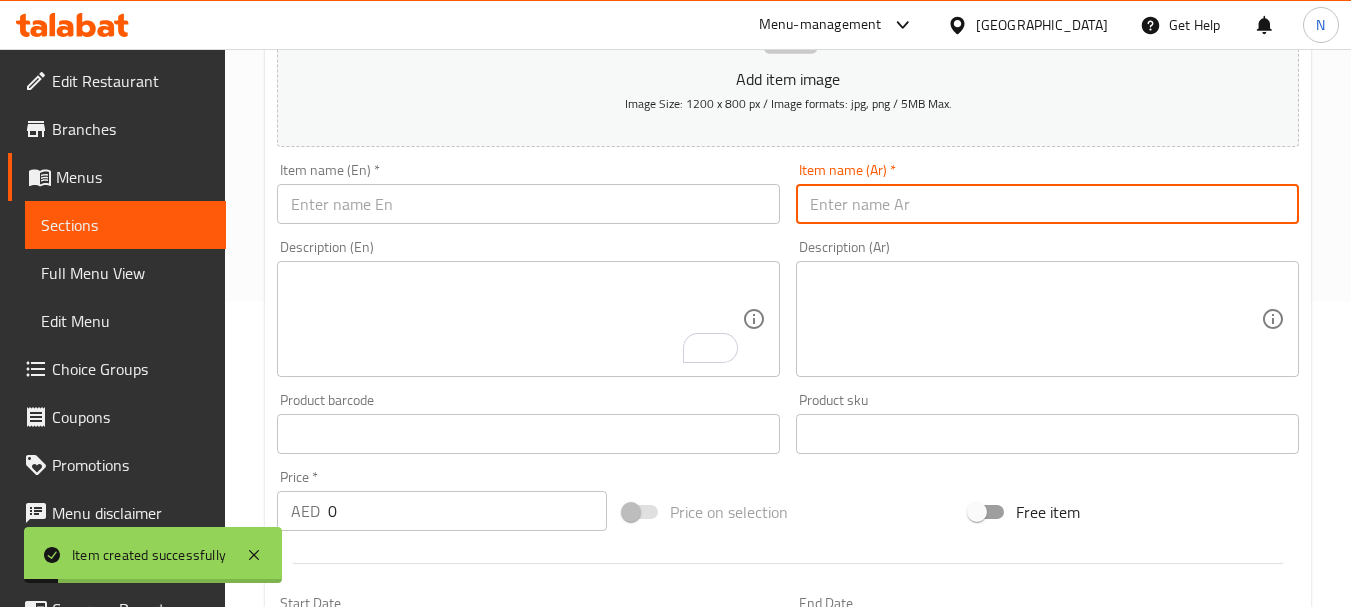 paste on "TIKKA WRAP" 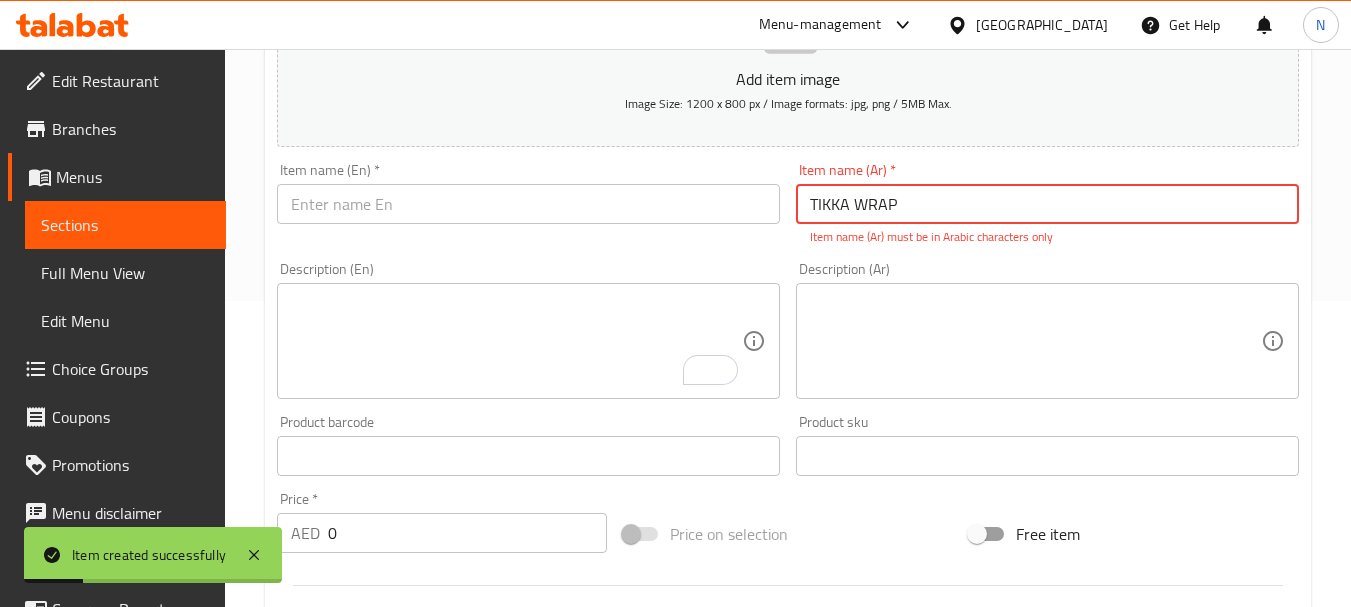 type on "TIKKA WRAP" 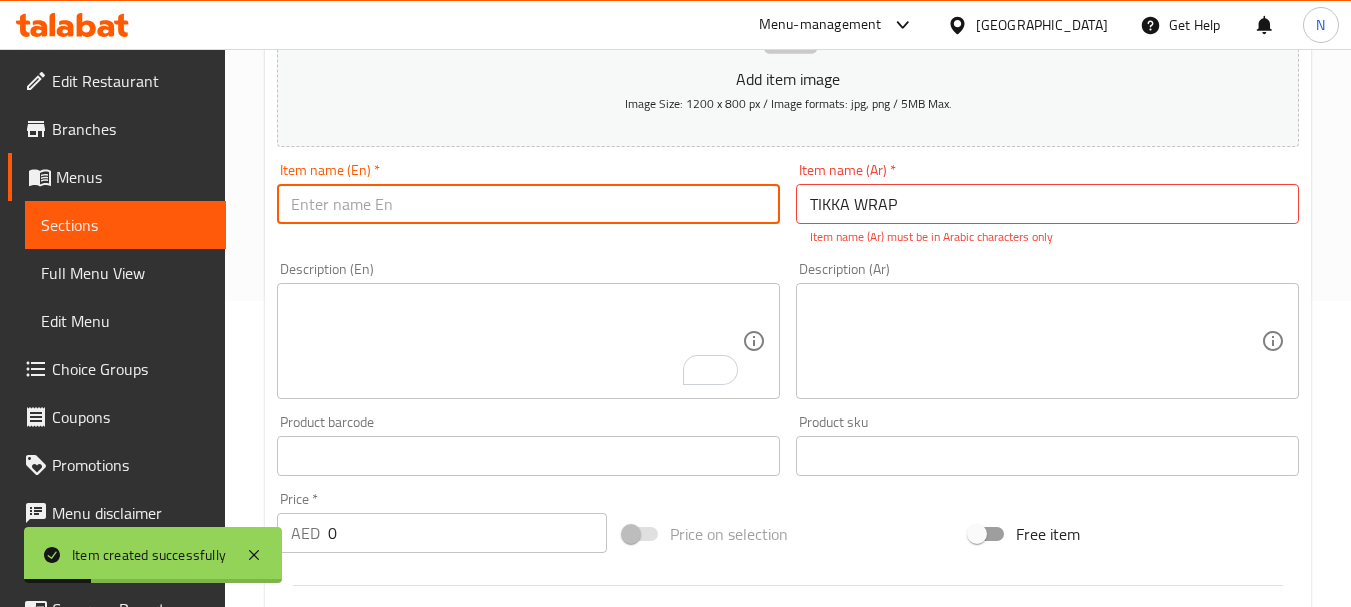 paste on "TIKKA WRAP" 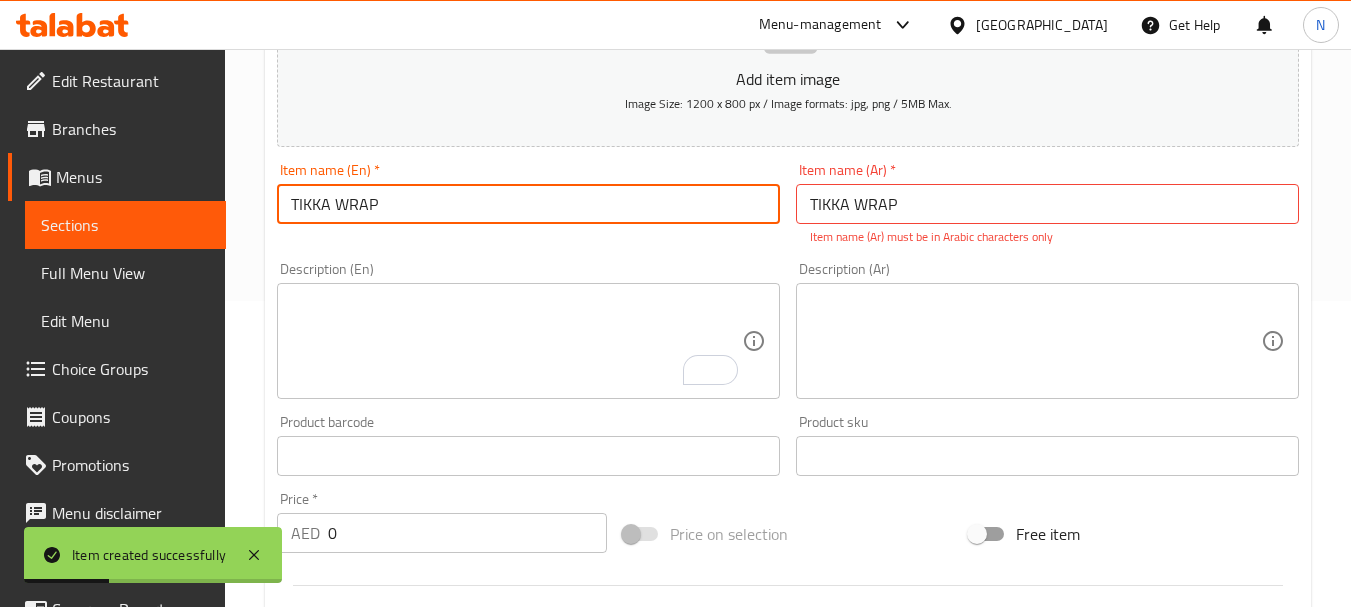 click on "TIKKA WRAP" at bounding box center (528, 204) 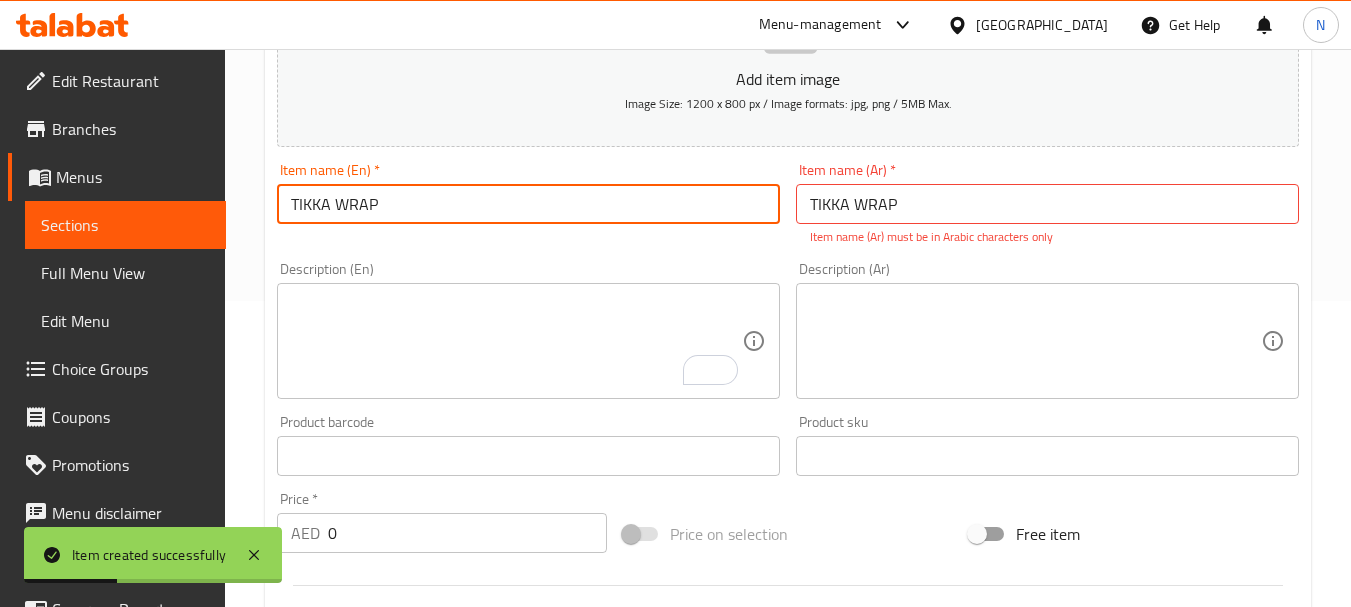 click on "TIKKA WRAP" at bounding box center (528, 204) 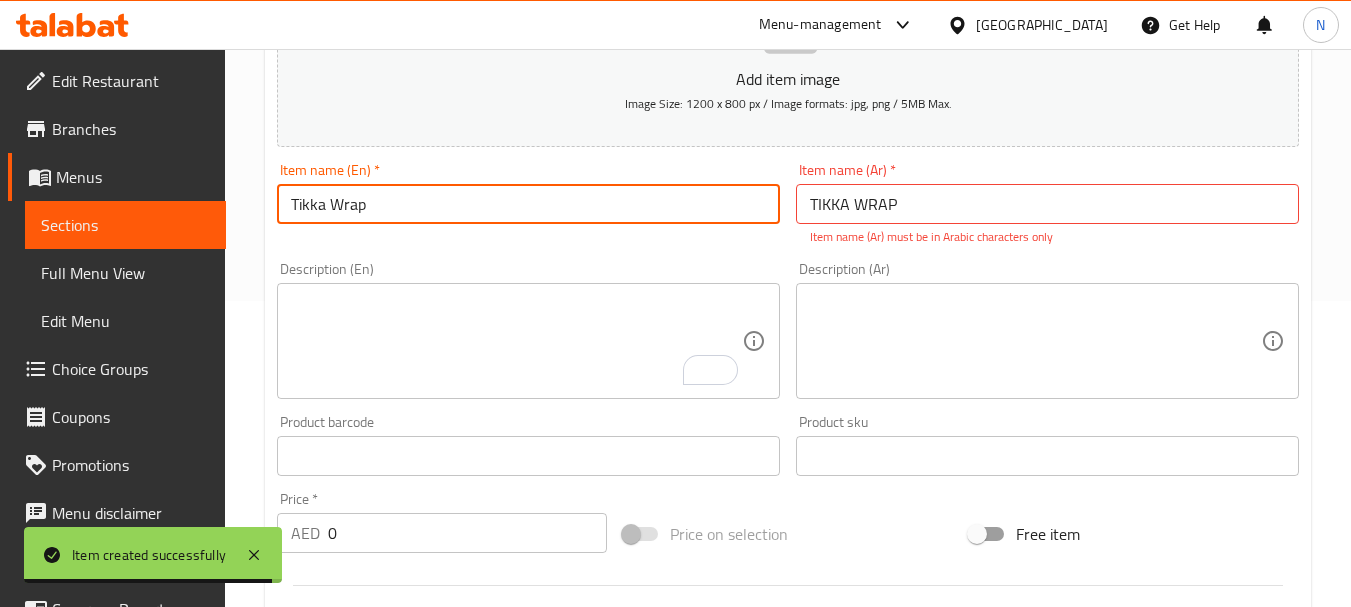 type on "Tikka Wrap" 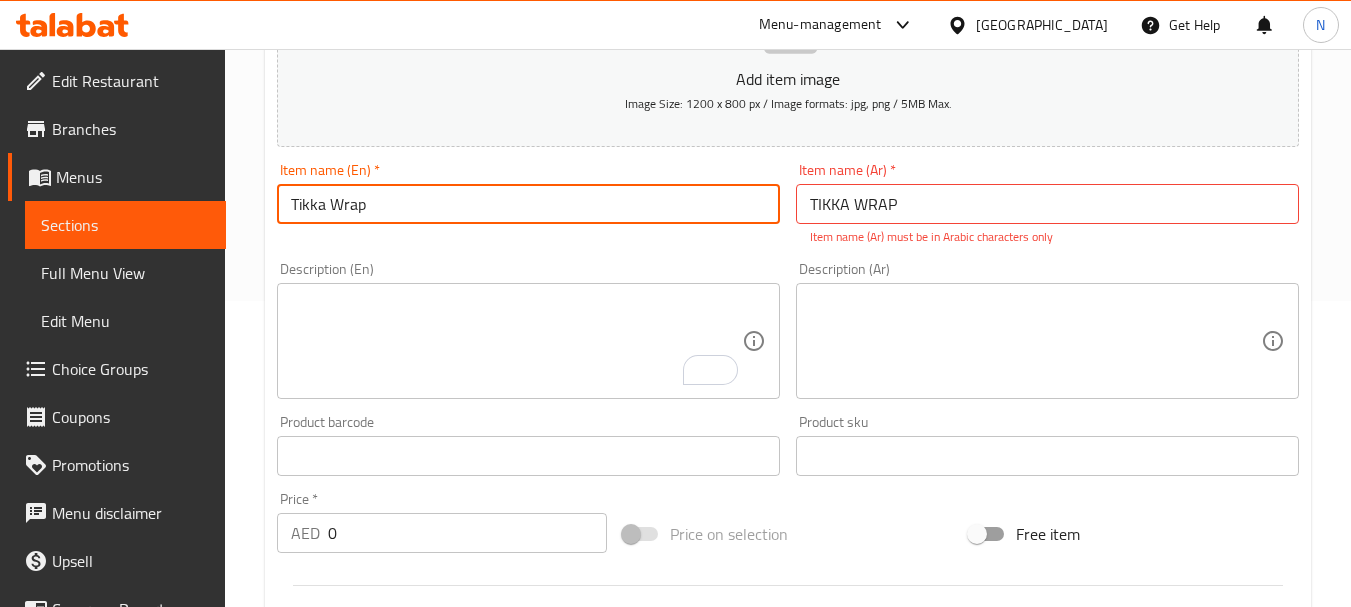 click on "TIKKA WRAP" at bounding box center (1047, 204) 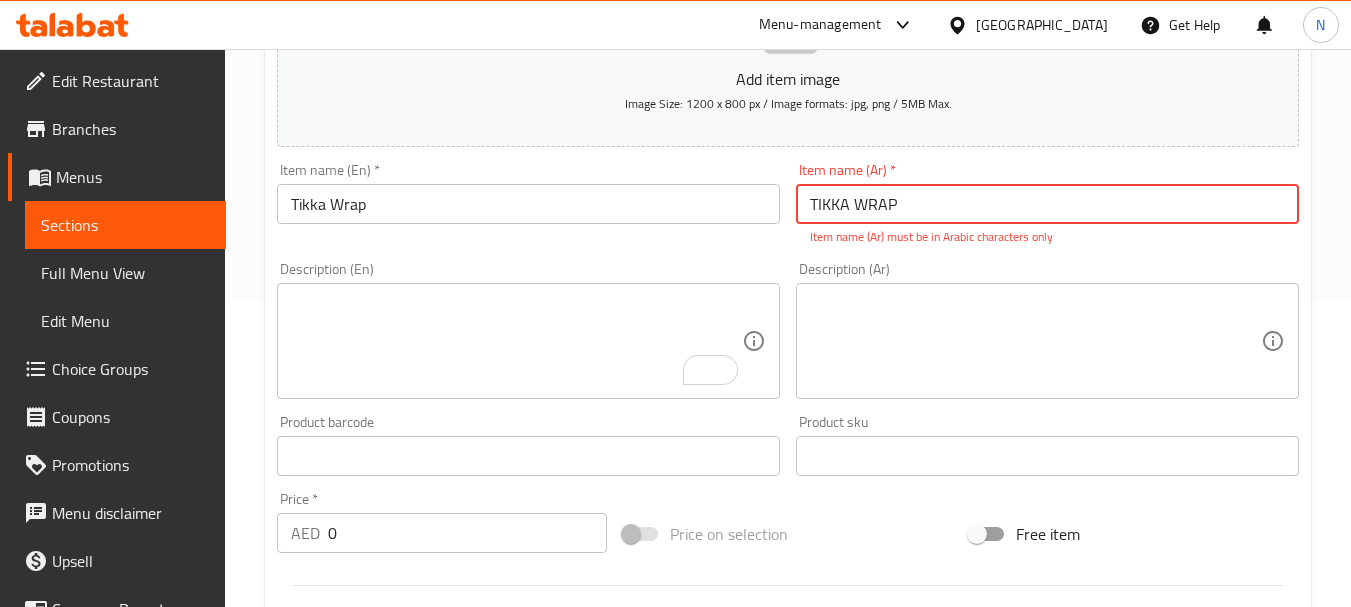 click on "TIKKA WRAP" at bounding box center (1047, 204) 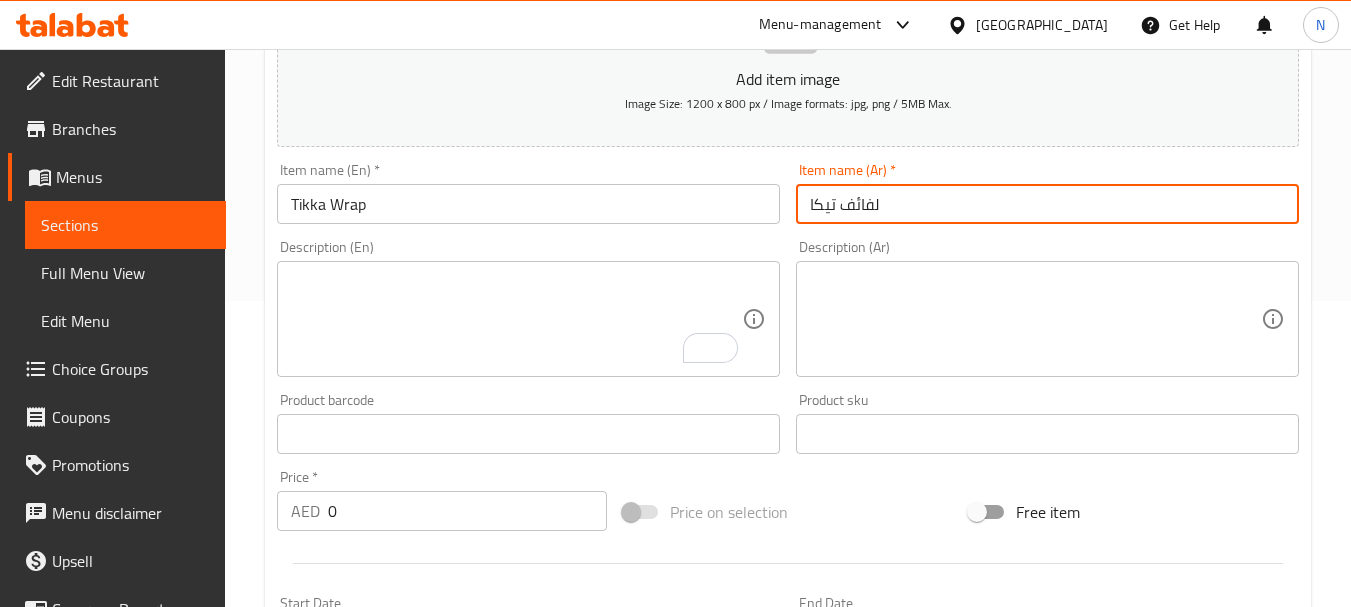click on "لفائف تيكا" at bounding box center (1047, 204) 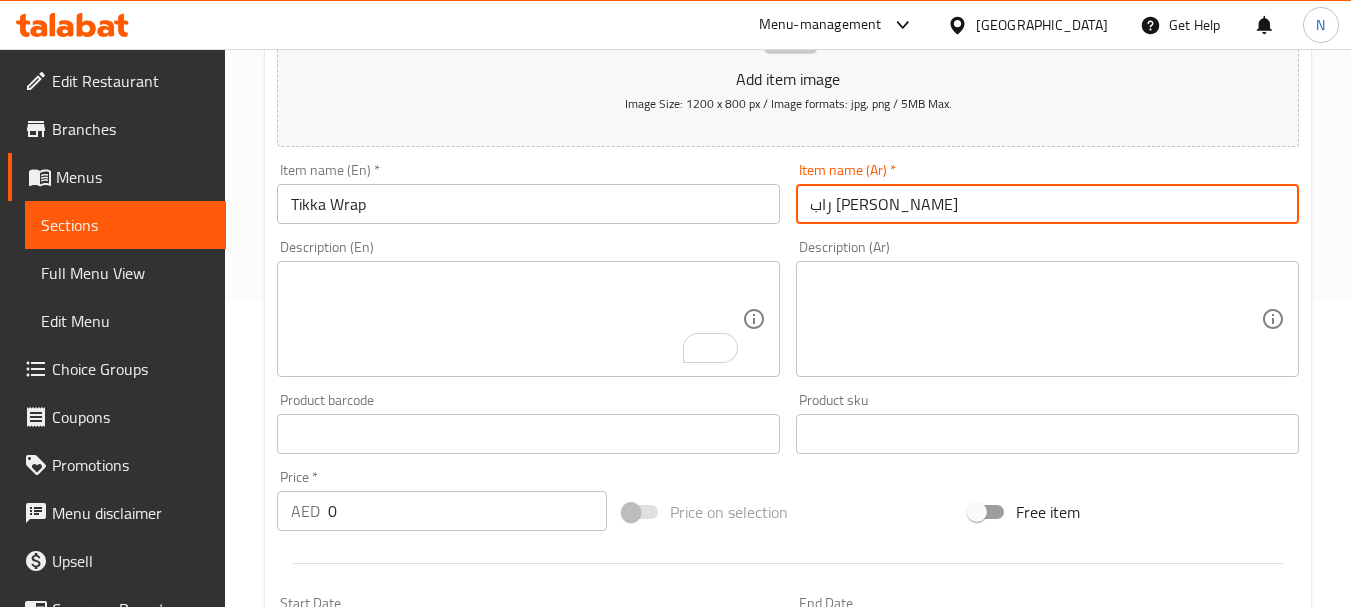 type on "راب تيكا" 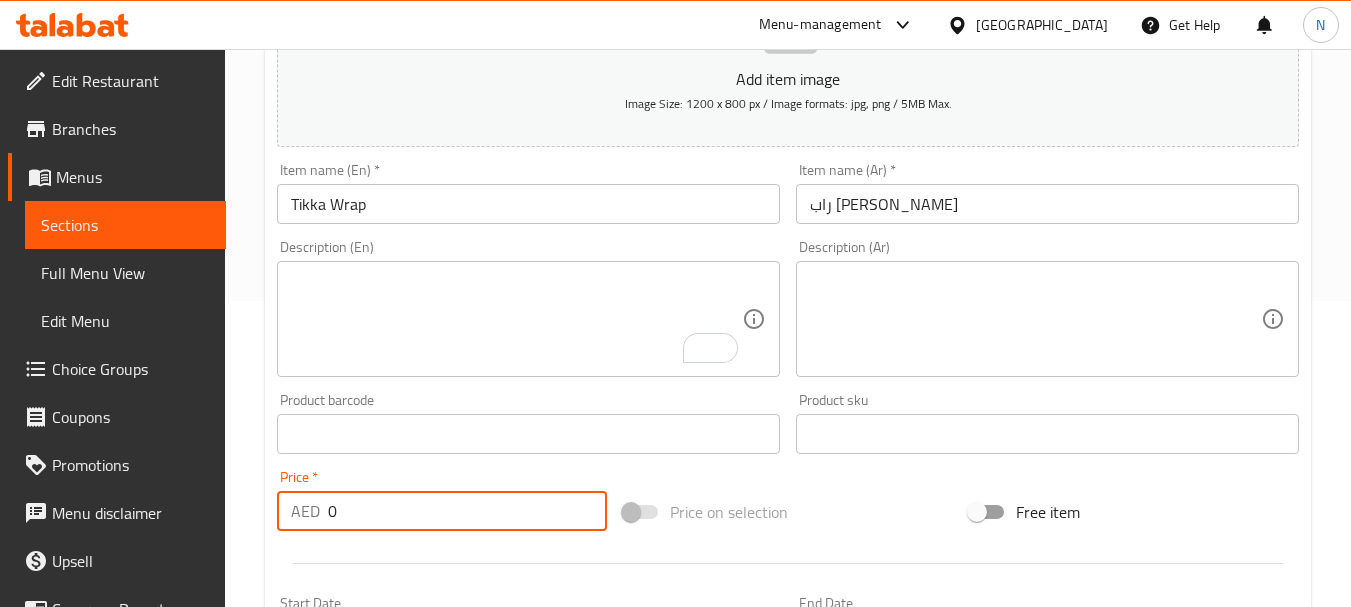 drag, startPoint x: 345, startPoint y: 502, endPoint x: 315, endPoint y: 507, distance: 30.413813 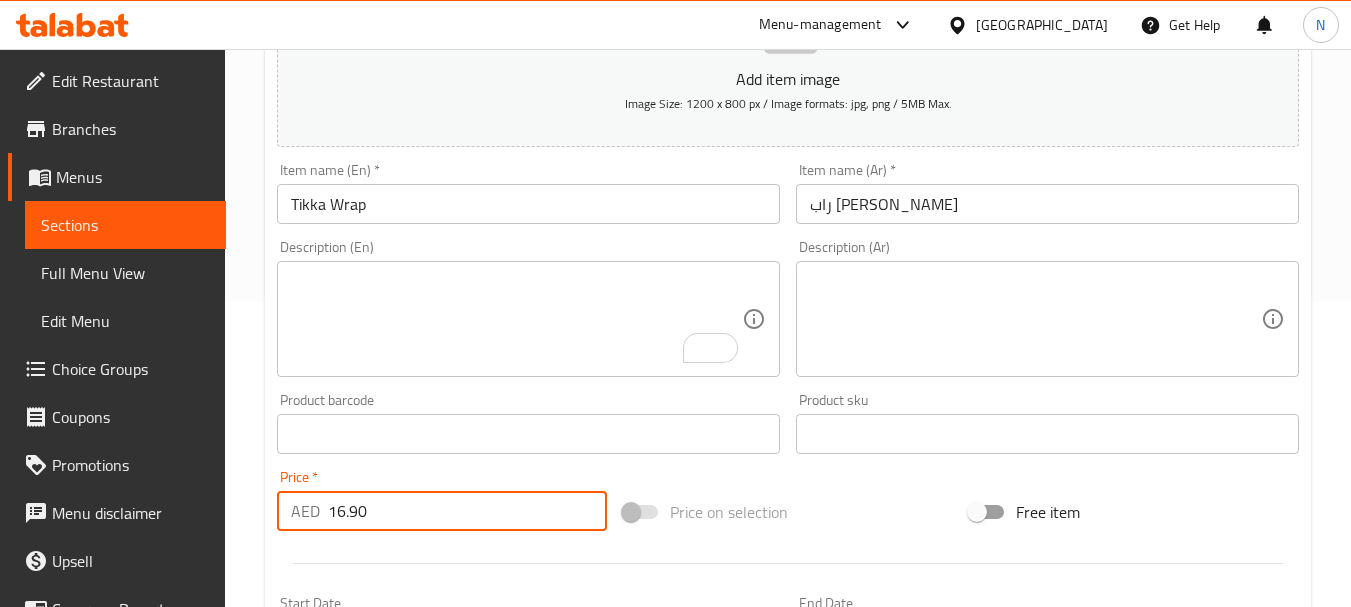 type on "16.90" 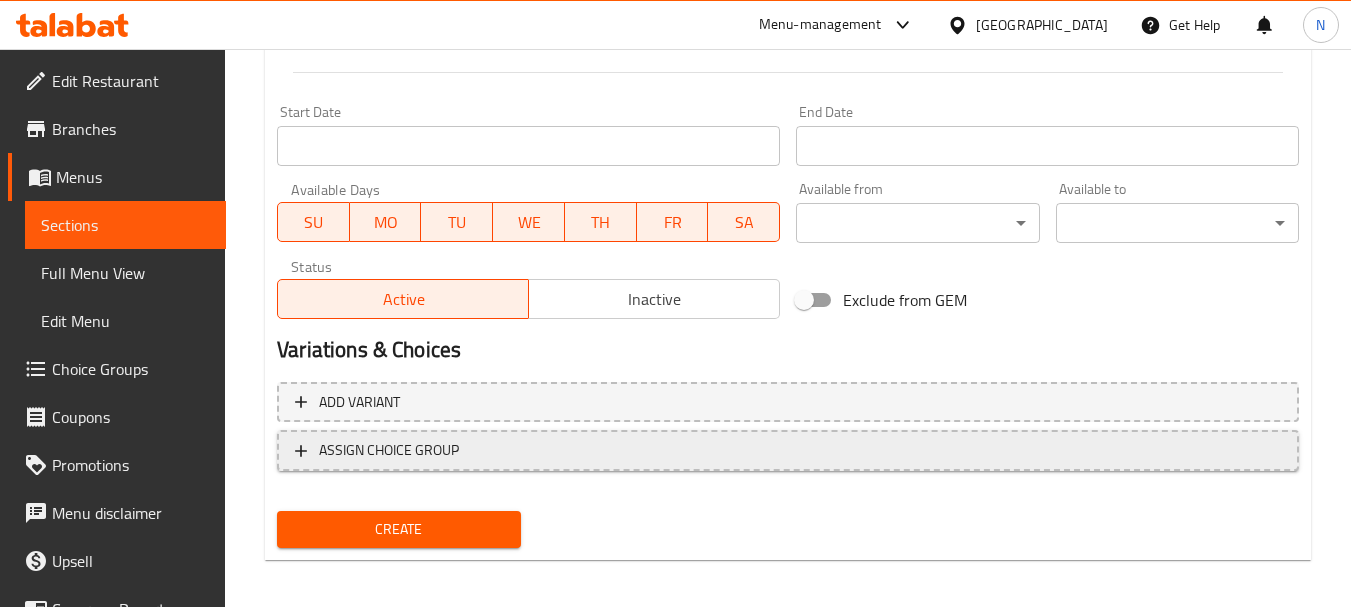 scroll, scrollTop: 806, scrollLeft: 0, axis: vertical 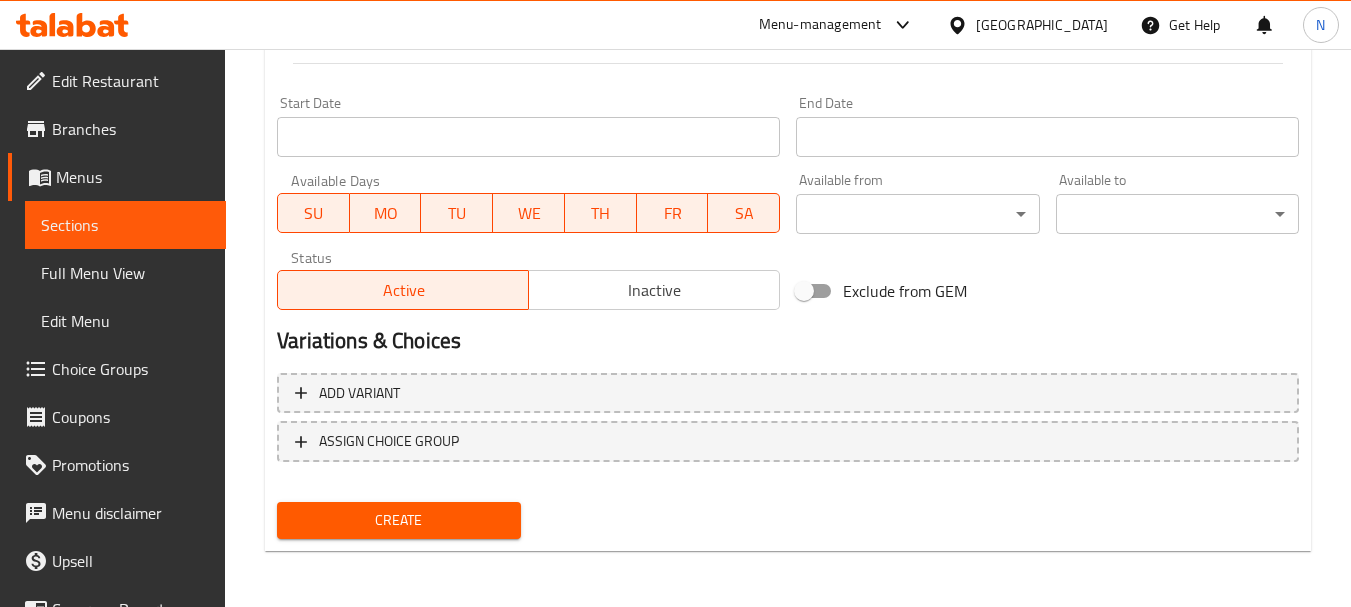 click on "Create" at bounding box center [398, 520] 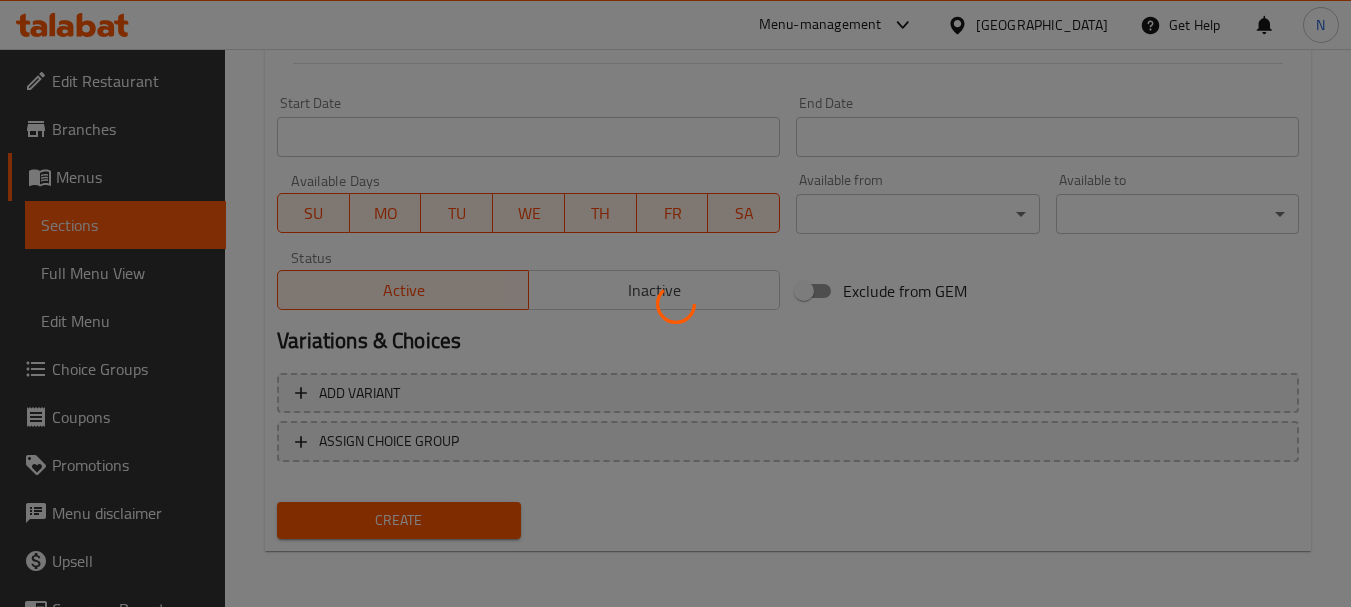 type 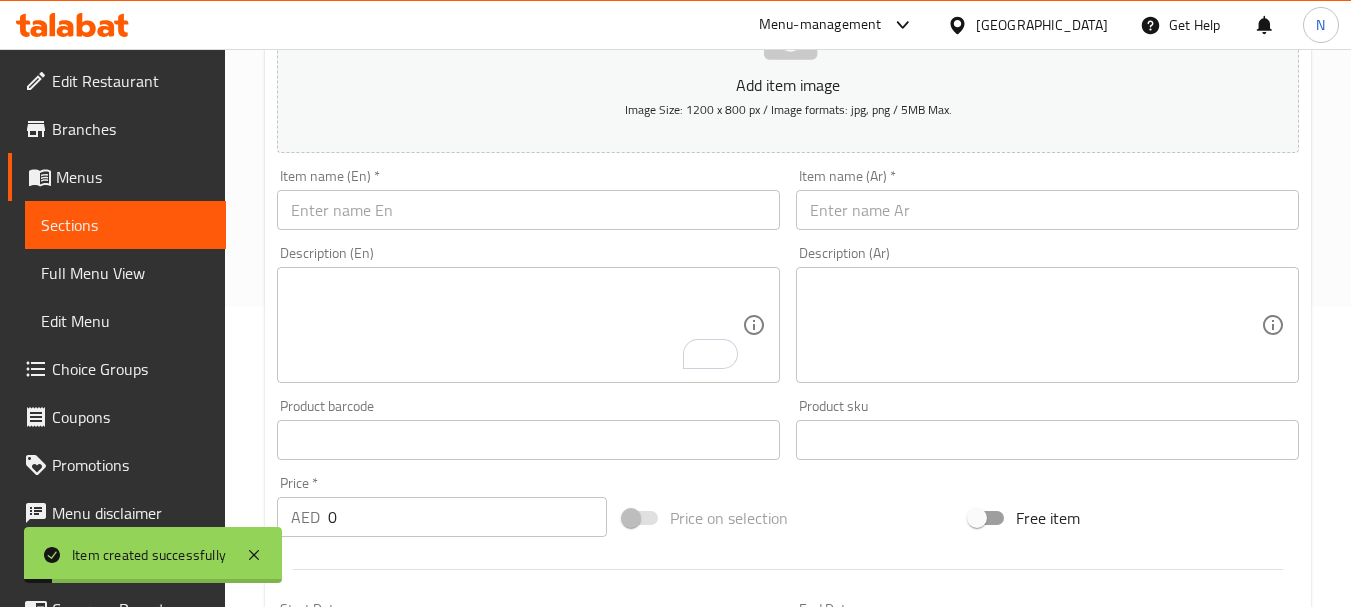 scroll, scrollTop: 206, scrollLeft: 0, axis: vertical 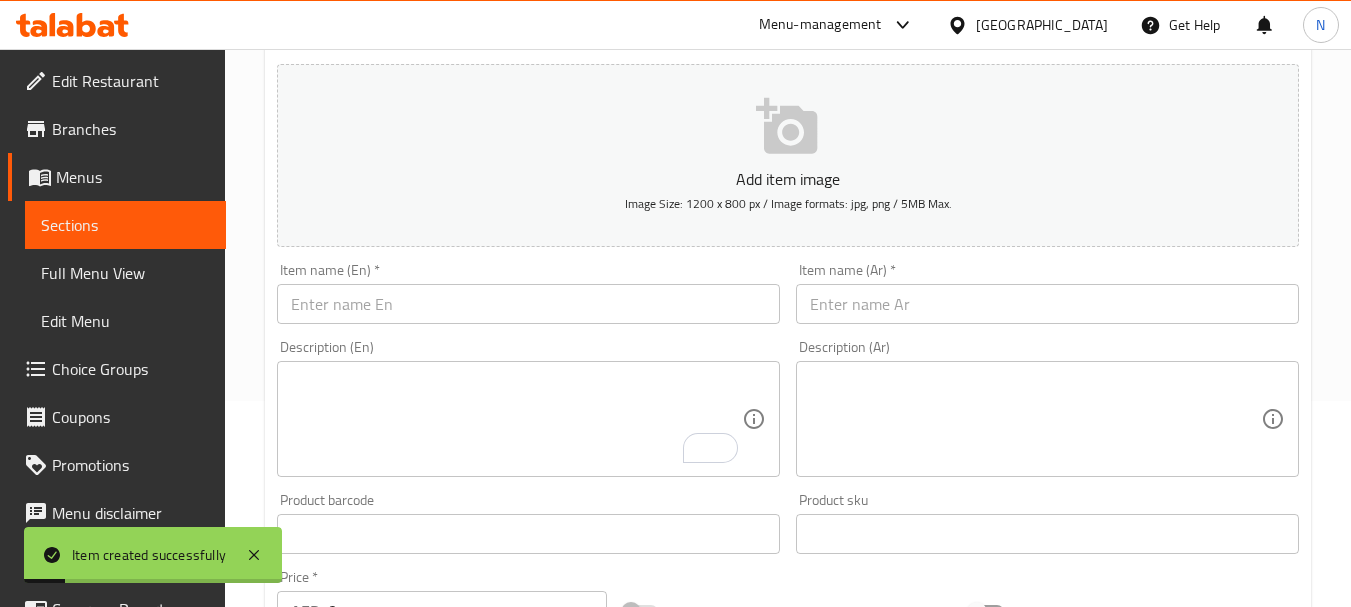 type 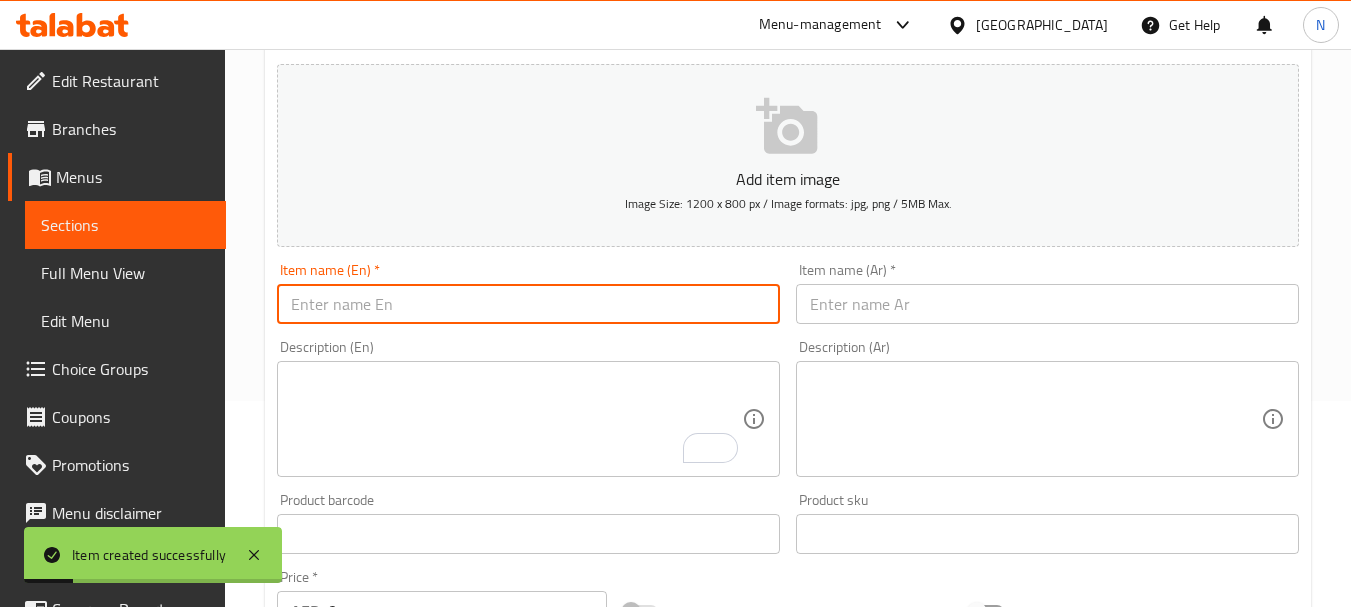 paste on "TWISTER WRAP" 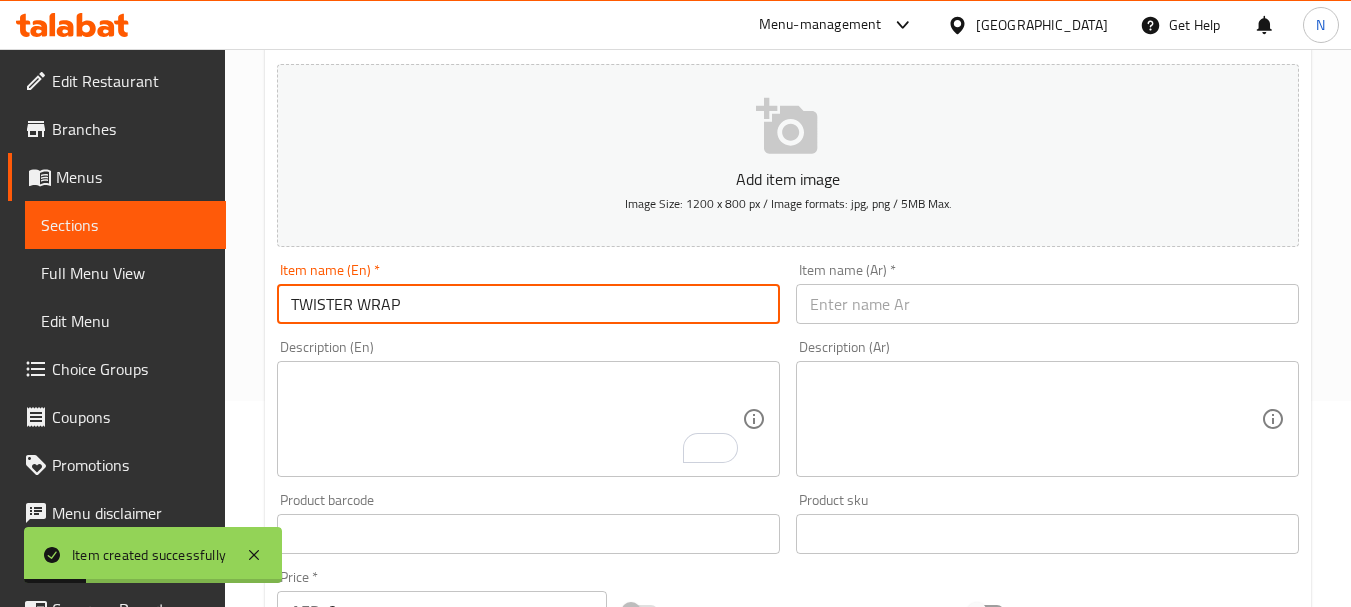 click on "TWISTER WRAP" at bounding box center [528, 304] 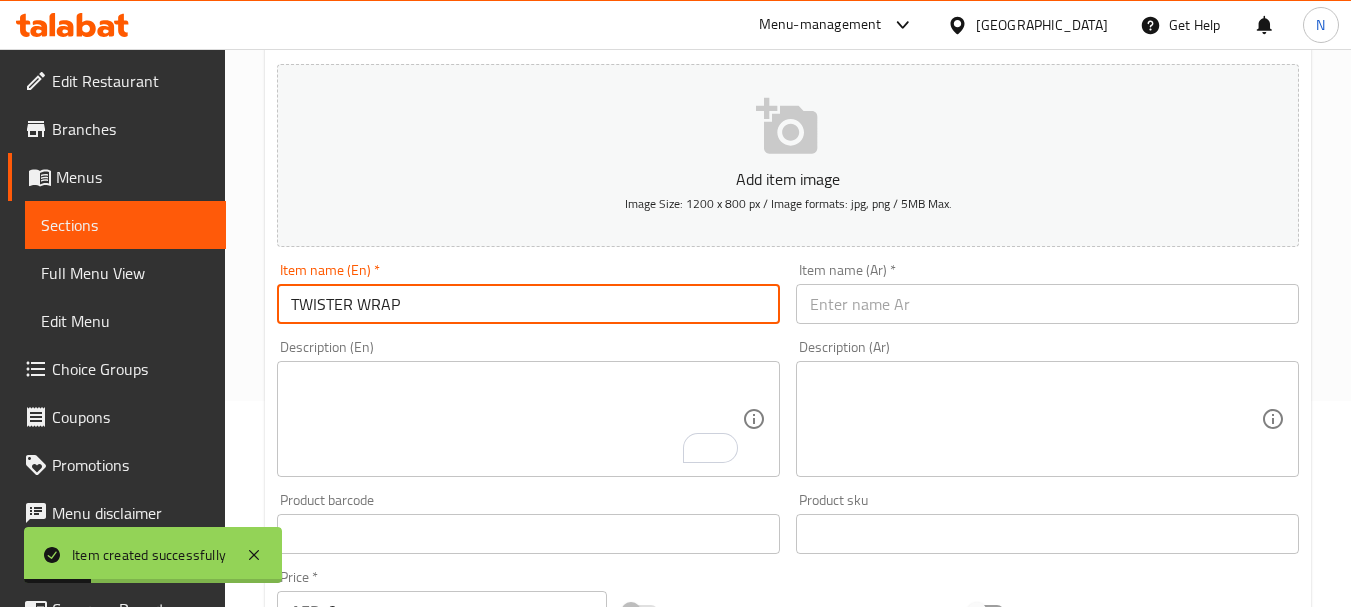 click on "TWISTER WRAP" at bounding box center (528, 304) 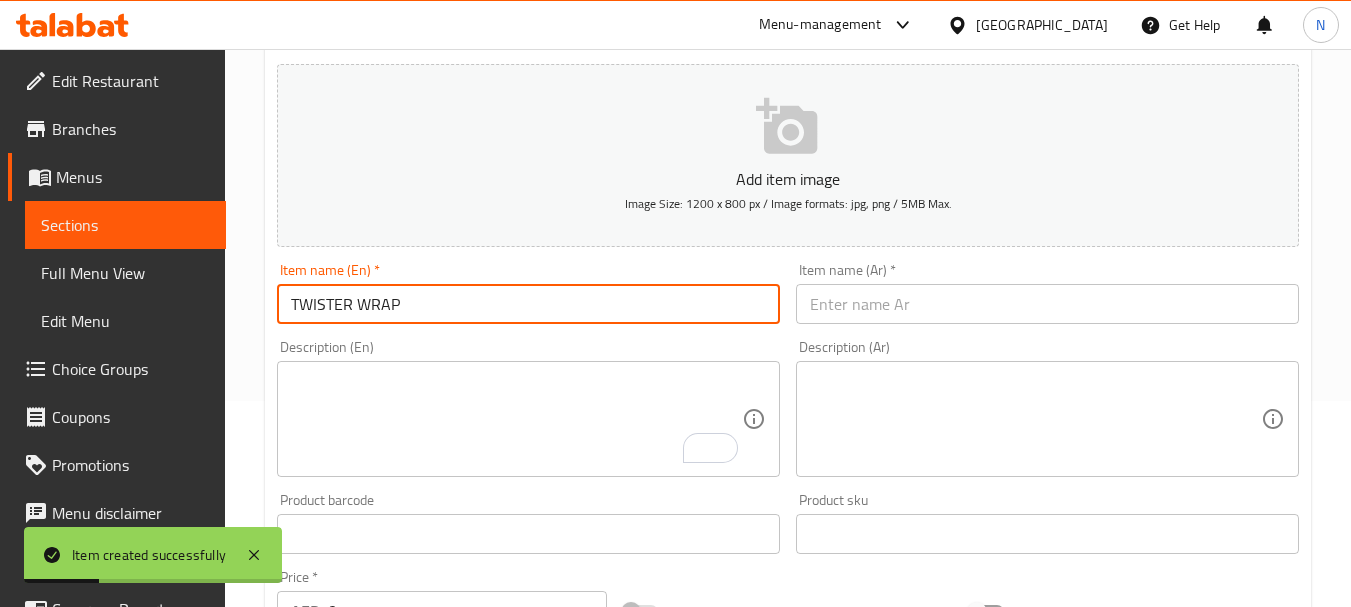 click on "TWISTER WRAP" at bounding box center [528, 304] 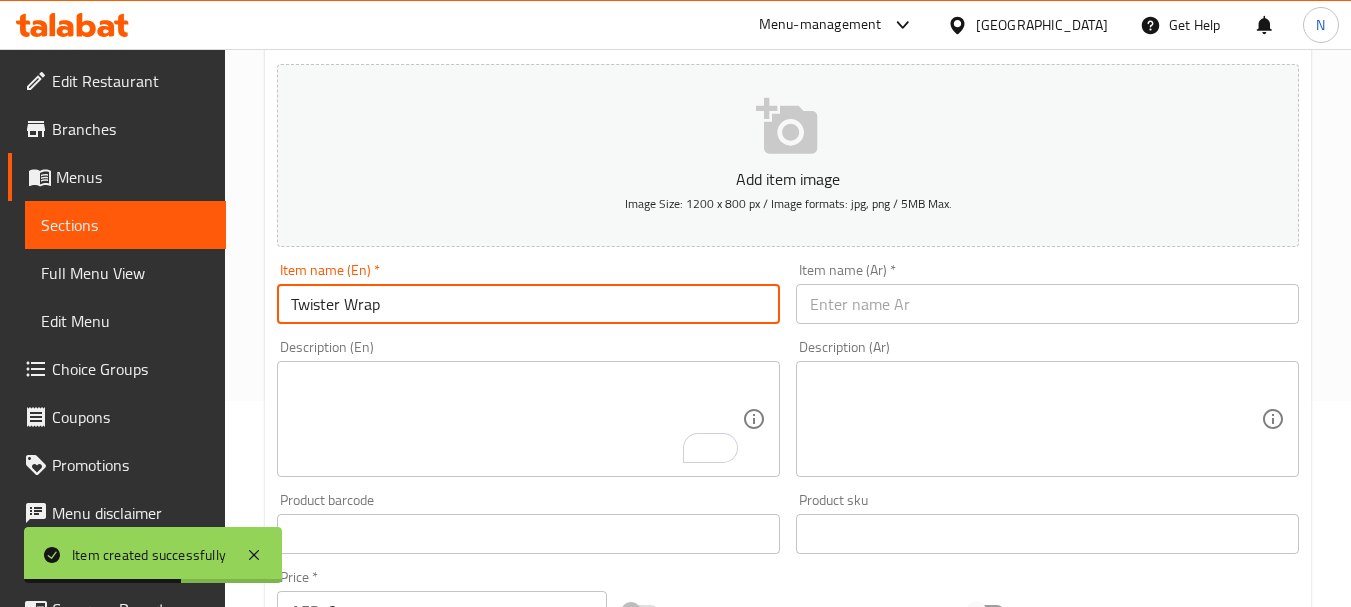 click on "Twister Wrap" at bounding box center (528, 304) 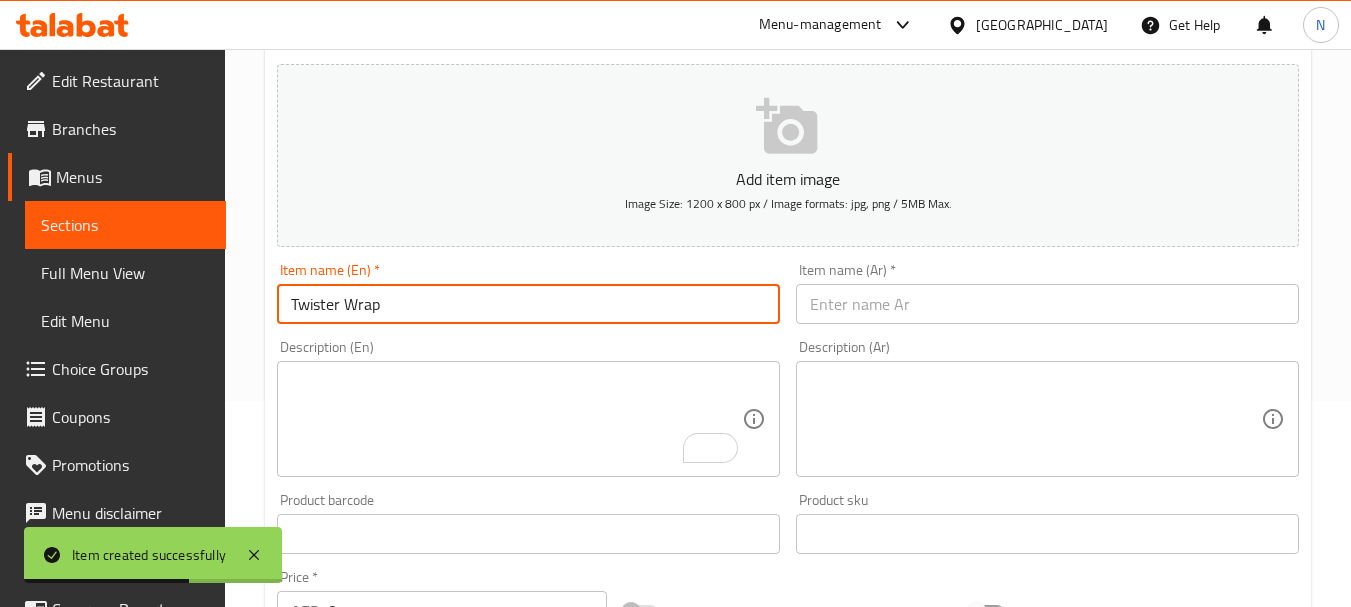 click on "Twister Wrap" at bounding box center (528, 304) 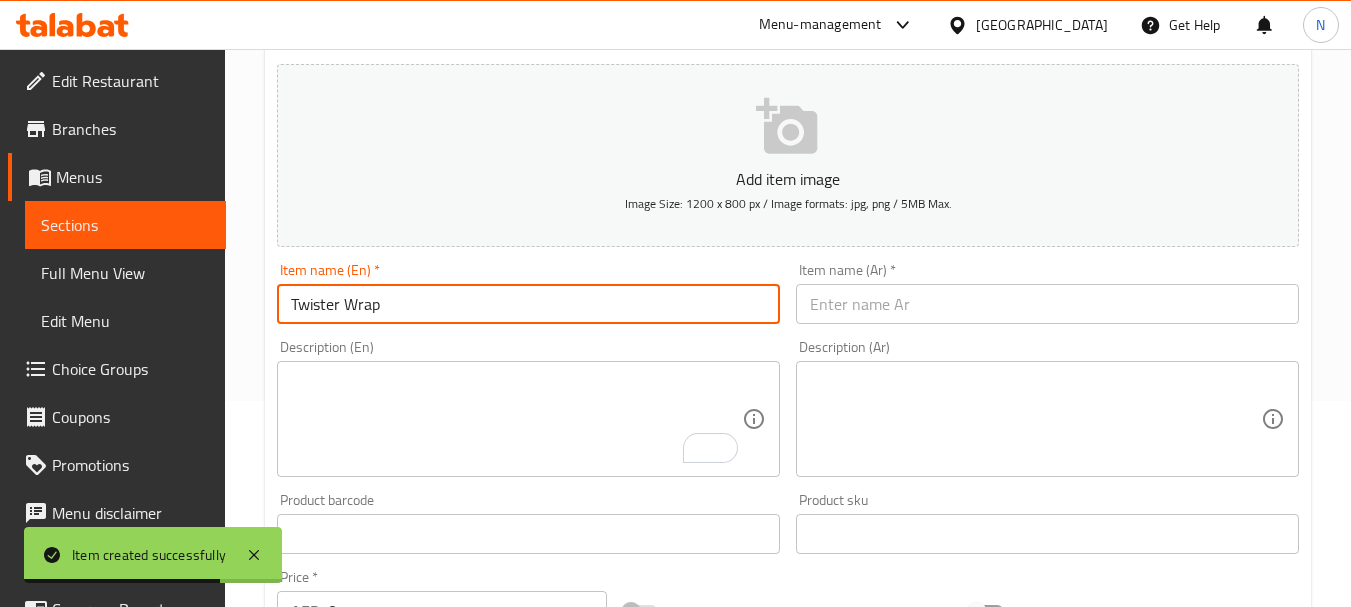 type on "Twister Wrap" 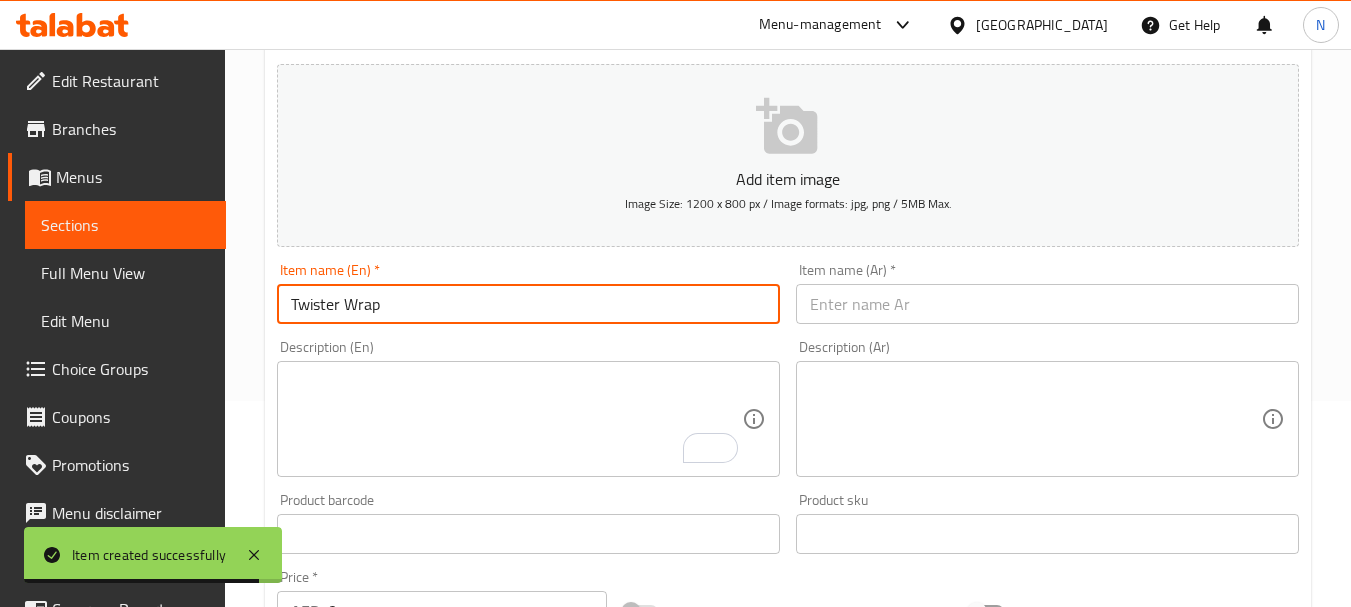 click at bounding box center (1047, 304) 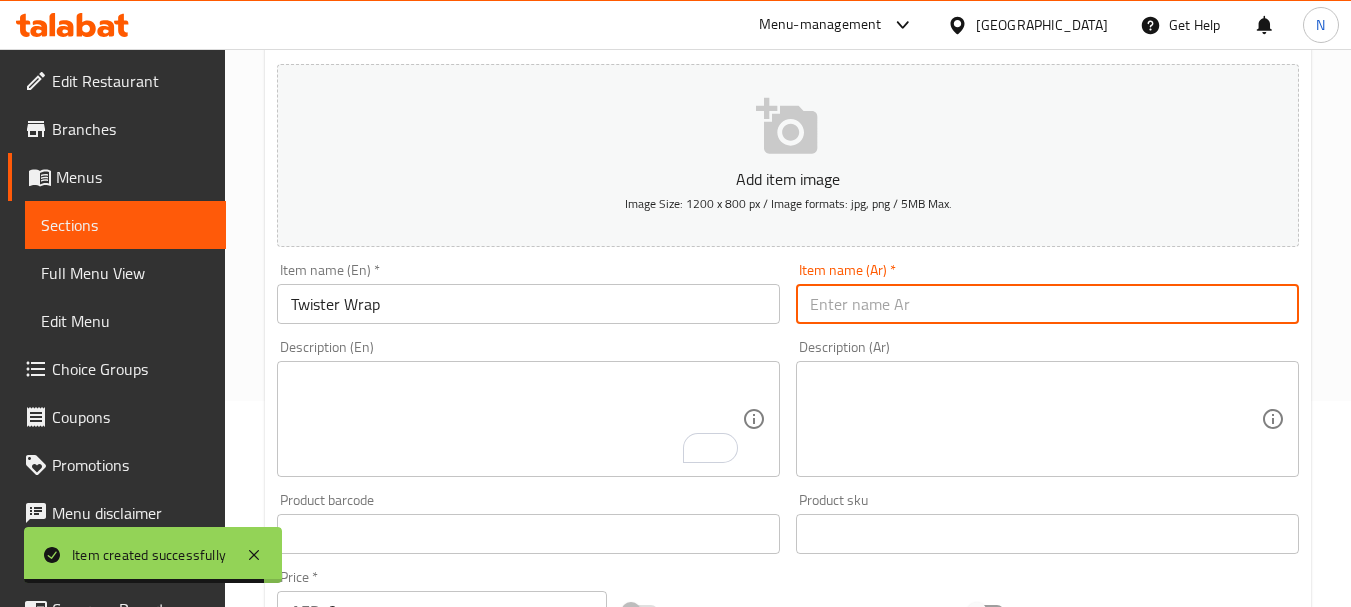 paste on "لفافة تويستر" 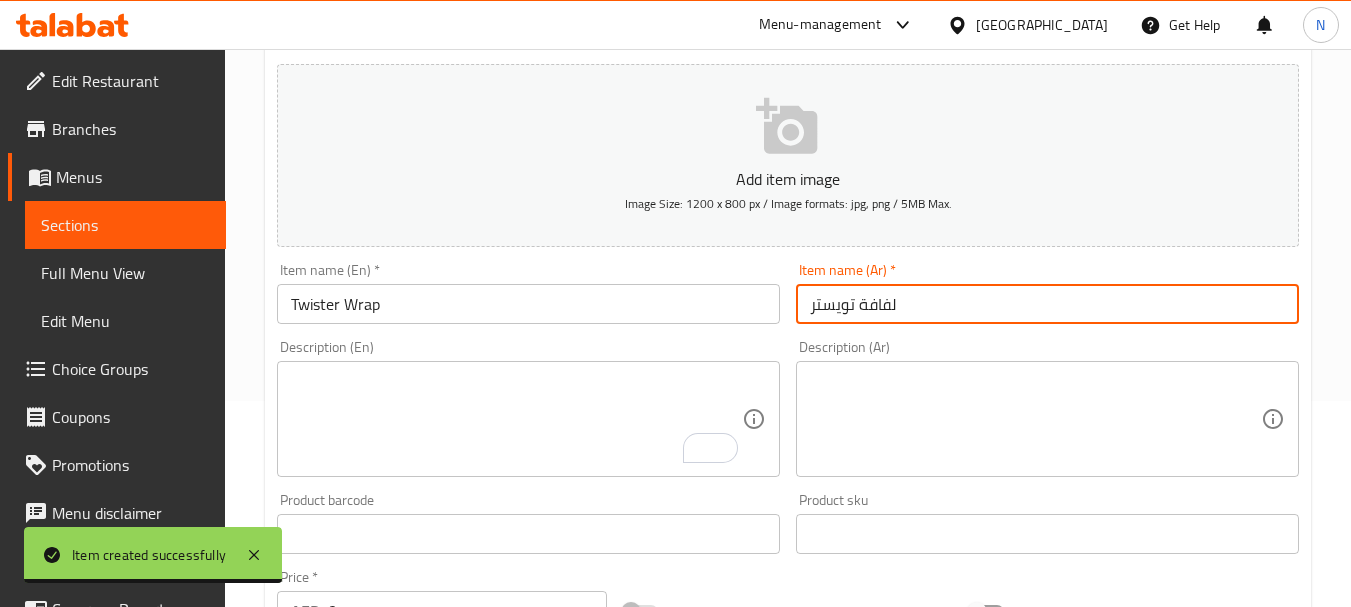 click on "لفافة تويستر" at bounding box center [1047, 304] 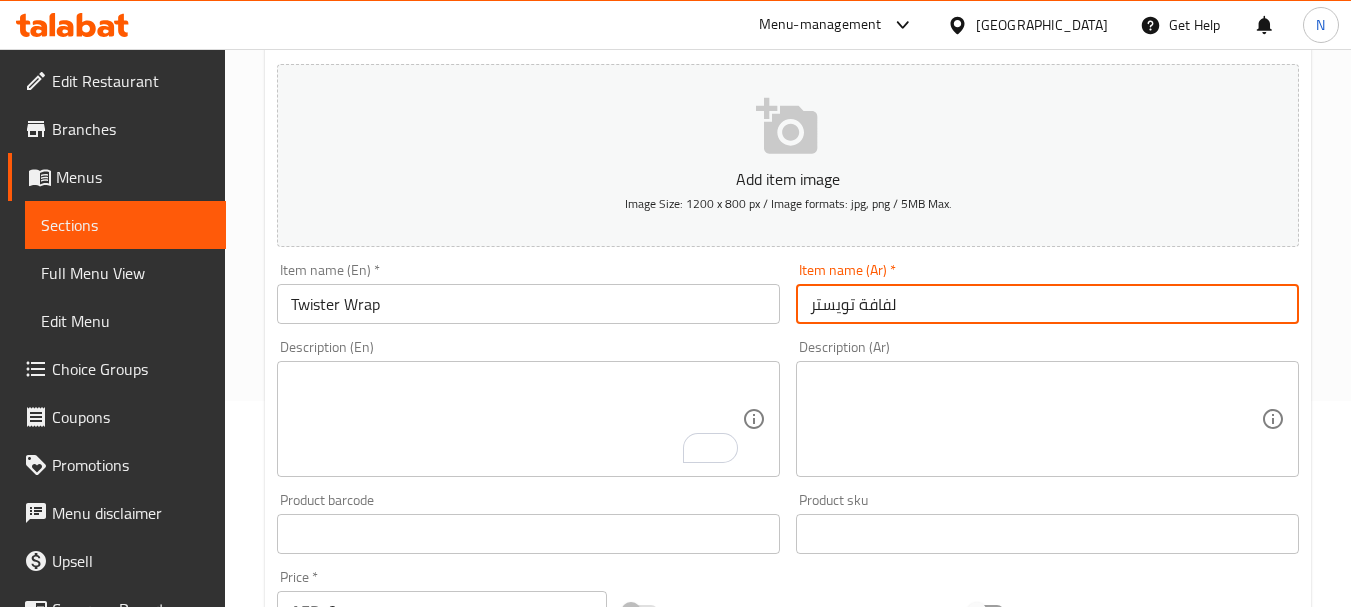 click on "لفافة تويستر" at bounding box center (1047, 304) 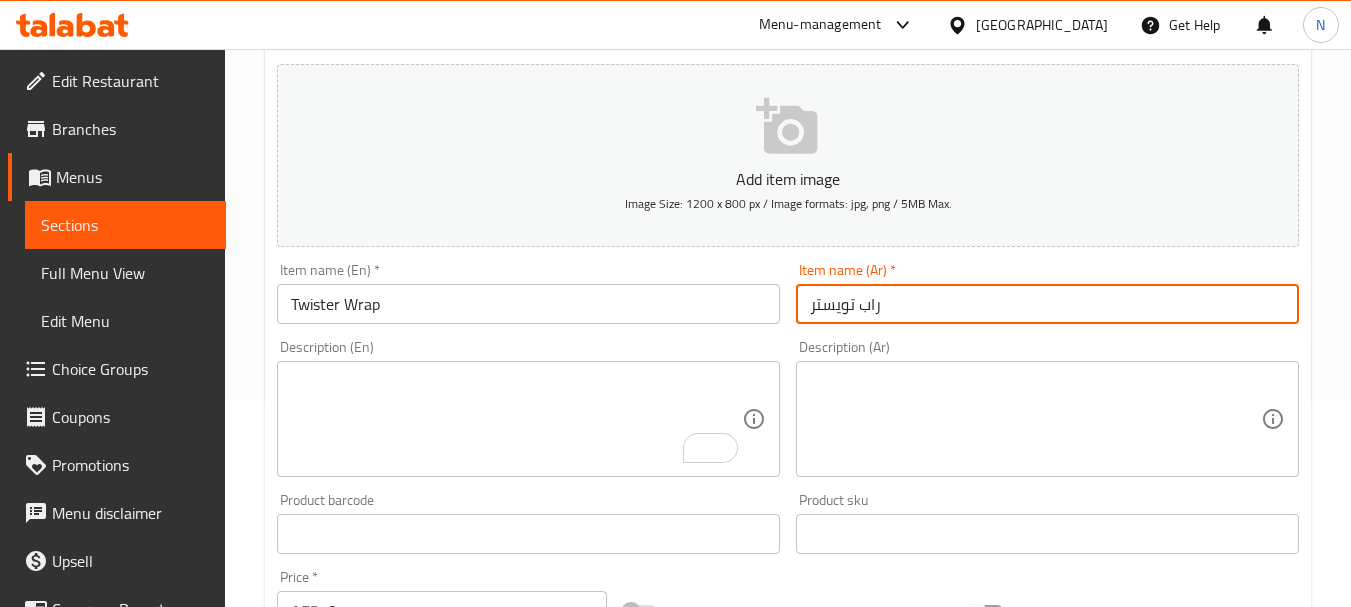 type on "راب تويستر" 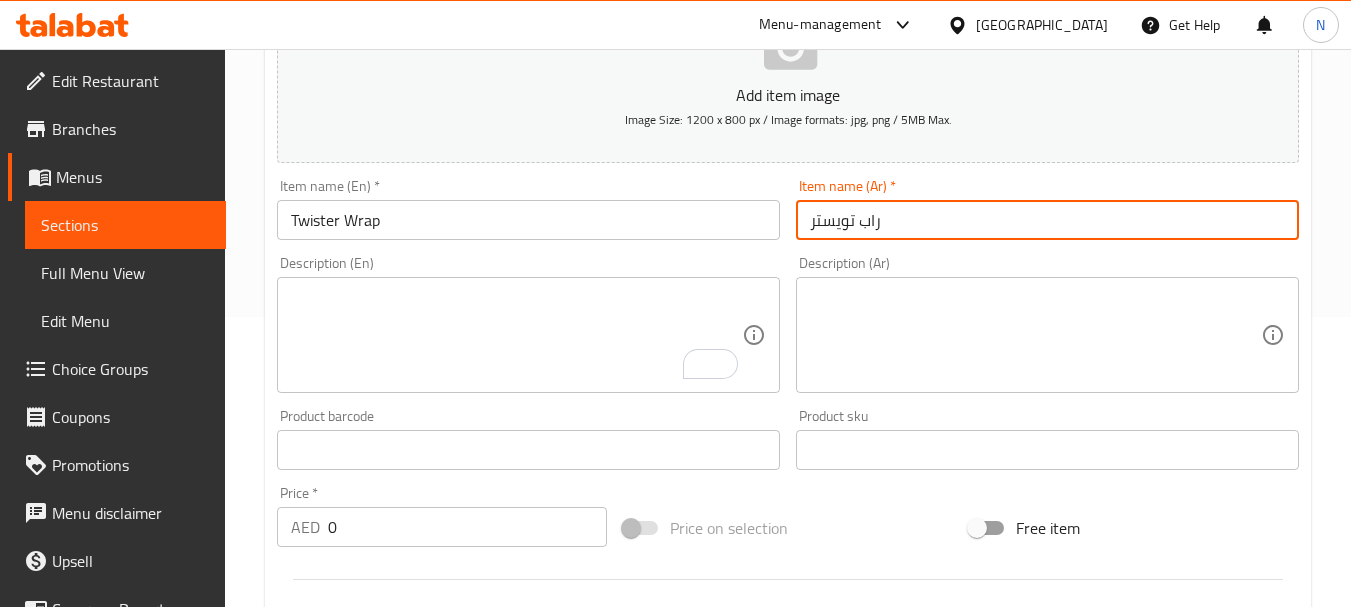 scroll, scrollTop: 306, scrollLeft: 0, axis: vertical 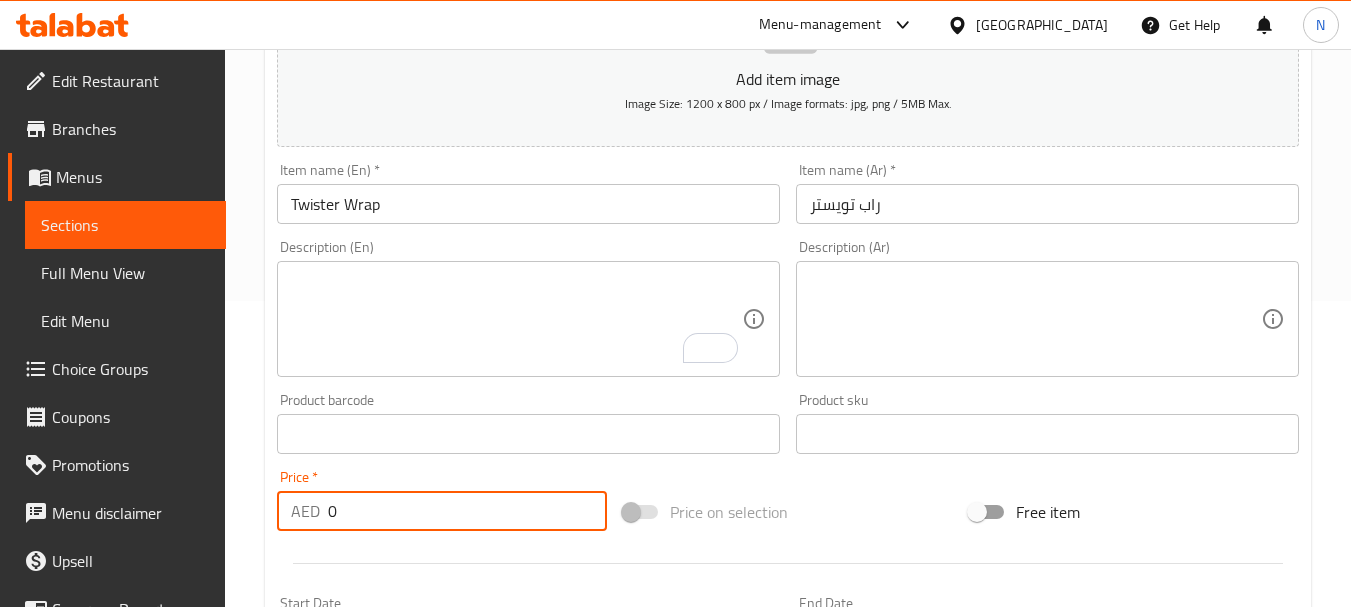 drag, startPoint x: 343, startPoint y: 508, endPoint x: 322, endPoint y: 513, distance: 21.587032 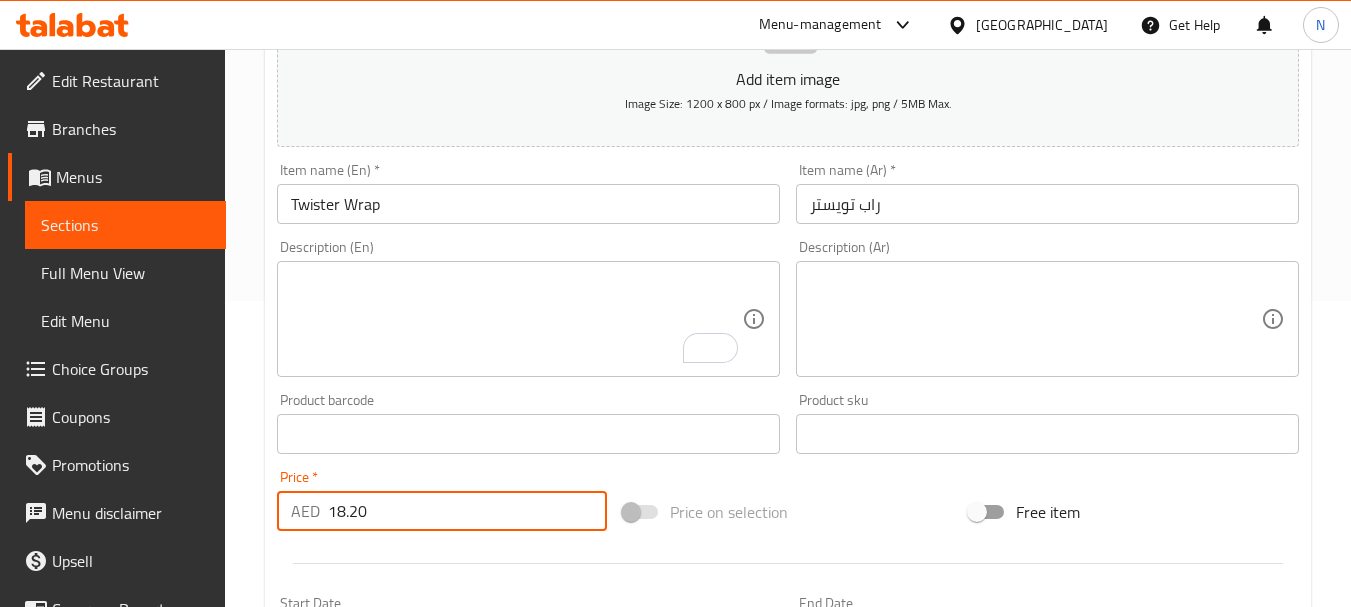 type on "18.20" 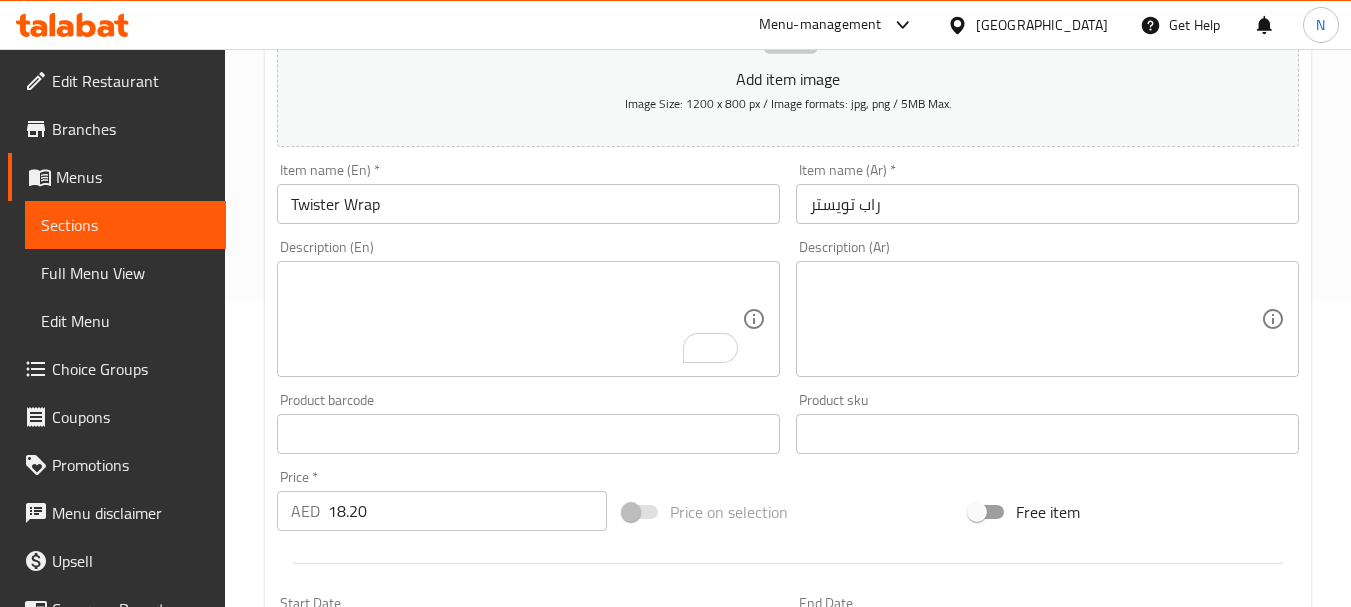 click on "Price on selection" at bounding box center (788, 512) 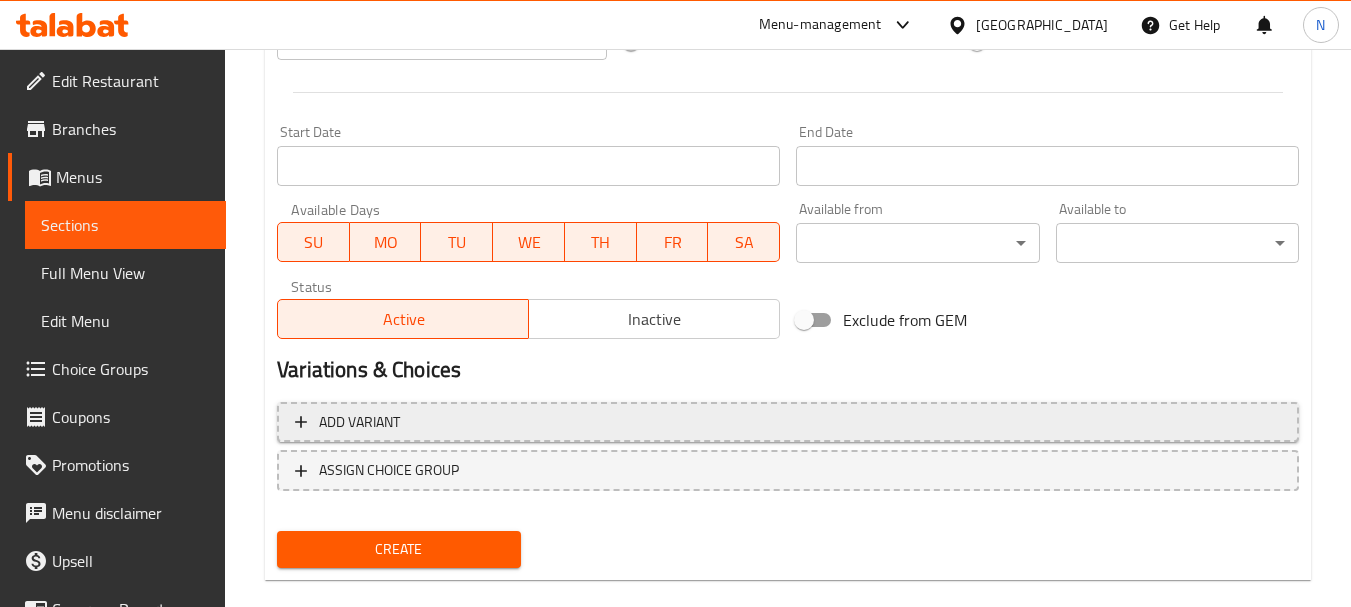 scroll, scrollTop: 806, scrollLeft: 0, axis: vertical 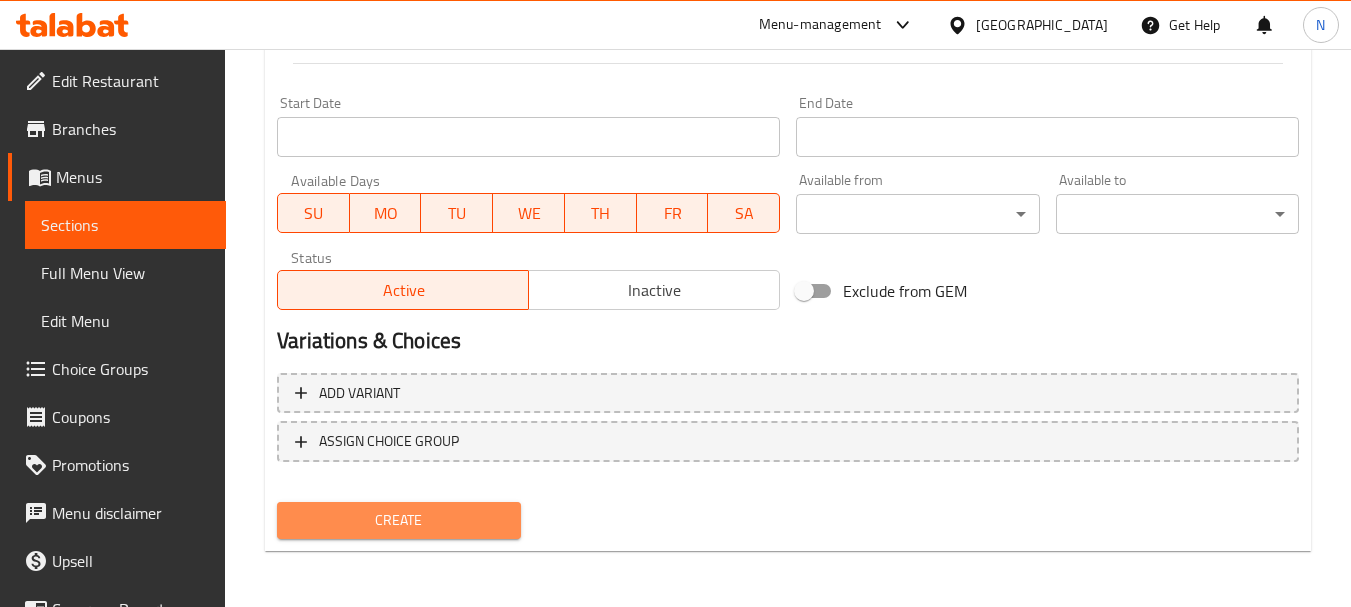 click on "Create" at bounding box center [398, 520] 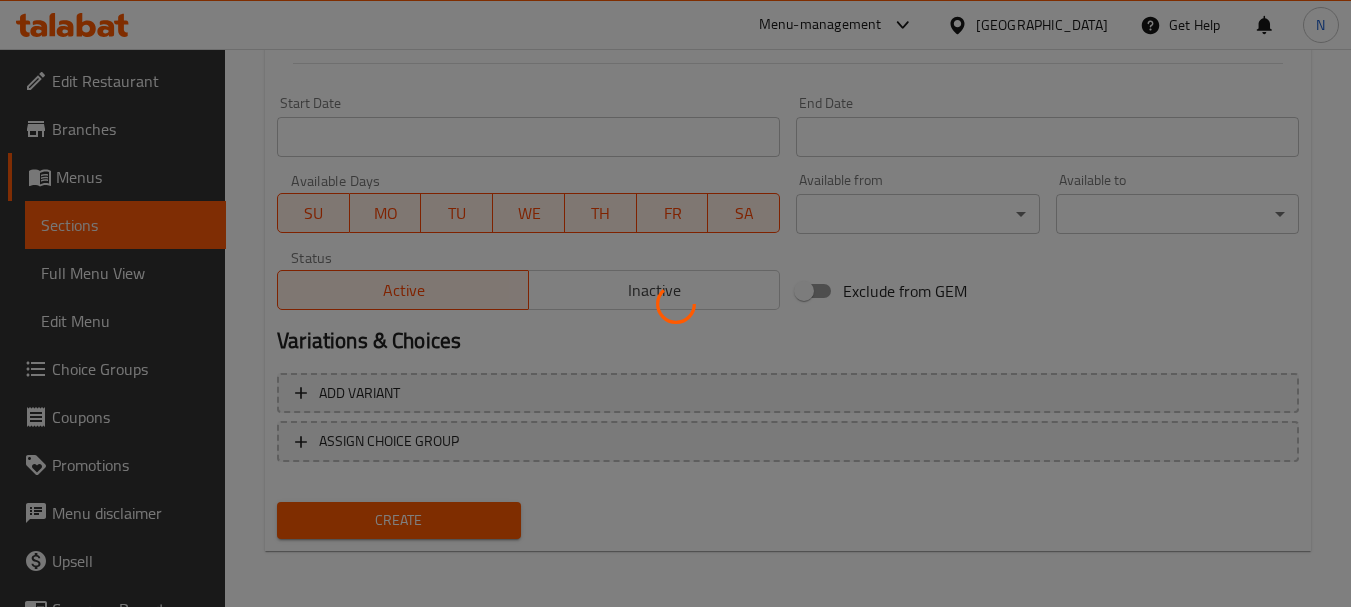 type 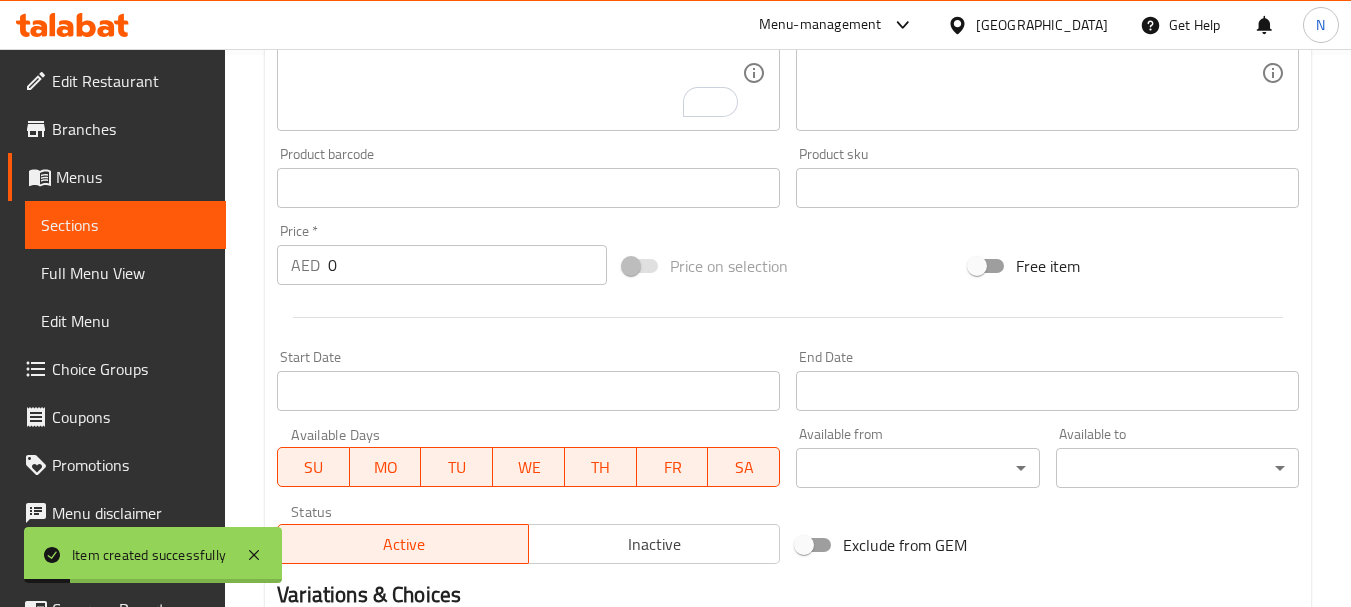 scroll, scrollTop: 206, scrollLeft: 0, axis: vertical 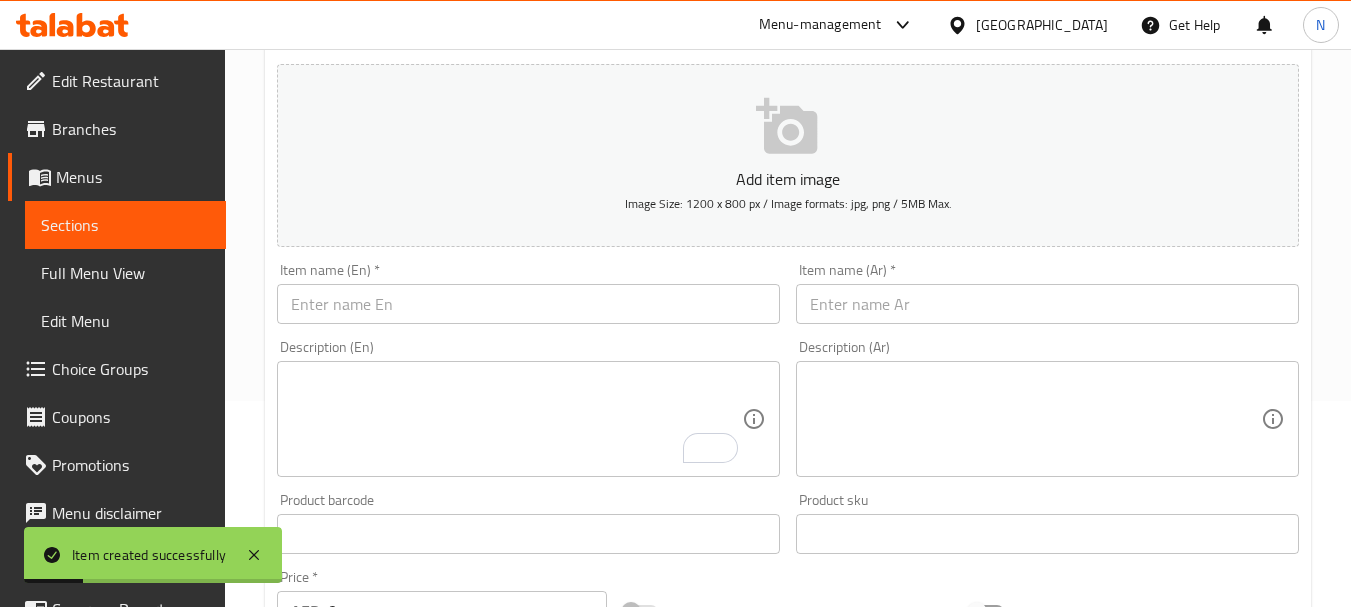 click at bounding box center (1047, 304) 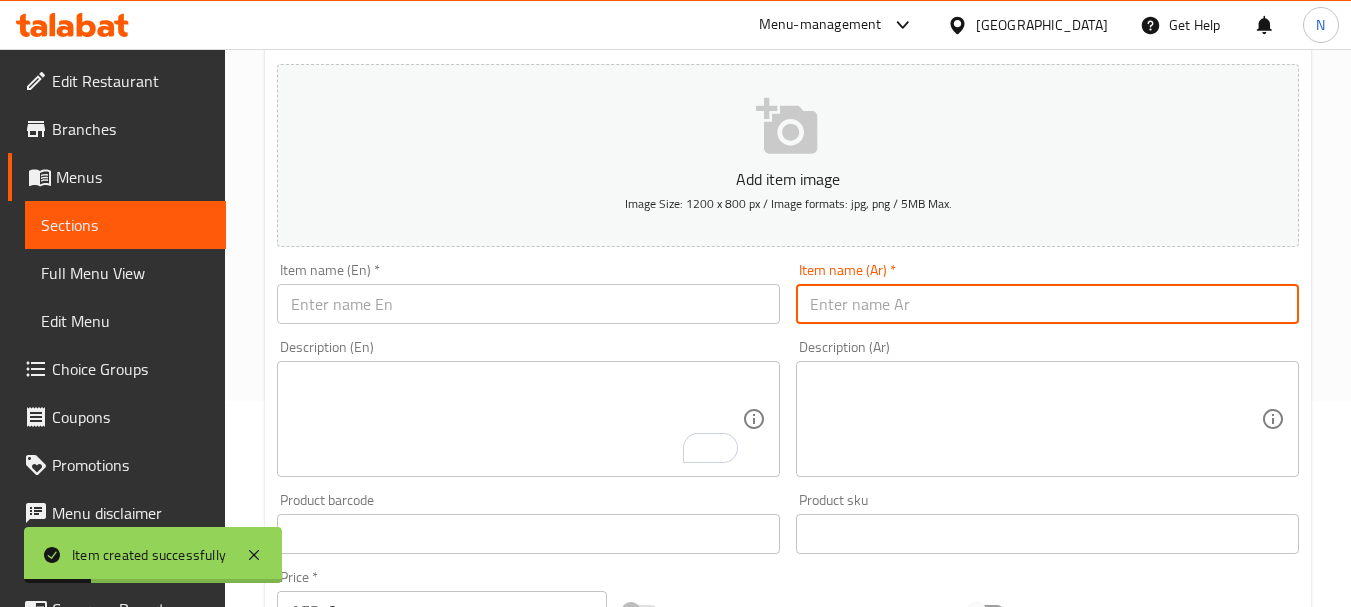 paste on "راب بيض" 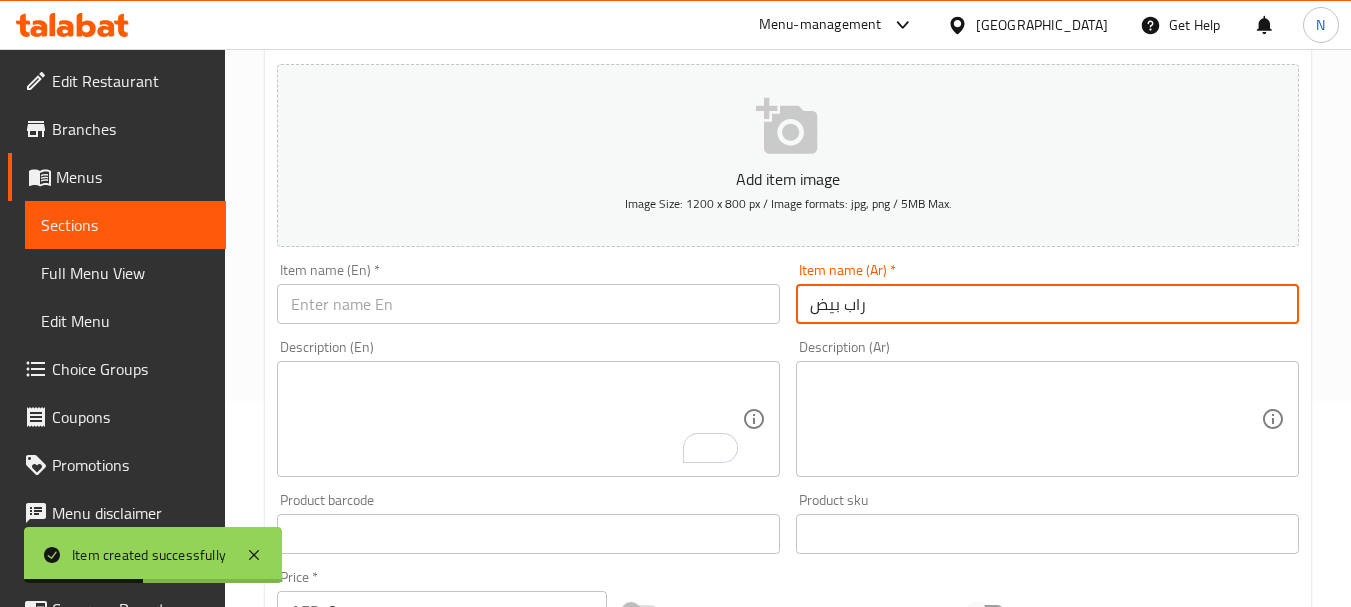 type on "راب بيض" 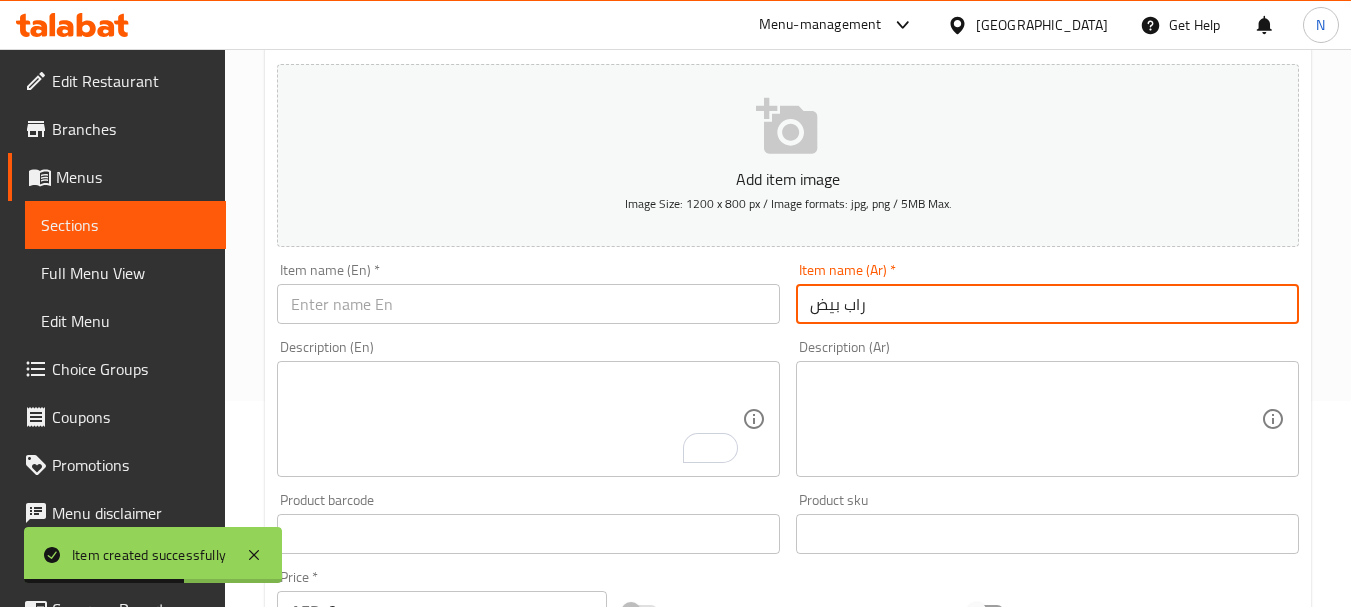 click at bounding box center [528, 304] 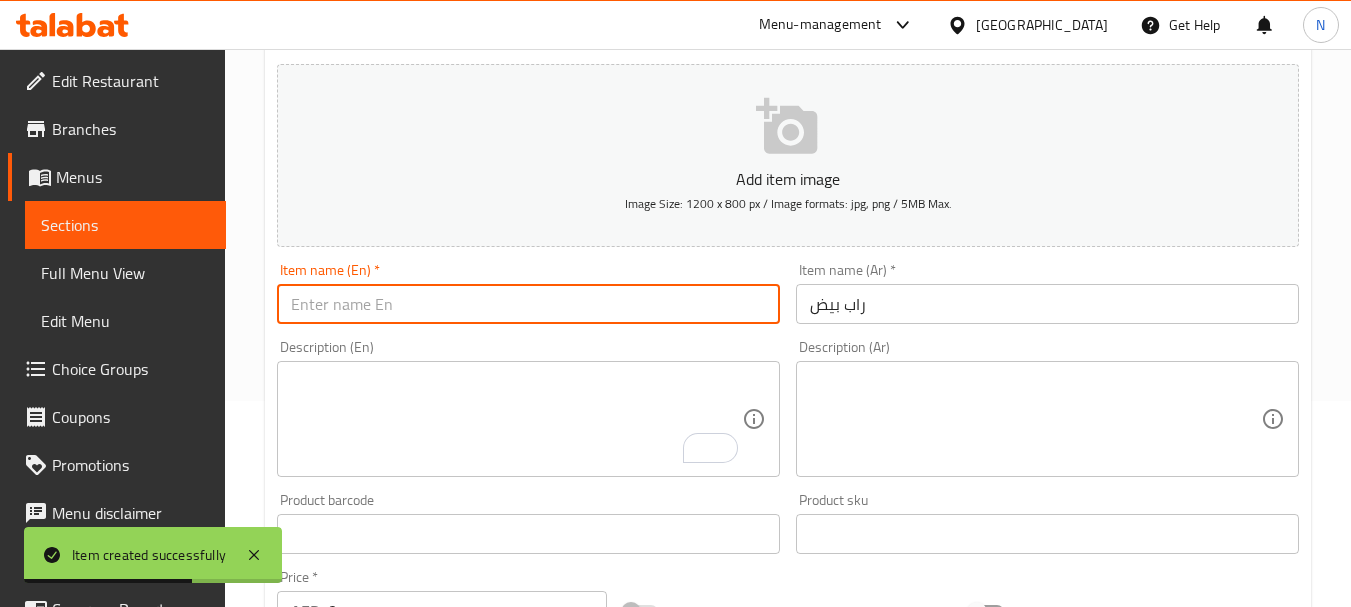 paste on "EGG WRAP" 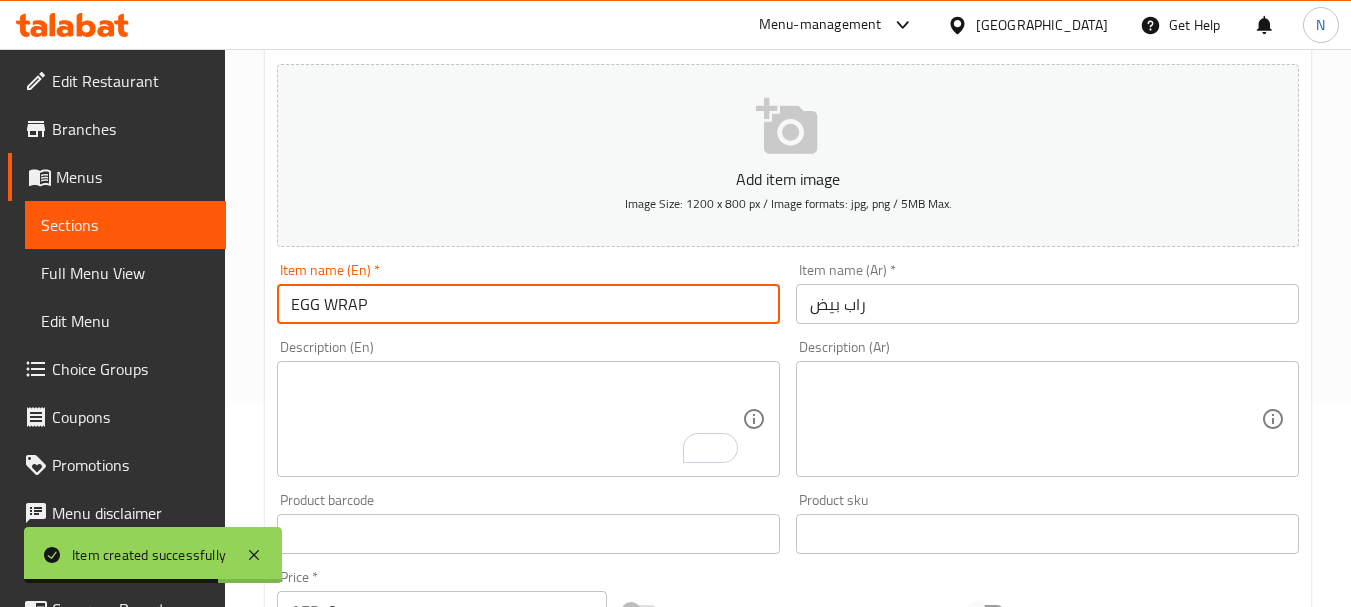 click on "EGG WRAP" at bounding box center [528, 304] 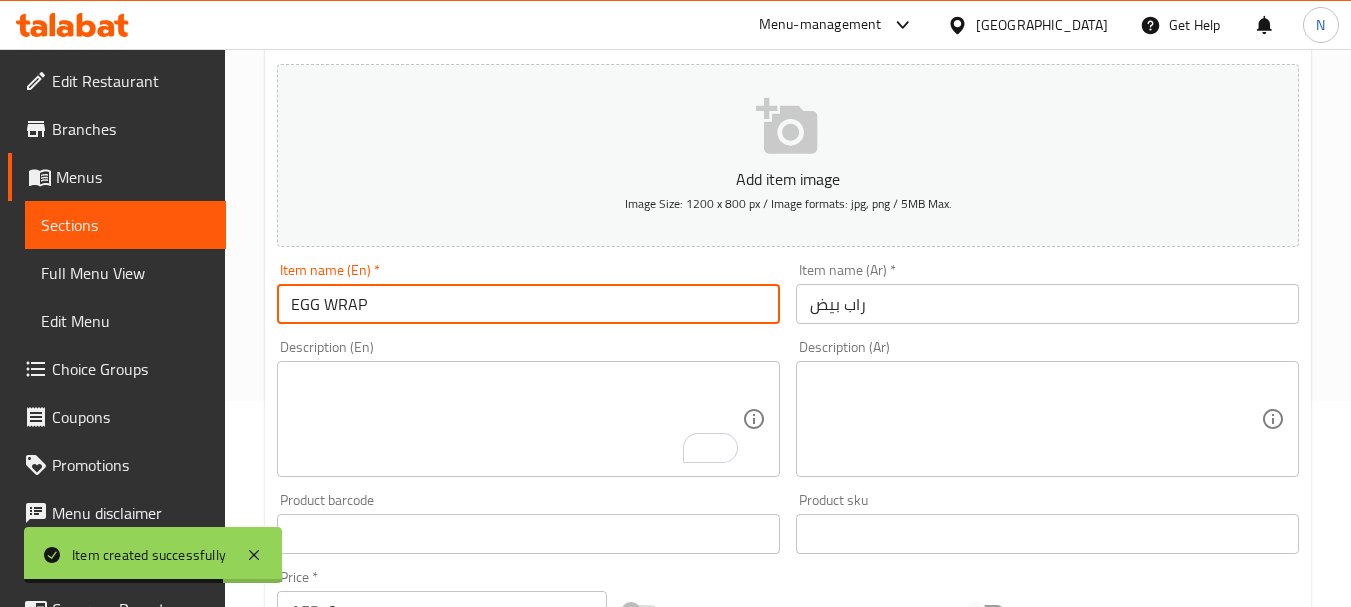 click on "EGG WRAP" at bounding box center [528, 304] 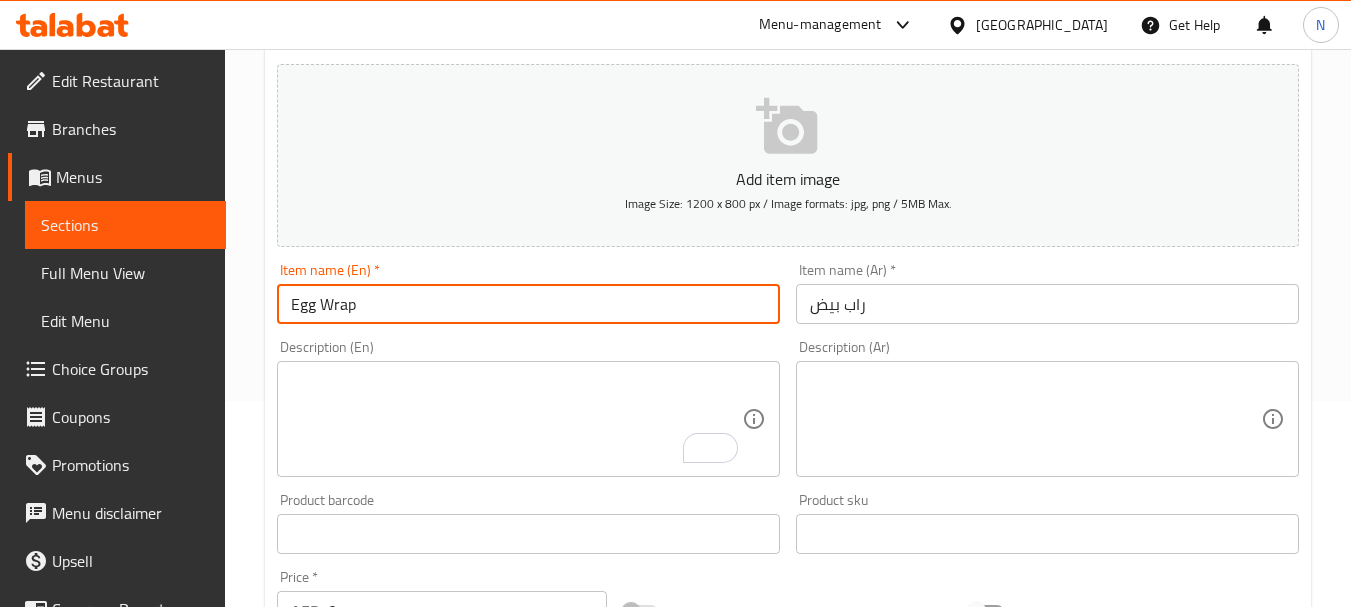 type on "Egg Wrap" 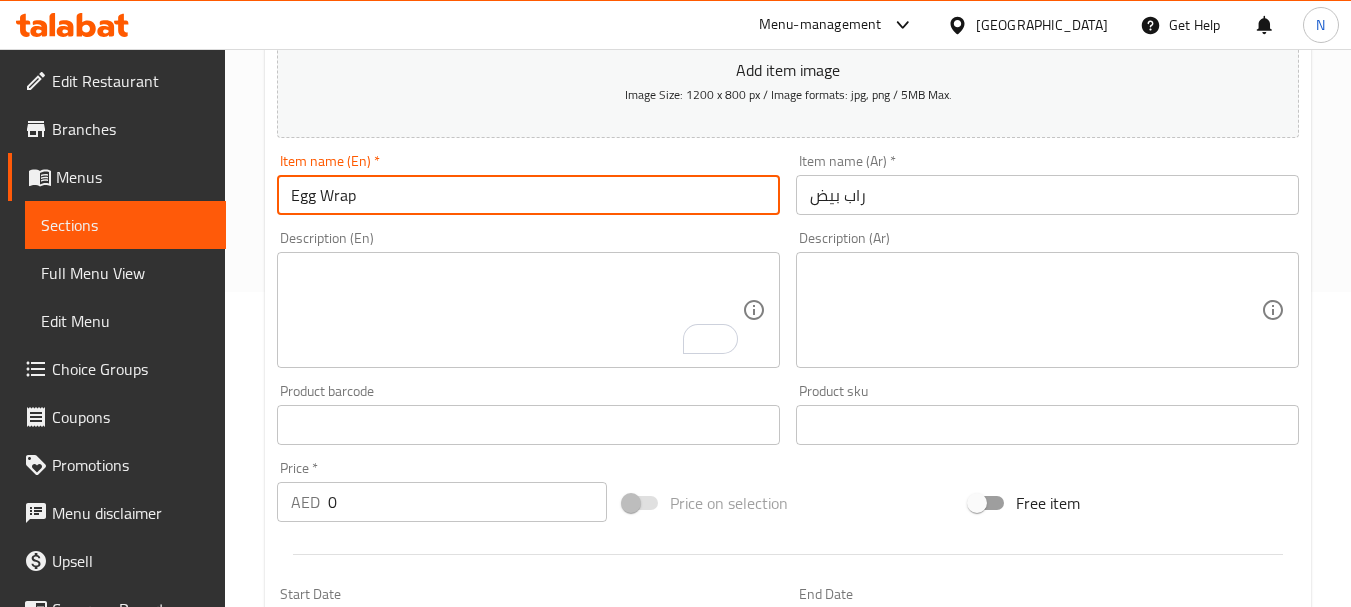 scroll, scrollTop: 406, scrollLeft: 0, axis: vertical 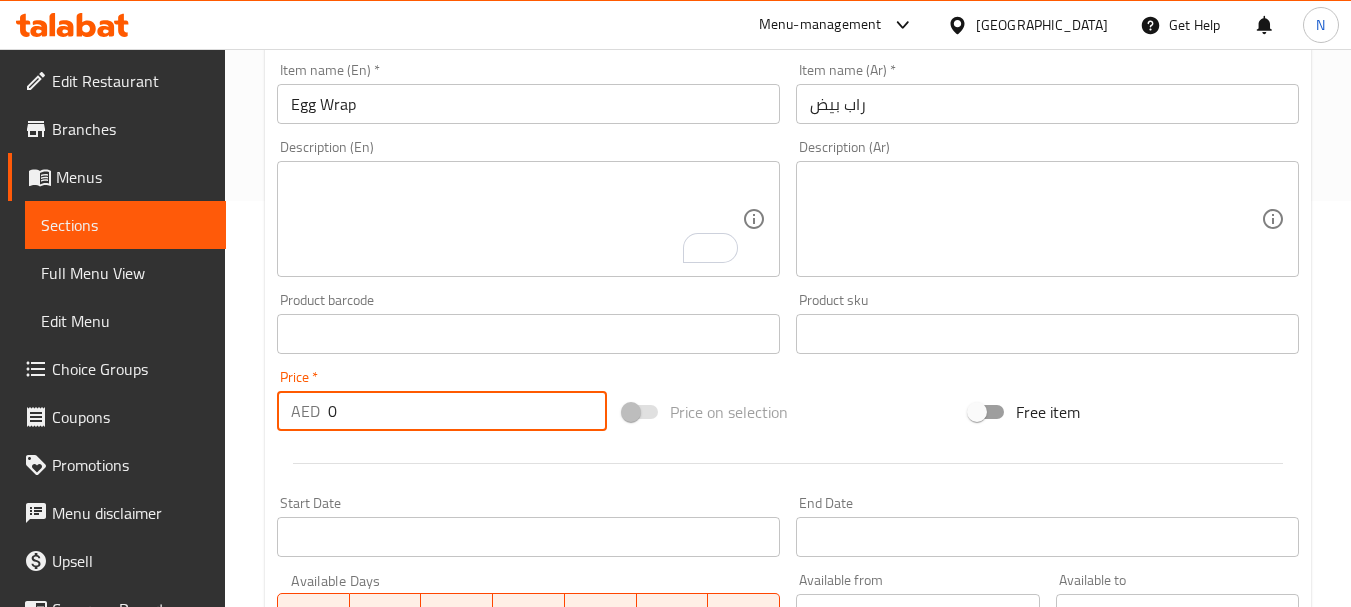 drag, startPoint x: 344, startPoint y: 412, endPoint x: 316, endPoint y: 417, distance: 28.442924 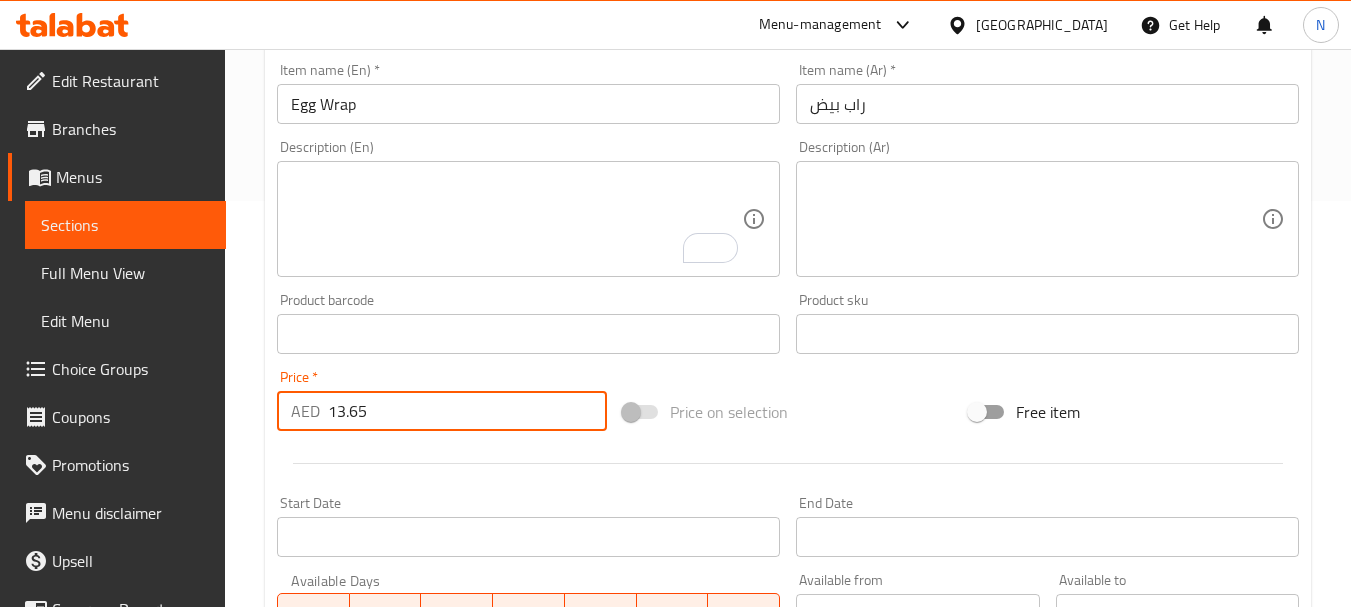 type on "13.65" 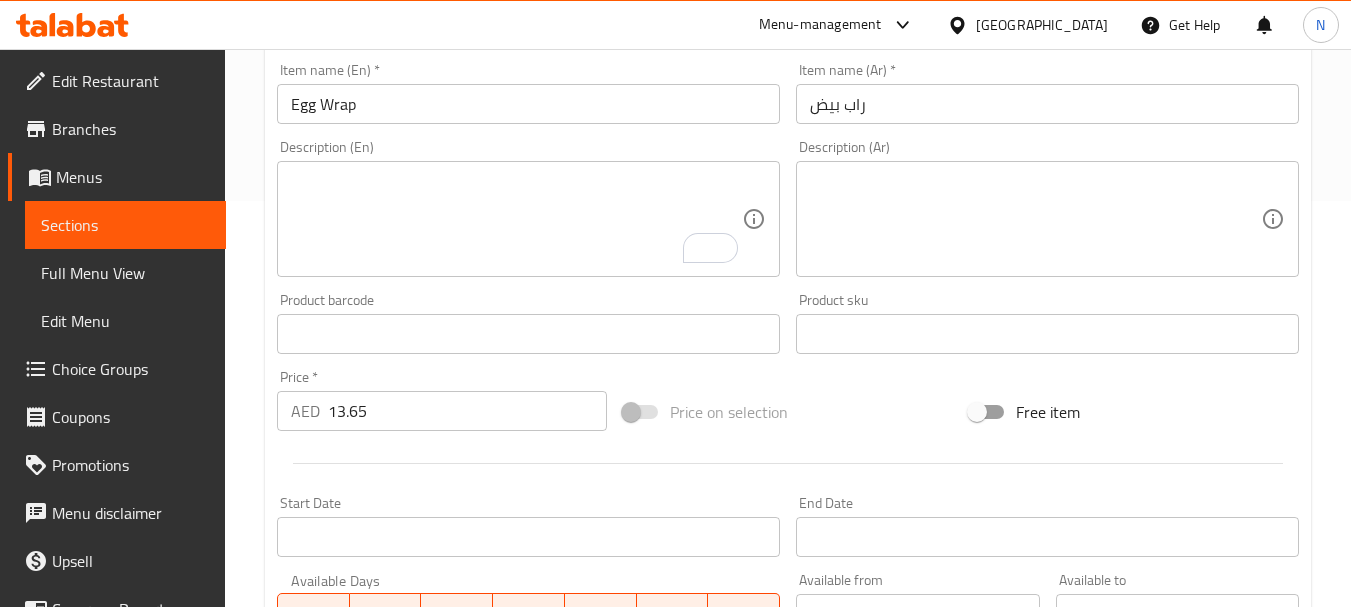 click on "Price on selection" at bounding box center [788, 412] 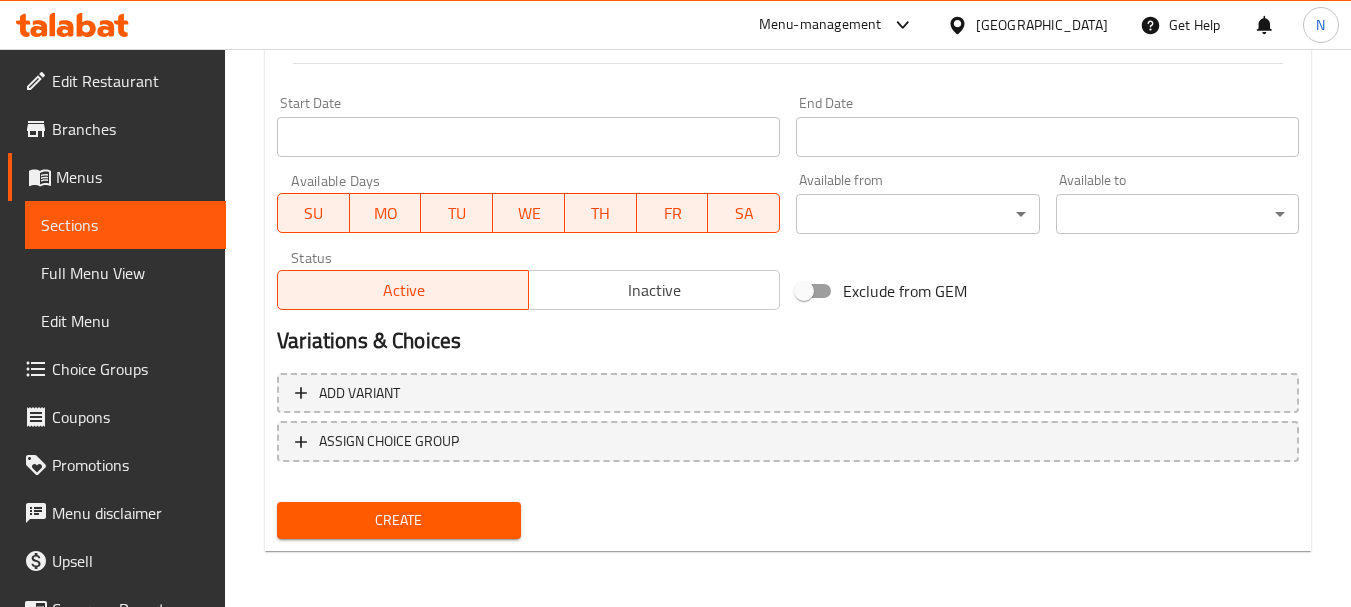 click on "Create" at bounding box center [398, 520] 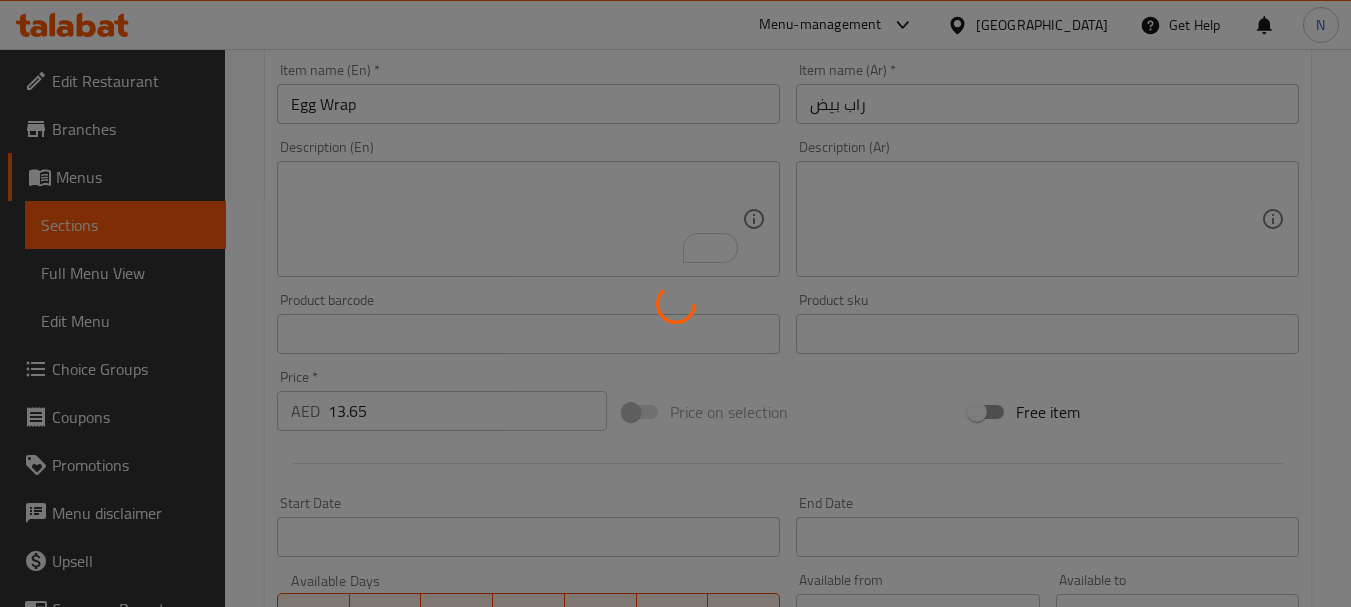 type 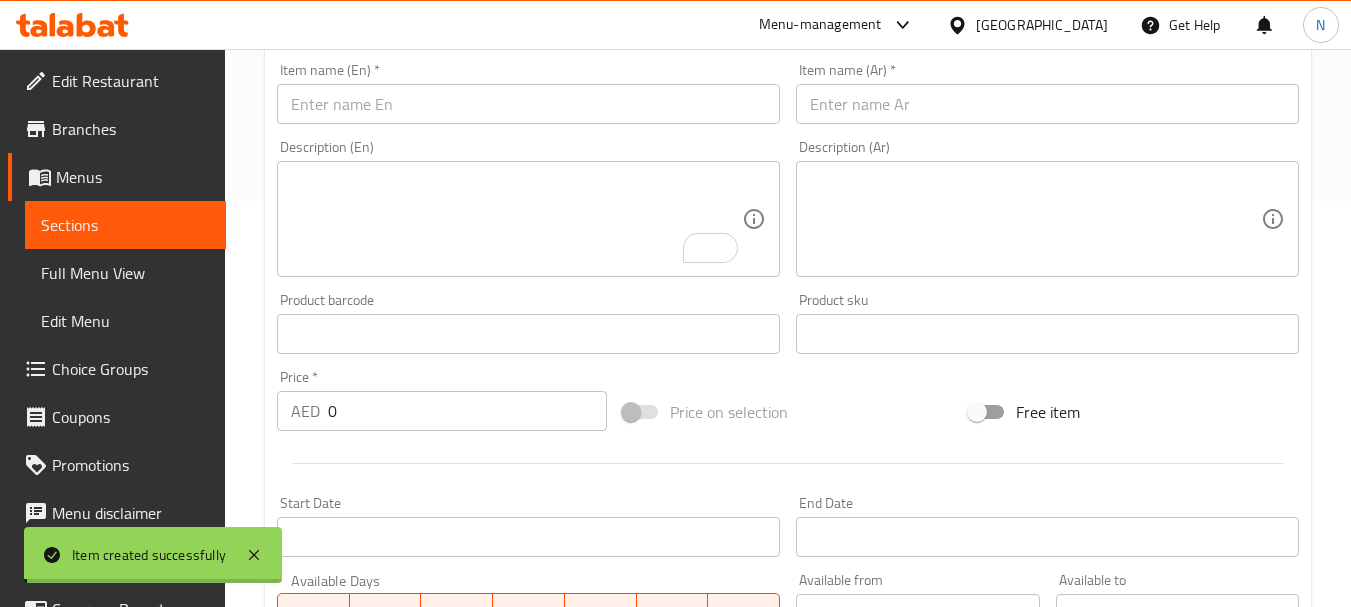 scroll, scrollTop: 306, scrollLeft: 0, axis: vertical 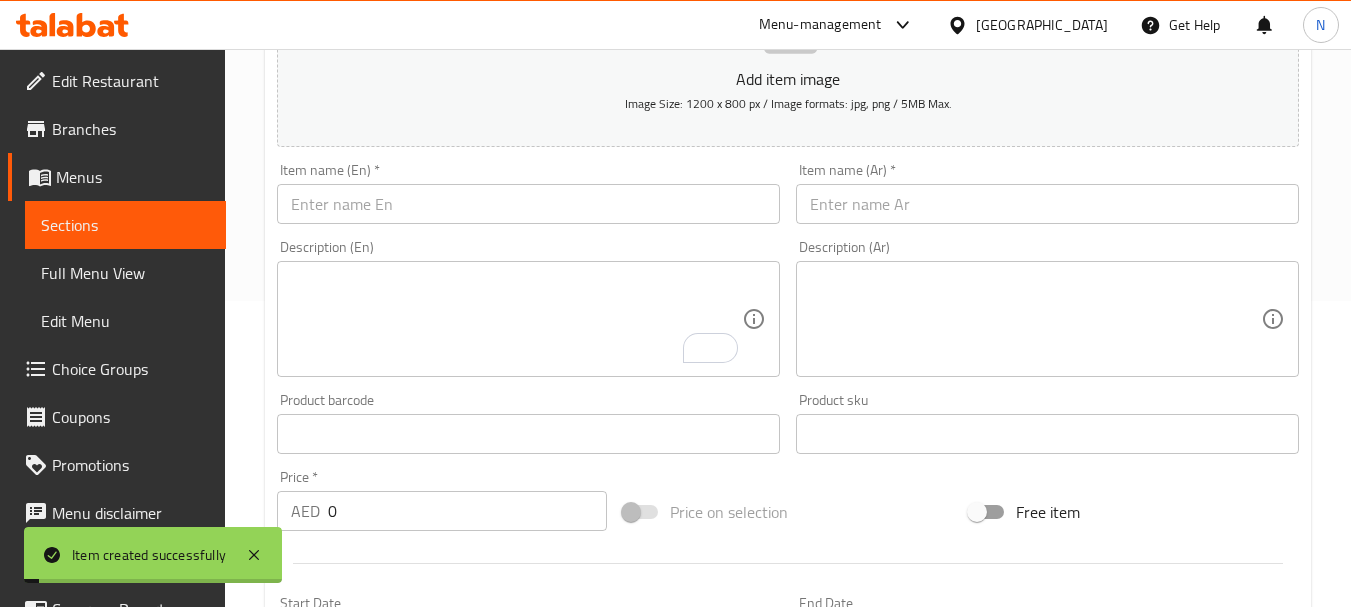 click at bounding box center [528, 204] 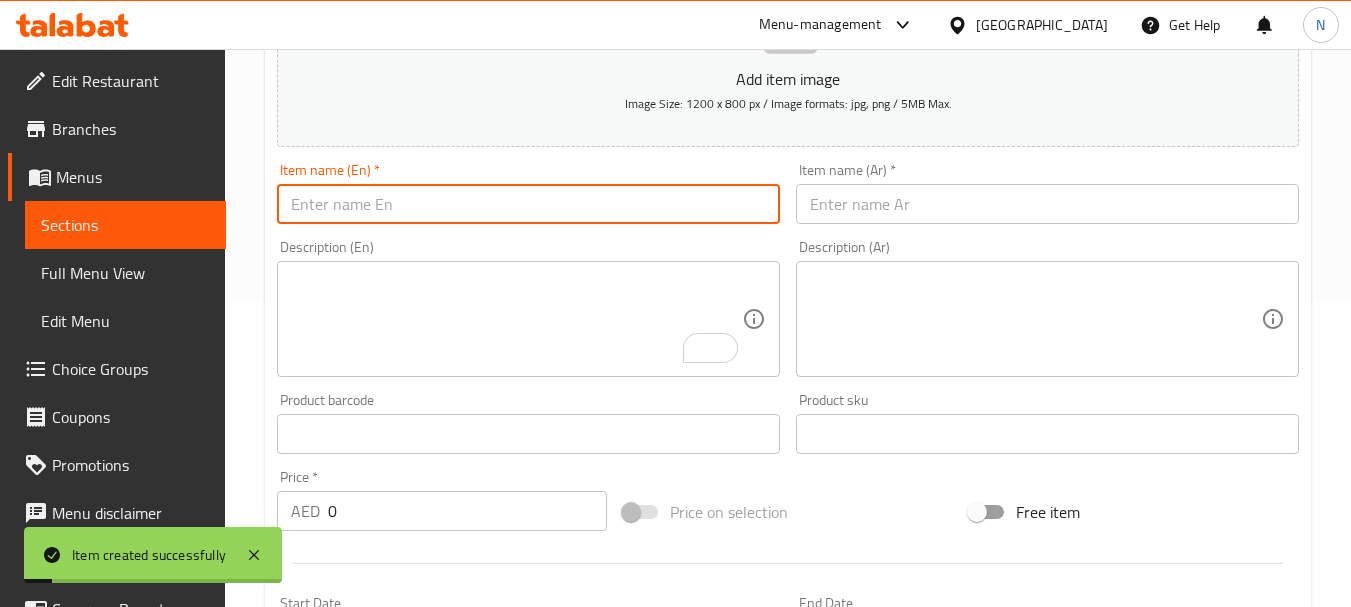 paste on "PRAWNS WRAP" 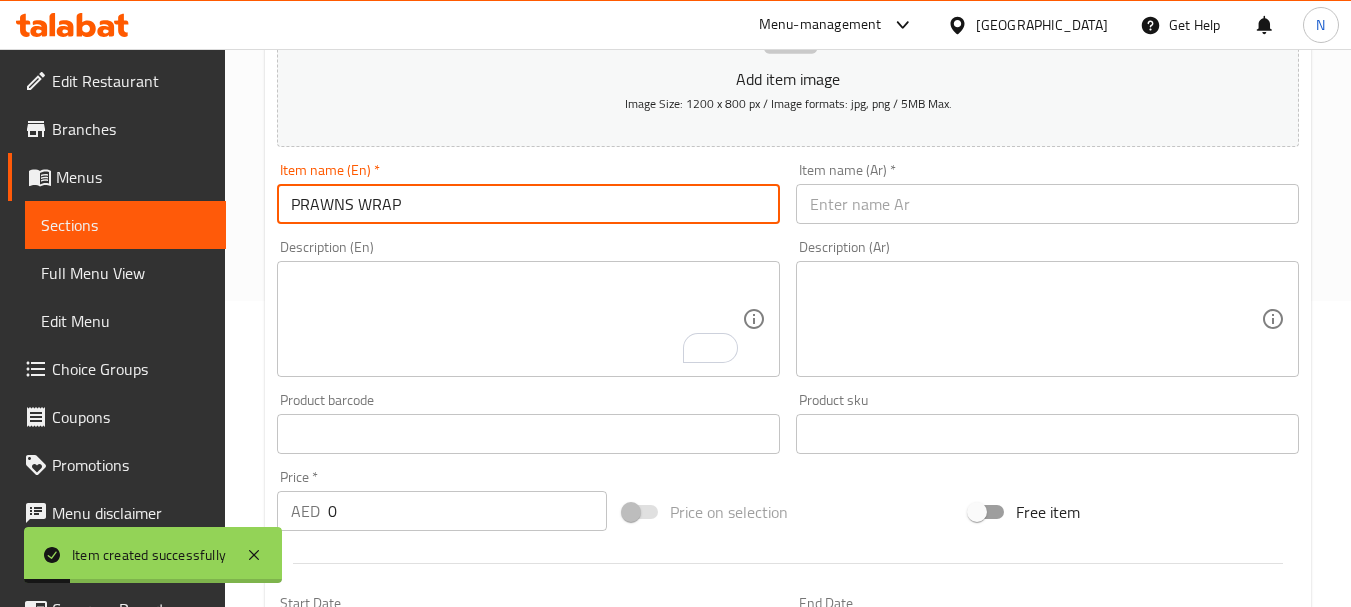 click on "PRAWNS WRAP" at bounding box center (528, 204) 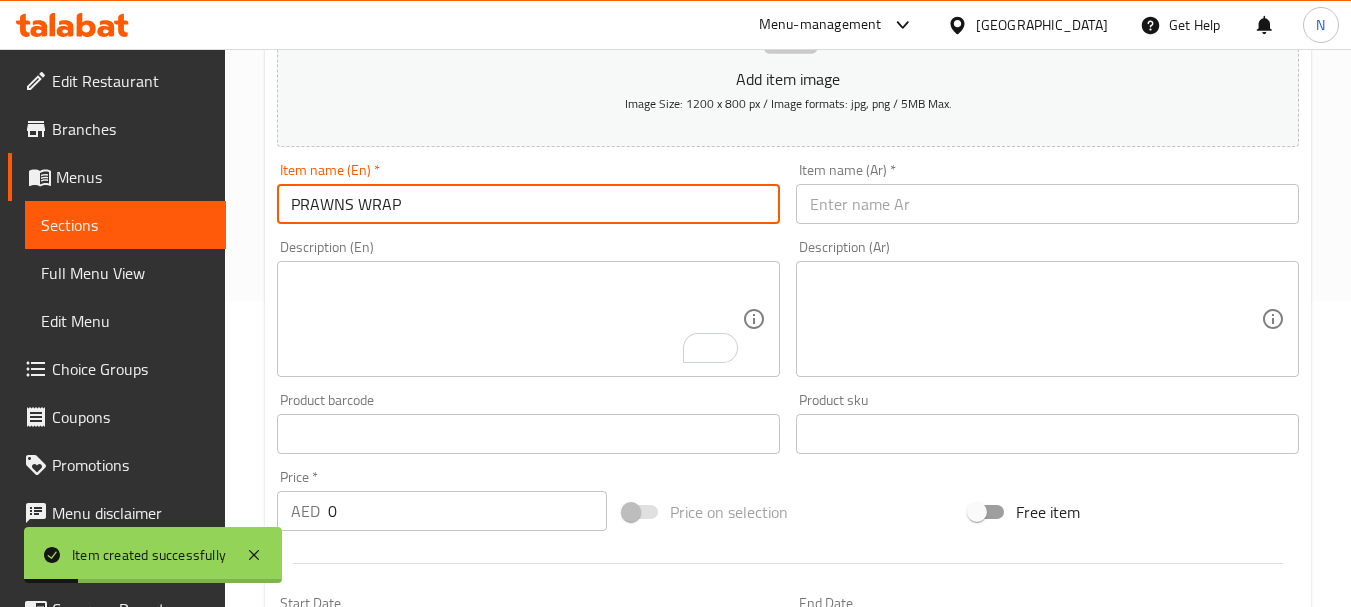click on "PRAWNS WRAP" at bounding box center (528, 204) 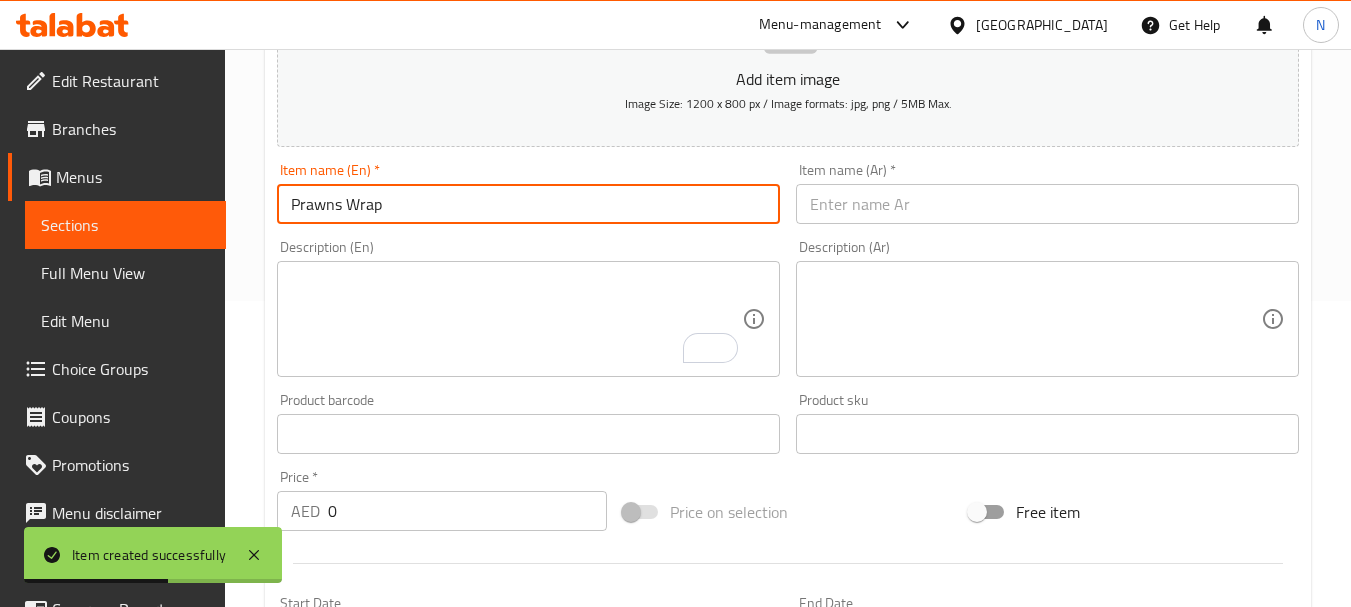 type on "Prawns Wrap" 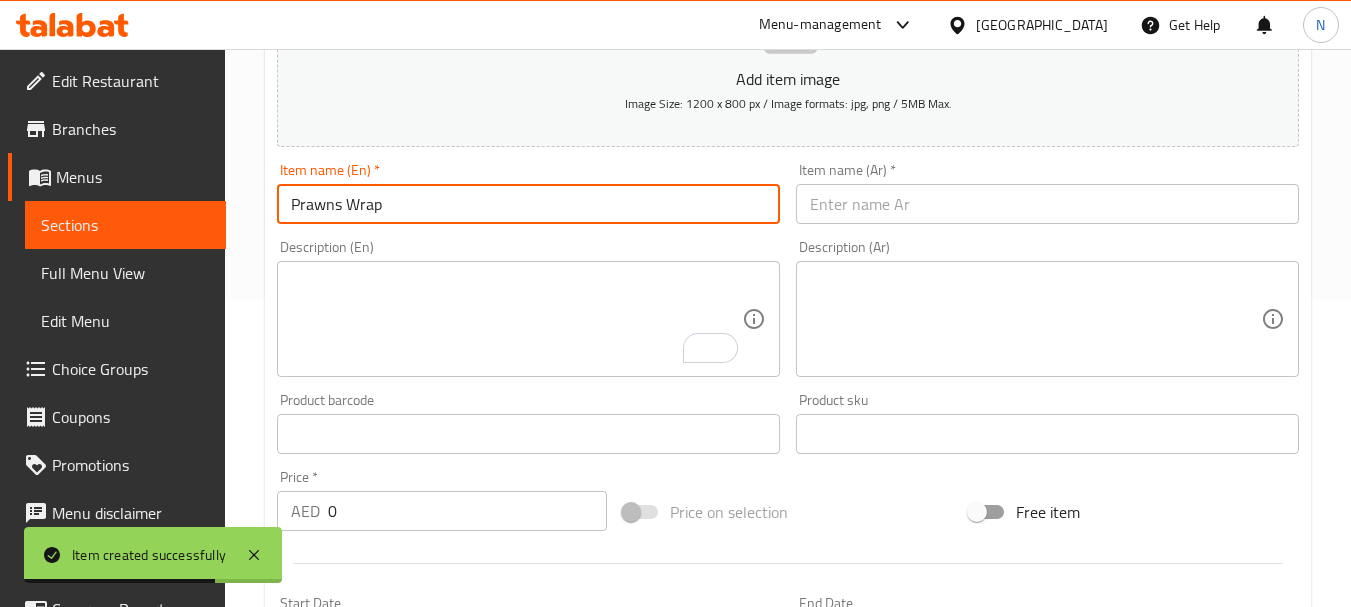 click at bounding box center [1047, 204] 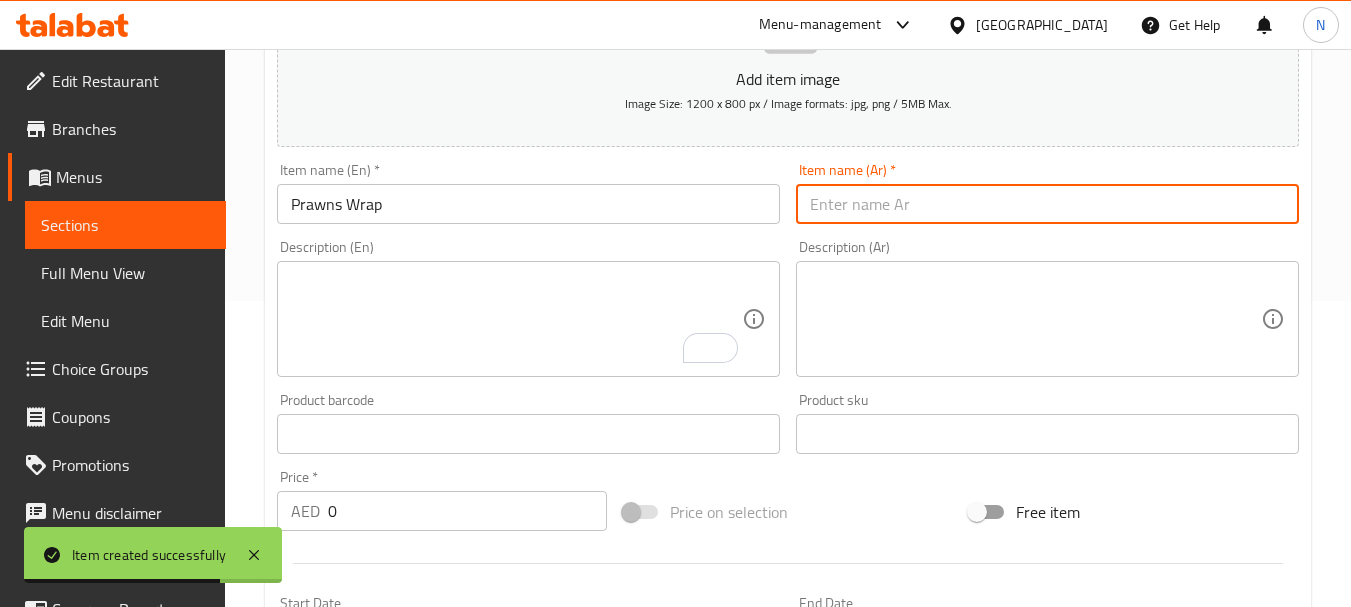 paste on "راب روبیان" 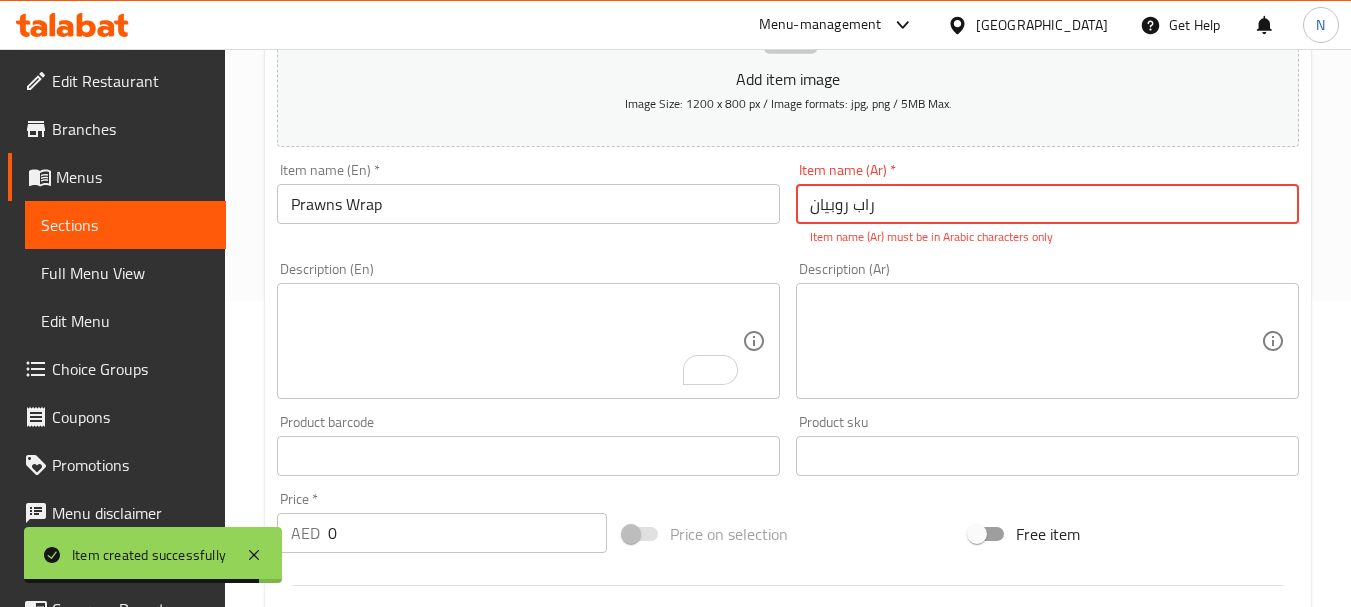 click on "راب روبیان" at bounding box center [1047, 204] 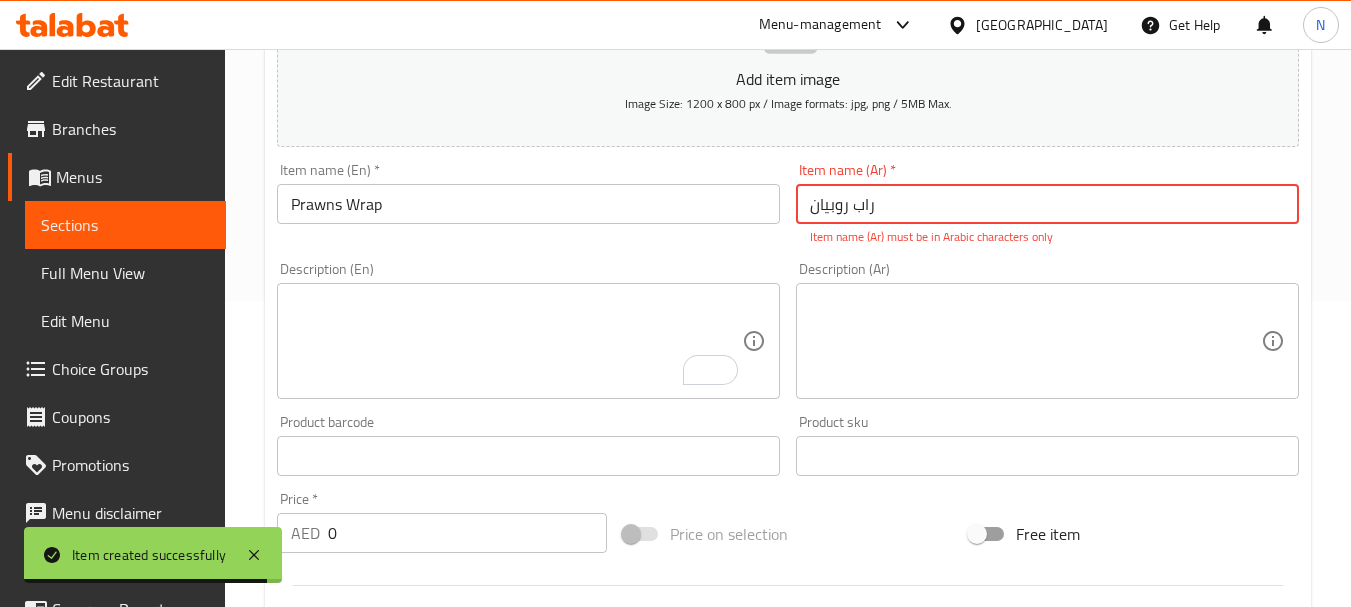 click on "راب روبیان" at bounding box center [1047, 204] 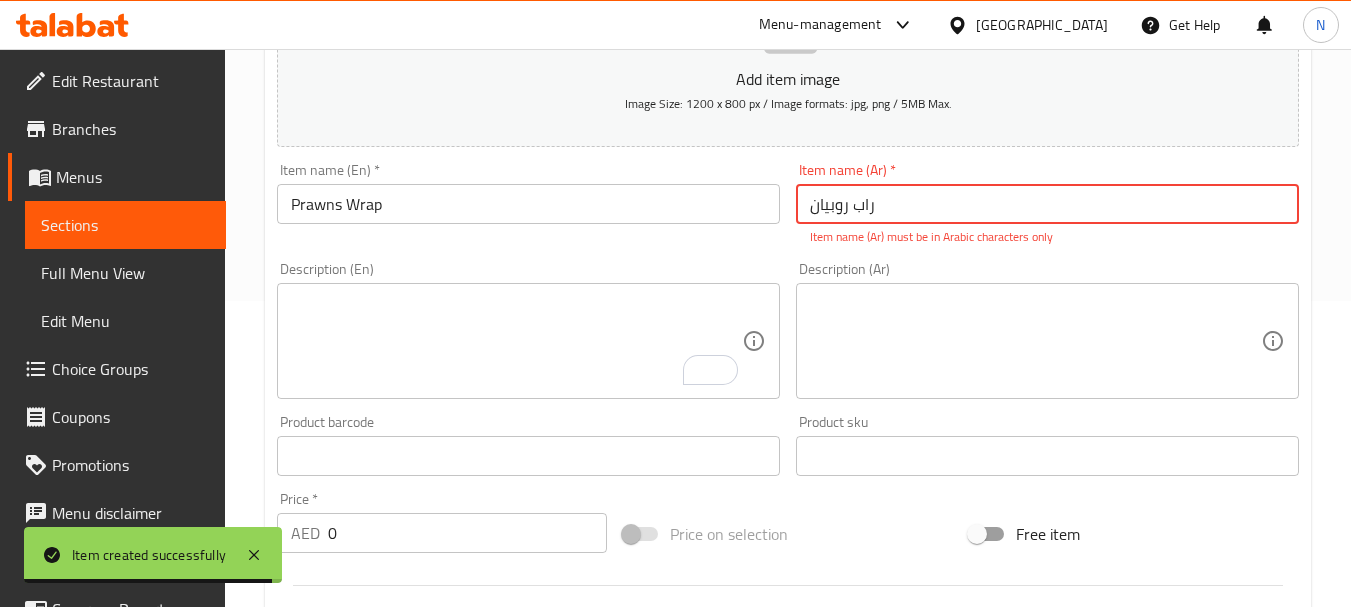 click on "راب روبیان" at bounding box center (1047, 204) 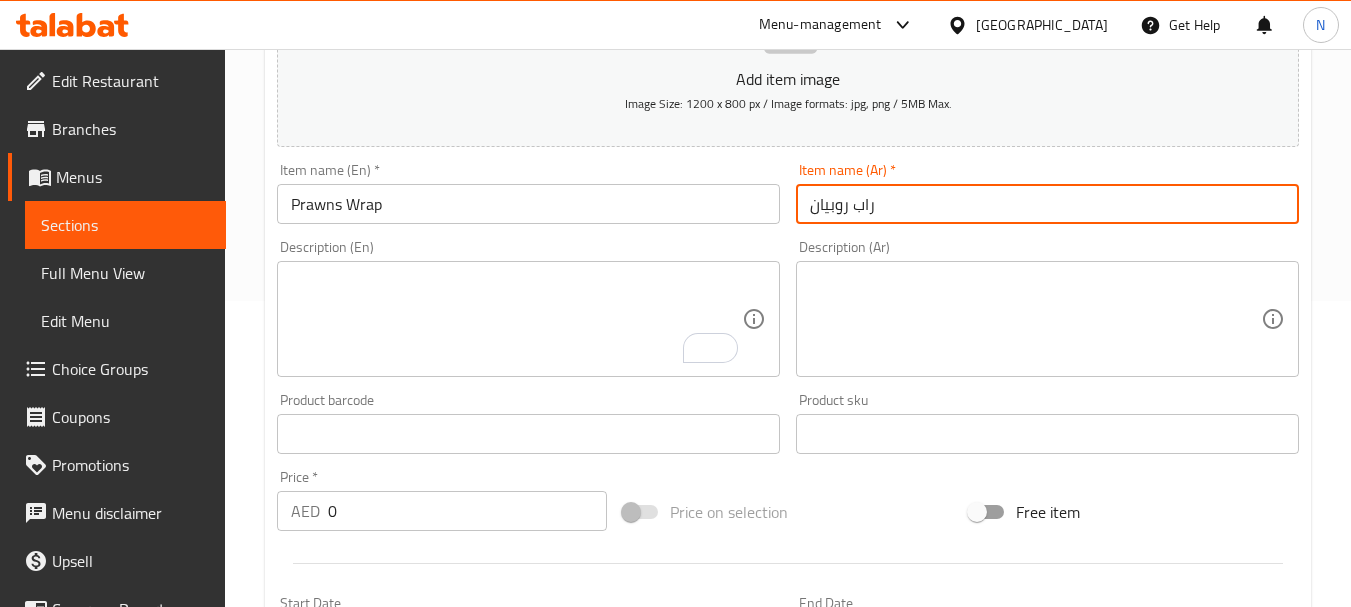 type on "راب روبيان" 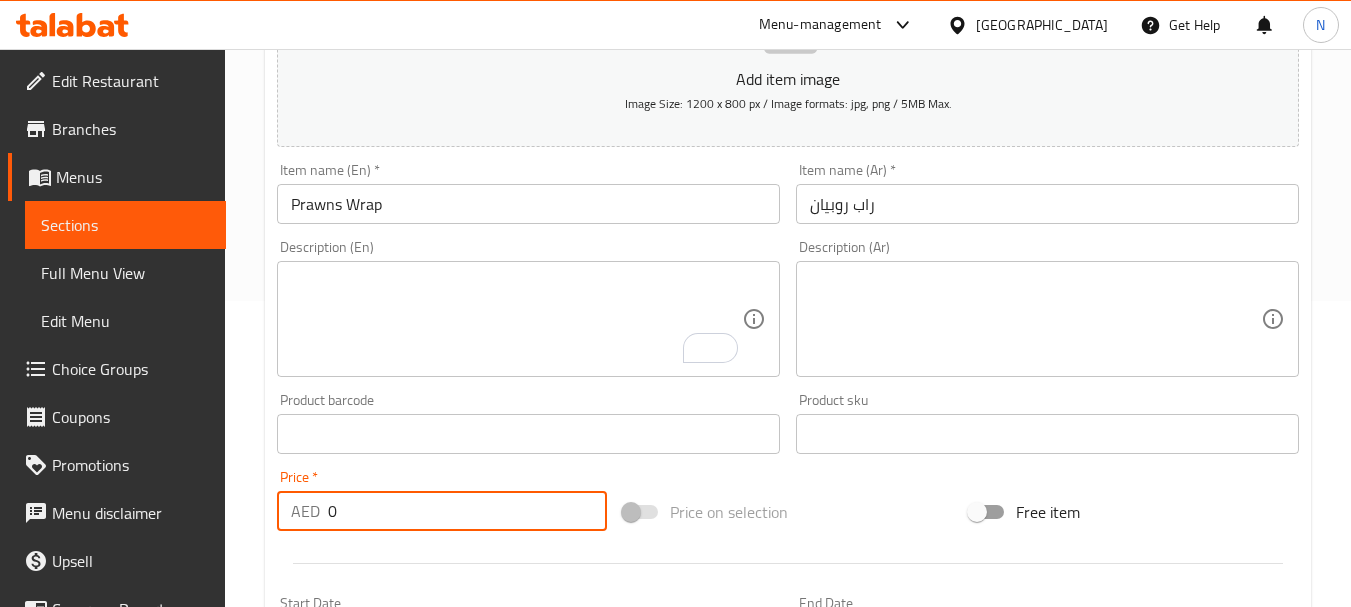 drag, startPoint x: 342, startPoint y: 517, endPoint x: 324, endPoint y: 518, distance: 18.027756 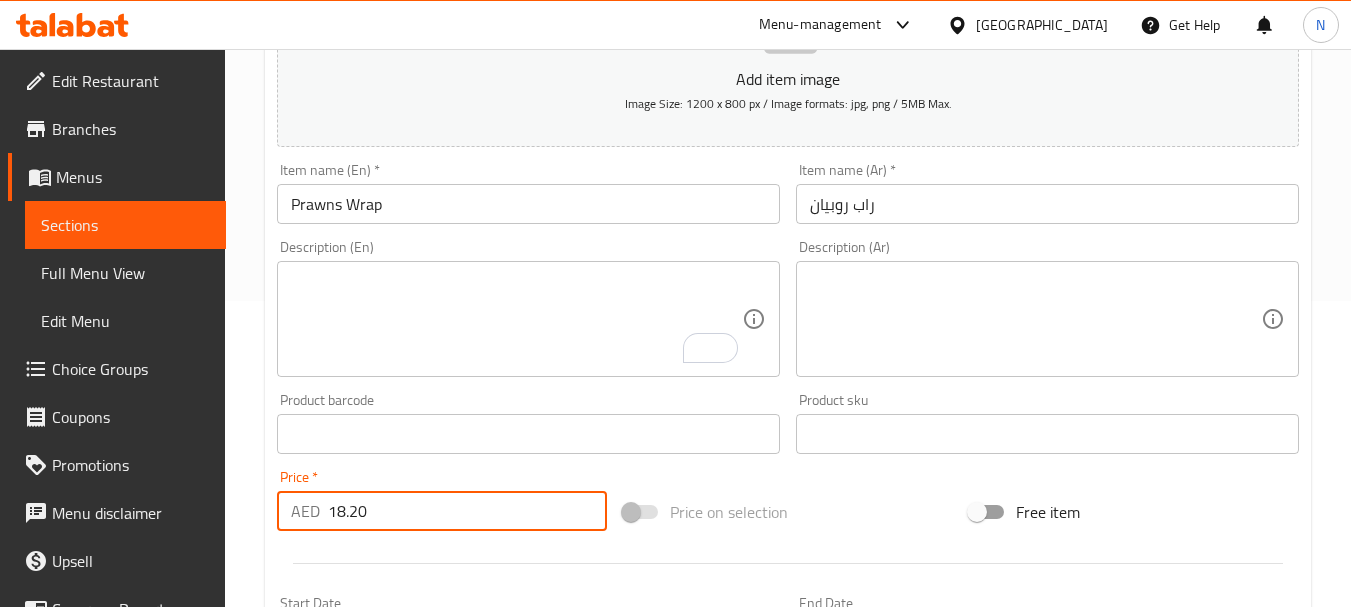 type on "18.20" 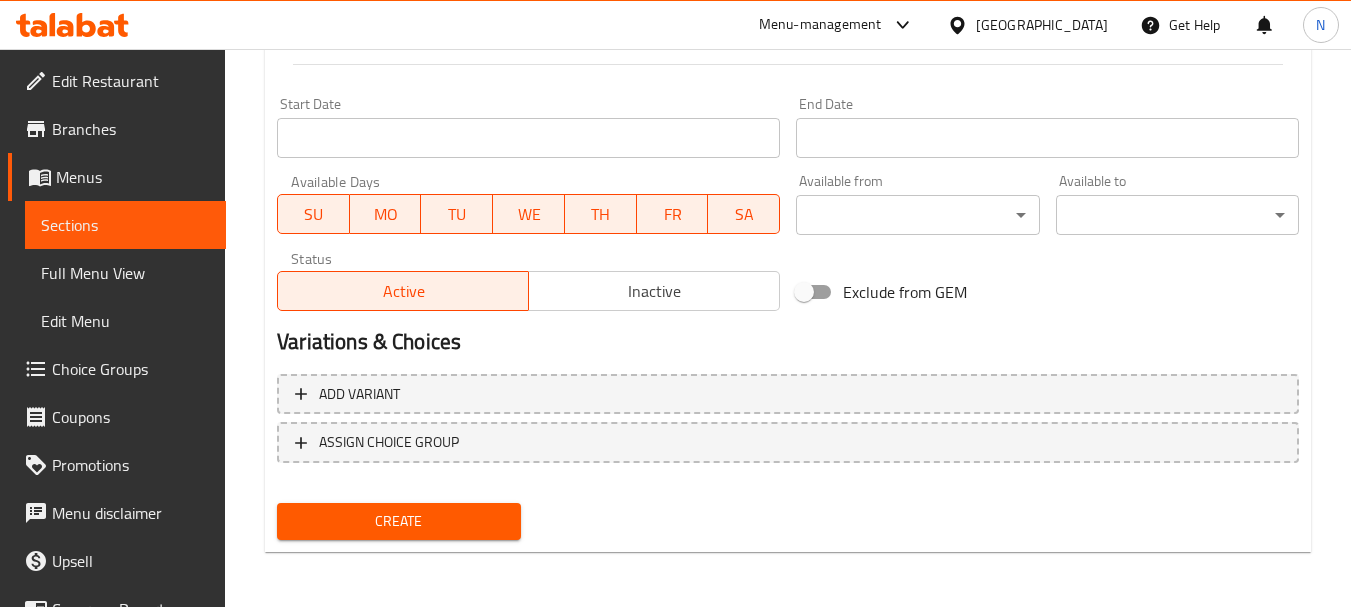 scroll, scrollTop: 806, scrollLeft: 0, axis: vertical 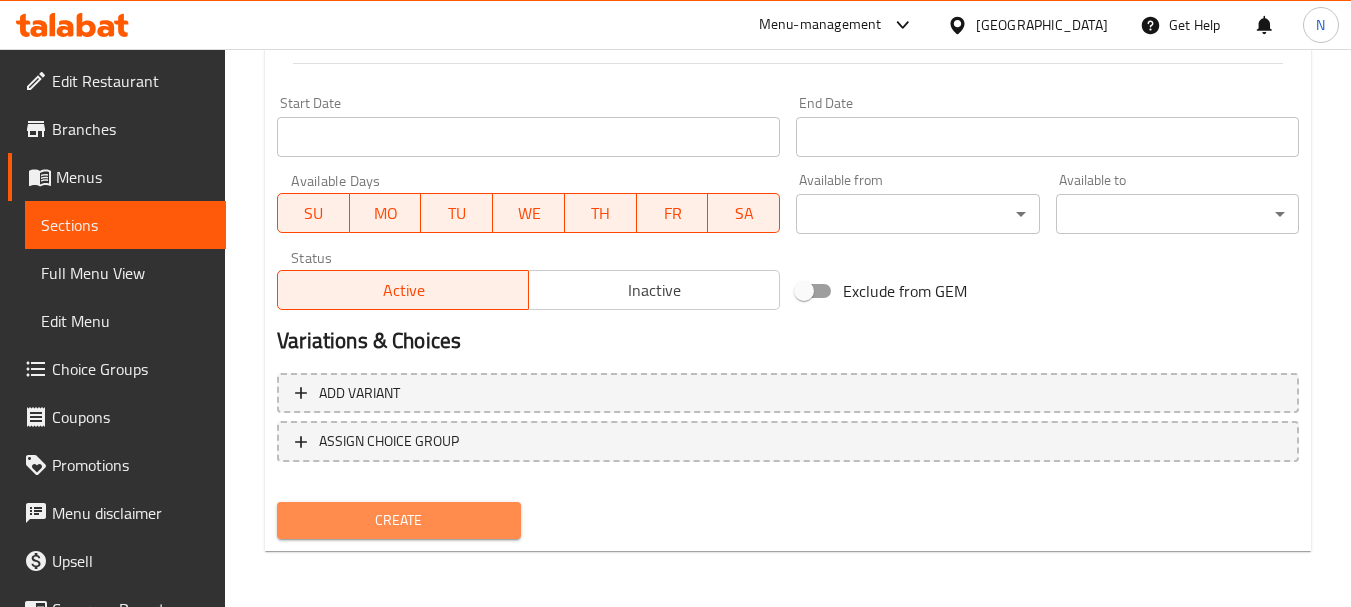 click on "Create" at bounding box center (398, 520) 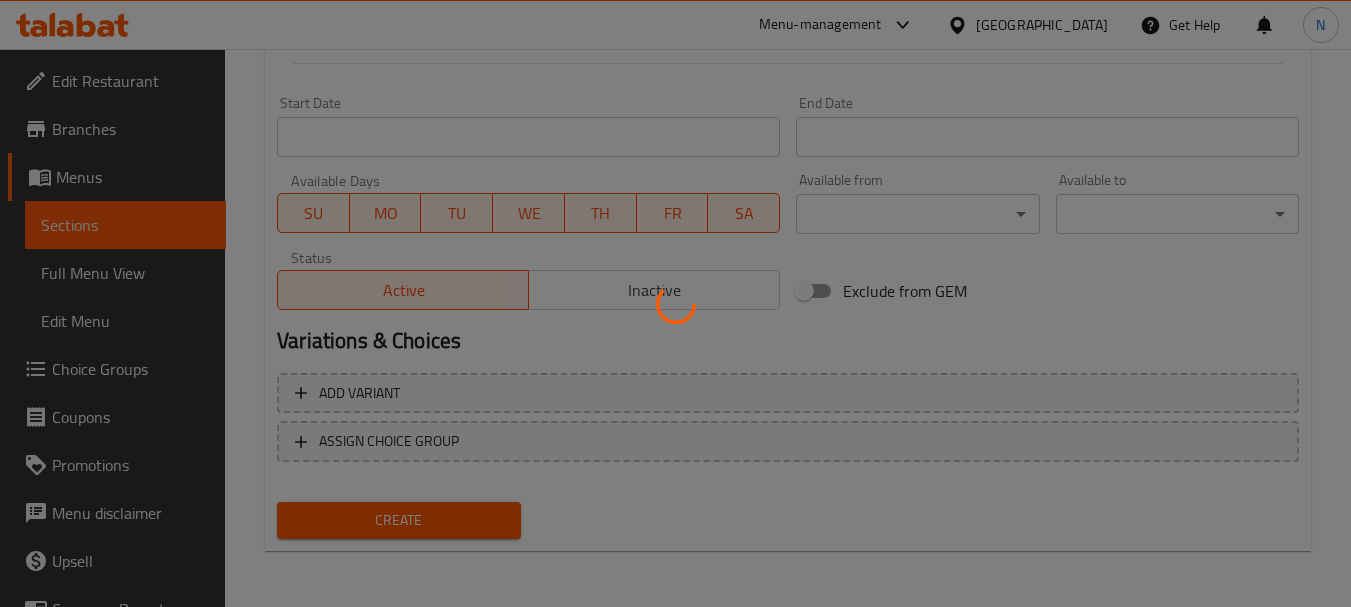 type 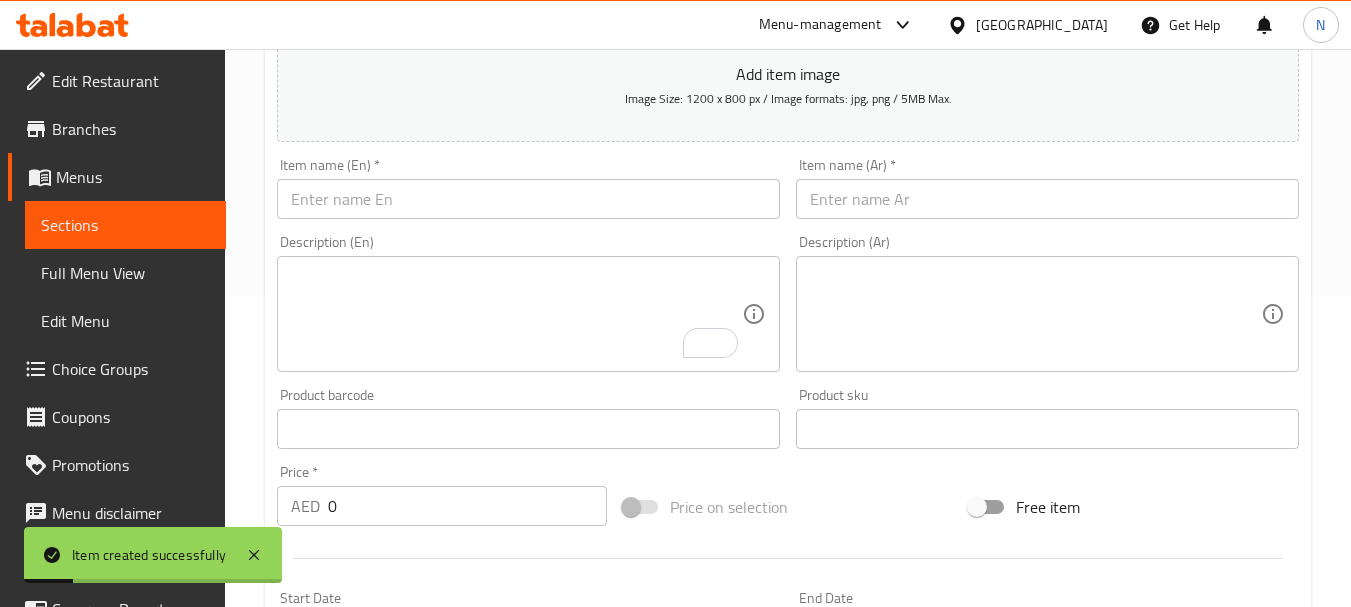 scroll, scrollTop: 306, scrollLeft: 0, axis: vertical 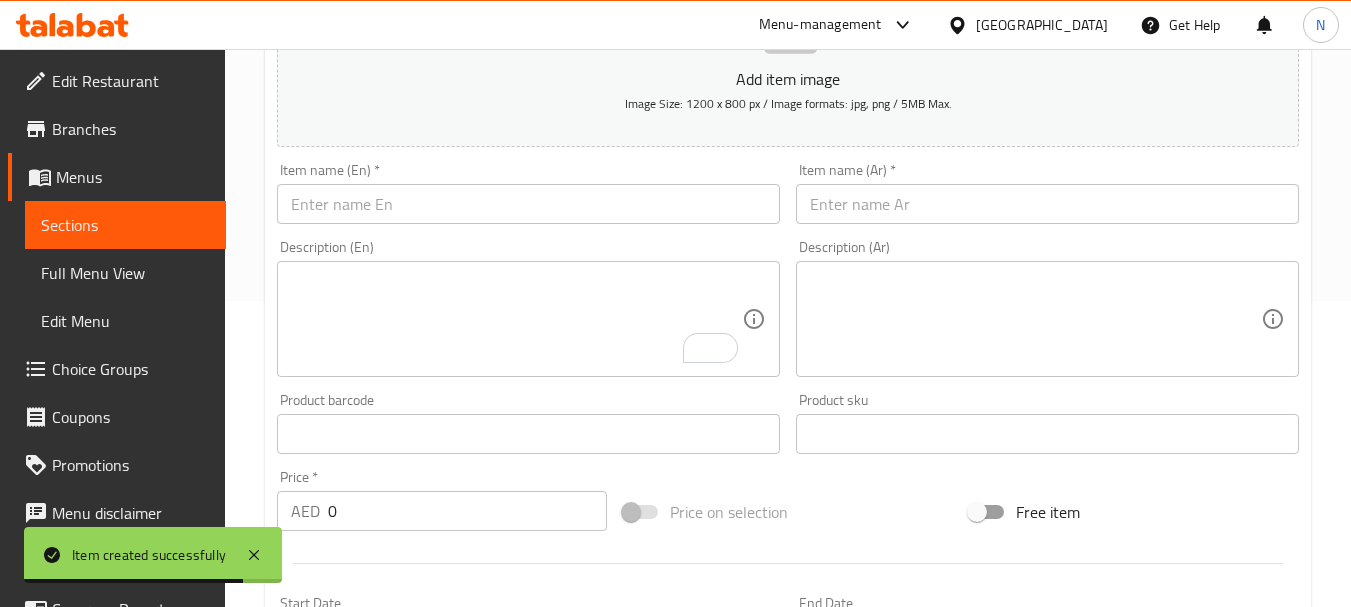 click at bounding box center [1047, 204] 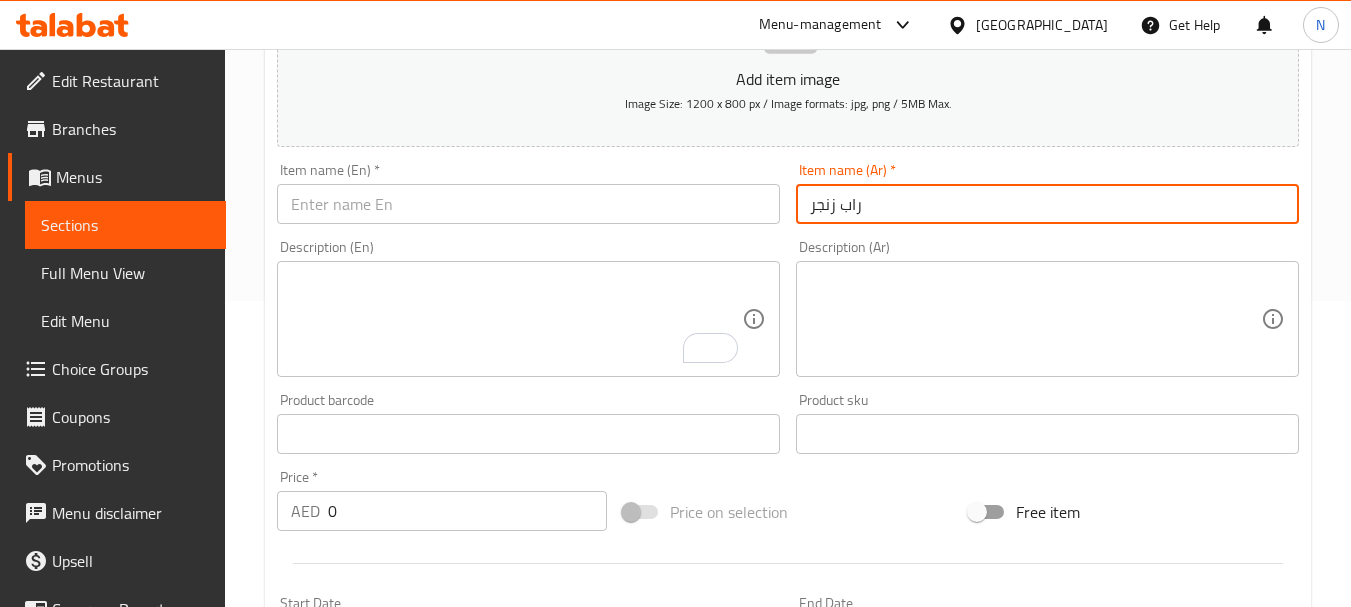 click on "راب زنجر" at bounding box center (1047, 204) 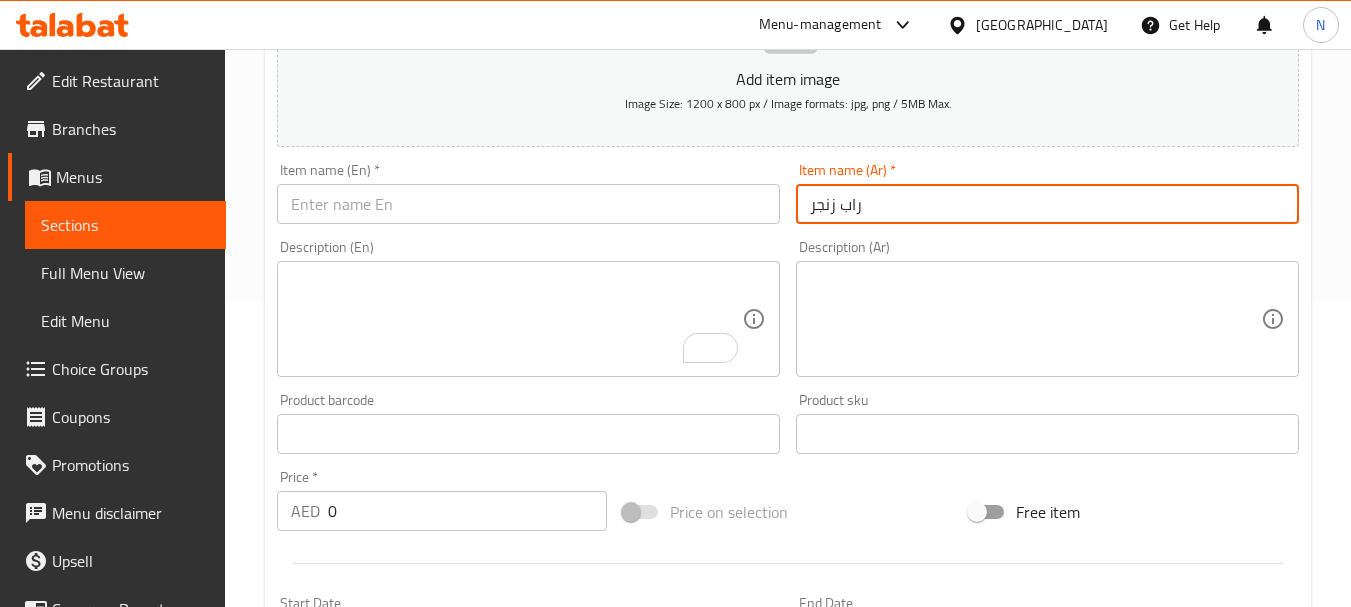 click on "Item name (En)   * Item name (En)  *" at bounding box center [528, 193] 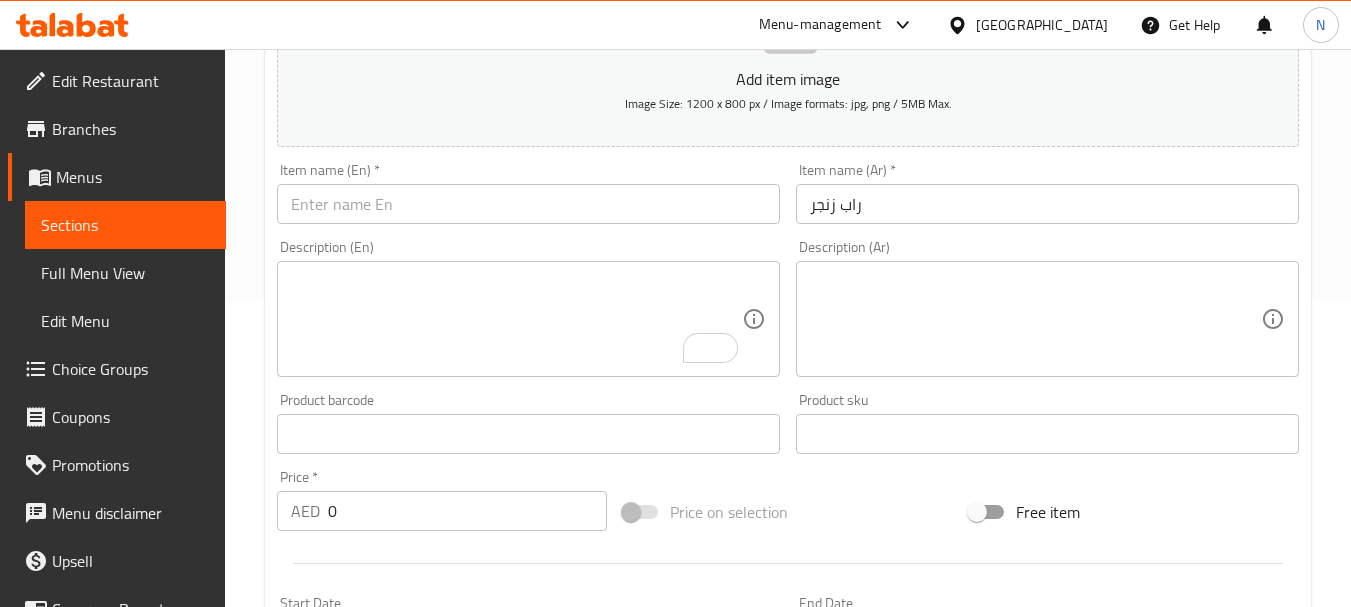 click at bounding box center (528, 204) 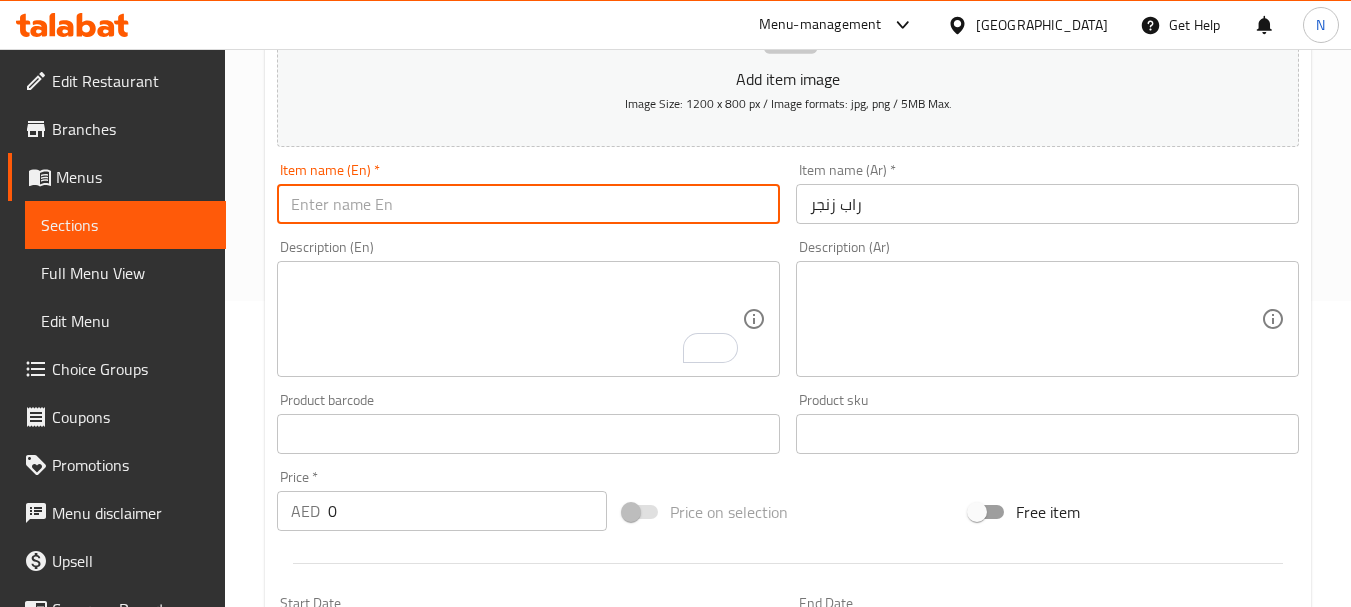 paste on "Rap Zinger" 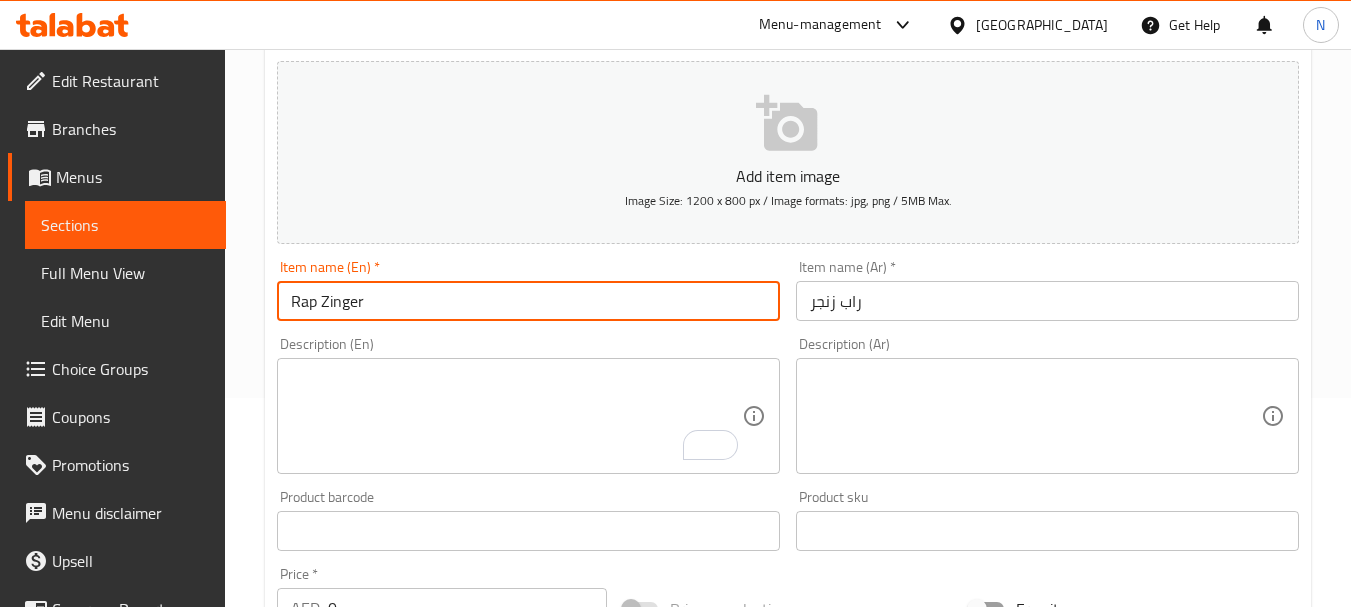 scroll, scrollTop: 106, scrollLeft: 0, axis: vertical 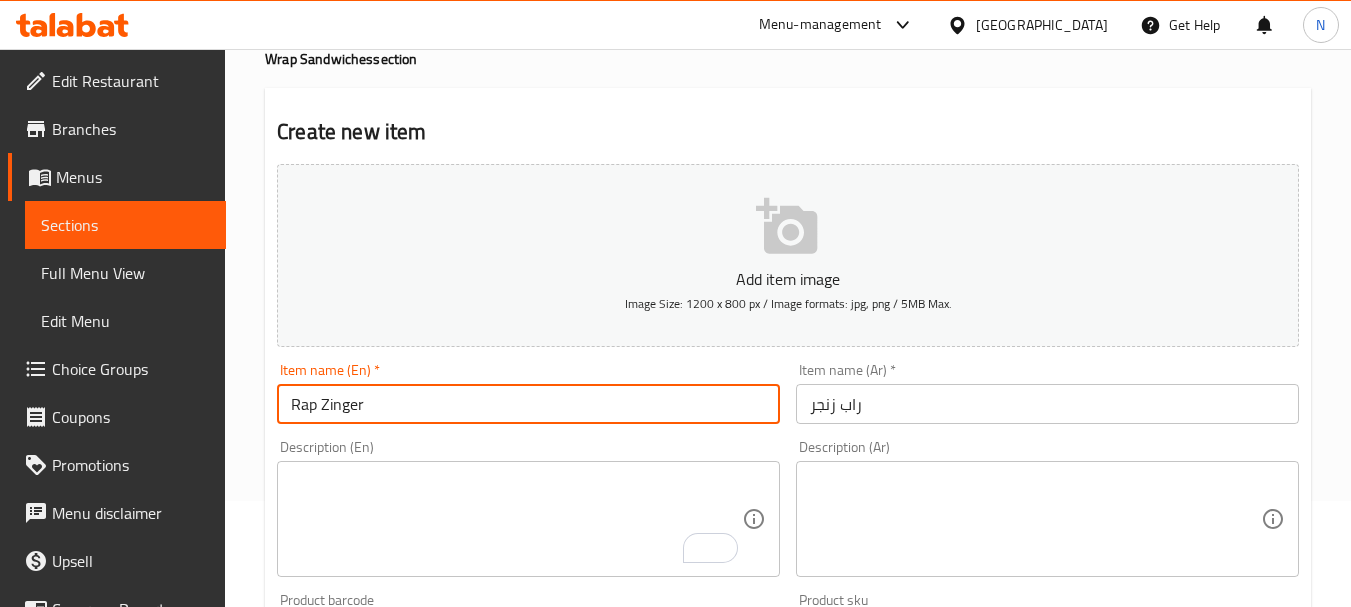 click on "Wrap Sandwiches  section" at bounding box center [788, 59] 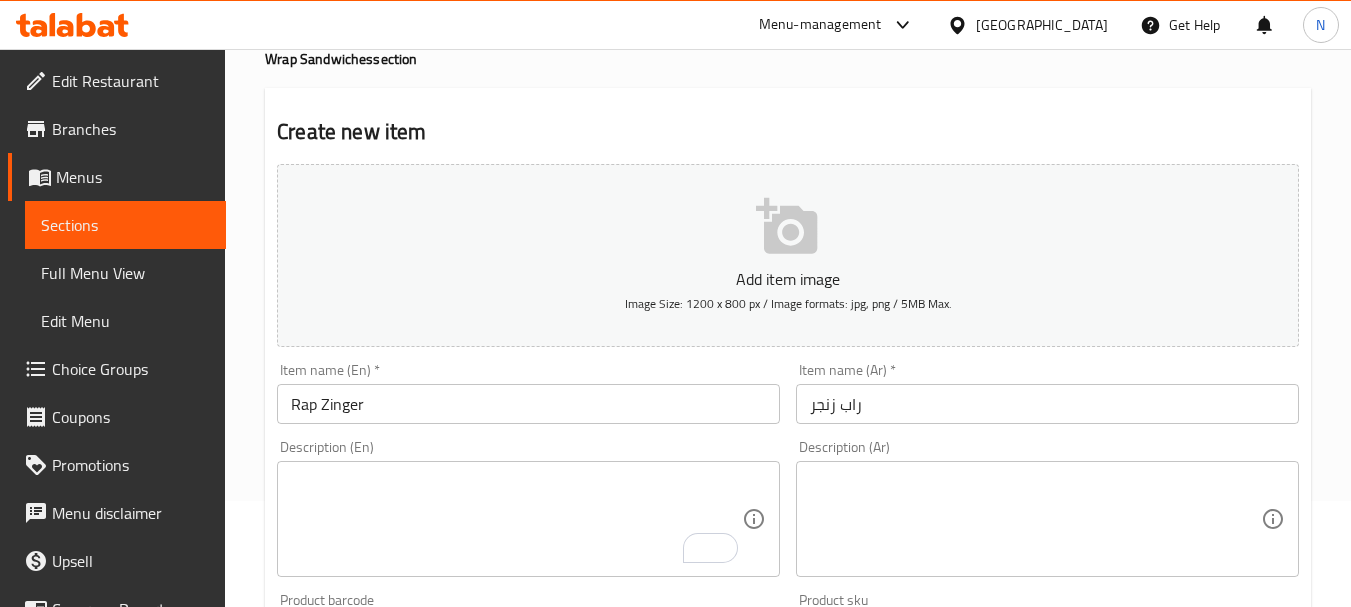 click on "Wrap Sandwiches  section" at bounding box center (788, 59) 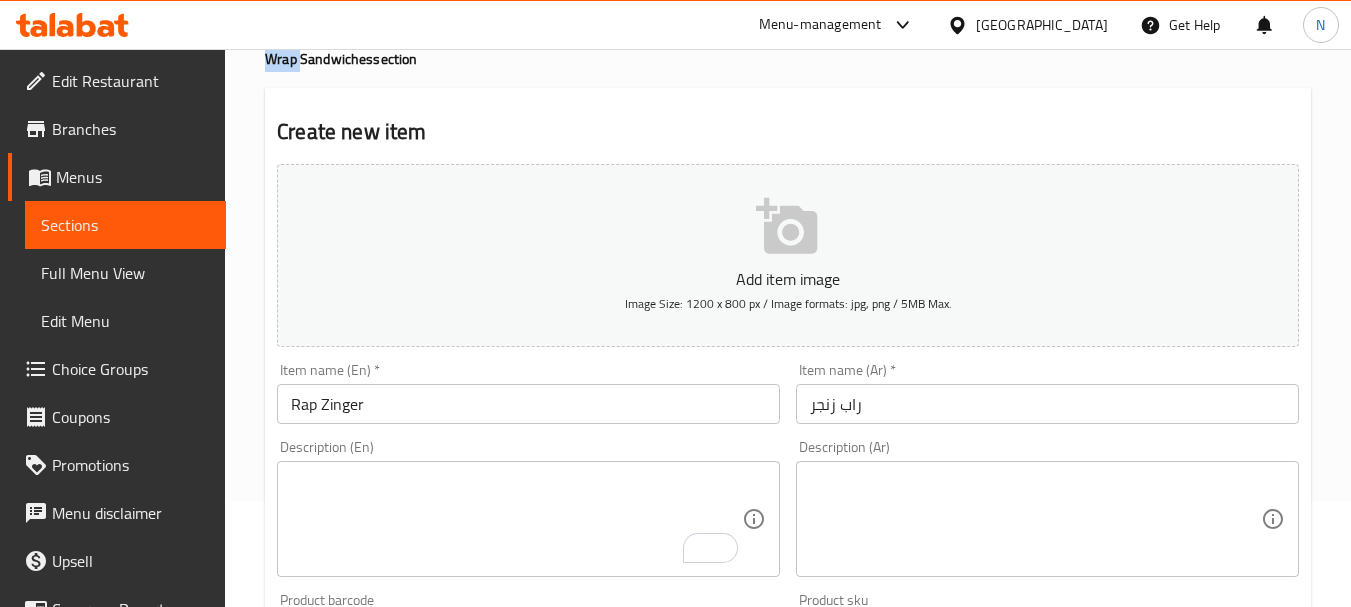 copy on "Wrap" 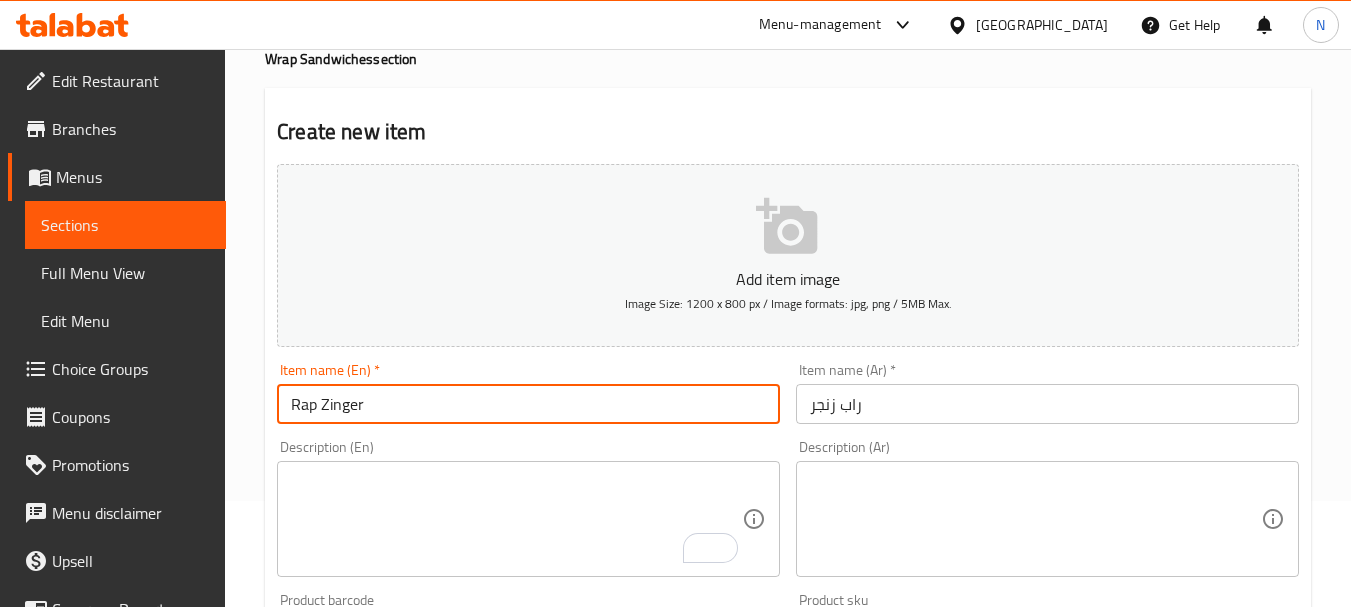 click on "Rap Zinger" at bounding box center [528, 404] 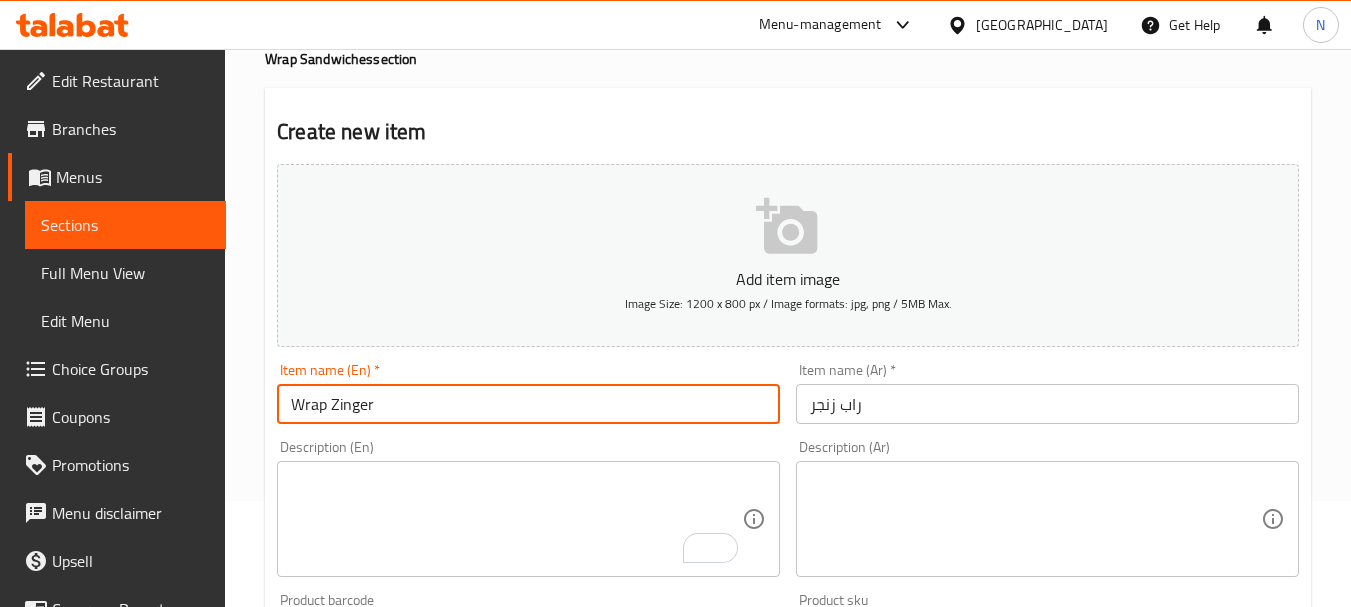 type on "Wrap Zinger" 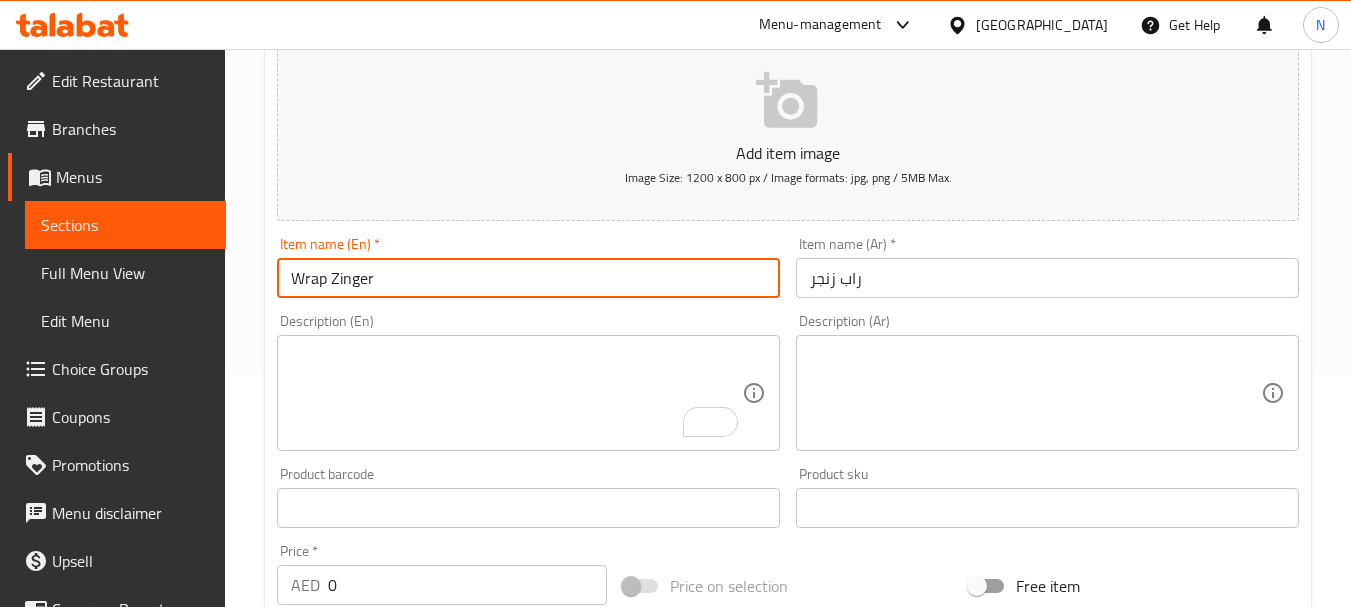 scroll, scrollTop: 306, scrollLeft: 0, axis: vertical 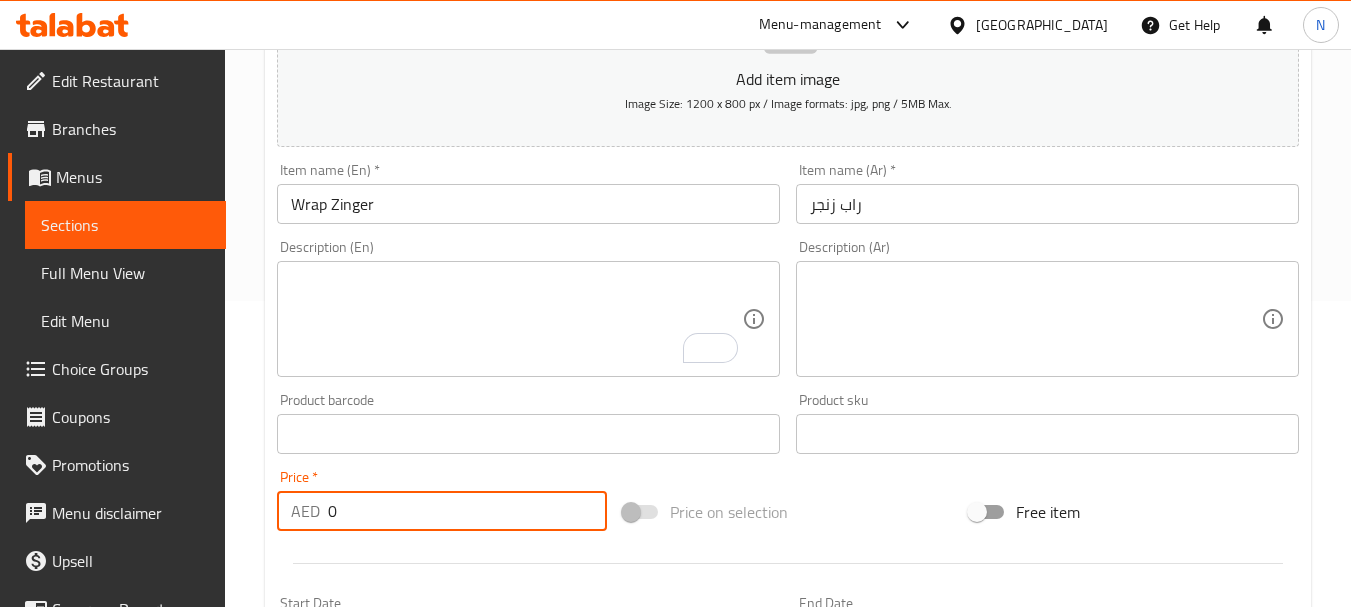 drag, startPoint x: 337, startPoint y: 507, endPoint x: 326, endPoint y: 509, distance: 11.18034 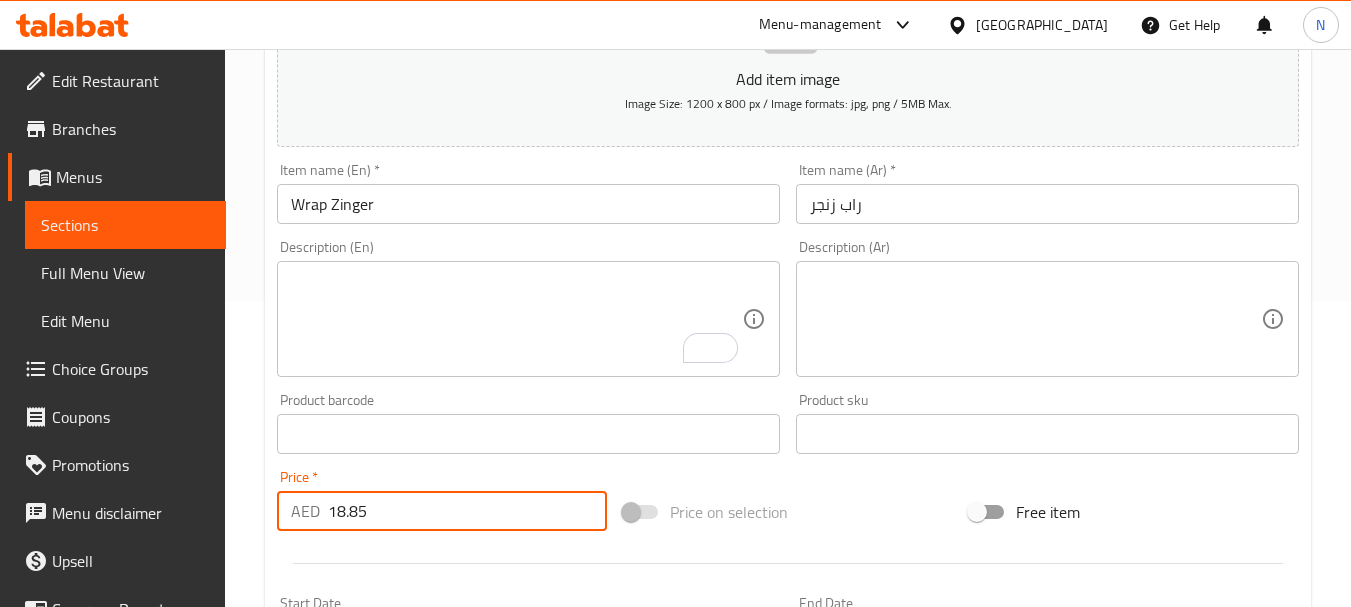 type on "18.85" 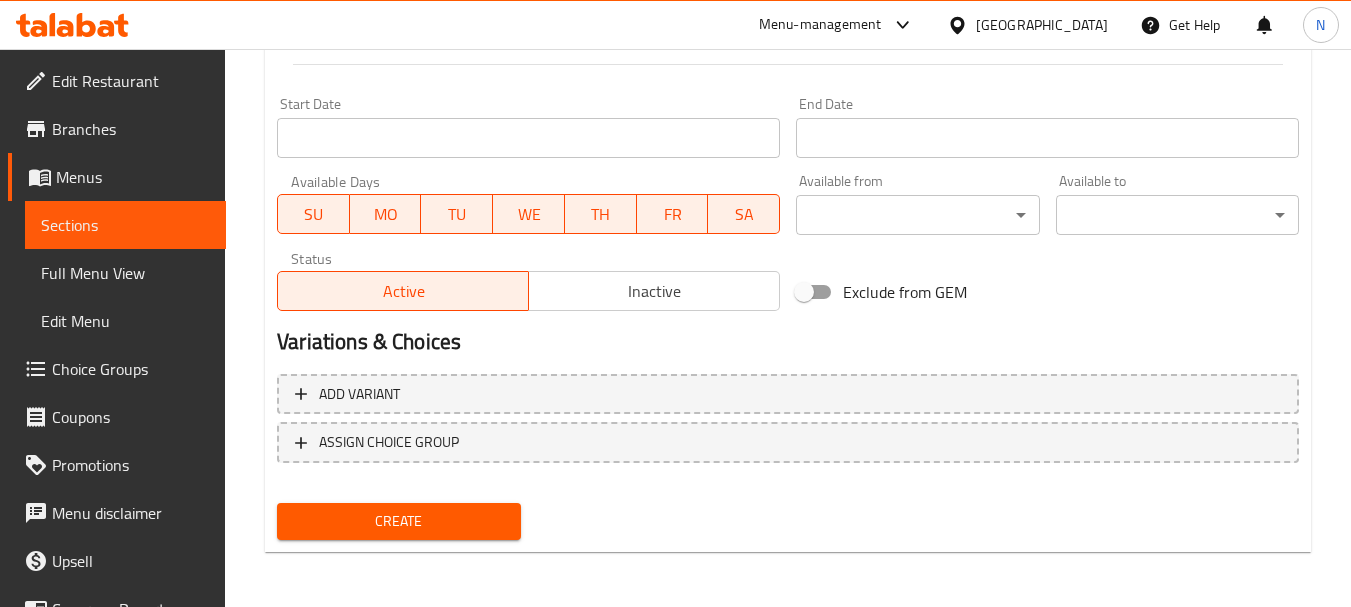 scroll, scrollTop: 806, scrollLeft: 0, axis: vertical 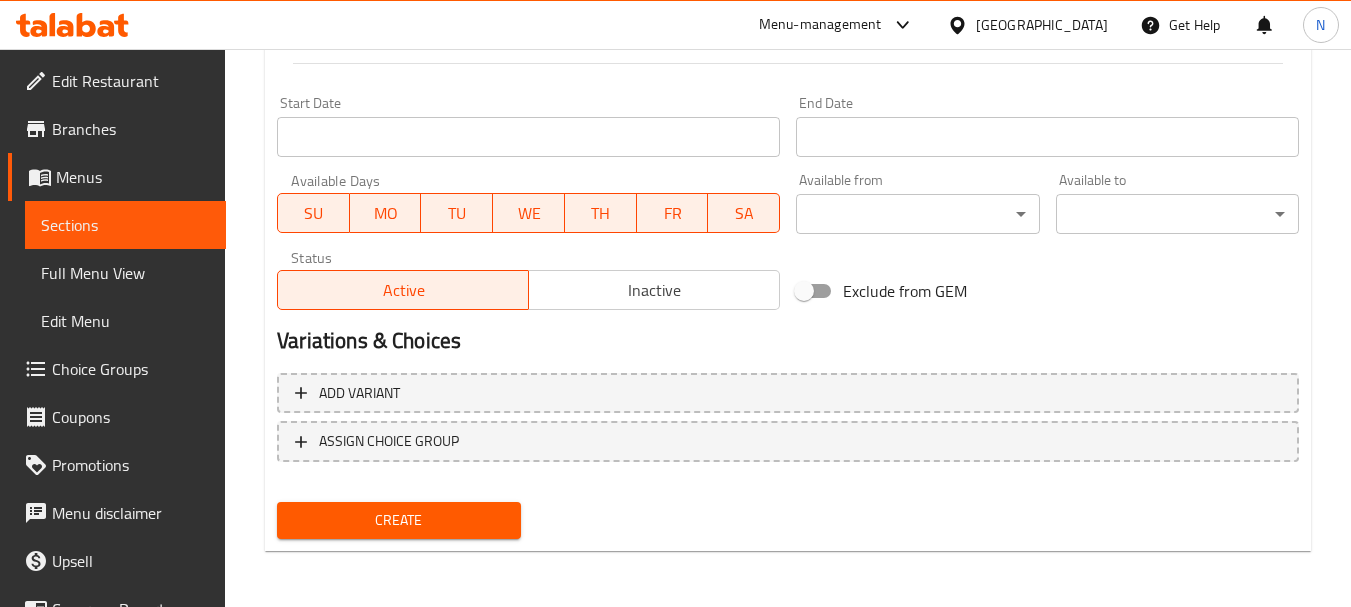 click on "Create" at bounding box center [398, 520] 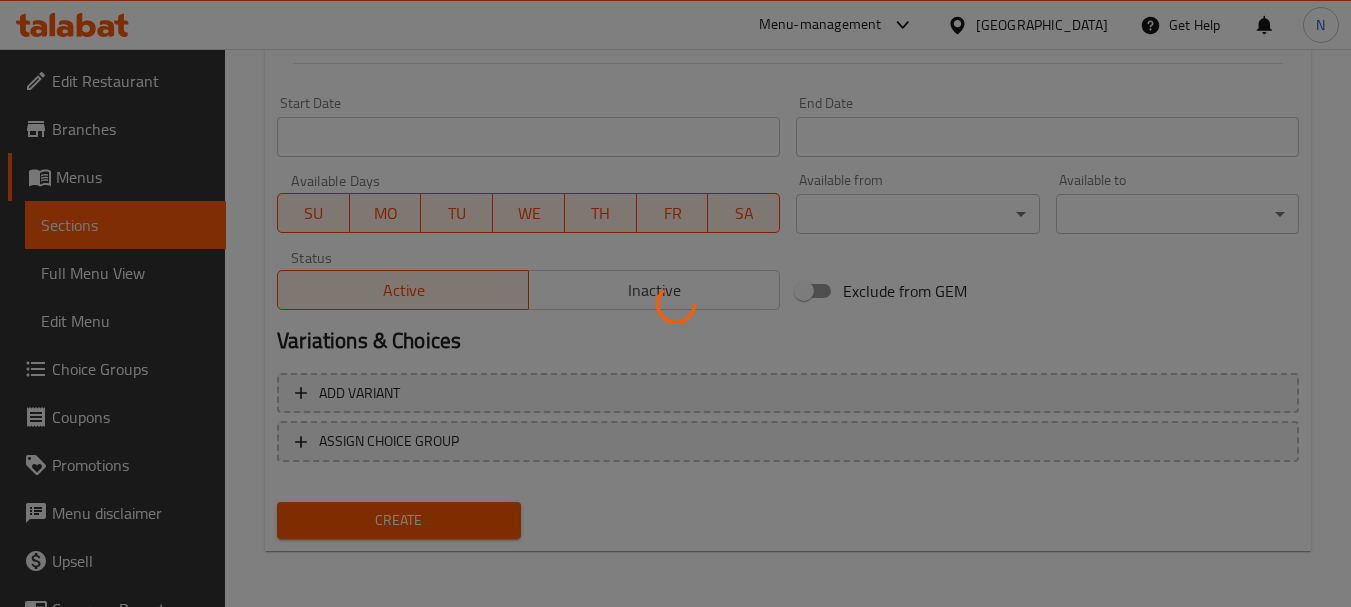 type 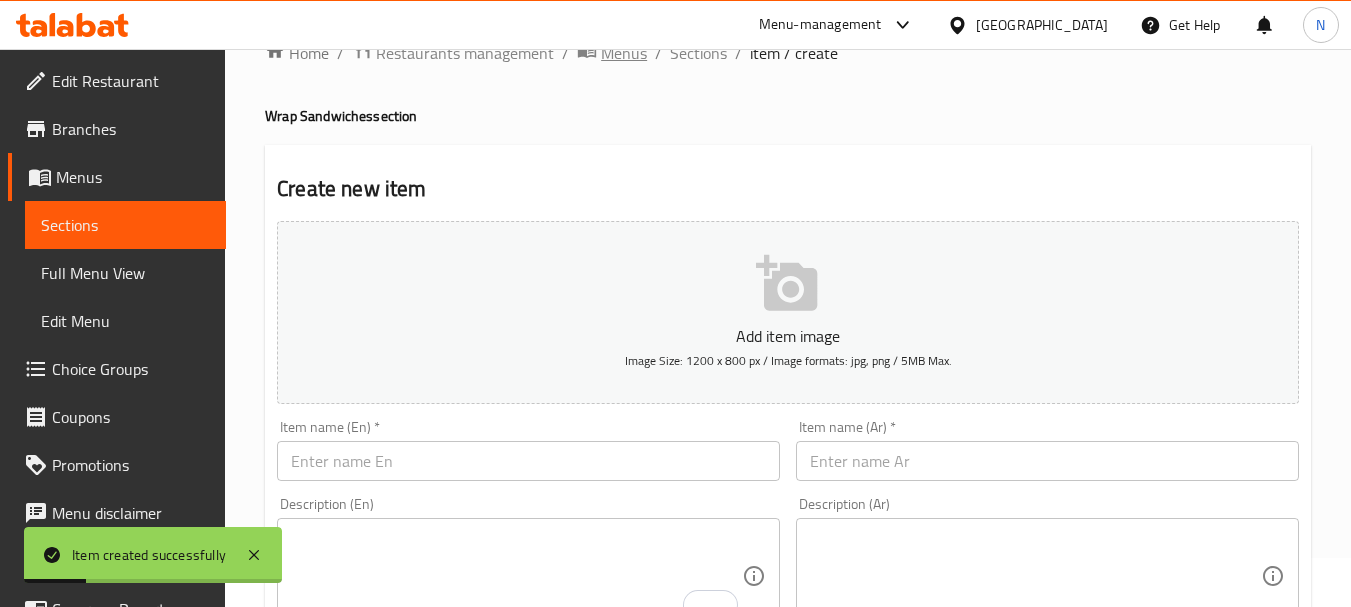 scroll, scrollTop: 0, scrollLeft: 0, axis: both 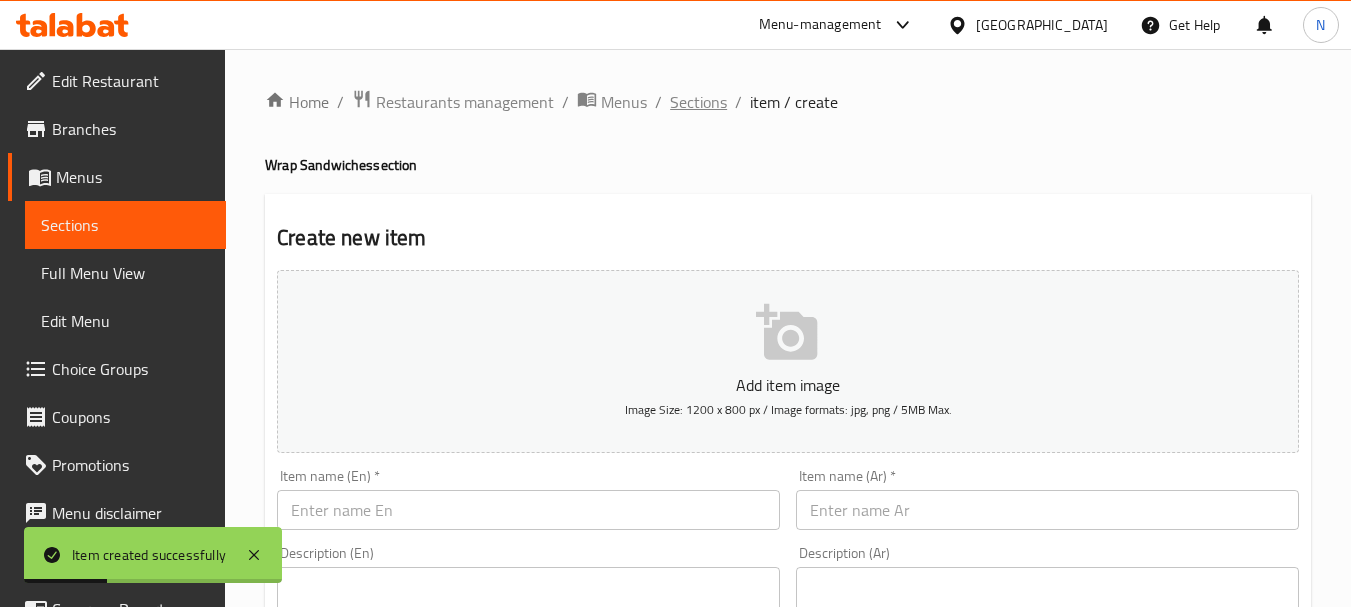 click on "Sections" at bounding box center [698, 102] 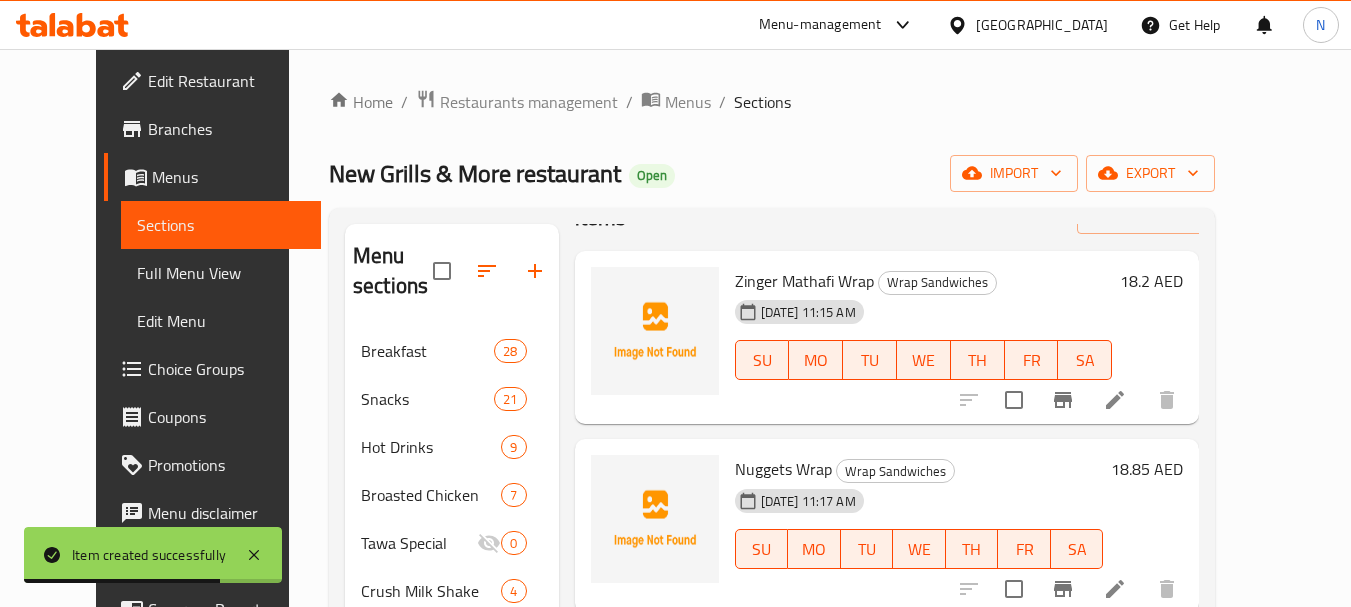 scroll, scrollTop: 137, scrollLeft: 0, axis: vertical 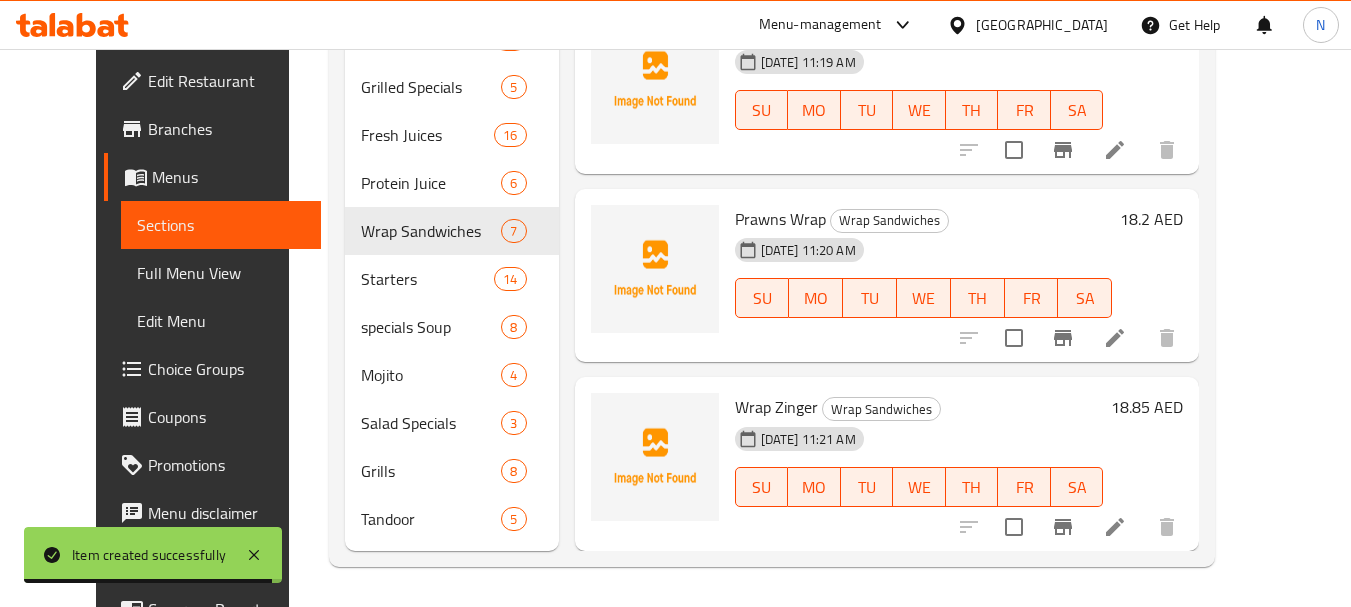 click 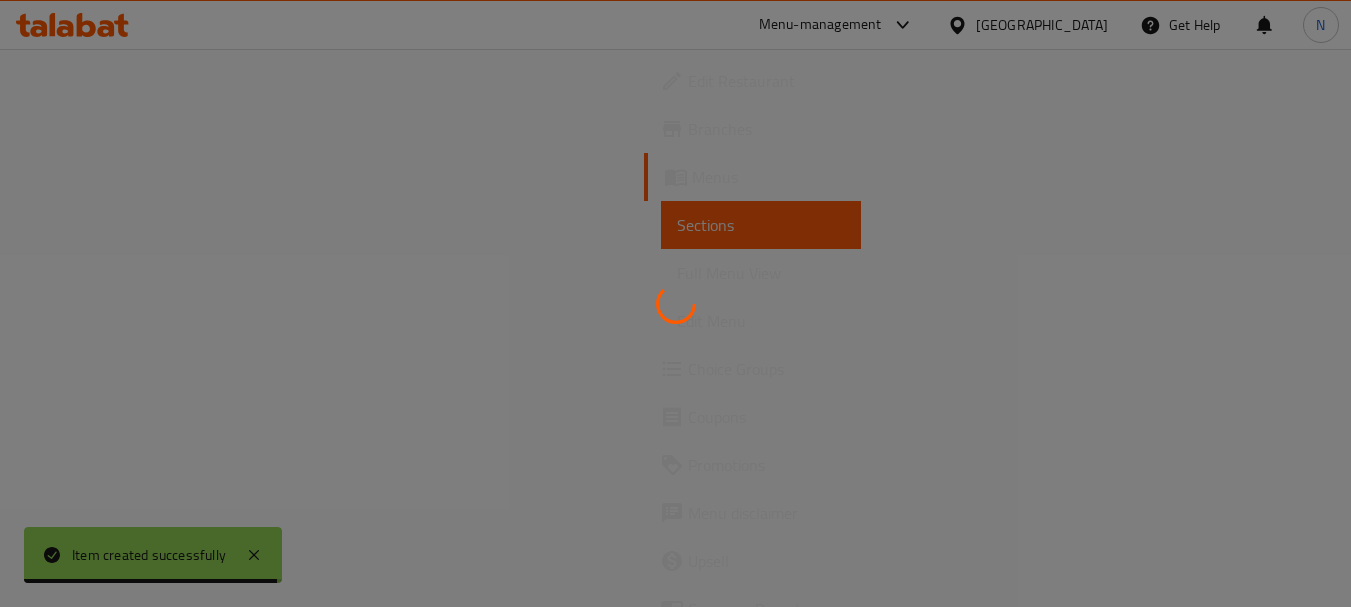 scroll, scrollTop: 0, scrollLeft: 0, axis: both 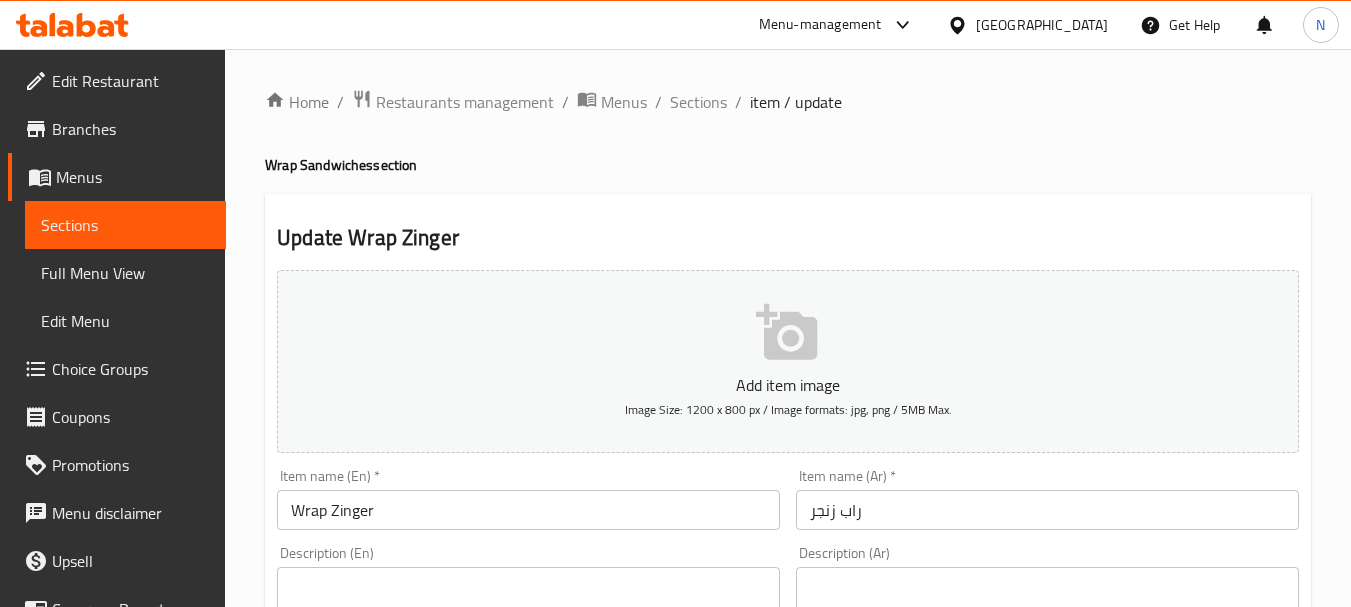 click on "Wrap Zinger" at bounding box center (528, 510) 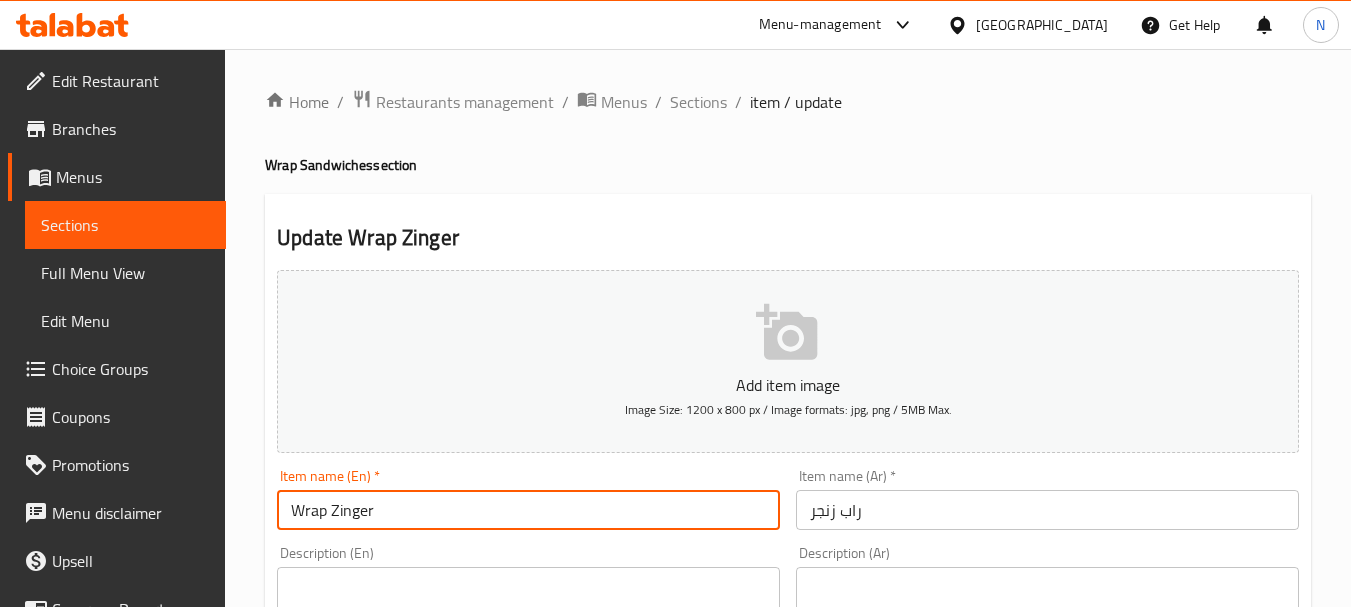 click on "Wrap Zinger" at bounding box center [528, 510] 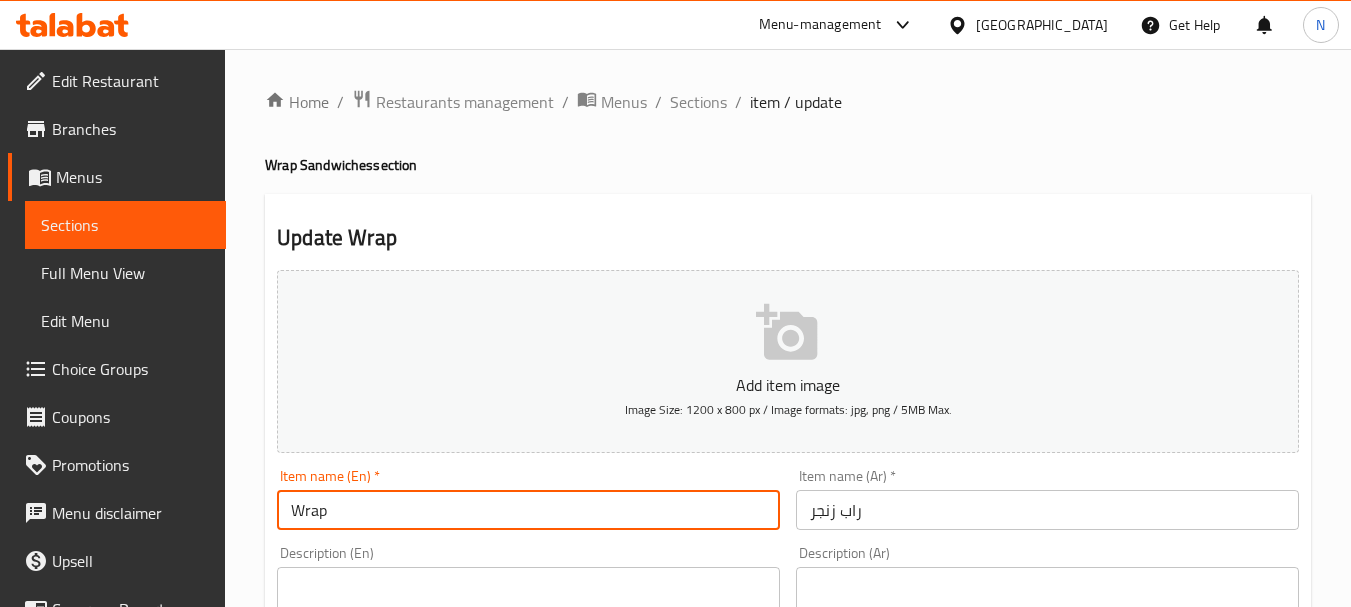 click on "Wrap" at bounding box center [528, 510] 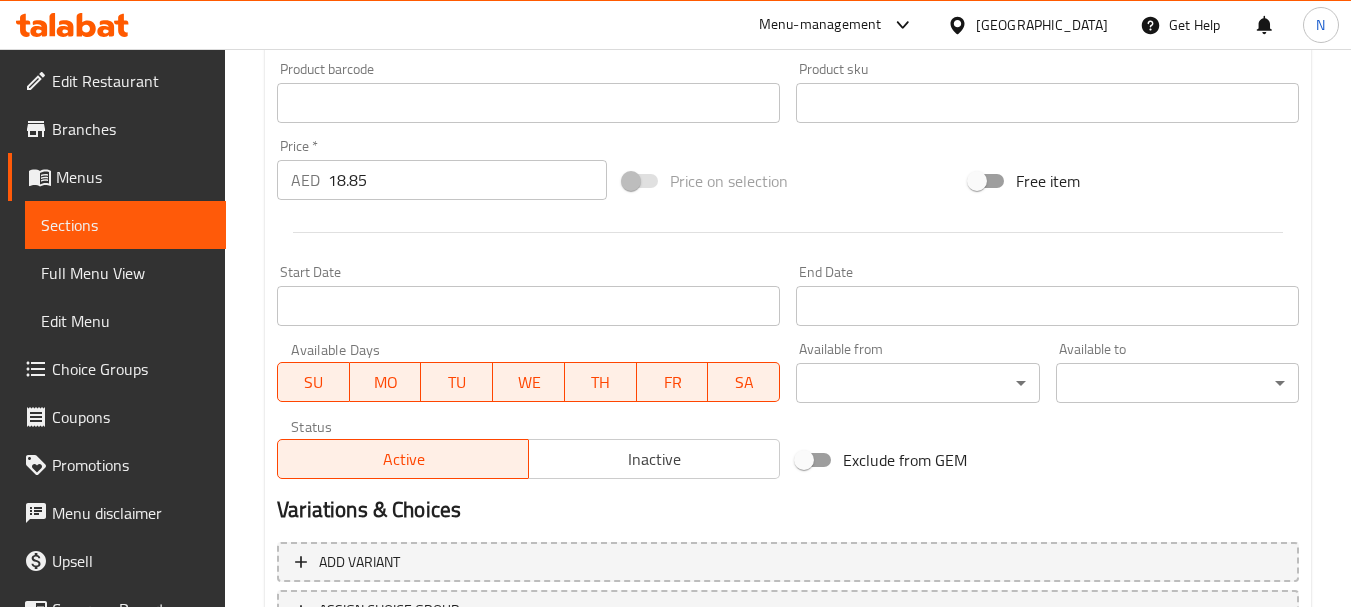 scroll, scrollTop: 806, scrollLeft: 0, axis: vertical 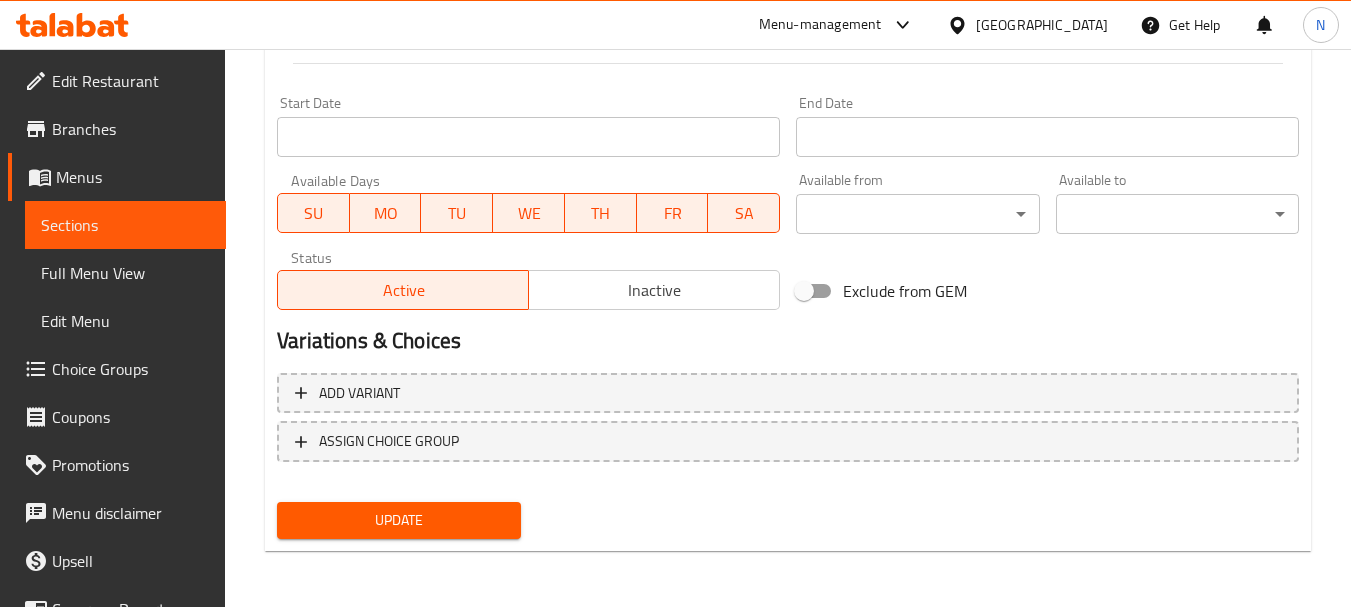 type on "Zinger Wrap" 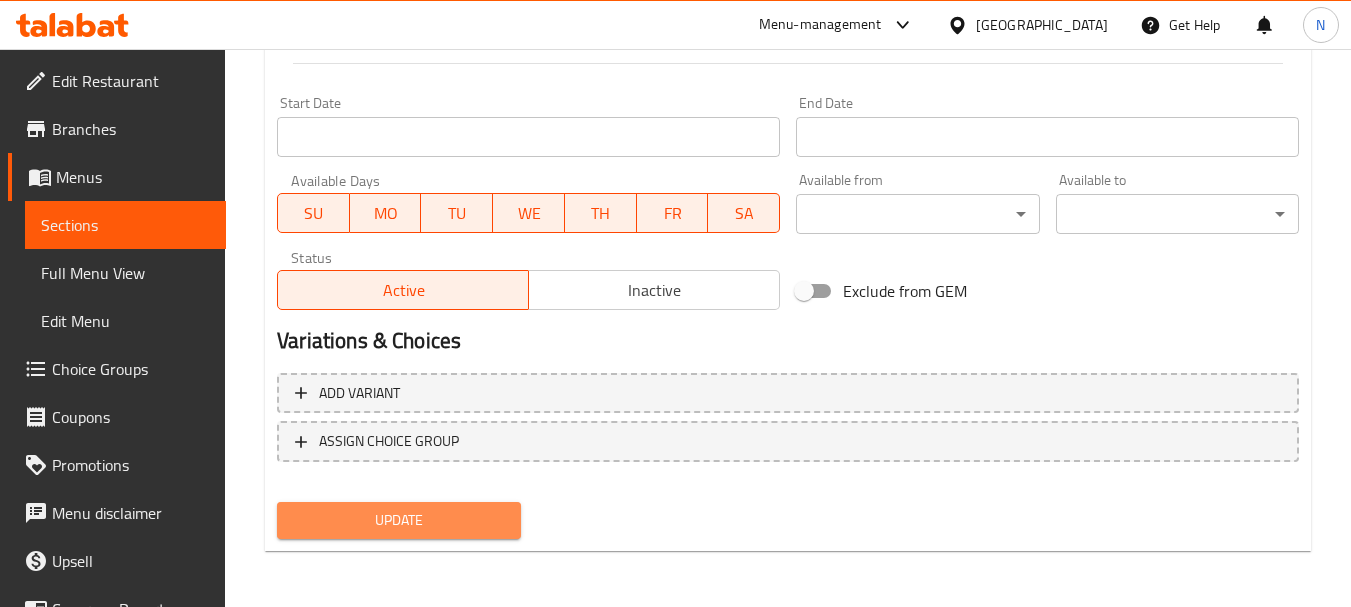 click on "Update" at bounding box center (398, 520) 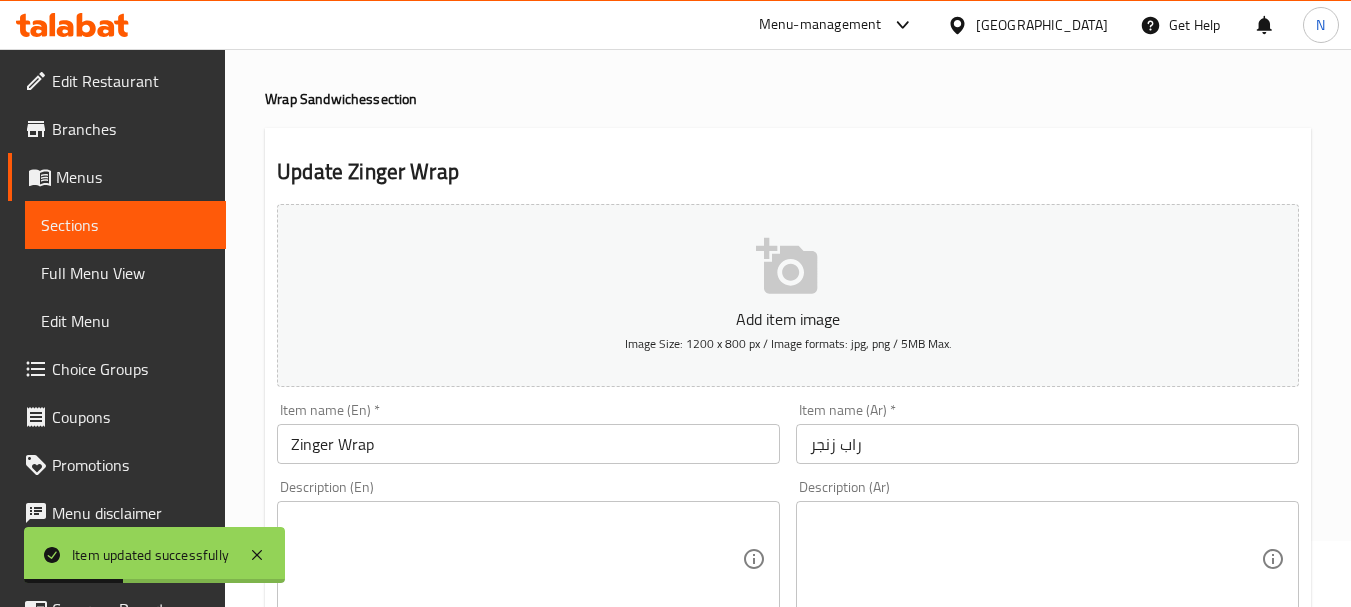 scroll, scrollTop: 0, scrollLeft: 0, axis: both 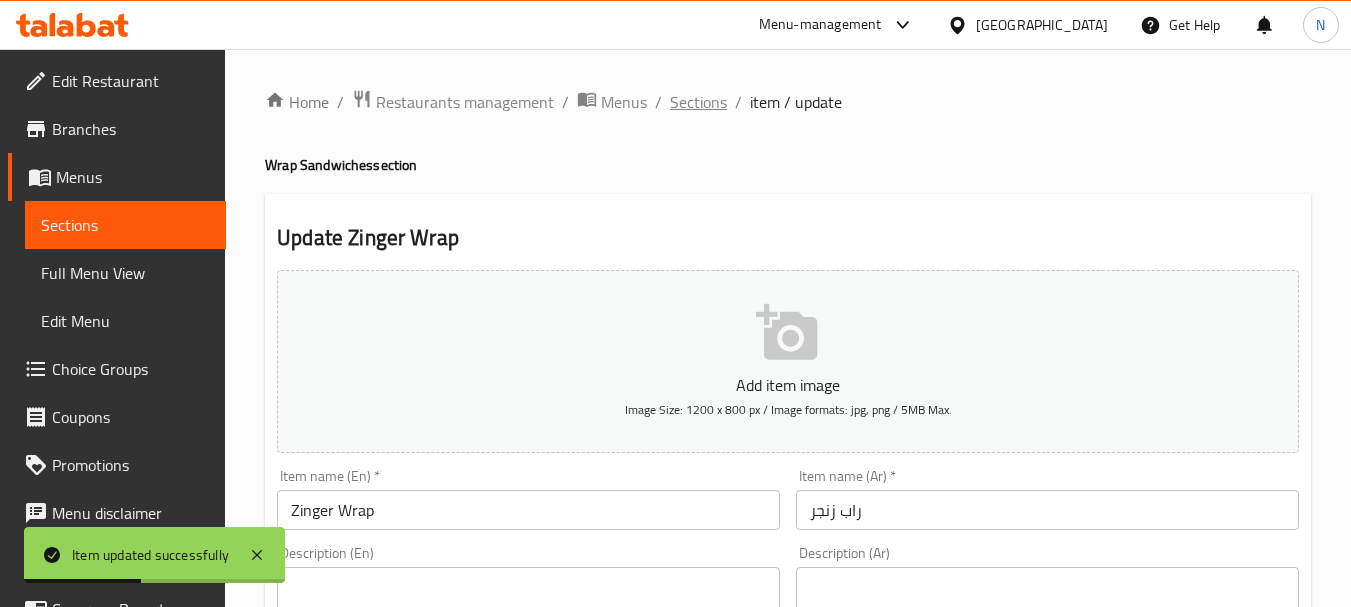 click on "Sections" at bounding box center (698, 102) 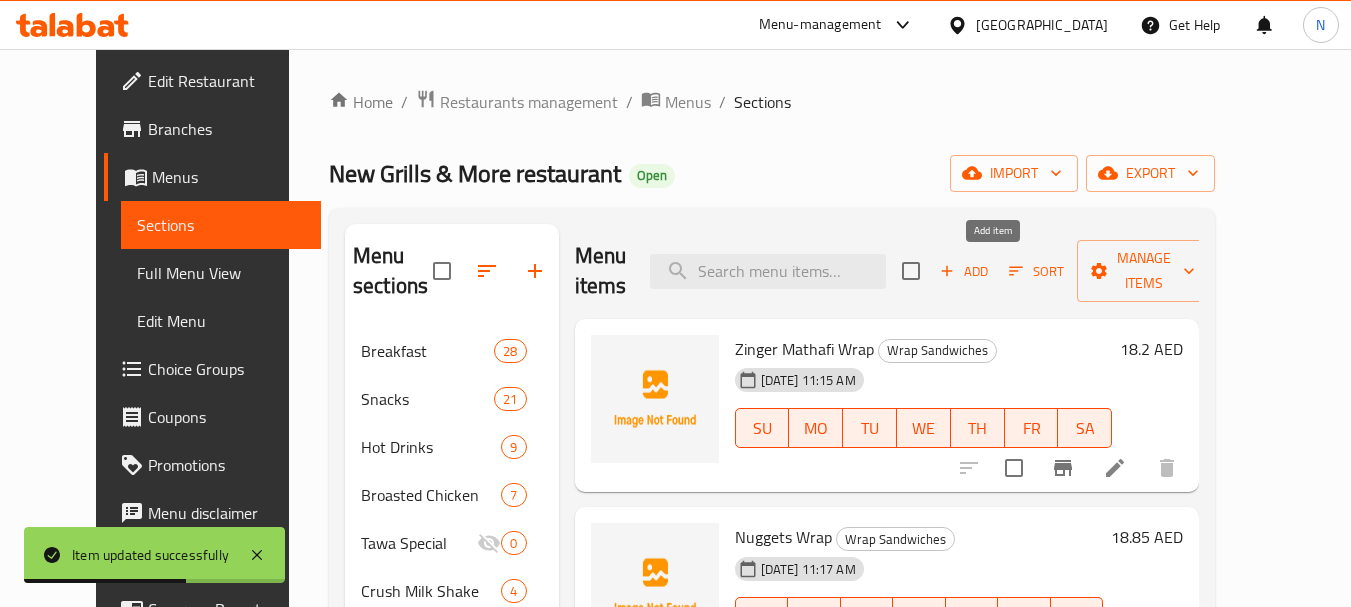 click on "Add" at bounding box center [964, 271] 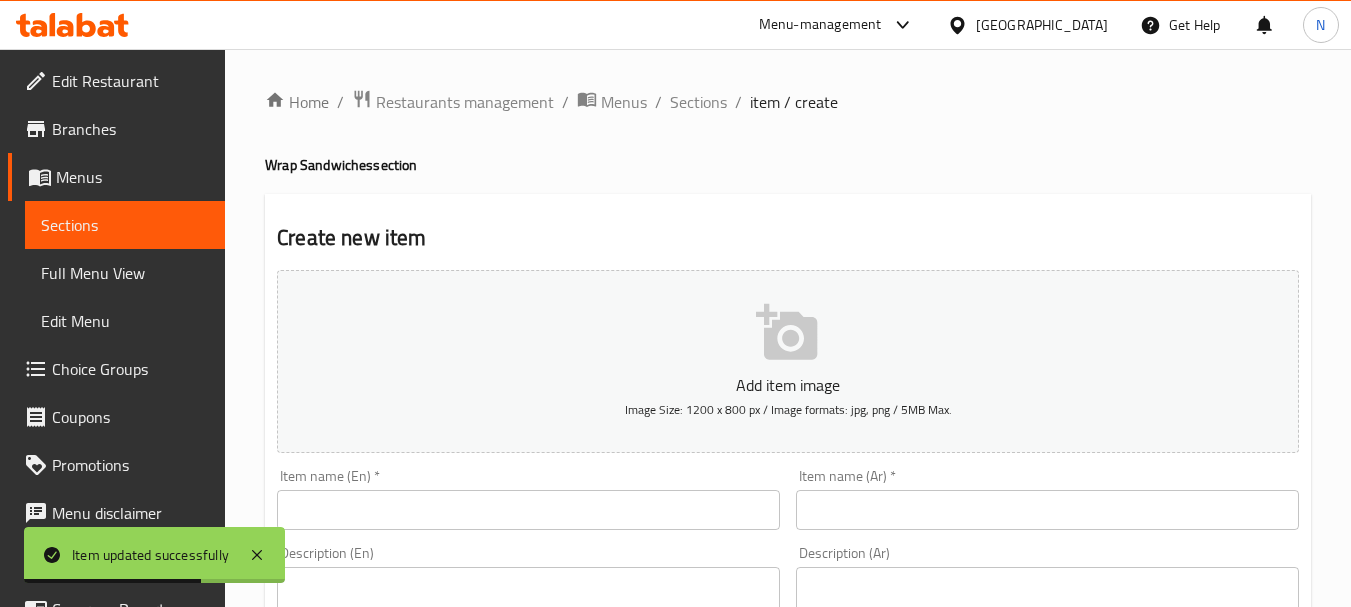 click at bounding box center (1047, 510) 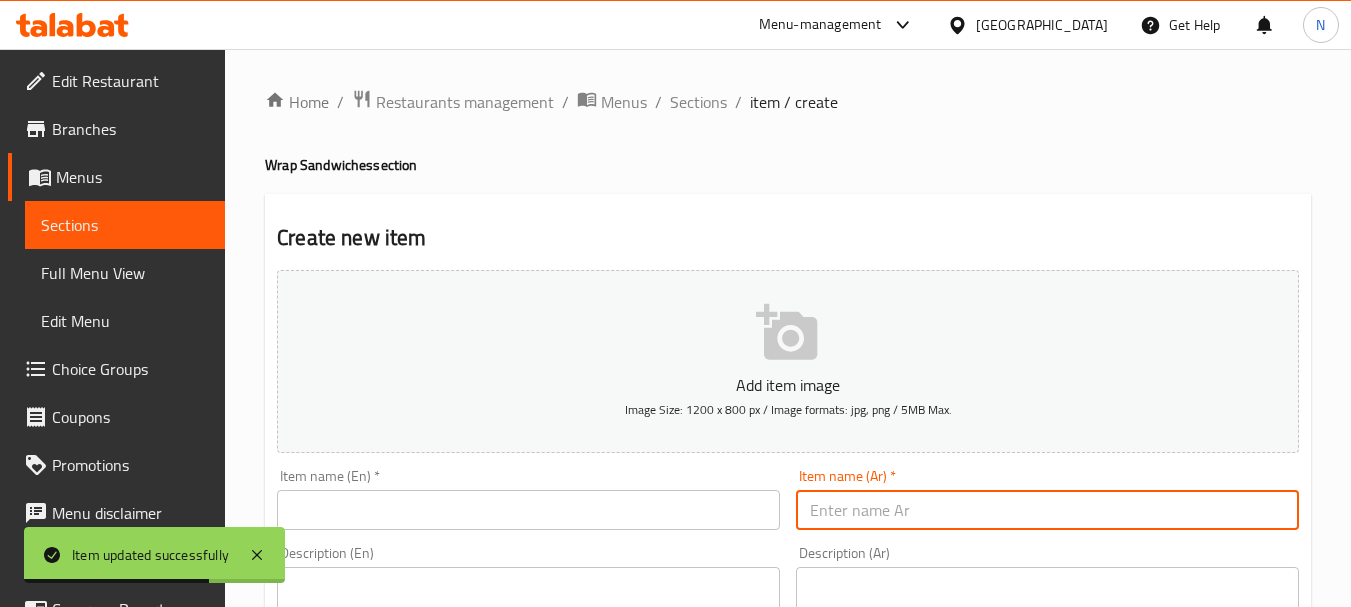 paste on "راب تاي ستيلو" 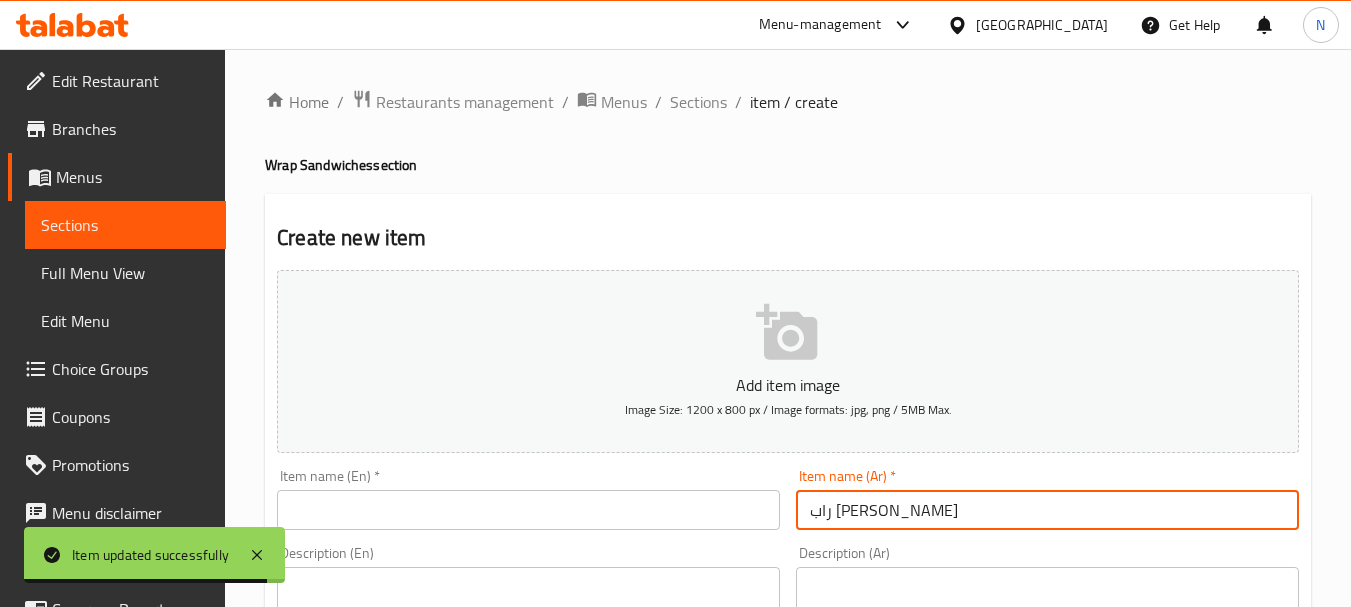 click on "راب تاي ستيلو" at bounding box center (1047, 510) 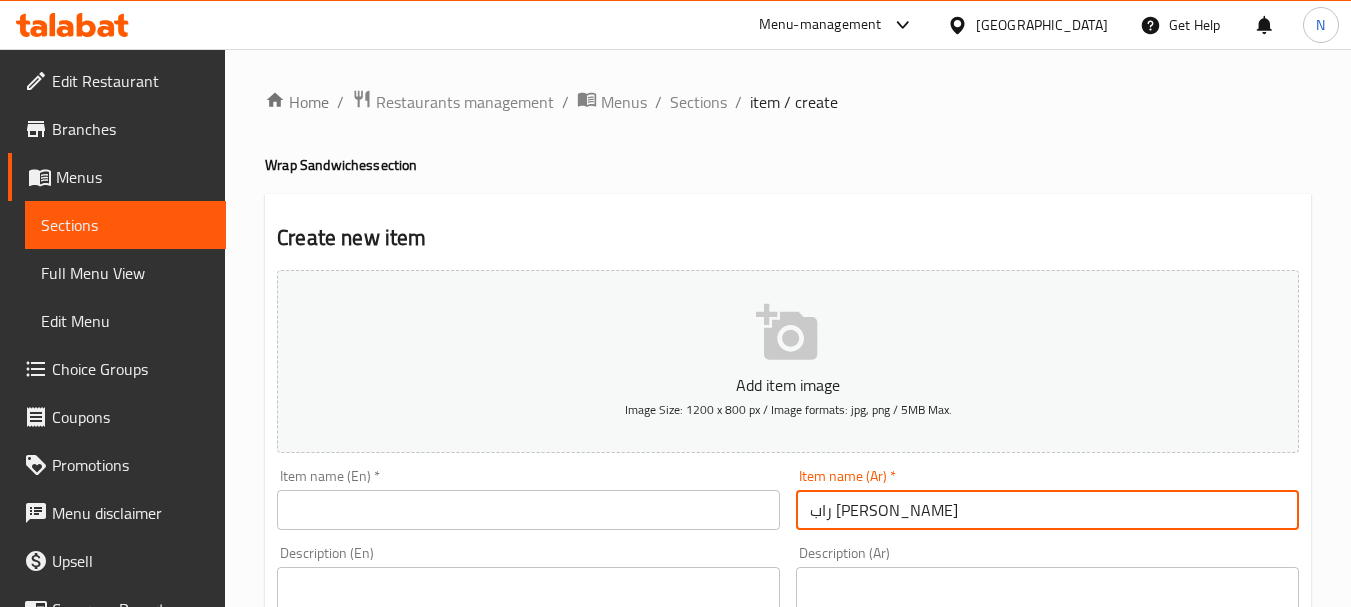 click on "راب تاي ستيل" at bounding box center [1047, 510] 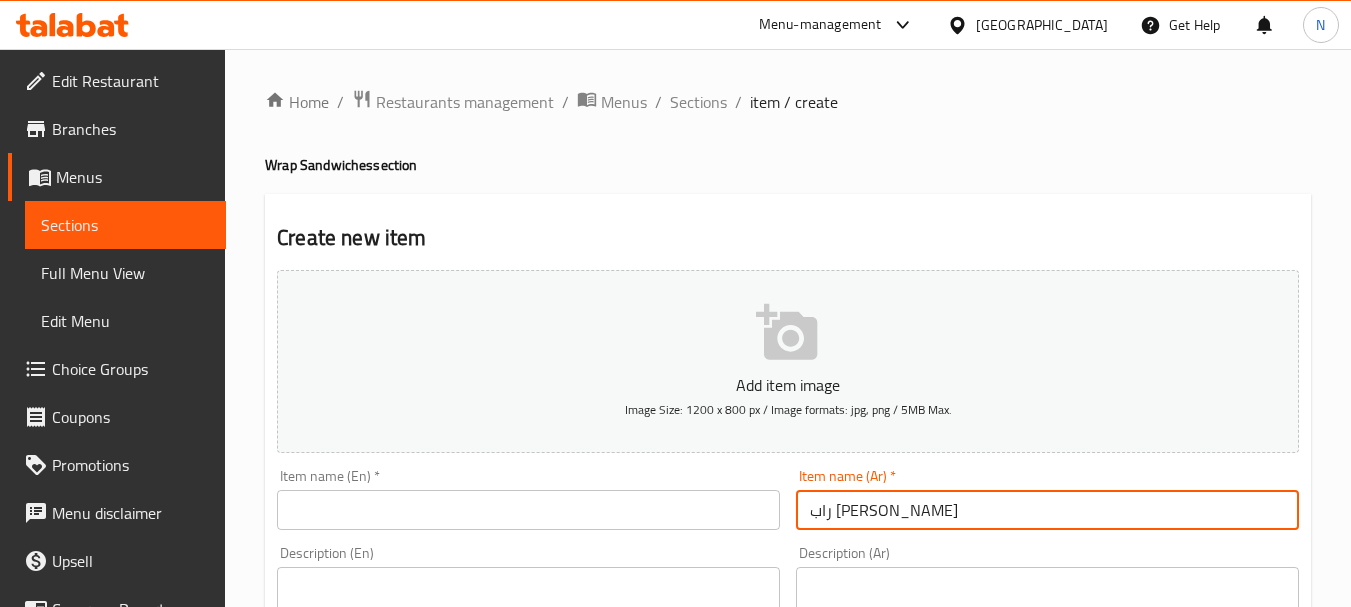 click at bounding box center (528, 510) 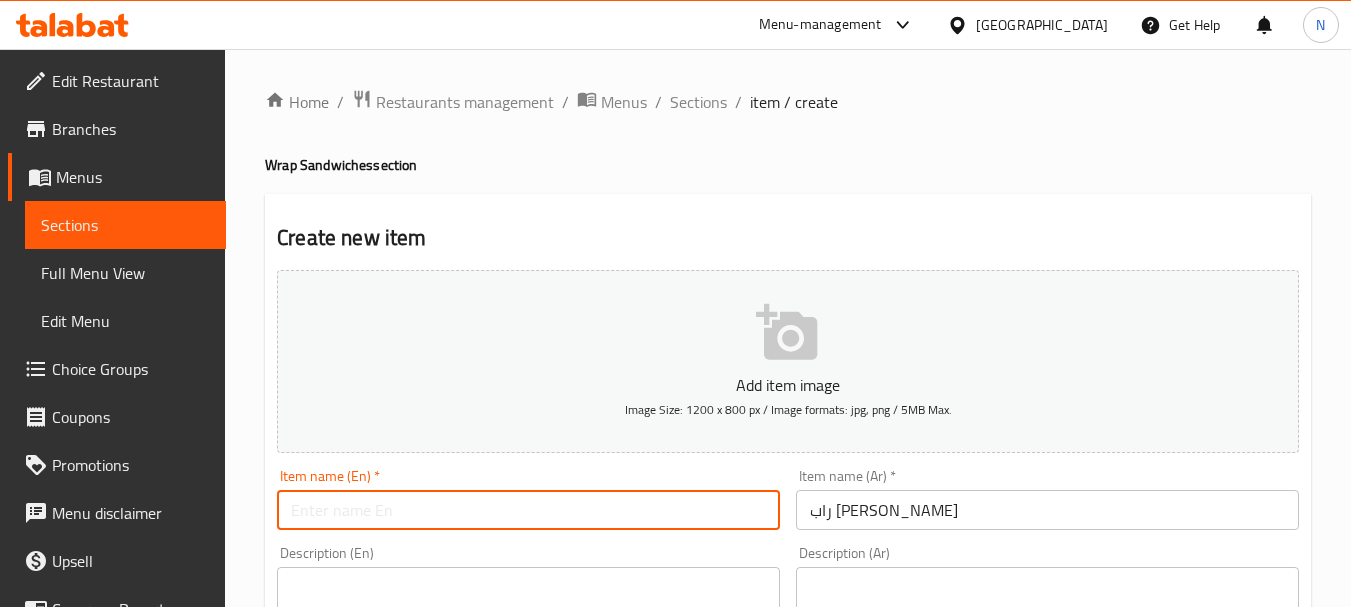 paste on "Rap Thai Steel" 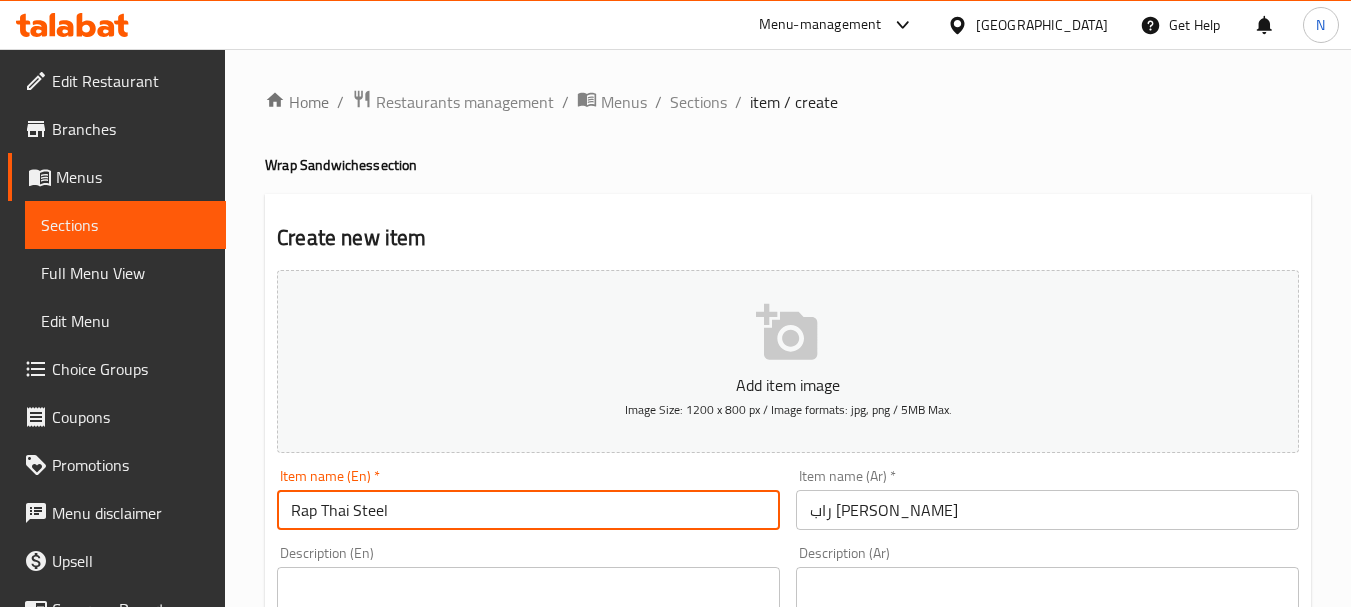 click on "Rap Thai Steel" at bounding box center (528, 510) 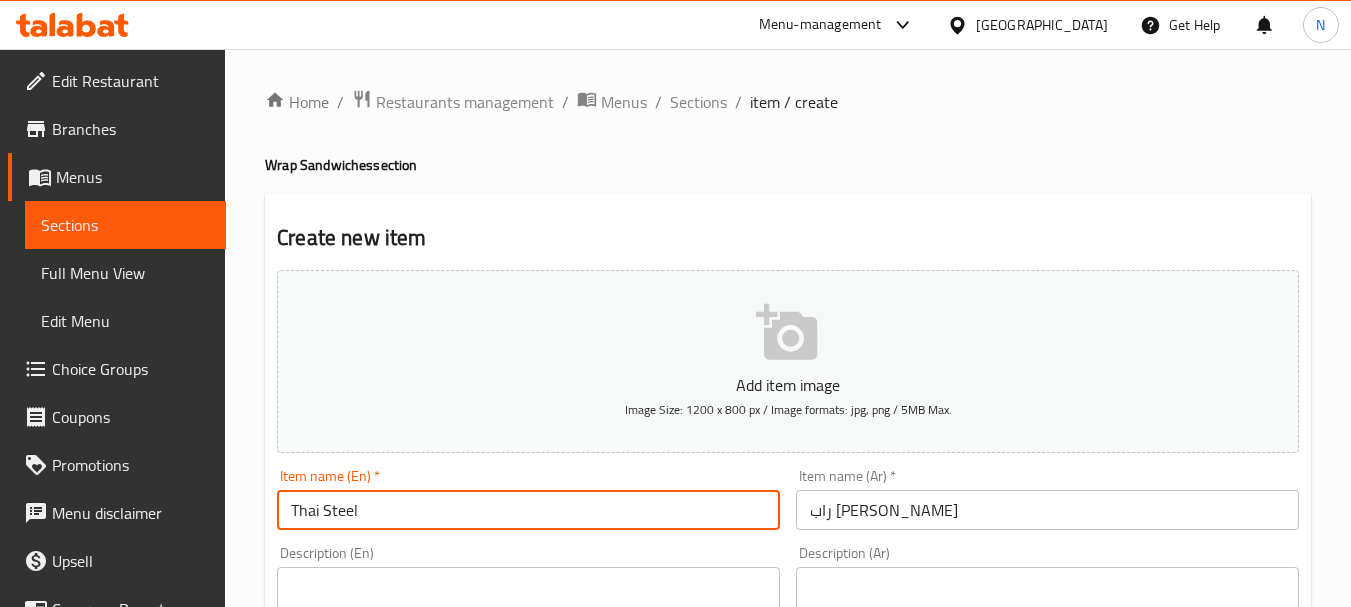 click on "Thai Steel" at bounding box center (528, 510) 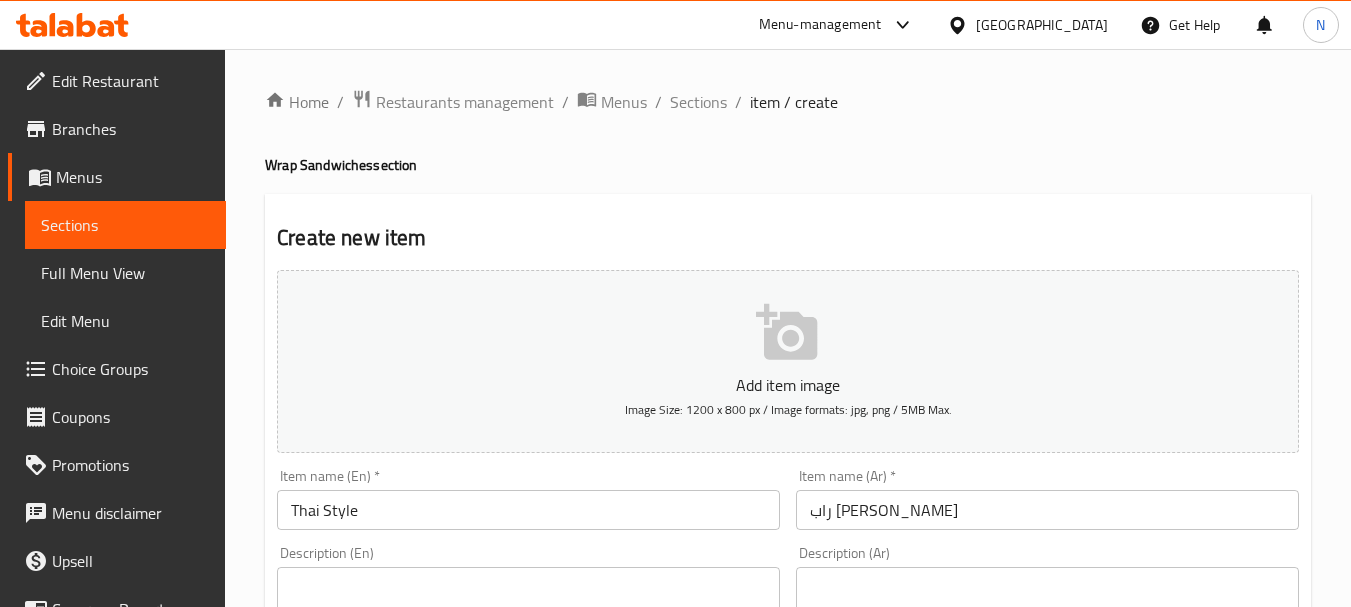 click on "Wrap Sandwiches  section" at bounding box center [788, 165] 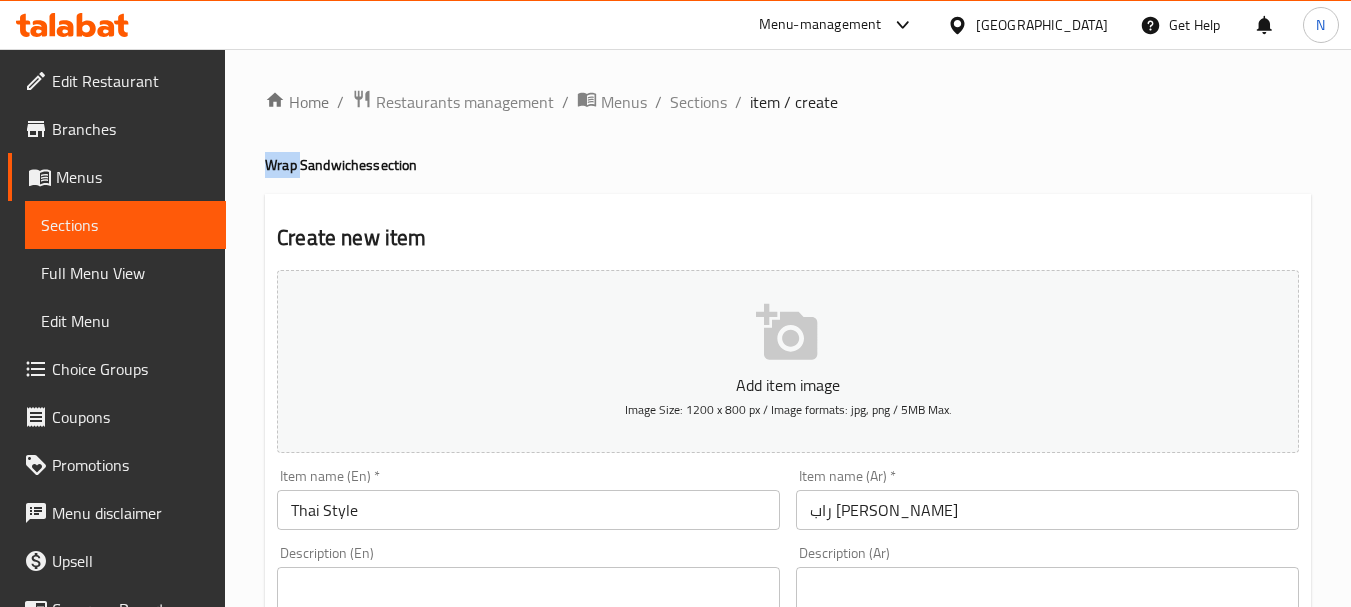 click on "Wrap Sandwiches  section" at bounding box center (788, 165) 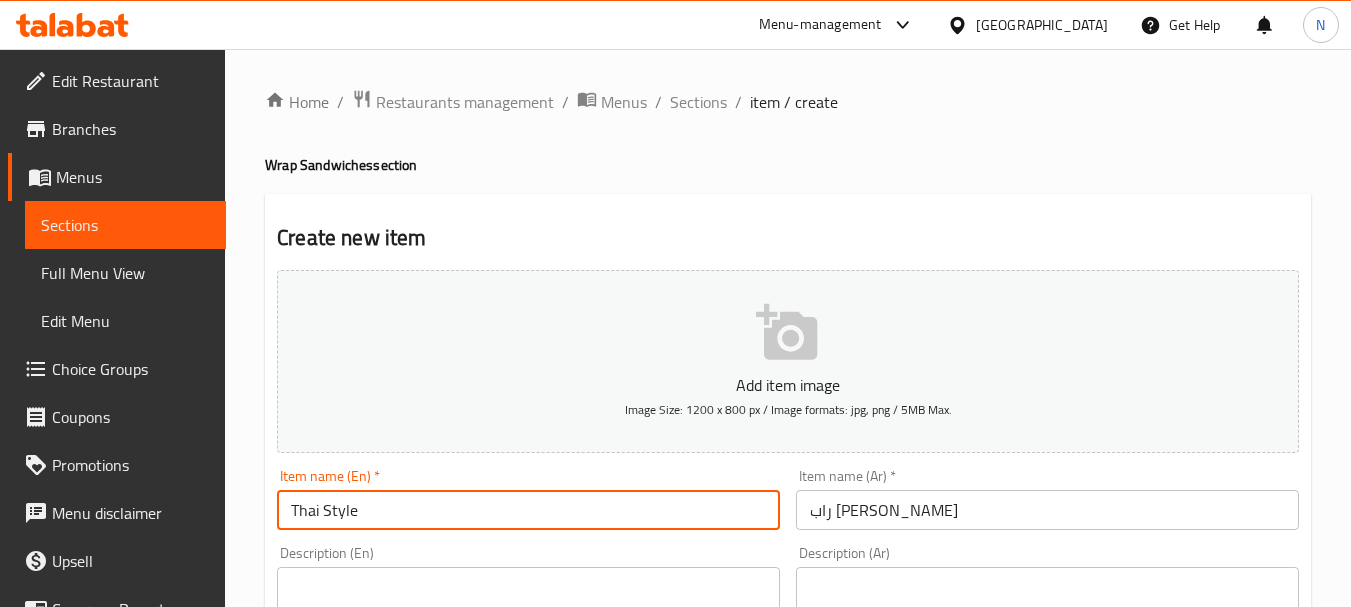 click on "Thai Style" at bounding box center [528, 510] 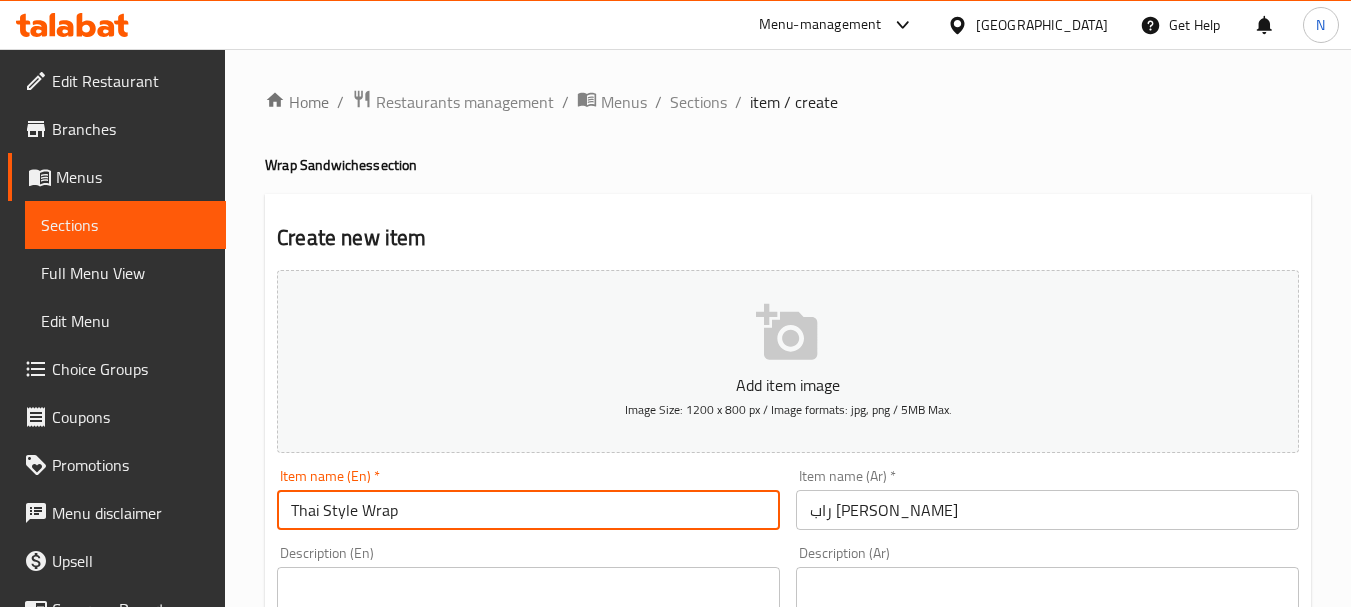 type on "Thai Style Wrap" 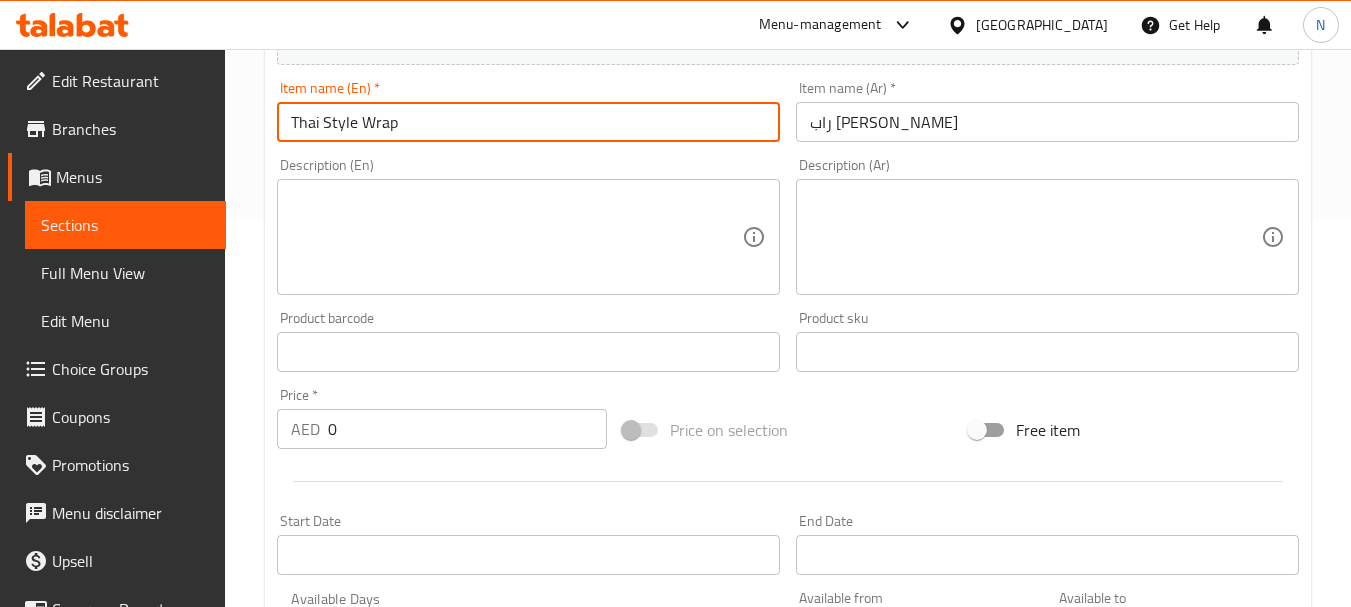 scroll, scrollTop: 400, scrollLeft: 0, axis: vertical 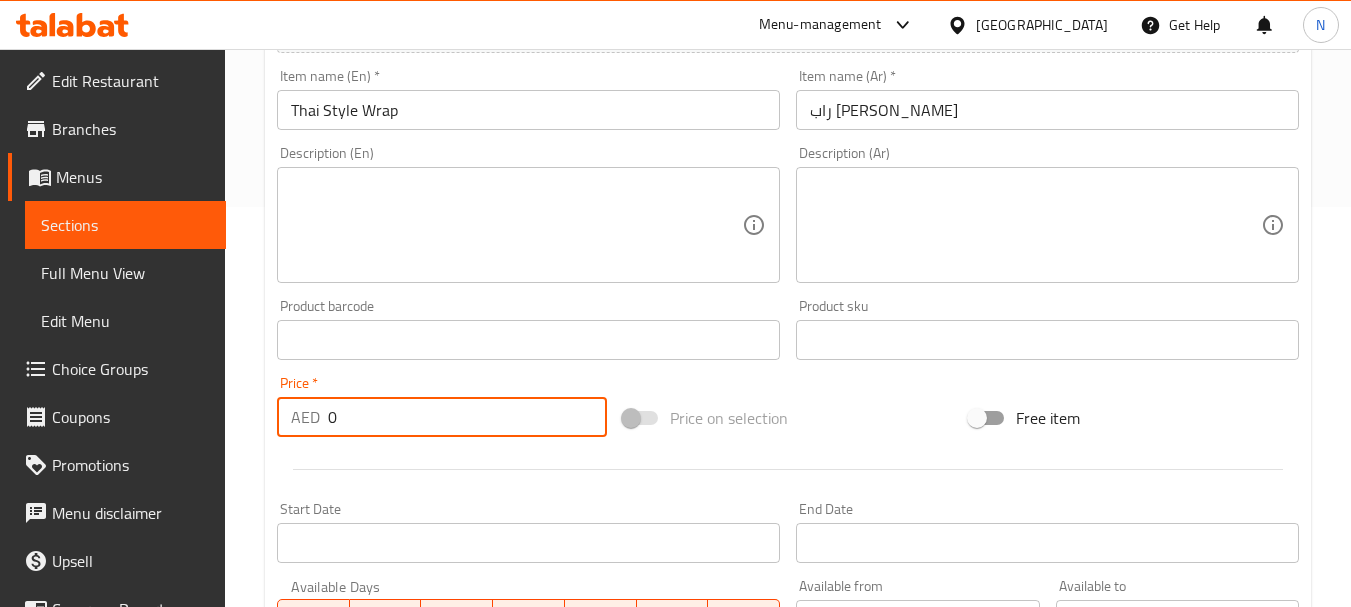 drag, startPoint x: 371, startPoint y: 414, endPoint x: 329, endPoint y: 410, distance: 42.190044 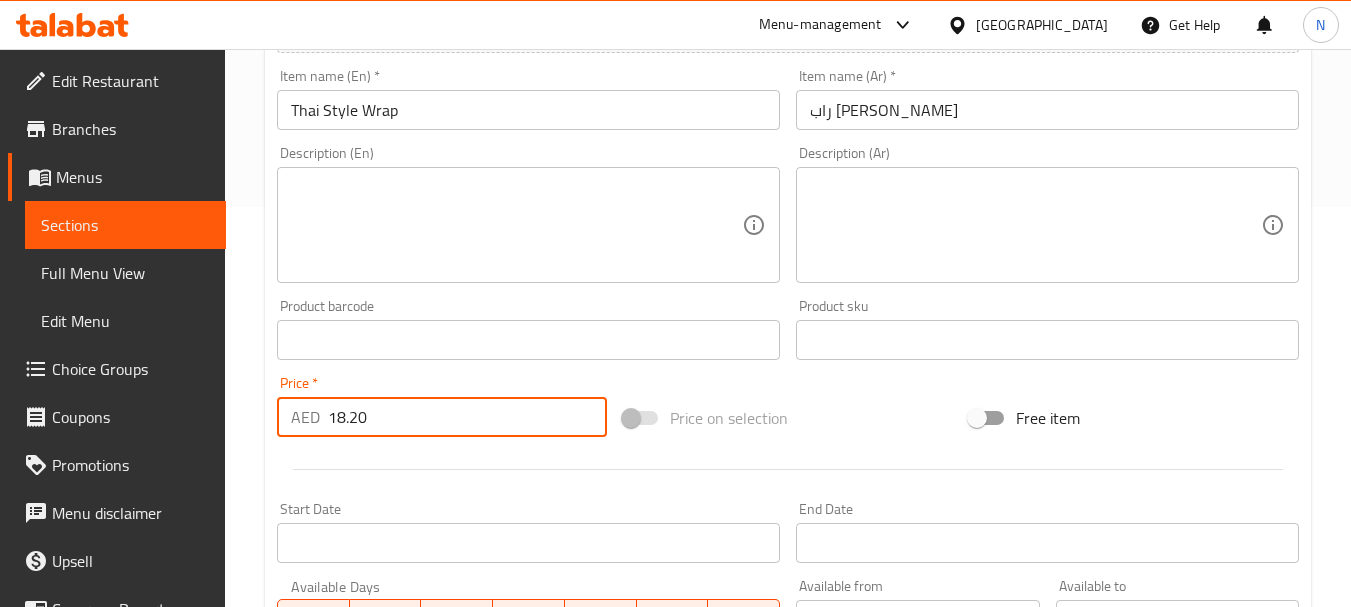 type on "18.20" 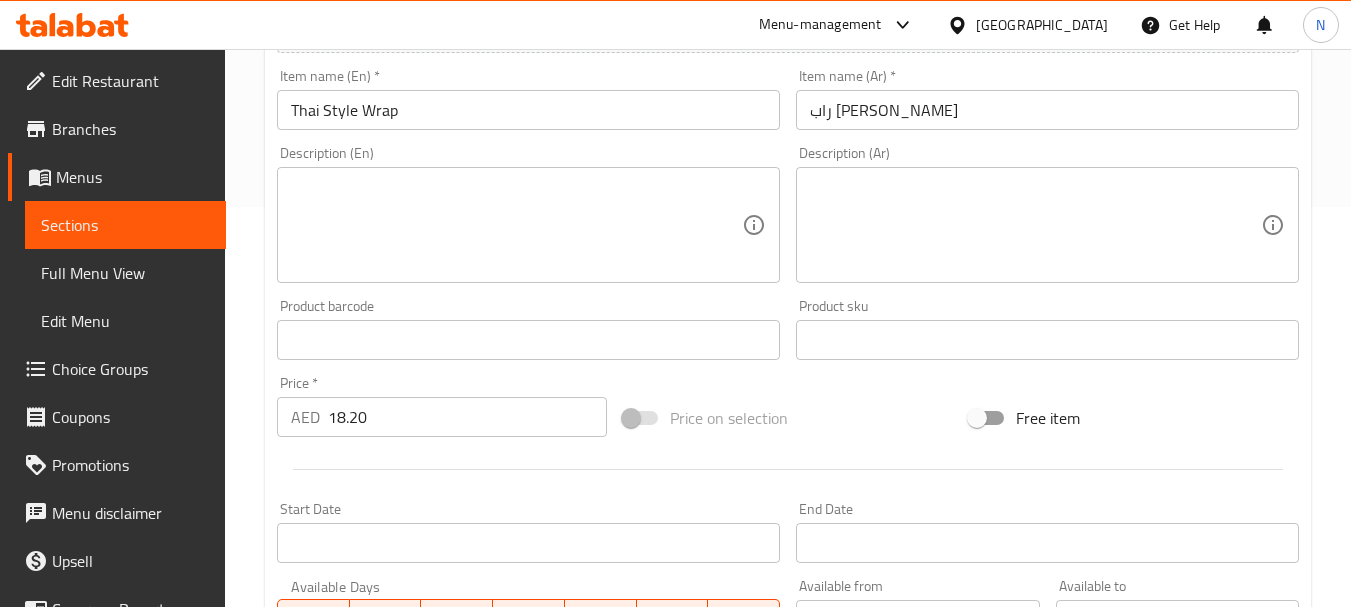 click on "Add item image Image Size: 1200 x 800 px / Image formats: jpg, png / 5MB Max. Item name (En)   * Thai Style Wrap Item name (En)  * Item name (Ar)   * راب تاي ستيل Item name (Ar)  * Description (En) Description (En) Description (Ar) Description (Ar) Product barcode Product barcode Product sku Product sku Price   * AED 18.20 Price  * Price on selection Free item Start Date Start Date End Date End Date Available Days SU MO TU WE TH FR SA Available from ​ ​ Available to ​ ​ Status Active Inactive Exclude from GEM" at bounding box center [788, 293] 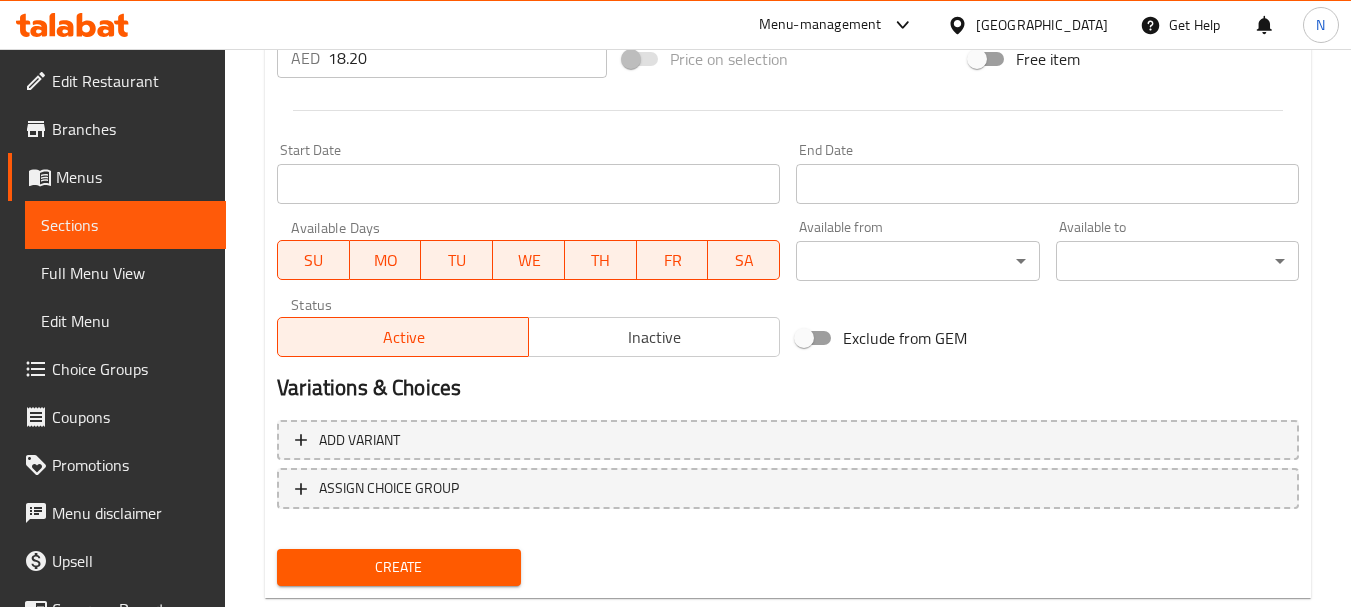 scroll, scrollTop: 806, scrollLeft: 0, axis: vertical 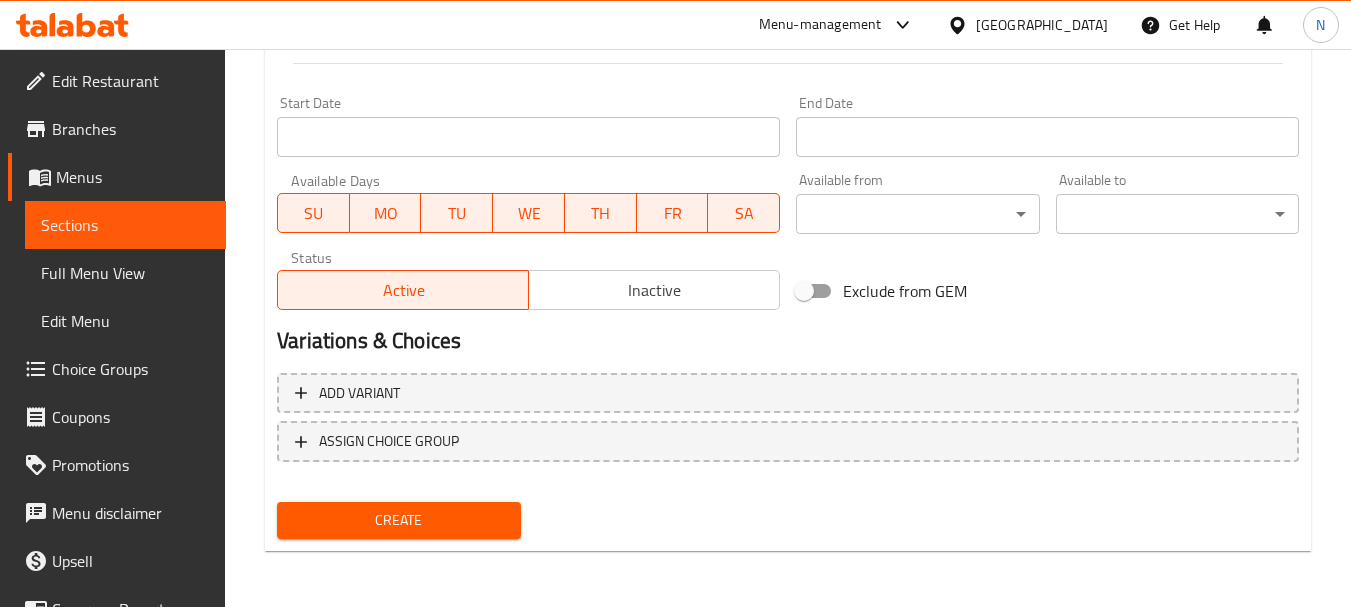 click on "Create" at bounding box center [398, 520] 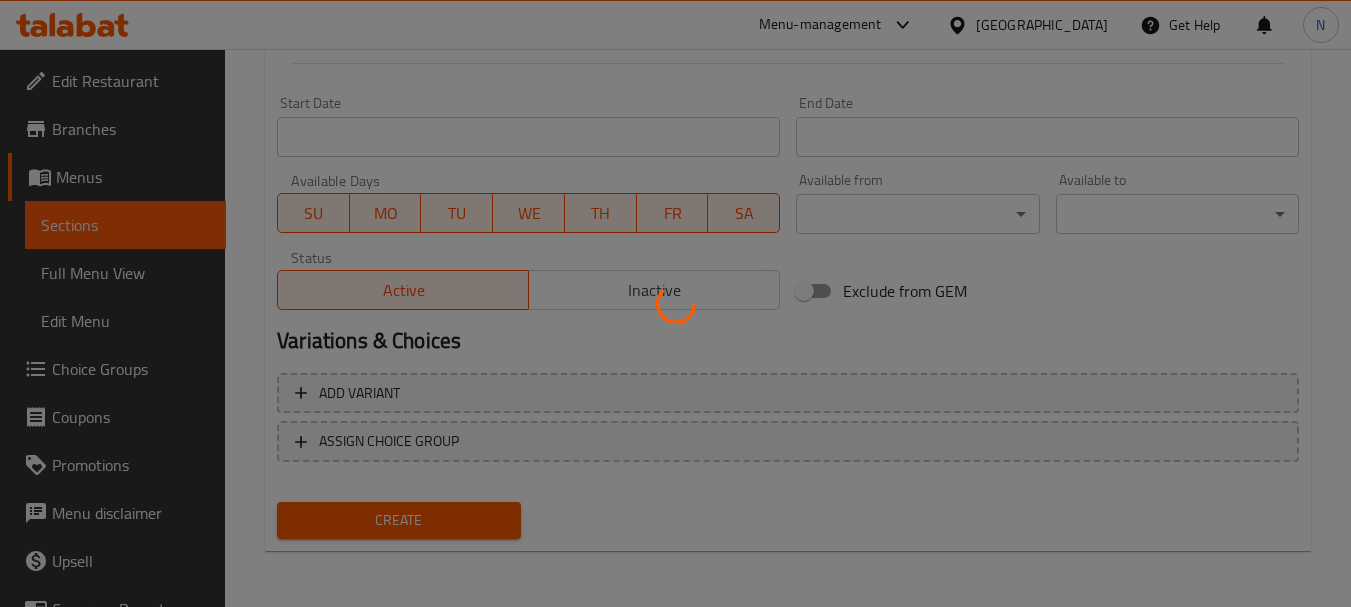 type 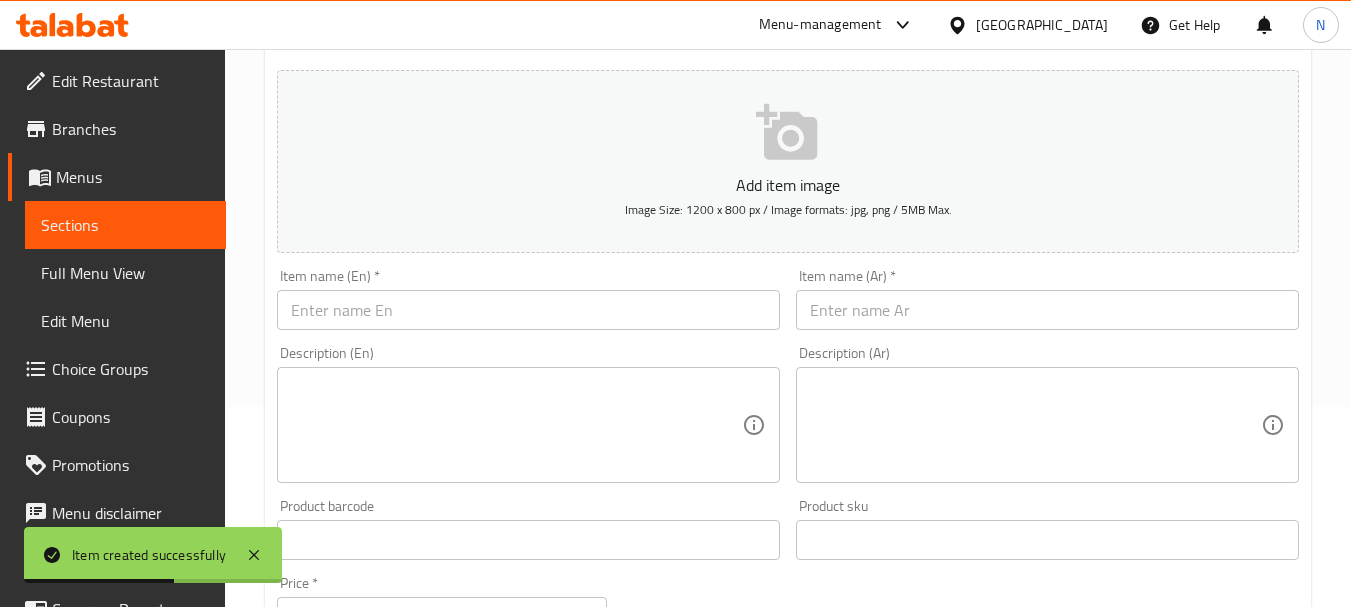 scroll, scrollTop: 6, scrollLeft: 0, axis: vertical 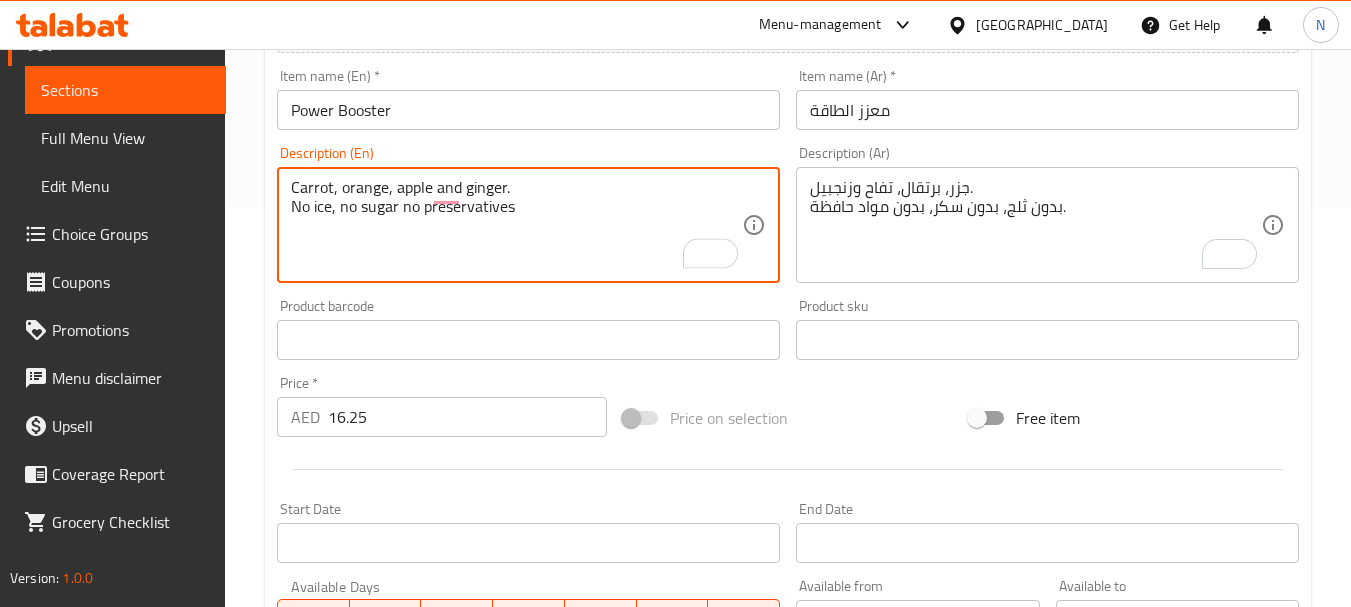 type on "Carrot, orange, apple and ginger.
No ice, no sugar no preservatives" 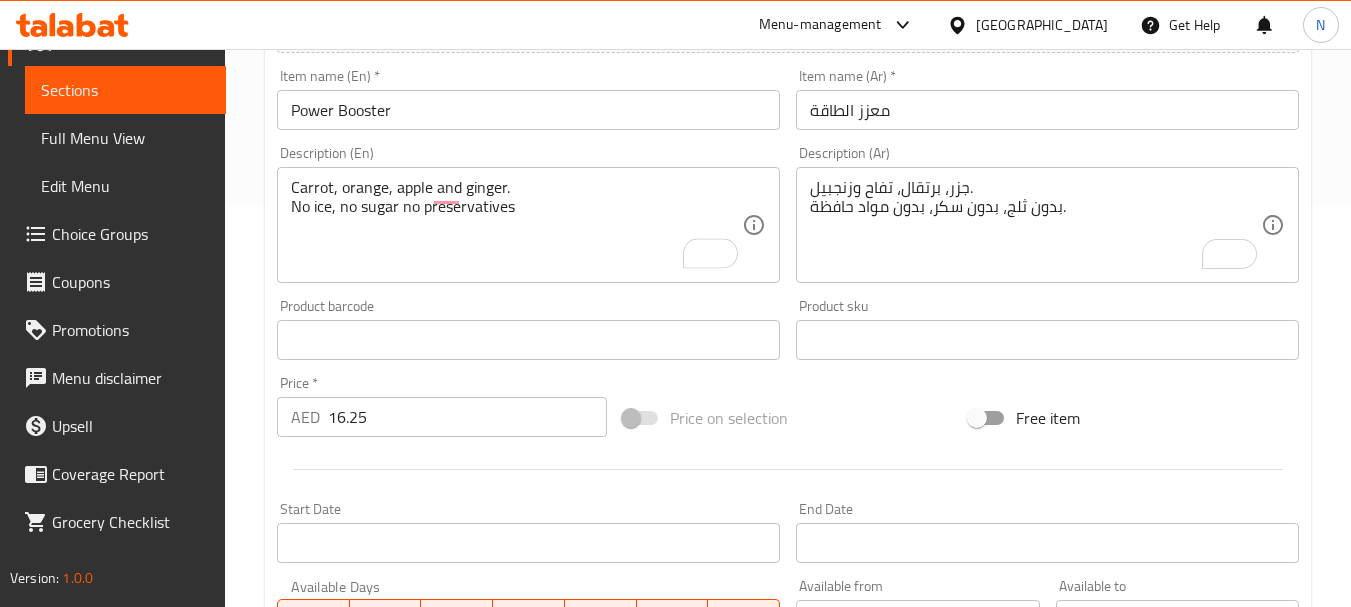 click on "Price on selection" at bounding box center [788, 418] 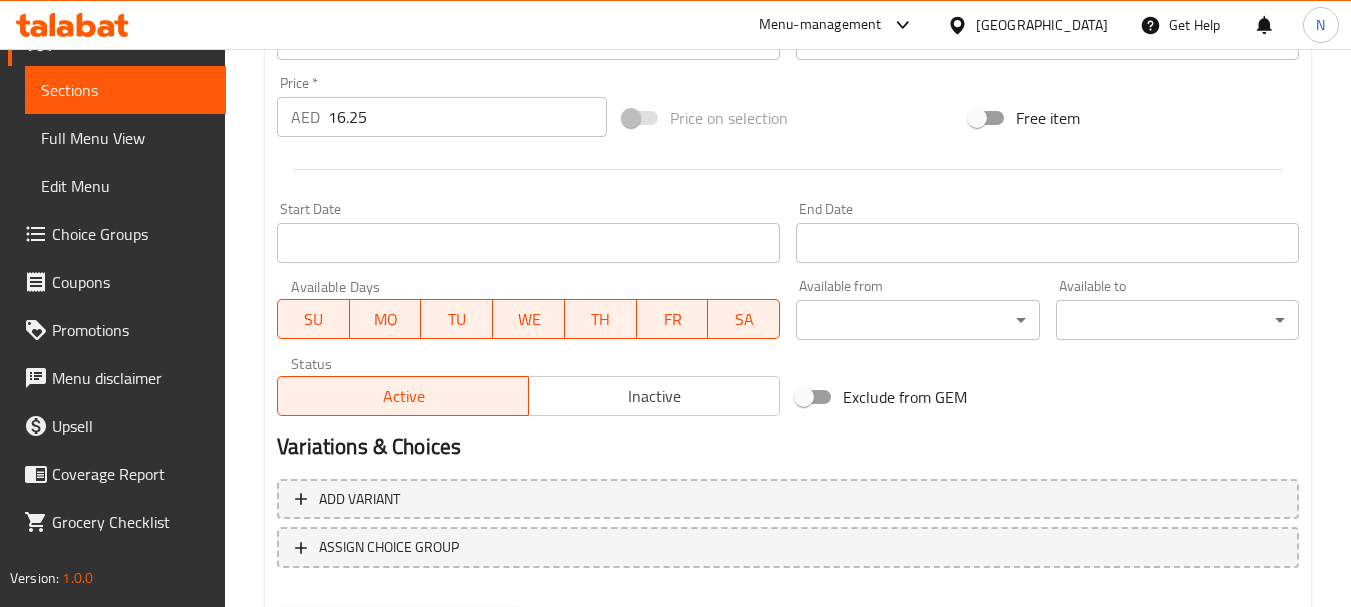scroll, scrollTop: 800, scrollLeft: 0, axis: vertical 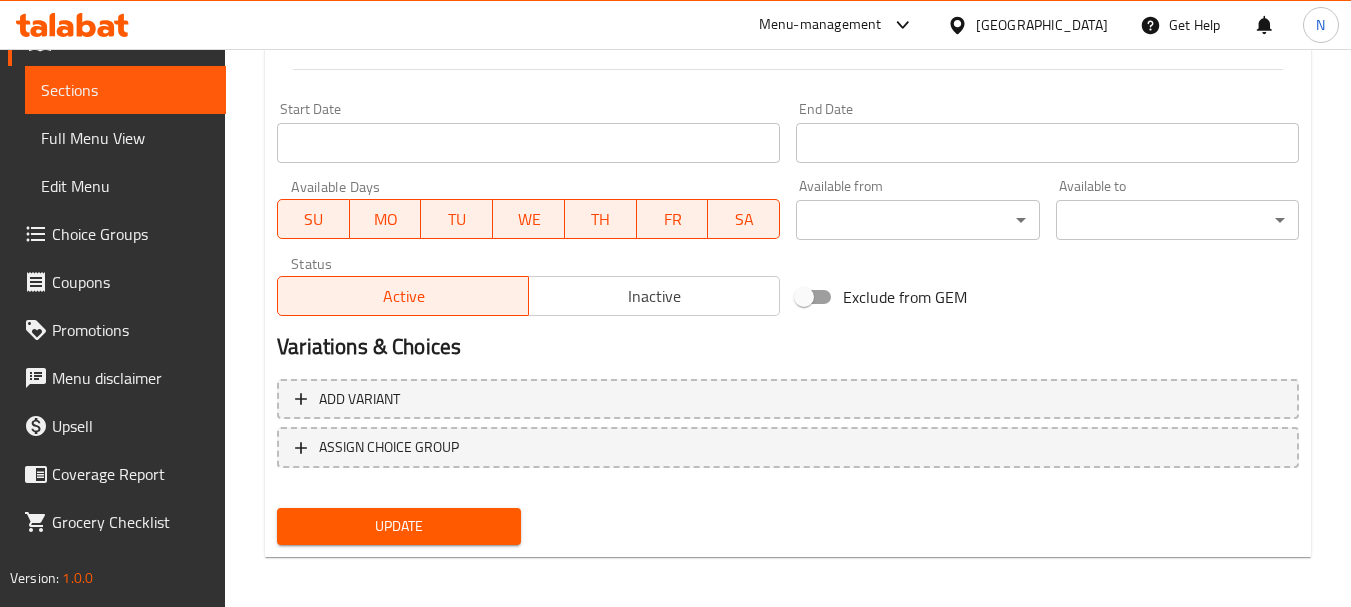 click on "Update" at bounding box center [398, 526] 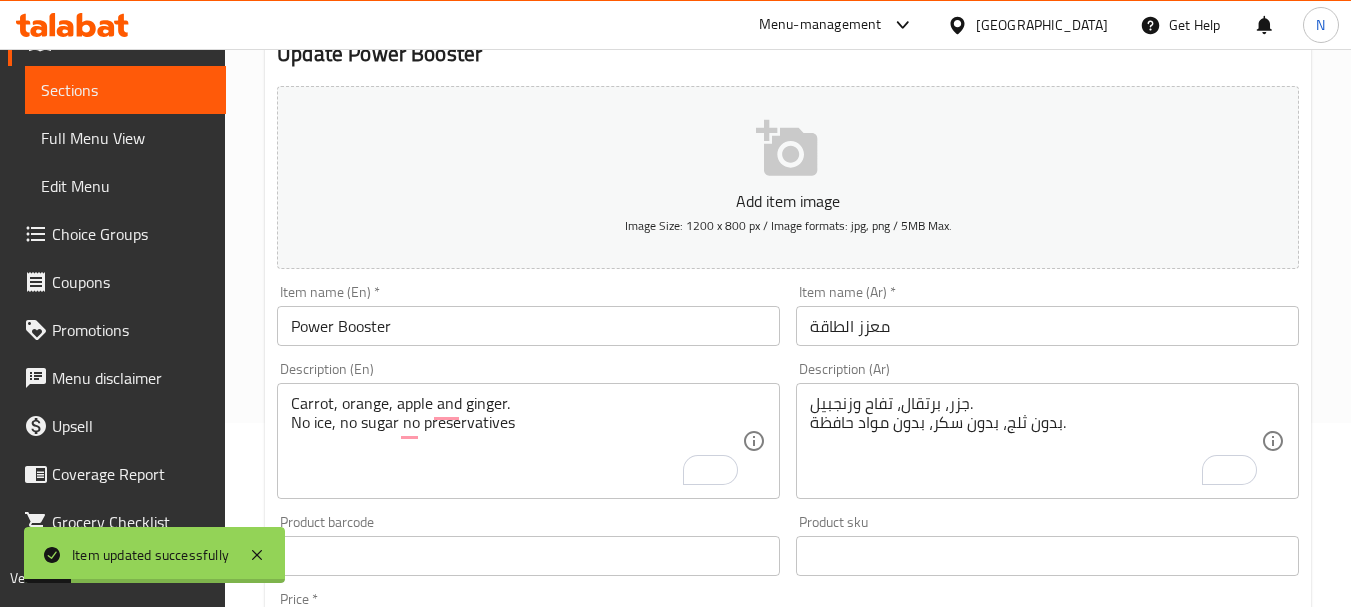 scroll, scrollTop: 0, scrollLeft: 0, axis: both 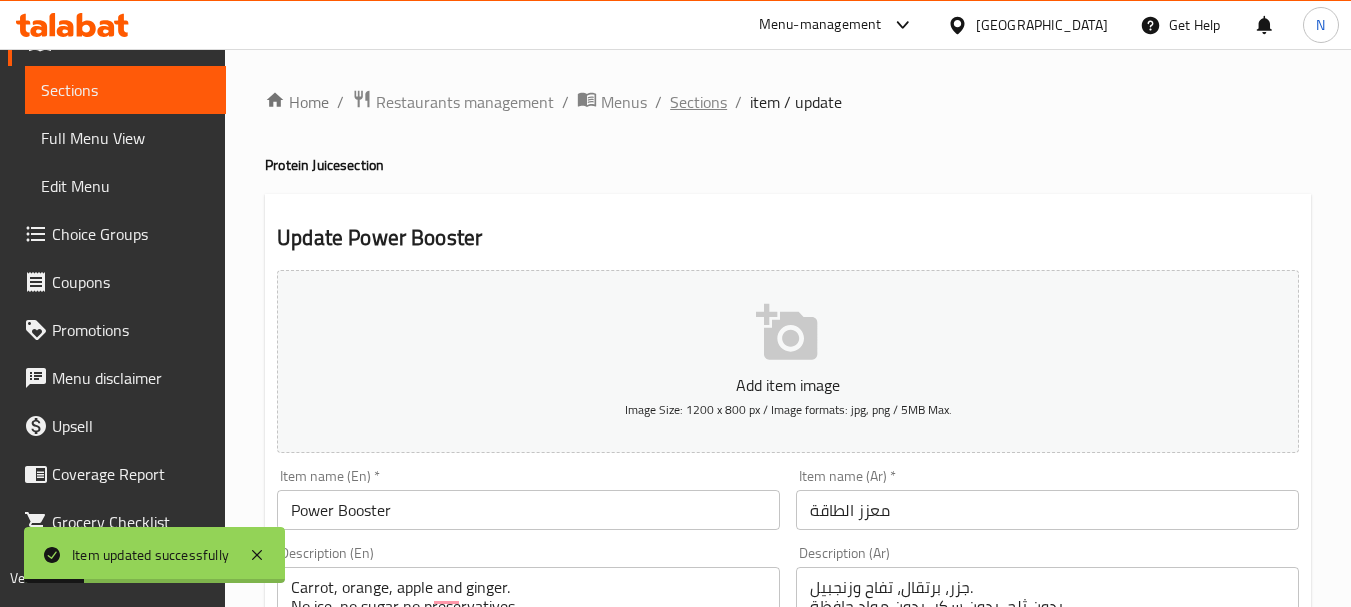 click on "Sections" at bounding box center [698, 102] 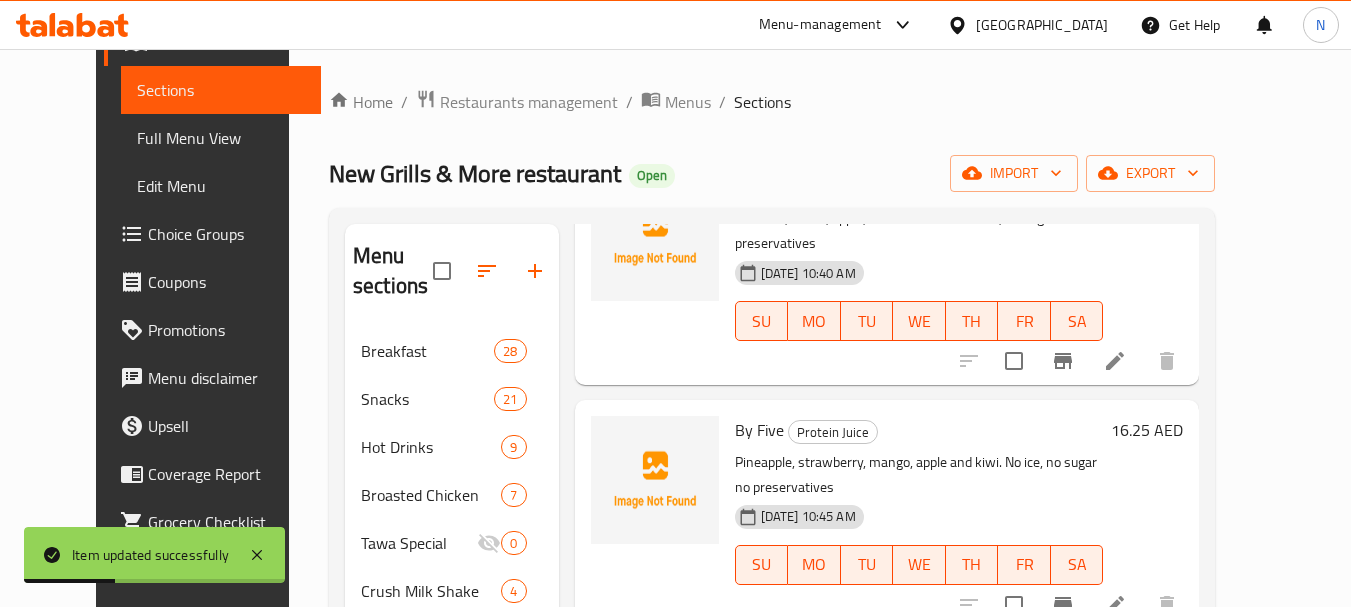 scroll, scrollTop: 176, scrollLeft: 0, axis: vertical 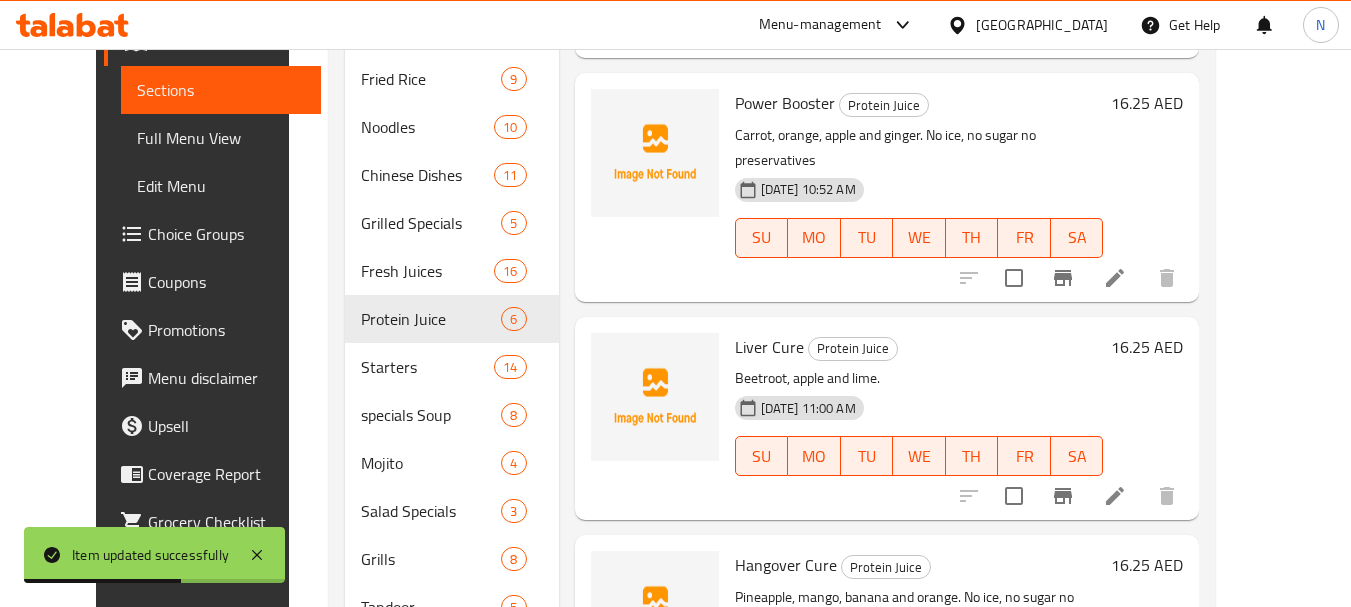 click at bounding box center [1115, 496] 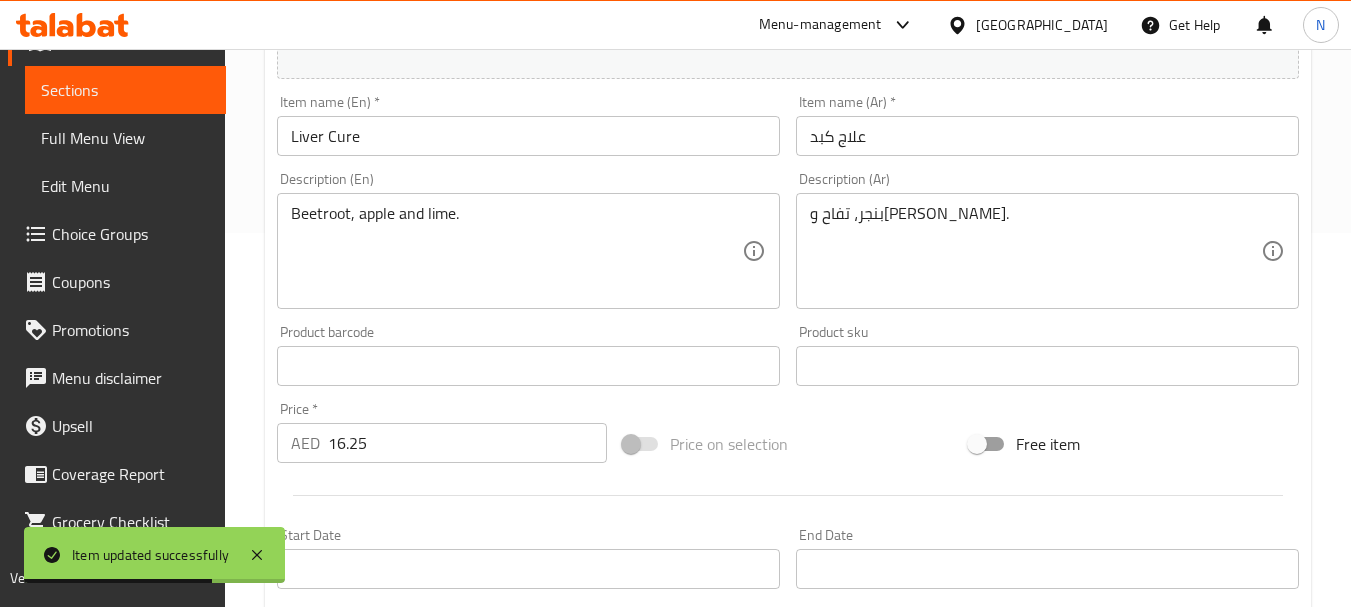 scroll, scrollTop: 400, scrollLeft: 0, axis: vertical 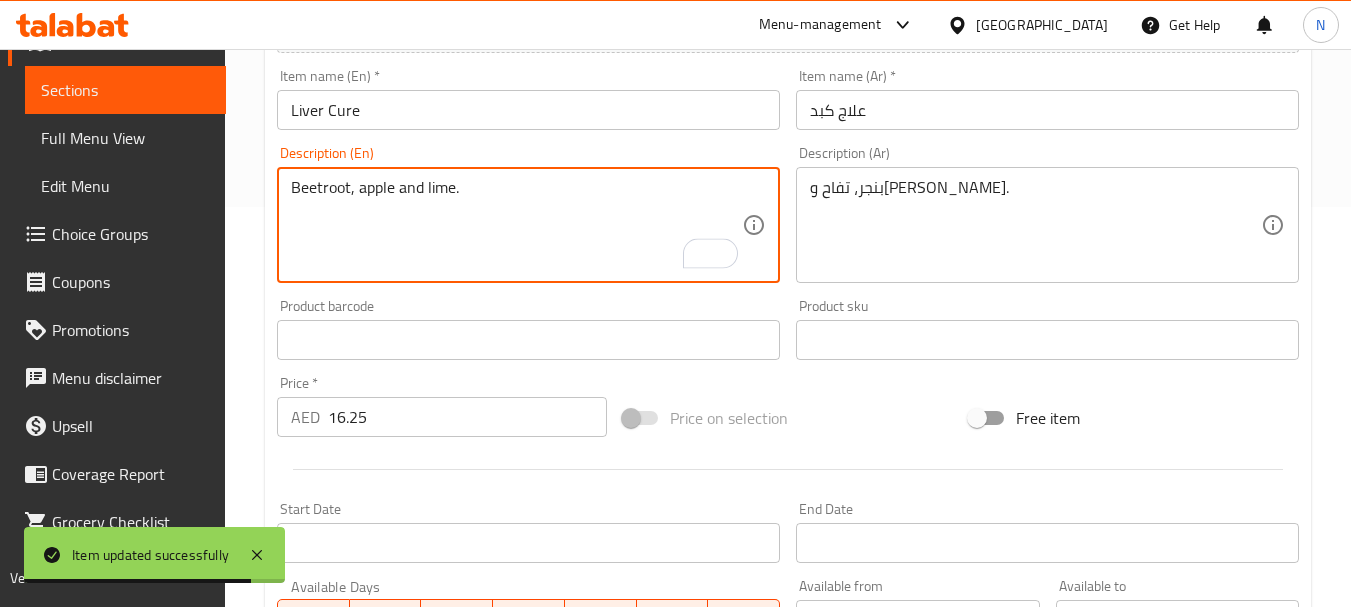 paste on "No ice, no sugar no preservatives" 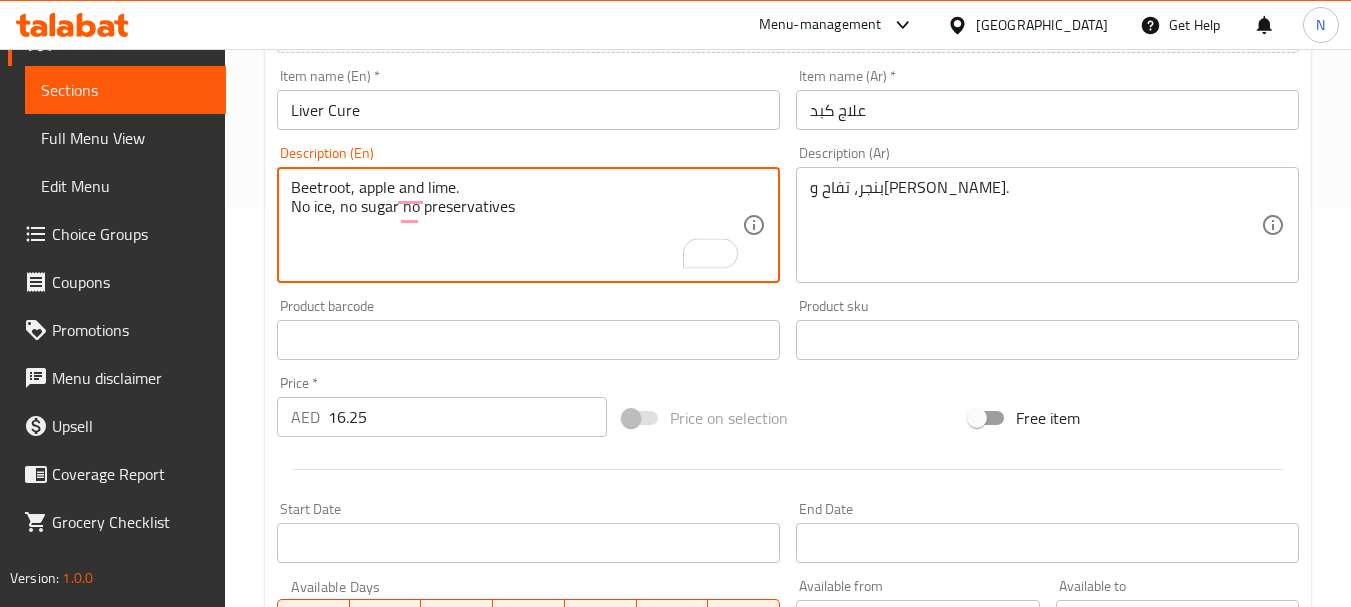 type on "Beetroot, apple and lime.
No ice, no sugar no preservatives" 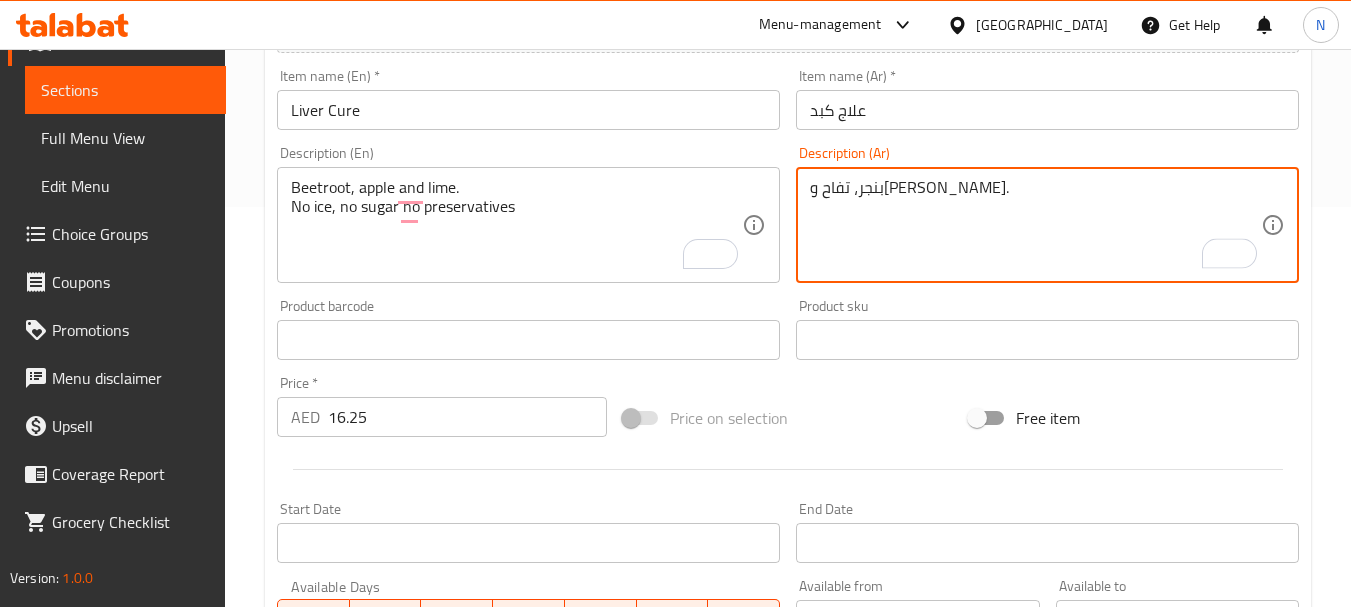 paste on "بدون ثلج، بدون سكر، بدون مواد حافظة." 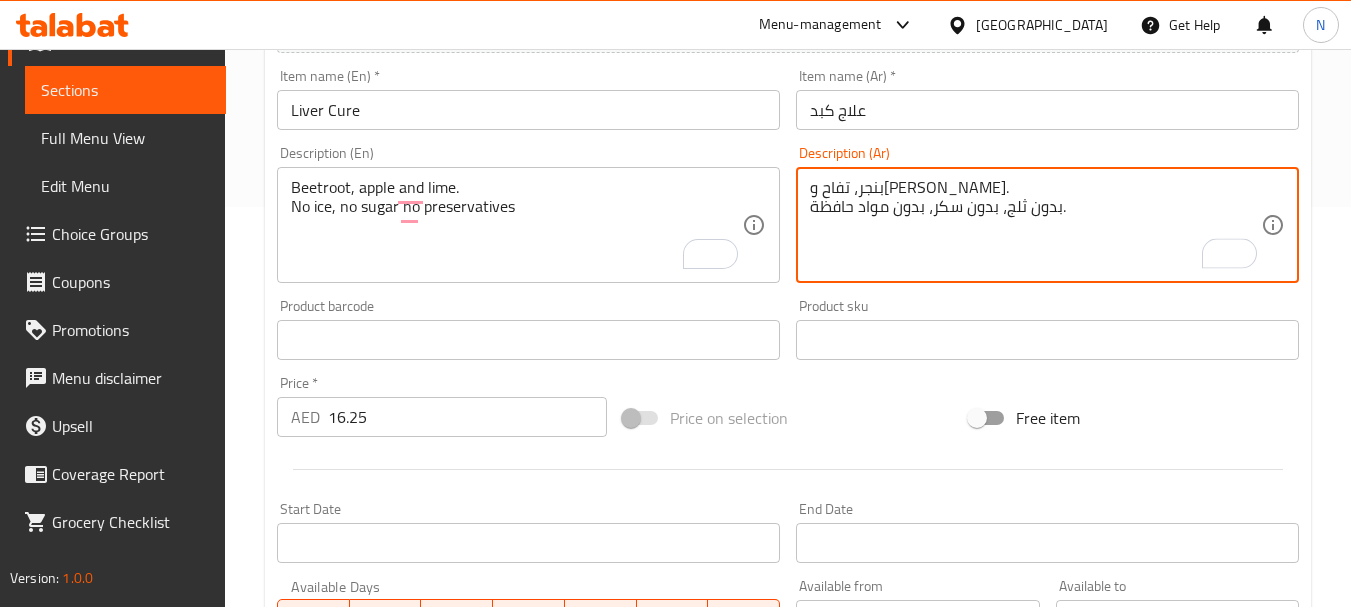 type on "بنجر، تفاح و[PERSON_NAME].
بدون ثلج، بدون سكر، بدون مواد حافظة." 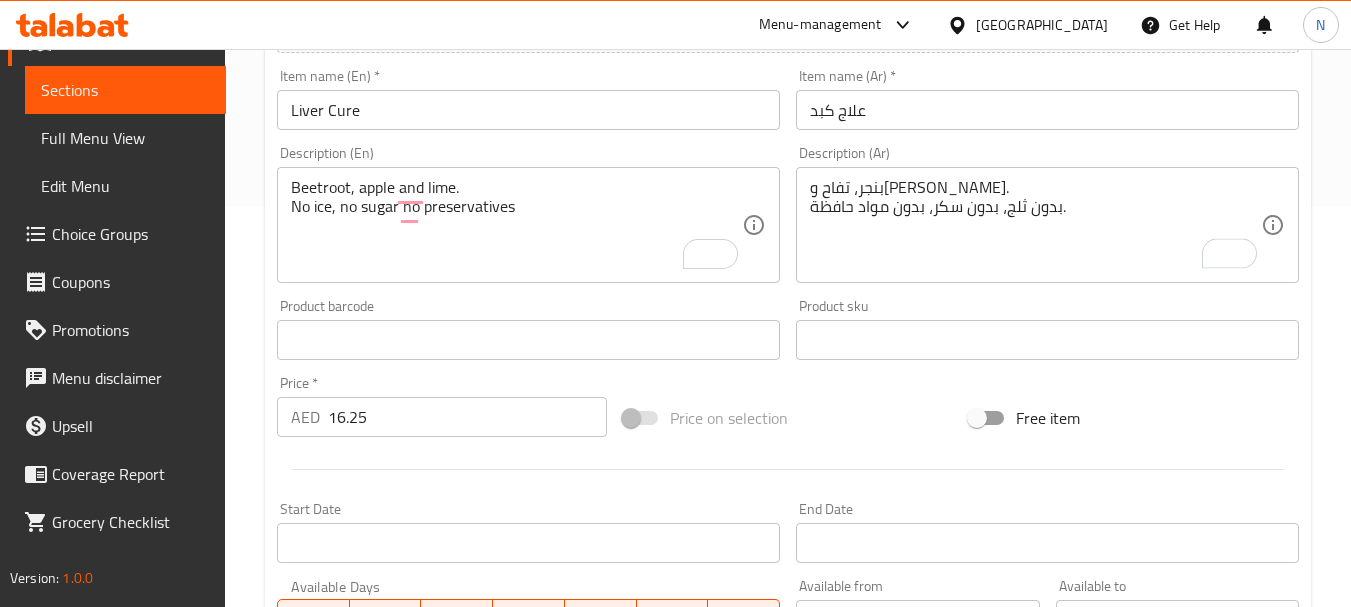 scroll, scrollTop: 806, scrollLeft: 0, axis: vertical 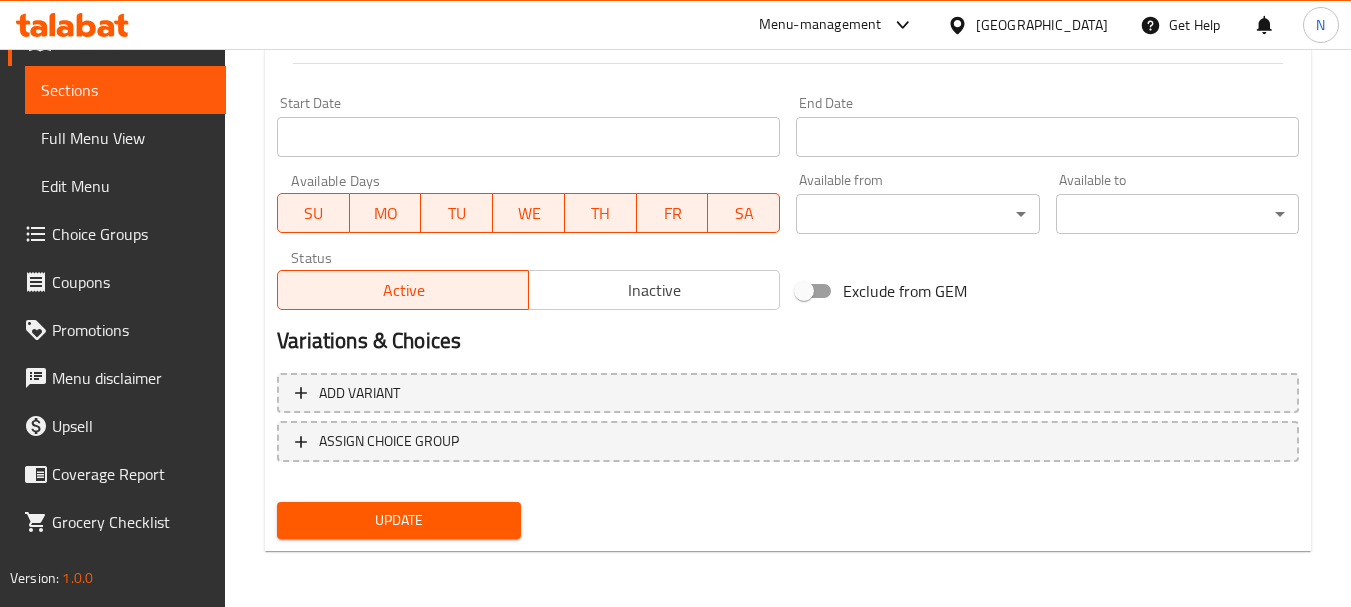 click on "Update" at bounding box center (398, 520) 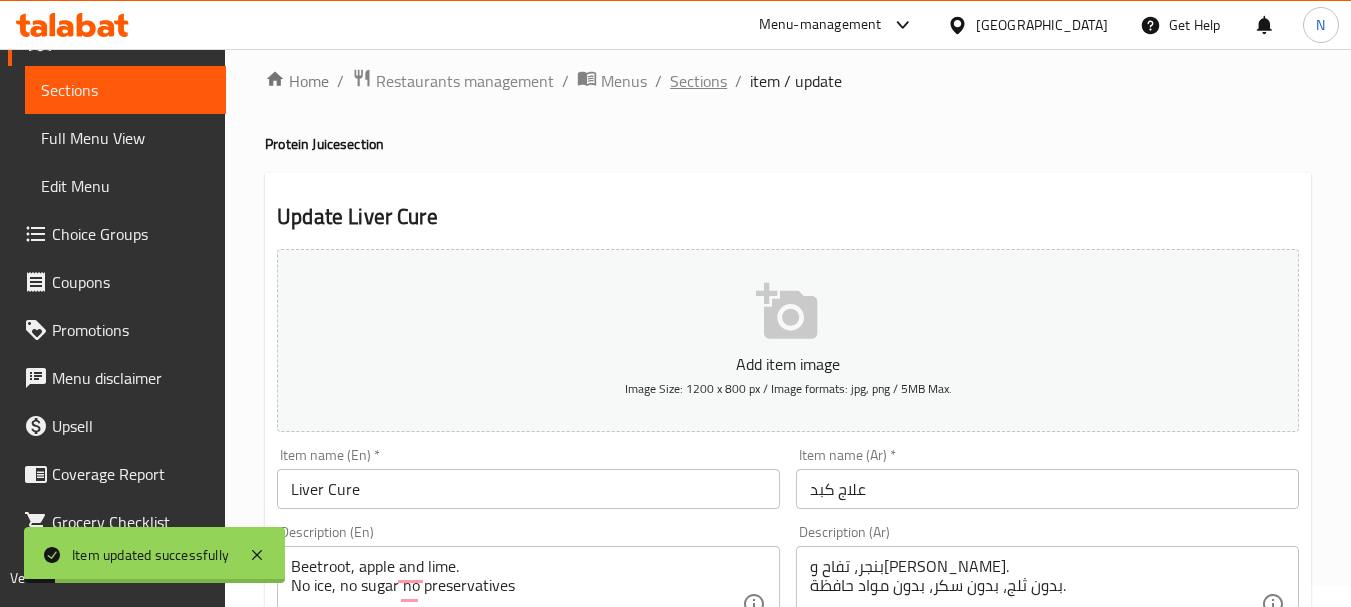 scroll, scrollTop: 0, scrollLeft: 0, axis: both 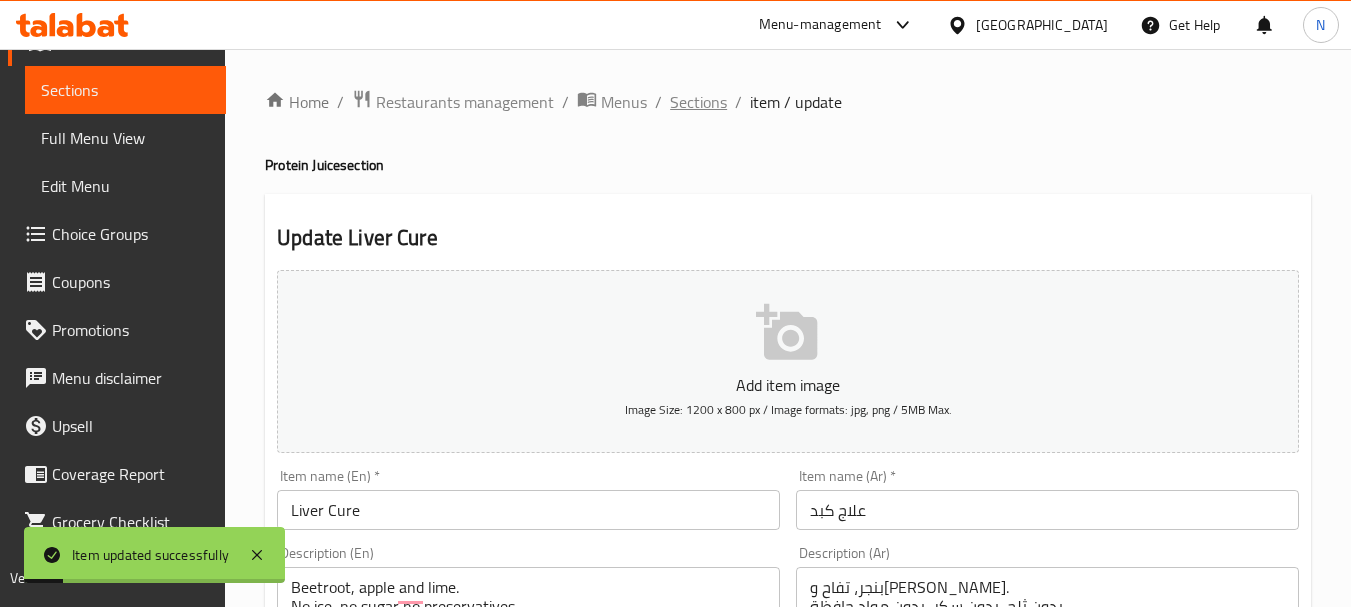 click on "Sections" at bounding box center (698, 102) 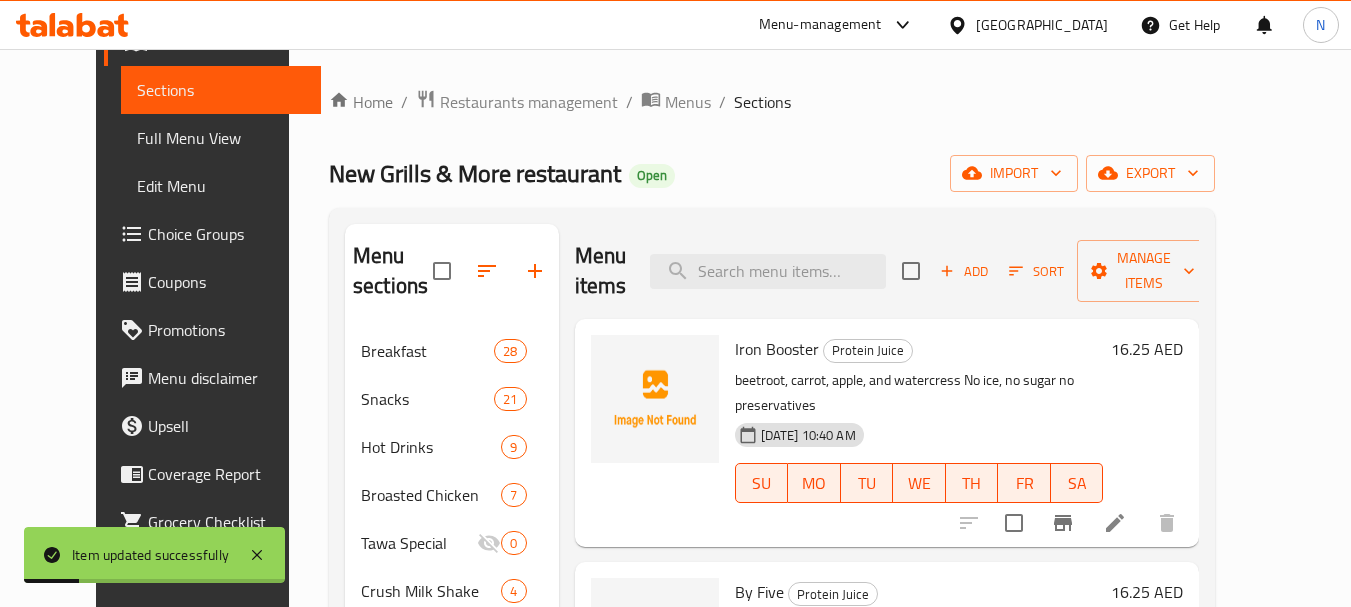 scroll, scrollTop: 174, scrollLeft: 0, axis: vertical 